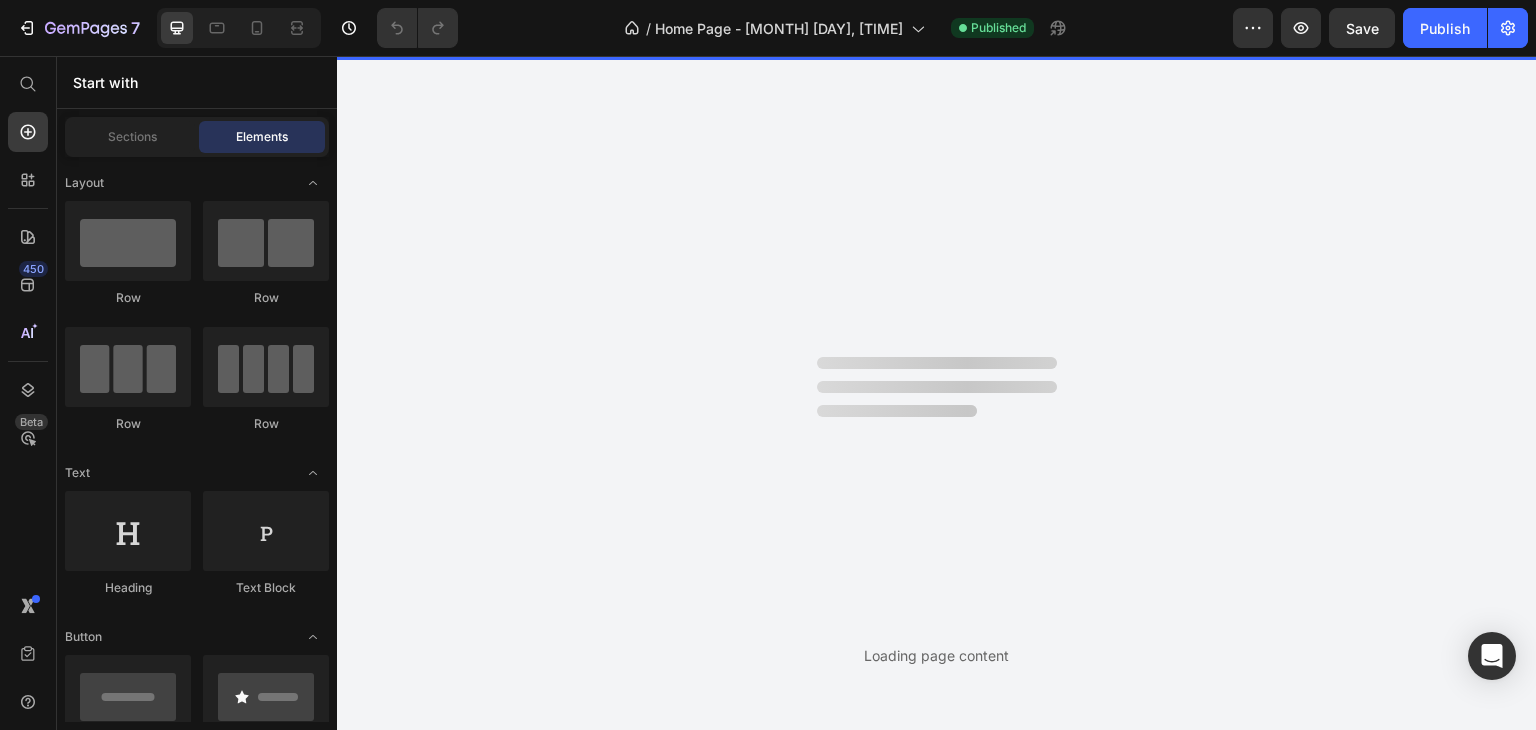scroll, scrollTop: 0, scrollLeft: 0, axis: both 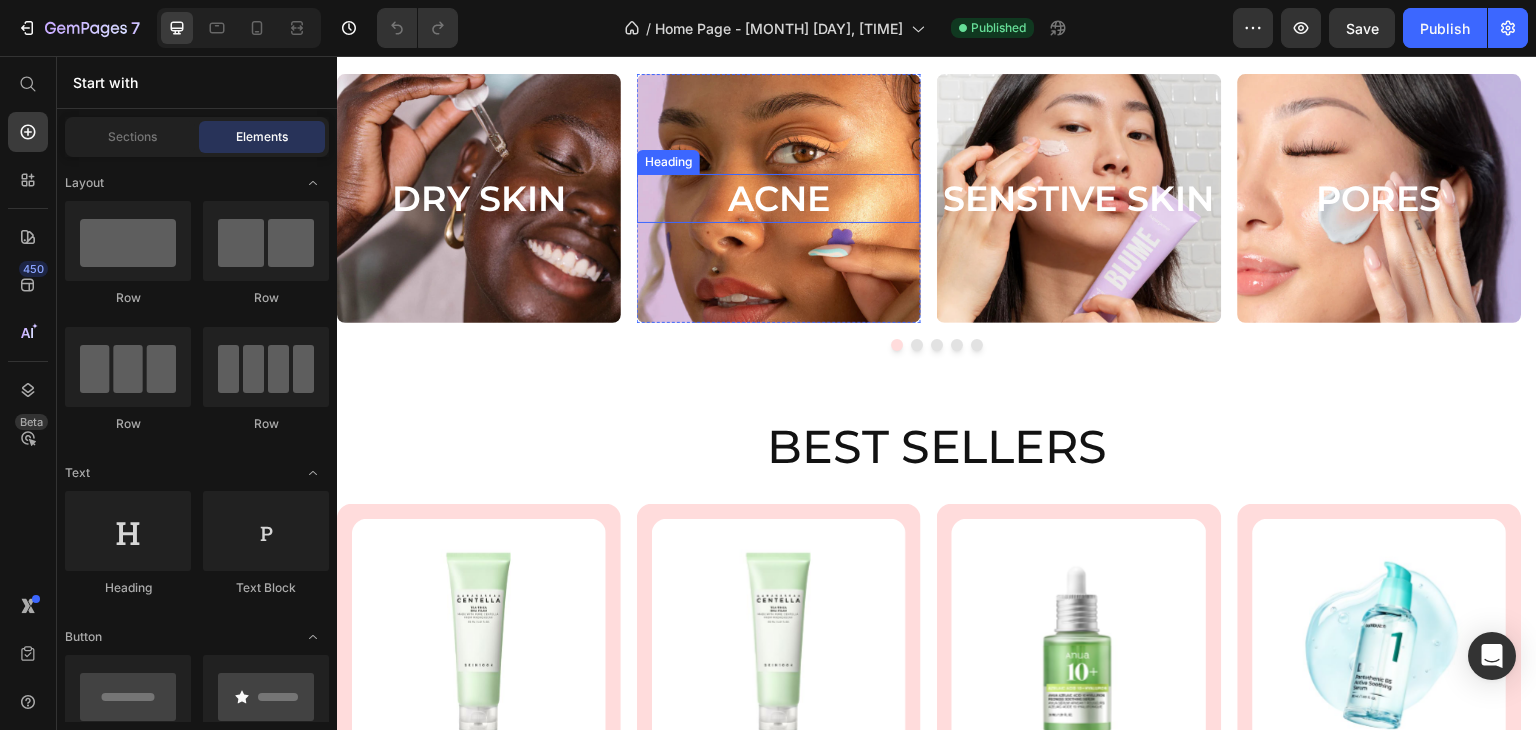 click on "ACNE" at bounding box center (779, 199) 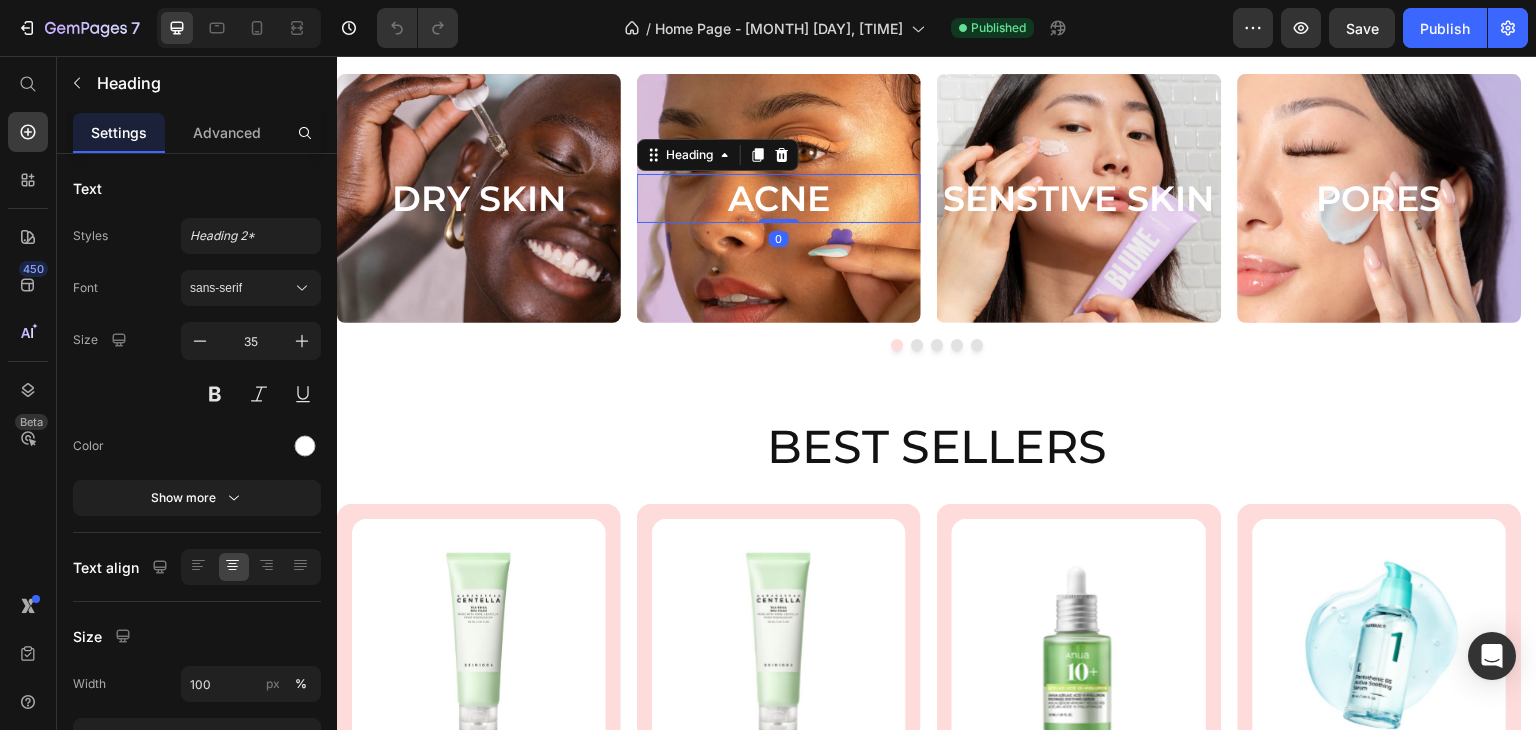 click on "ACNE" at bounding box center (779, 199) 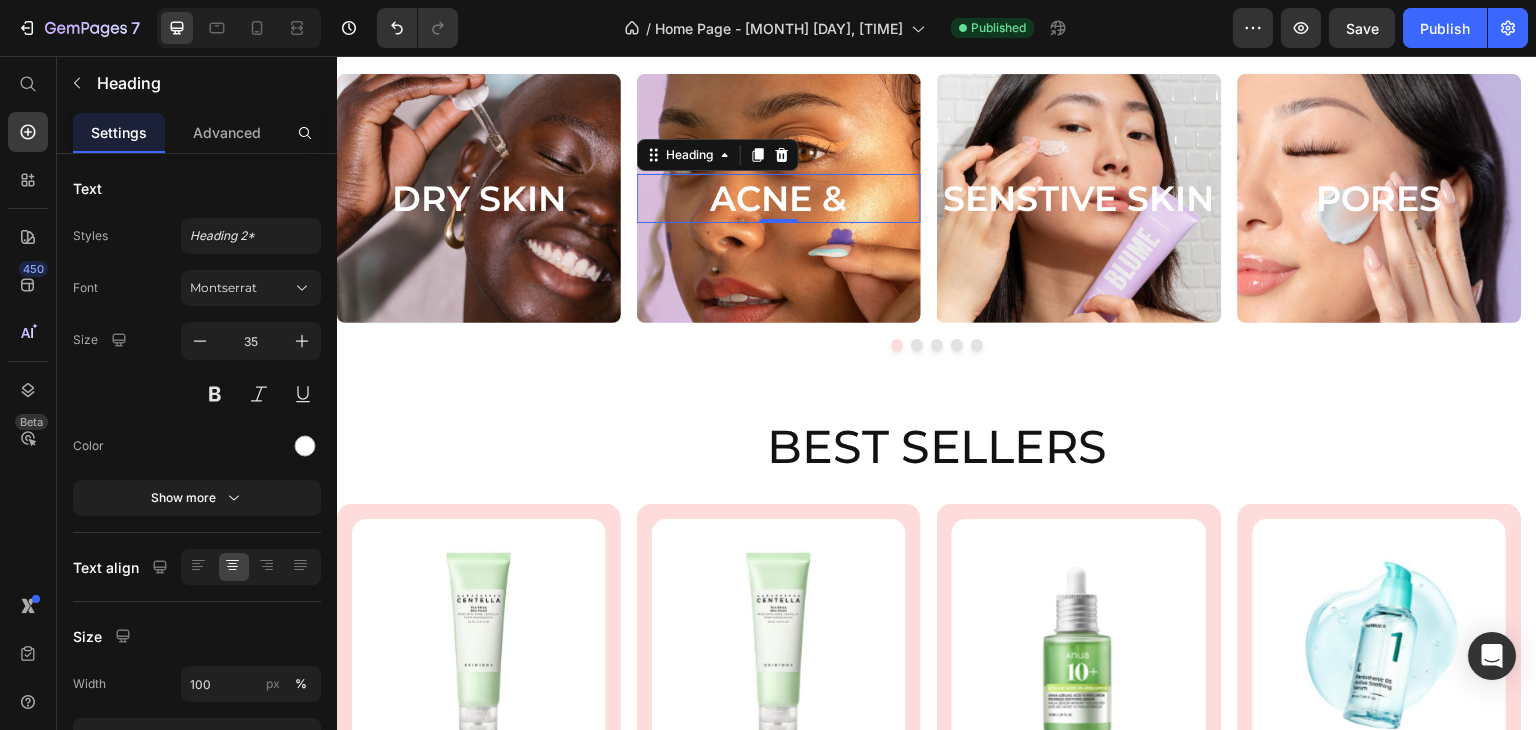 click on "ACNE &" at bounding box center (779, 199) 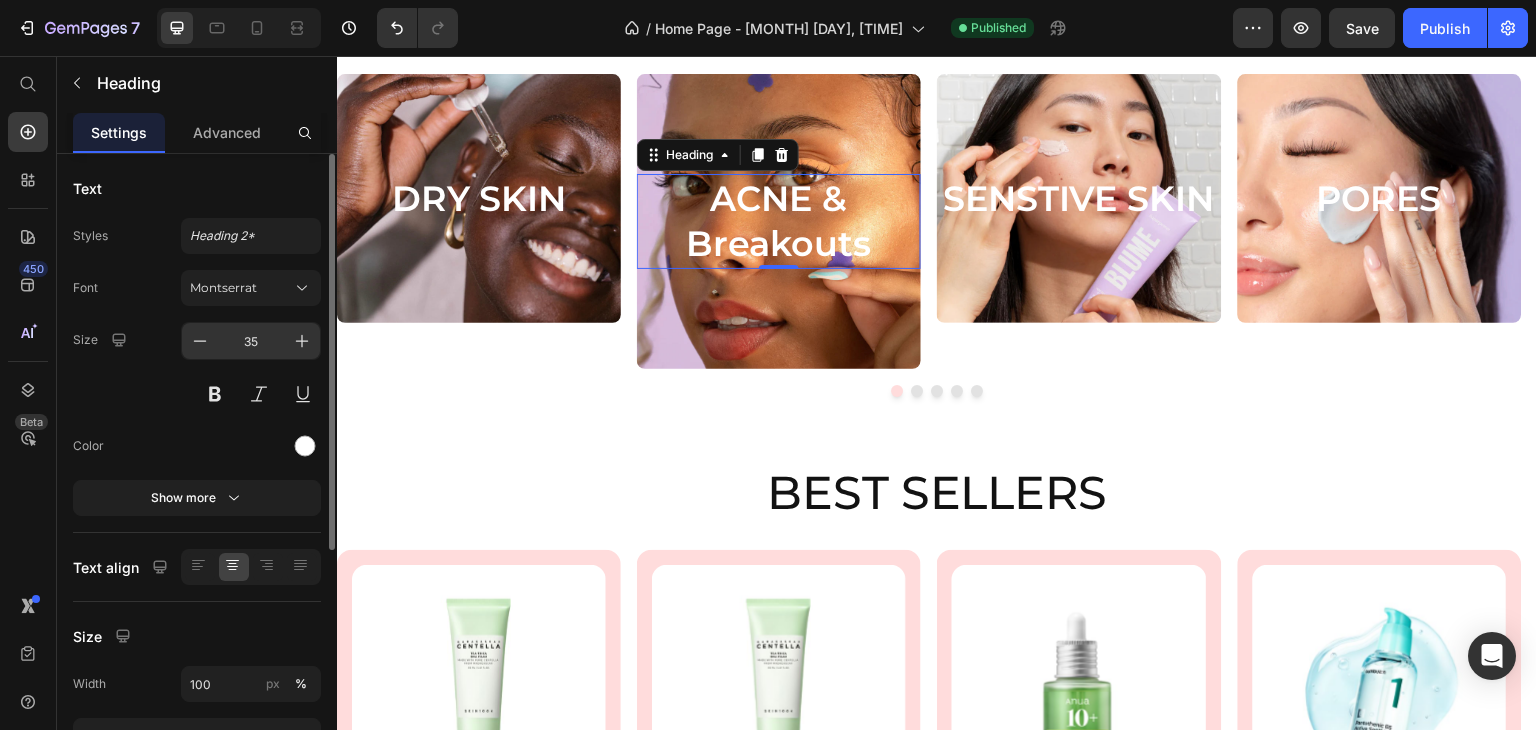 click on "35" at bounding box center (251, 341) 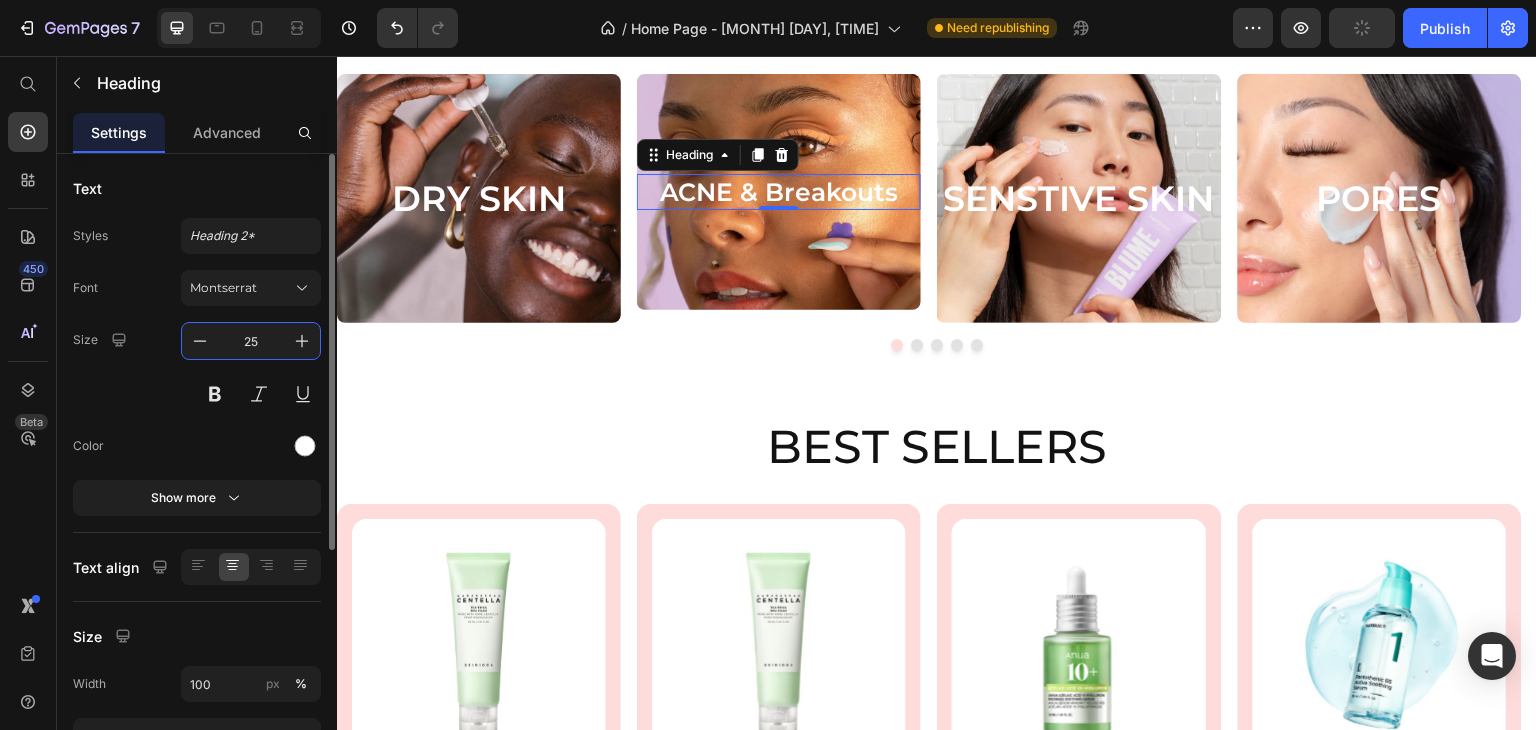 type on "25" 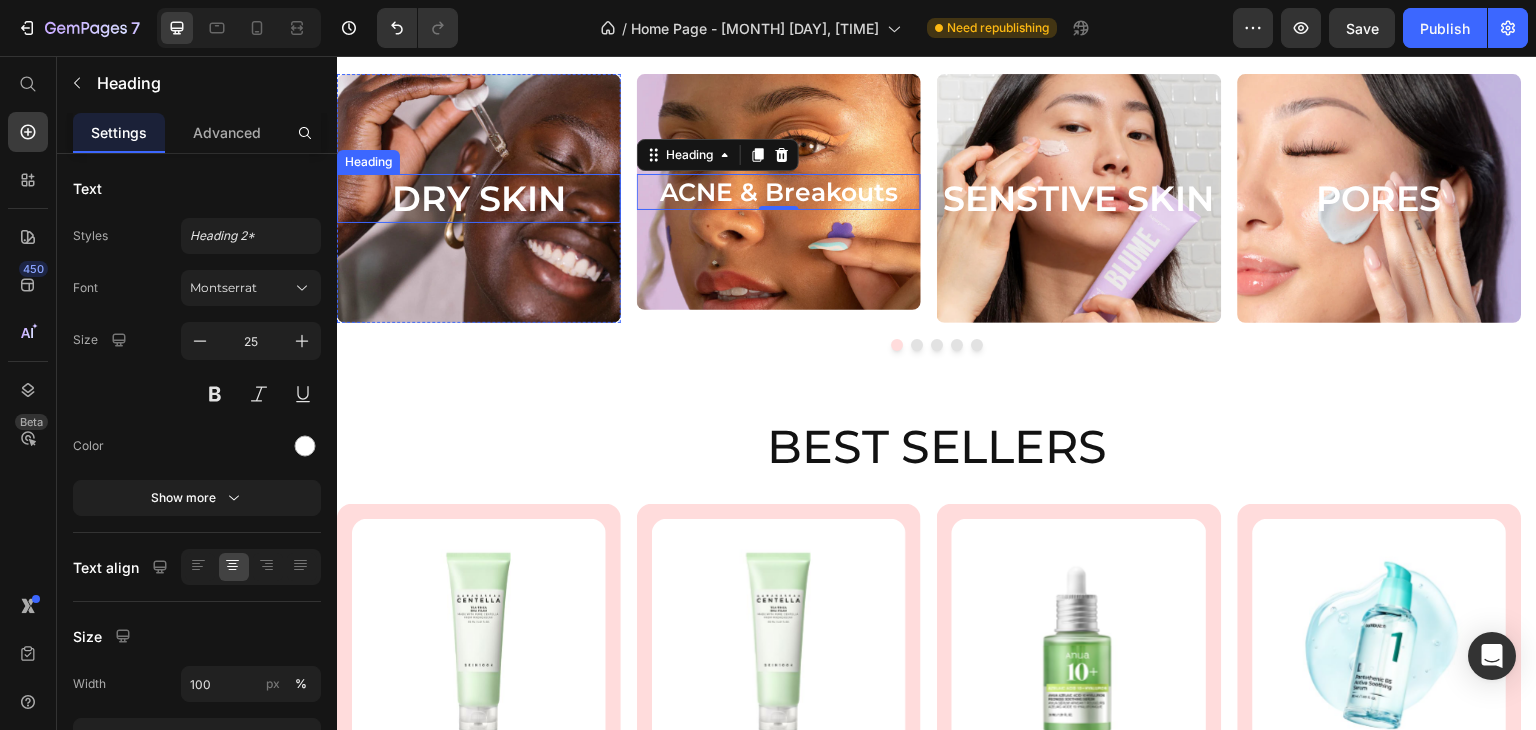 click on "DRY SKIN" at bounding box center [479, 199] 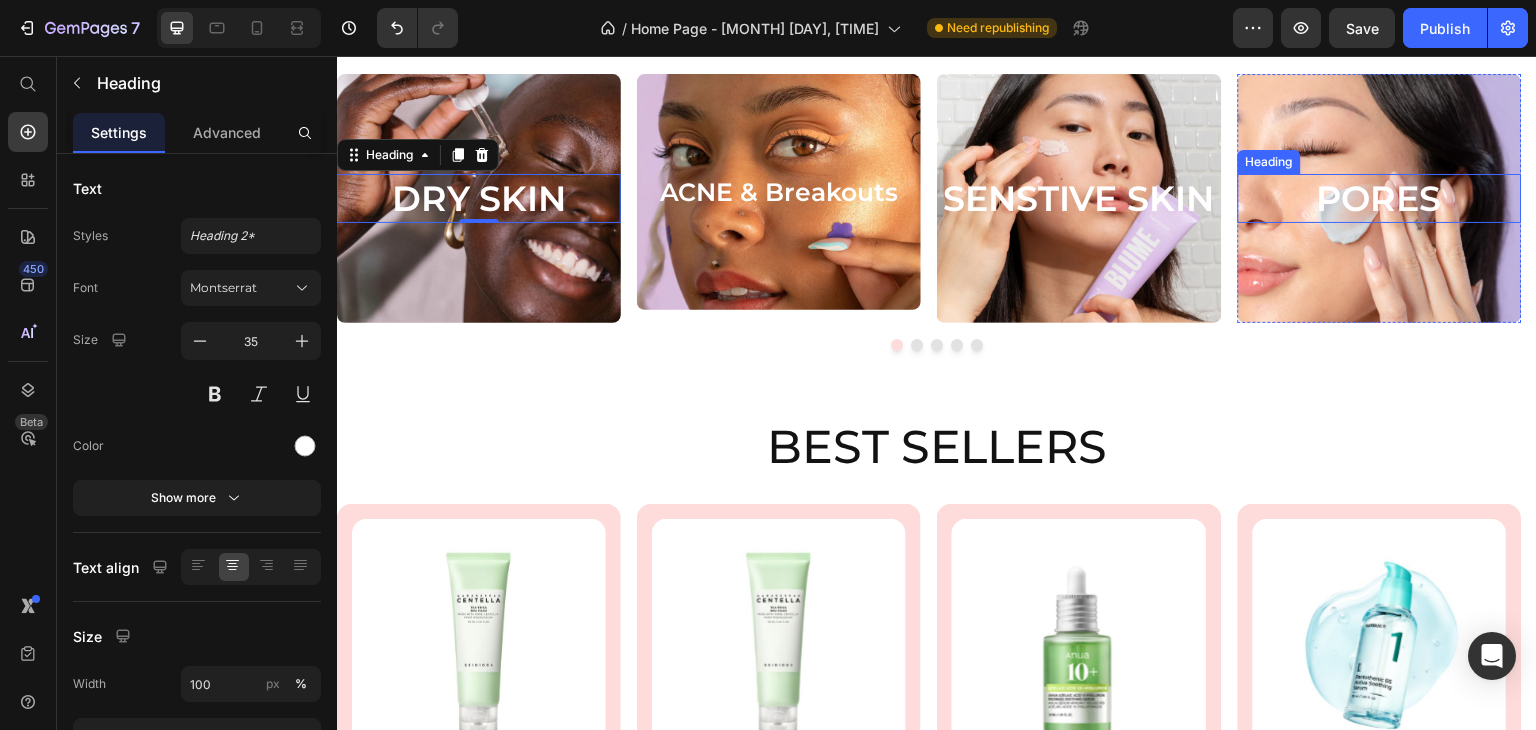 click on "PORES" at bounding box center [1380, 199] 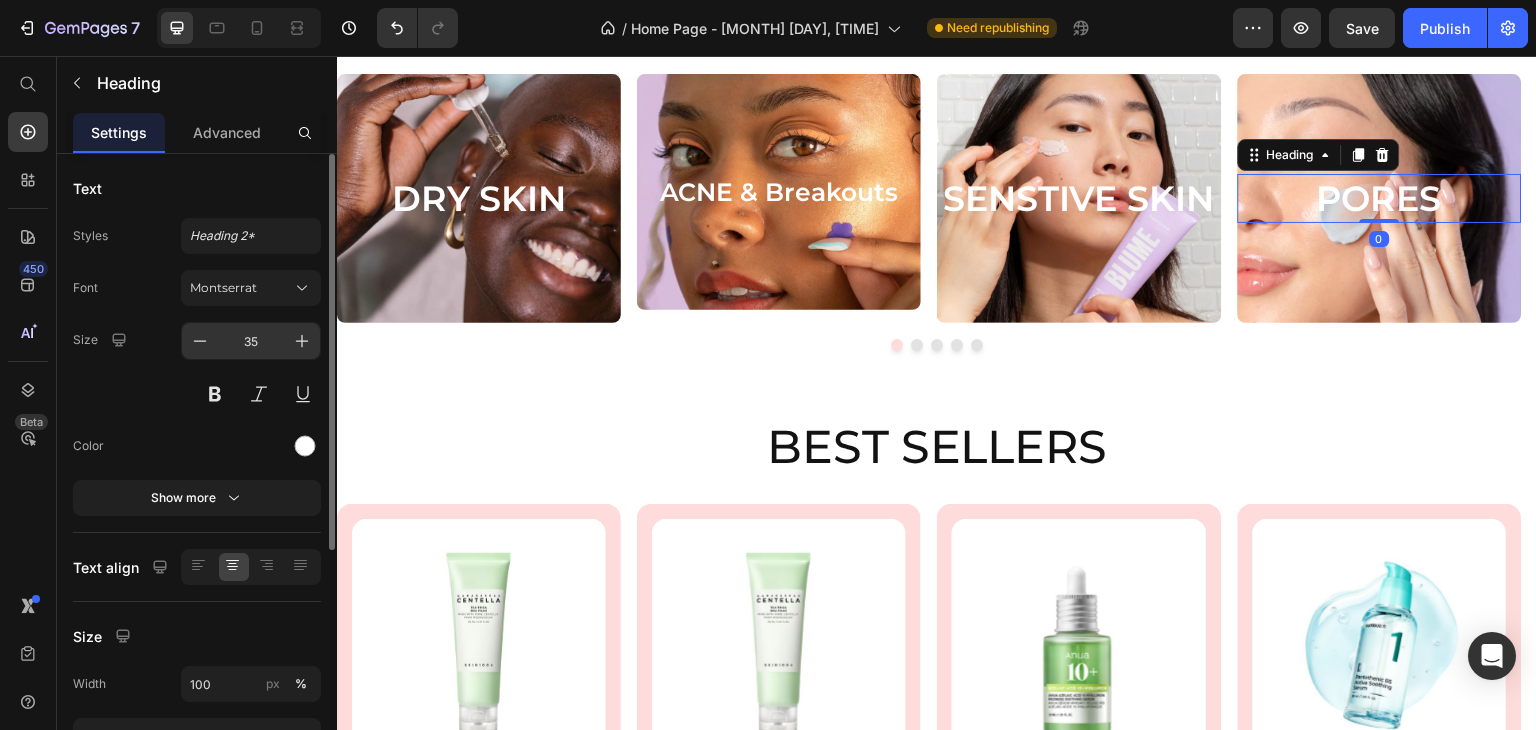 click on "35" at bounding box center (251, 341) 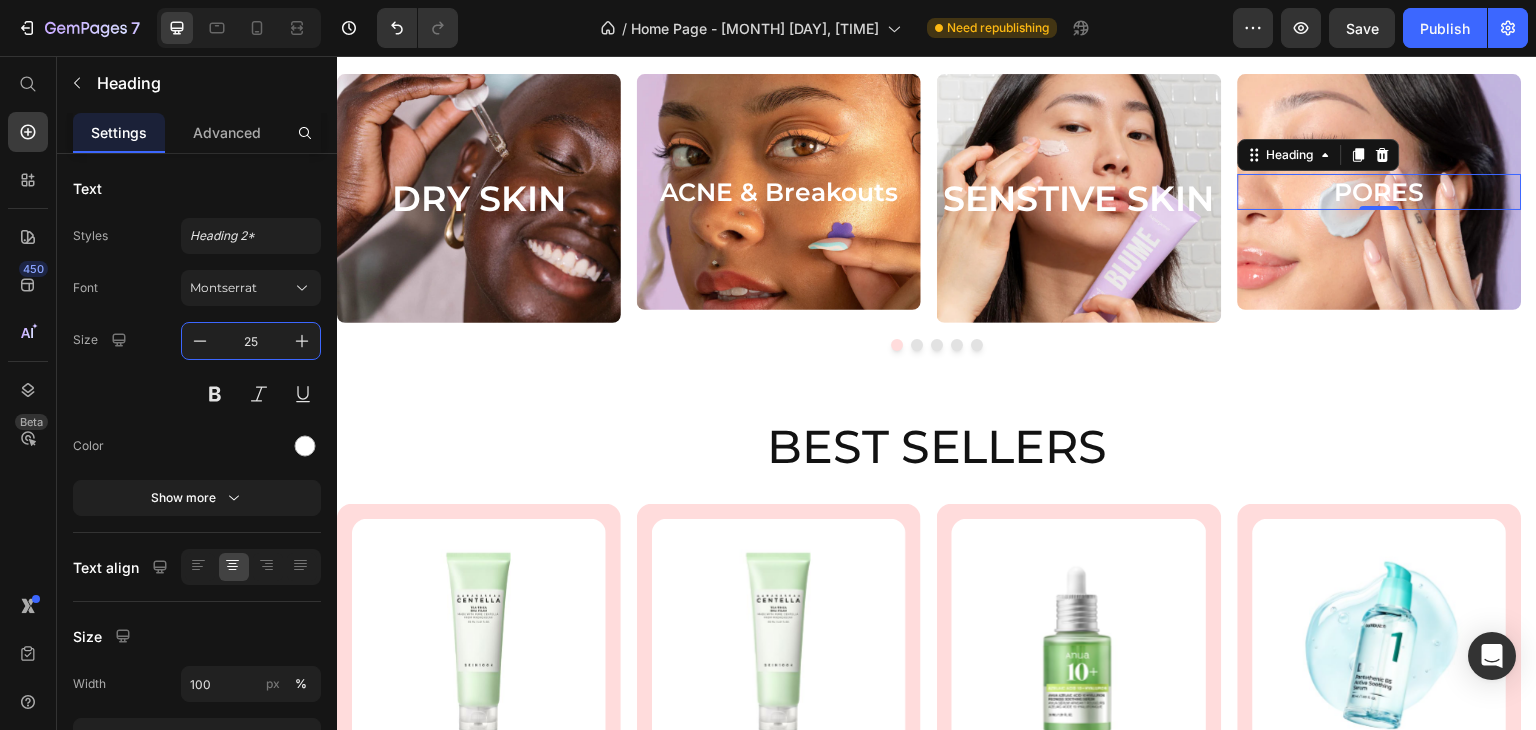 type on "25" 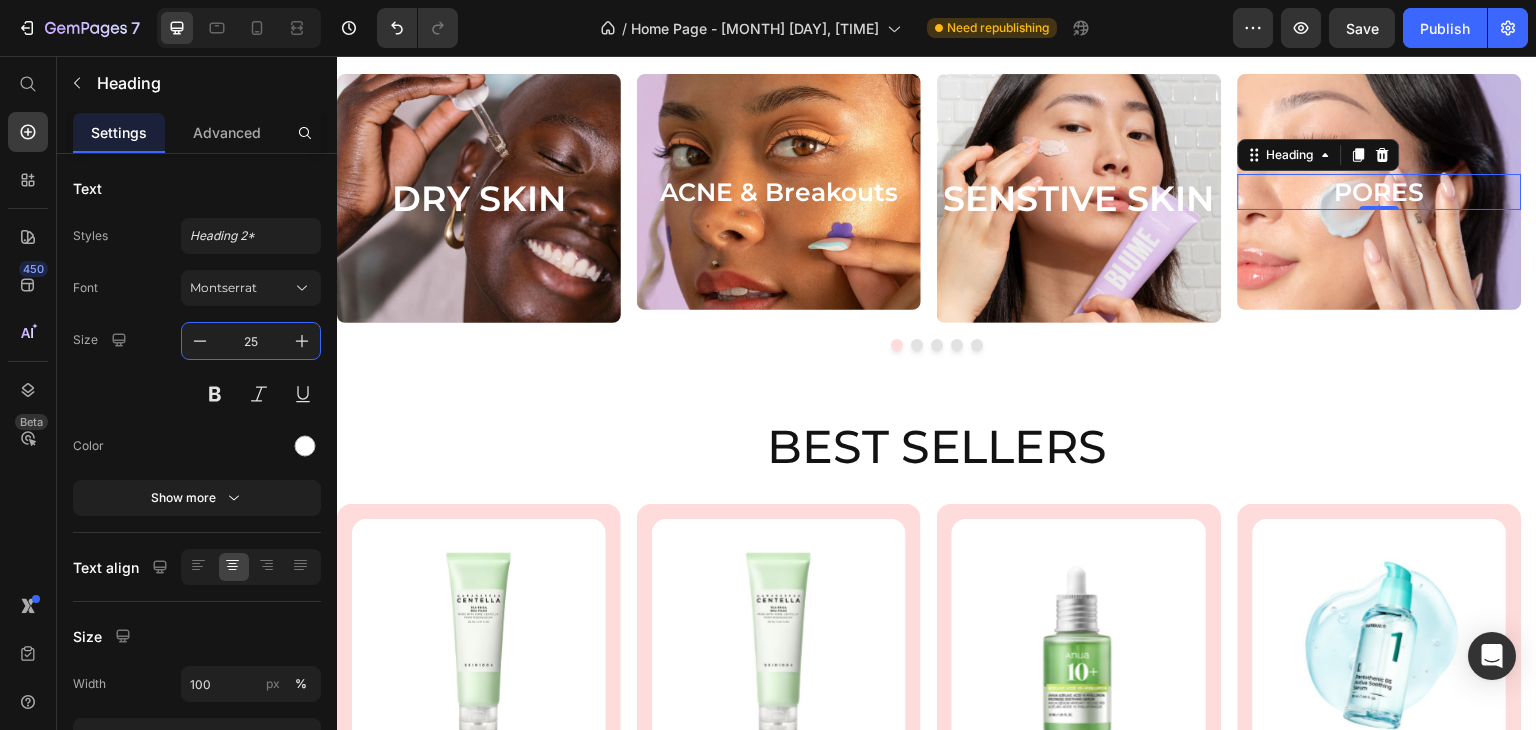 click on "PORES" at bounding box center [1380, 192] 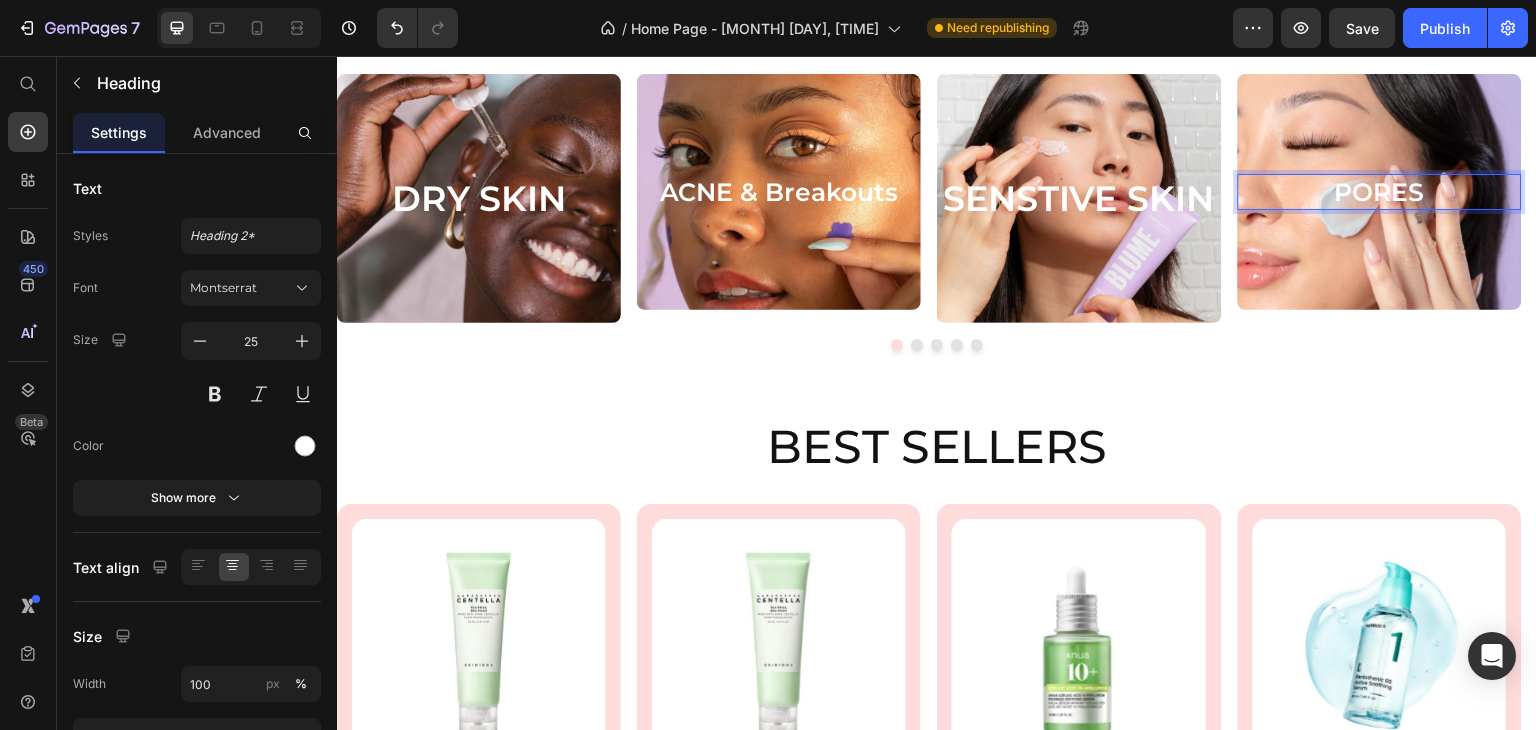 click on "PORES" at bounding box center (1380, 192) 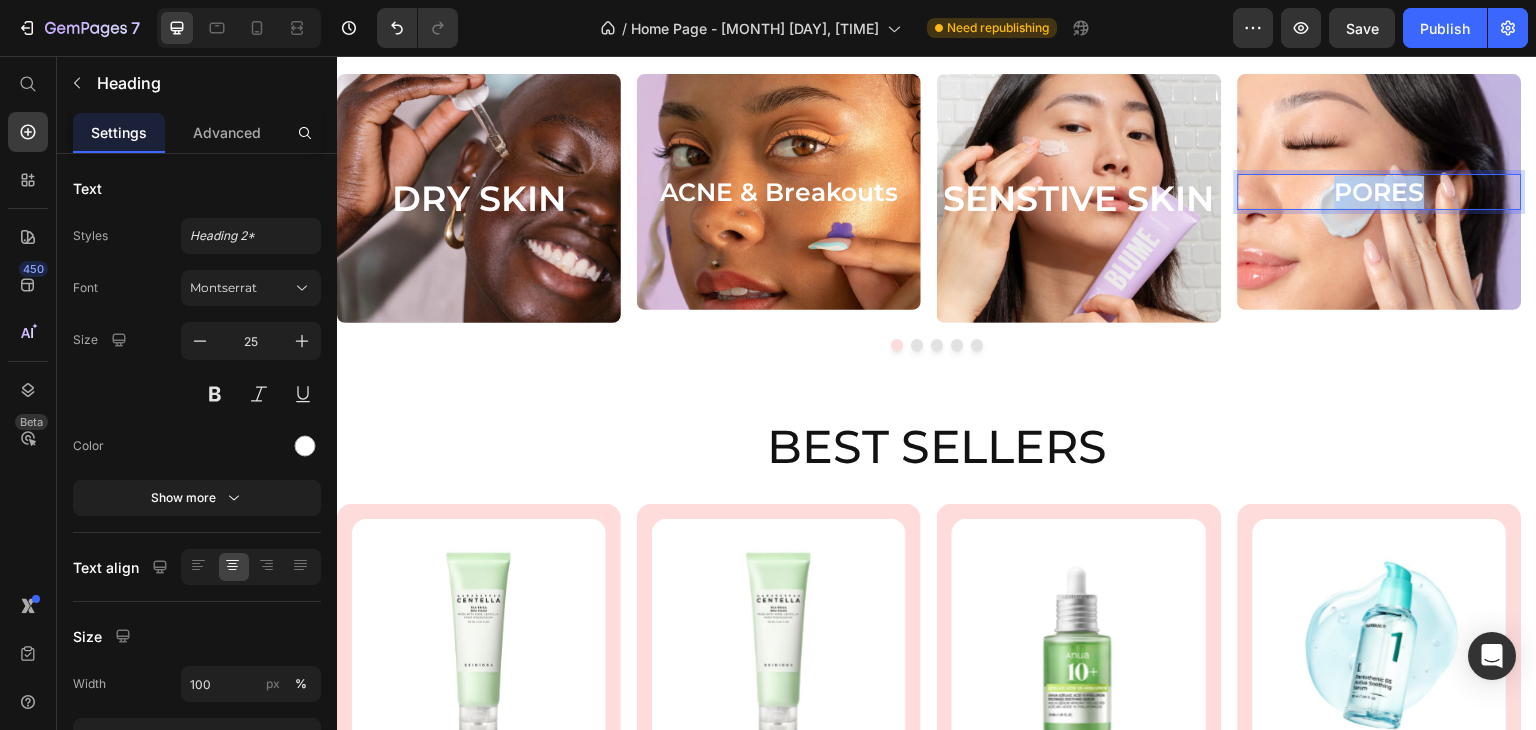 click on "PORES" at bounding box center [1380, 192] 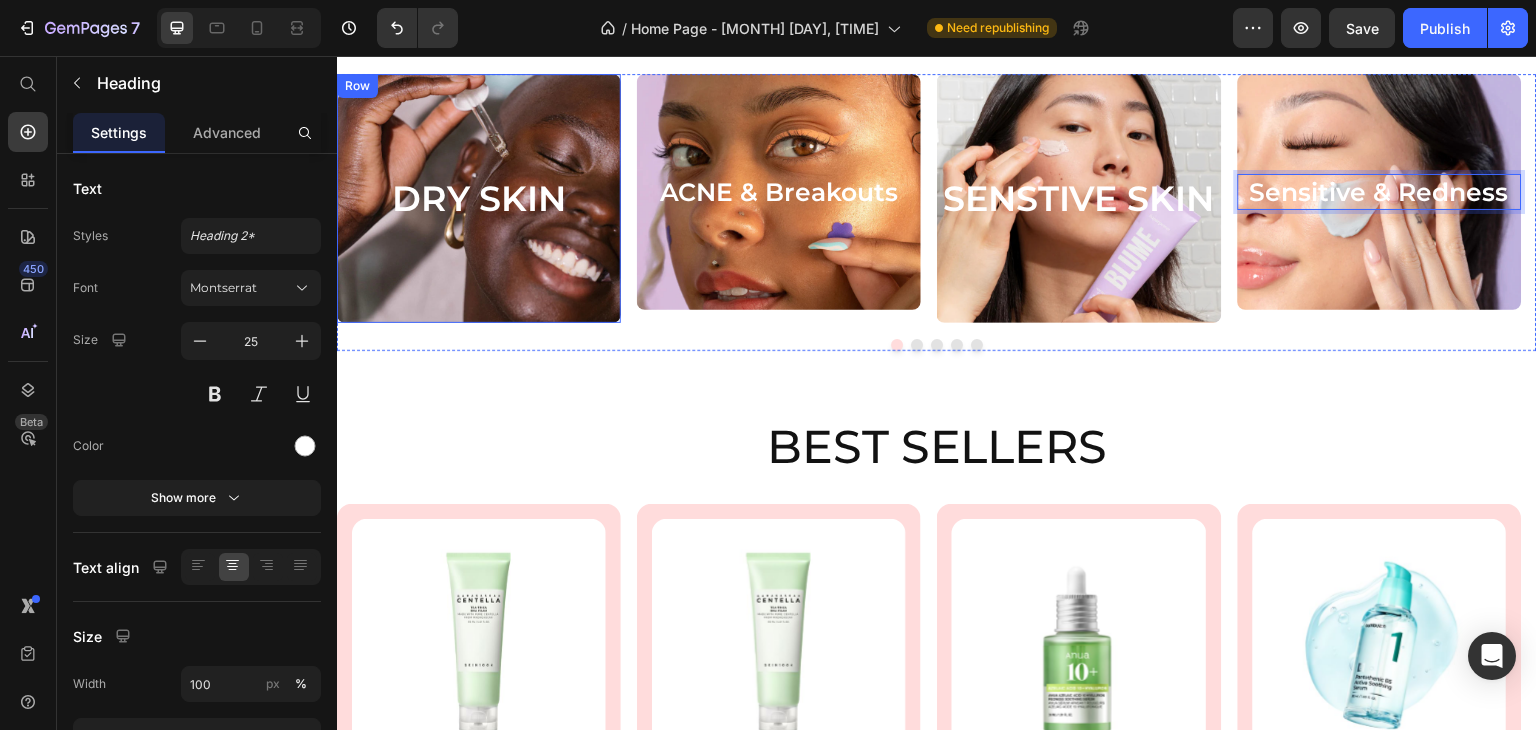 click on "DRY SKIN" at bounding box center (479, 199) 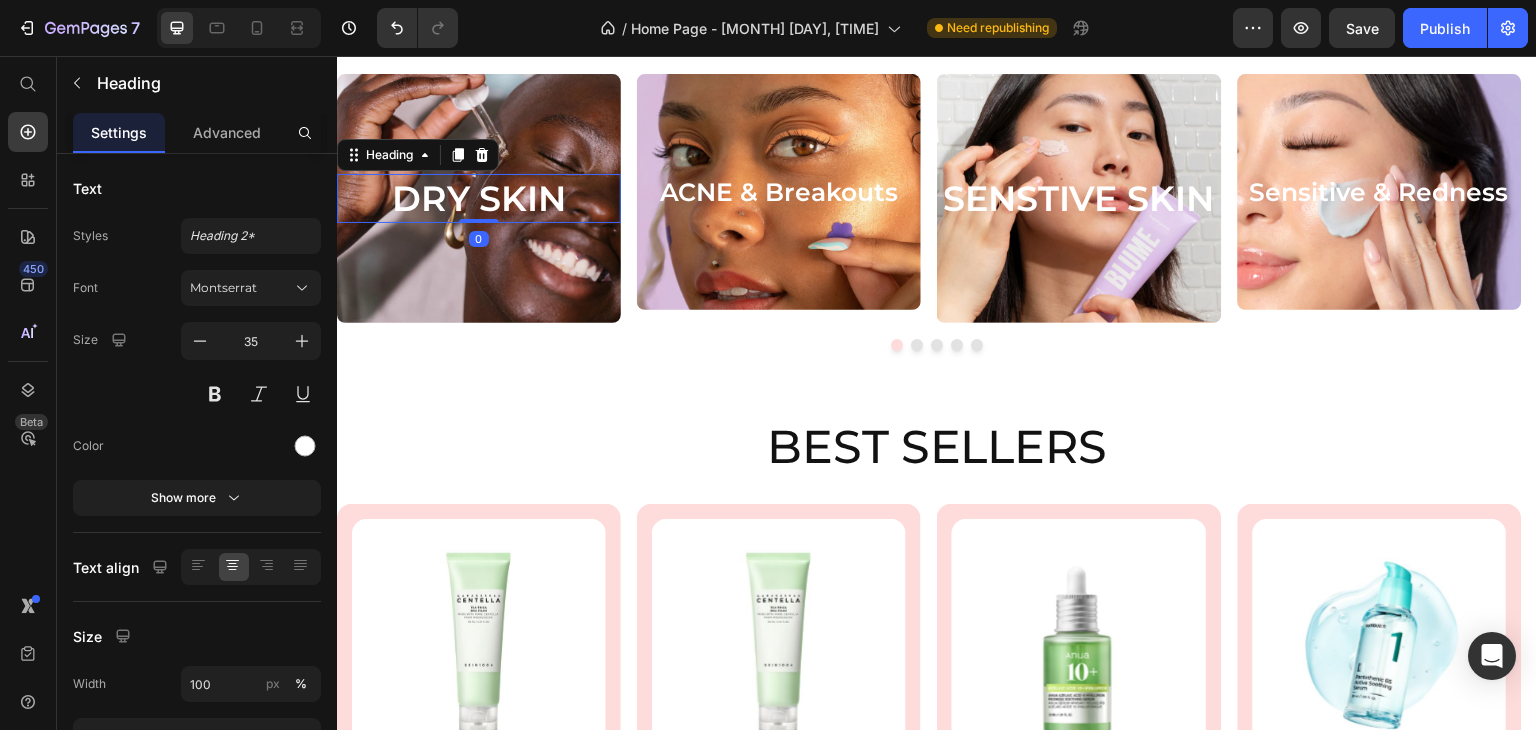click on "DRY SKIN" at bounding box center (479, 199) 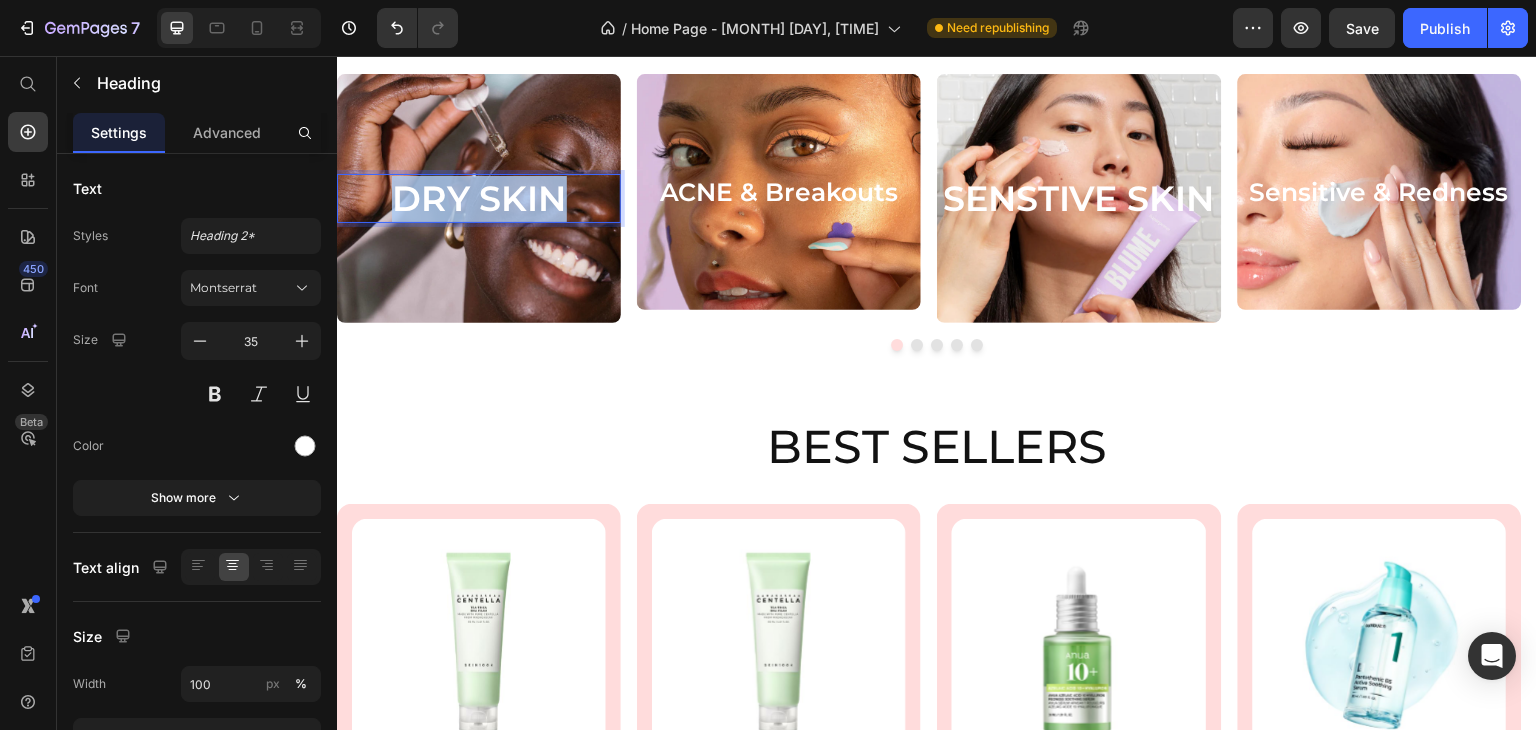 click on "DRY SKIN" at bounding box center [479, 199] 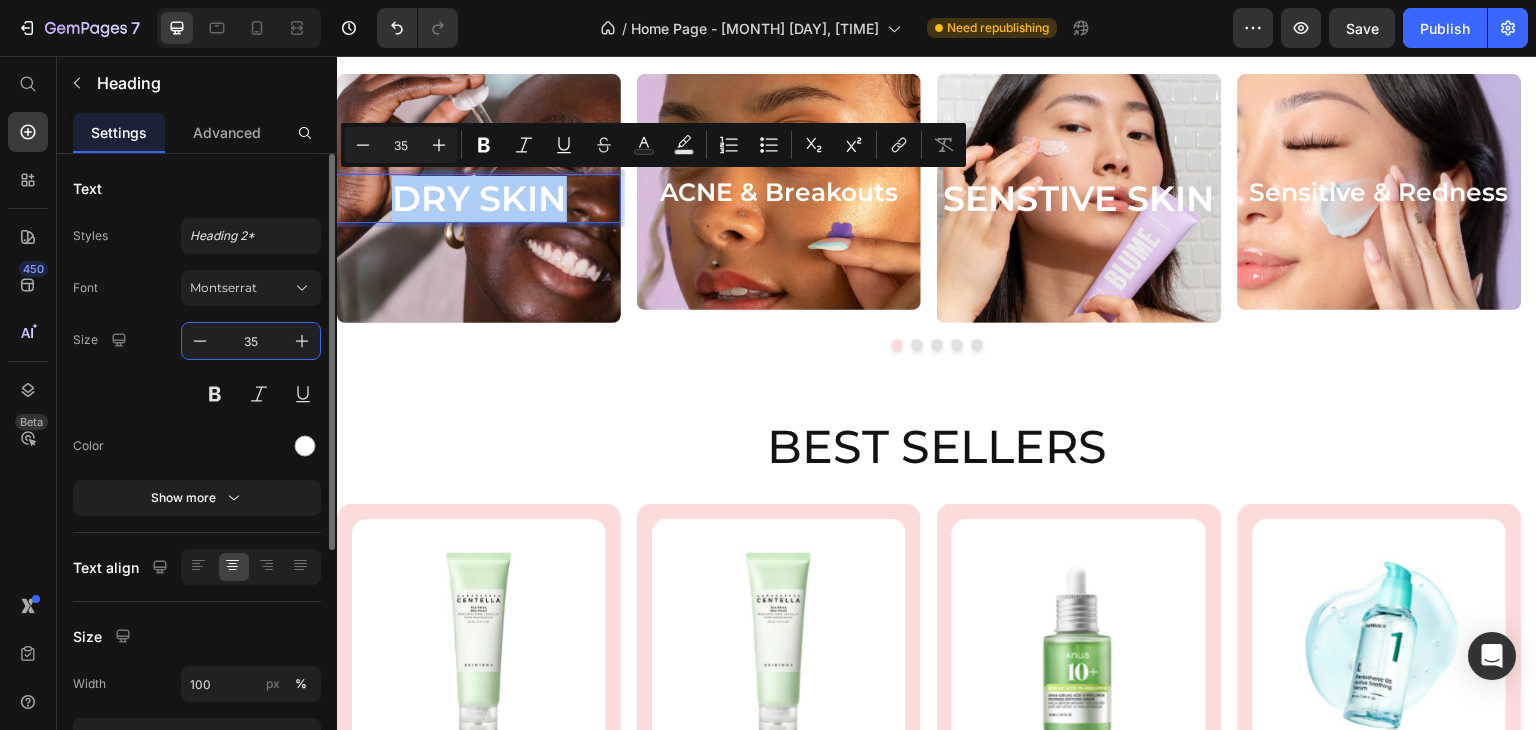 click on "35" at bounding box center [251, 341] 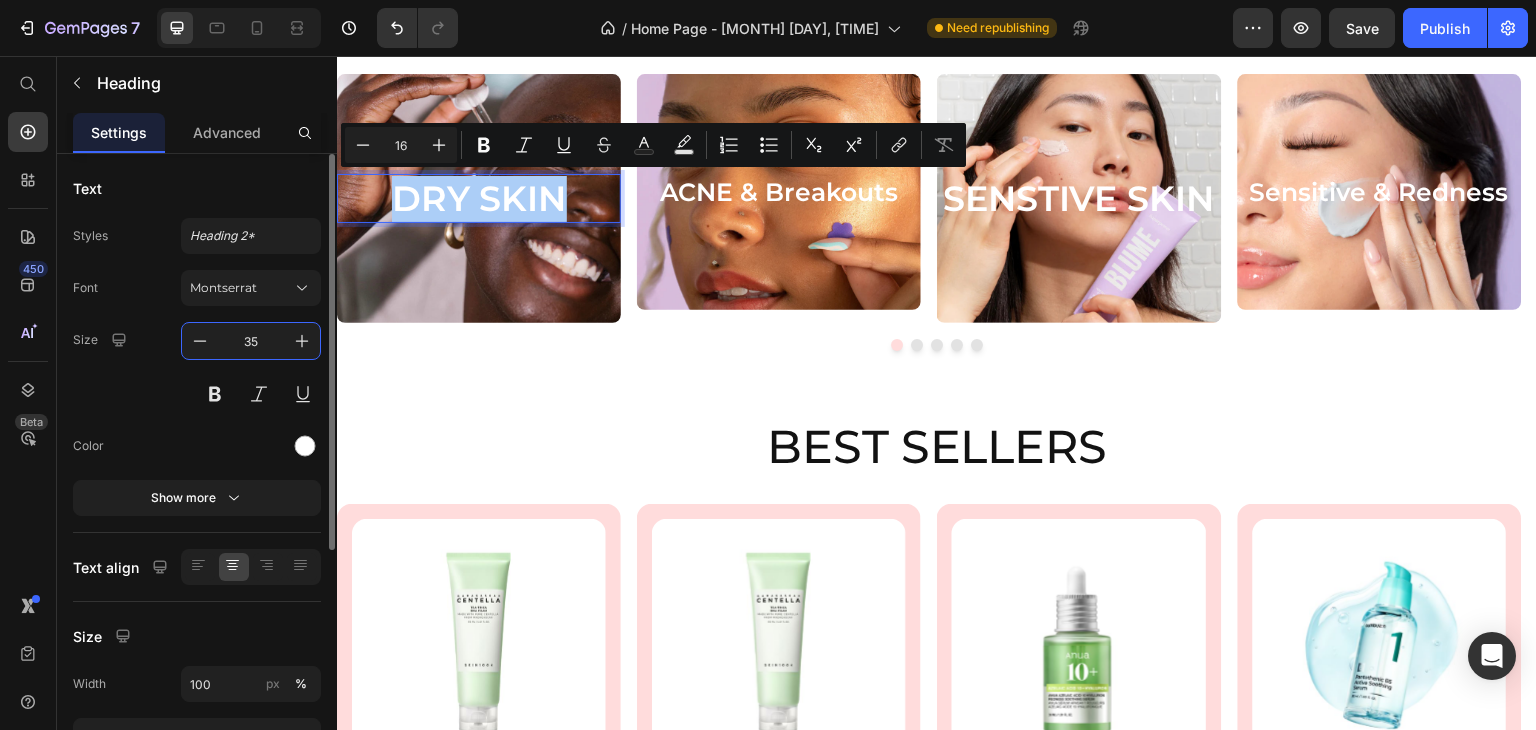 click on "35" at bounding box center (251, 341) 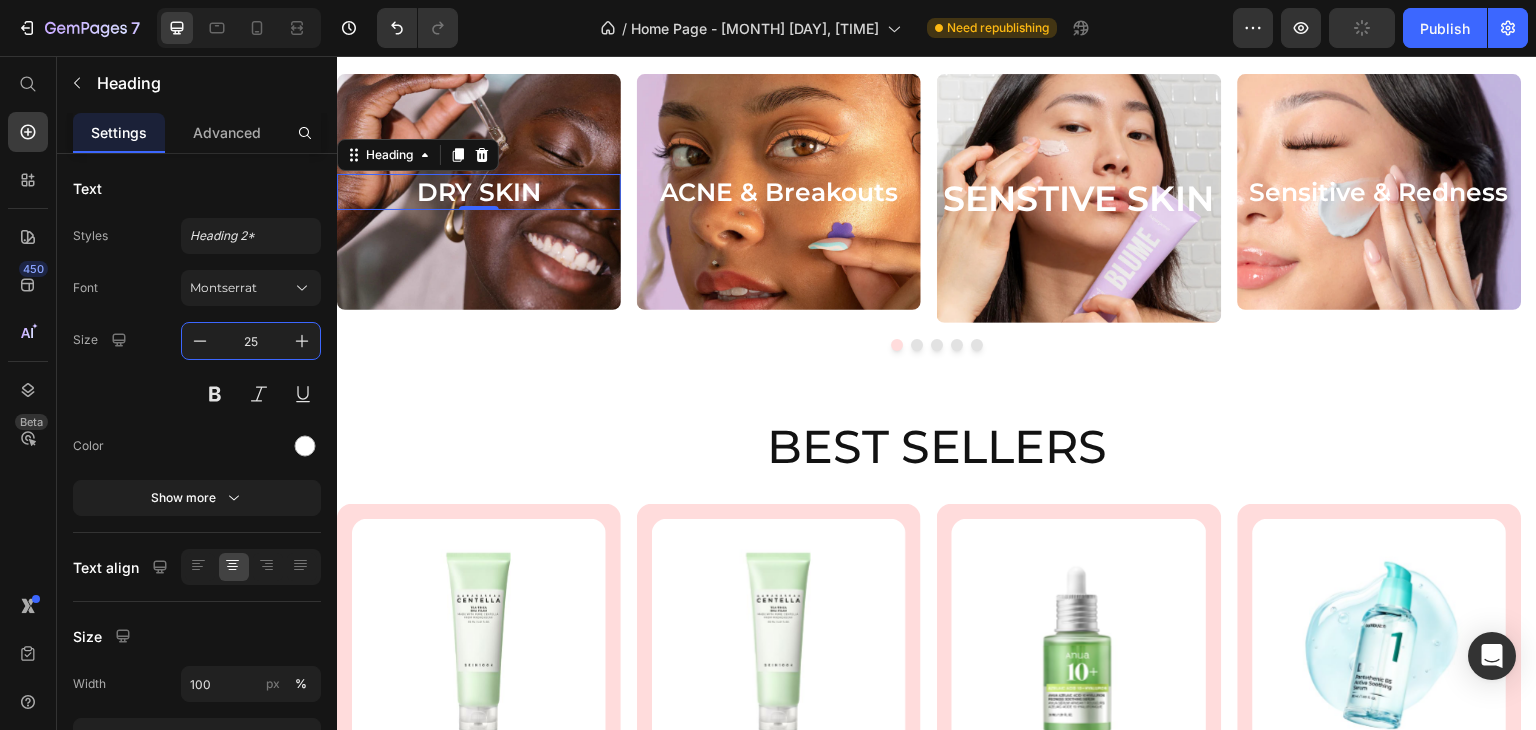 type on "25" 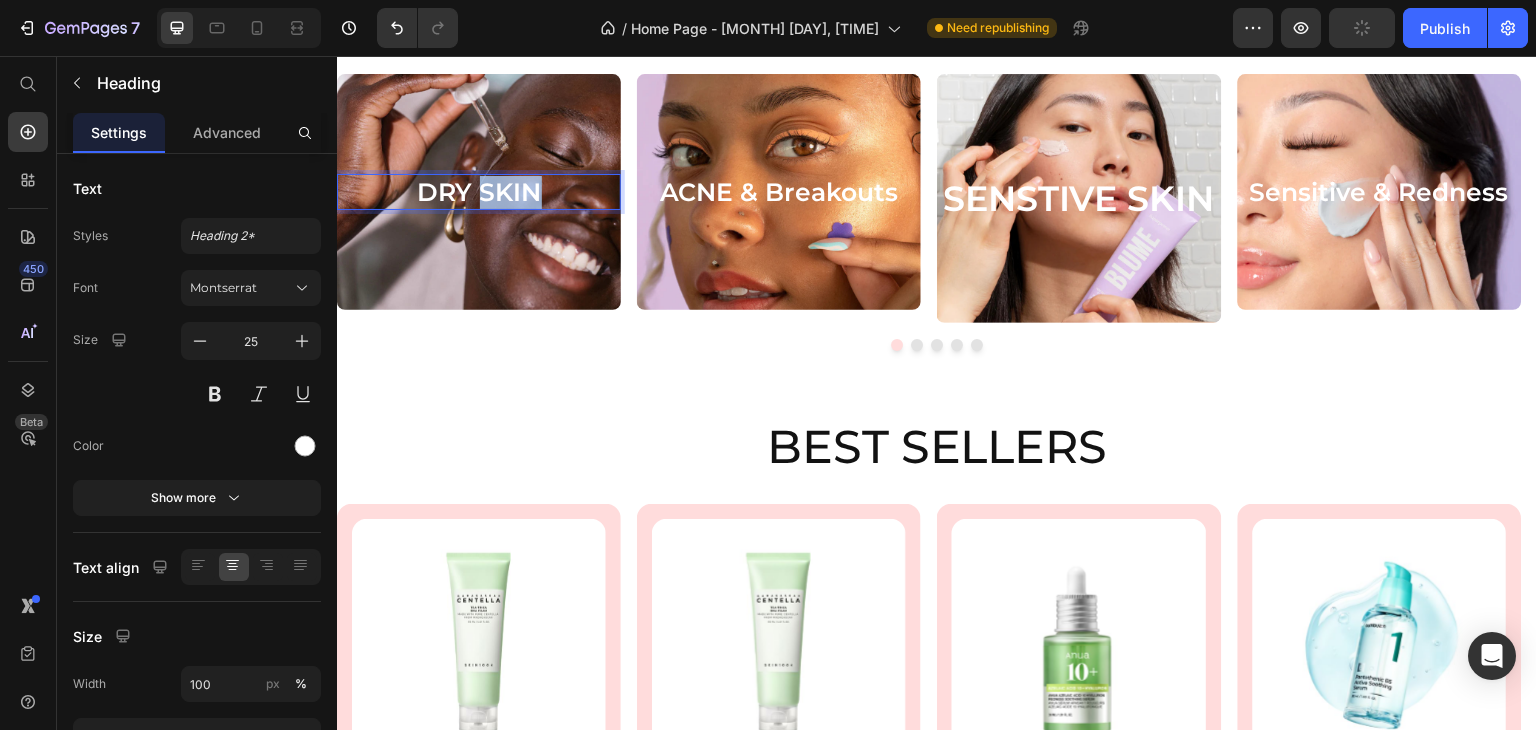 click on "DRY SKIN" at bounding box center [479, 192] 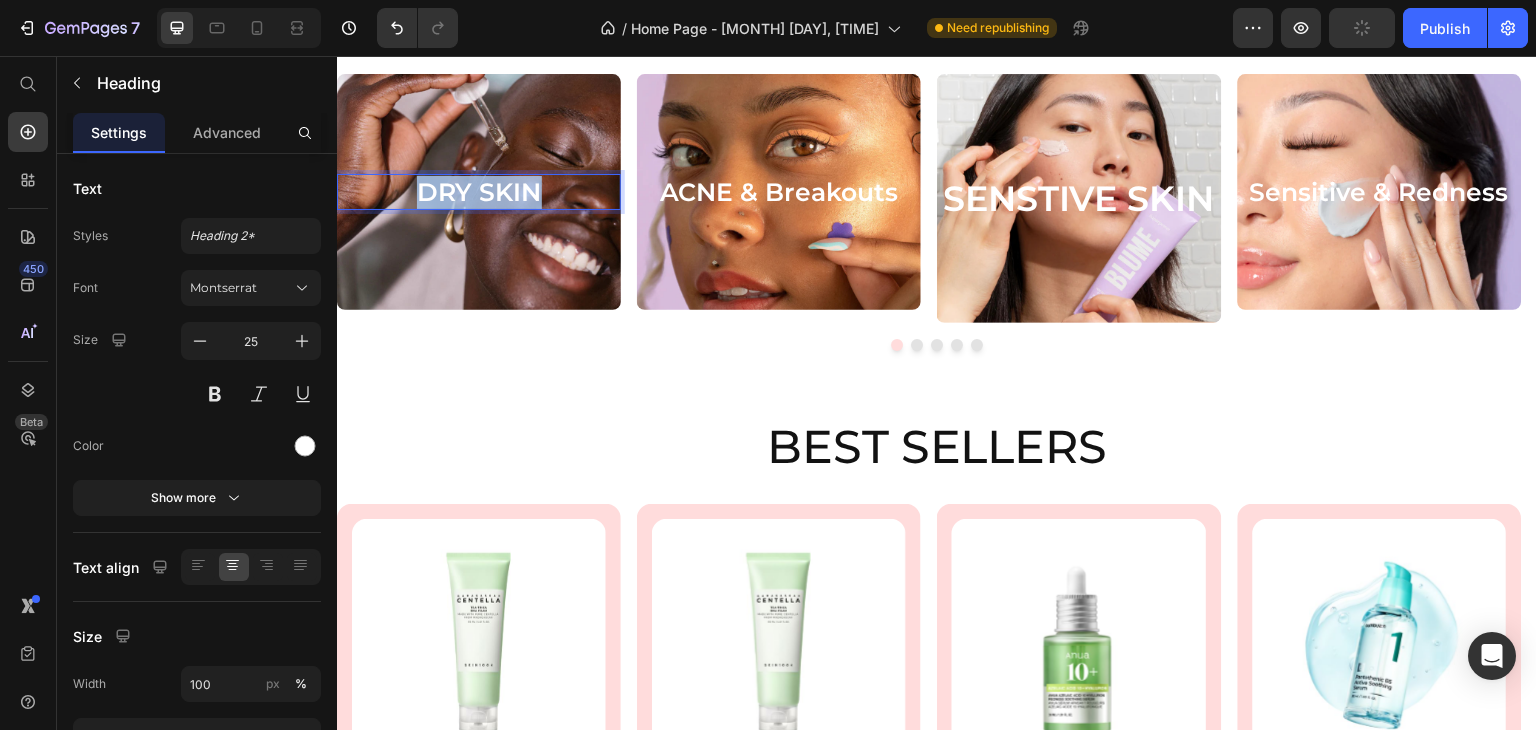 click on "DRY SKIN" at bounding box center [479, 192] 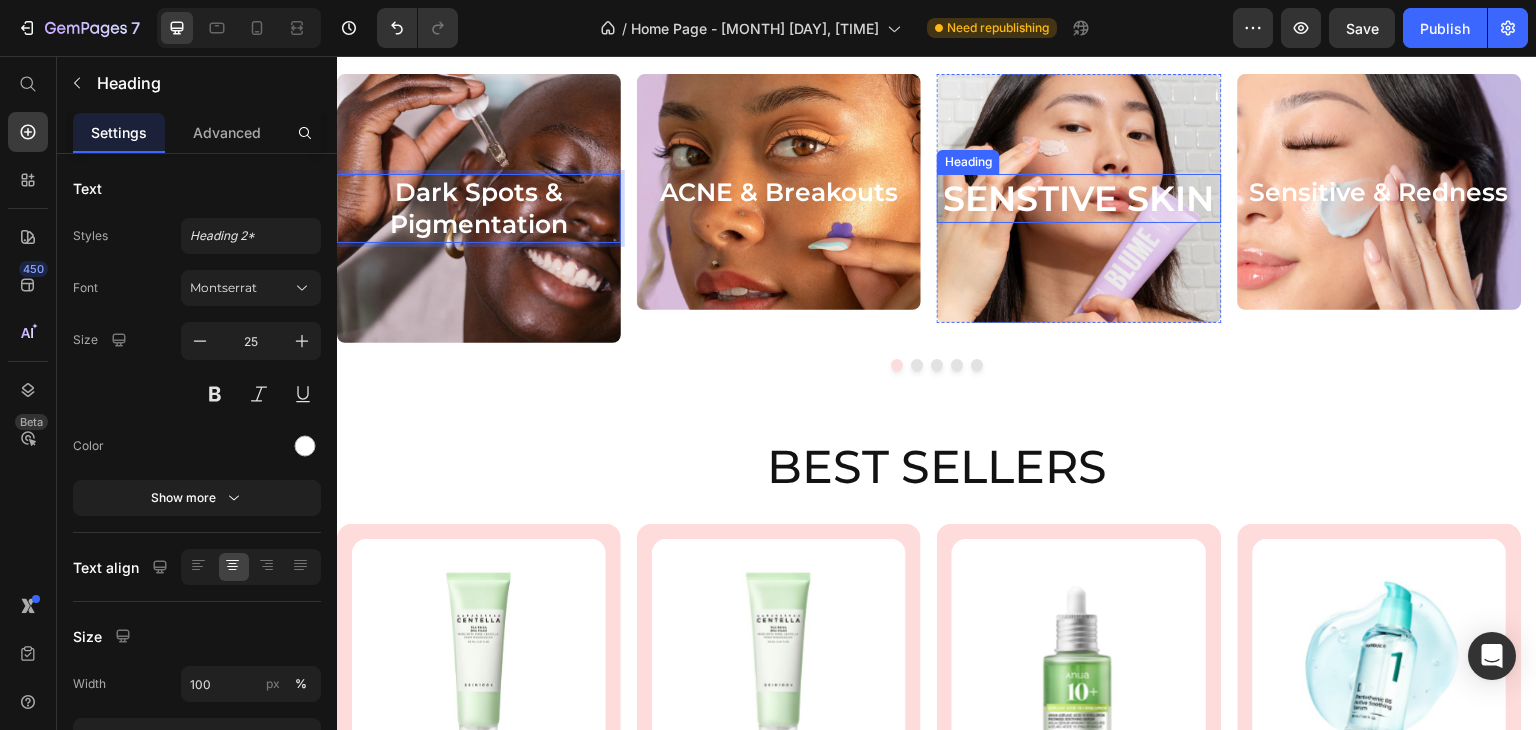 click on "SENSTIVE SKIN" at bounding box center [1079, 199] 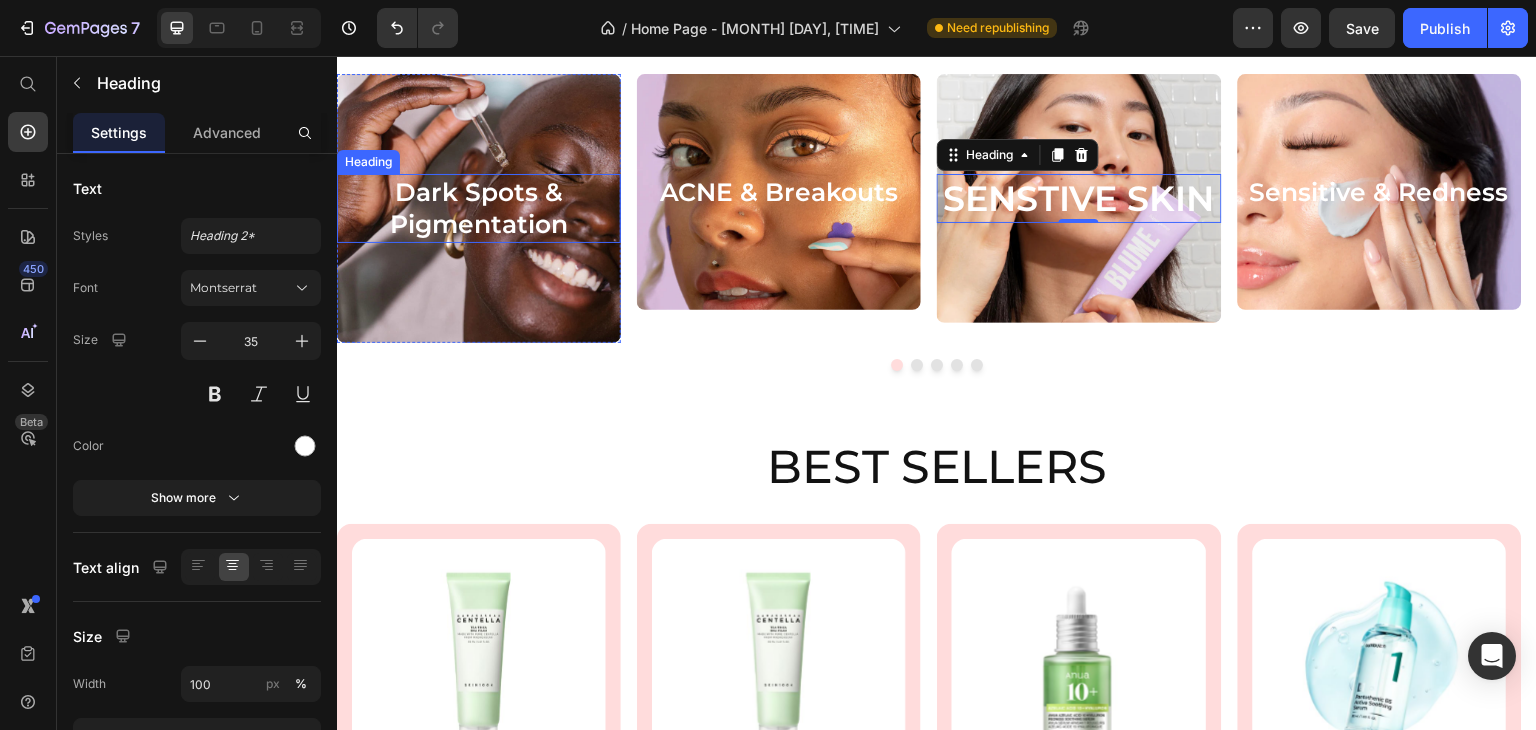 click on "Dark Spots & Pigmentation" at bounding box center [479, 208] 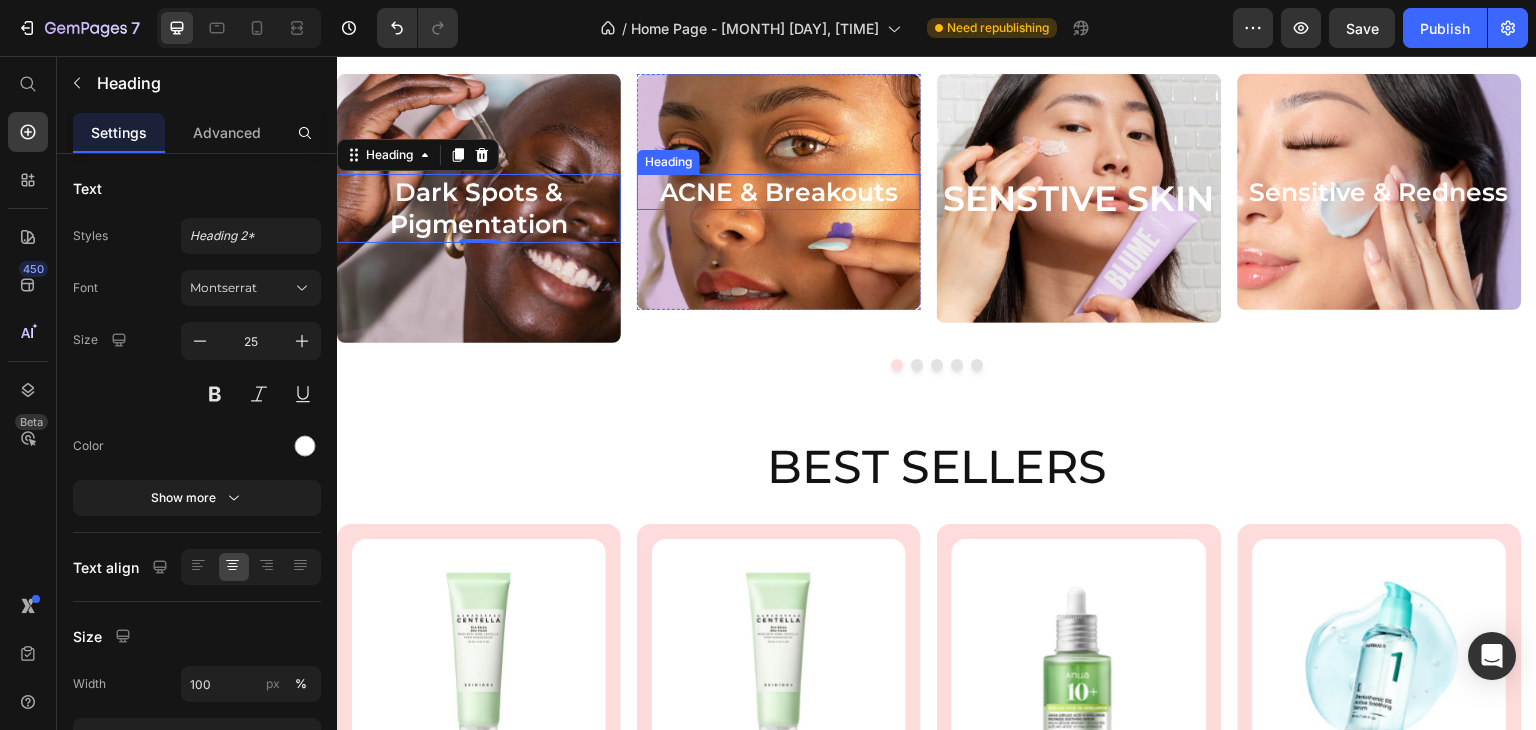 click on "ACNE & Breakouts" at bounding box center (779, 192) 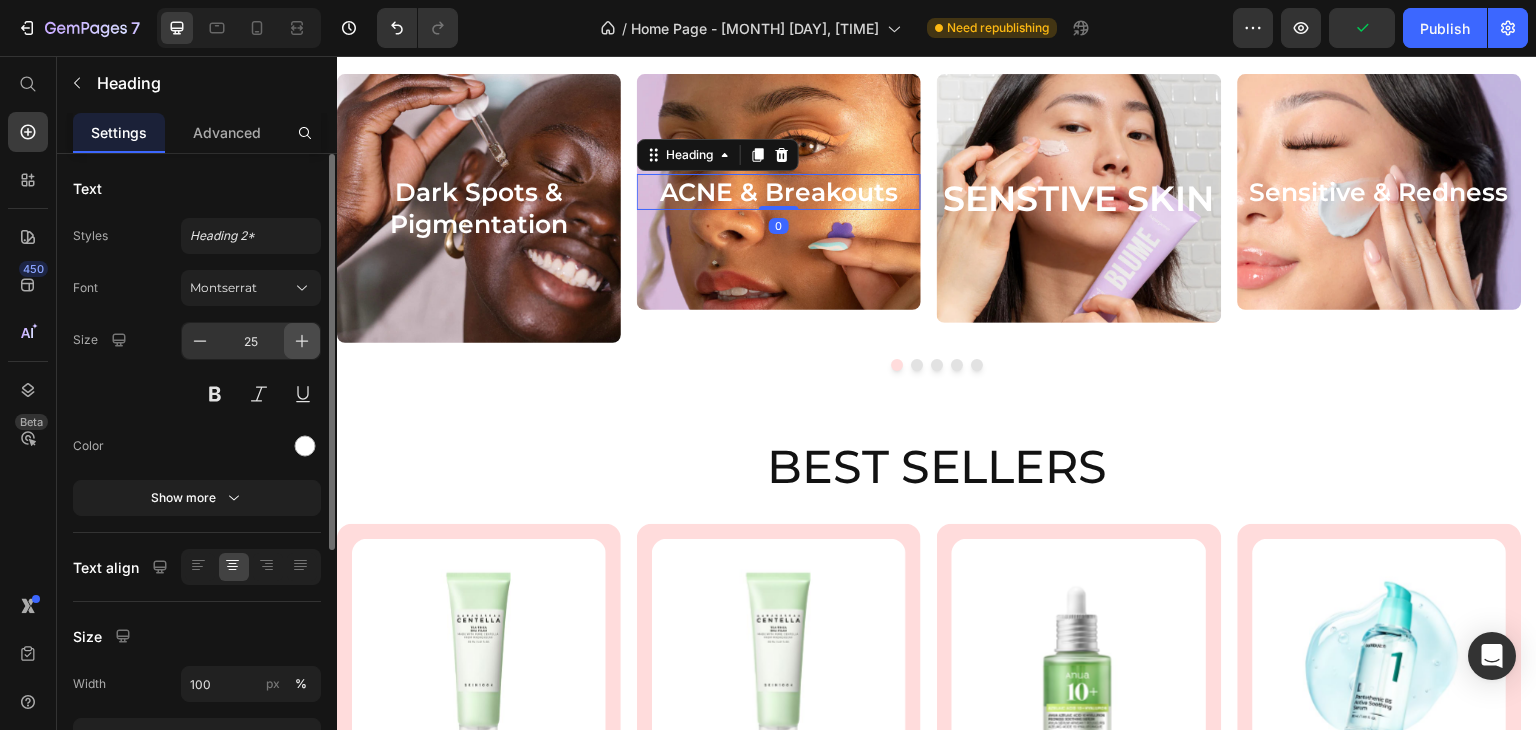 click 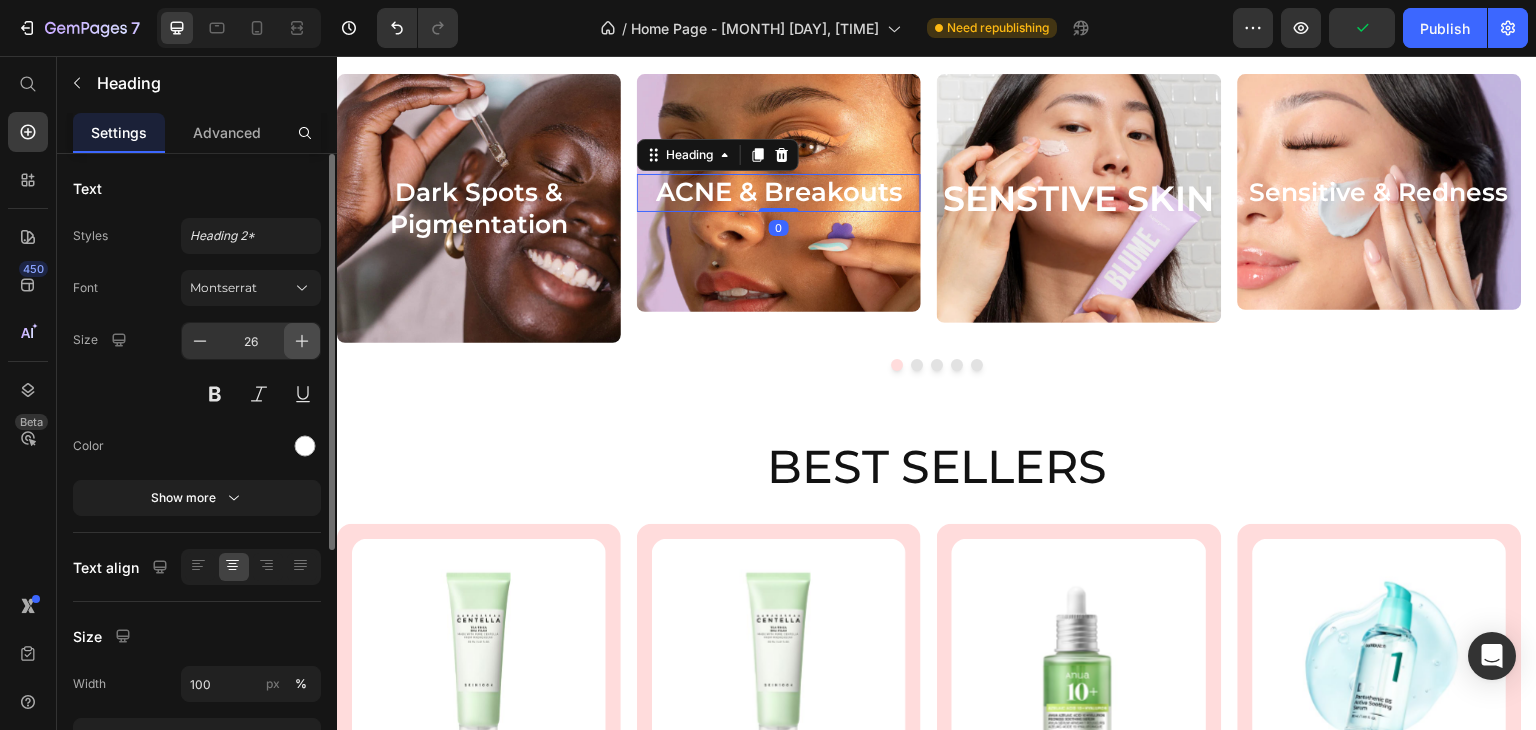 click 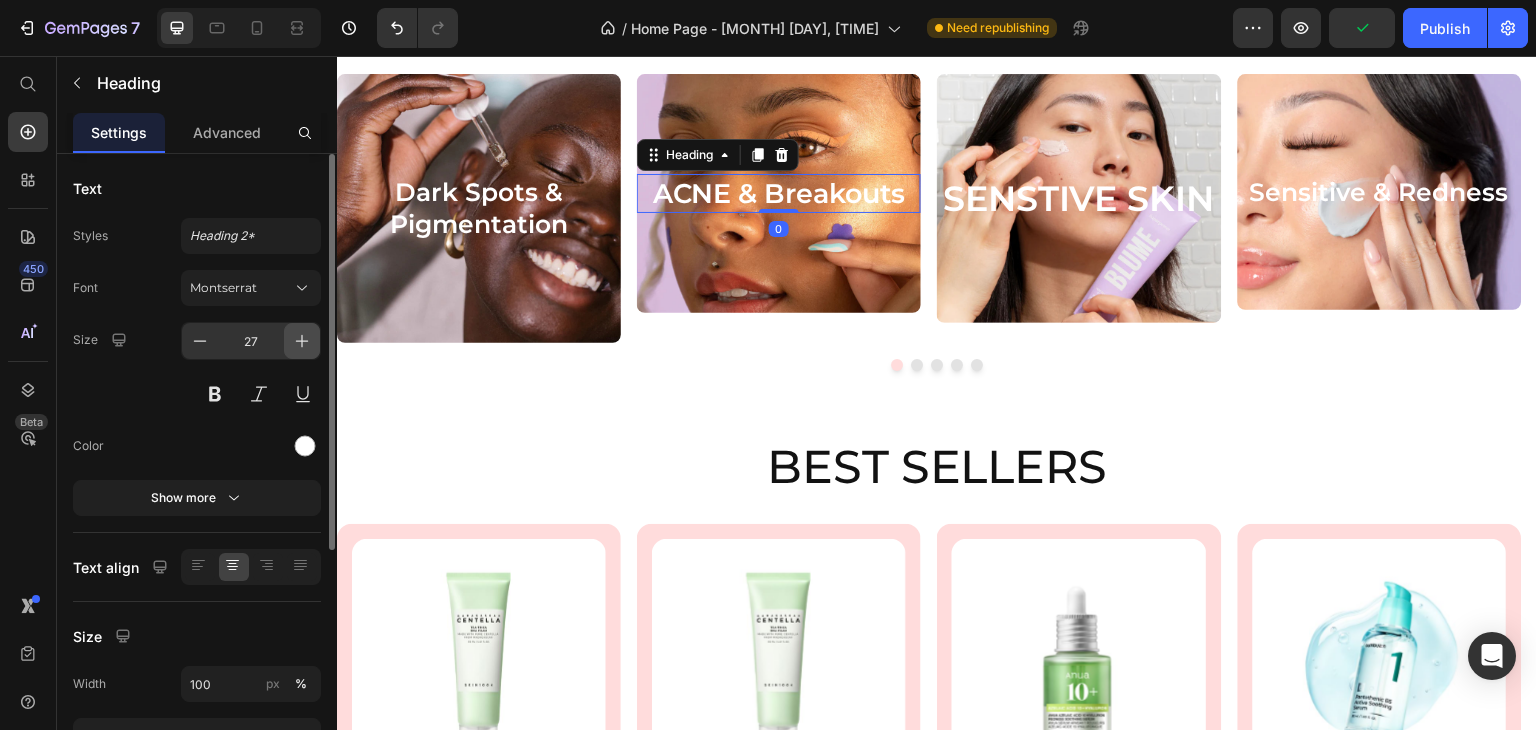 click 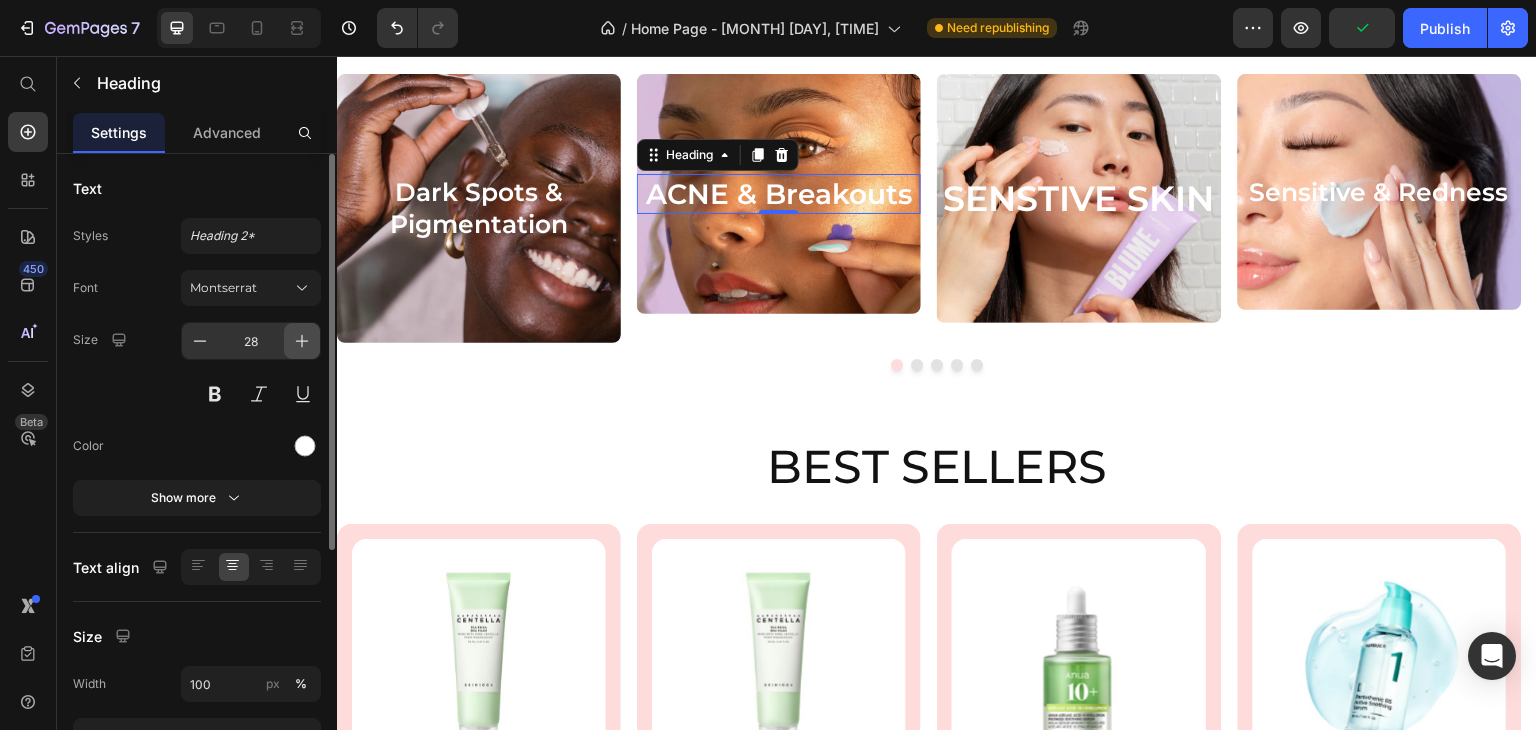 click 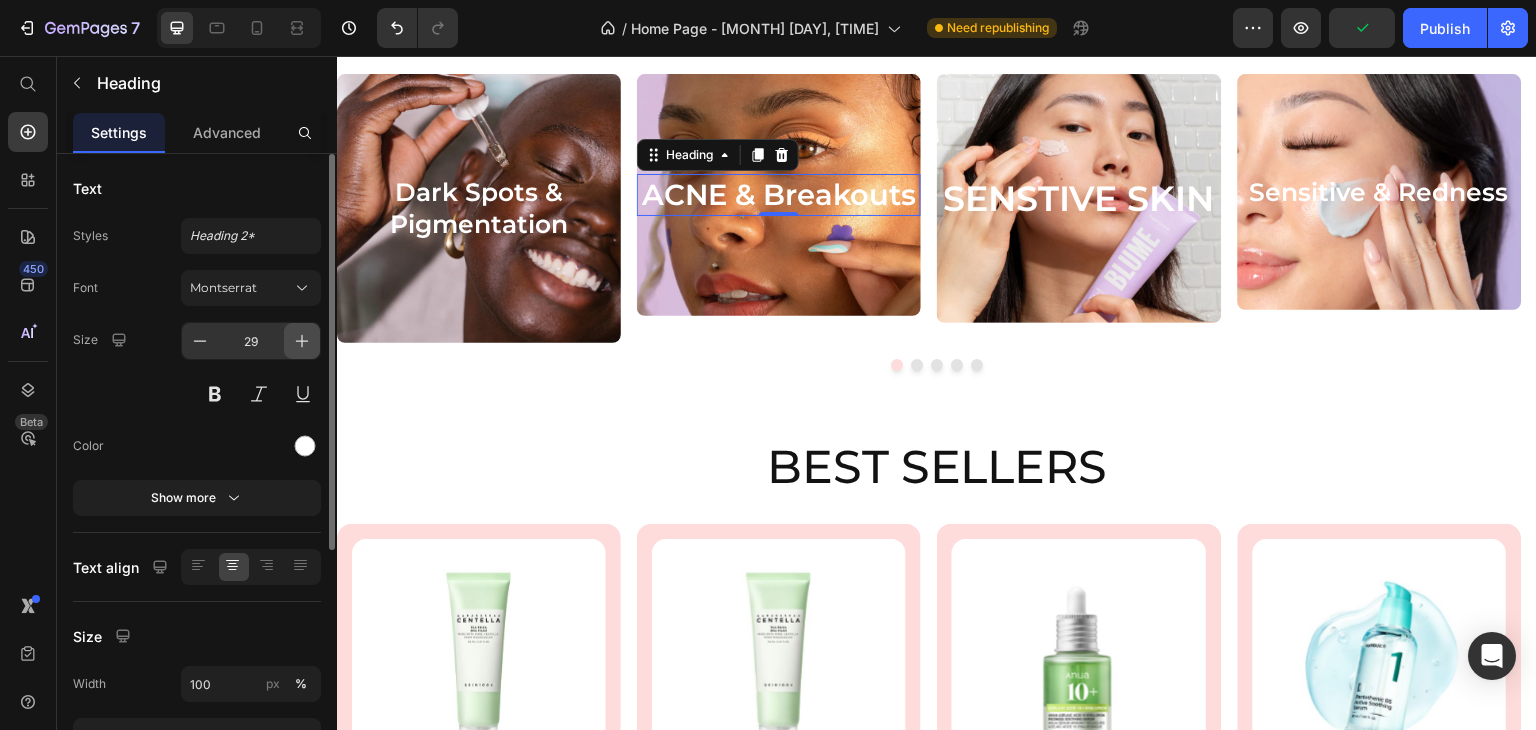 click 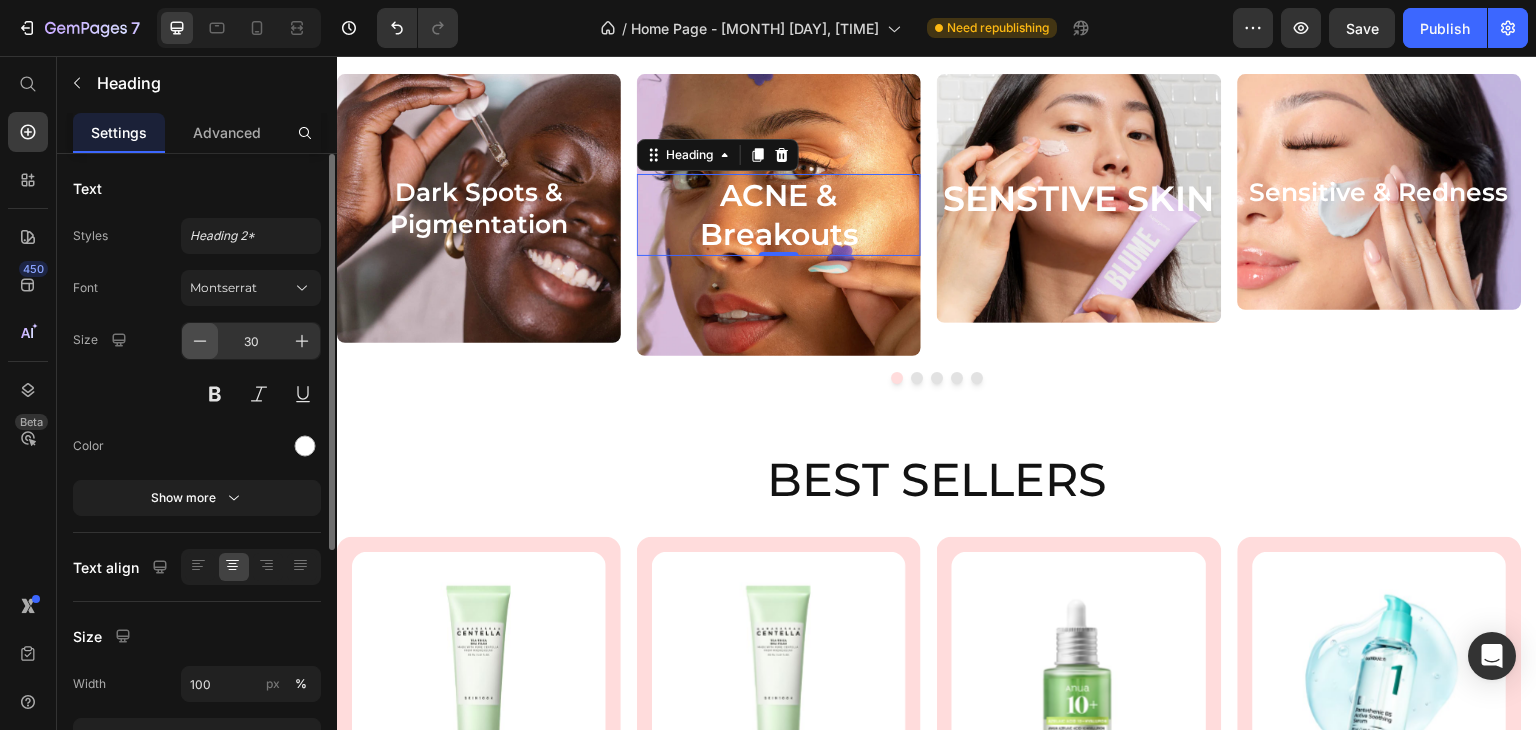 click at bounding box center (200, 341) 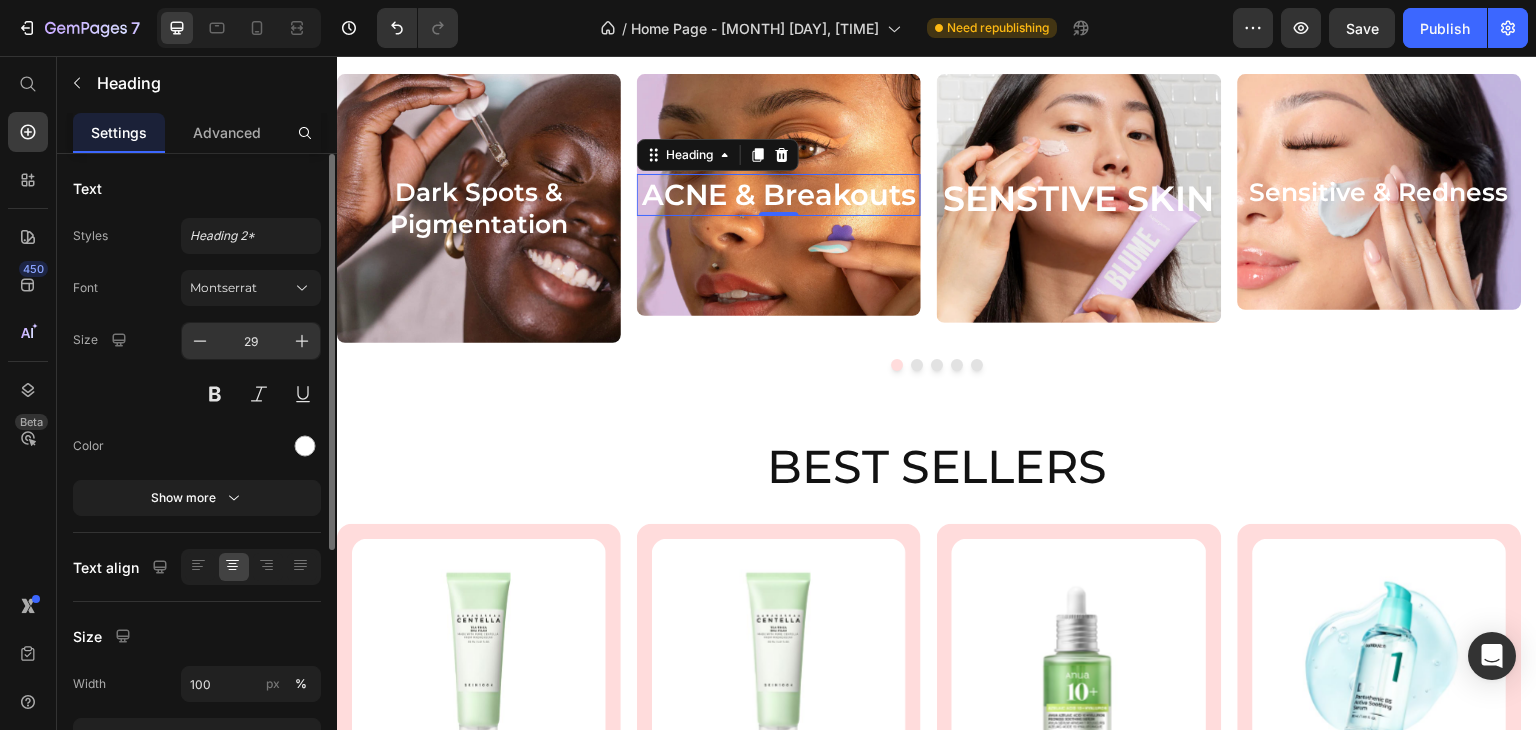 click on "29" at bounding box center [251, 341] 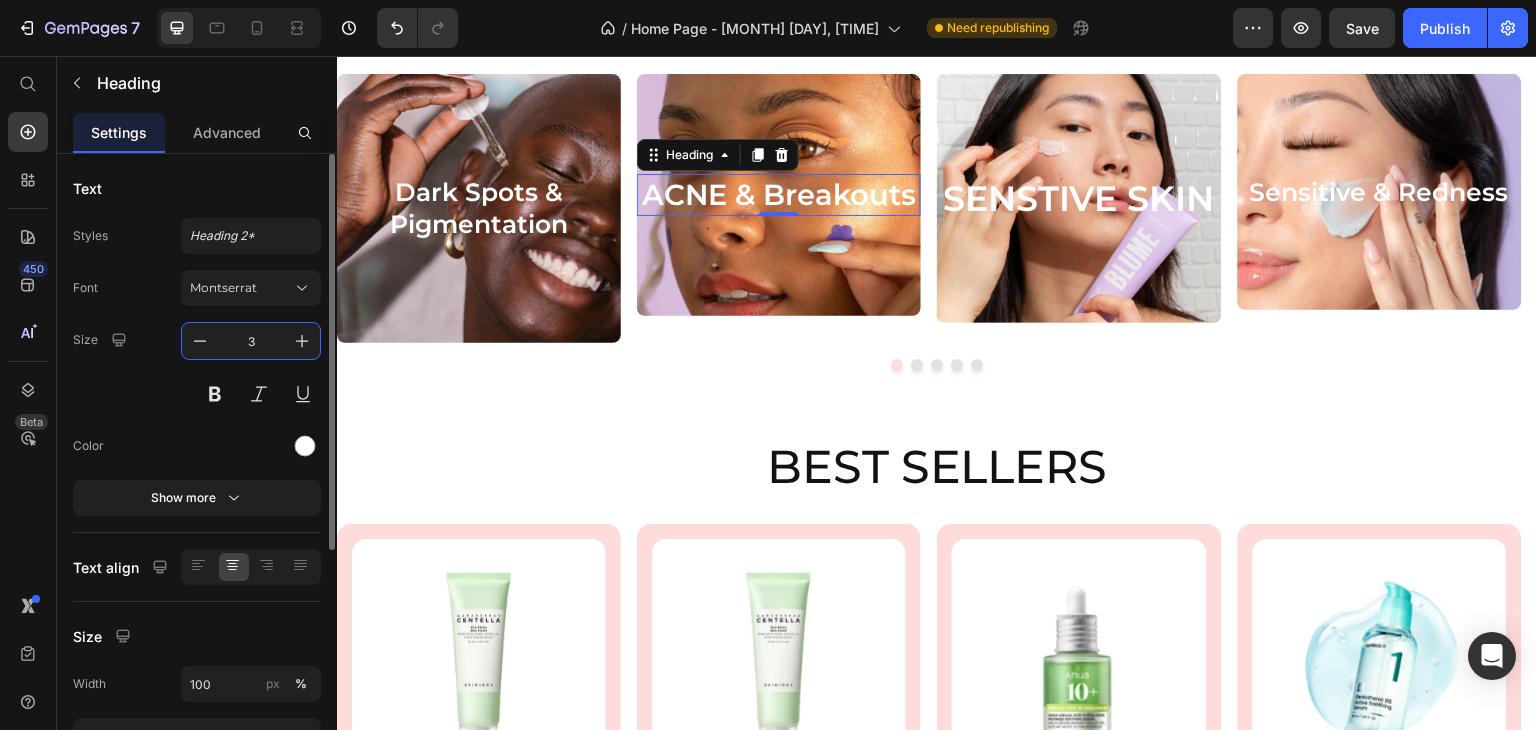 type on "35" 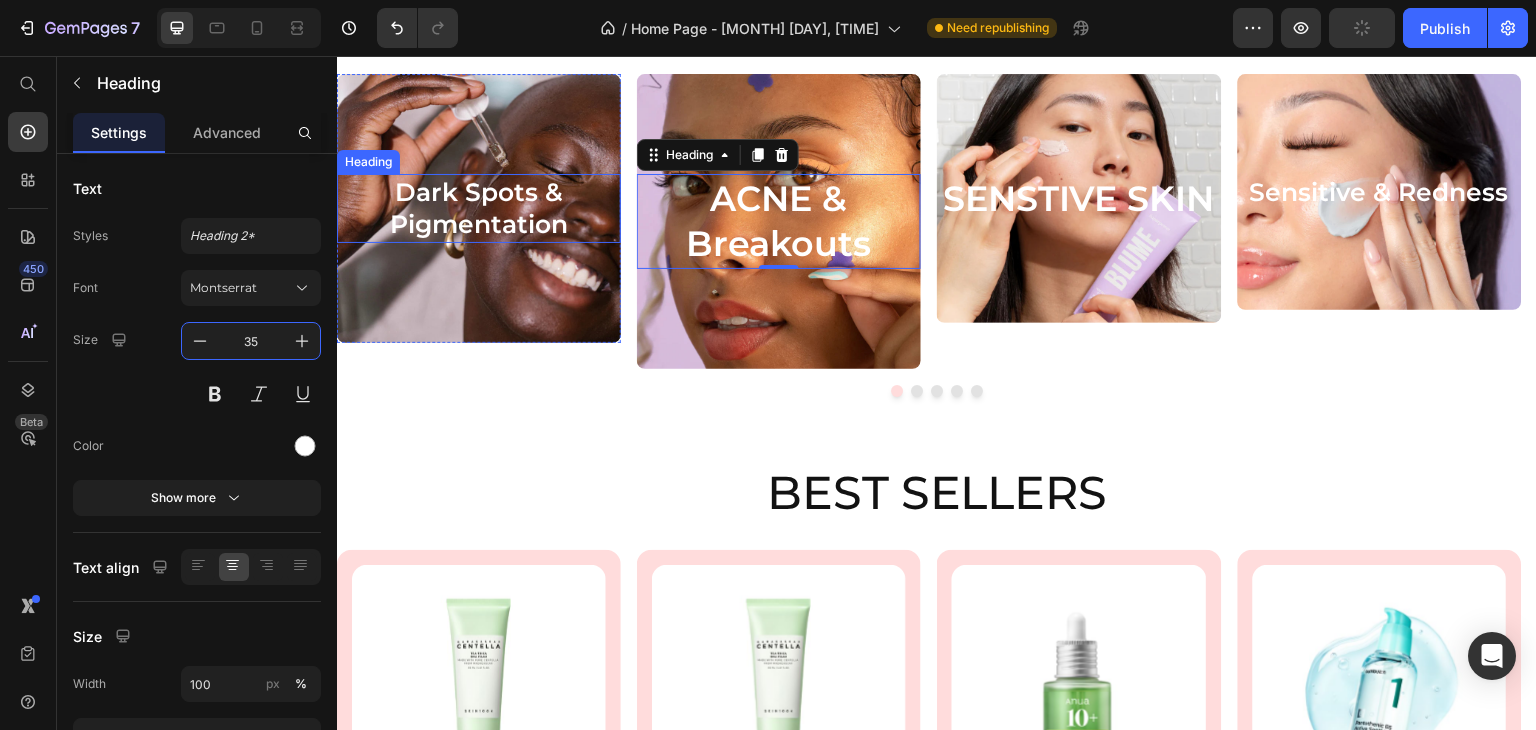 click on "Dark Spots & Pigmentation" at bounding box center (479, 208) 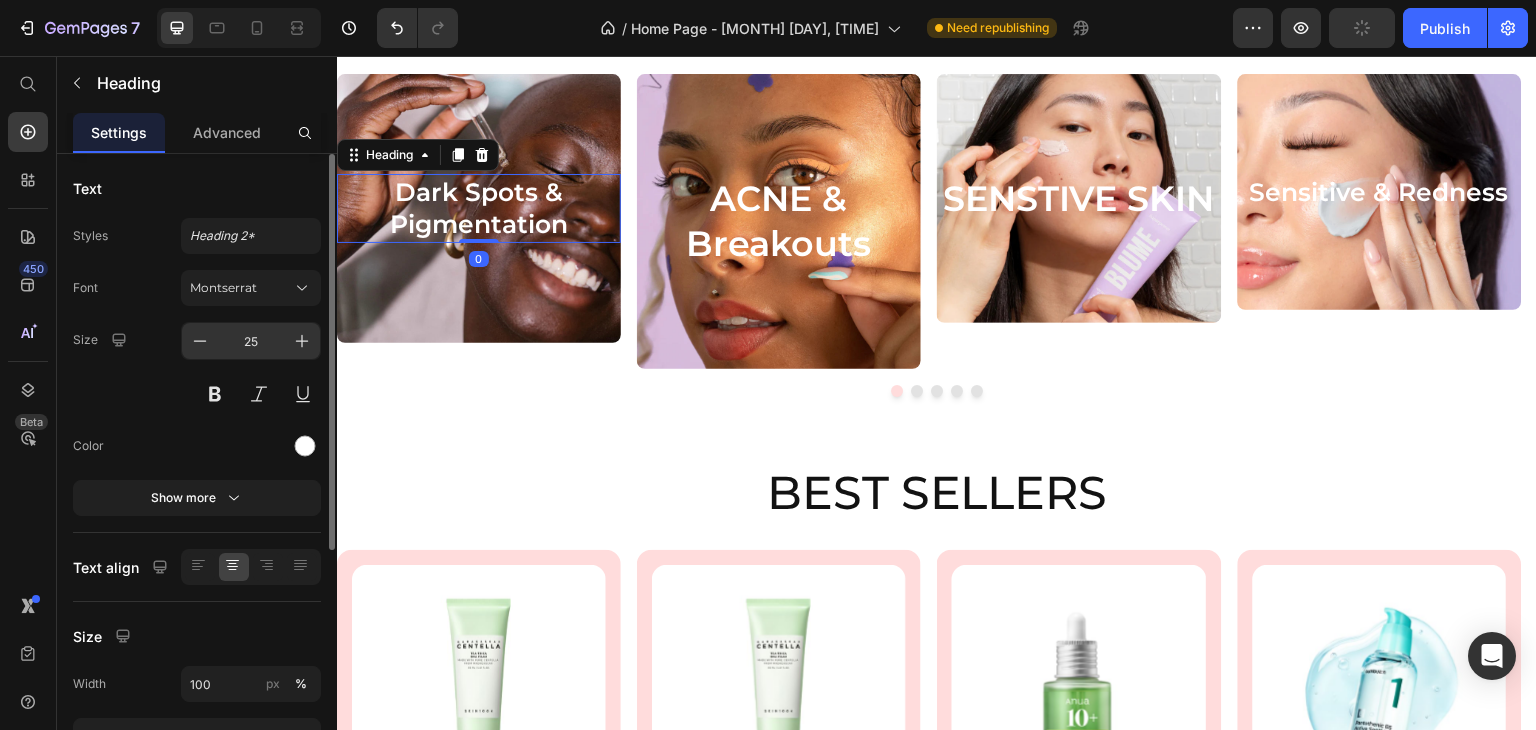 click on "25" at bounding box center [251, 341] 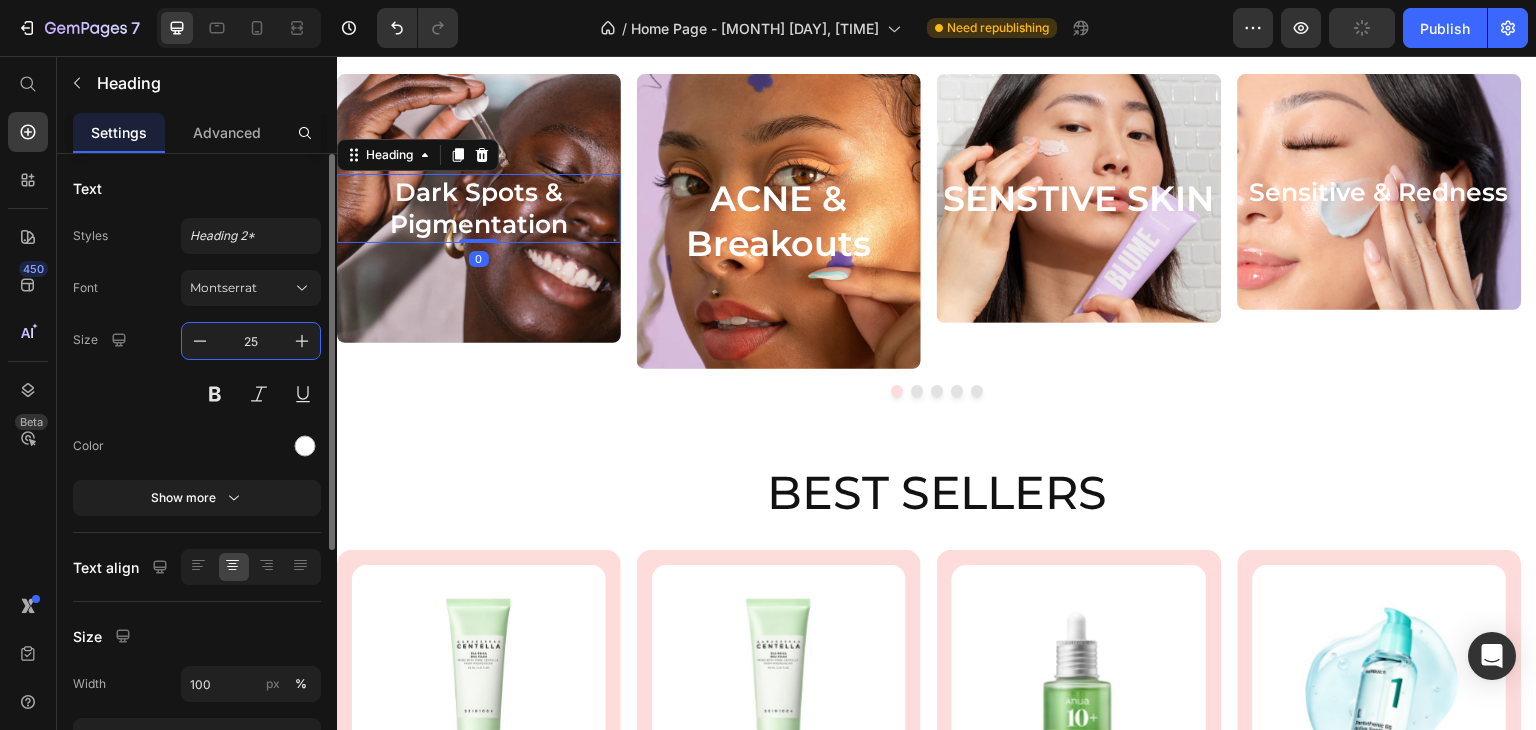 click on "25" at bounding box center [251, 341] 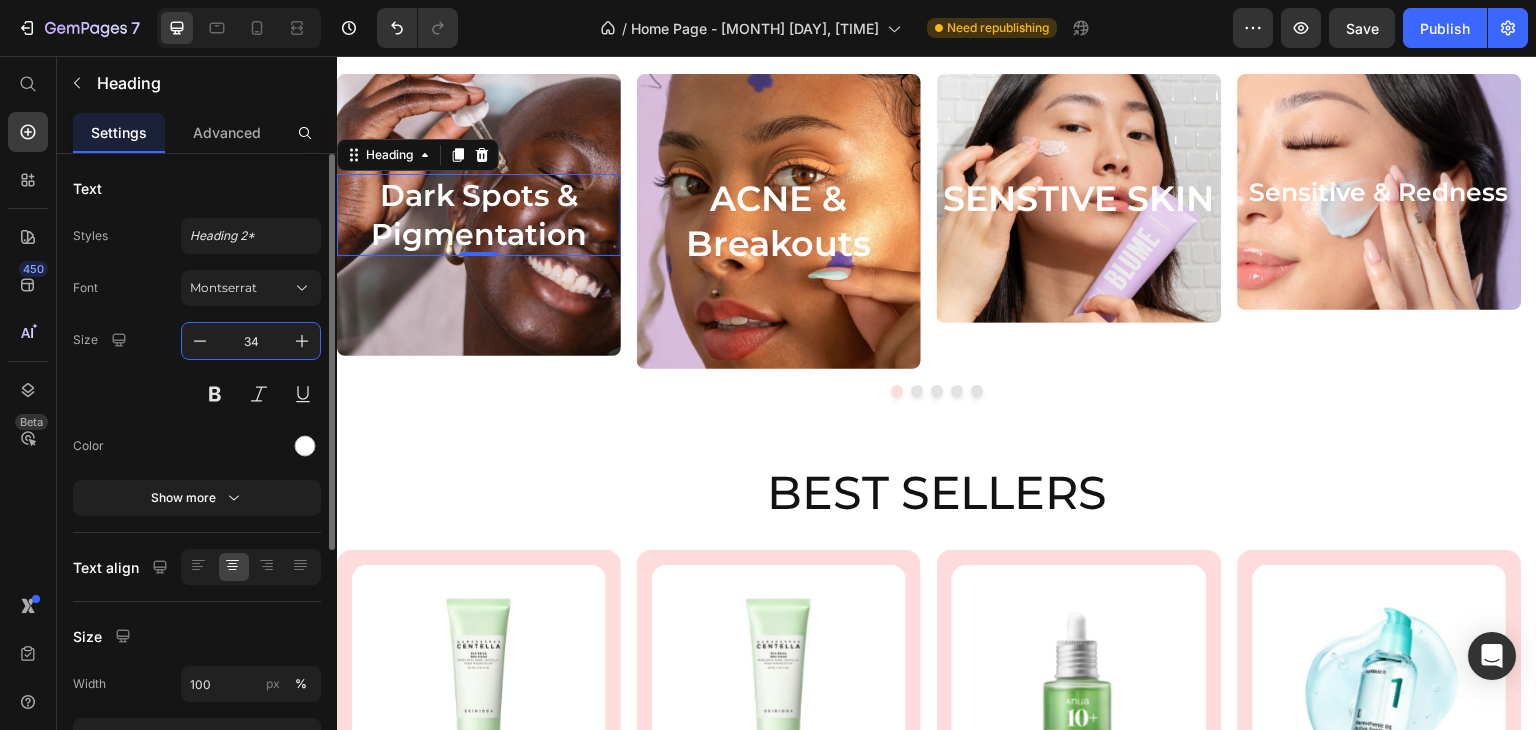 type on "35" 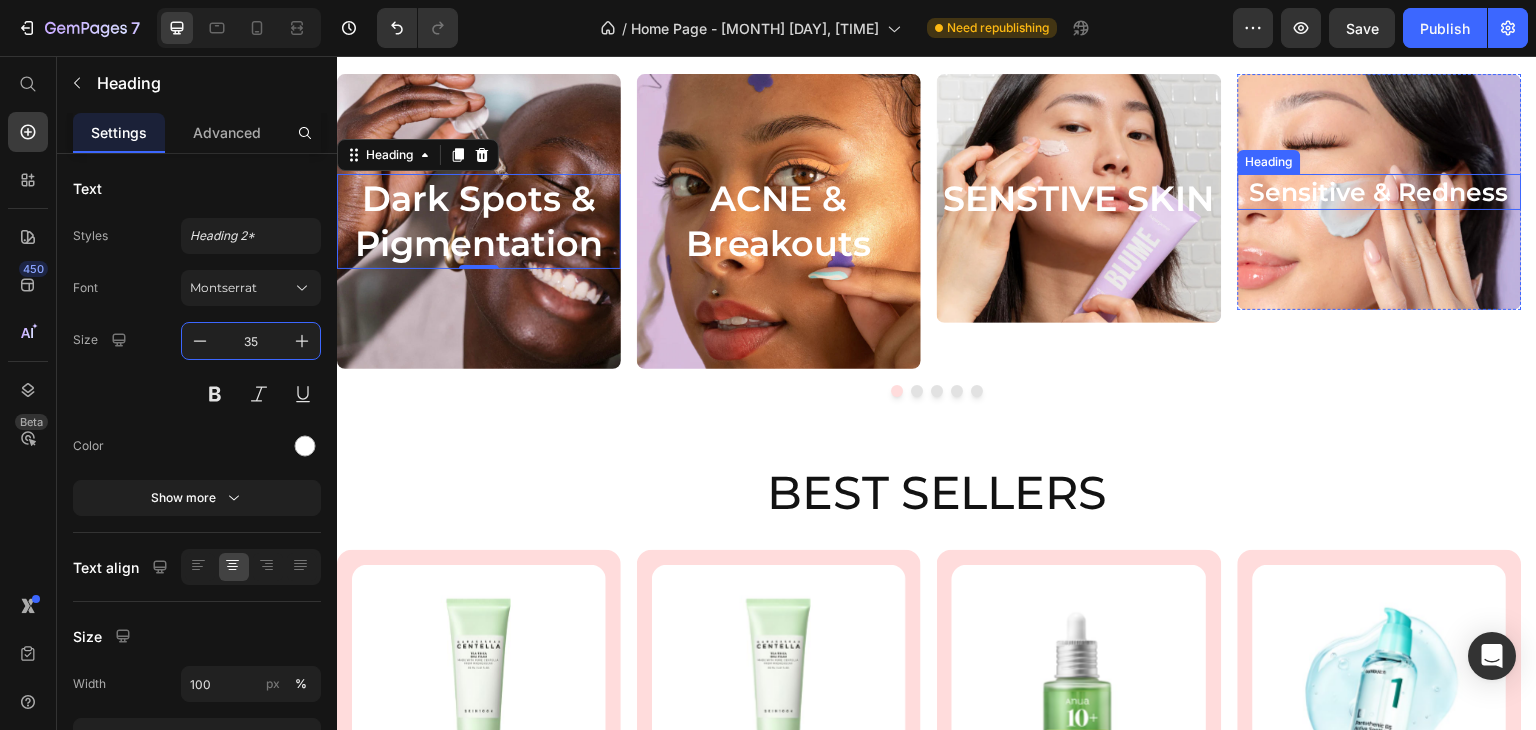 click on "Sensitive & Redness" at bounding box center (1380, 192) 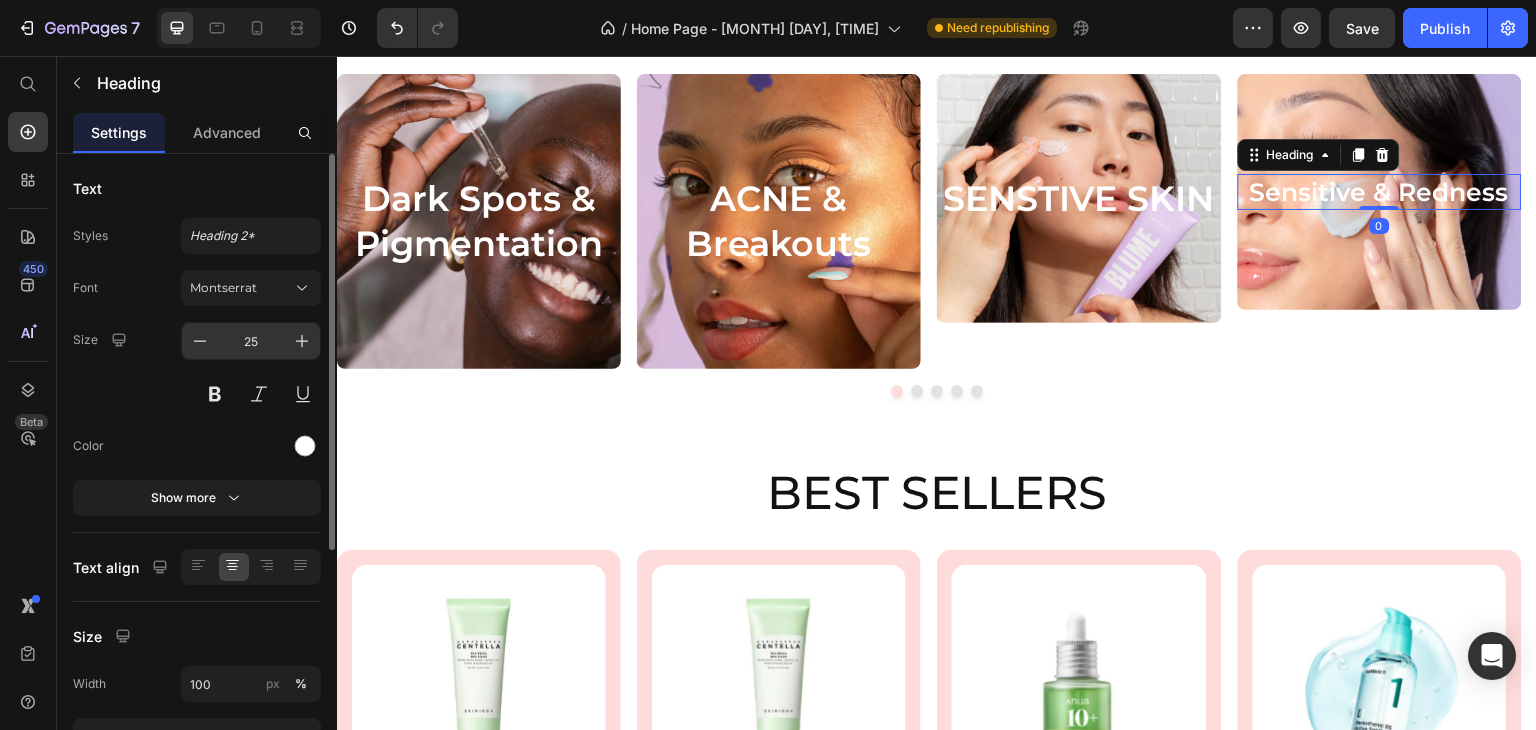 click on "25" at bounding box center (251, 341) 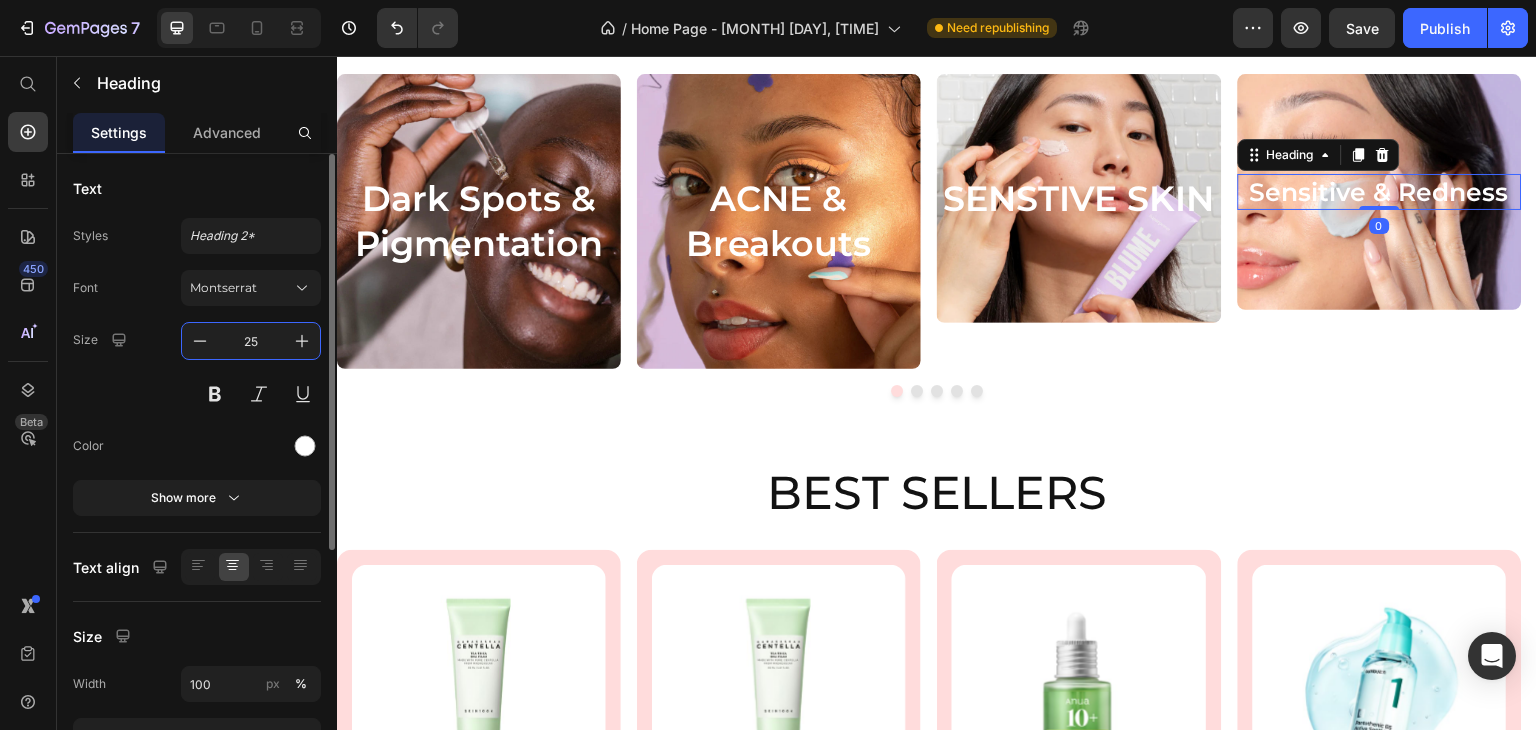 click on "25" at bounding box center (251, 341) 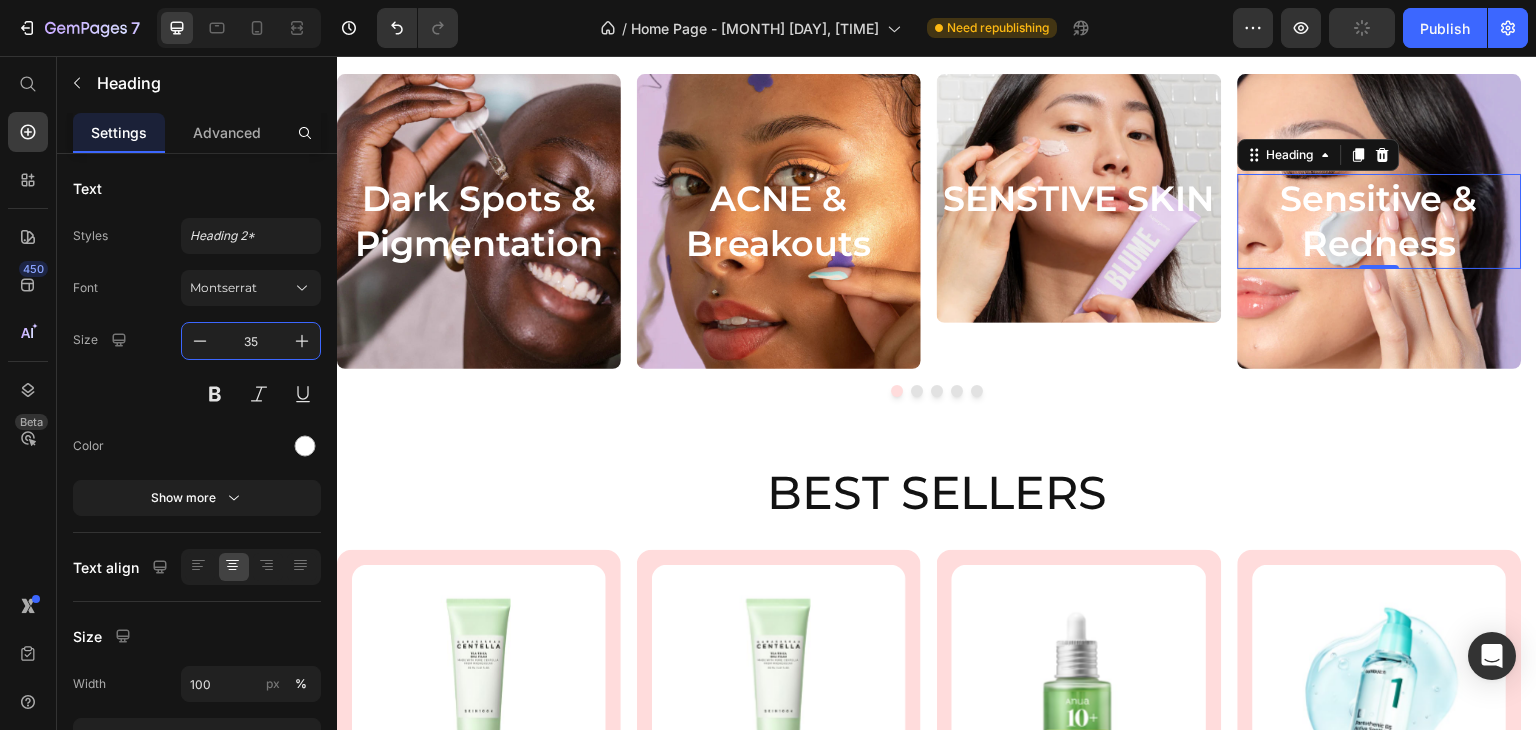 type on "35" 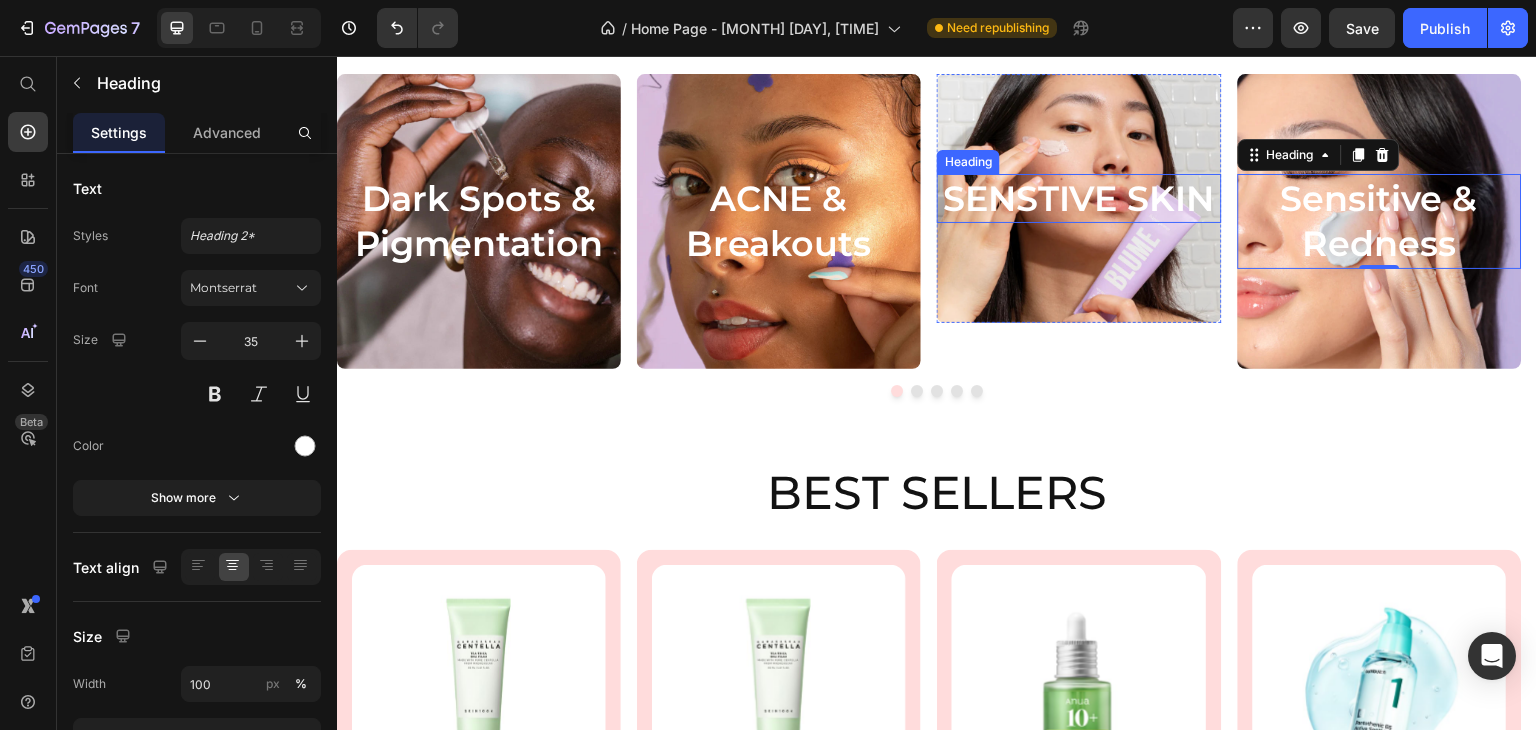 click on "SENSTIVE SKIN" at bounding box center (1079, 199) 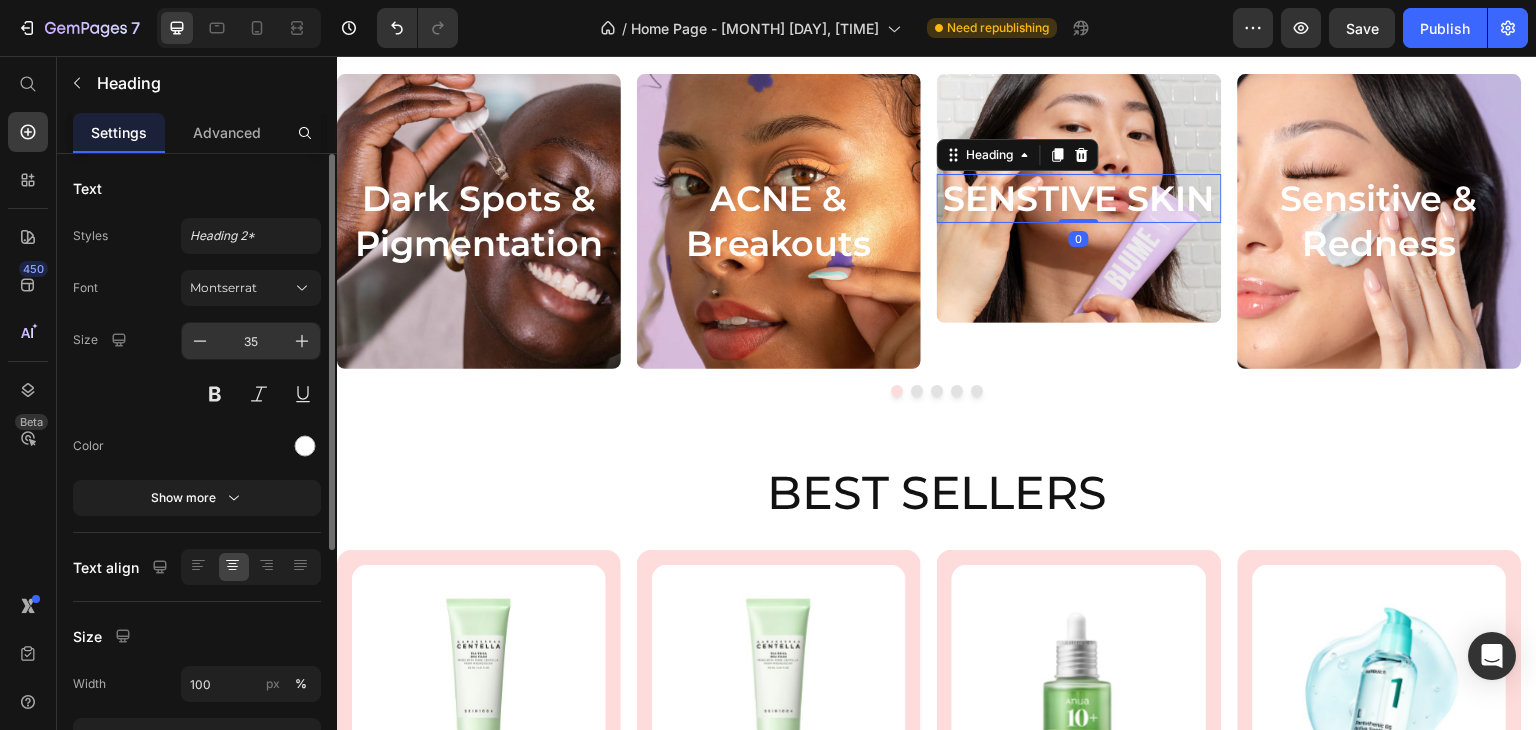 click on "35" at bounding box center [251, 341] 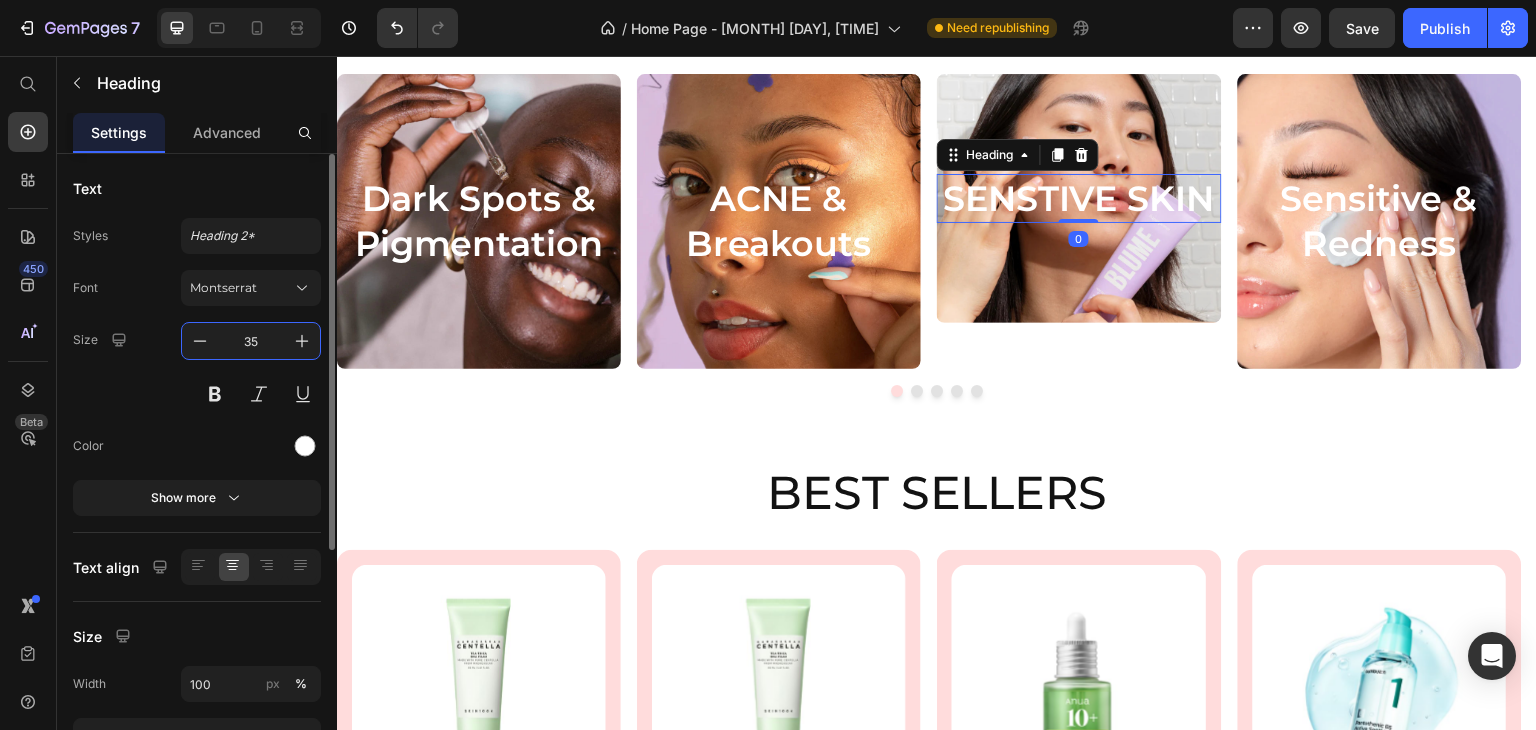 click on "35" at bounding box center [251, 341] 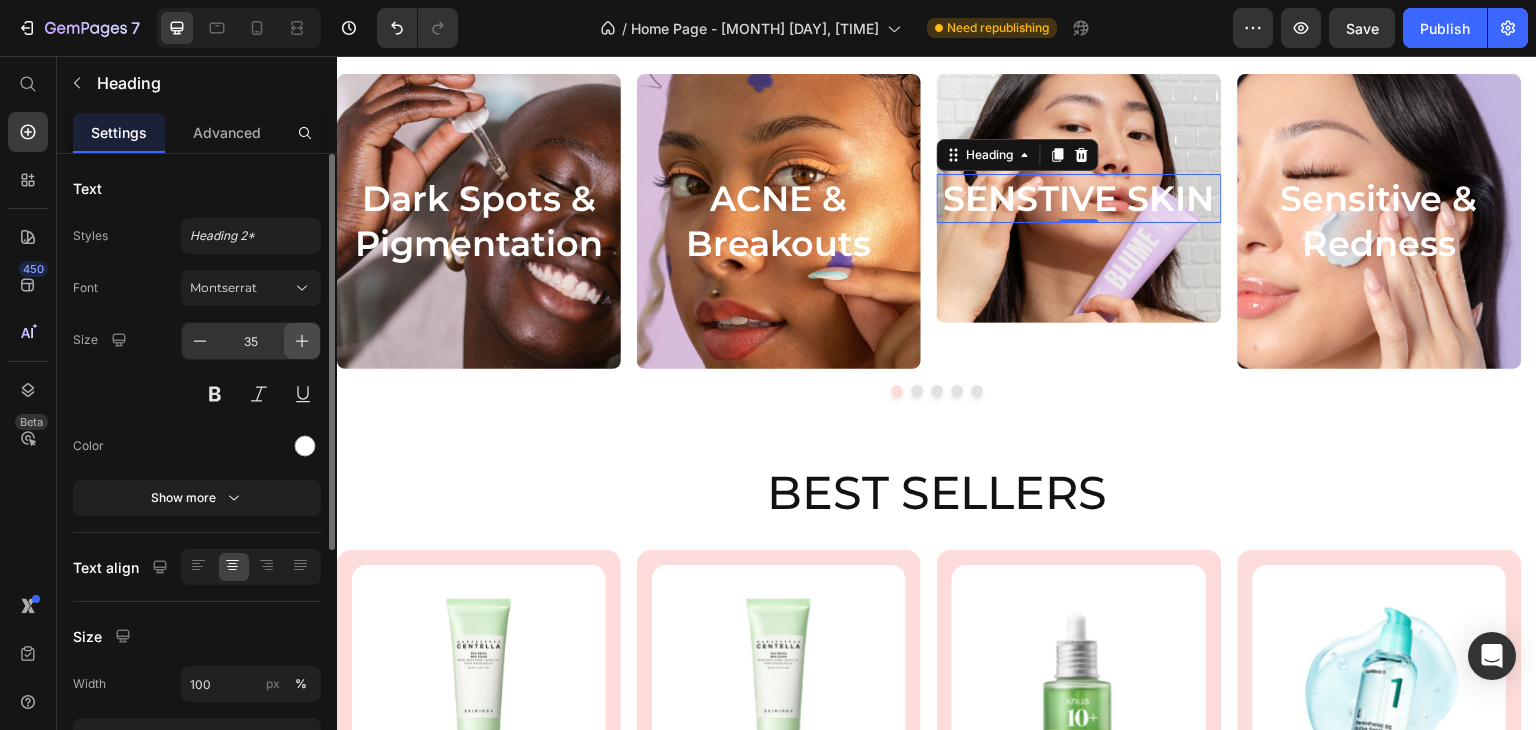 click 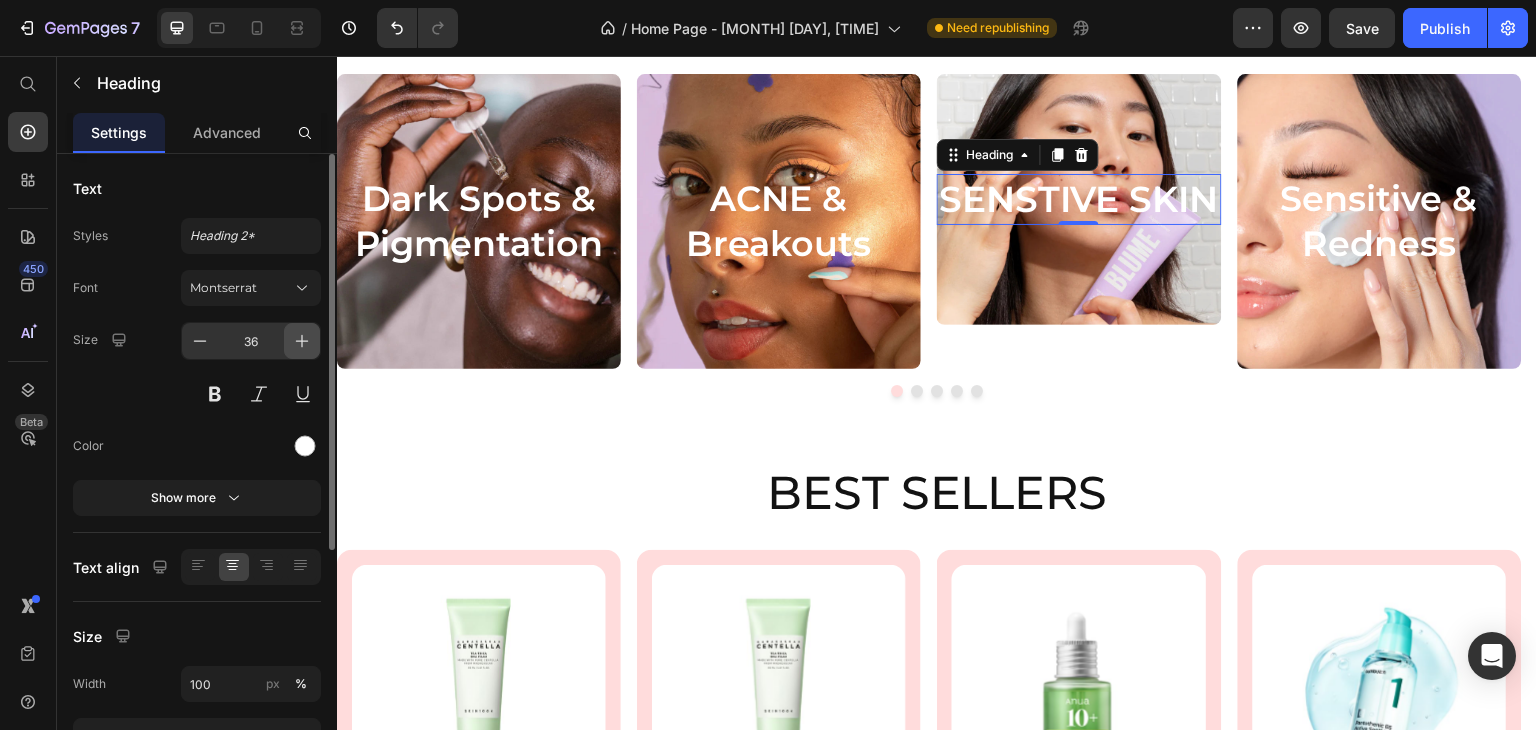 click 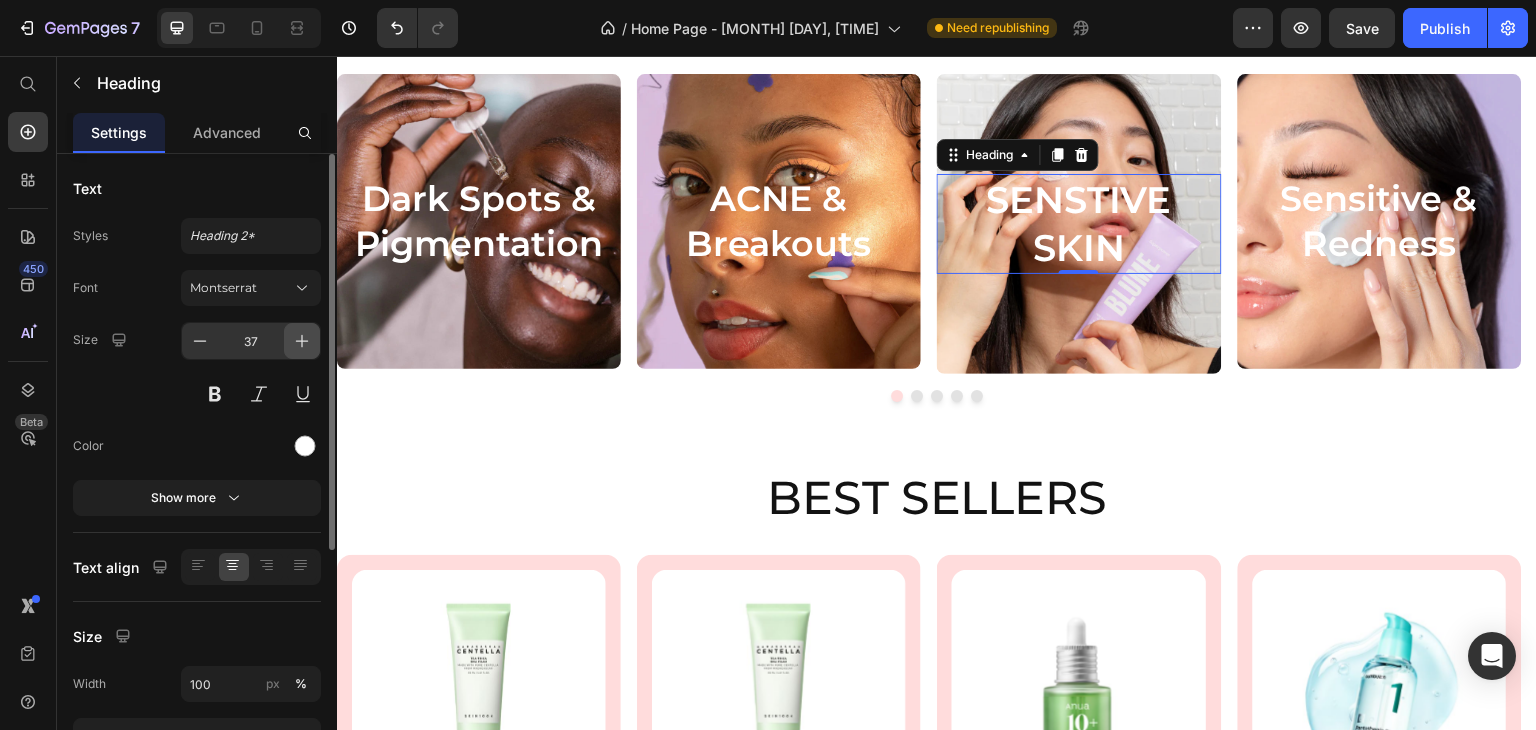 click 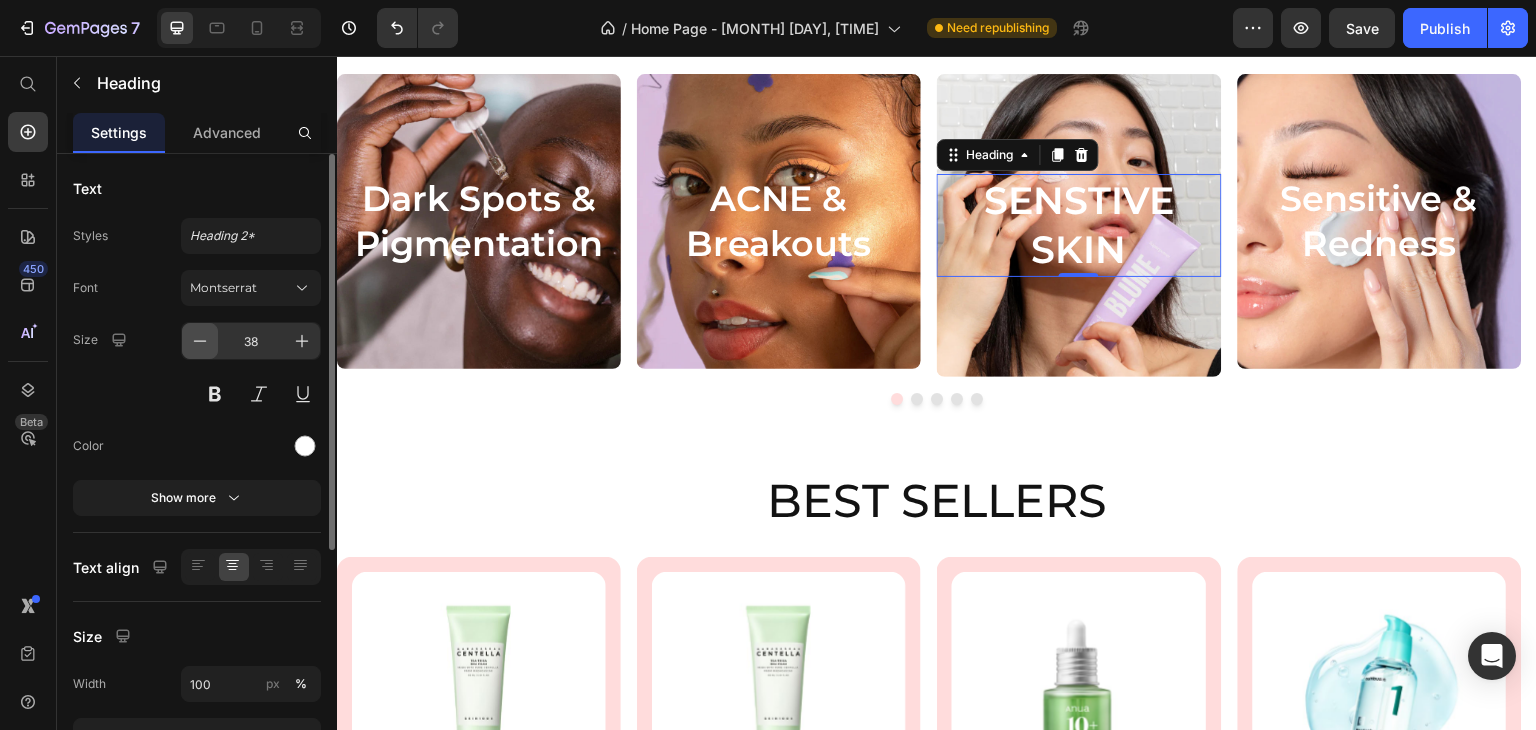 click at bounding box center [200, 341] 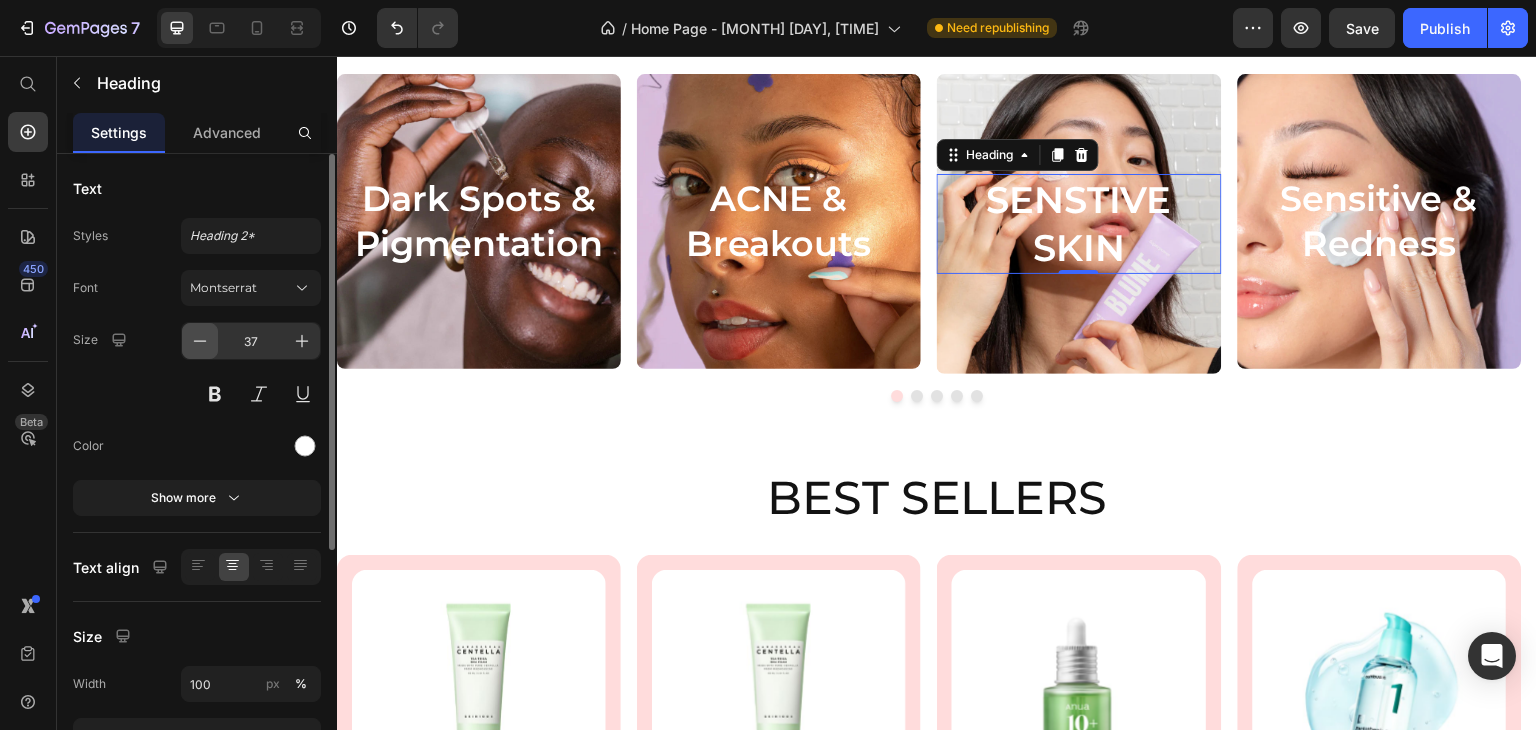 click at bounding box center (200, 341) 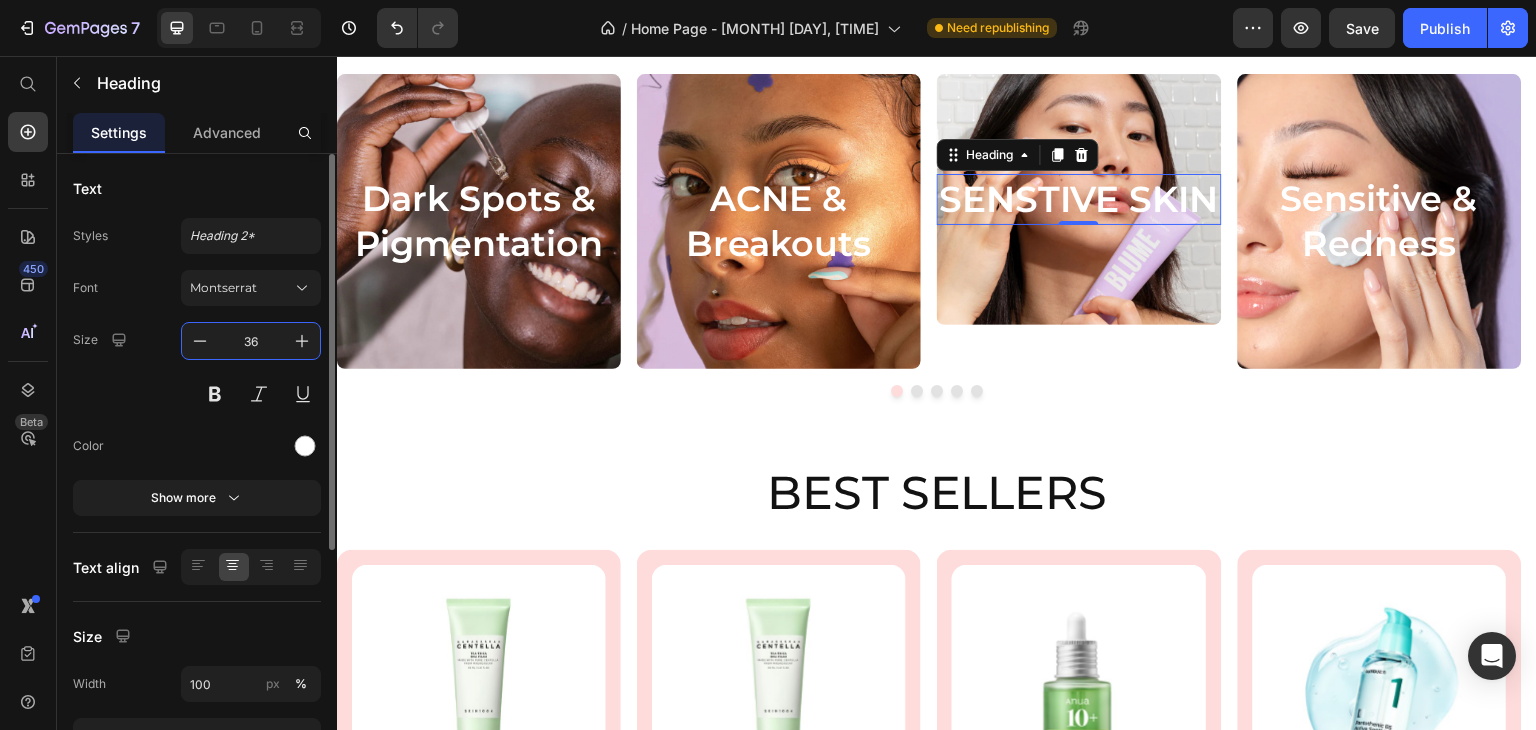 click on "36" at bounding box center [251, 341] 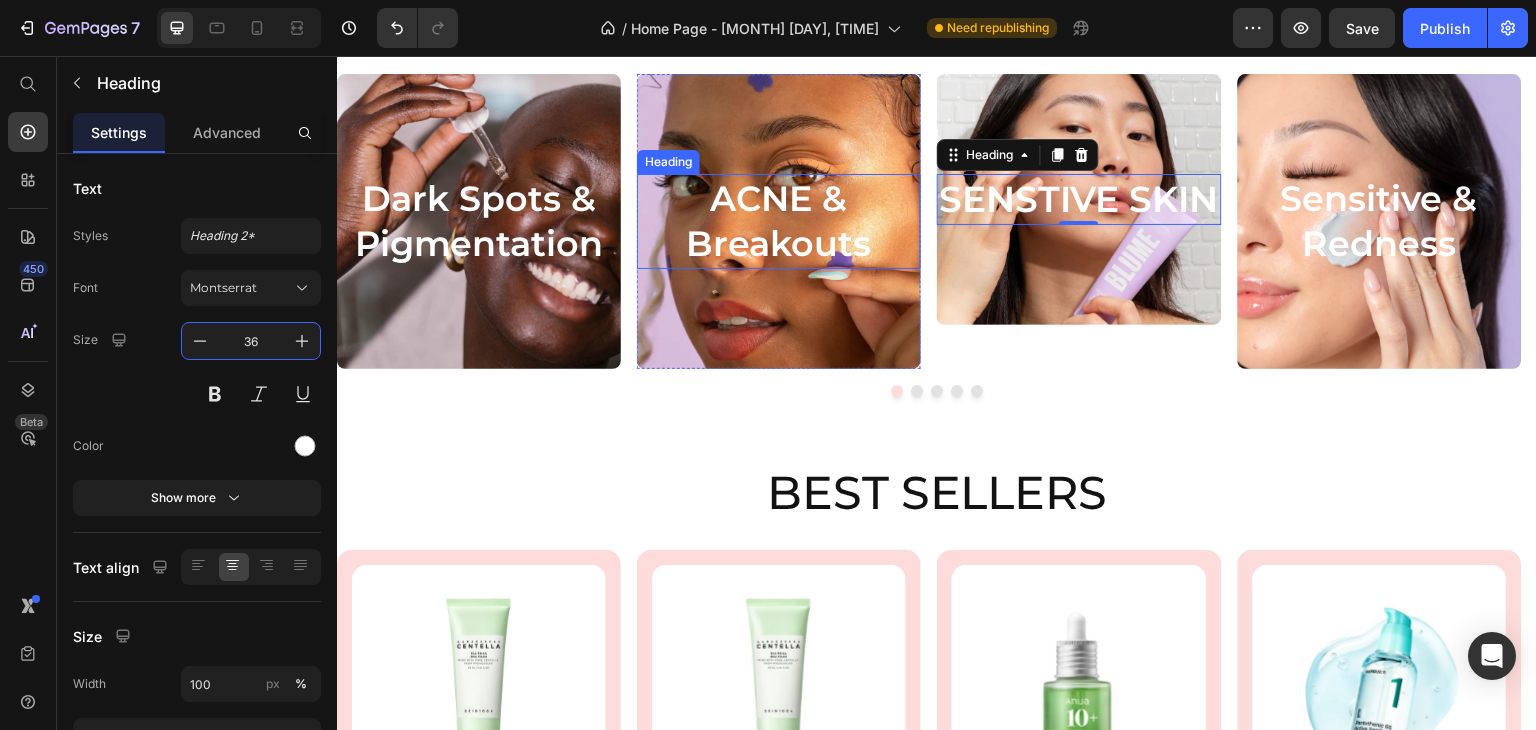 click on "ACNE & Breakouts" at bounding box center [779, 221] 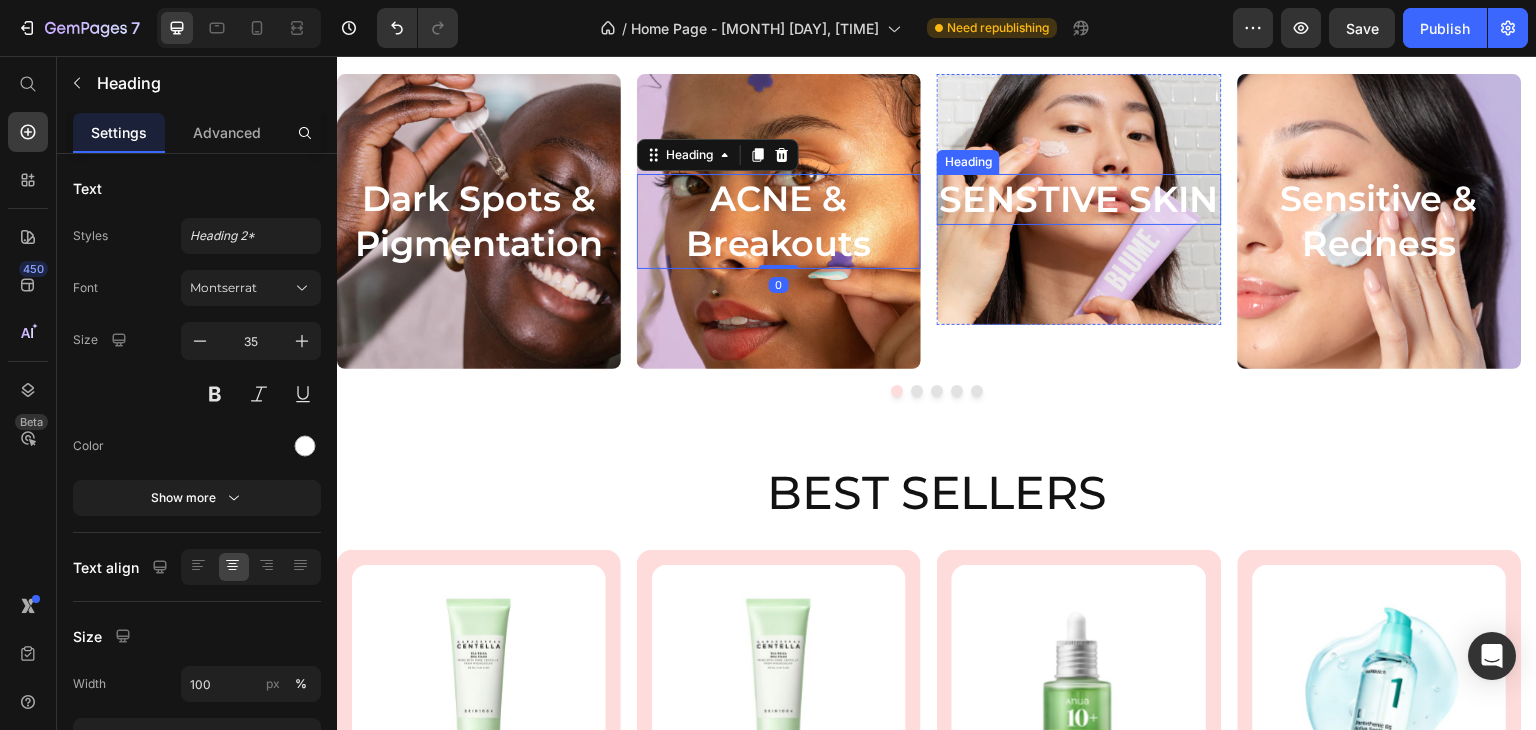 click on "SENSTIVE SKIN" at bounding box center (1079, 199) 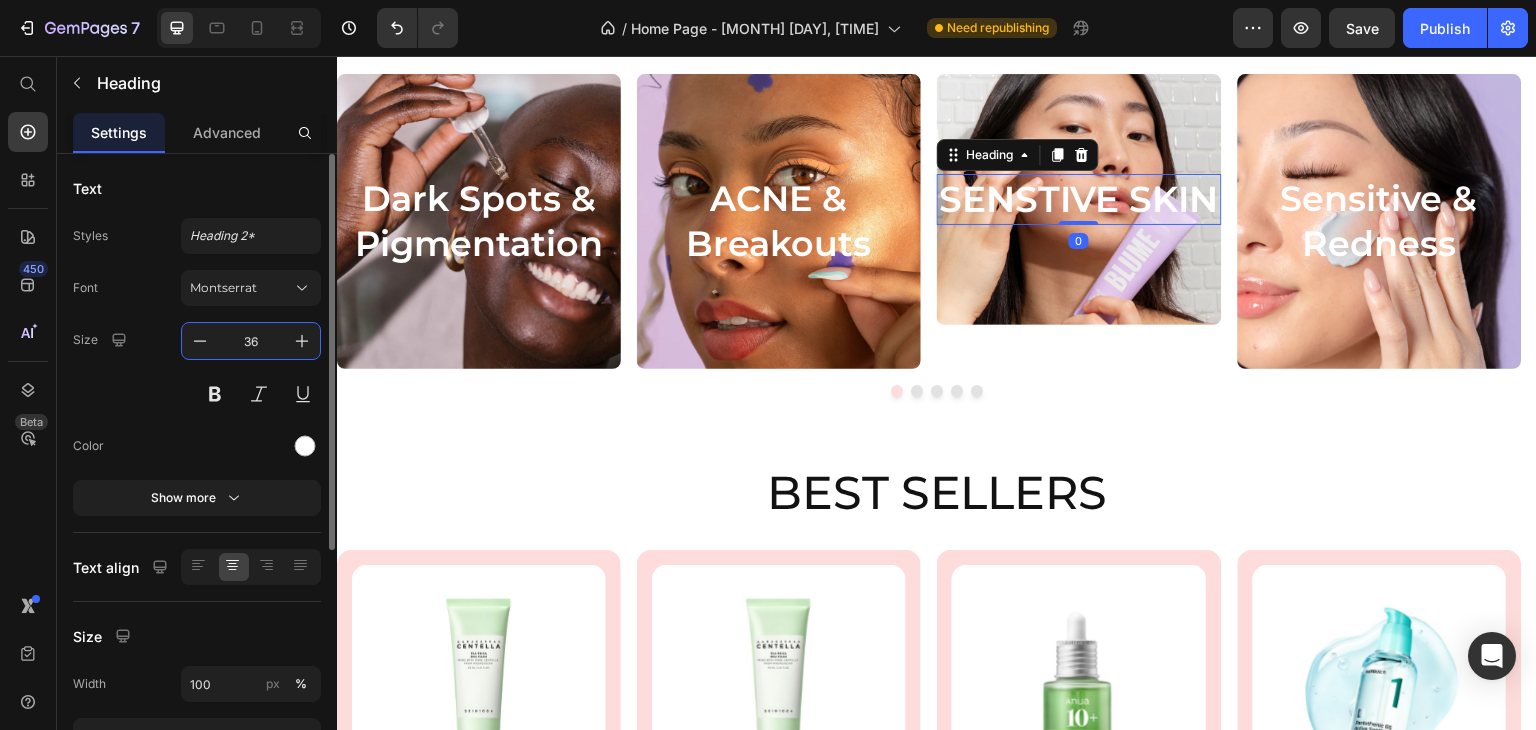 click on "36" at bounding box center (251, 341) 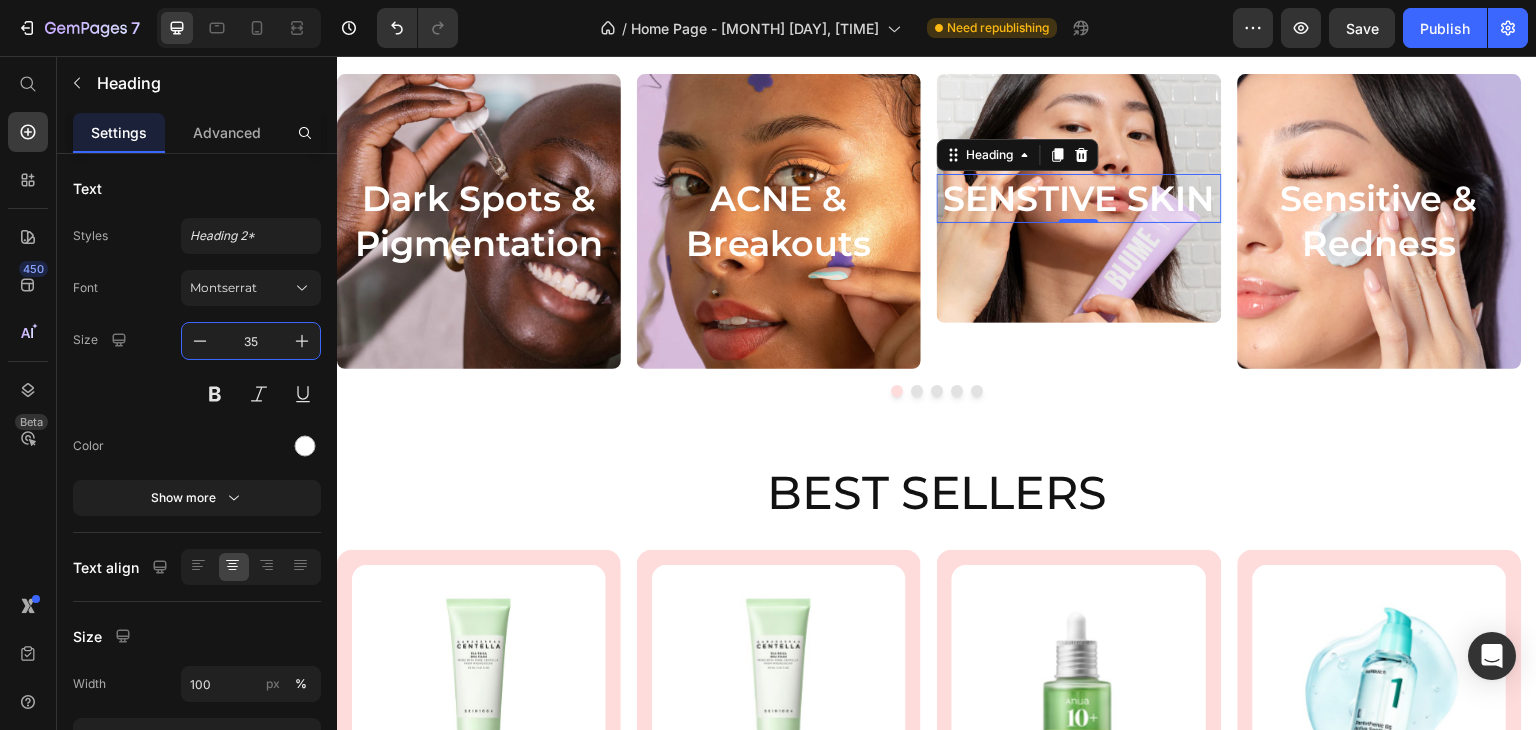 click on "SENSTIVE SKIN" at bounding box center (1079, 199) 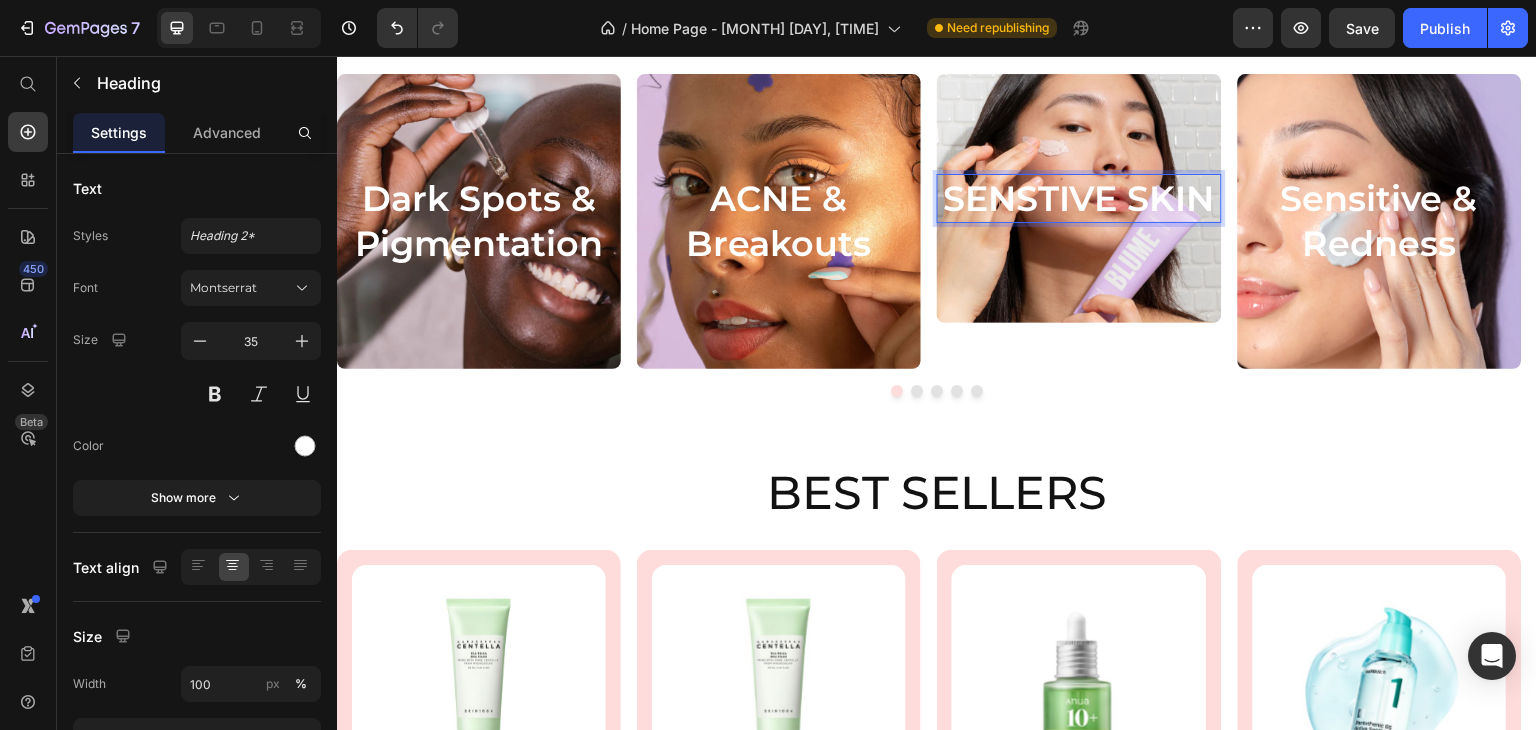 click on "SENSTIVE SKIN" at bounding box center (1079, 199) 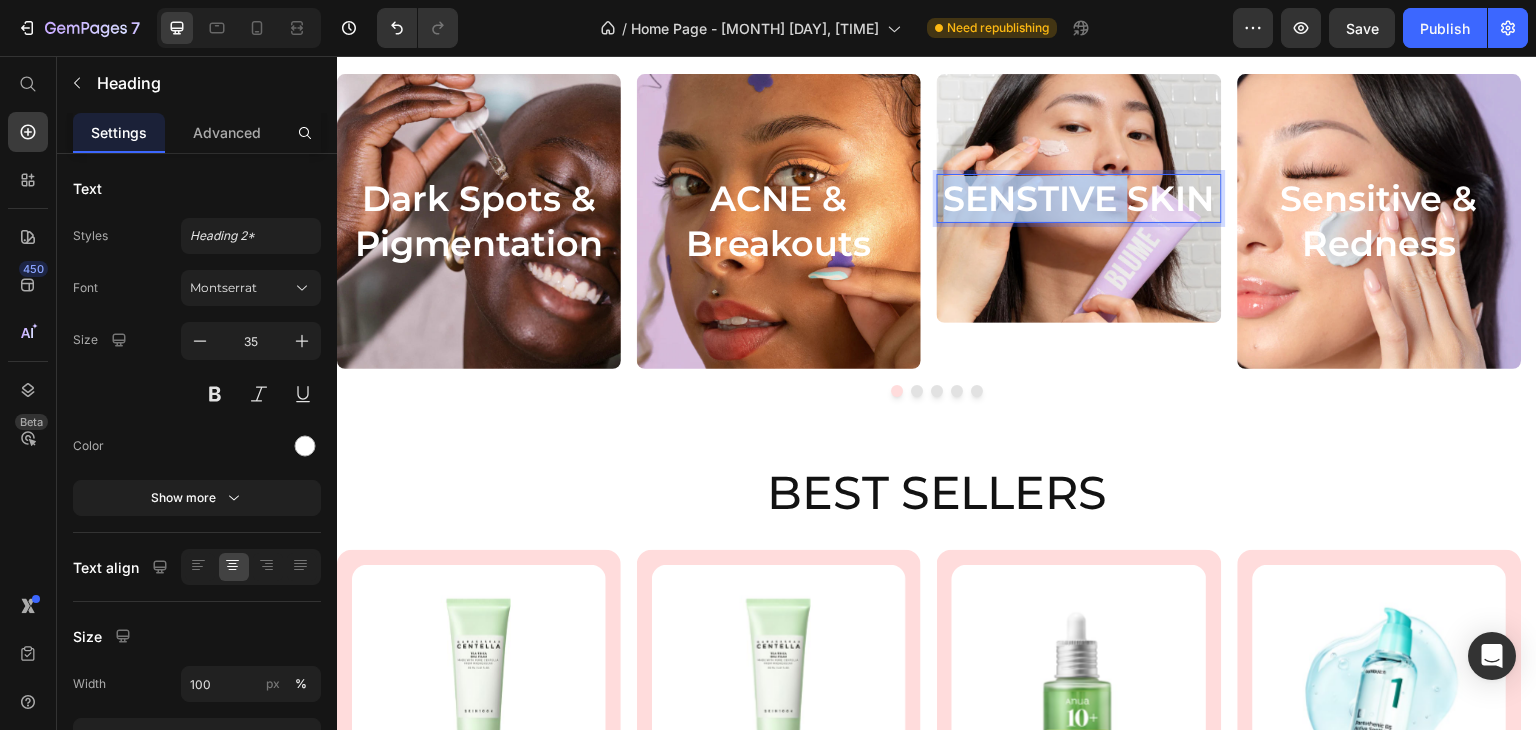 click on "SENSTIVE SKIN" at bounding box center [1079, 199] 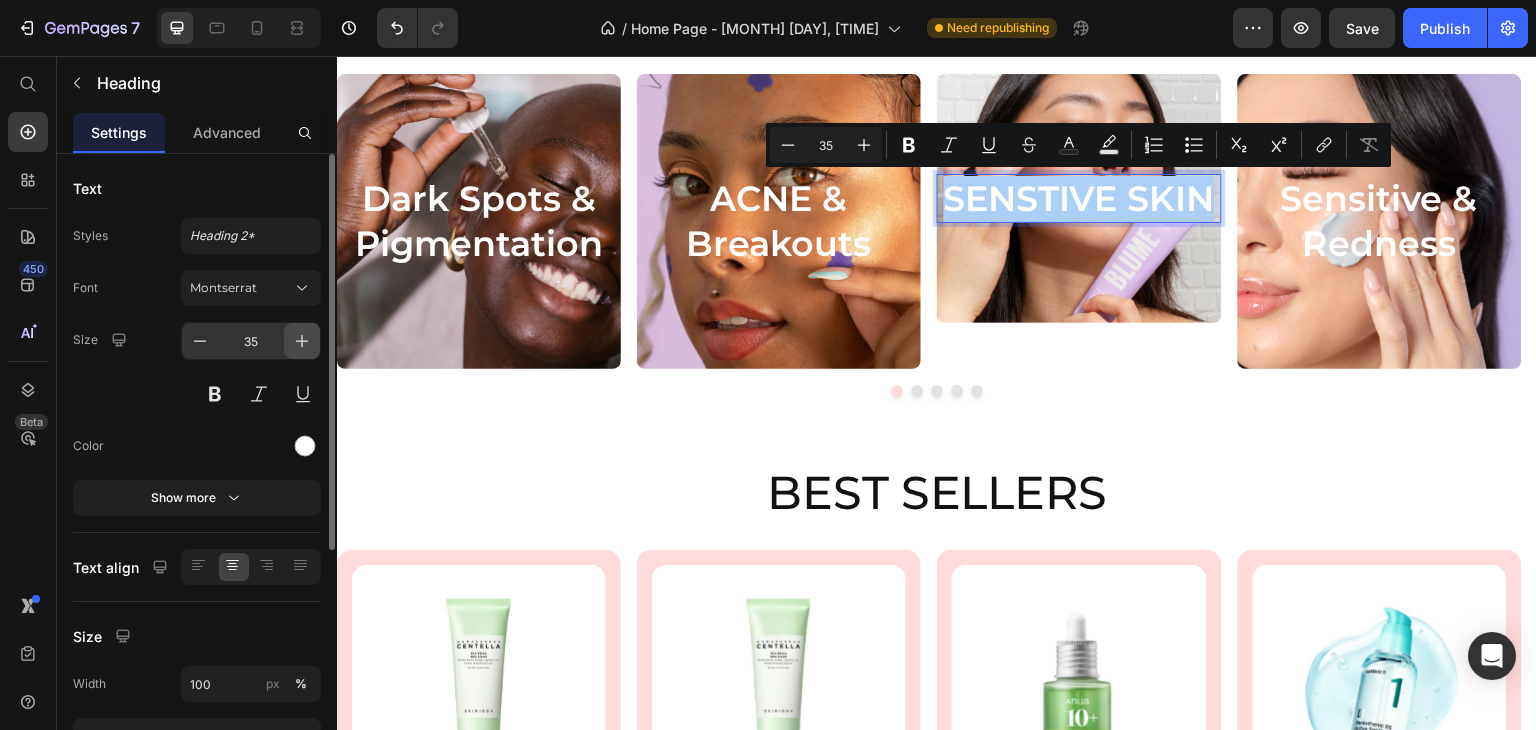 click 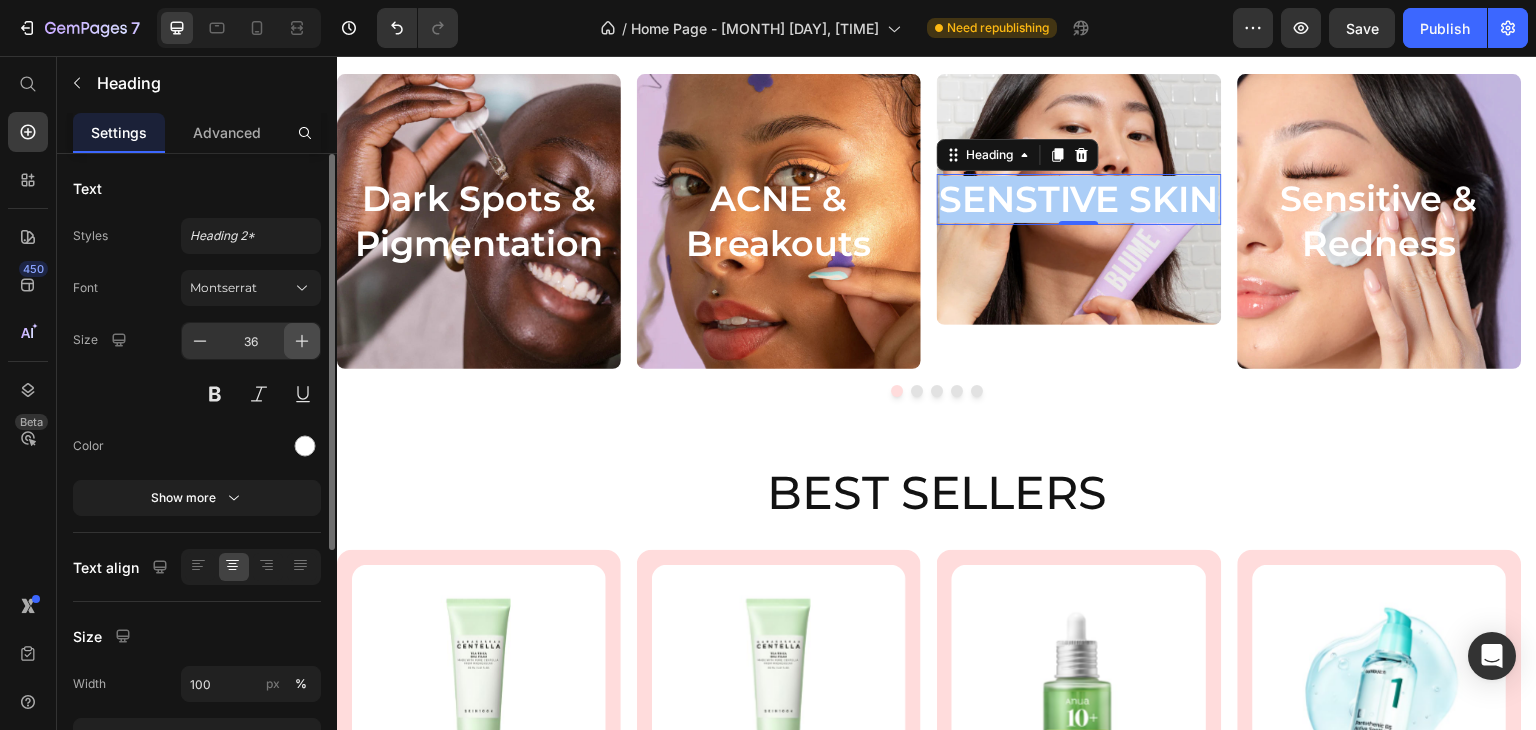 click 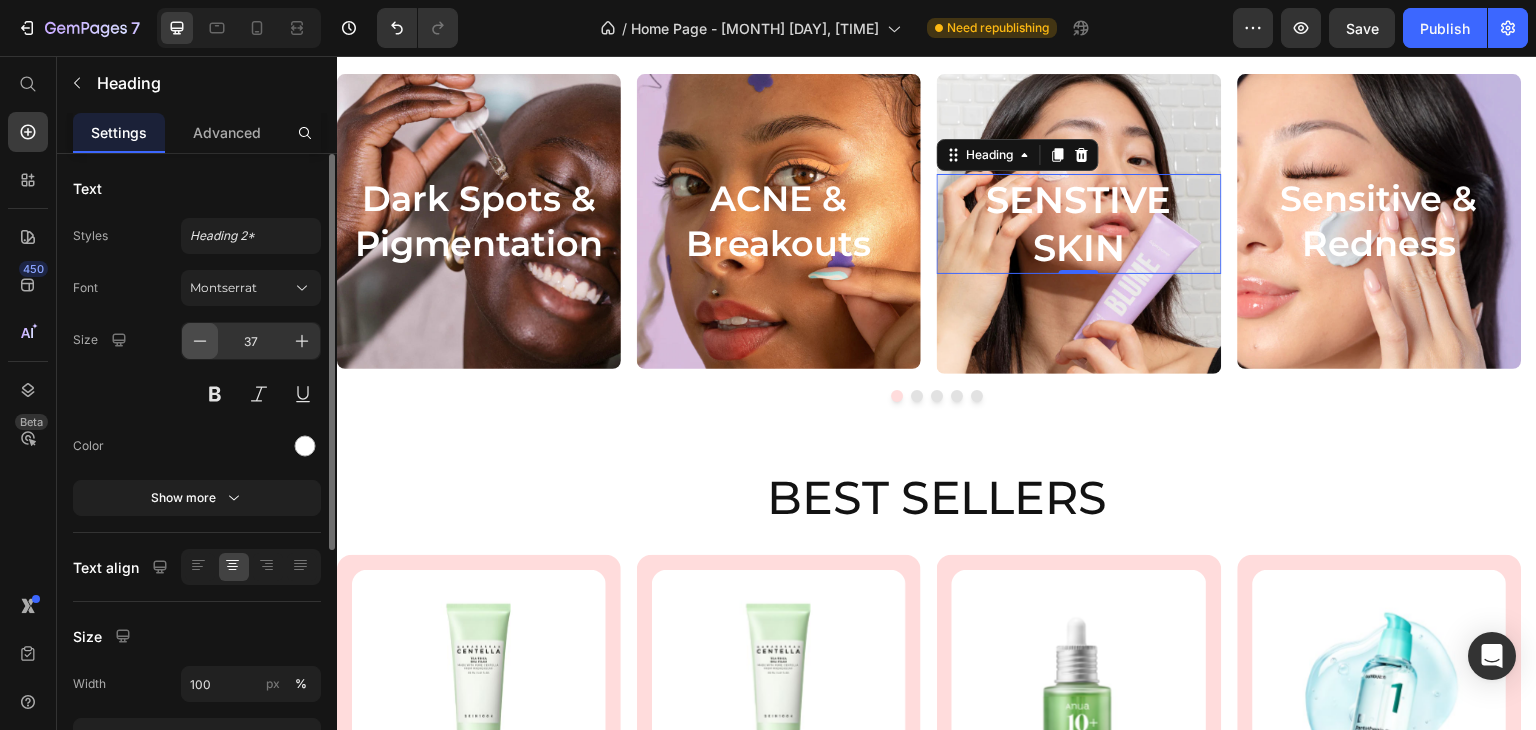 click 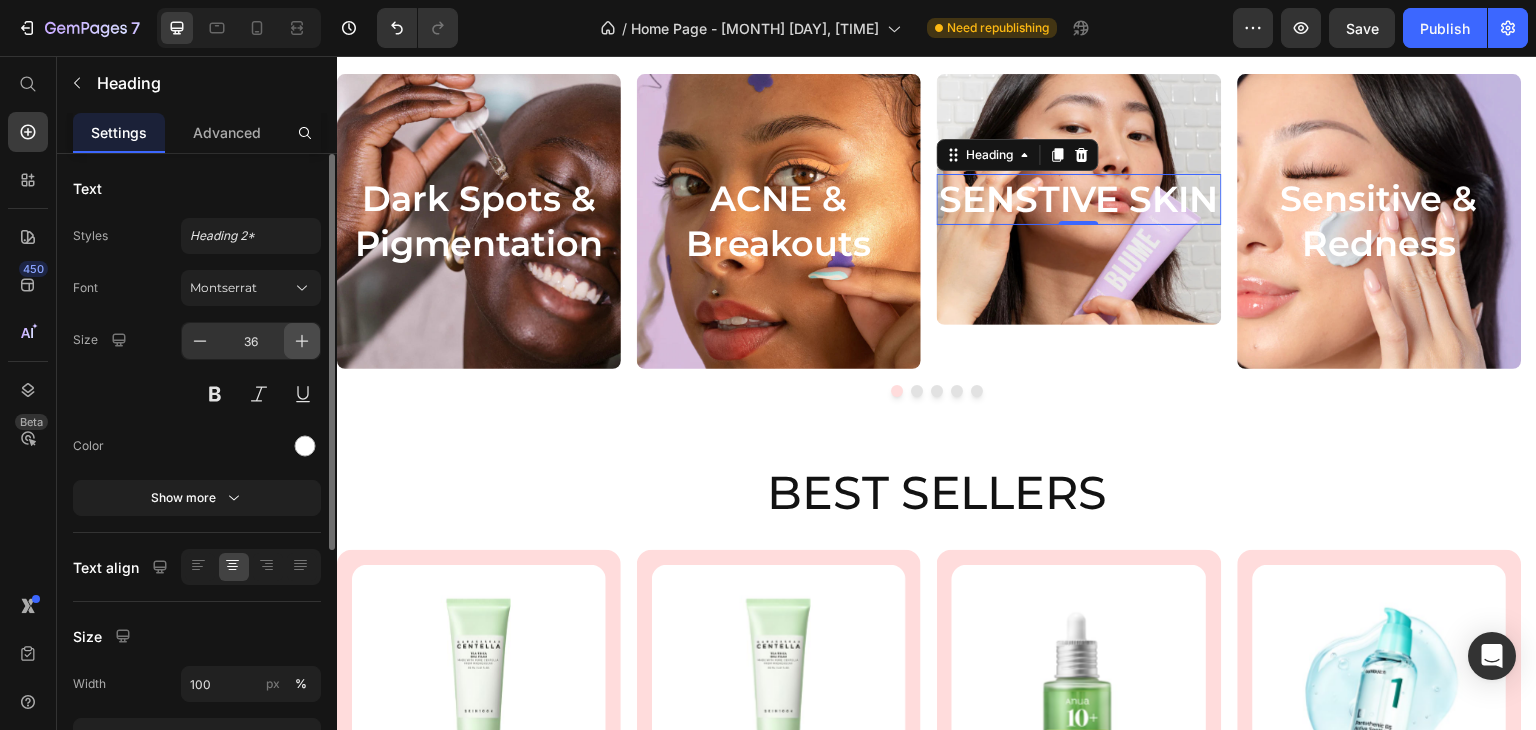 click 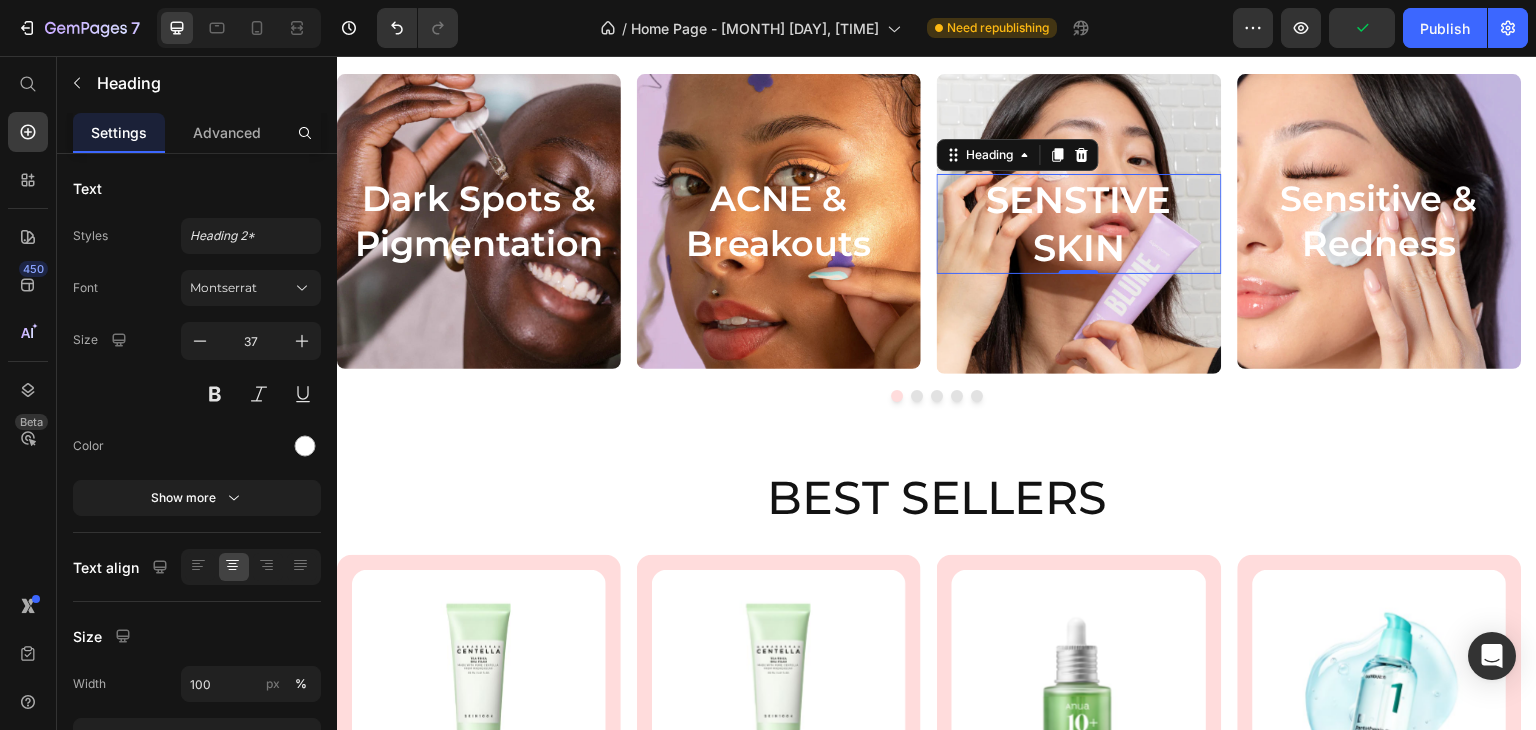 click on "SENSTIVE SKIN" at bounding box center (1079, 224) 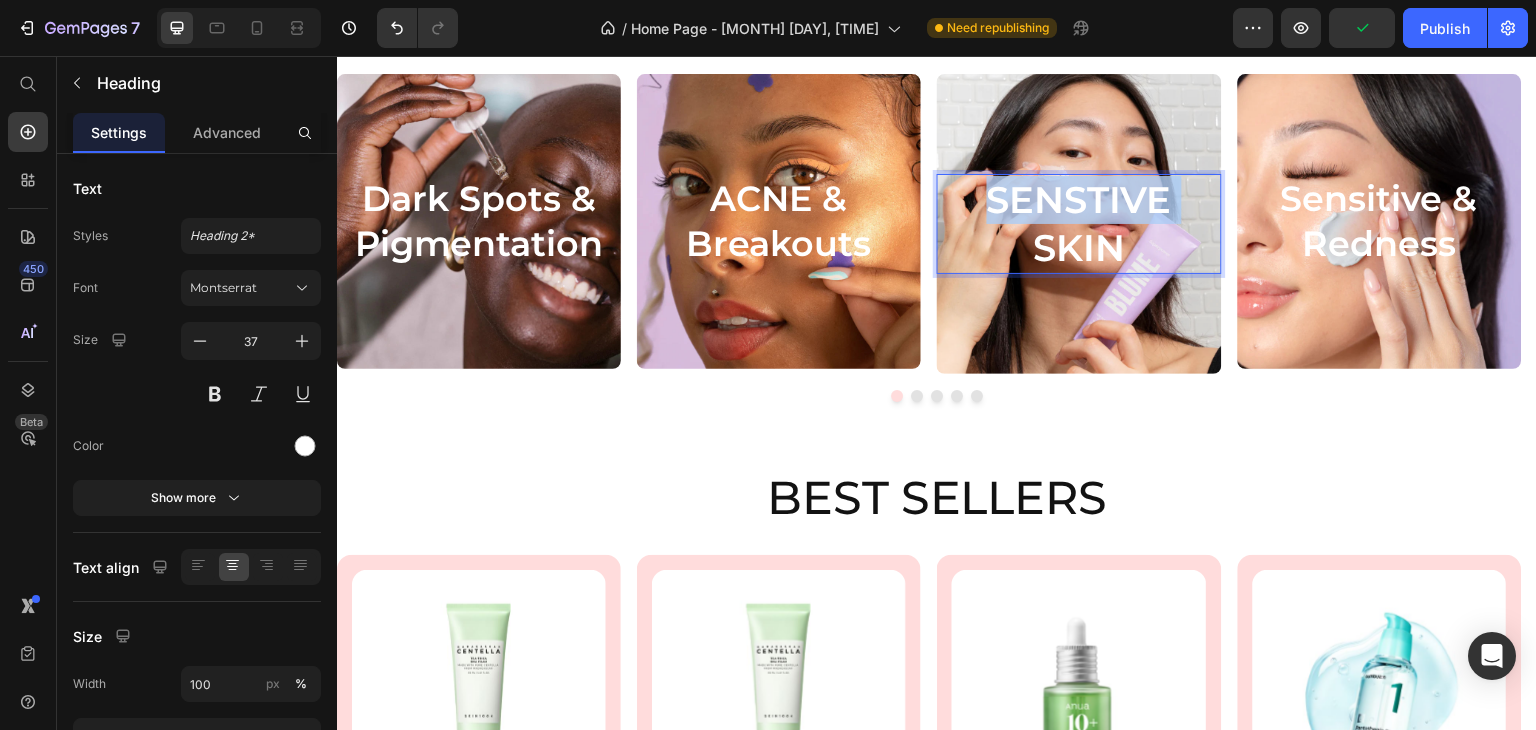 click on "SENSTIVE SKIN" at bounding box center (1079, 224) 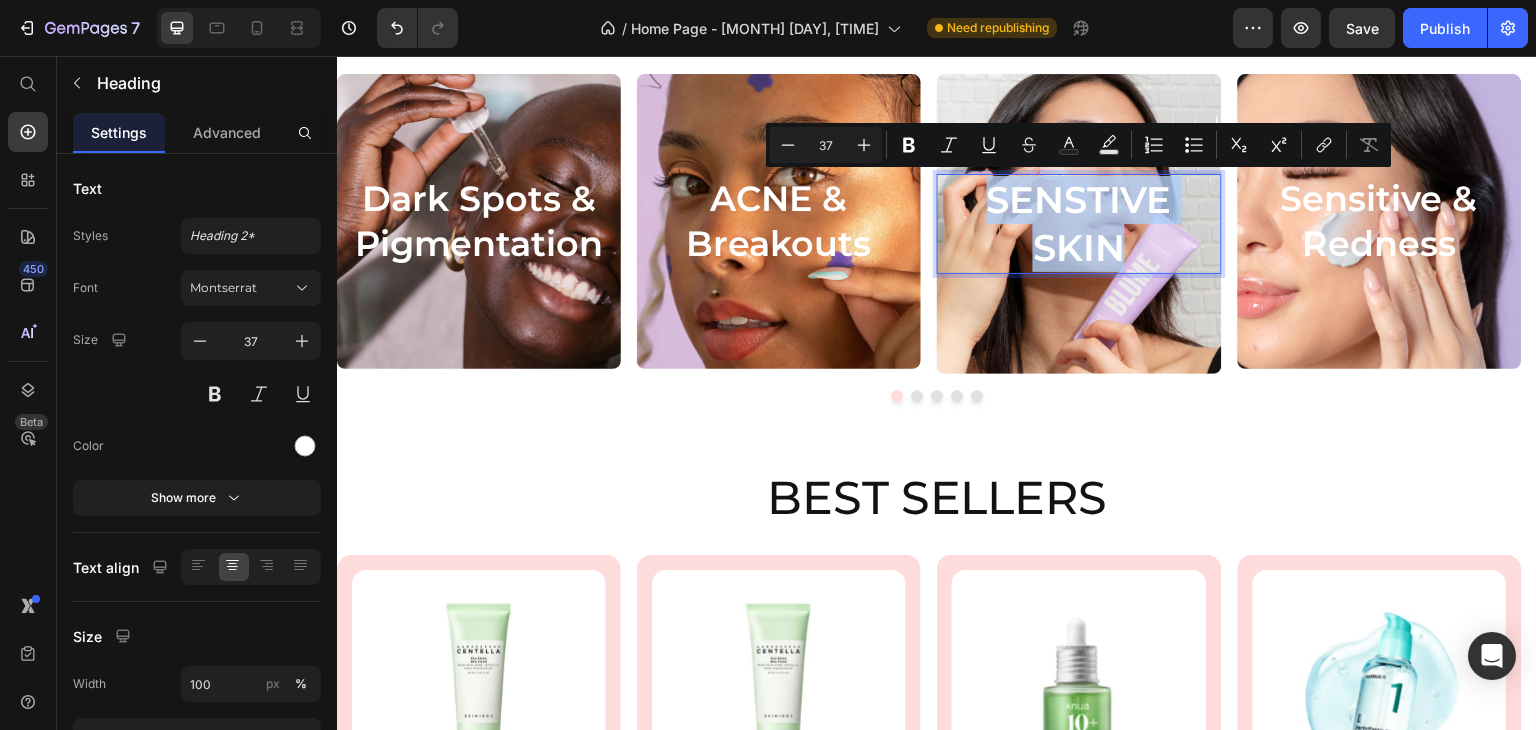 click on "SENSTIVE SKIN" at bounding box center [1079, 224] 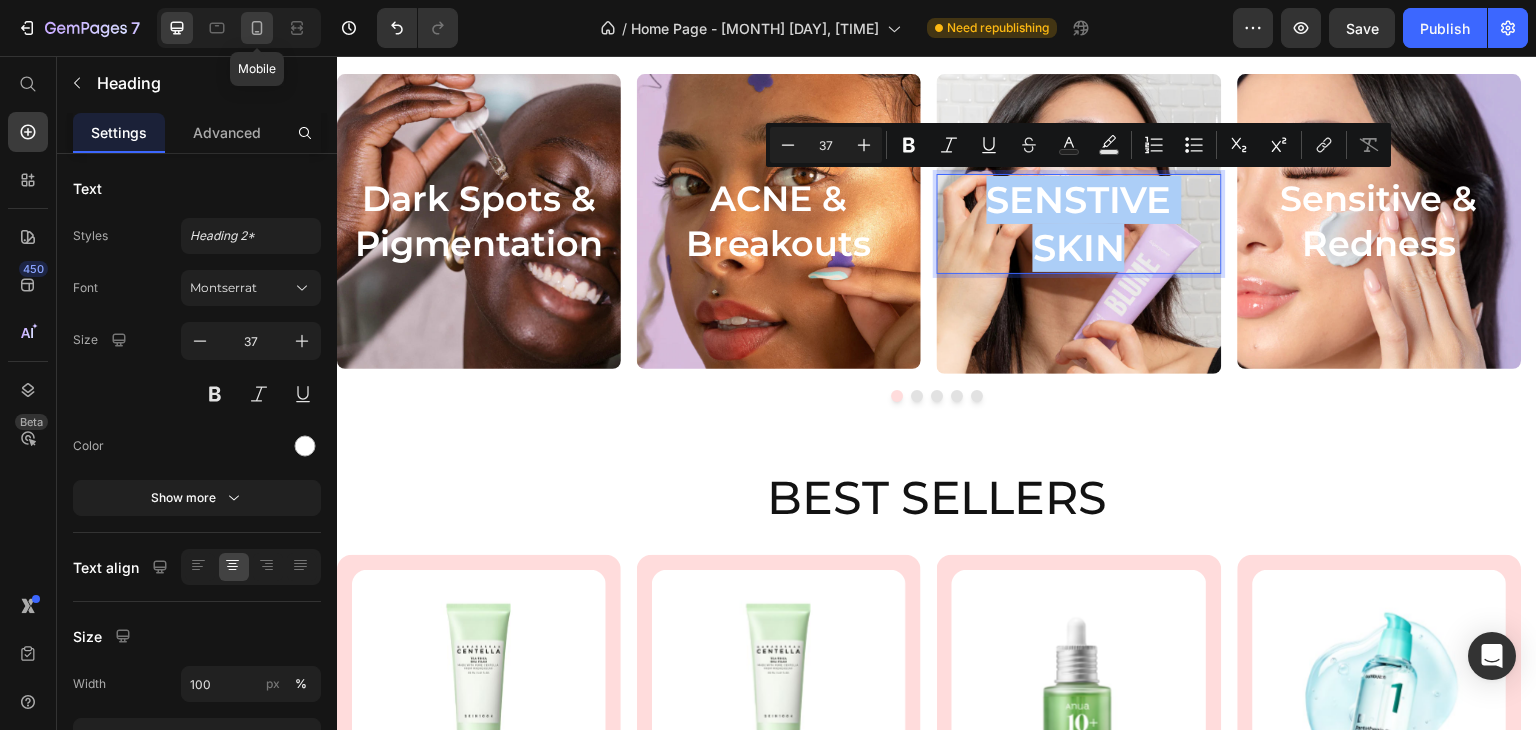 click 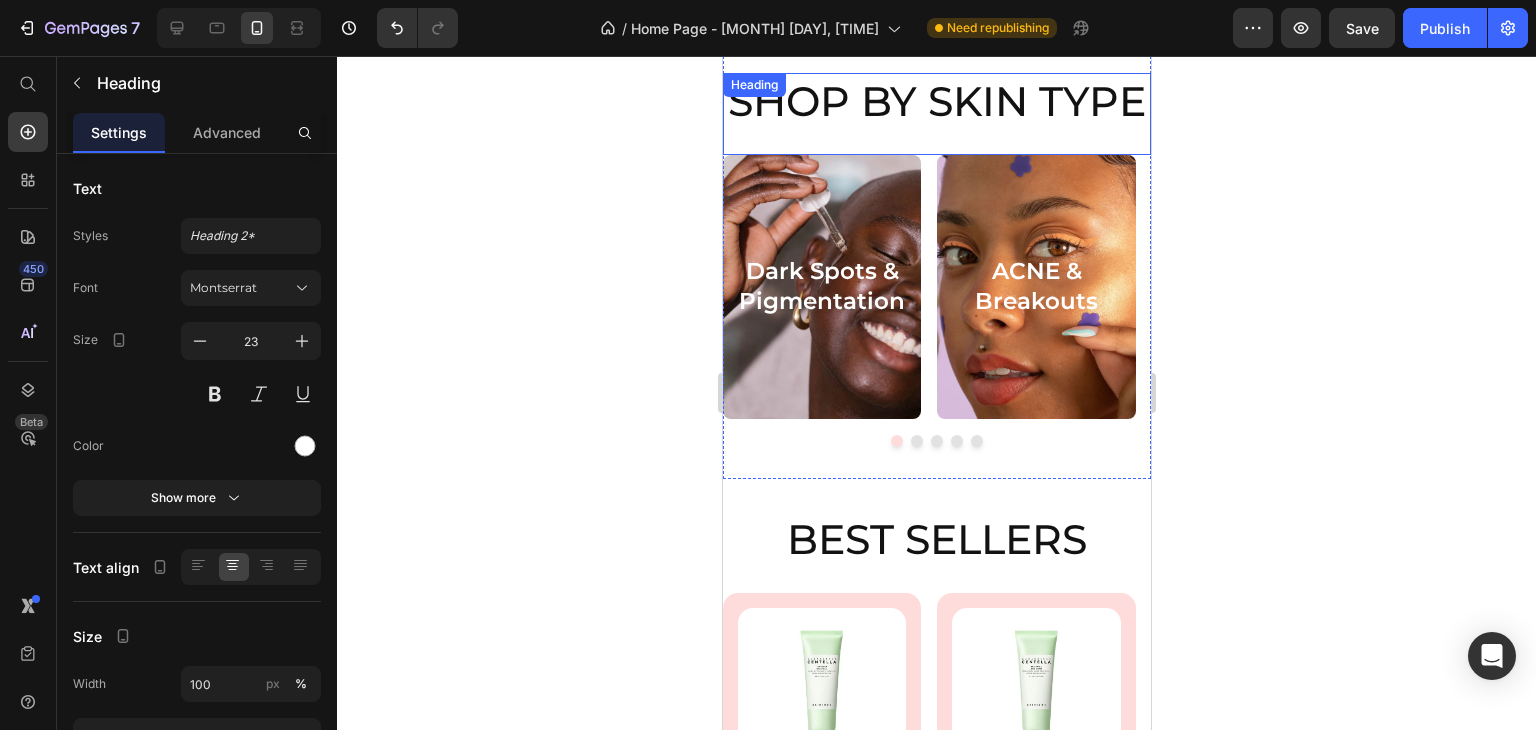 scroll, scrollTop: 898, scrollLeft: 0, axis: vertical 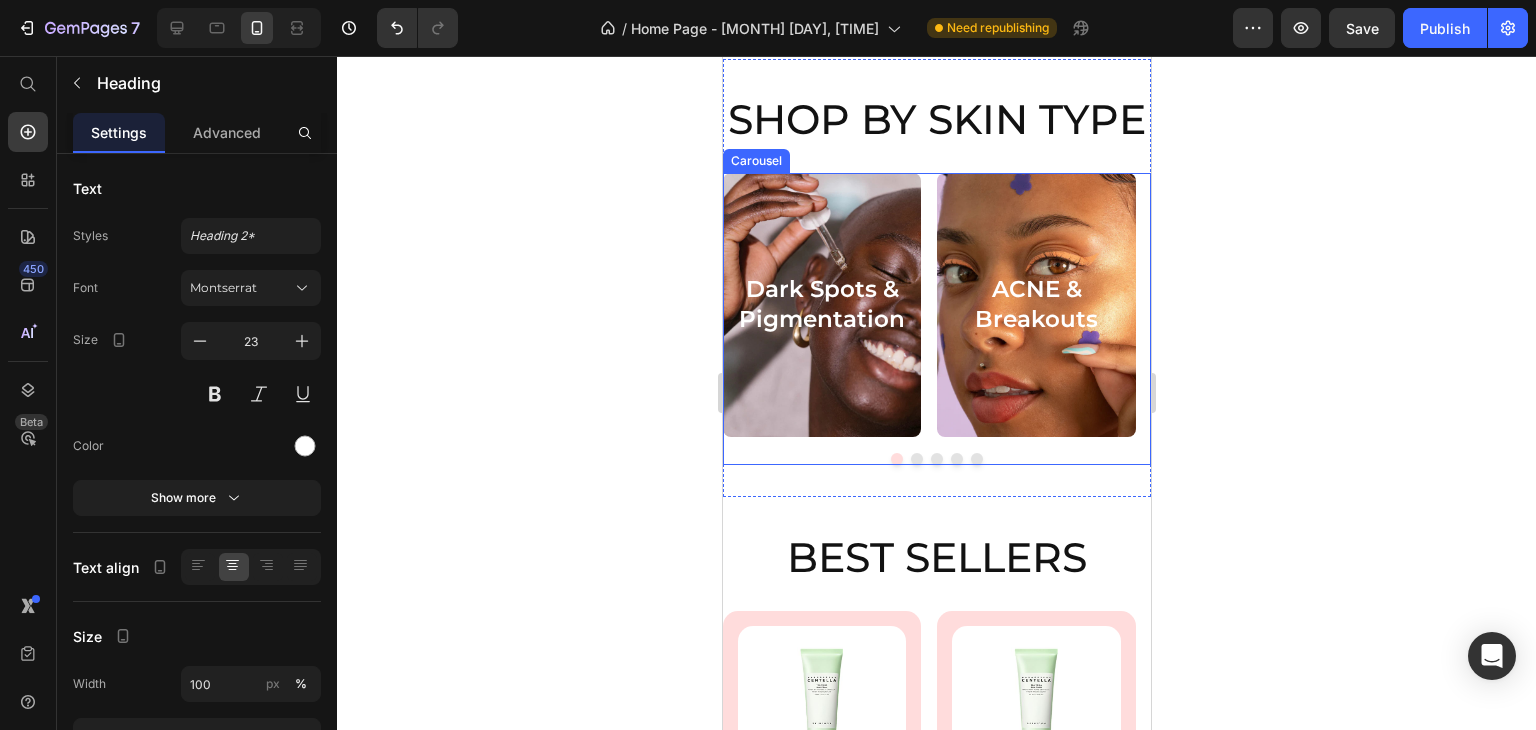 click on "Dark Spots & Pigmentation Heading Row ACNE & Breakouts Heading Row SENSTIVE SKIN Heading   0 Row Sensitive & Redness Heading Row DARK PORES Heading Row" at bounding box center [936, 305] 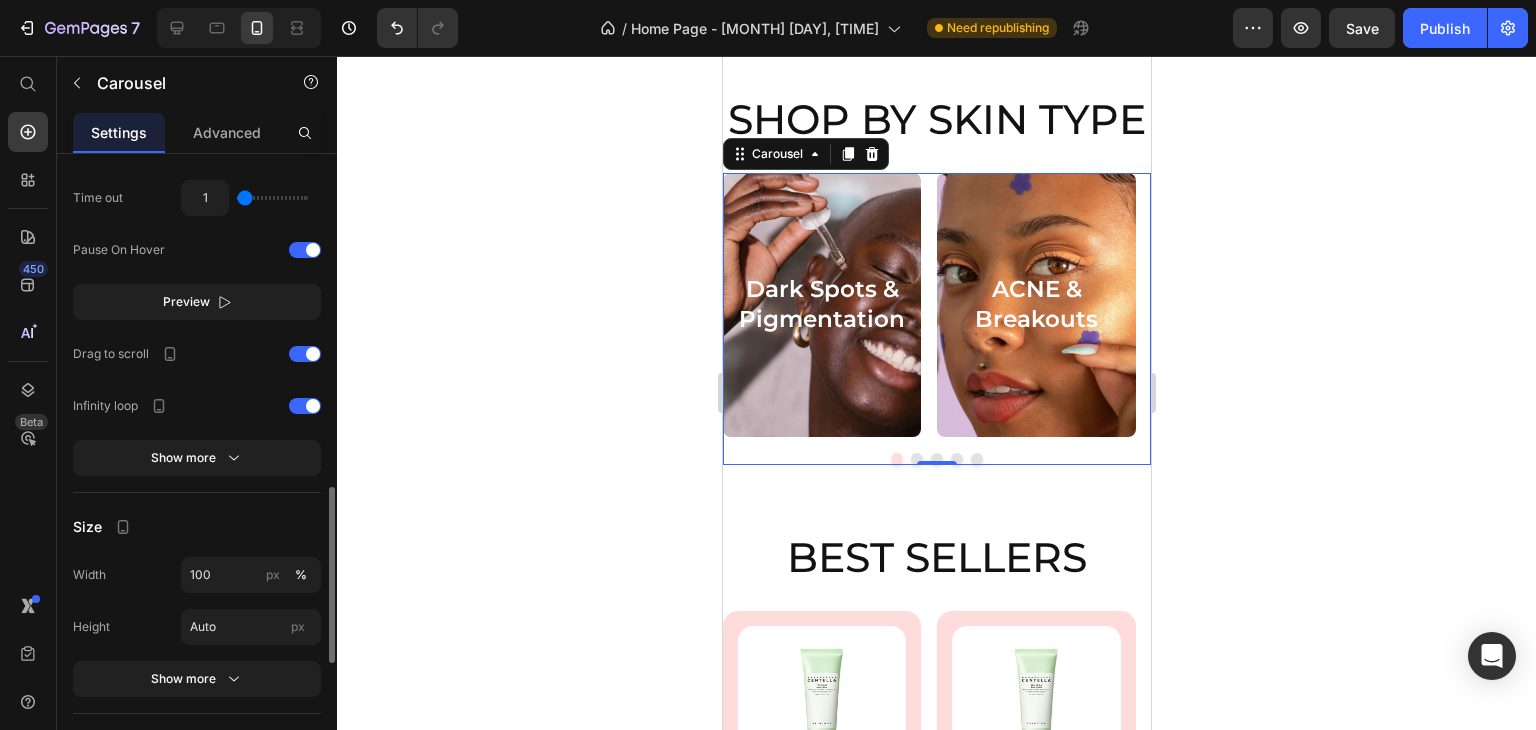 scroll, scrollTop: 1300, scrollLeft: 0, axis: vertical 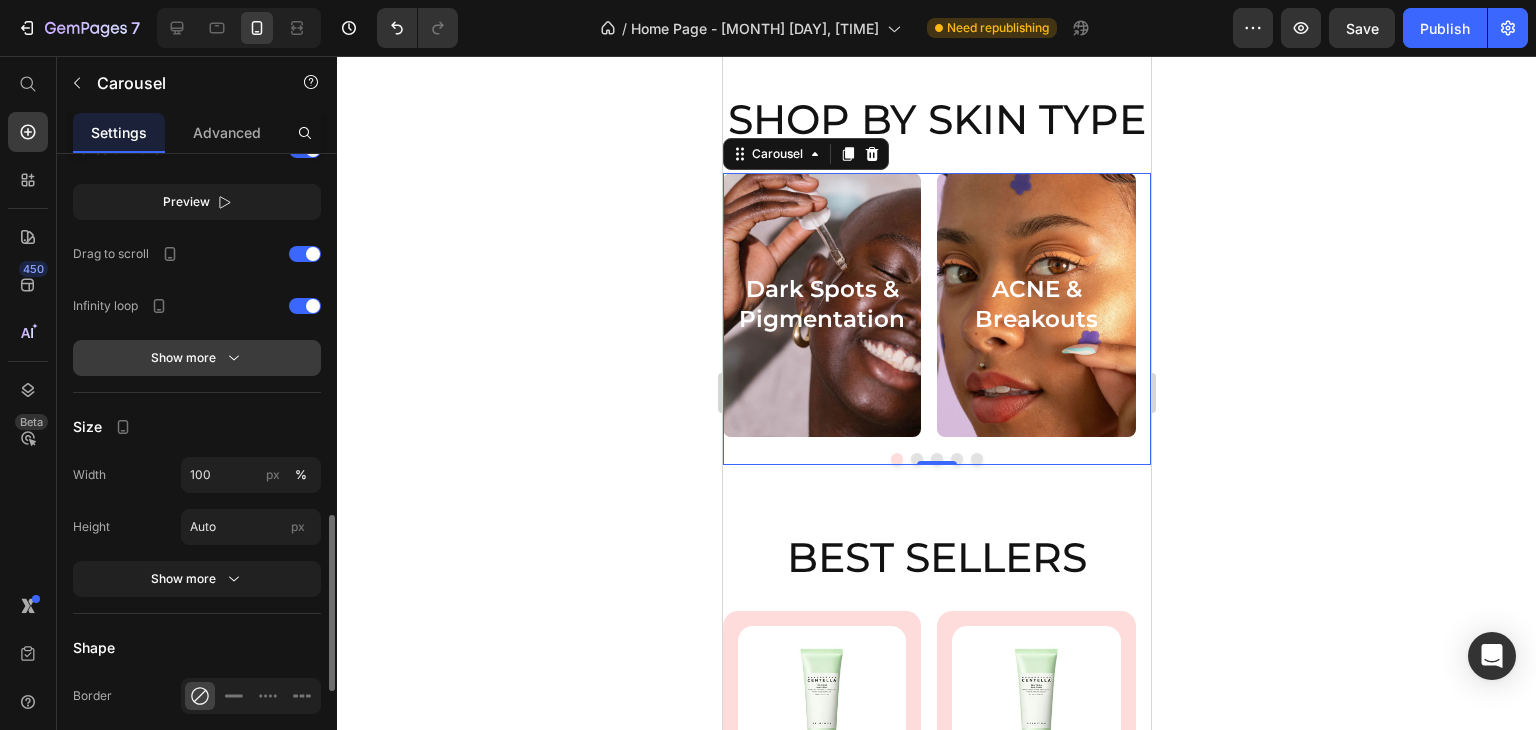 click on "Show more" at bounding box center [197, 358] 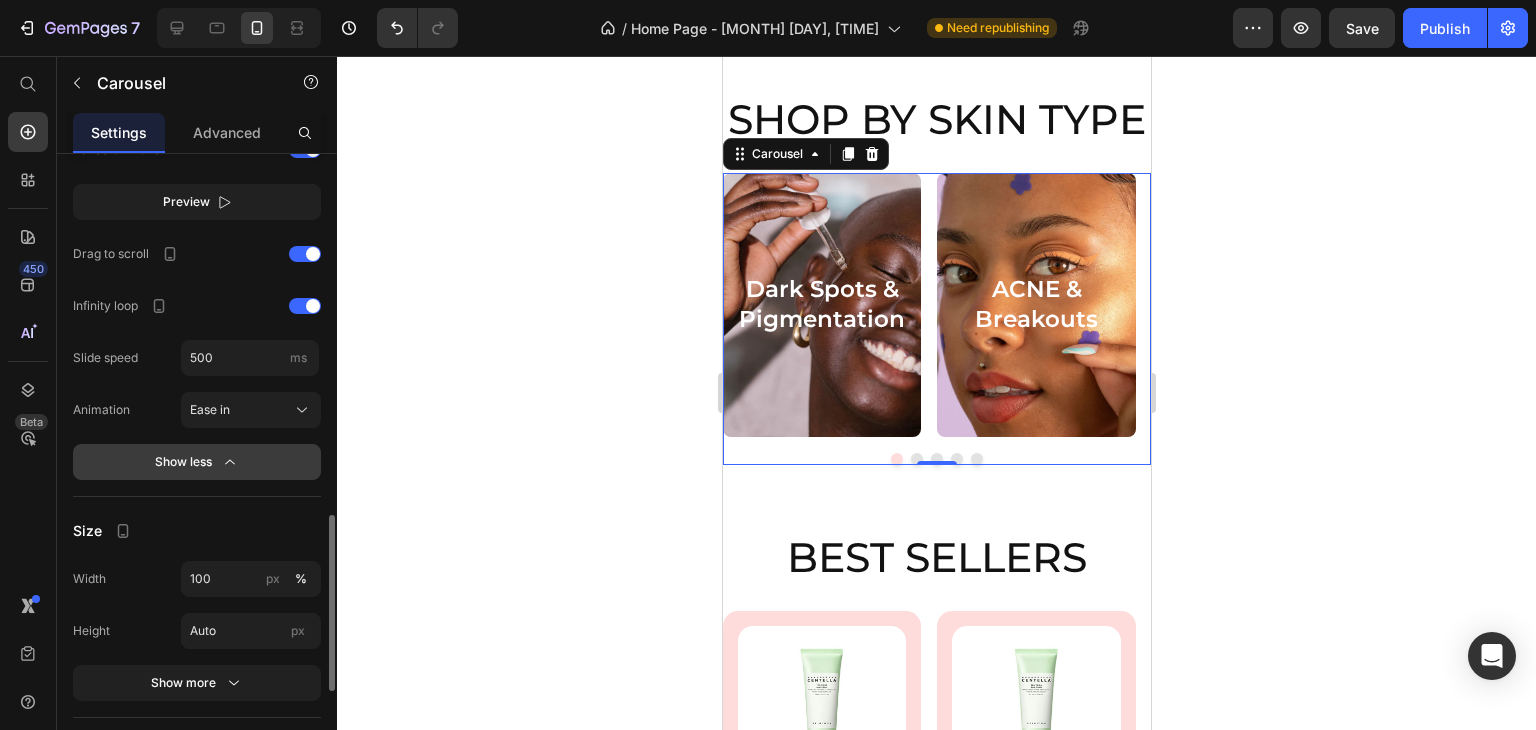 click on "Show less" at bounding box center (197, 462) 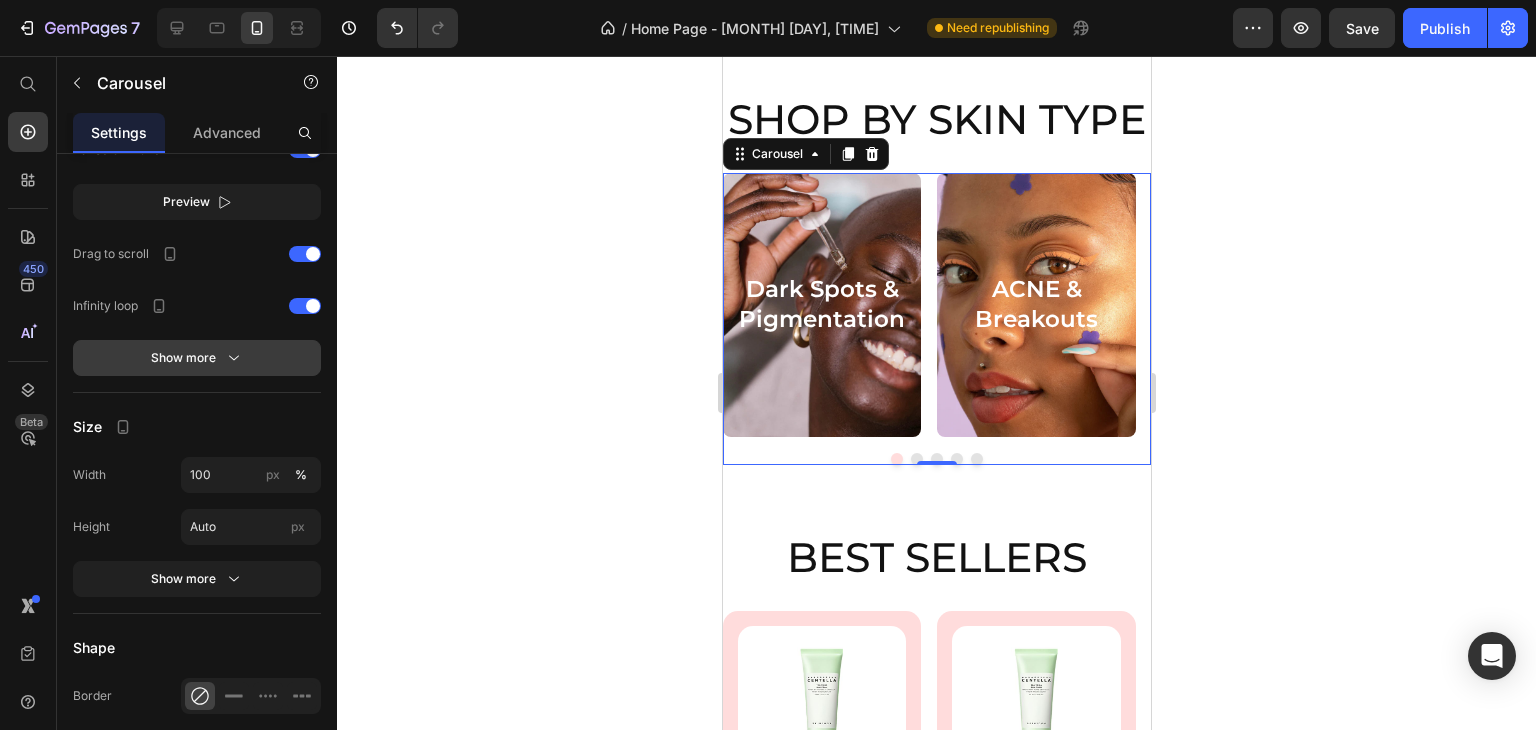scroll, scrollTop: 1643, scrollLeft: 0, axis: vertical 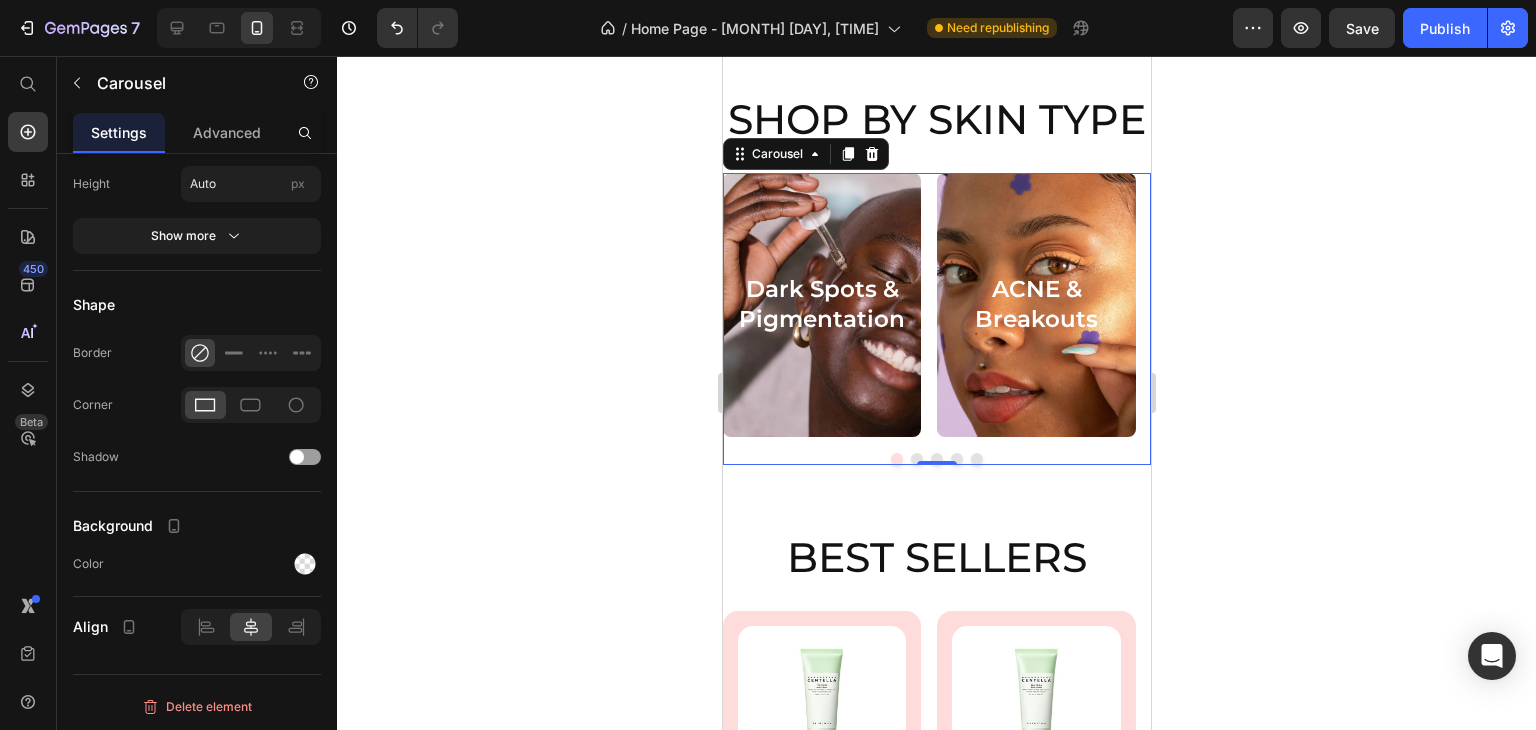 click at bounding box center (916, 459) 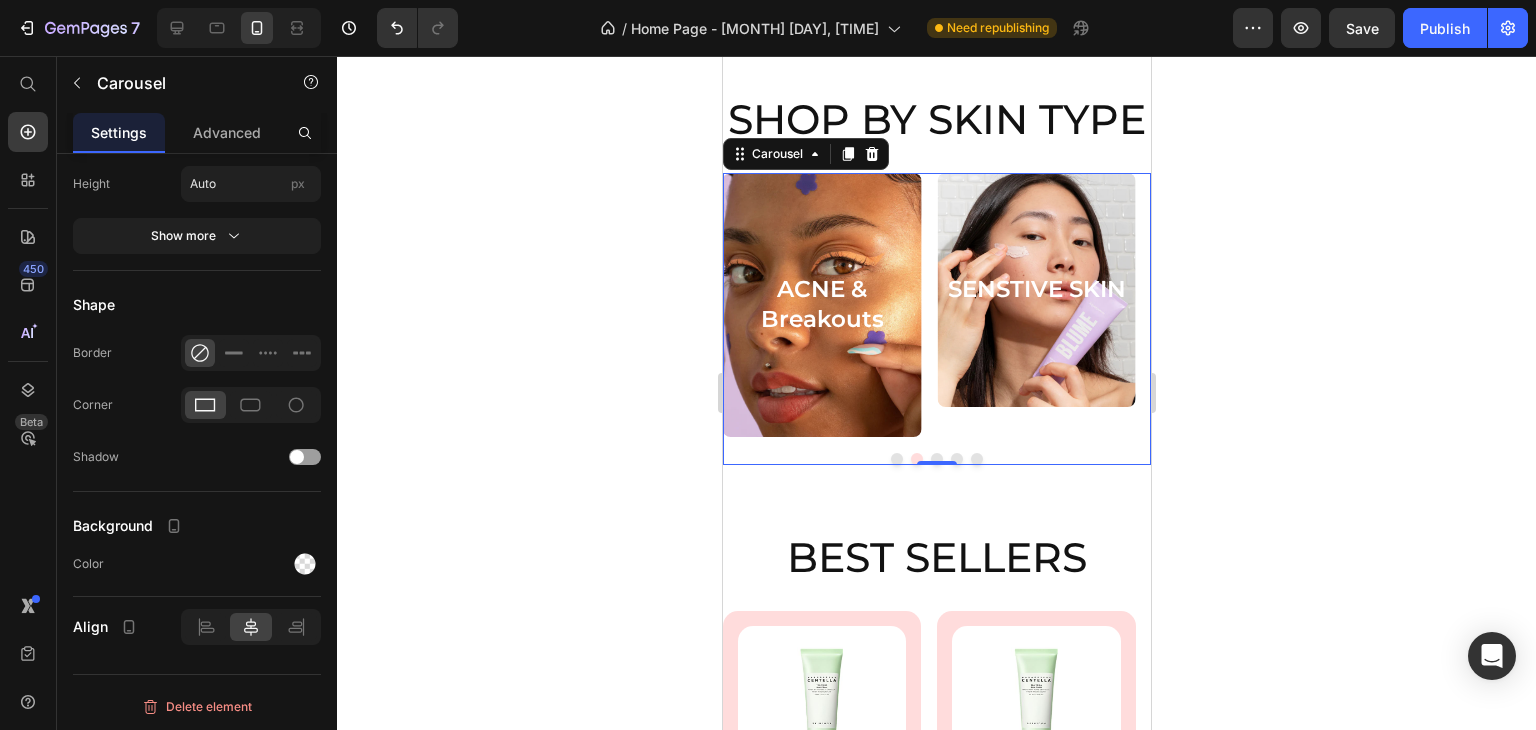 click at bounding box center [936, 459] 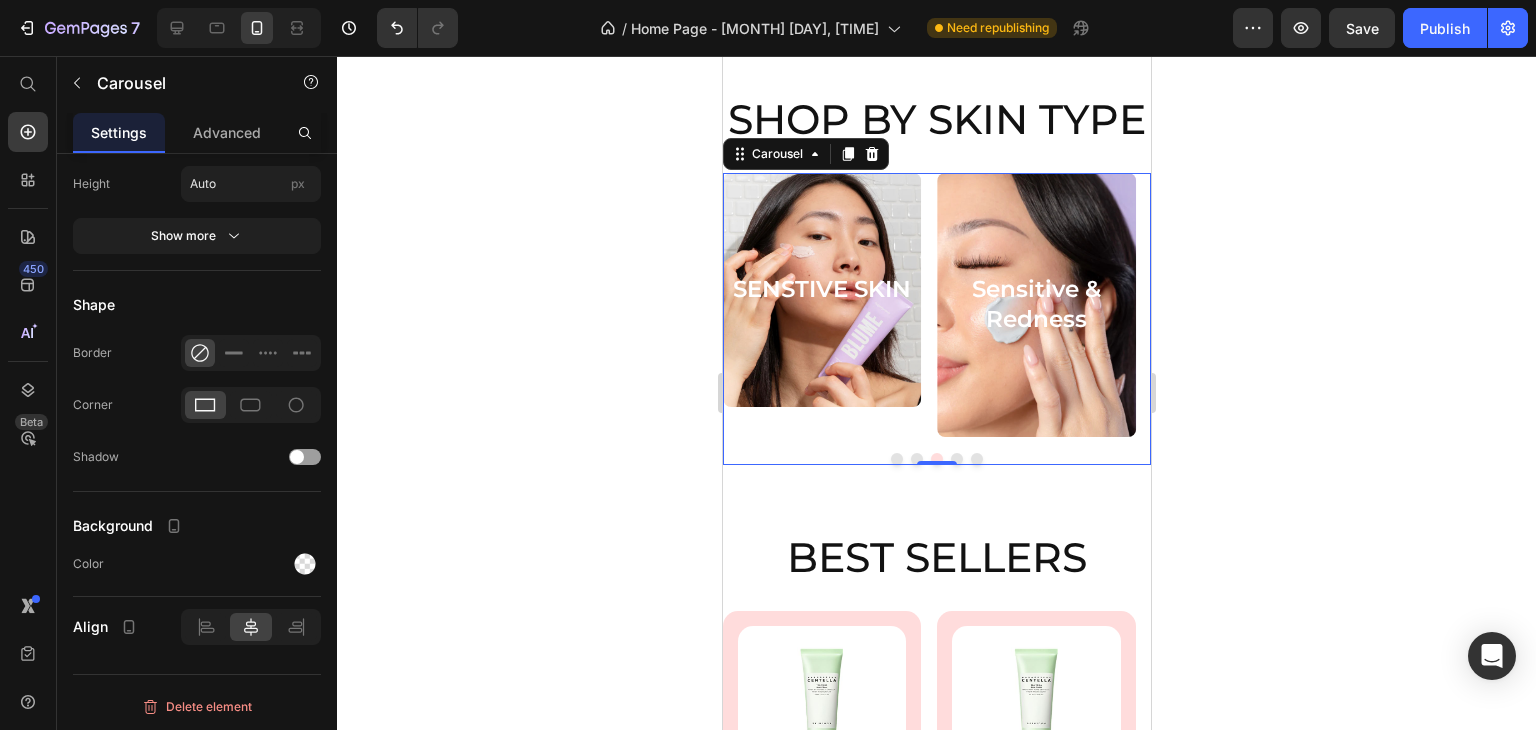 click at bounding box center [976, 459] 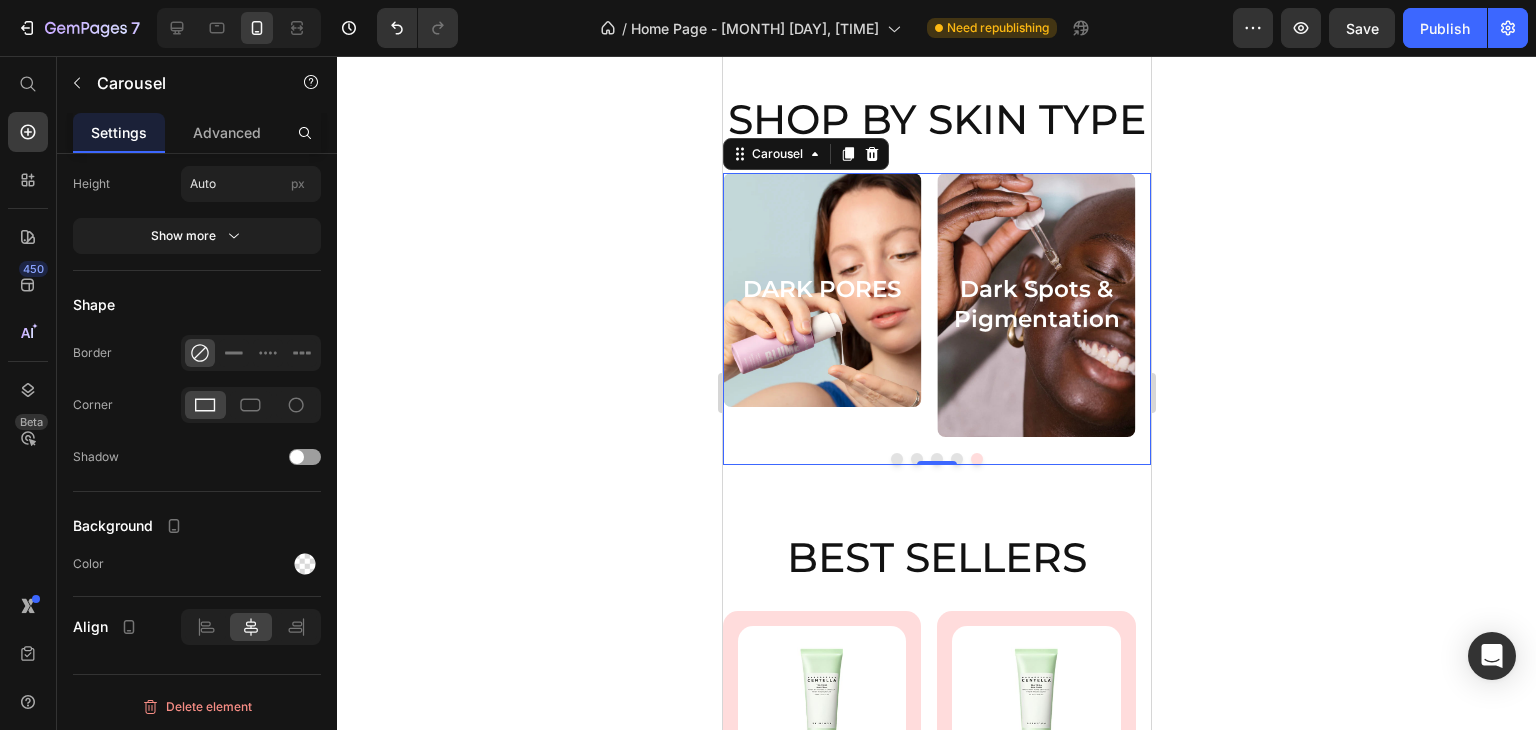 click at bounding box center [956, 459] 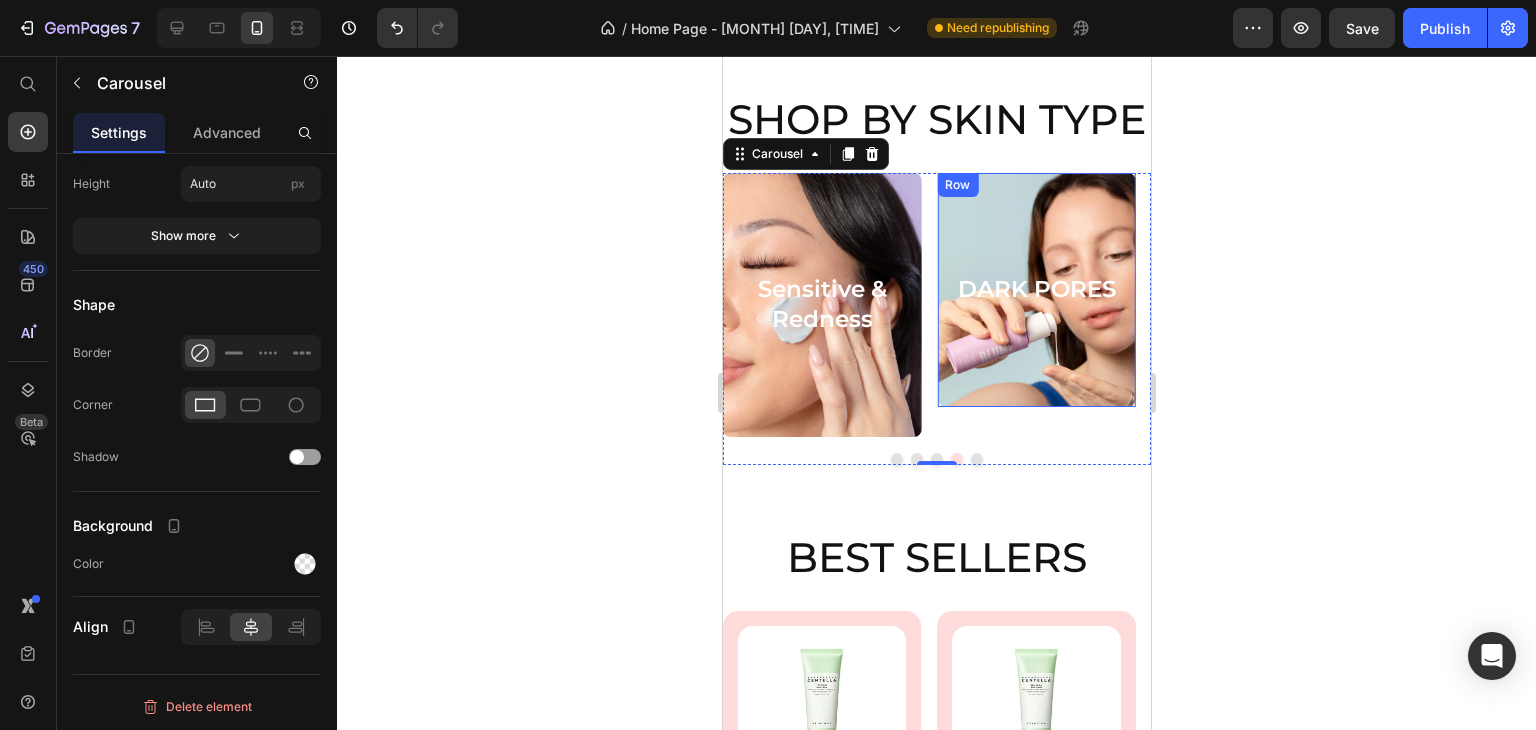 click on "DARK PORES Heading Row" at bounding box center [1035, 290] 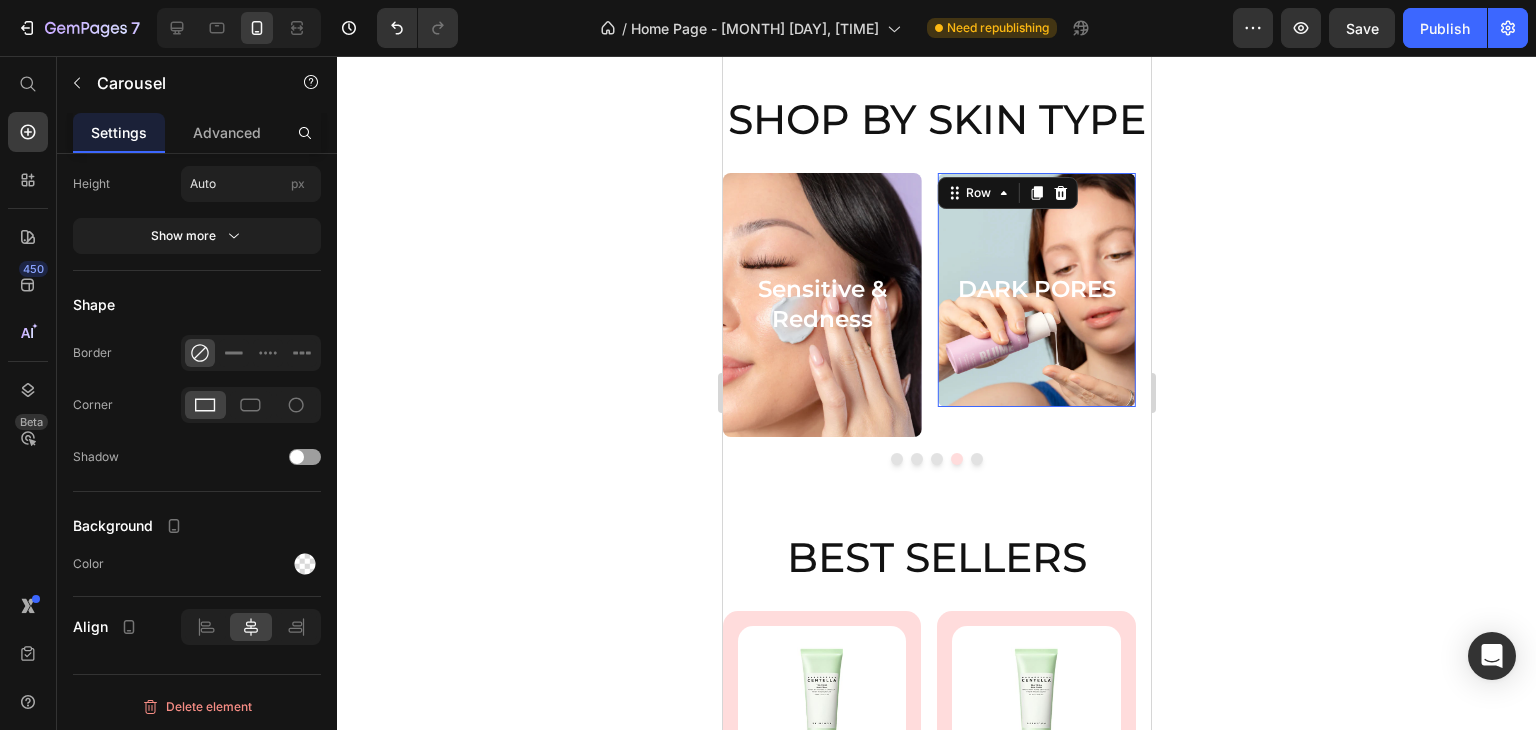 scroll, scrollTop: 0, scrollLeft: 0, axis: both 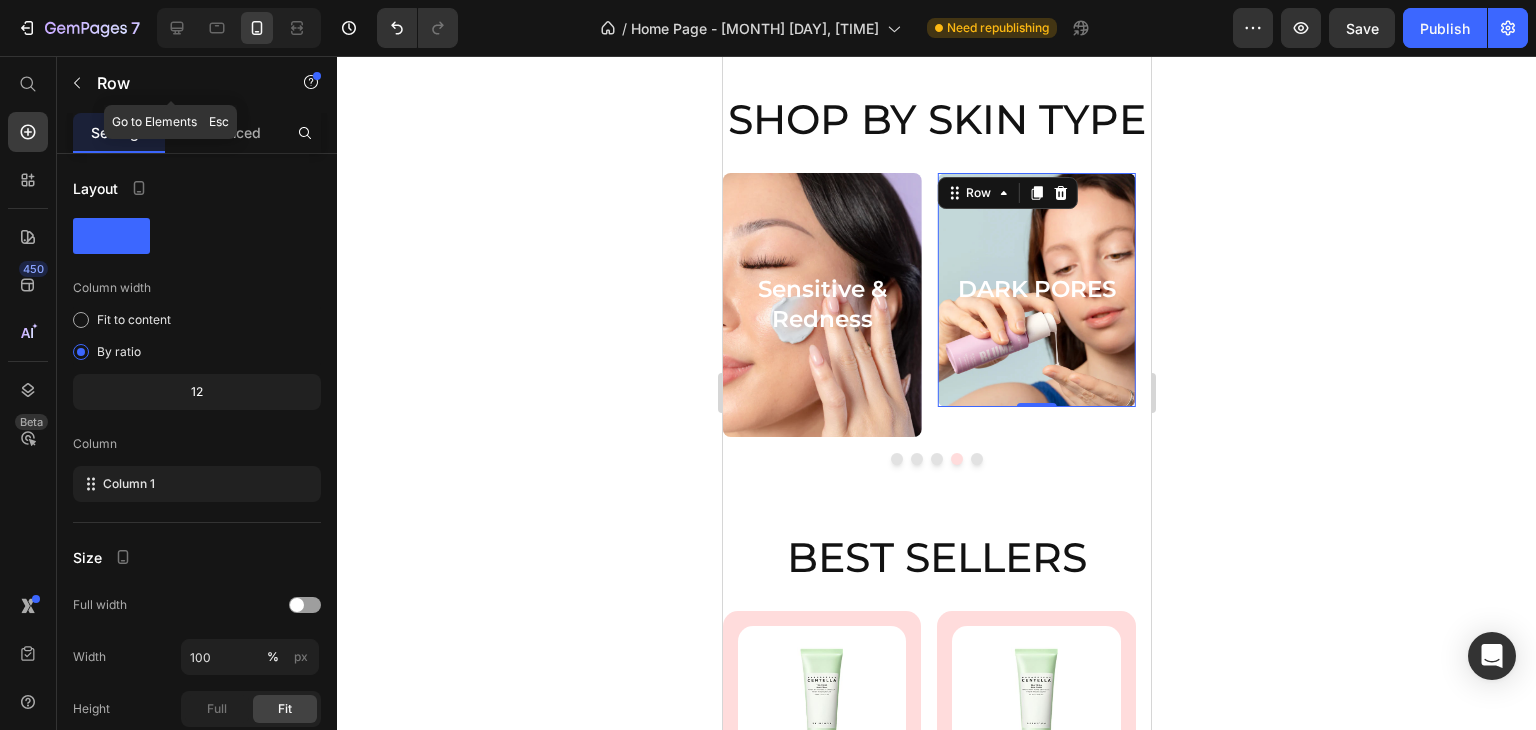 click 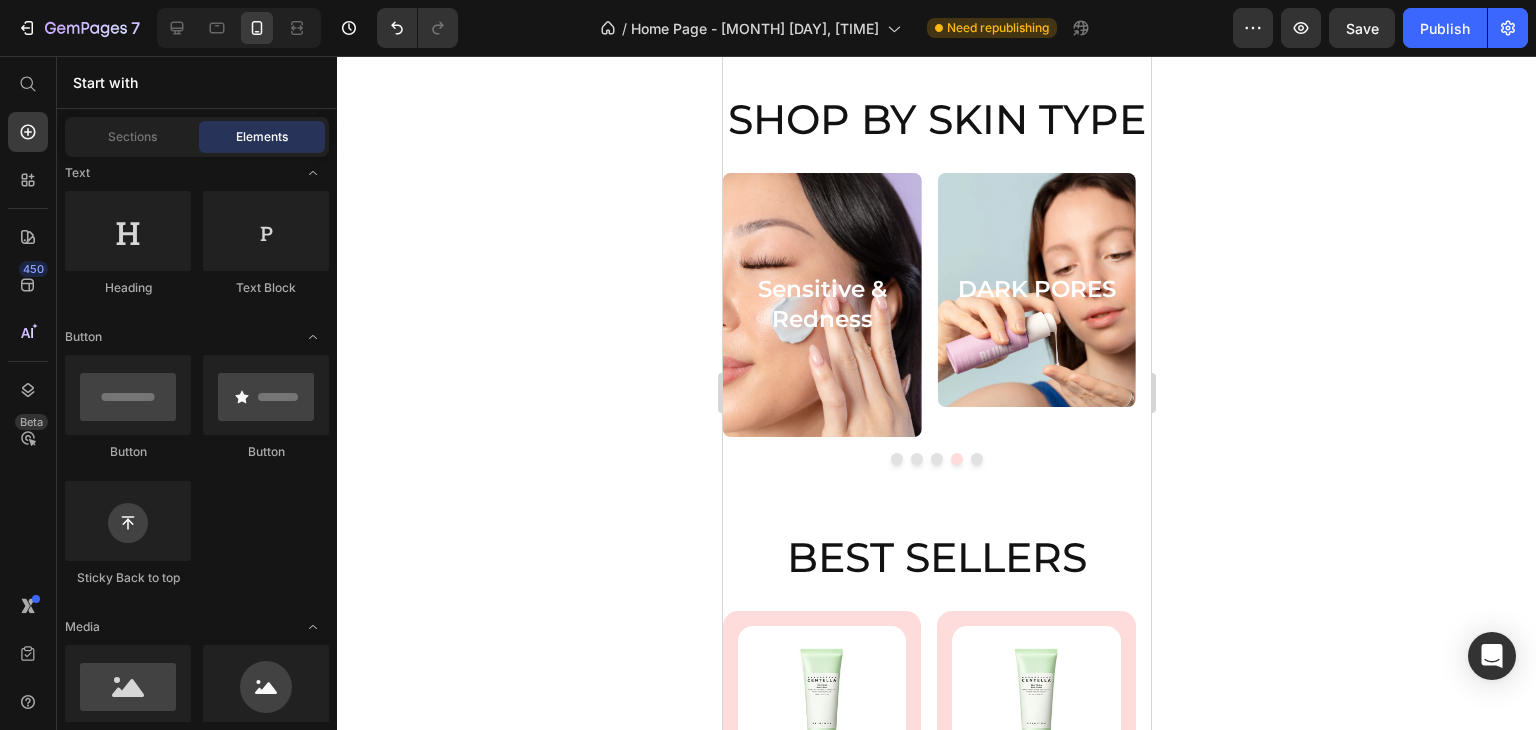 scroll, scrollTop: 0, scrollLeft: 0, axis: both 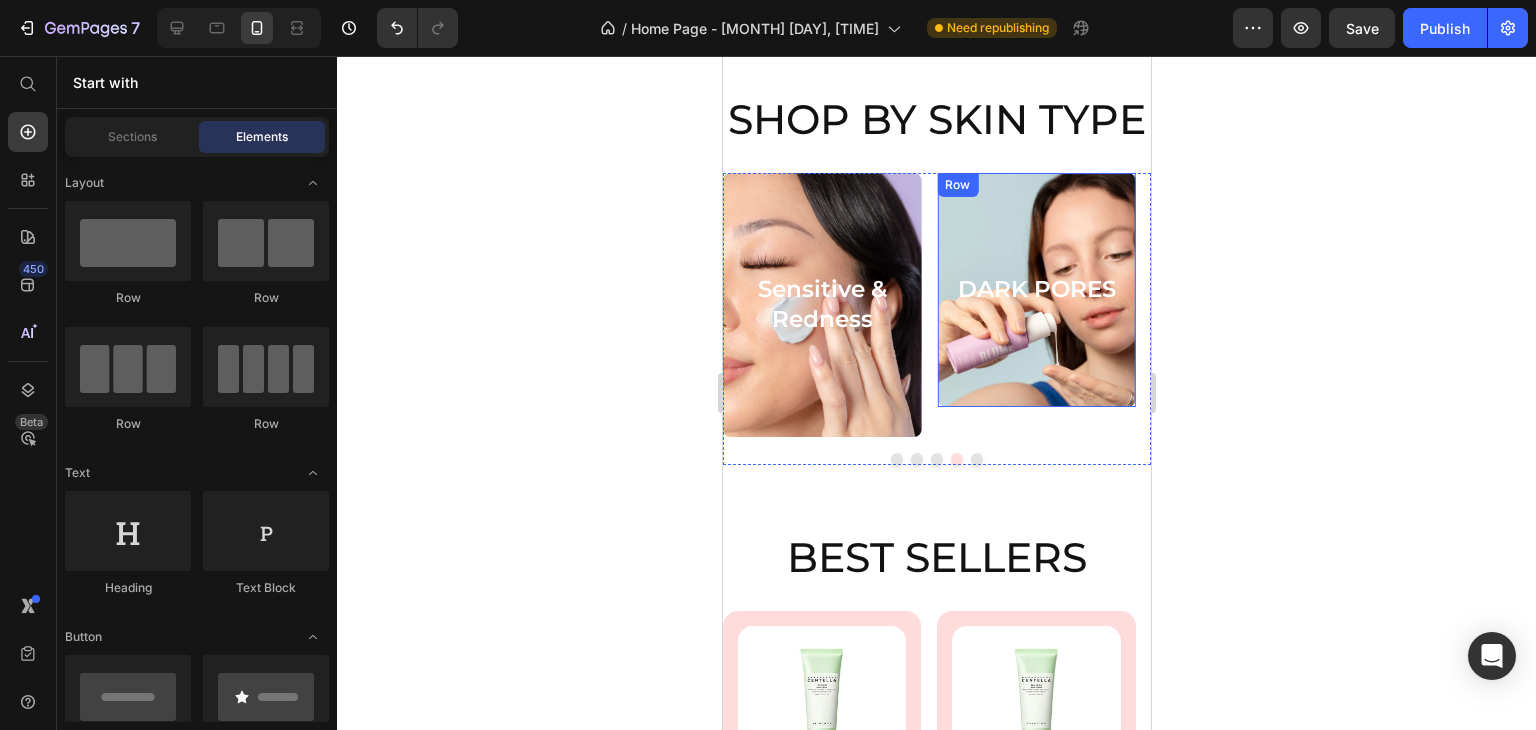 click on "DARK PORES Heading Row" at bounding box center [1035, 290] 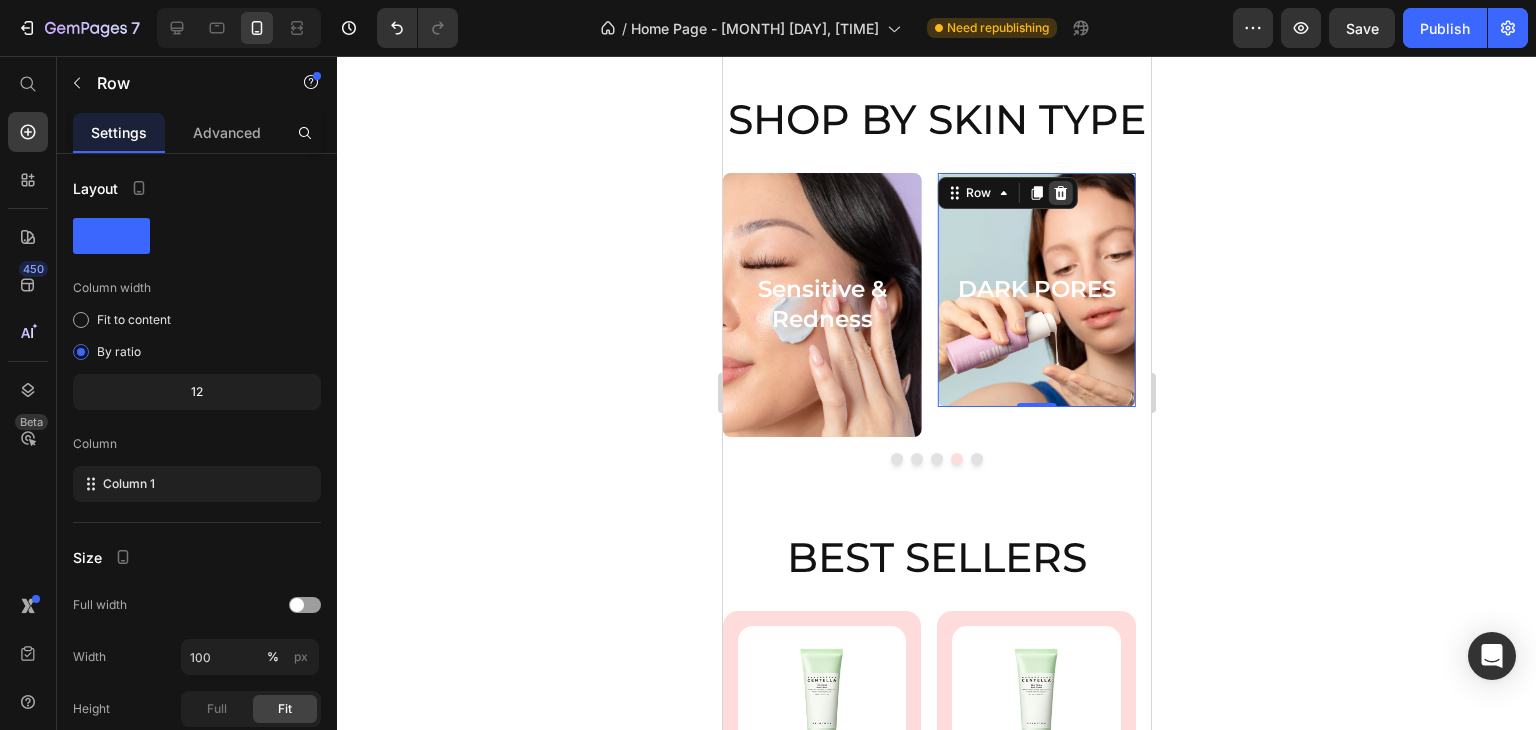 click 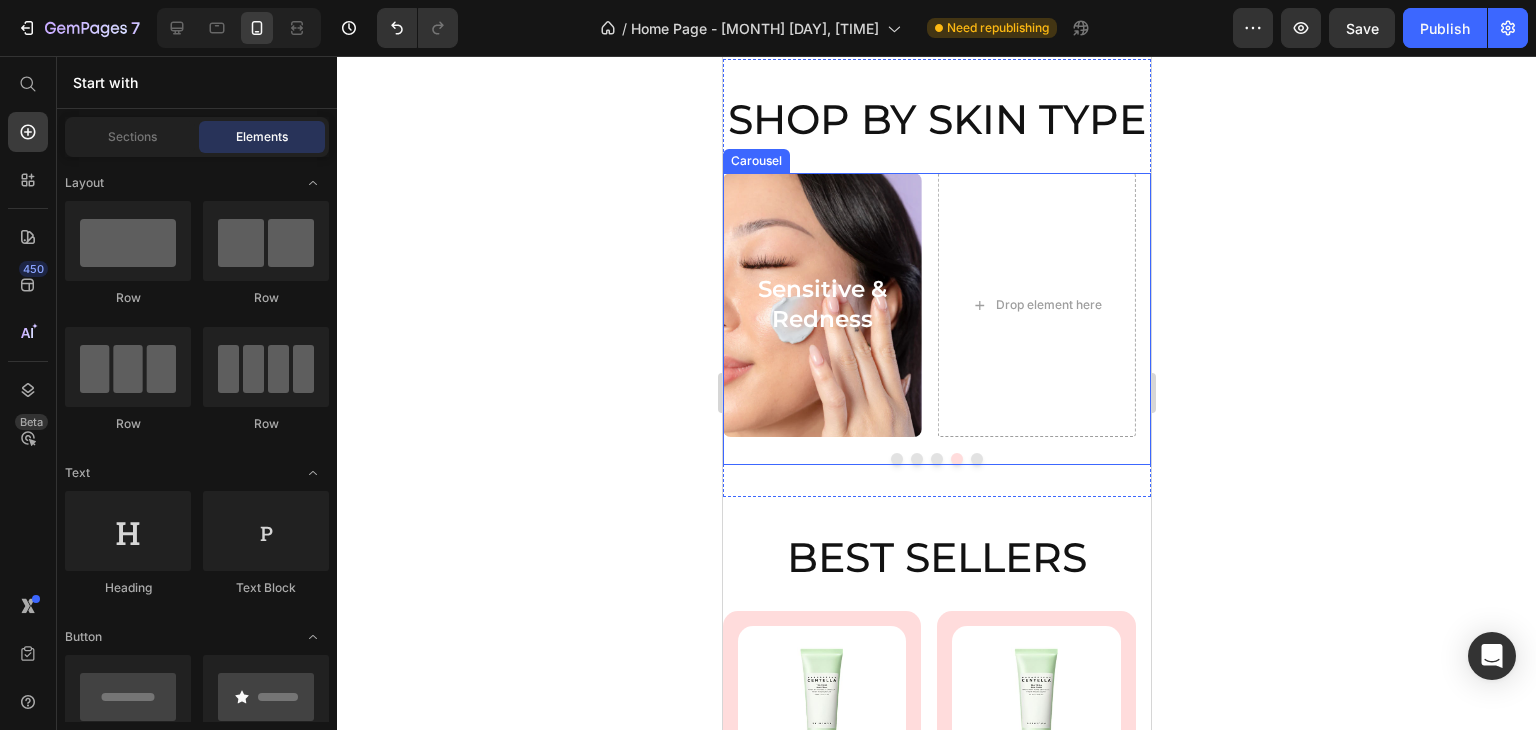 click on "Dark Spots & Pigmentation Heading Row ACNE & Breakouts Heading Row SENSTIVE SKIN Heading Row Sensitive & Redness Heading Row
Drop element here" at bounding box center [936, 305] 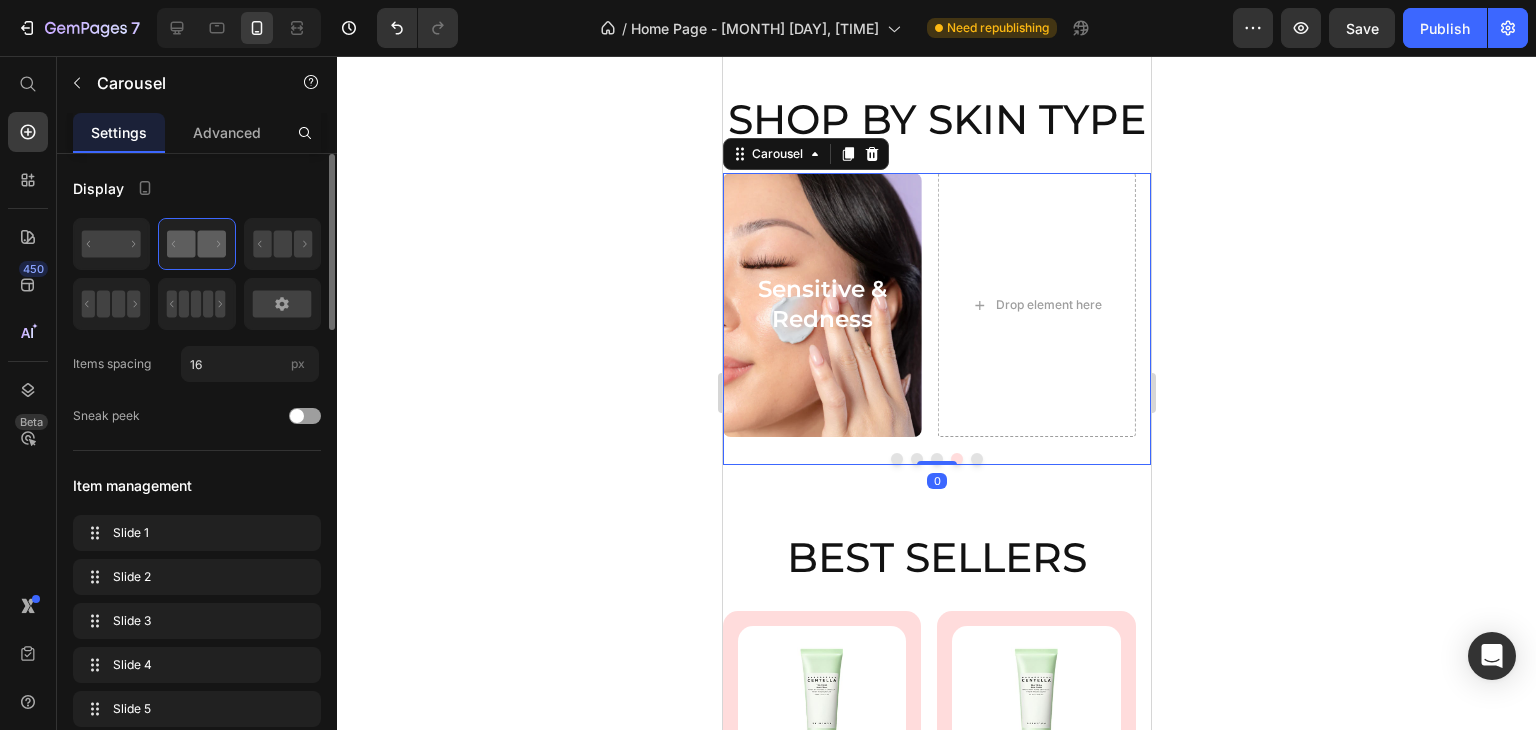 click on "Slide 1 Slide 1 Slide 2 Slide 2 Slide 3 Slide 3 Slide 4 Slide 4 Slide 5 Slide 5" at bounding box center (197, 621) 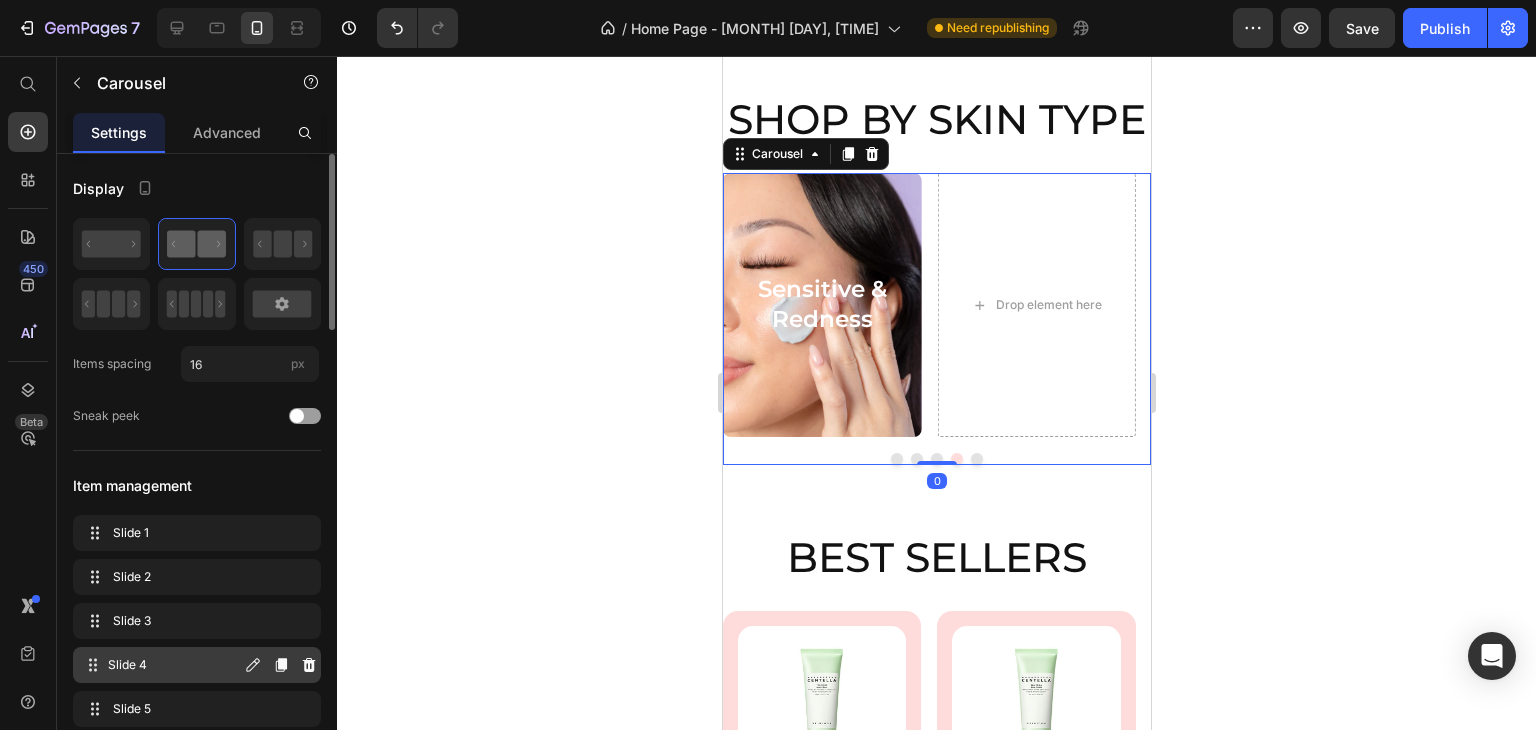 click on "Slide 4" at bounding box center (174, 665) 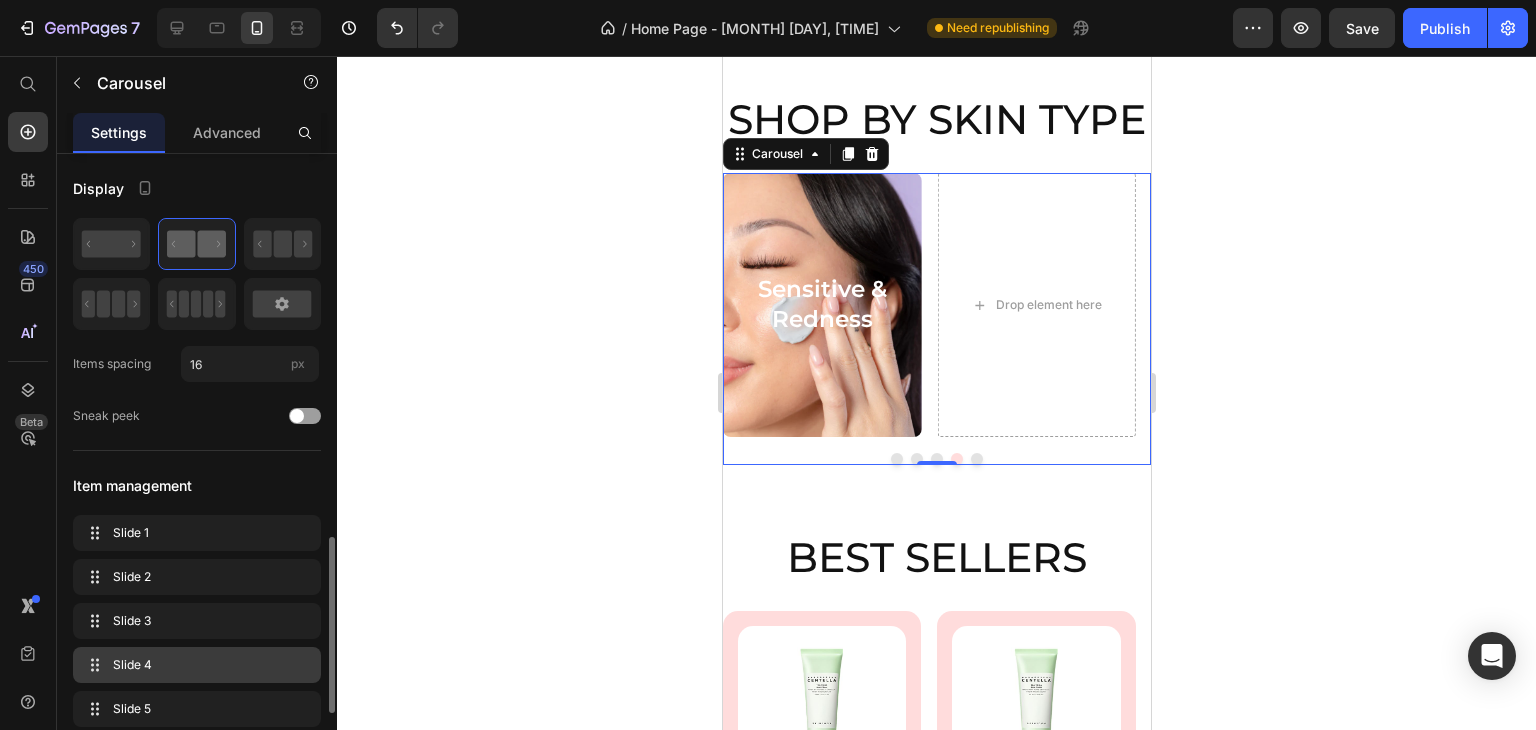 scroll, scrollTop: 300, scrollLeft: 0, axis: vertical 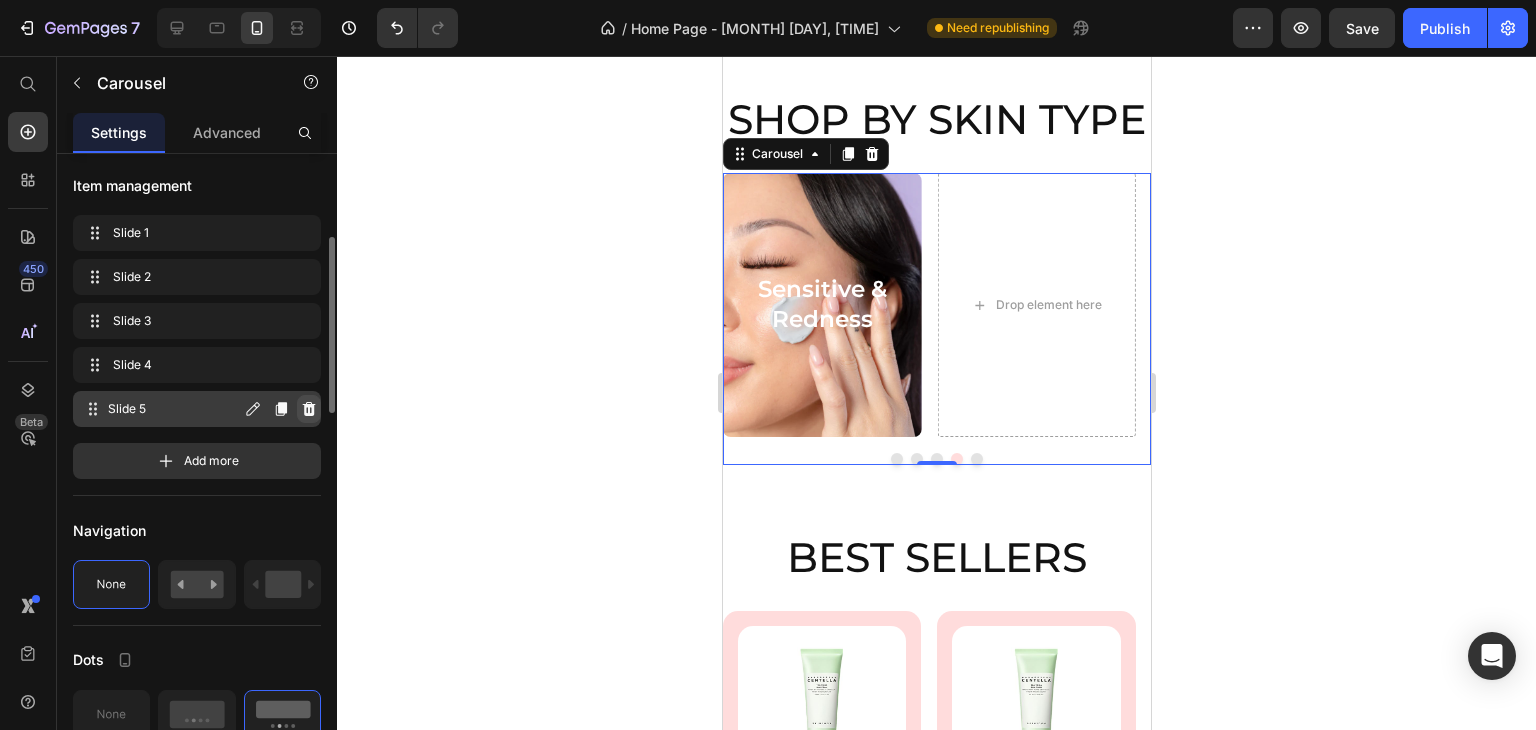click 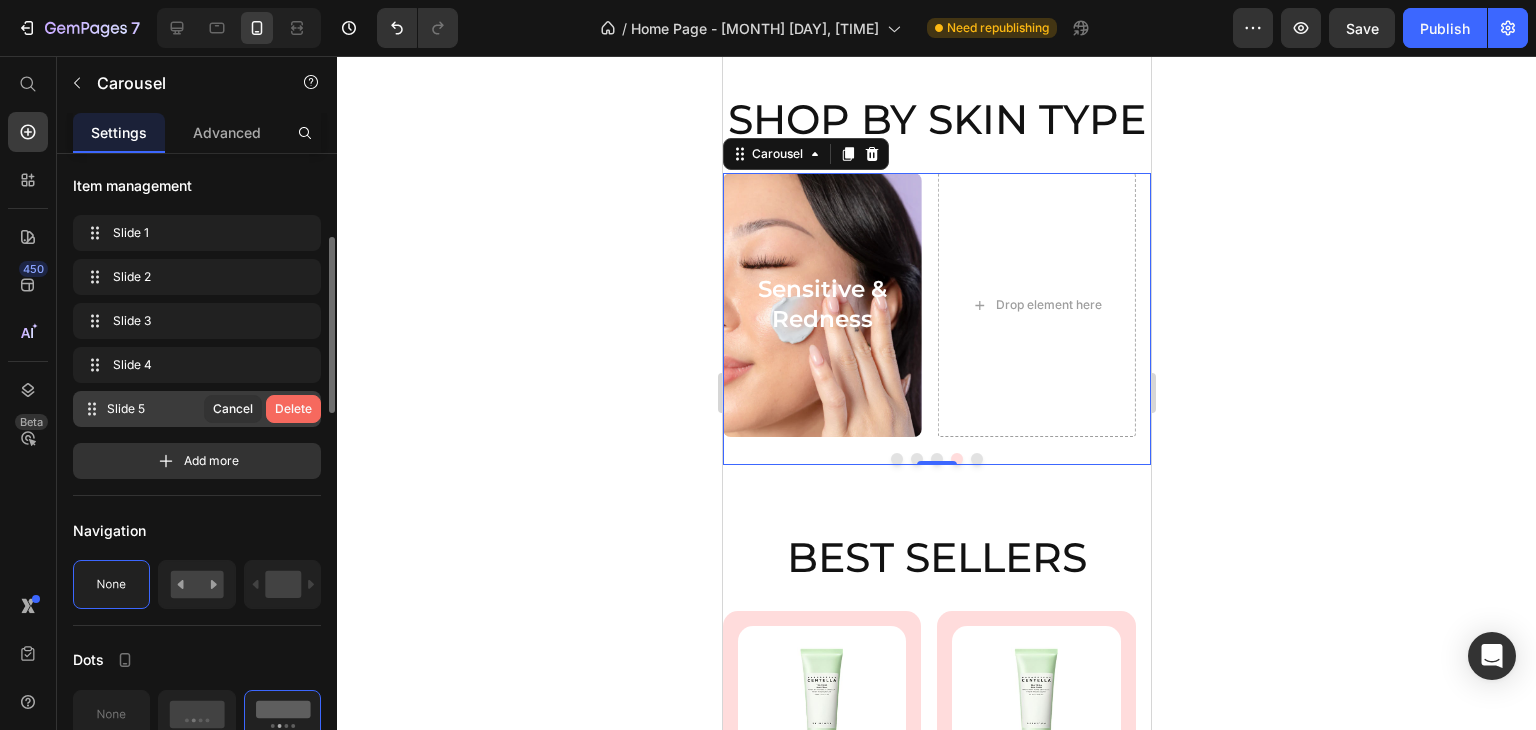 click on "Delete" at bounding box center [293, 409] 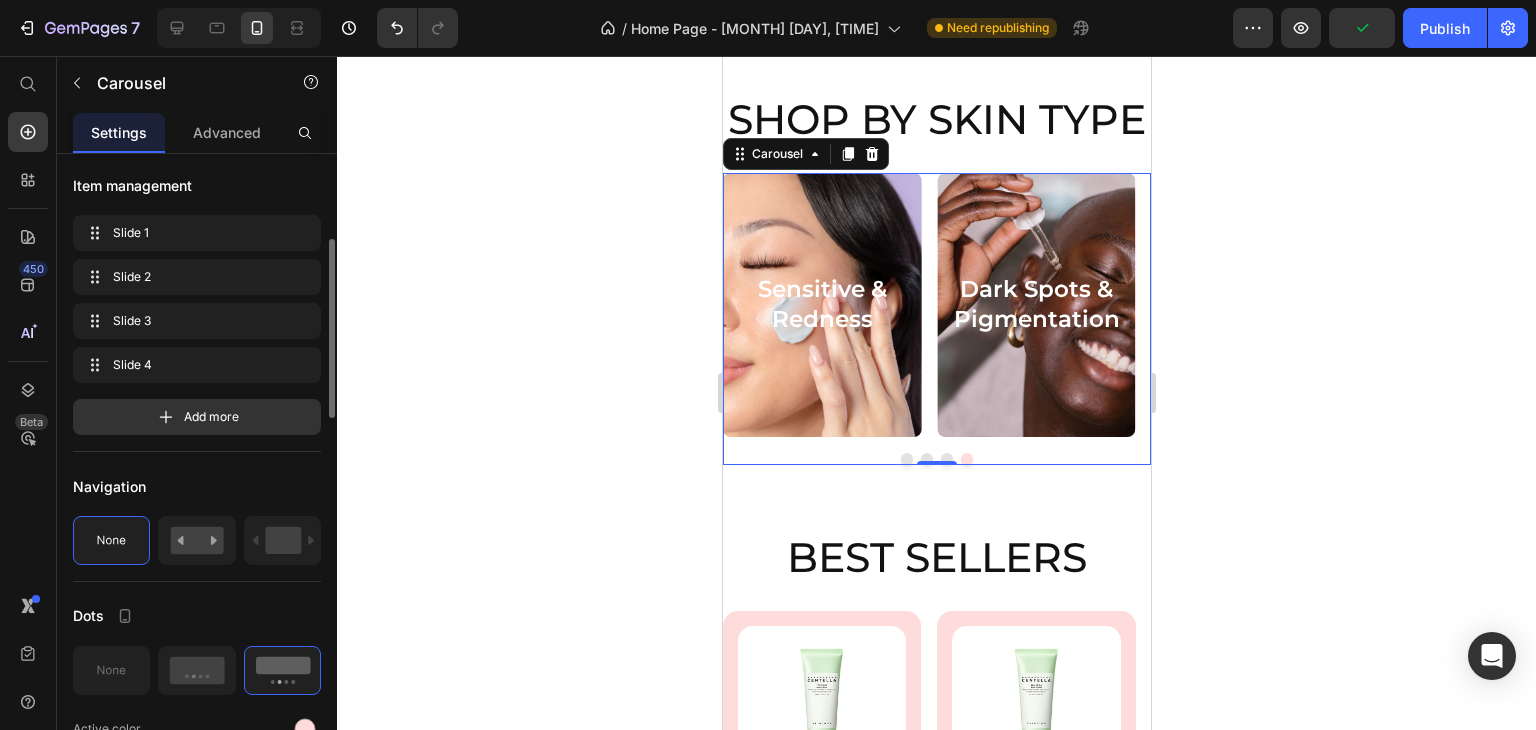 click at bounding box center [946, 459] 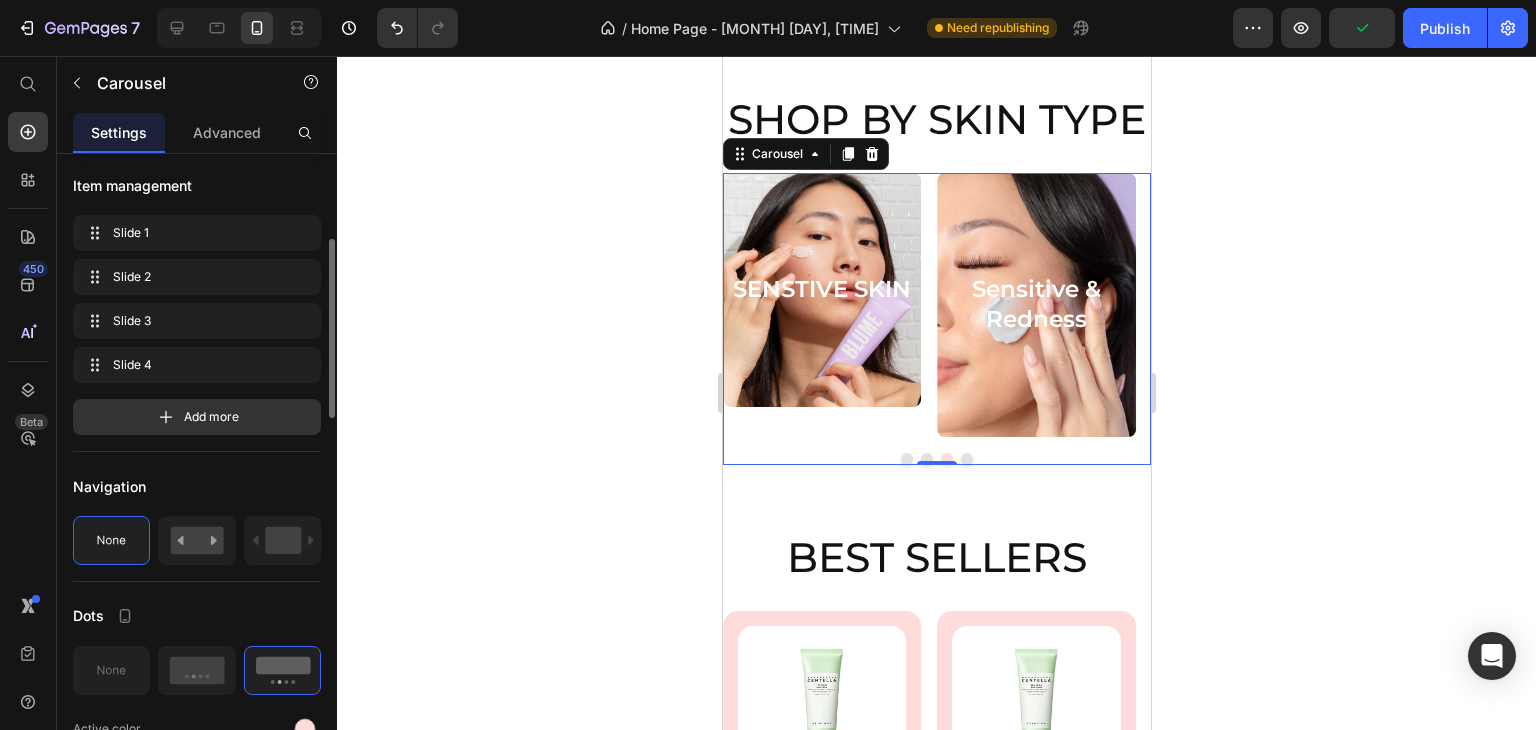 click at bounding box center (926, 459) 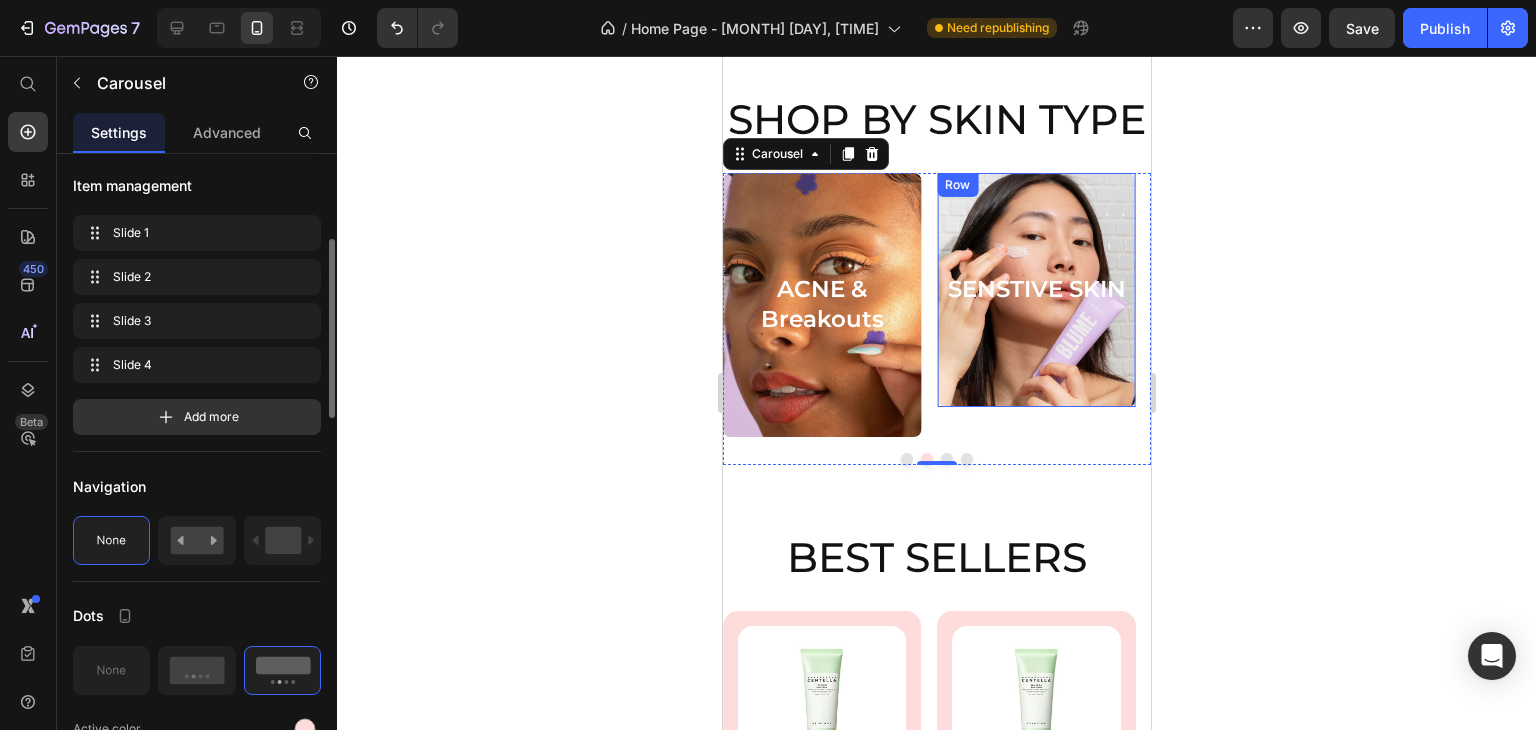 click on "SENSTIVE SKIN Heading Row" at bounding box center [1035, 290] 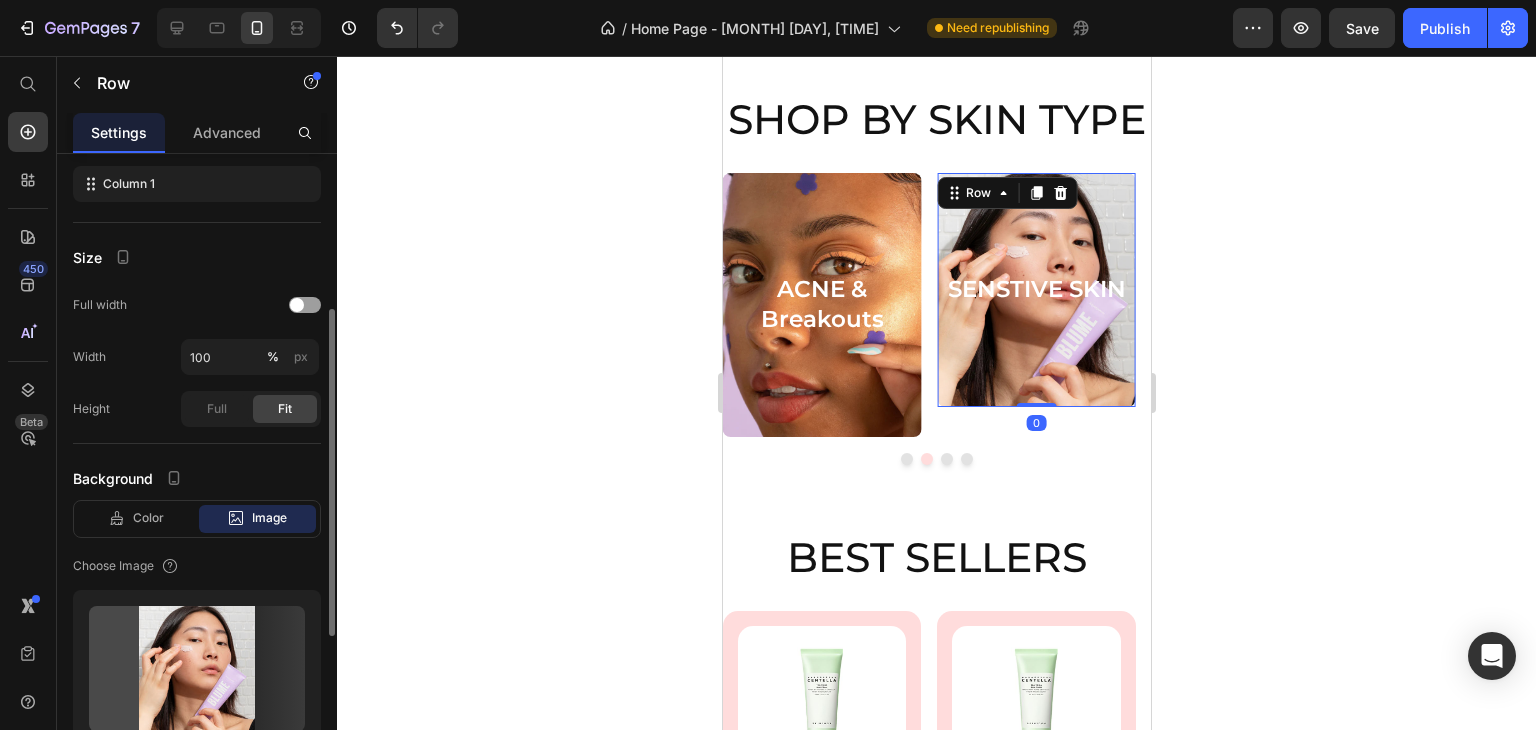 scroll, scrollTop: 0, scrollLeft: 0, axis: both 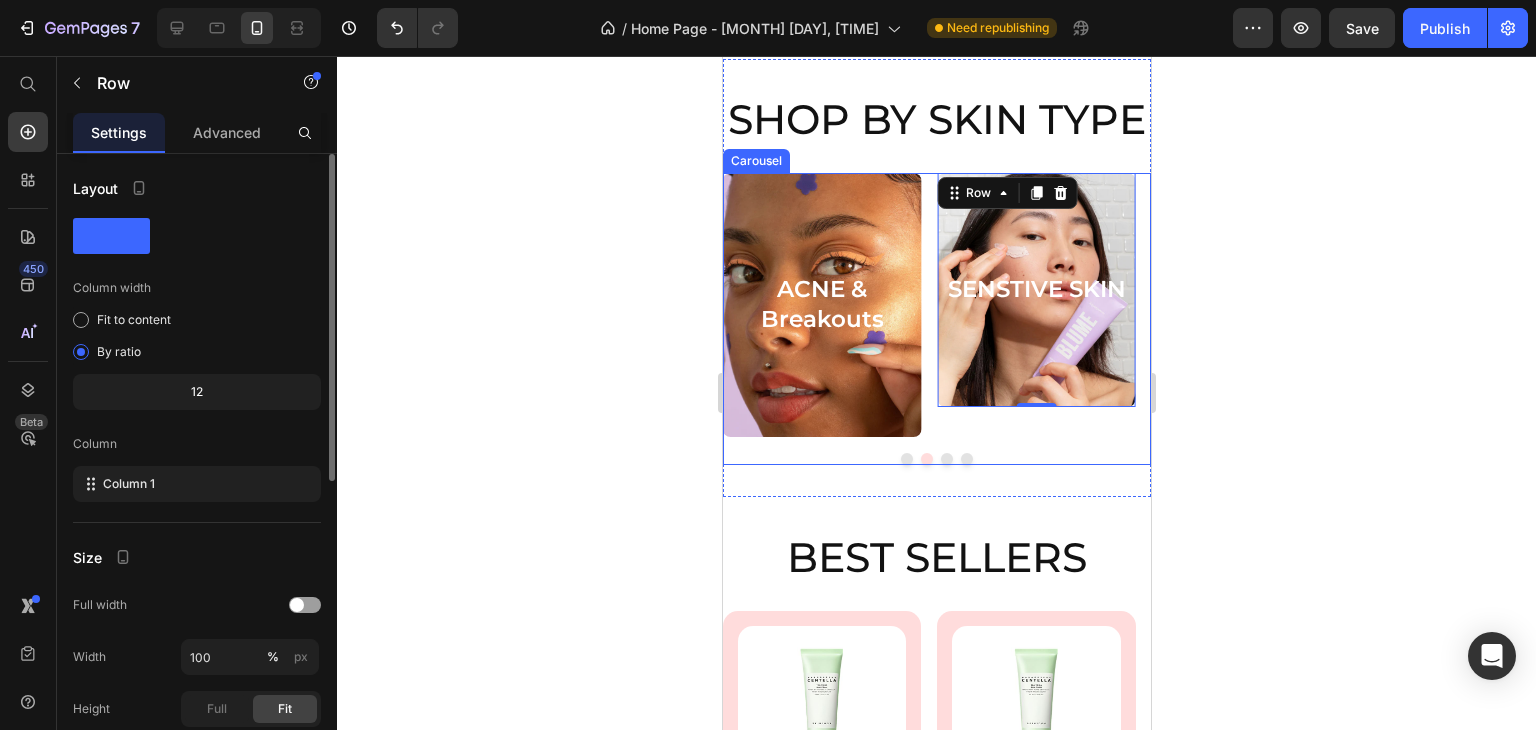 click on "Dark Spots & Pigmentation Heading Row ACNE & Breakouts Heading Row SENSTIVE SKIN Heading Row   0 Sensitive & Redness Heading Row" at bounding box center [936, 305] 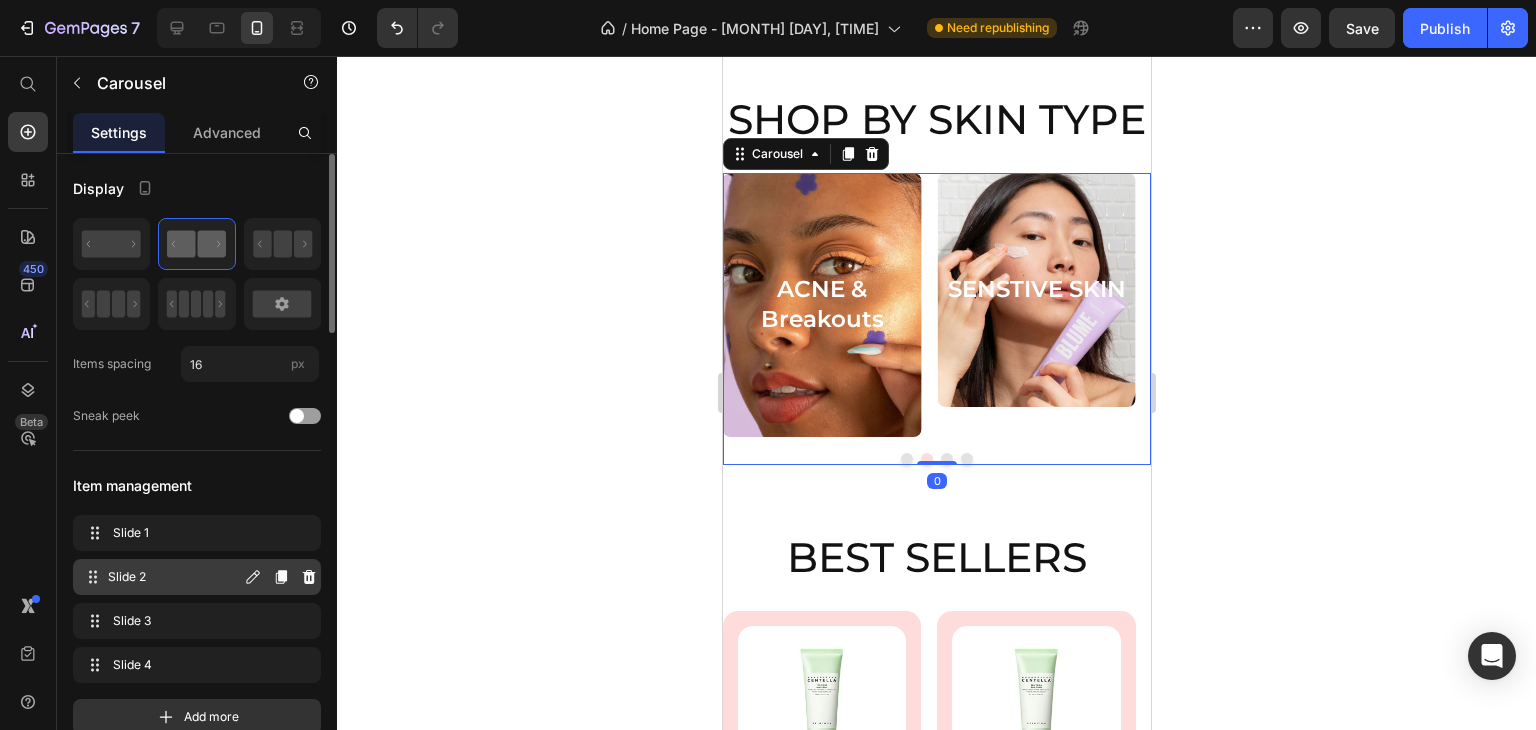 click on "Slide 2" at bounding box center [174, 577] 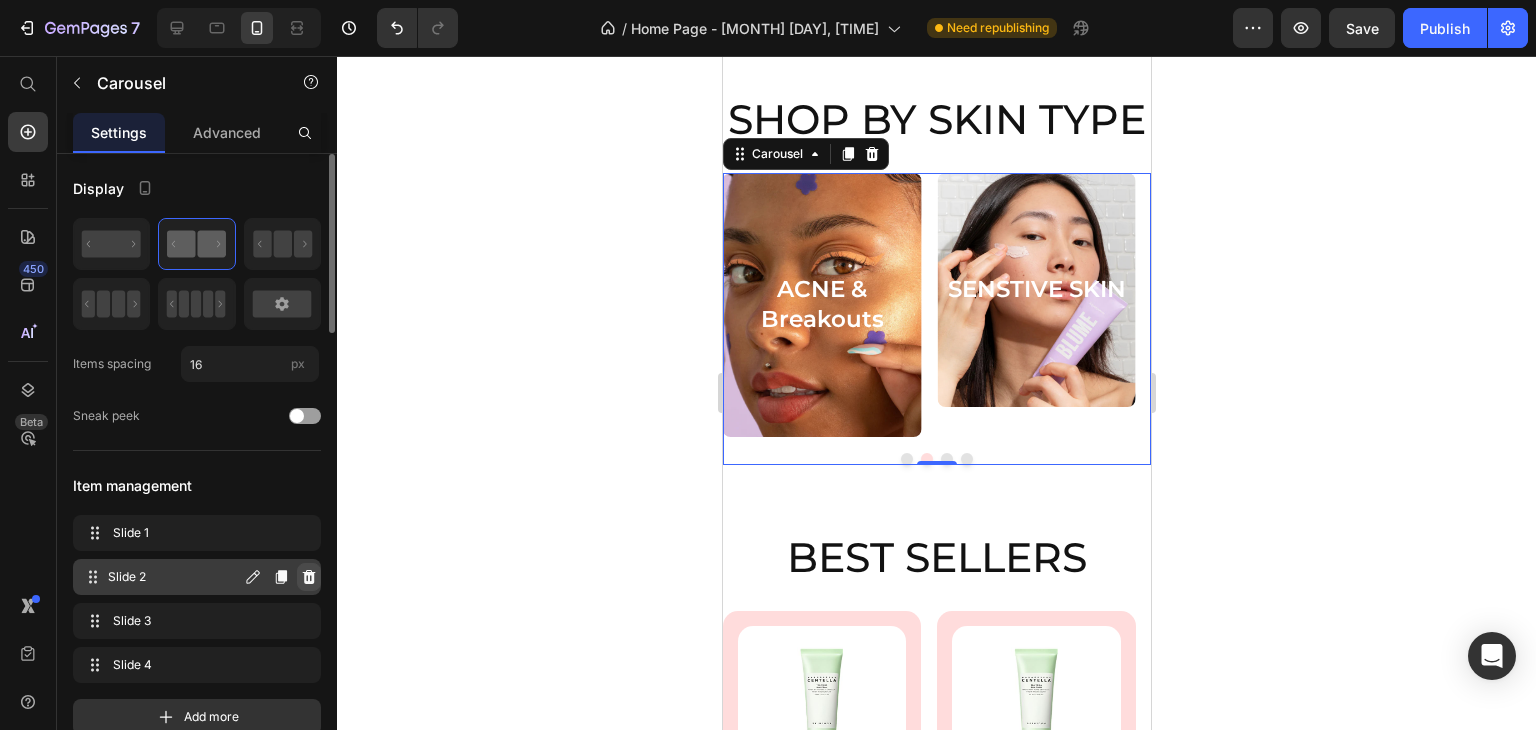 click 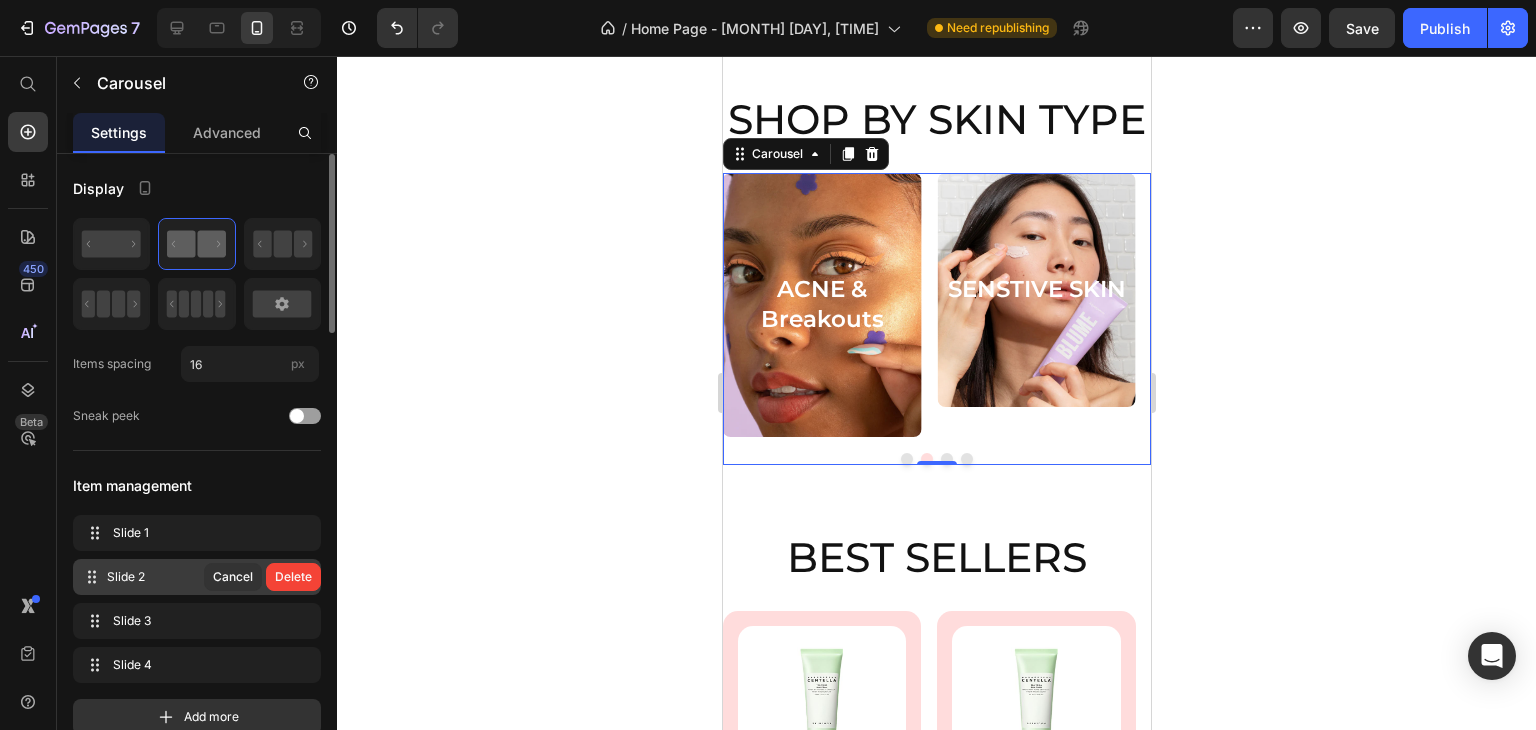click on "Delete" at bounding box center [293, 577] 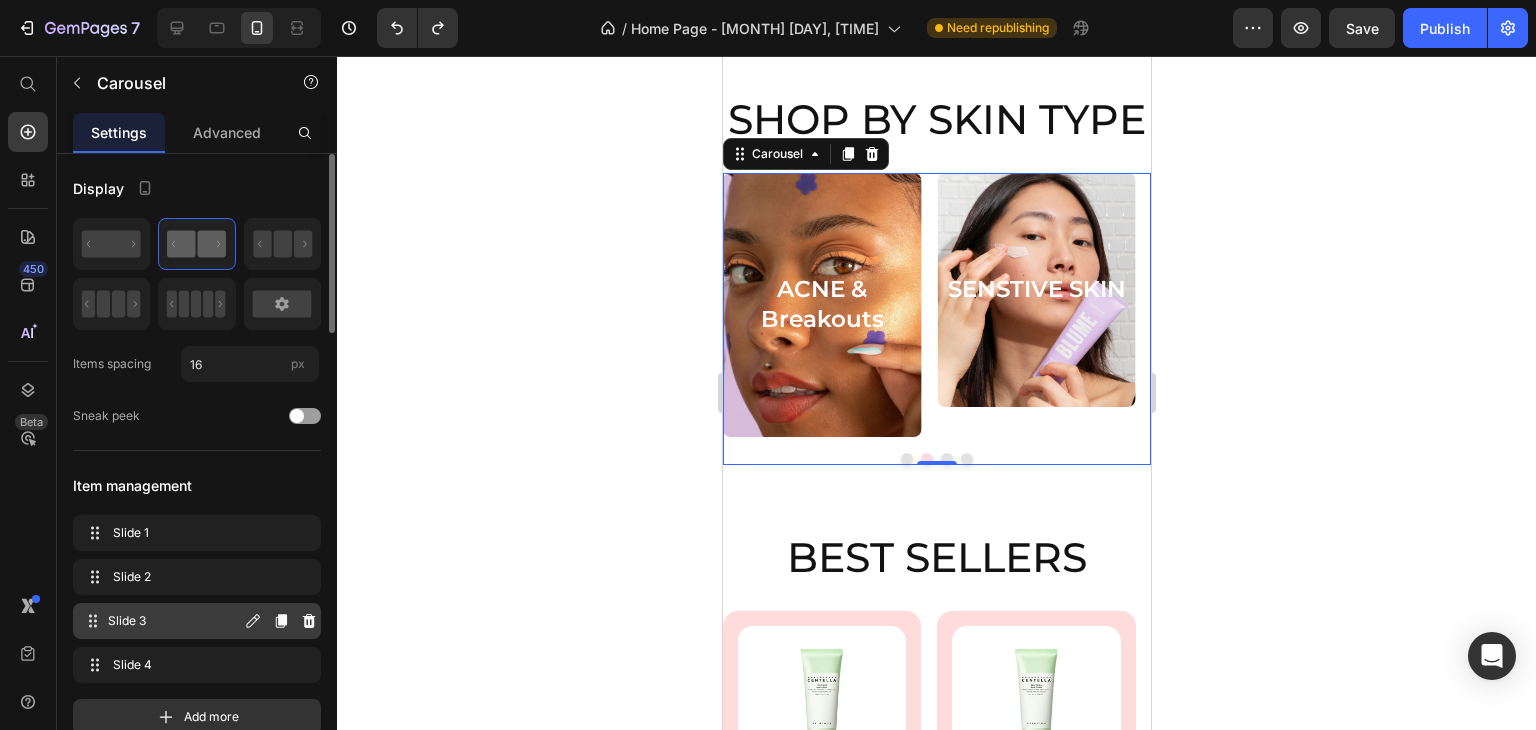 click on "Slide 3 Slide 3" at bounding box center [161, 621] 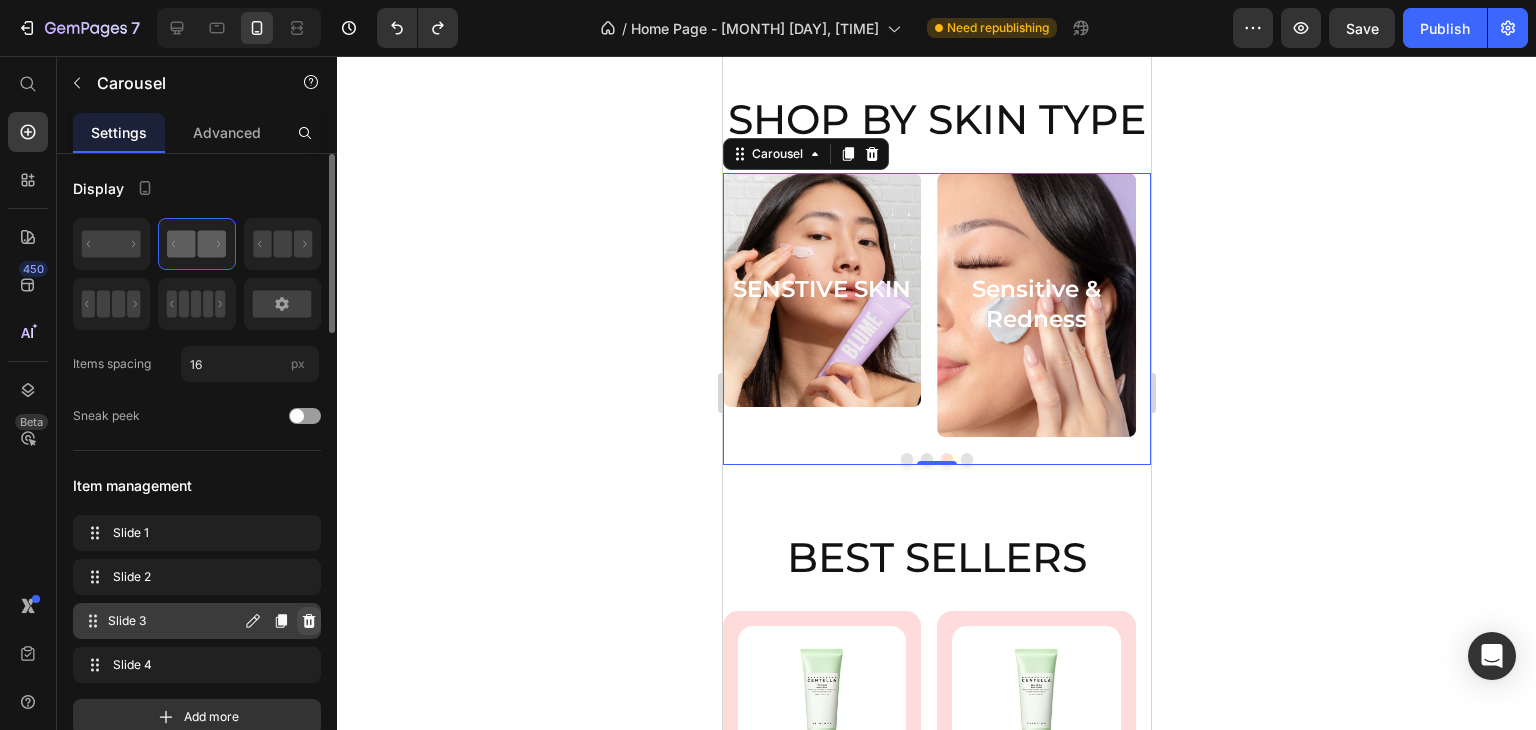 click 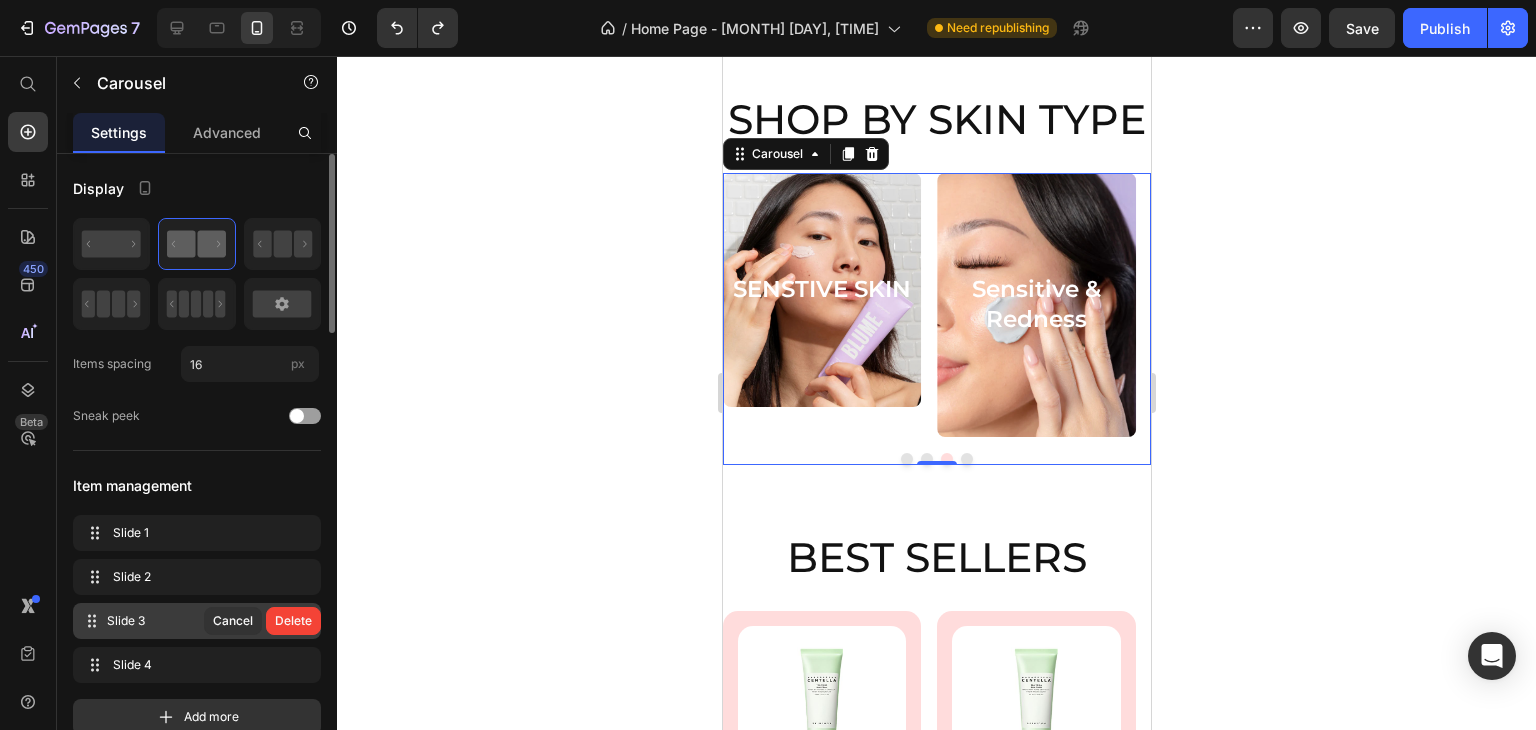 click on "Delete" at bounding box center [293, 621] 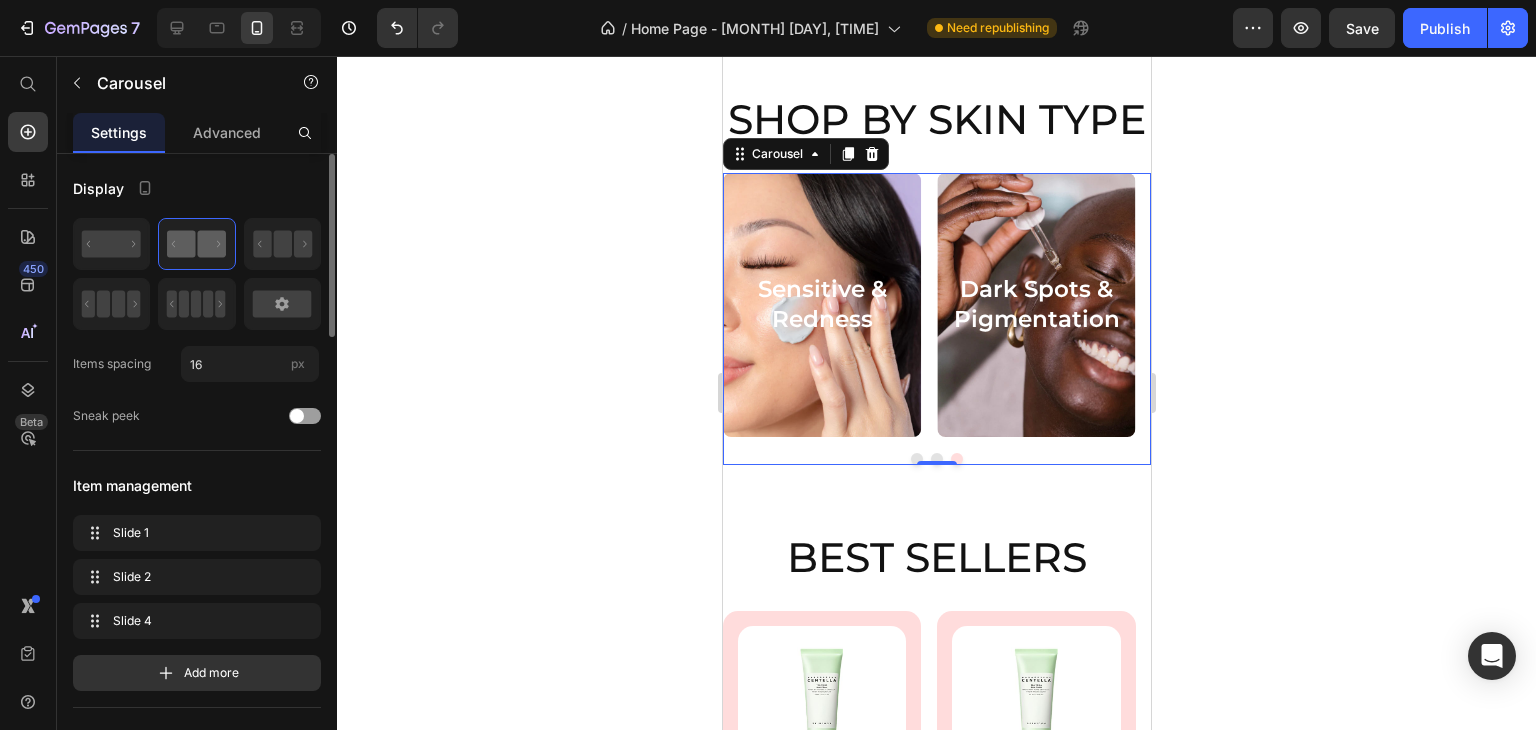 click at bounding box center (916, 459) 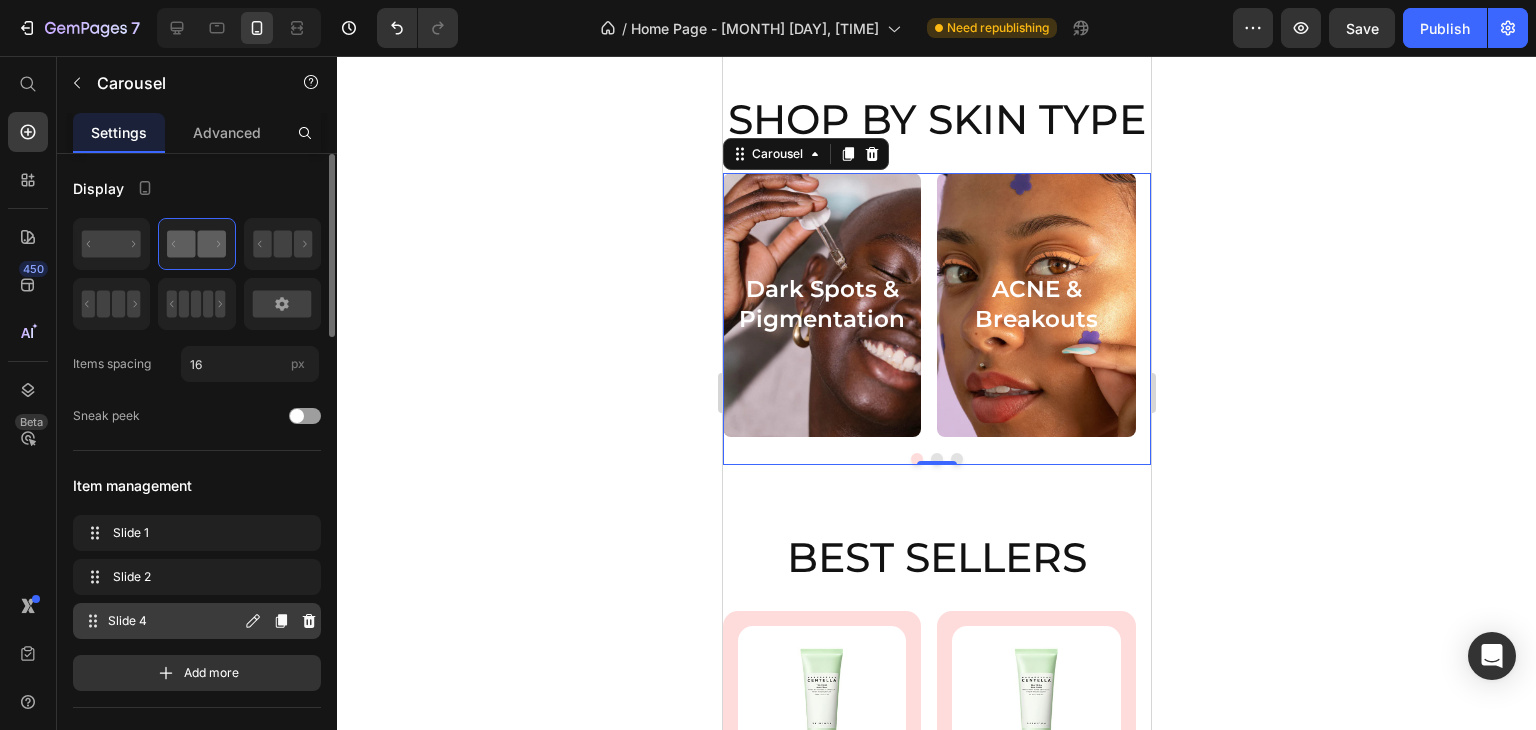 scroll, scrollTop: 100, scrollLeft: 0, axis: vertical 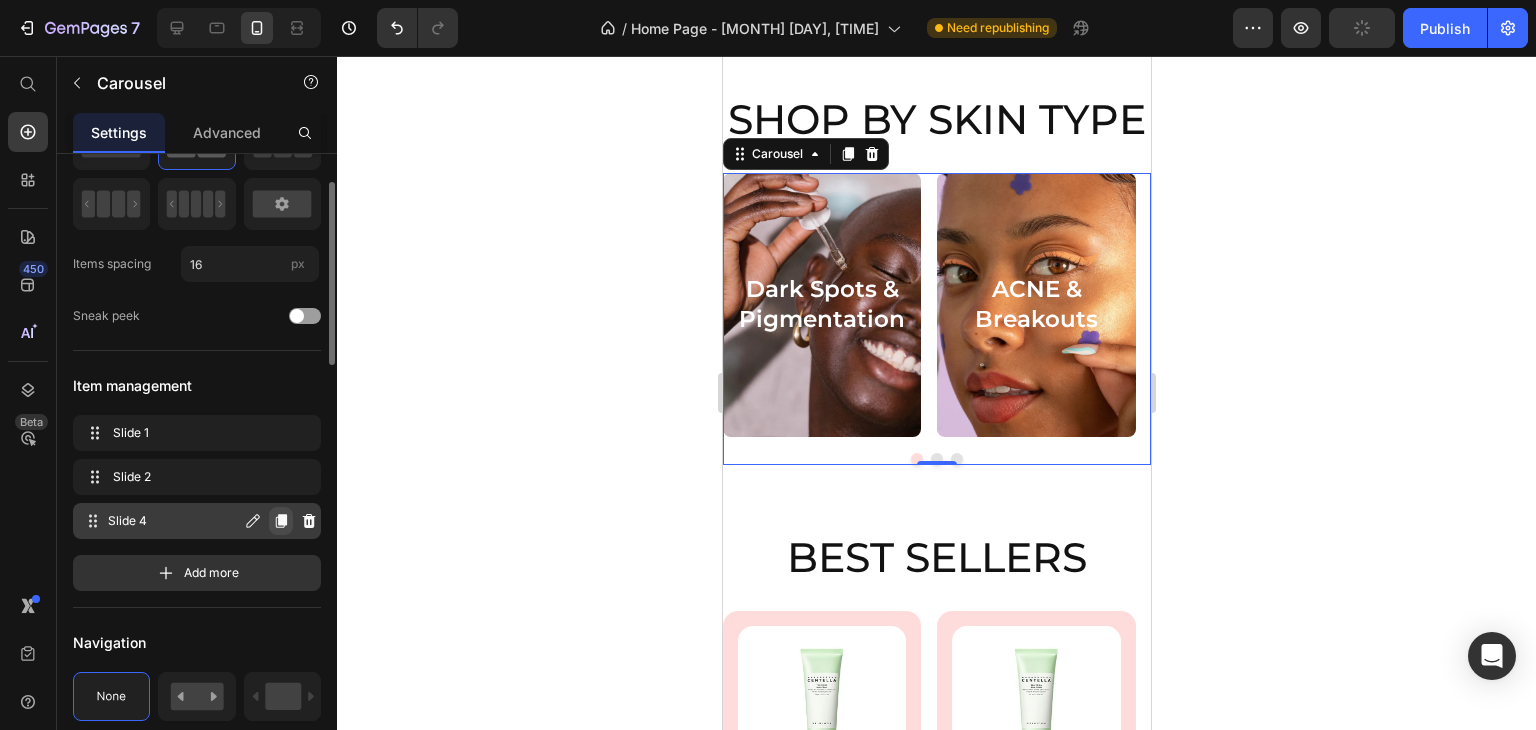 click 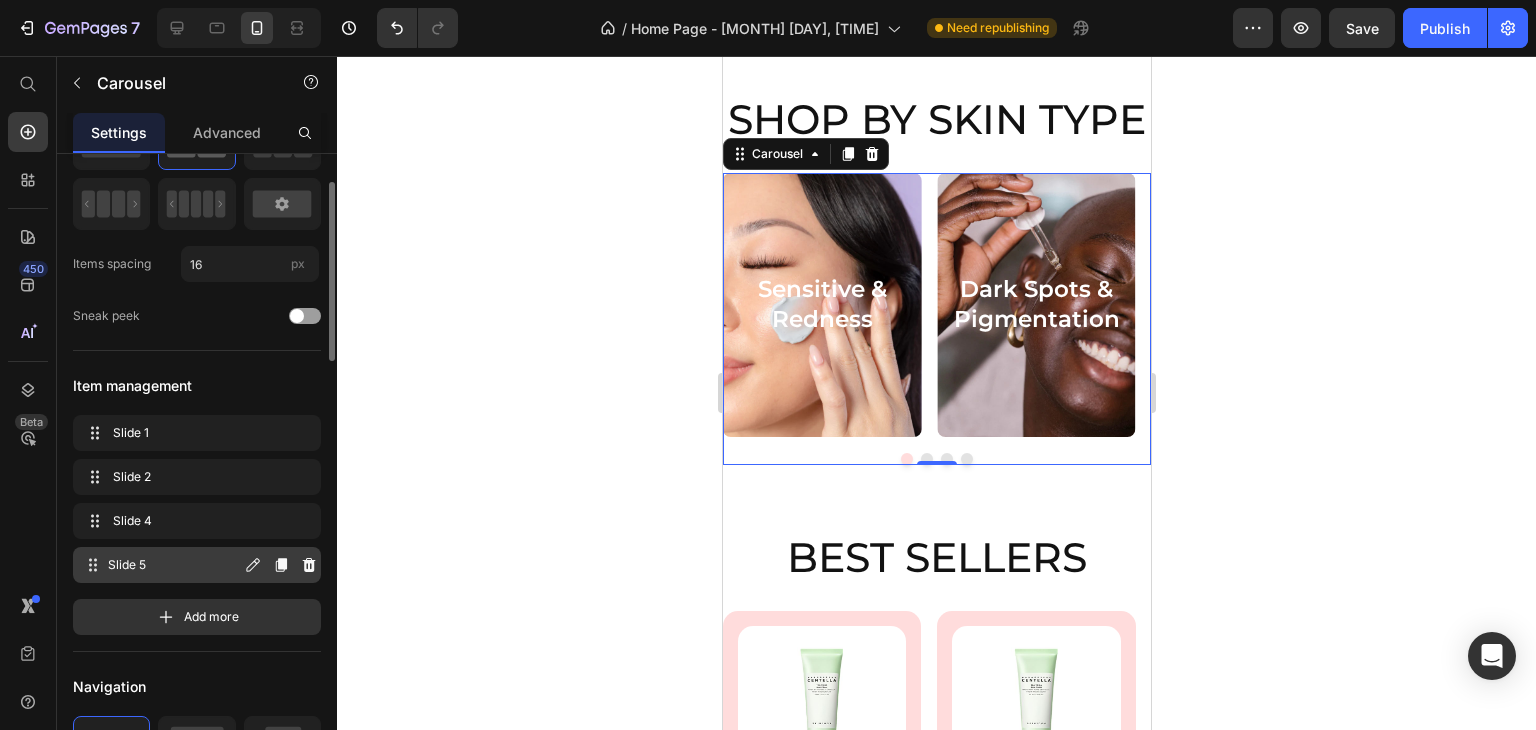 click on "Slide 5" at bounding box center (174, 565) 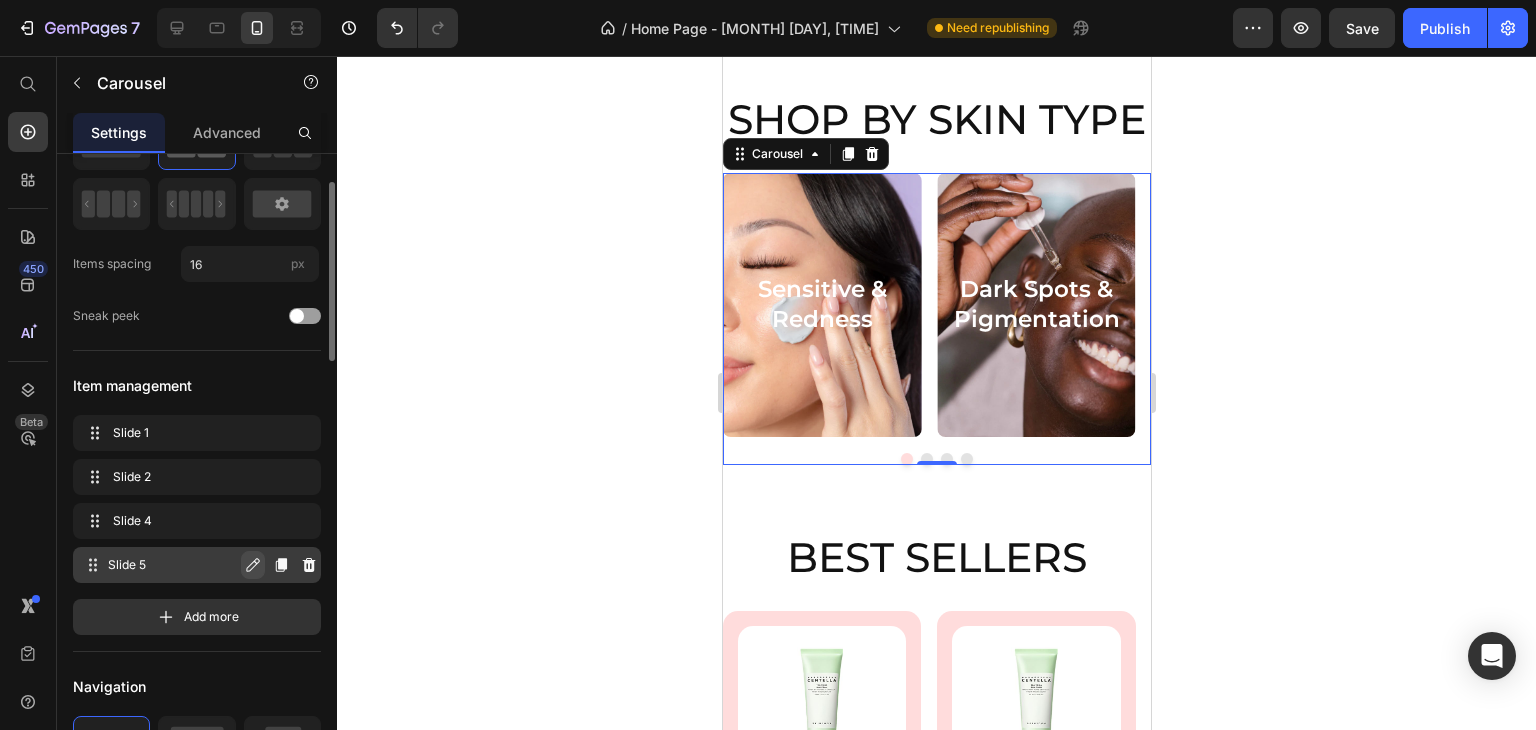 click 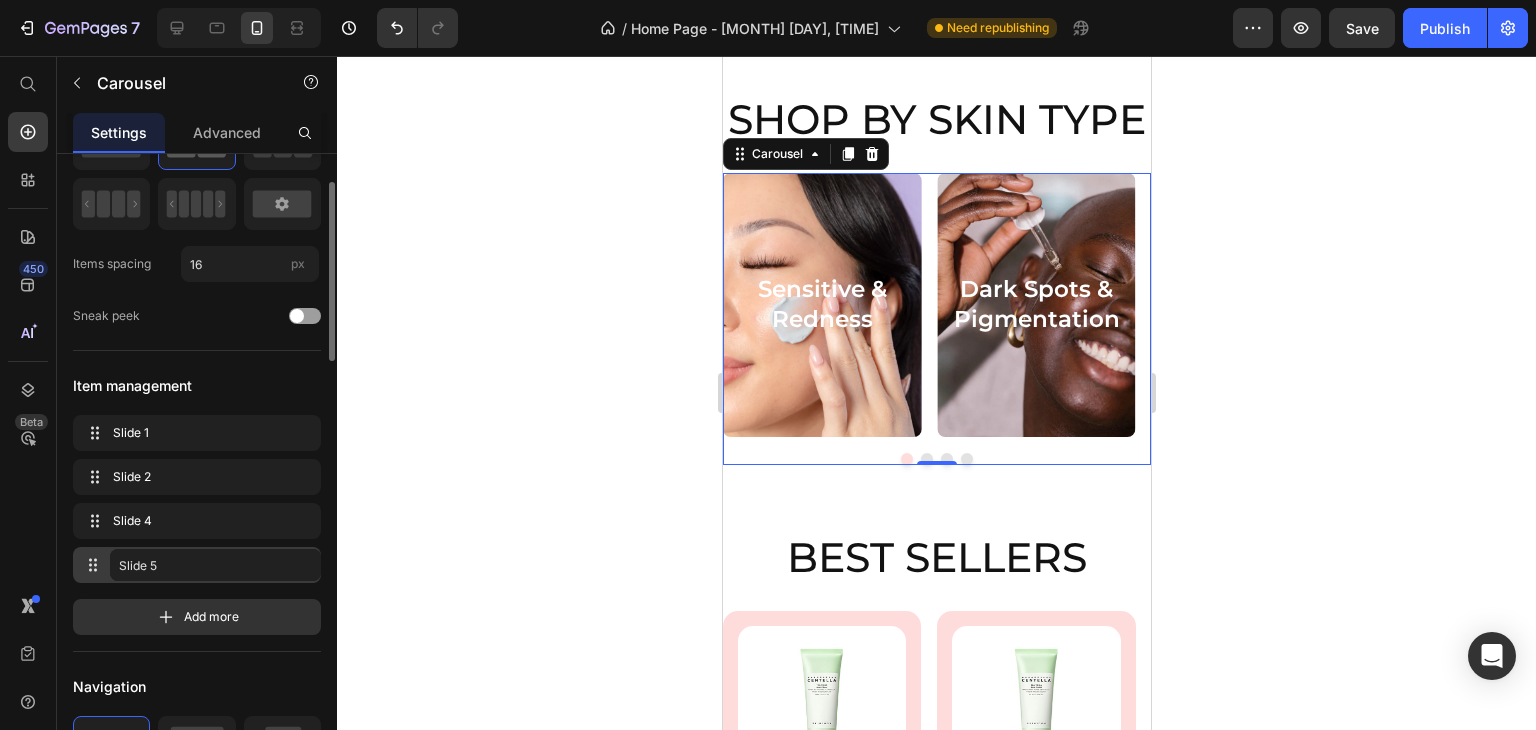 click at bounding box center [926, 459] 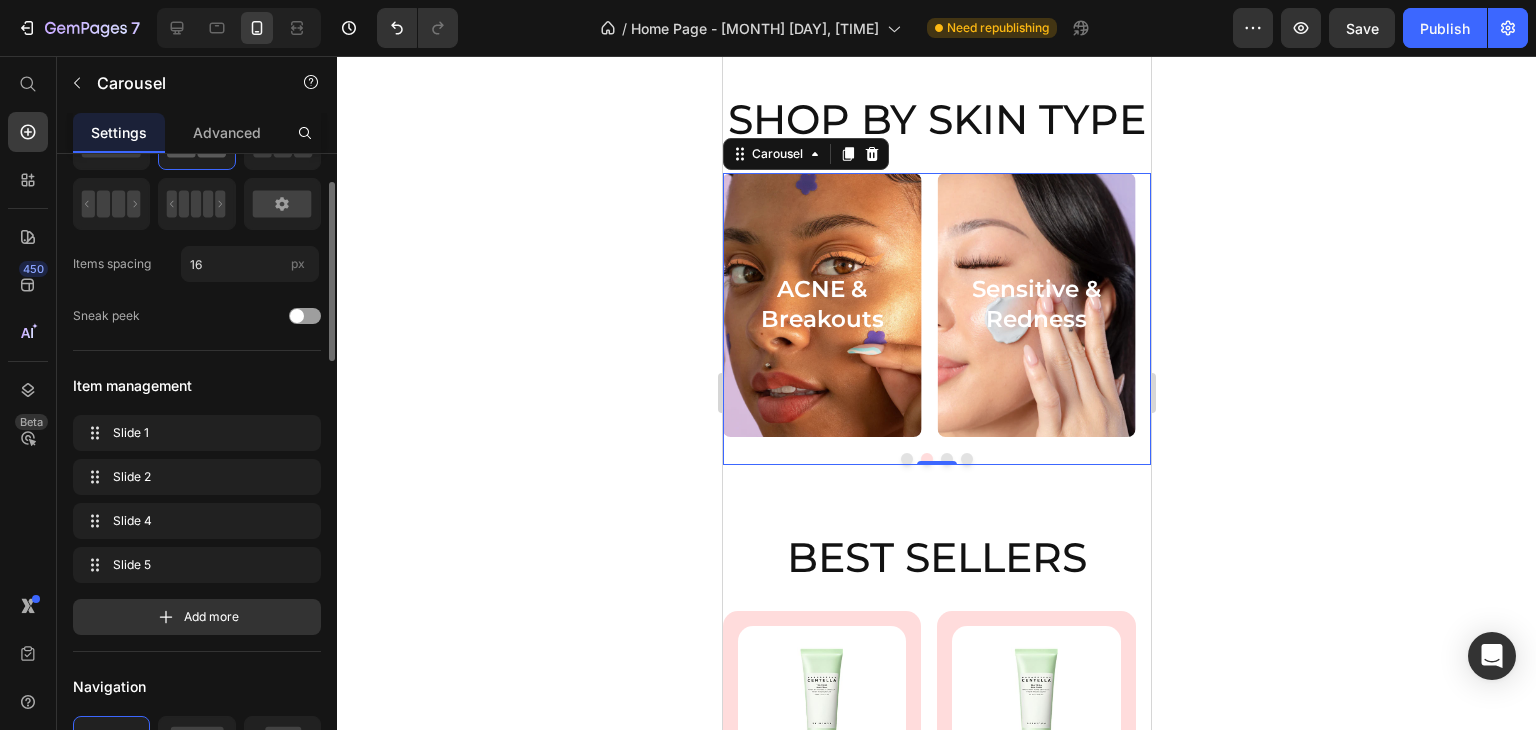 click at bounding box center (946, 459) 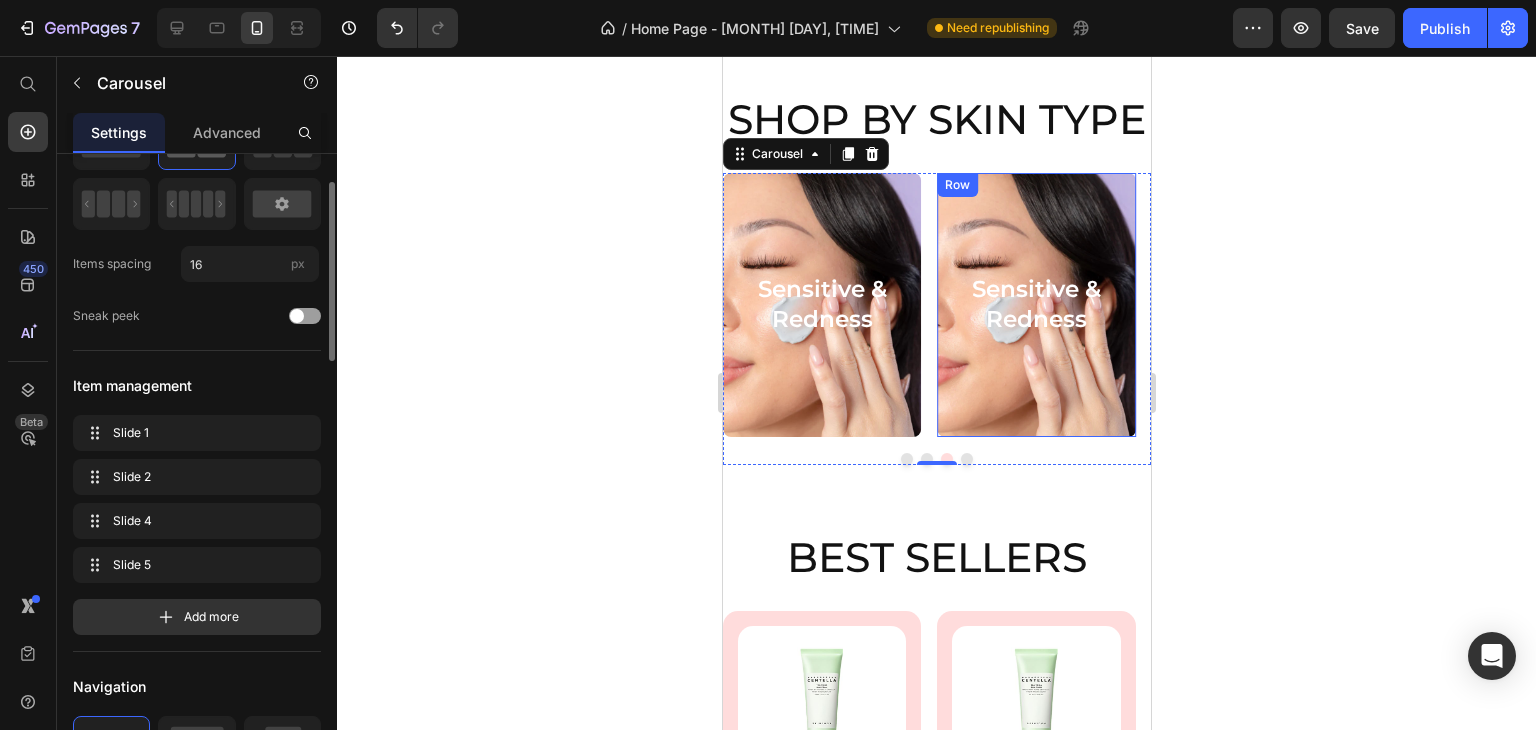 click on "Sensitive & Redness Heading Row" at bounding box center (1035, 305) 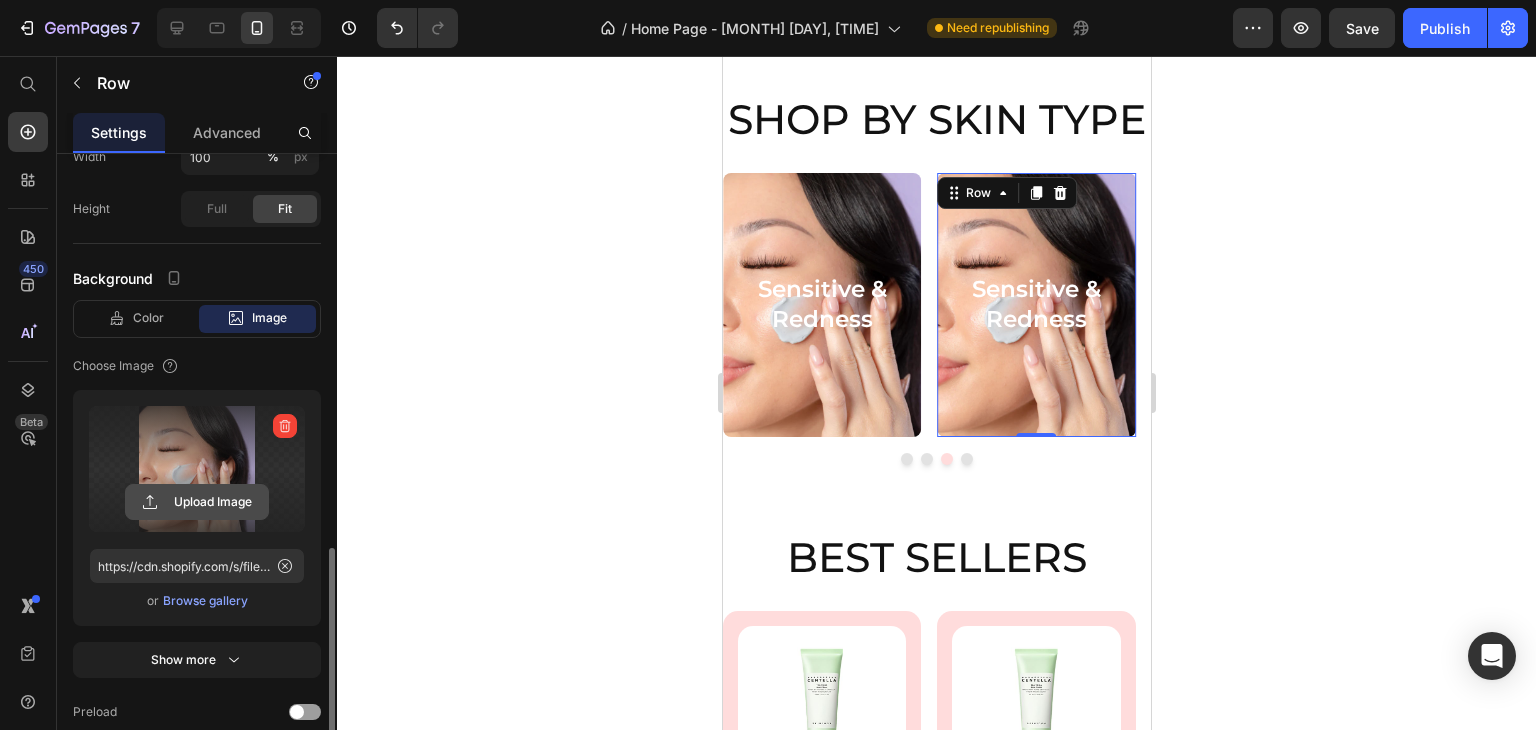 scroll, scrollTop: 589, scrollLeft: 0, axis: vertical 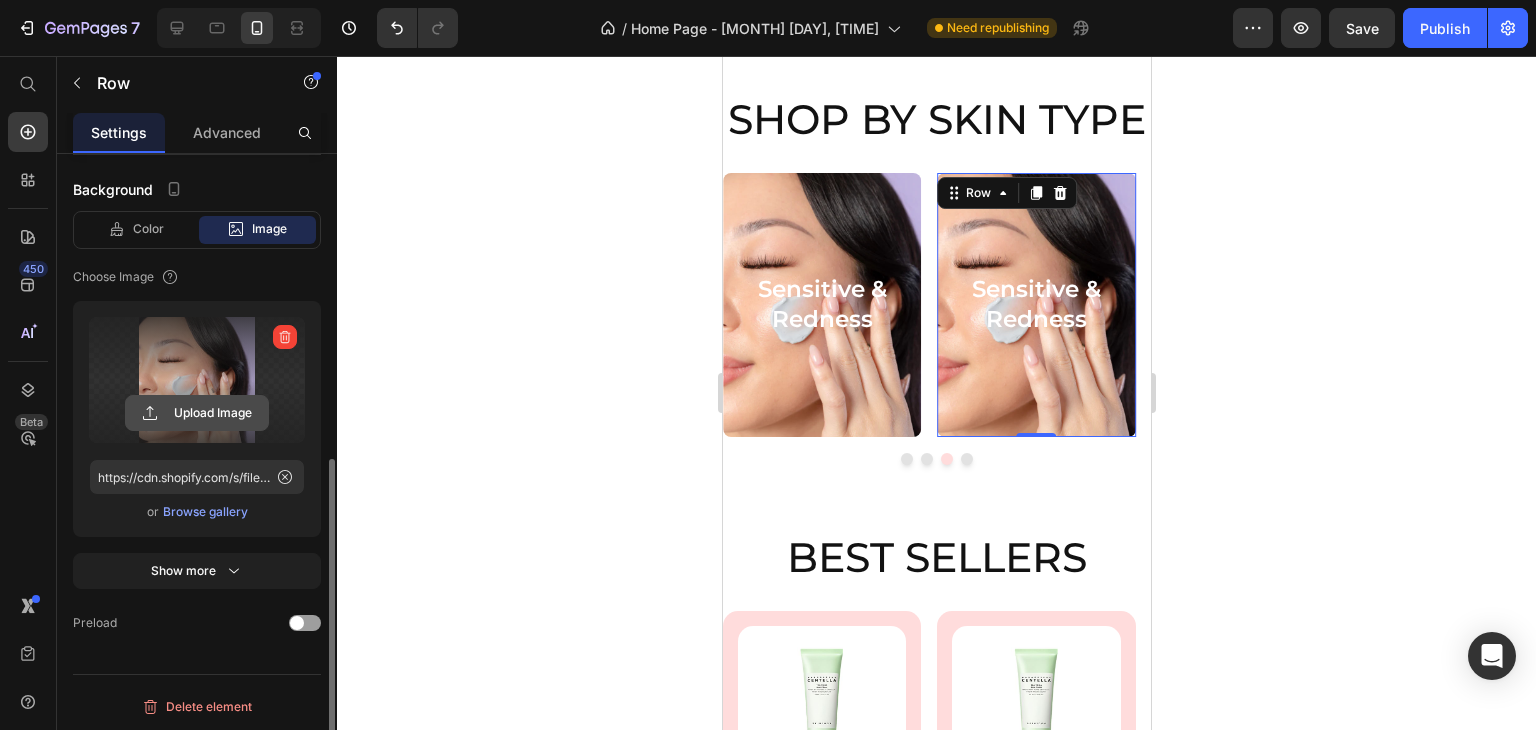 click 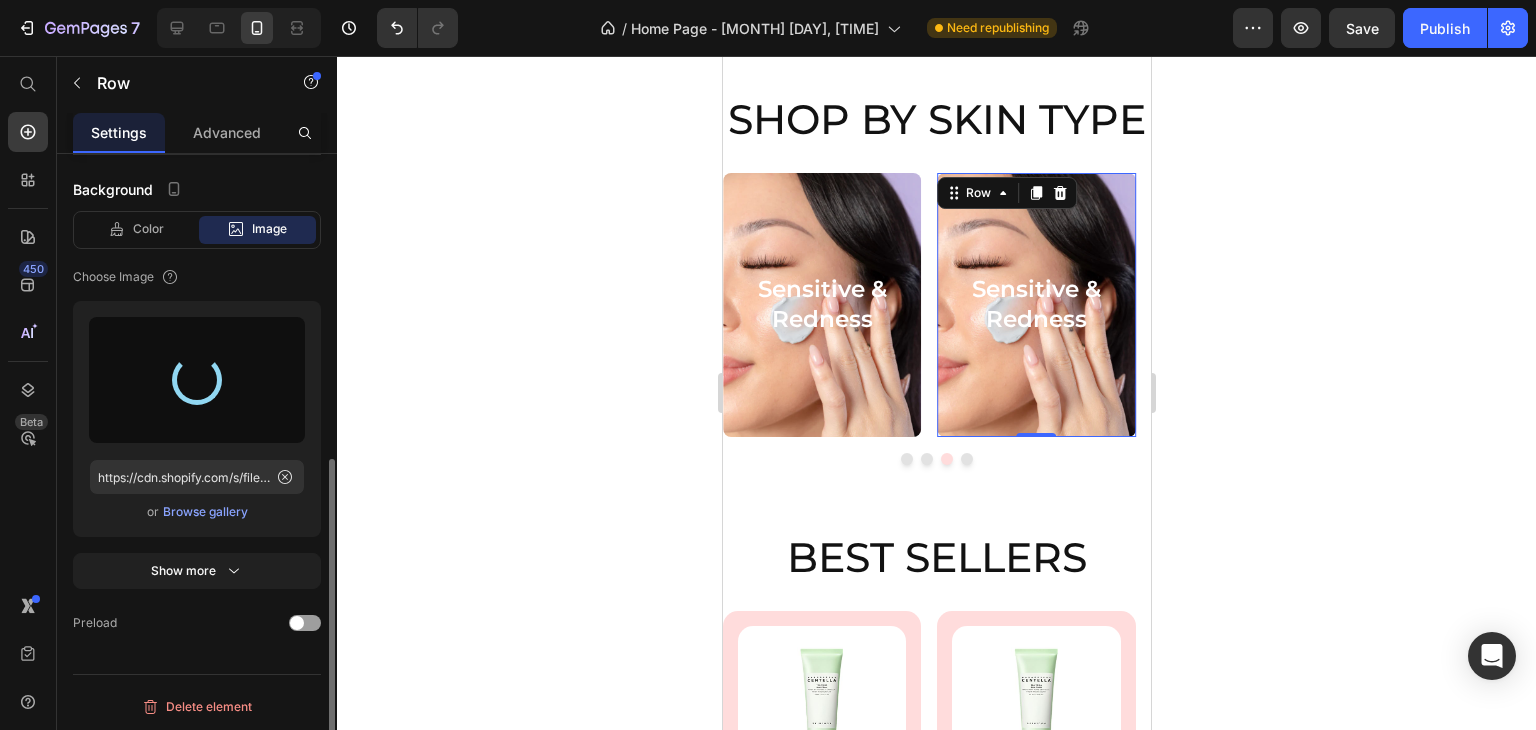 type on "https://cdn.shopify.com/s/files/1/0665/5826/3479/files/gempages_569222237912040428-a8e11b4b-bdd1-45f4-a215-8b2a8c87ff9e.jpg" 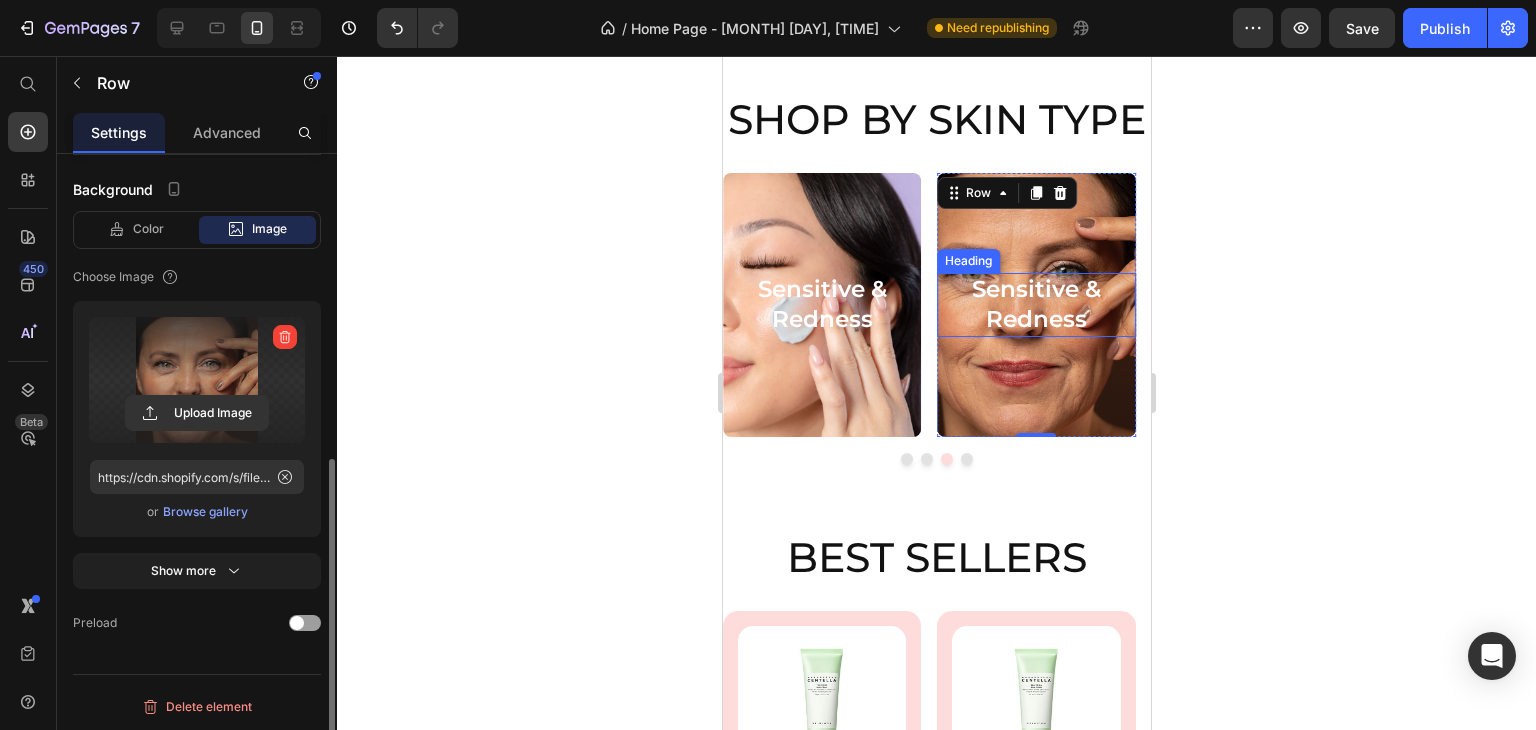 drag, startPoint x: 1061, startPoint y: 345, endPoint x: 1055, endPoint y: 354, distance: 10.816654 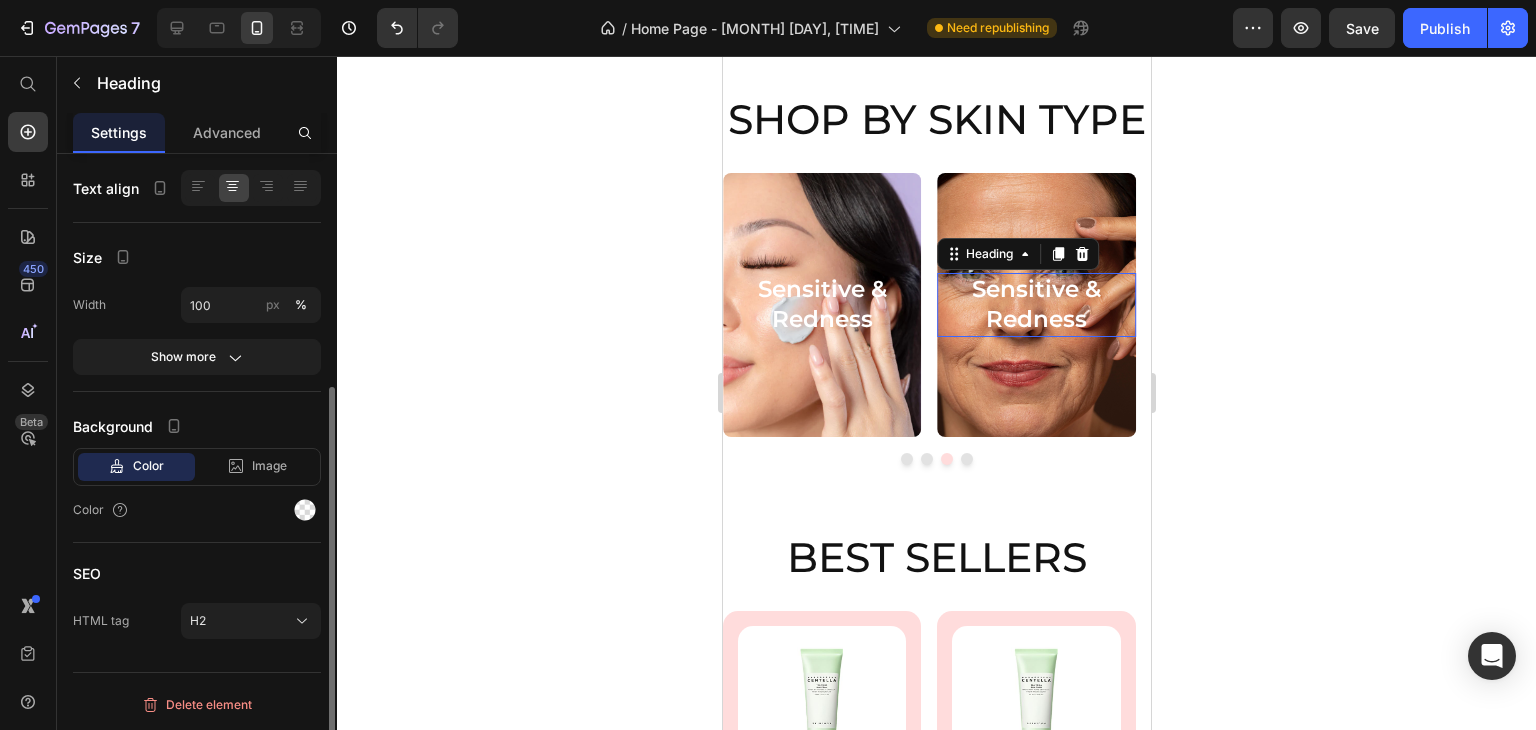 scroll, scrollTop: 0, scrollLeft: 0, axis: both 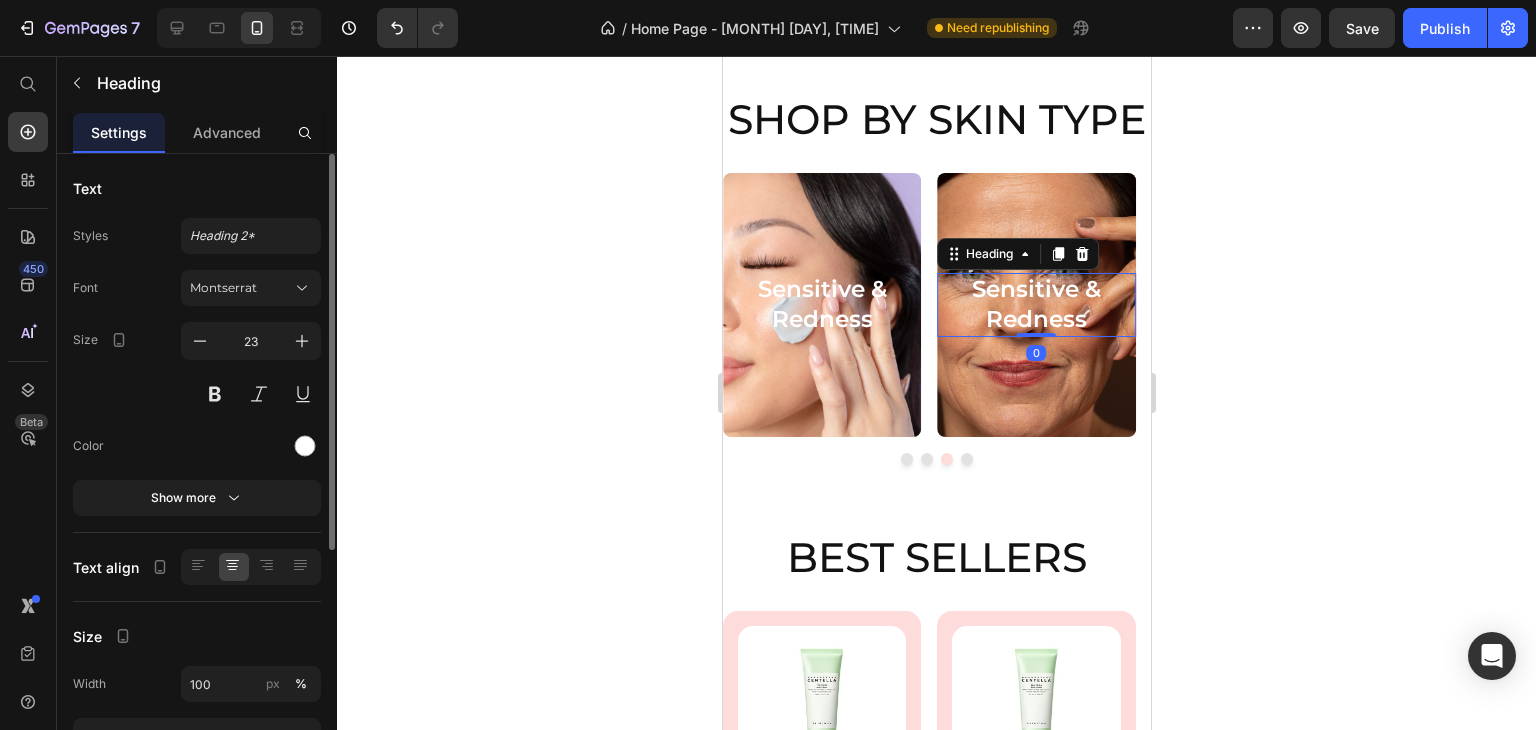 click on "Sensitive & Redness" at bounding box center [1035, 305] 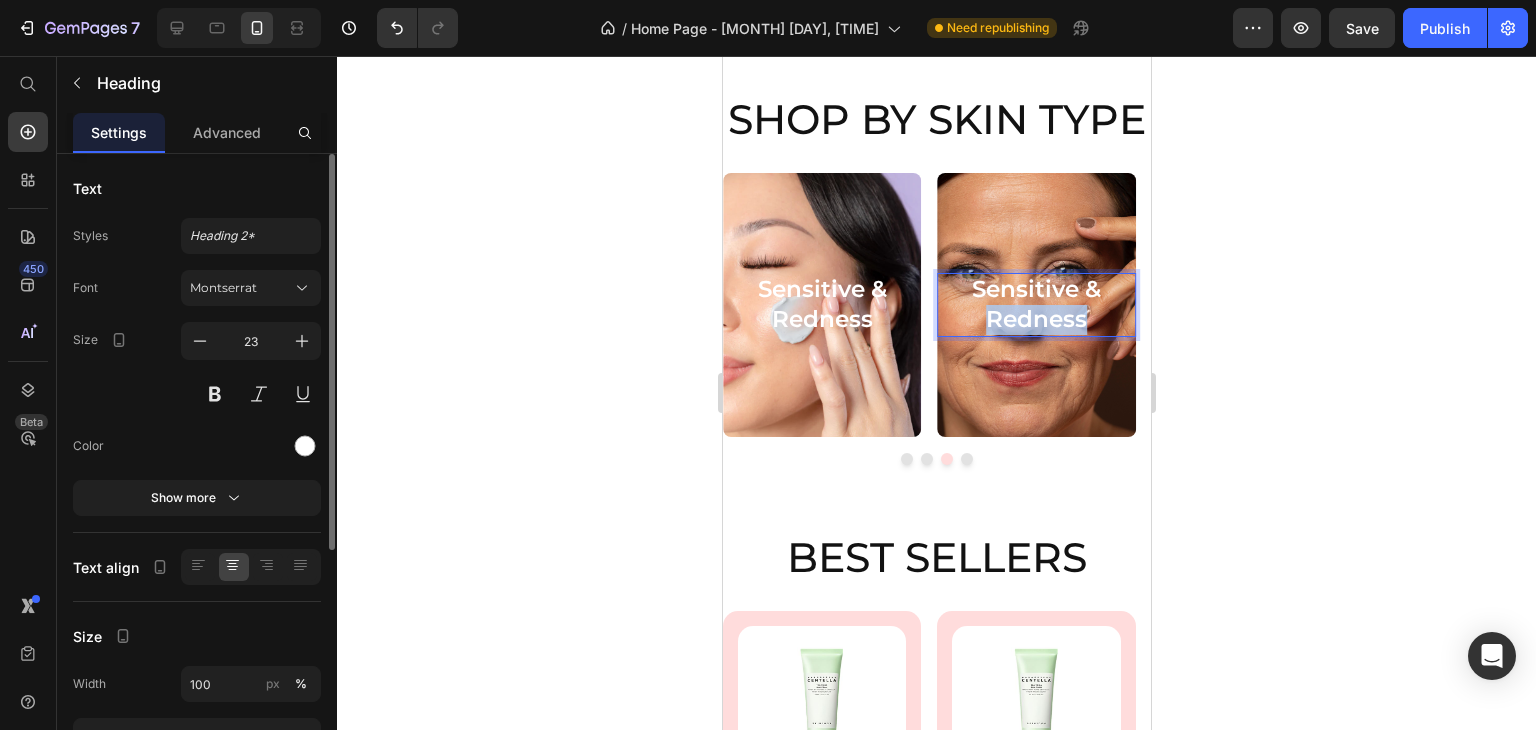 click on "Sensitive & Redness" at bounding box center [1035, 305] 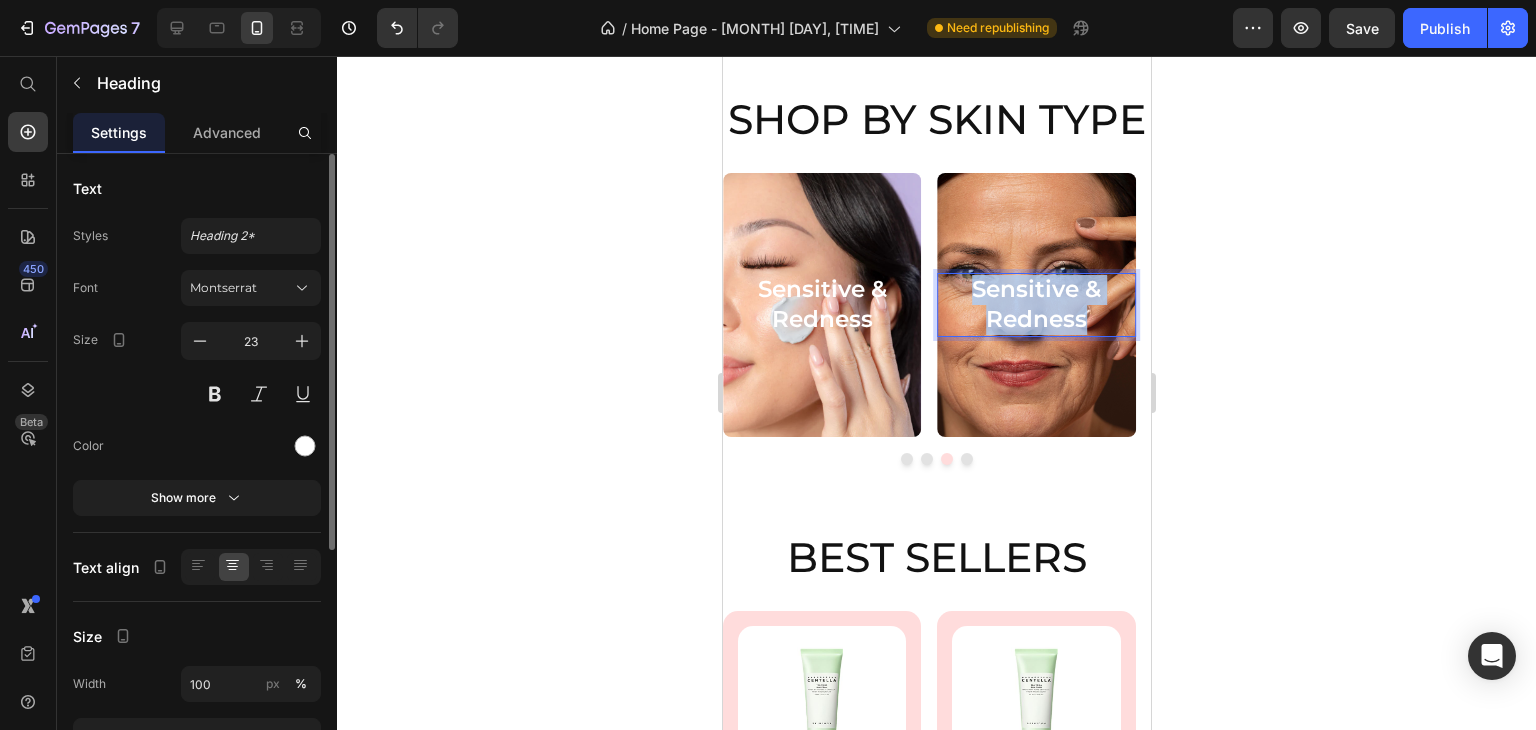 click on "Sensitive & Redness" at bounding box center (1035, 305) 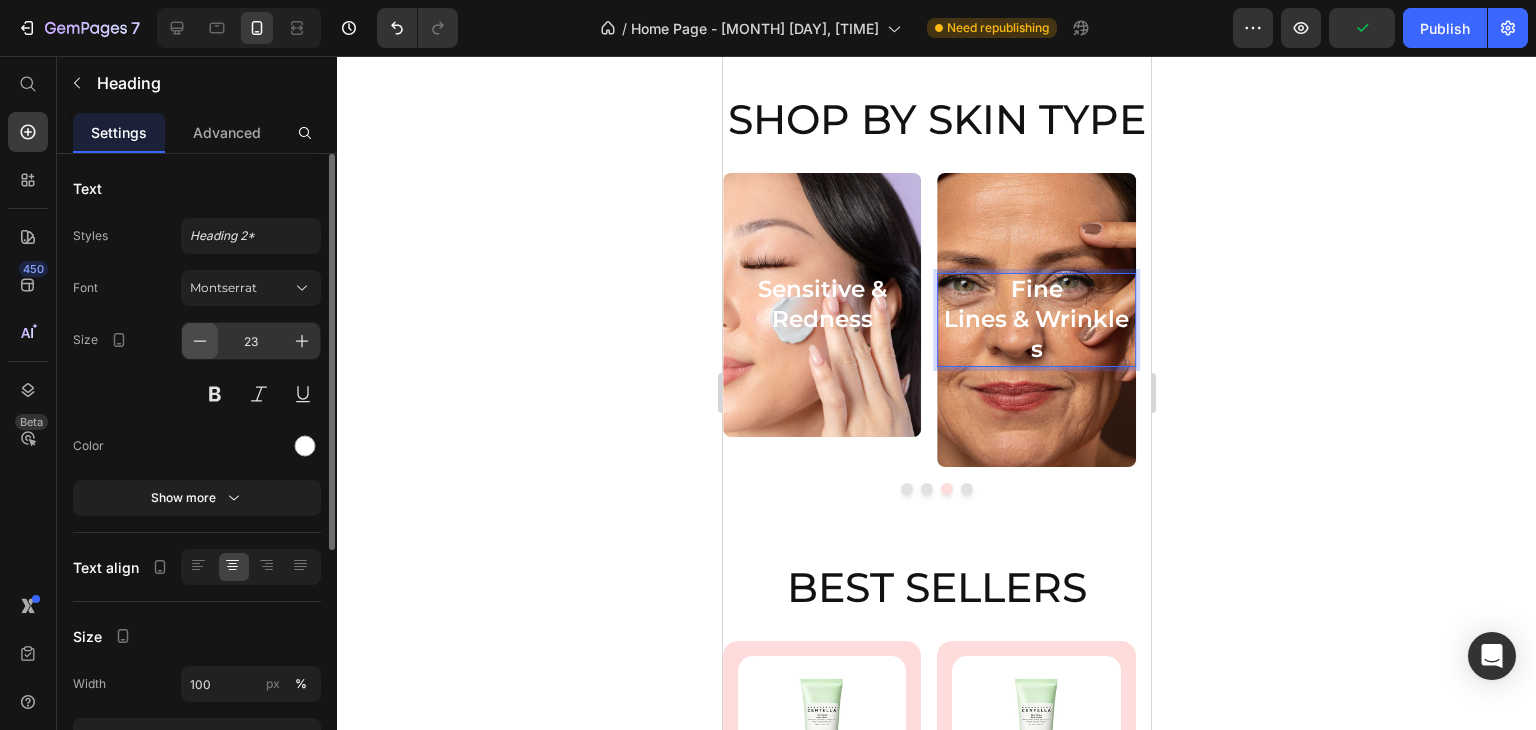 click at bounding box center (200, 341) 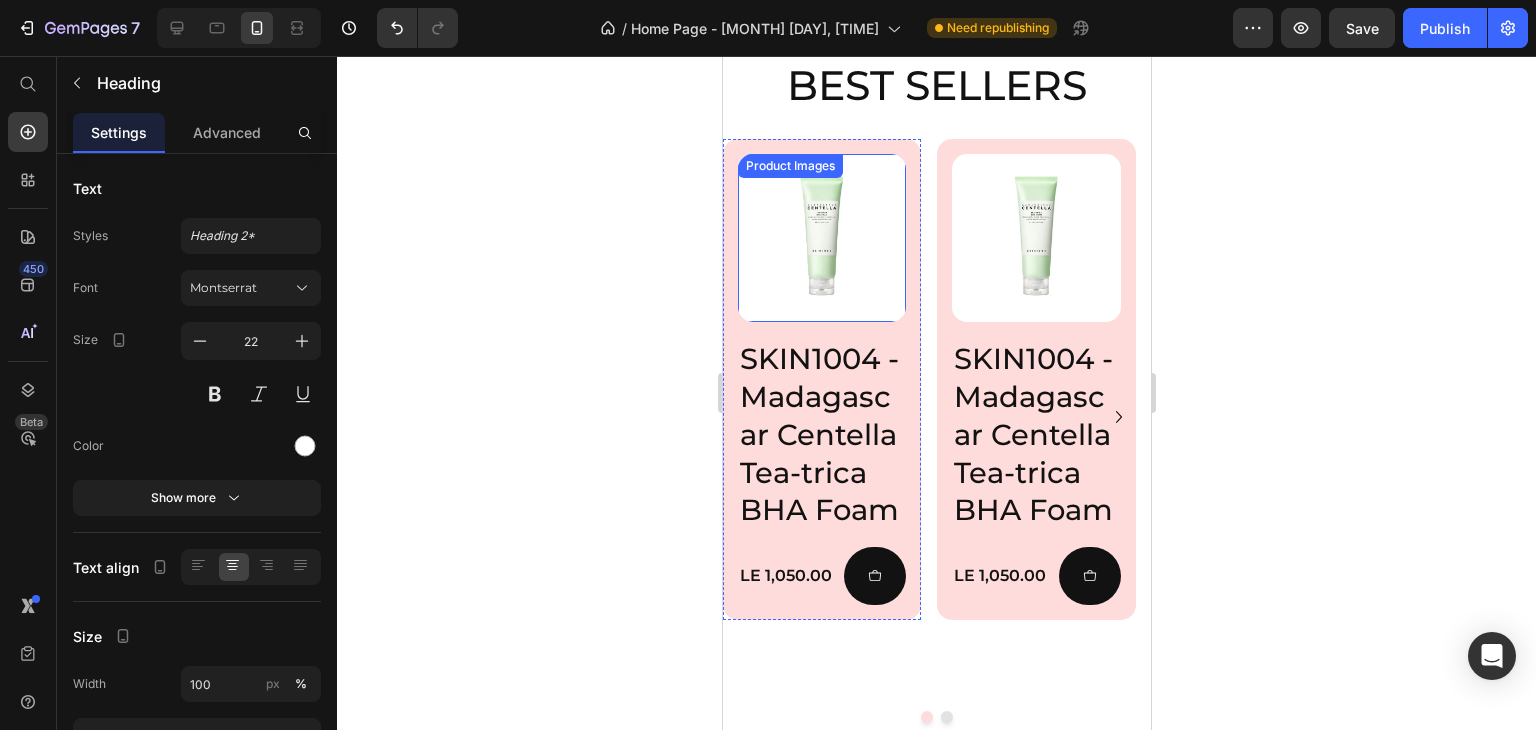 scroll, scrollTop: 1498, scrollLeft: 0, axis: vertical 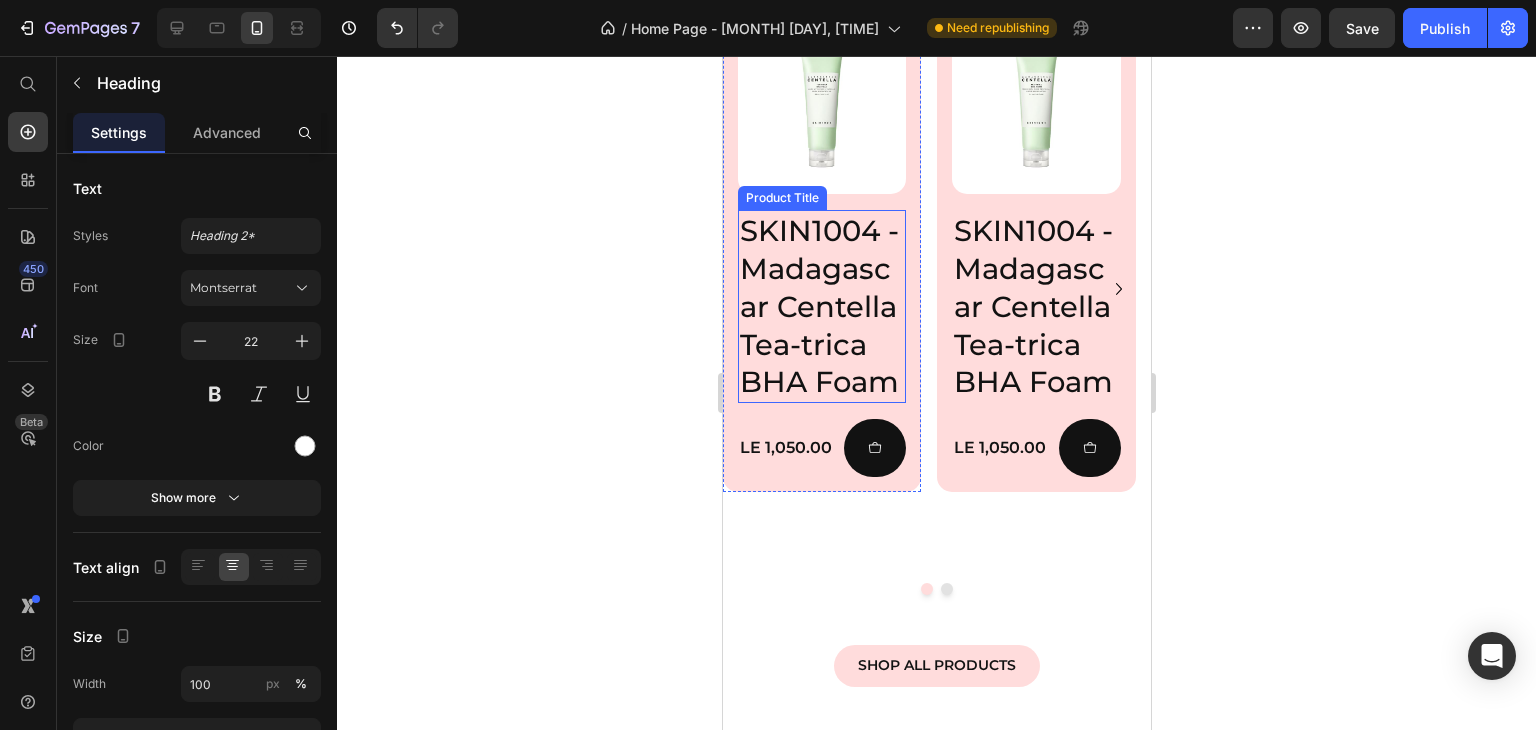 click on "SKIN1004 - Madagascar Centella Tea-trica BHA Foam" at bounding box center (821, 306) 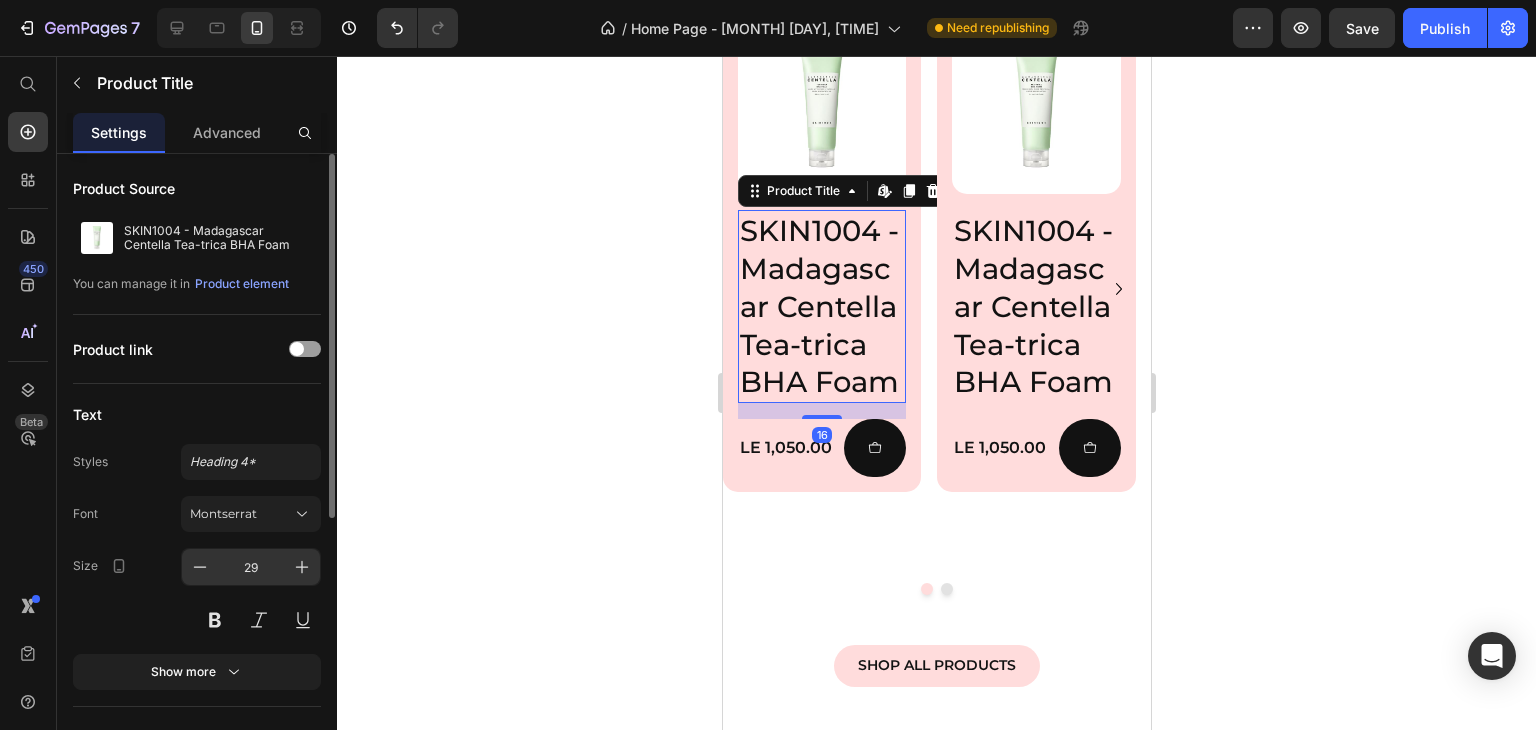 click on "29" at bounding box center (251, 567) 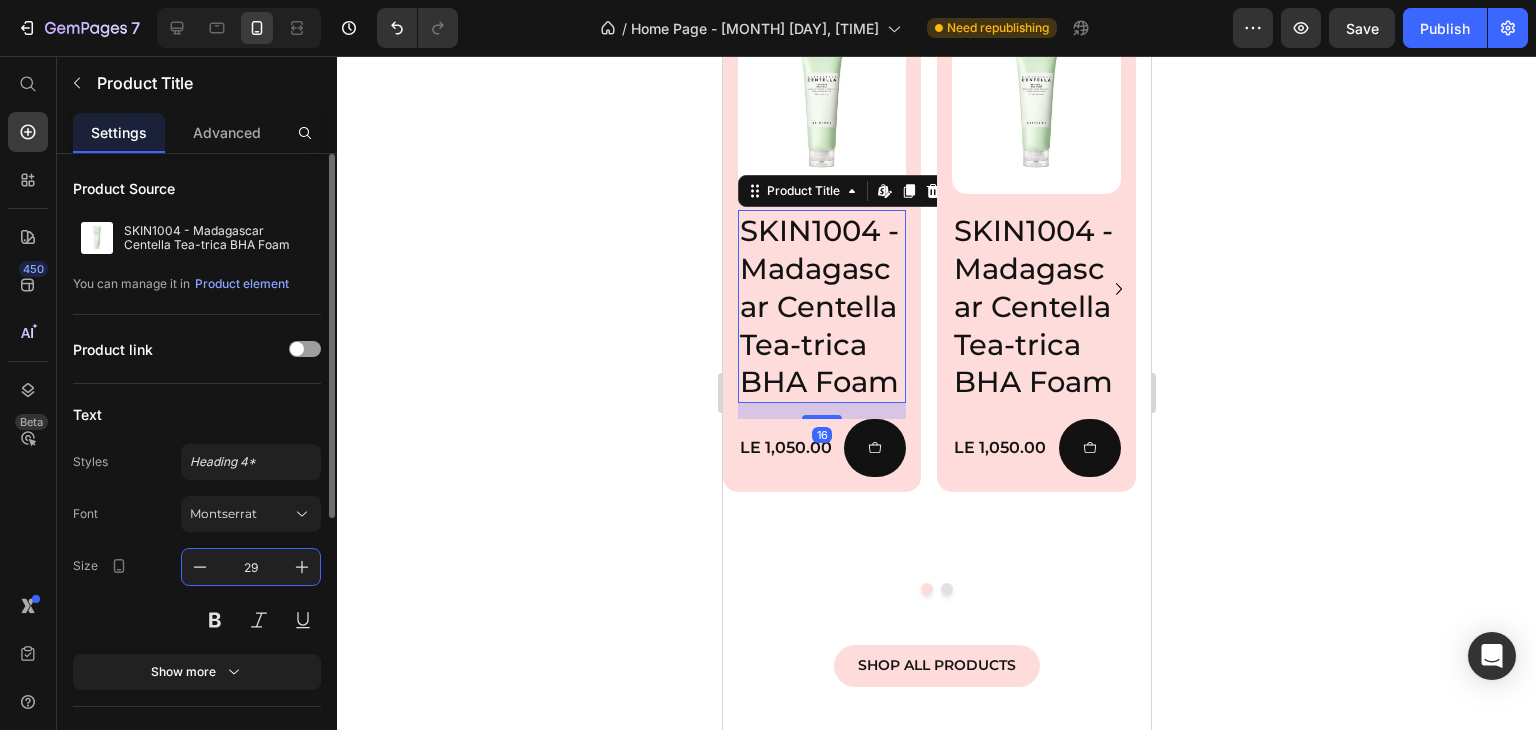 click on "29" at bounding box center (251, 567) 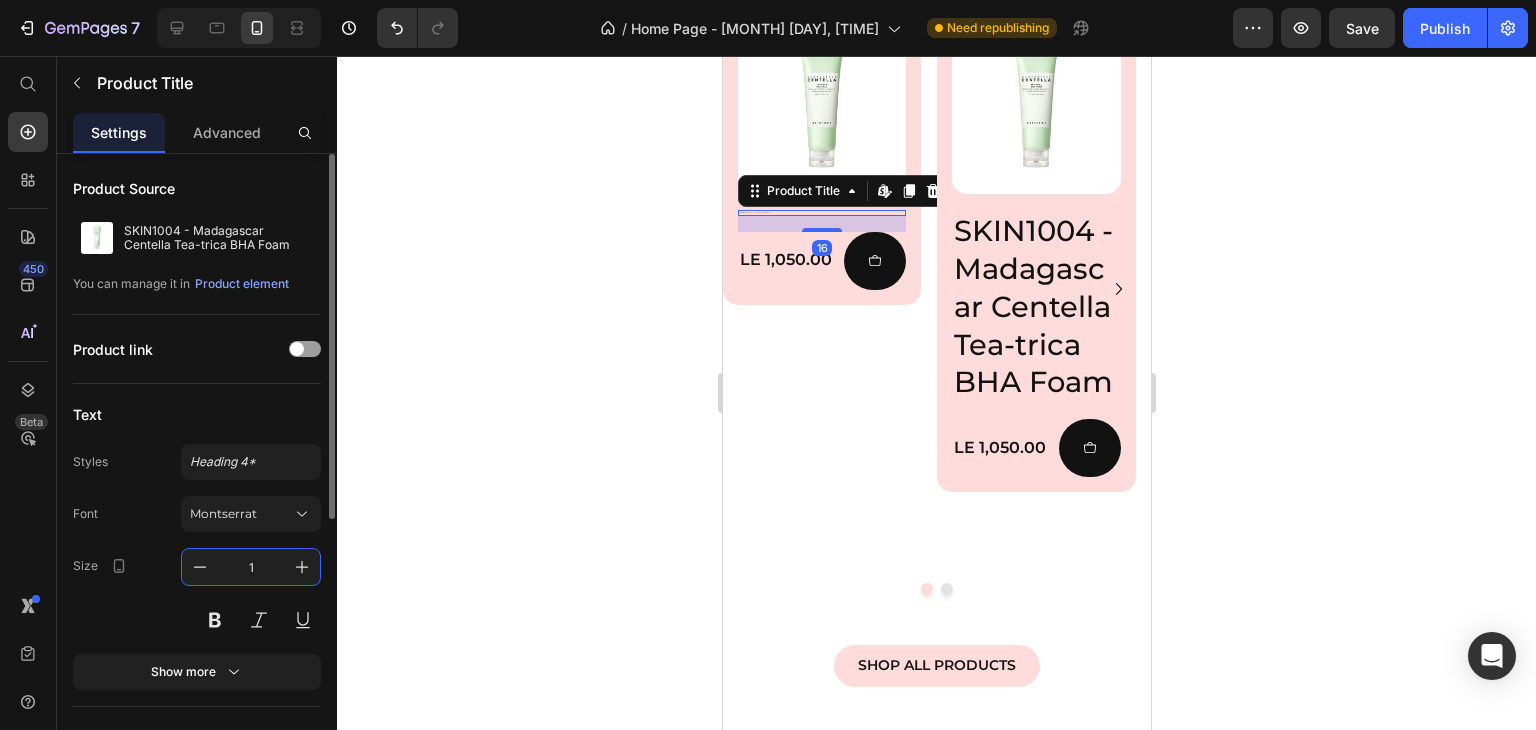 type on "18" 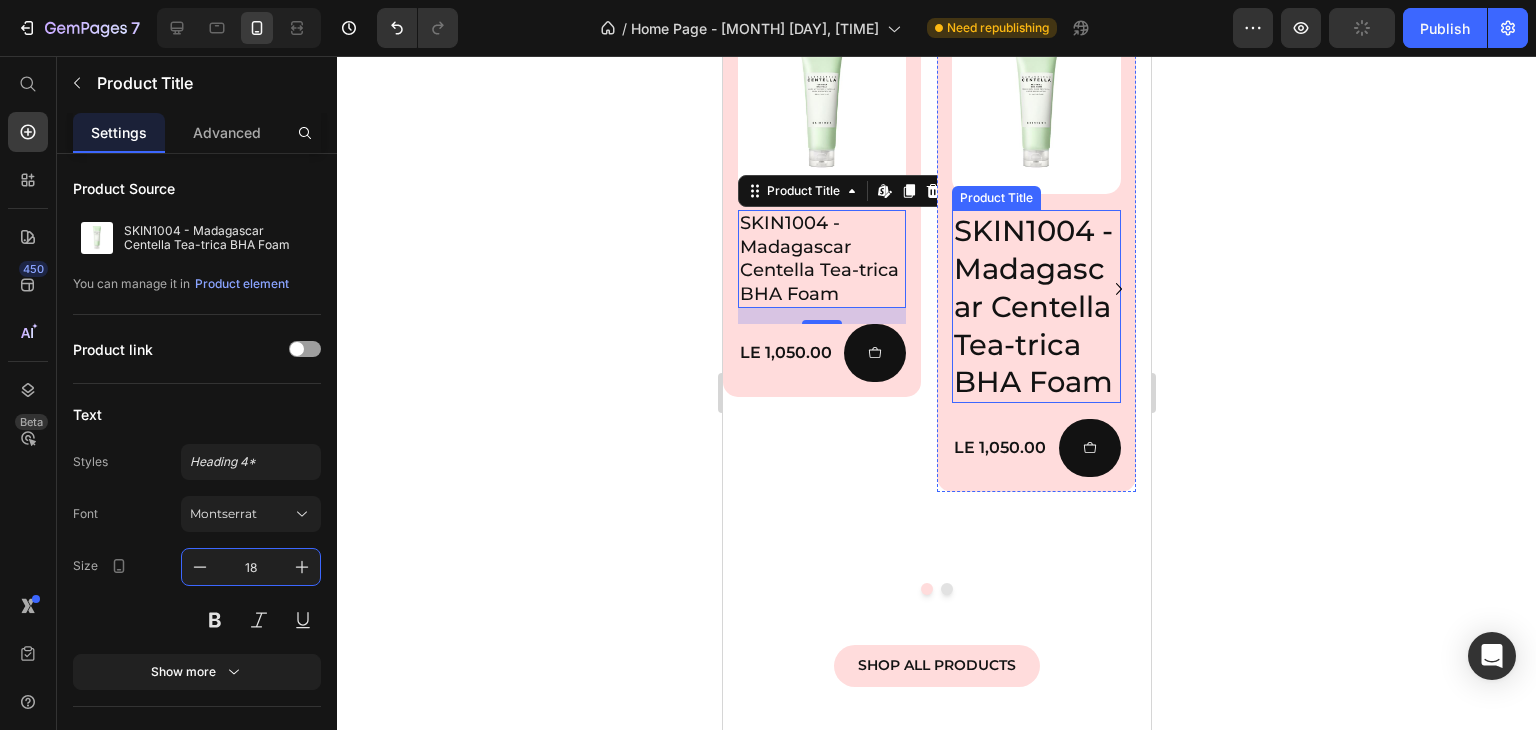 click on "SKIN1004 - Madagascar Centella Tea-trica BHA Foam" at bounding box center (1035, 306) 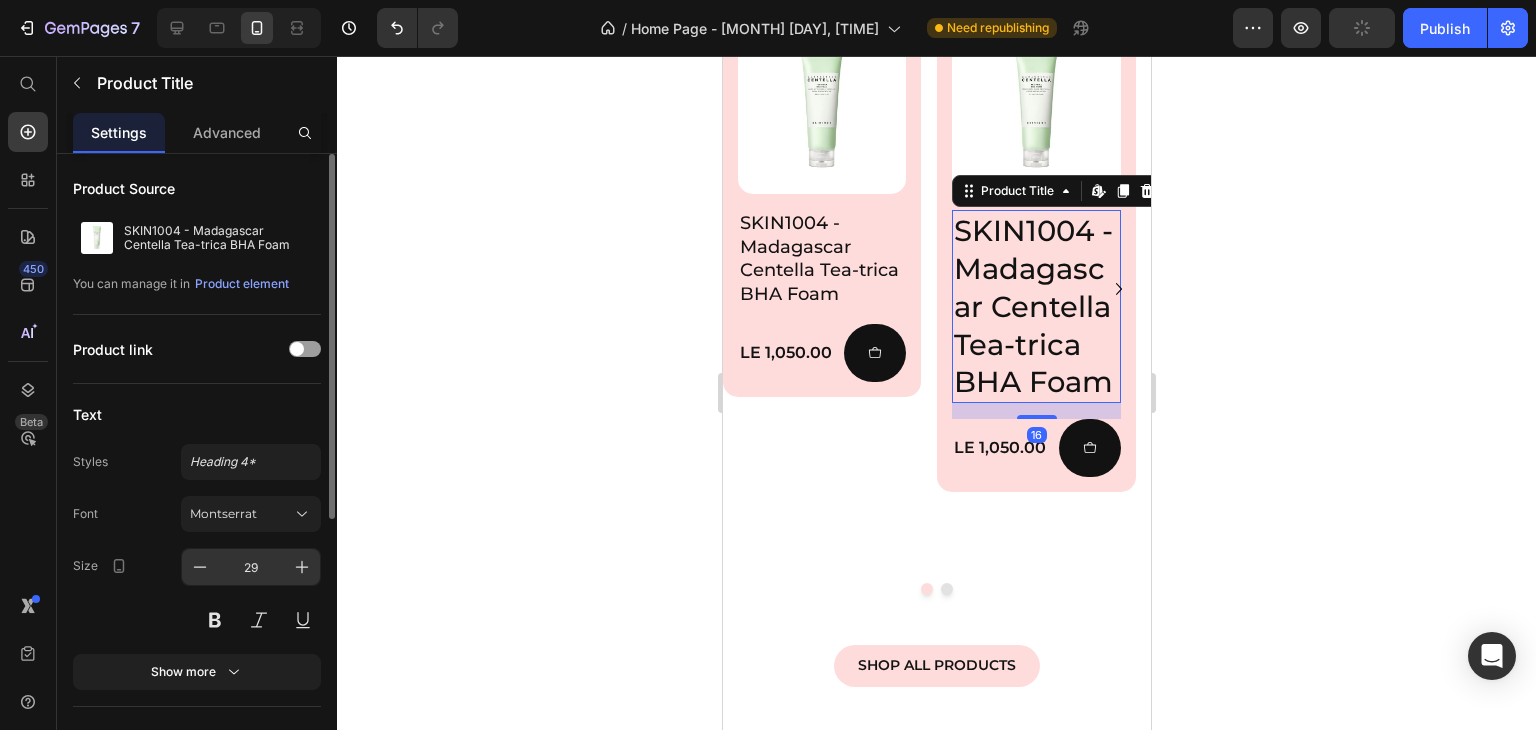 click on "29" at bounding box center (251, 567) 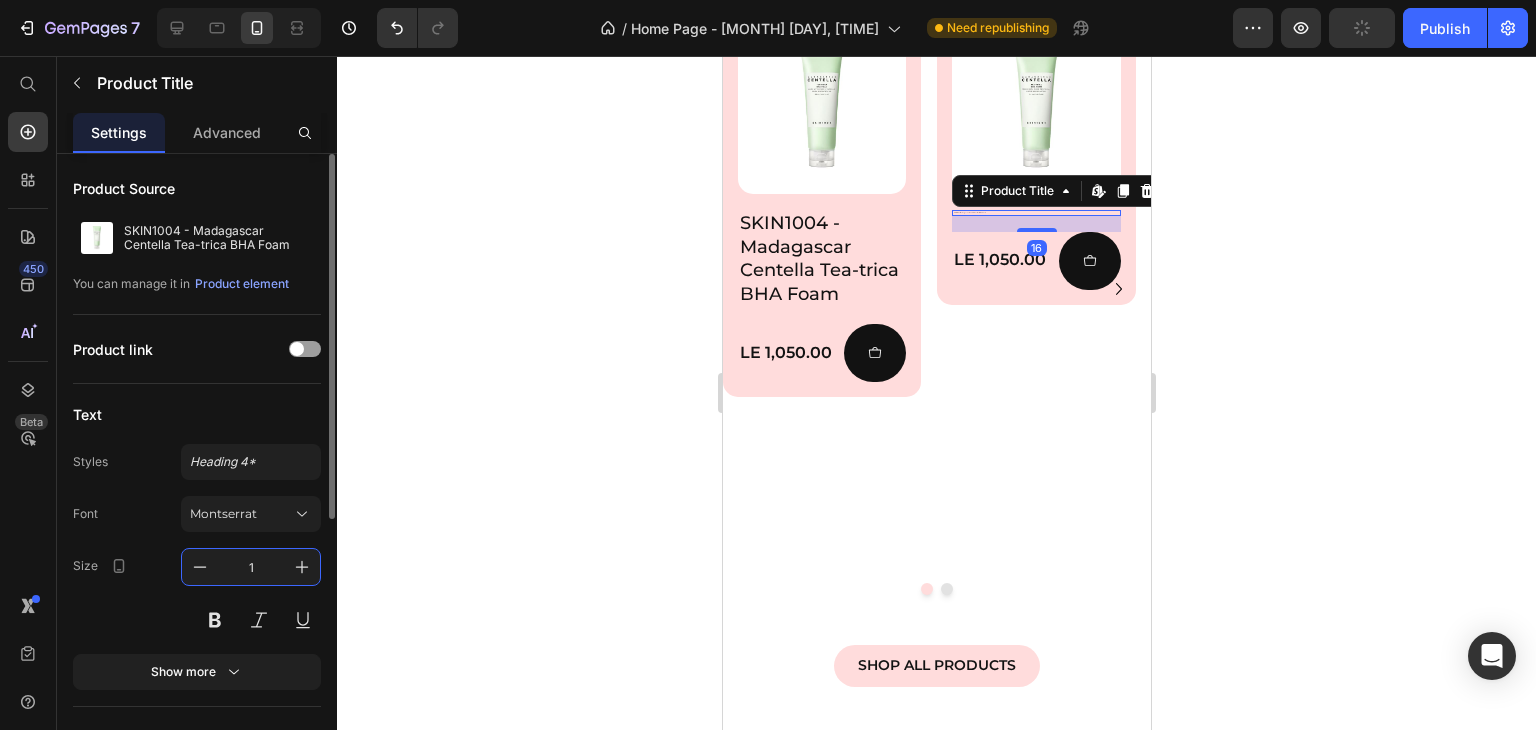 type on "18" 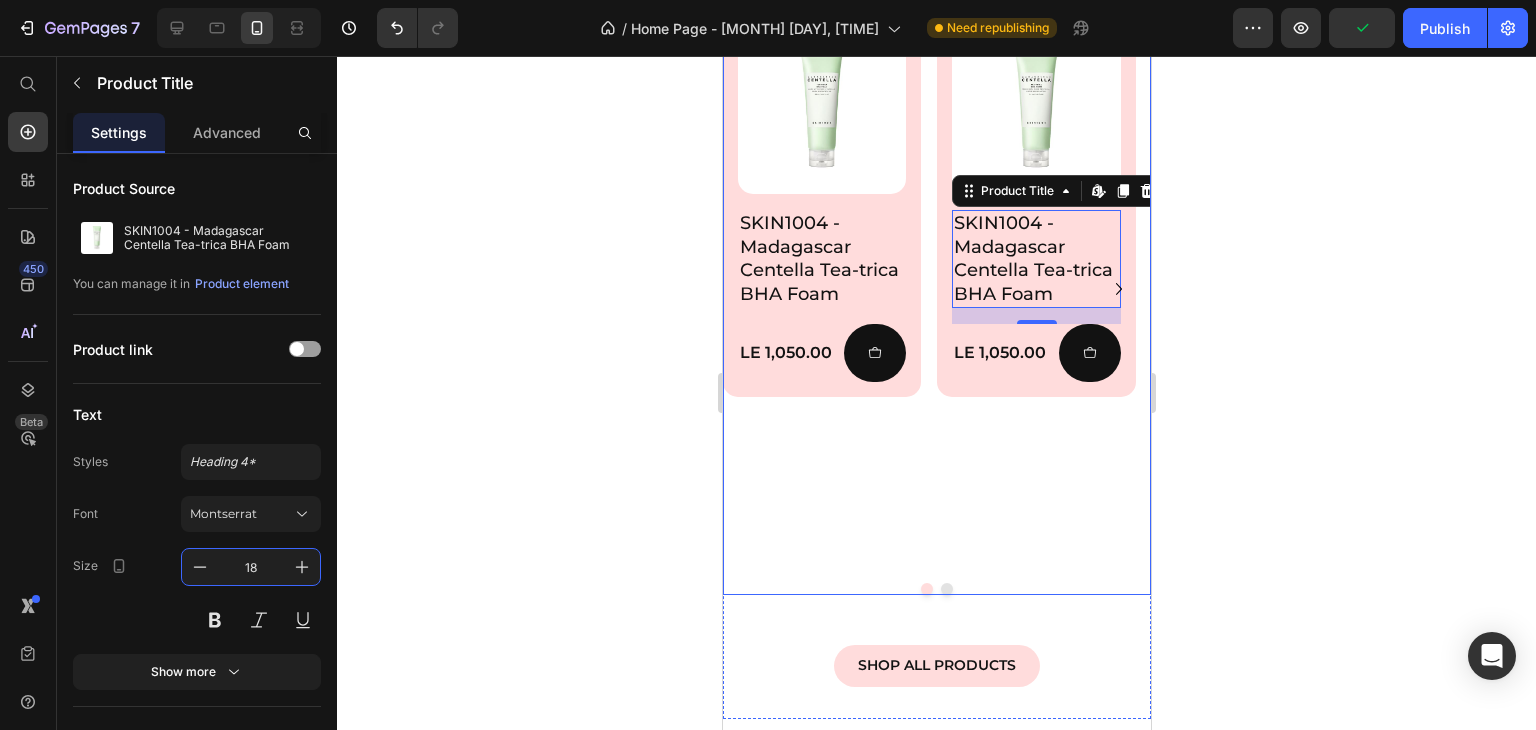 click at bounding box center [946, 589] 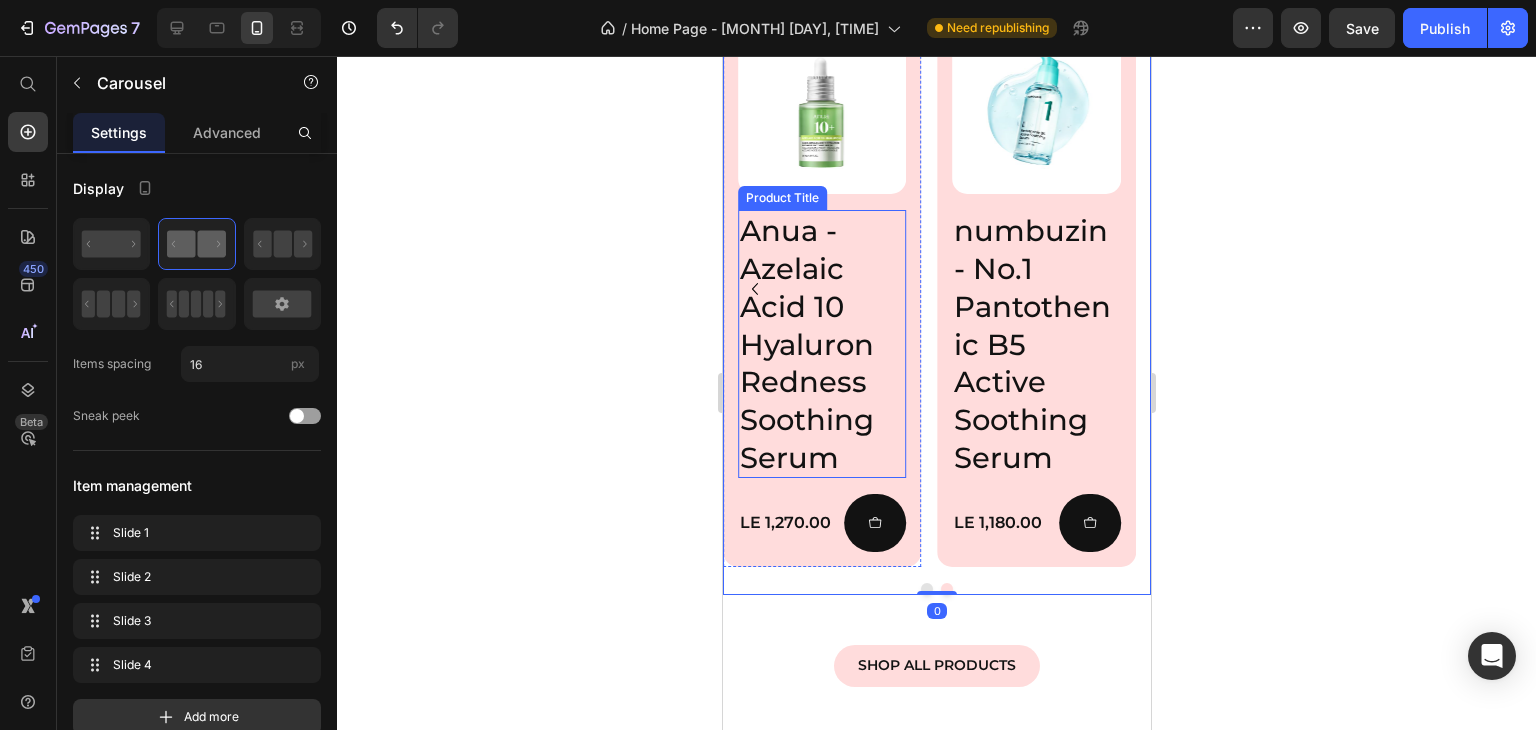 click on "Anua - Azelaic Acid 10 Hyaluron Redness Soothing Serum" at bounding box center [821, 344] 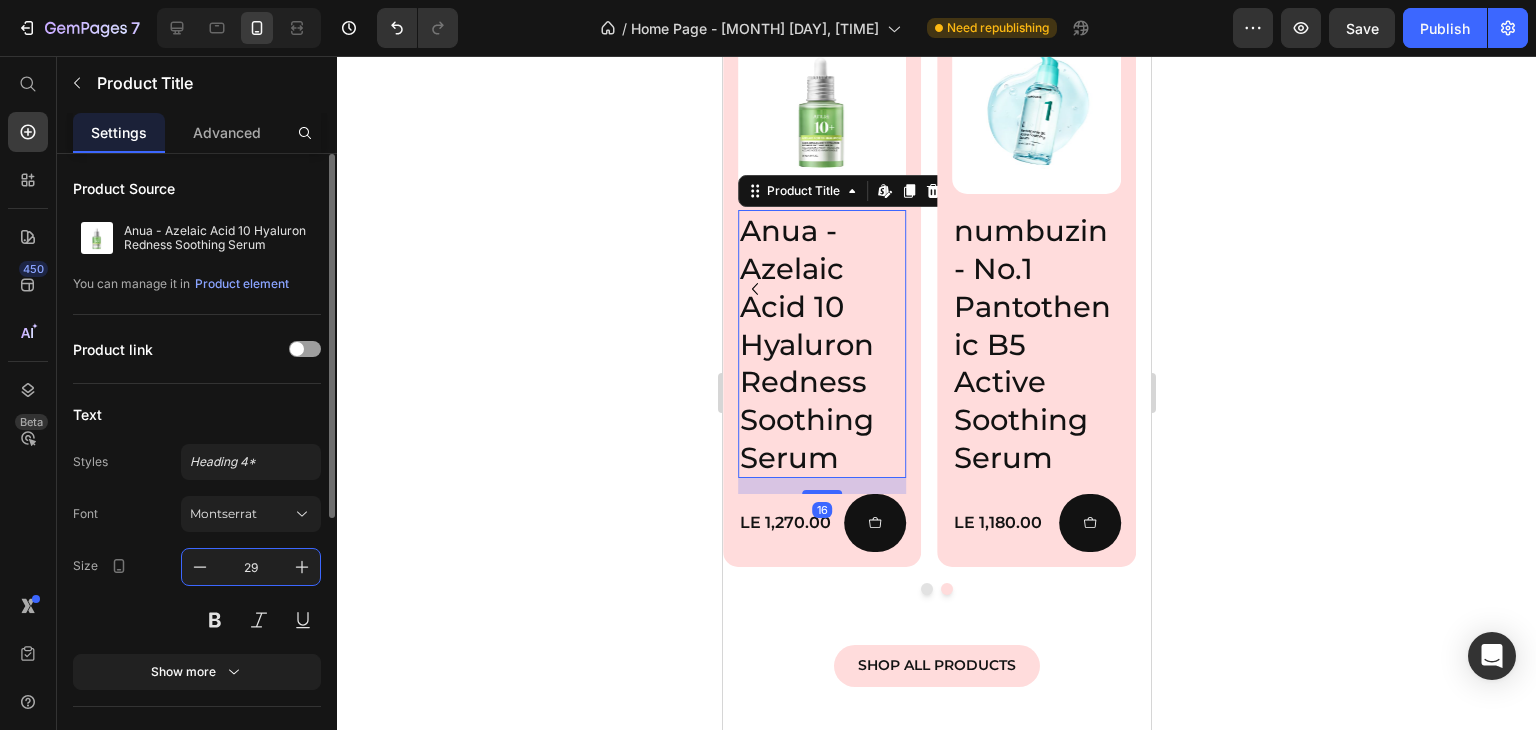 click on "29" at bounding box center [251, 567] 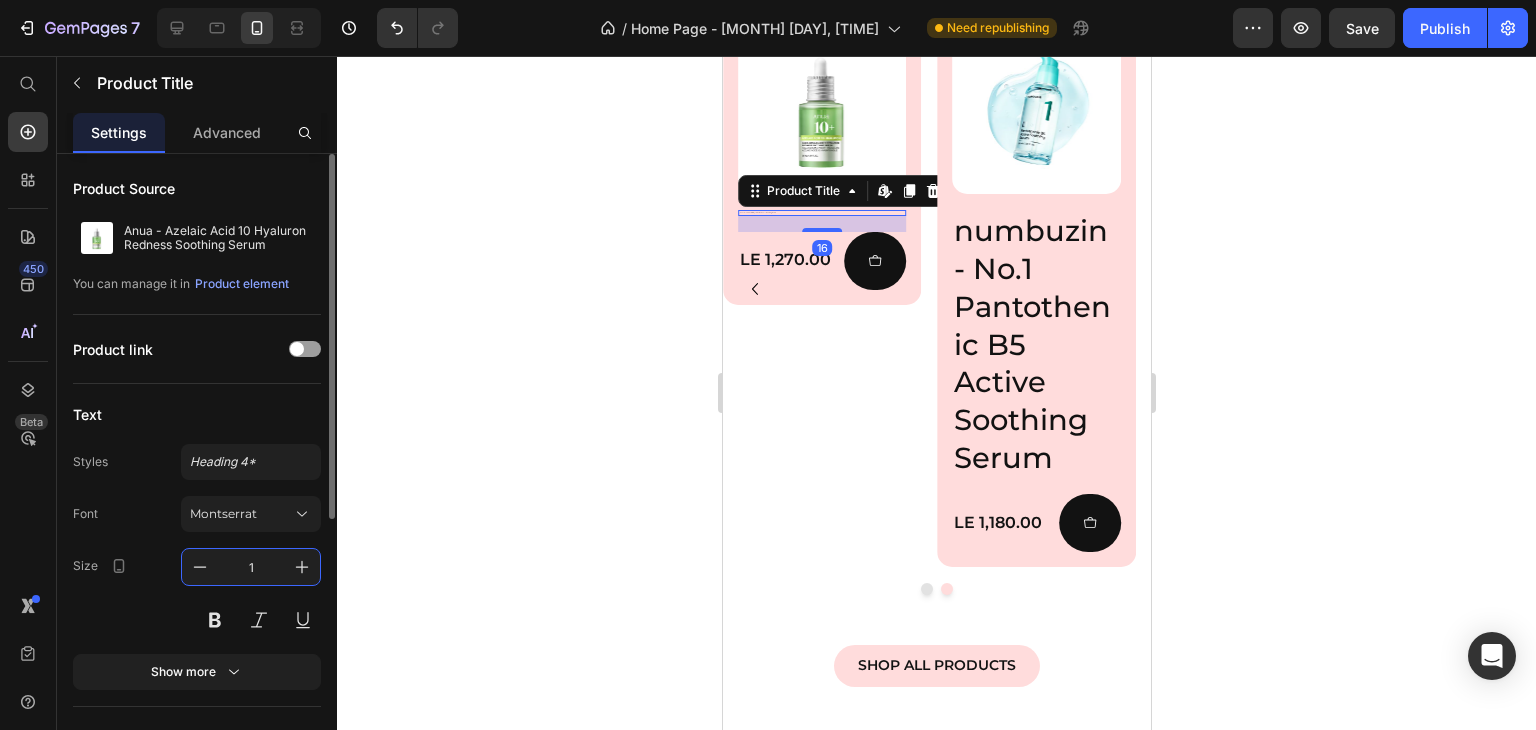 type on "18" 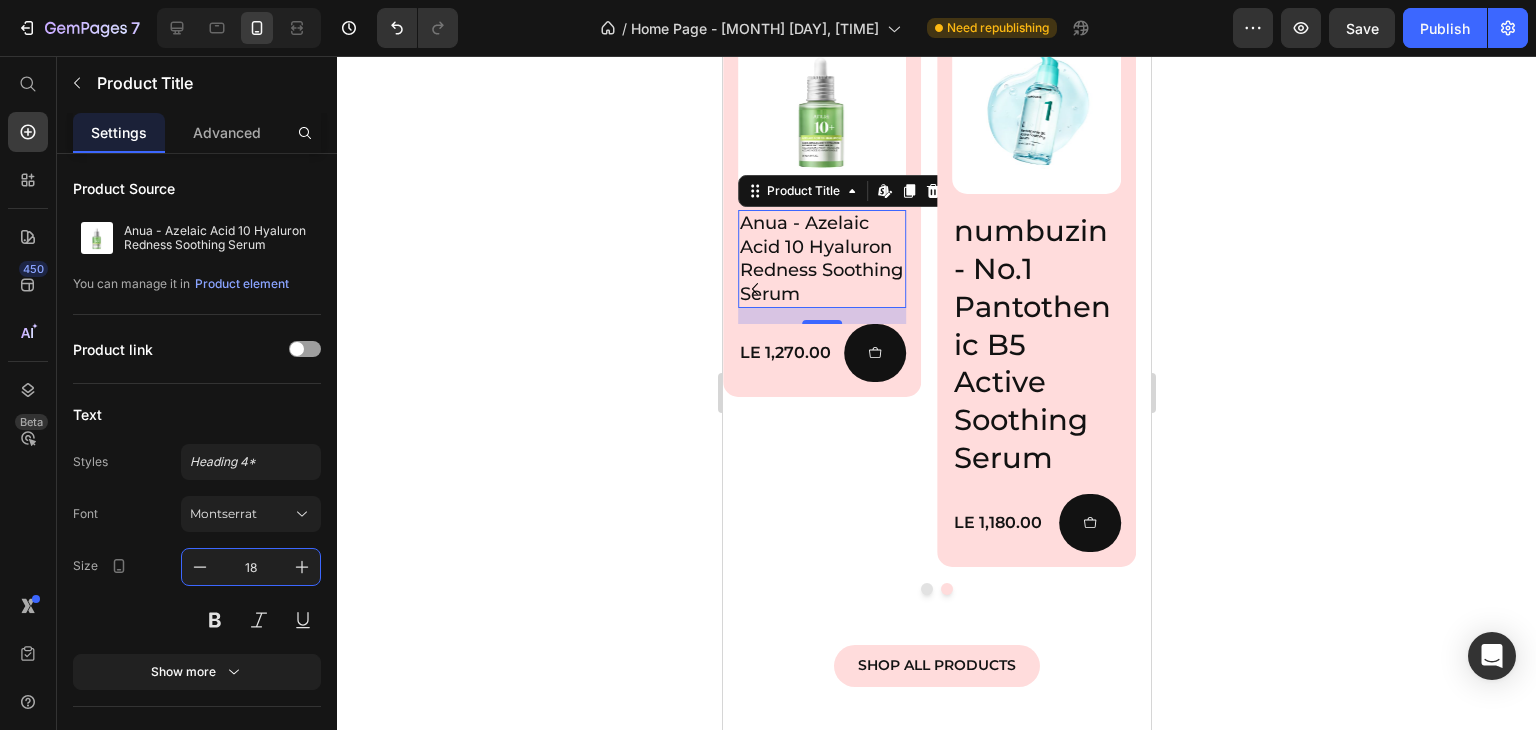 click on "numbuzin - No.1 Pantothenic B5 Active Soothing Serum" at bounding box center (1035, 344) 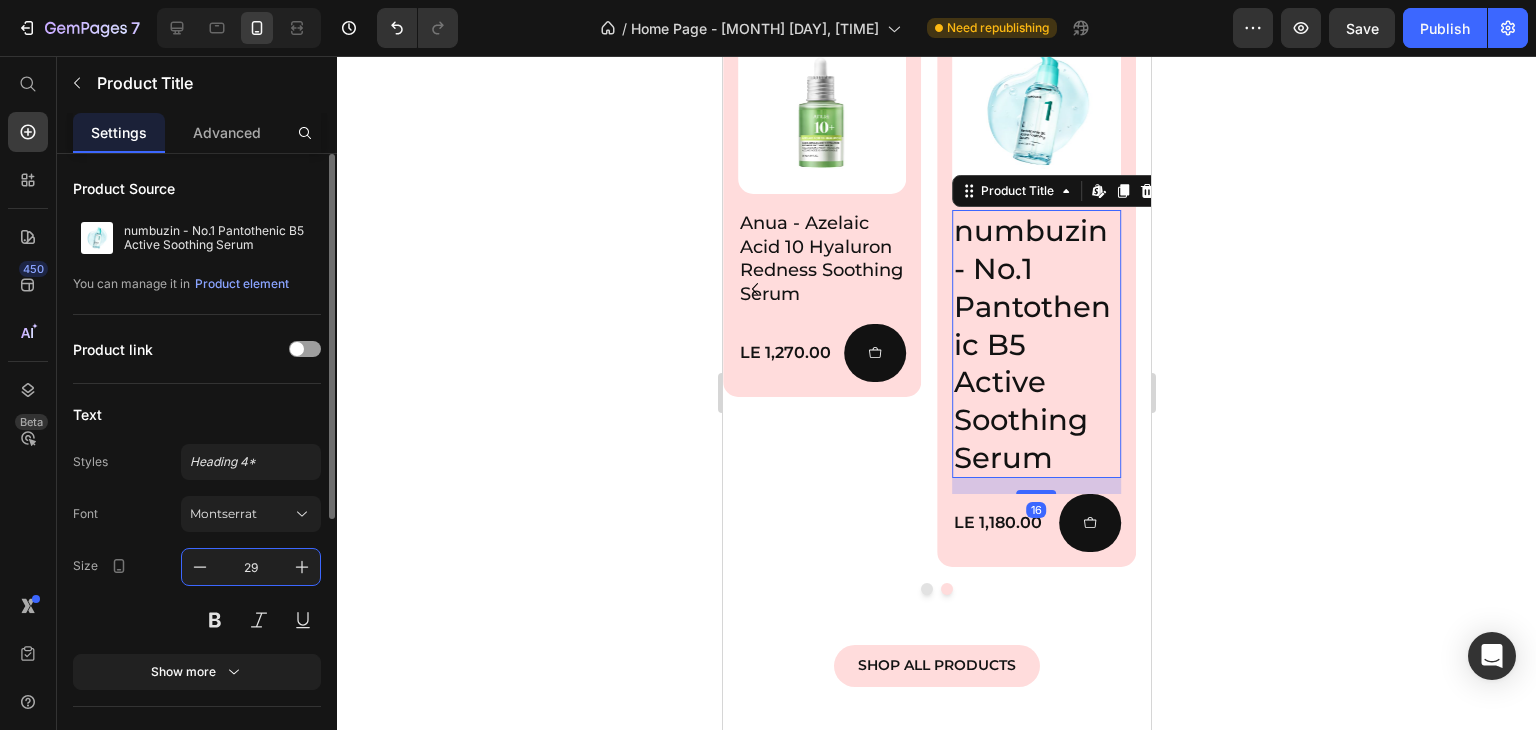 click on "29" at bounding box center [251, 567] 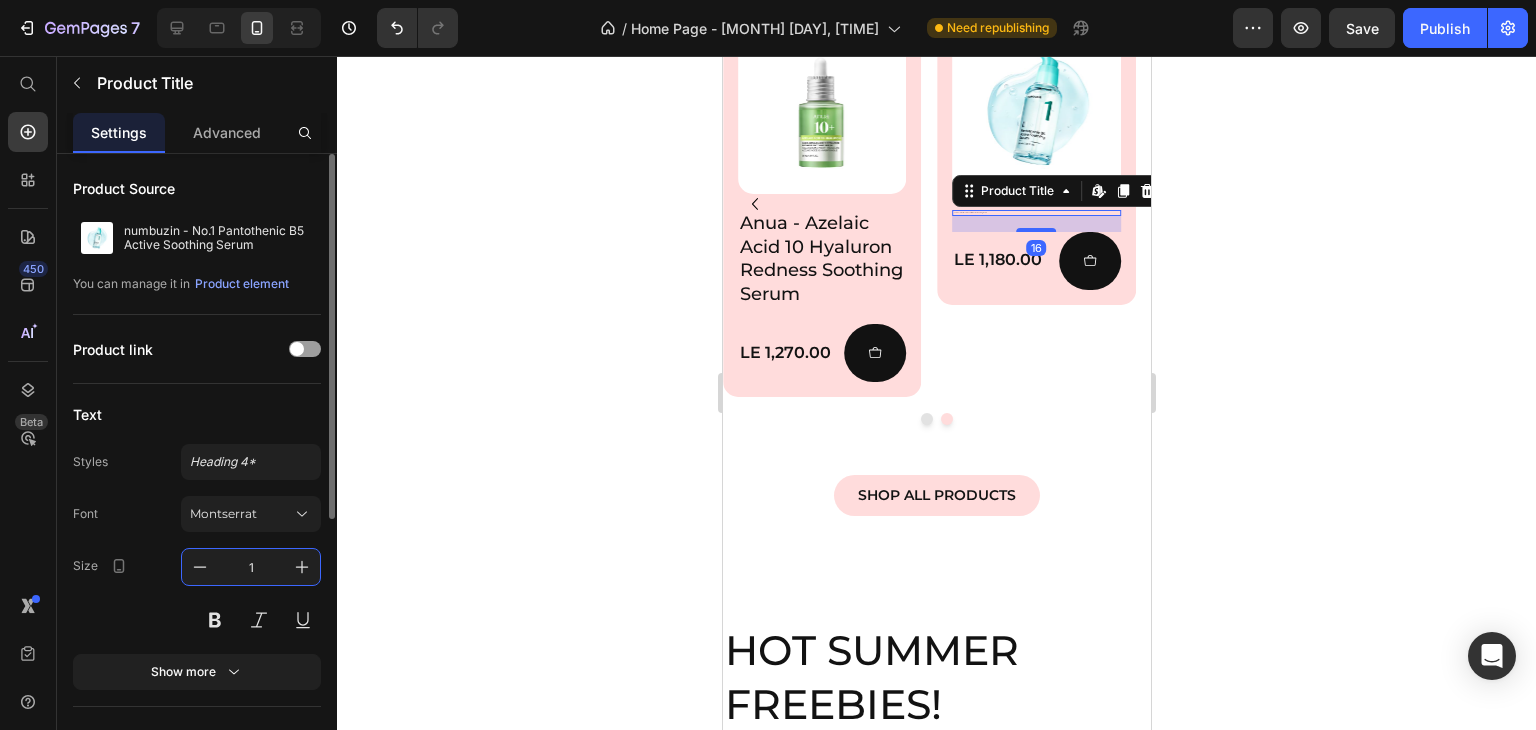 type on "18" 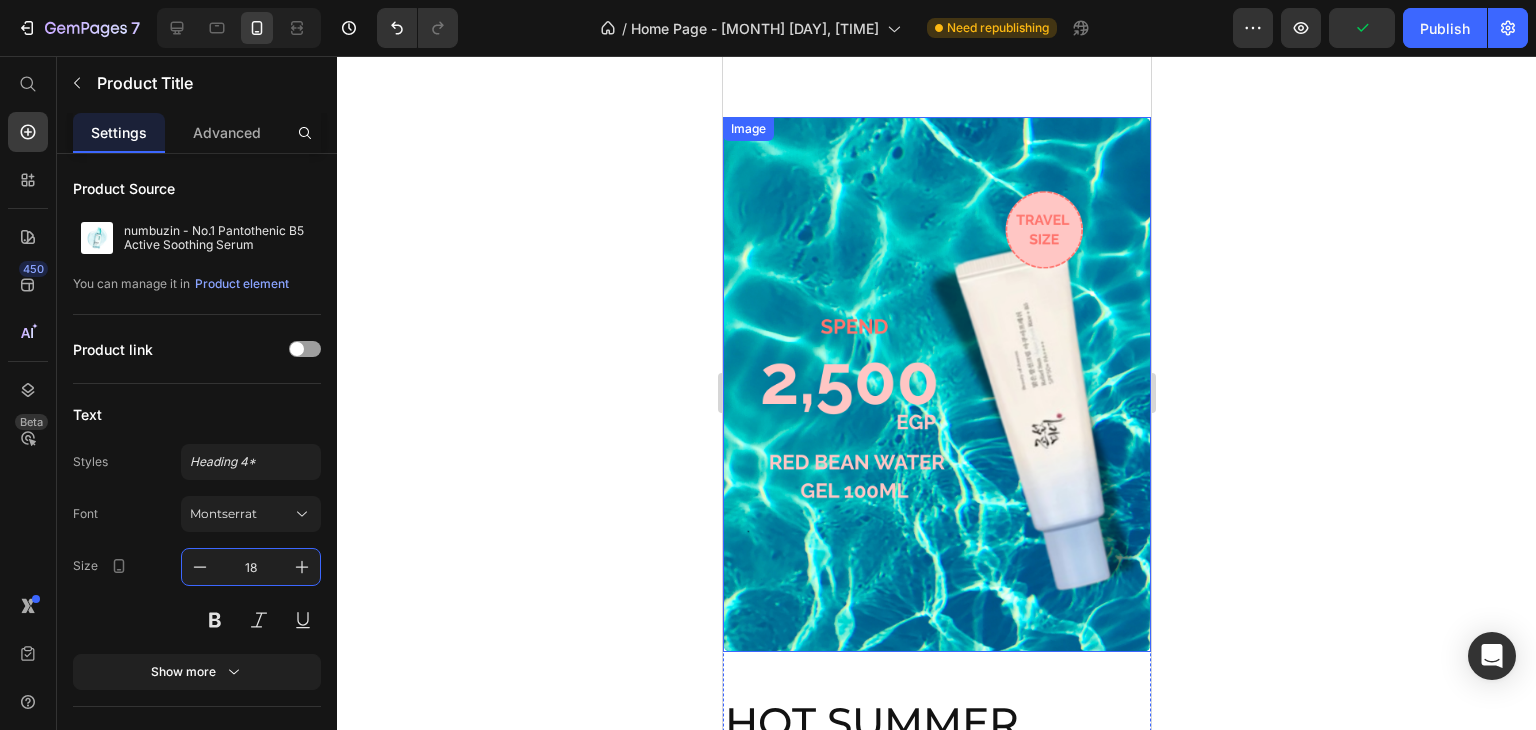 scroll, scrollTop: 1898, scrollLeft: 0, axis: vertical 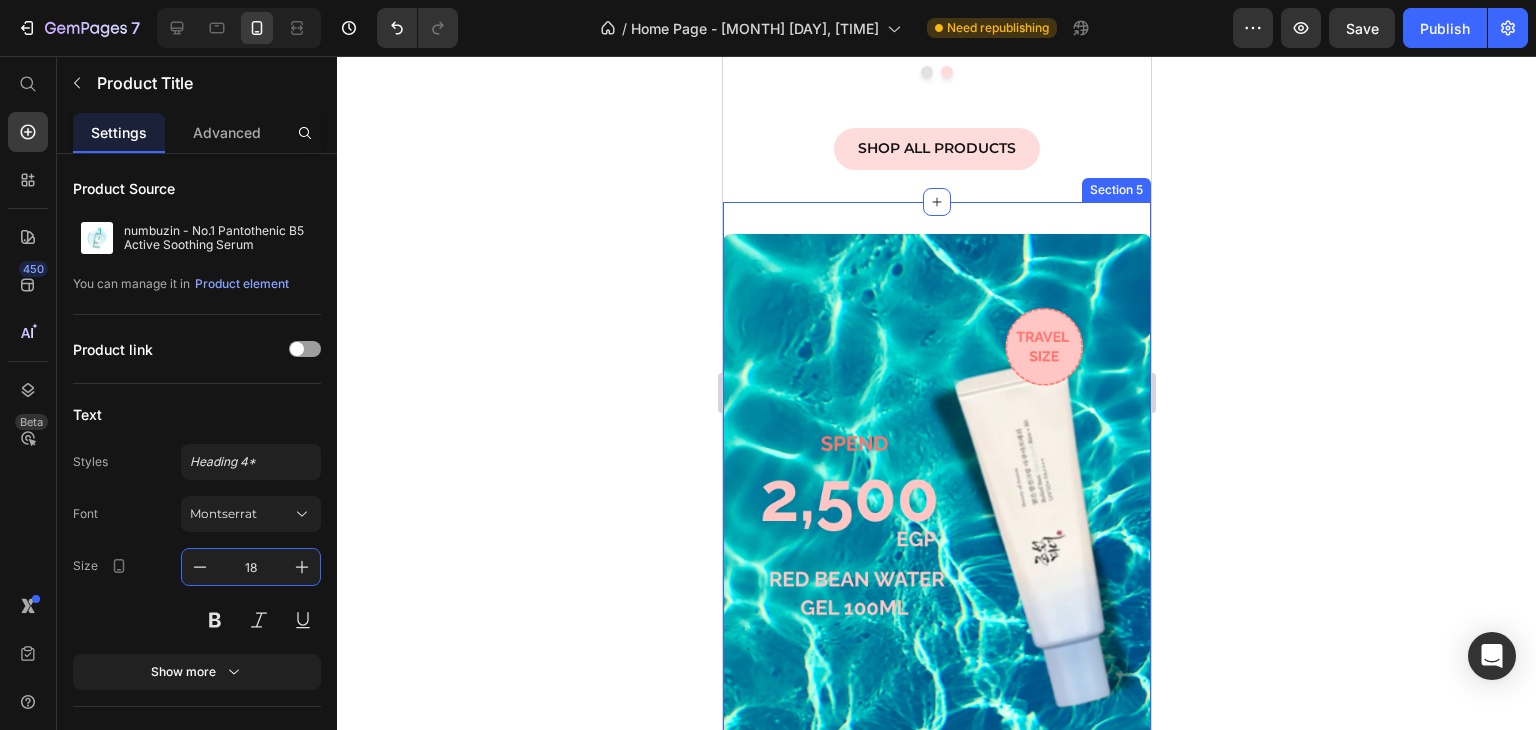 click on "Image HOT SUMMER FREEBIES! Heading The more you glow, the more you get: Hit each tier to unlock a new gift (plus everything before it). Text Block Row Row Section 5" at bounding box center [936, 634] 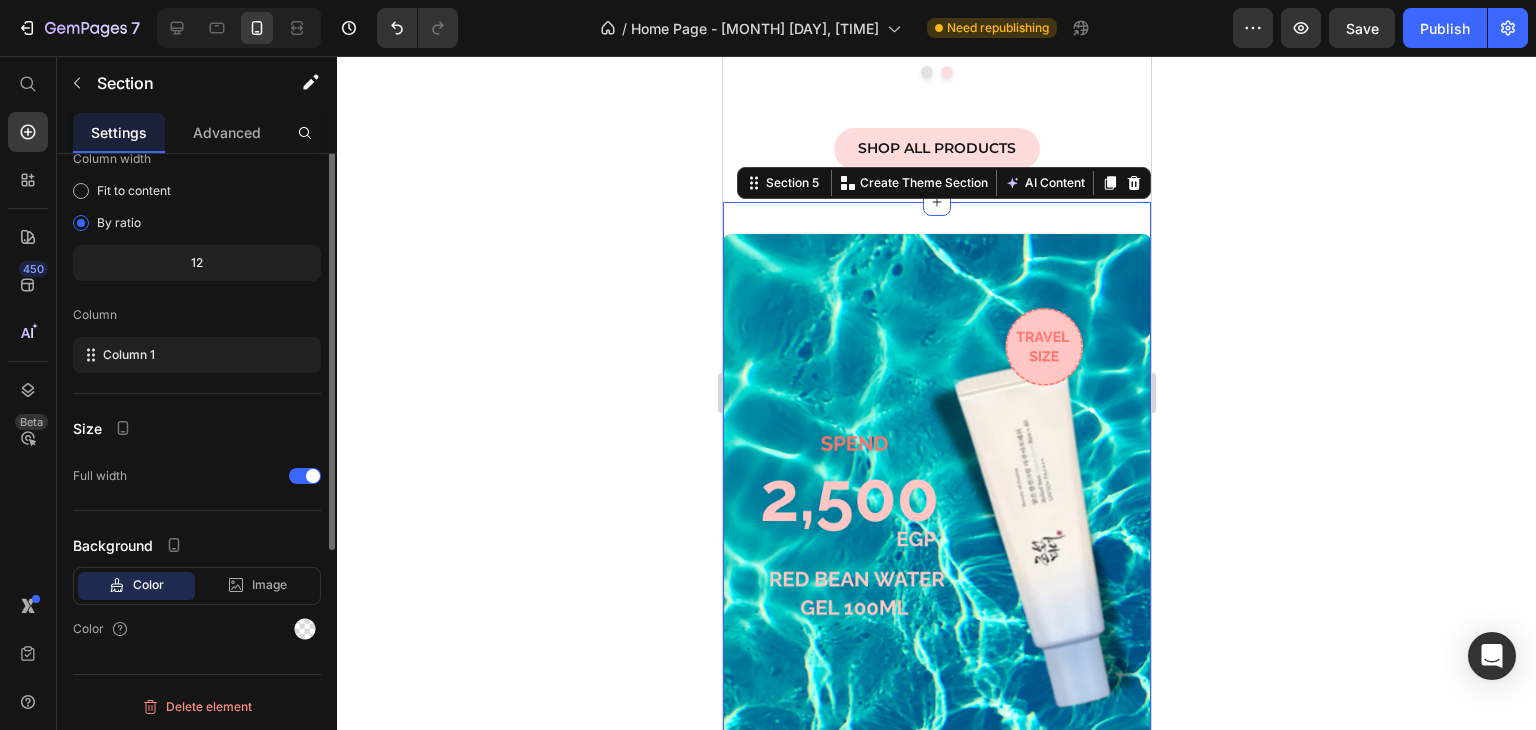 scroll, scrollTop: 0, scrollLeft: 0, axis: both 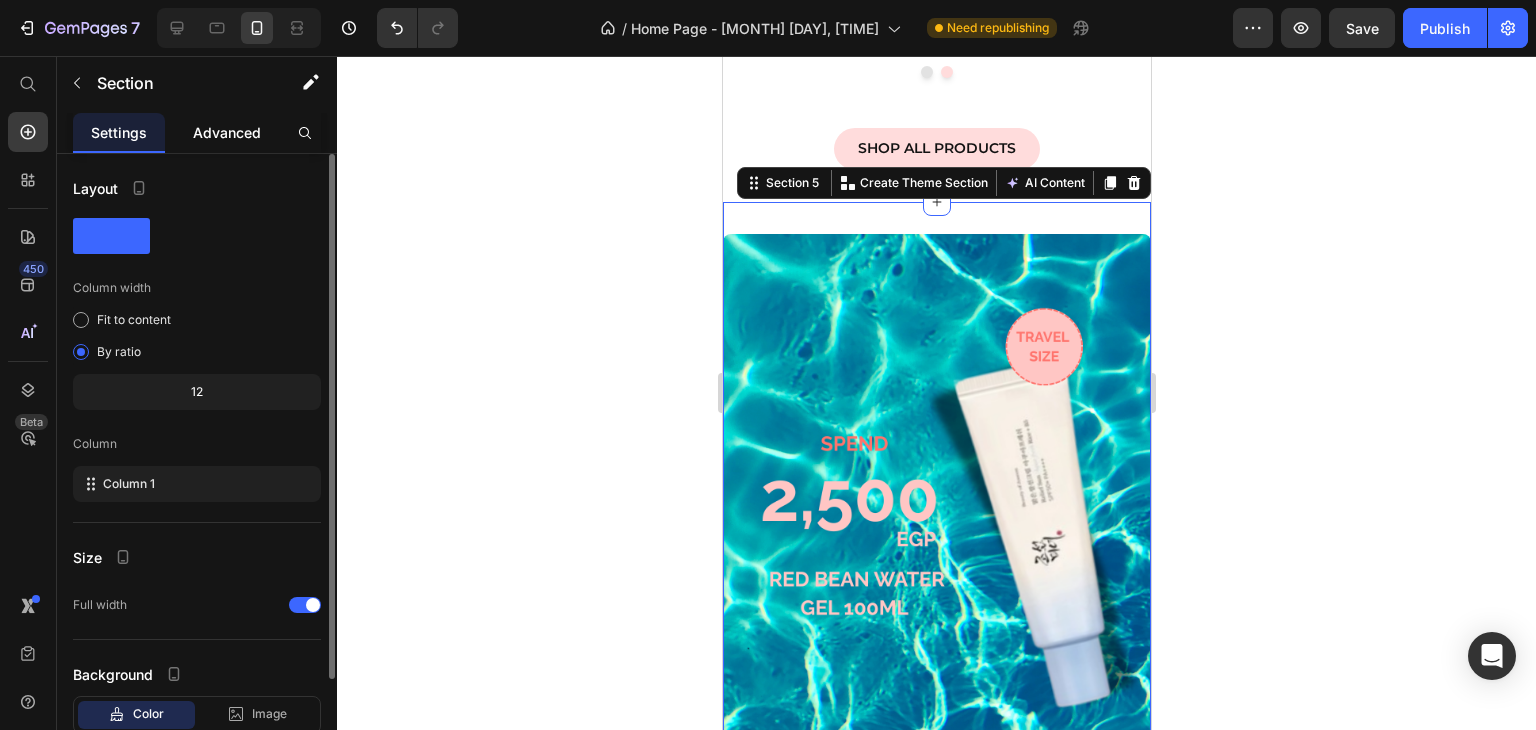 click on "Advanced" 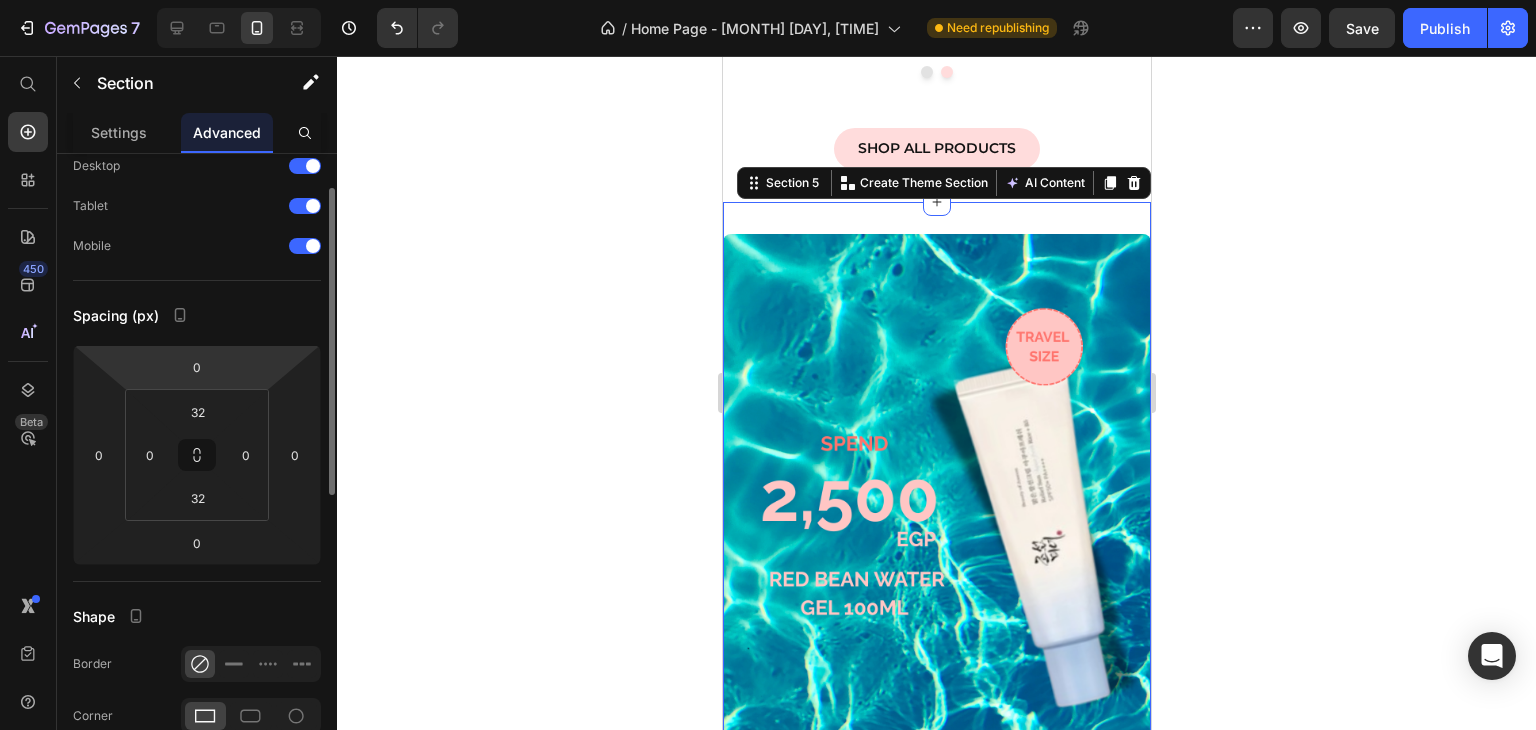 scroll, scrollTop: 270, scrollLeft: 0, axis: vertical 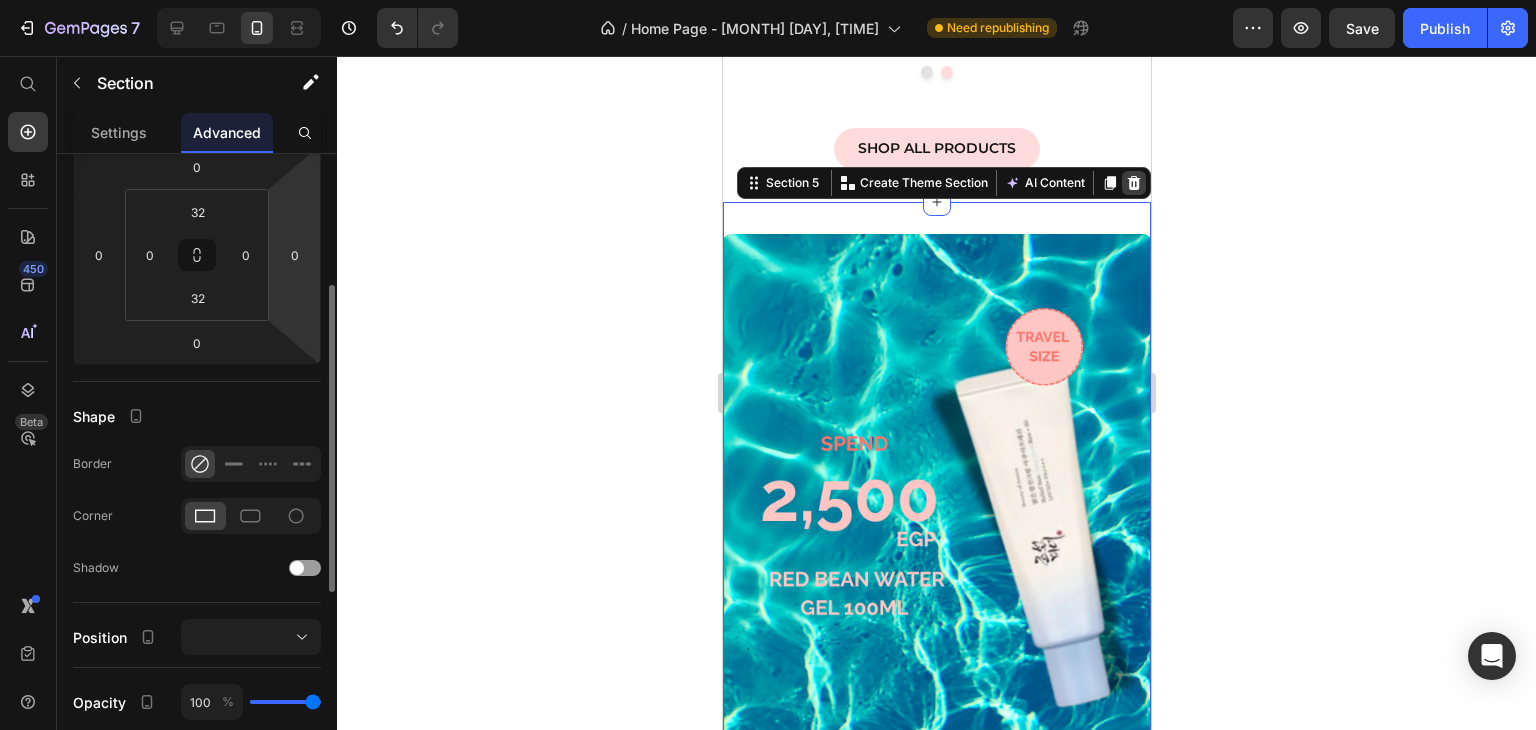click 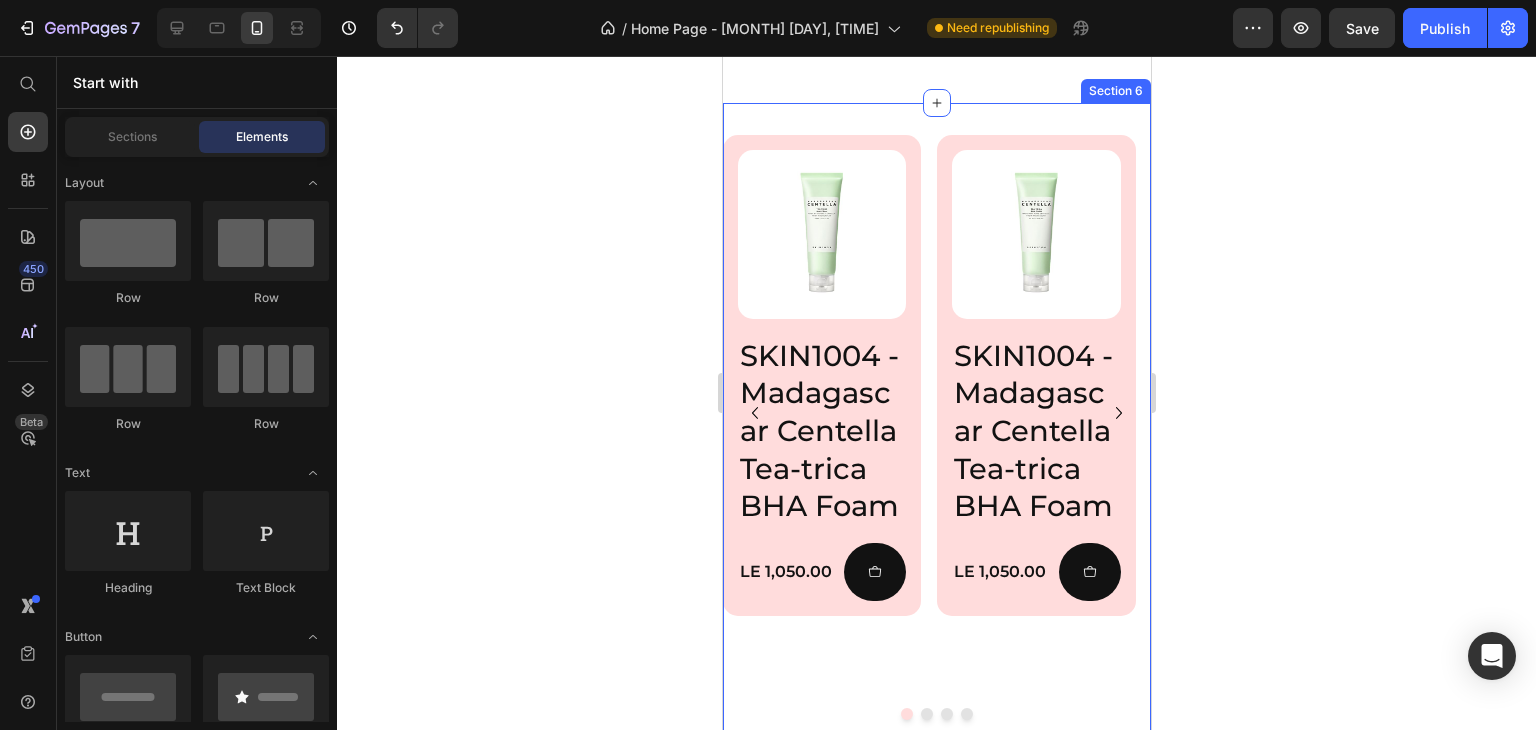 scroll, scrollTop: 2298, scrollLeft: 0, axis: vertical 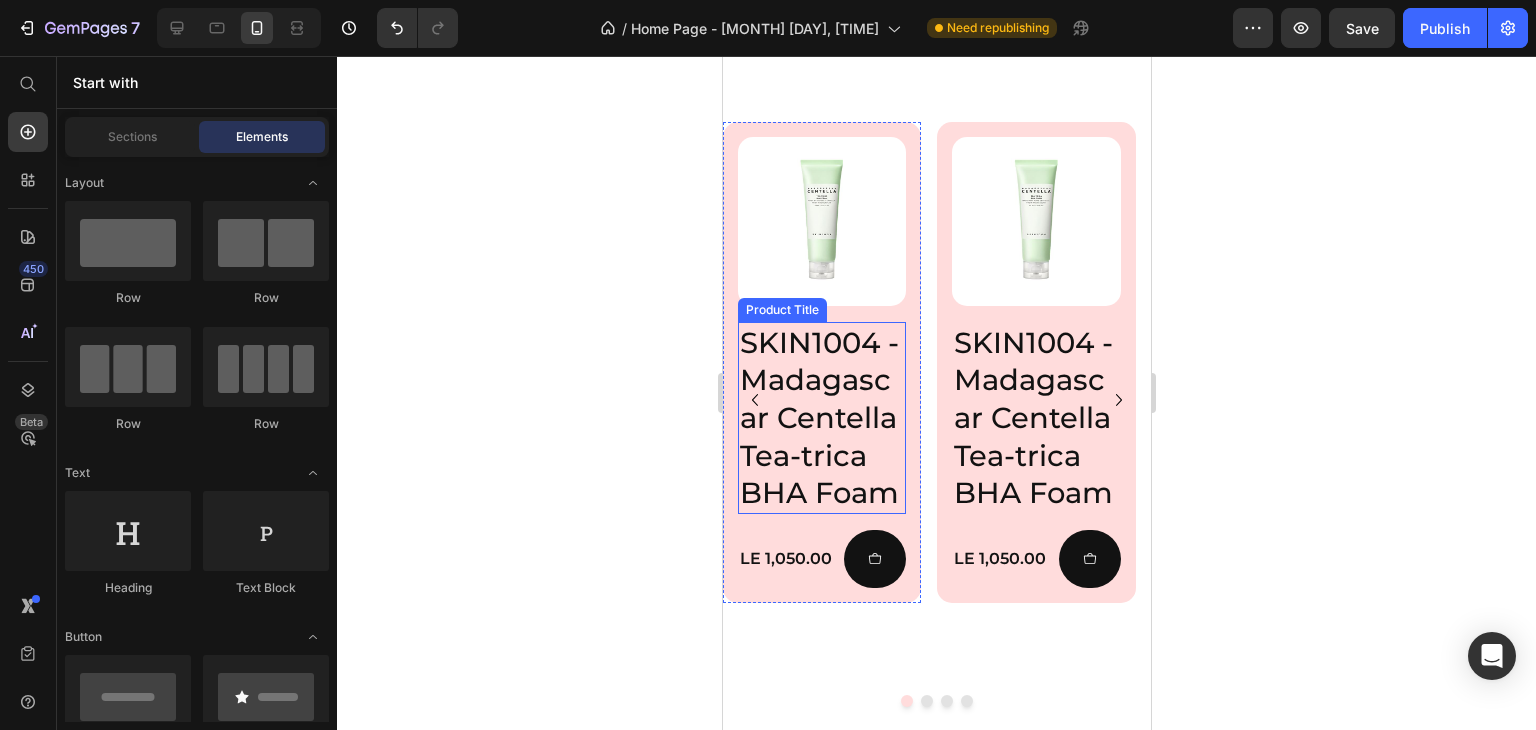 click on "SKIN1004 - Madagascar Centella Tea-trica BHA Foam" at bounding box center [821, 418] 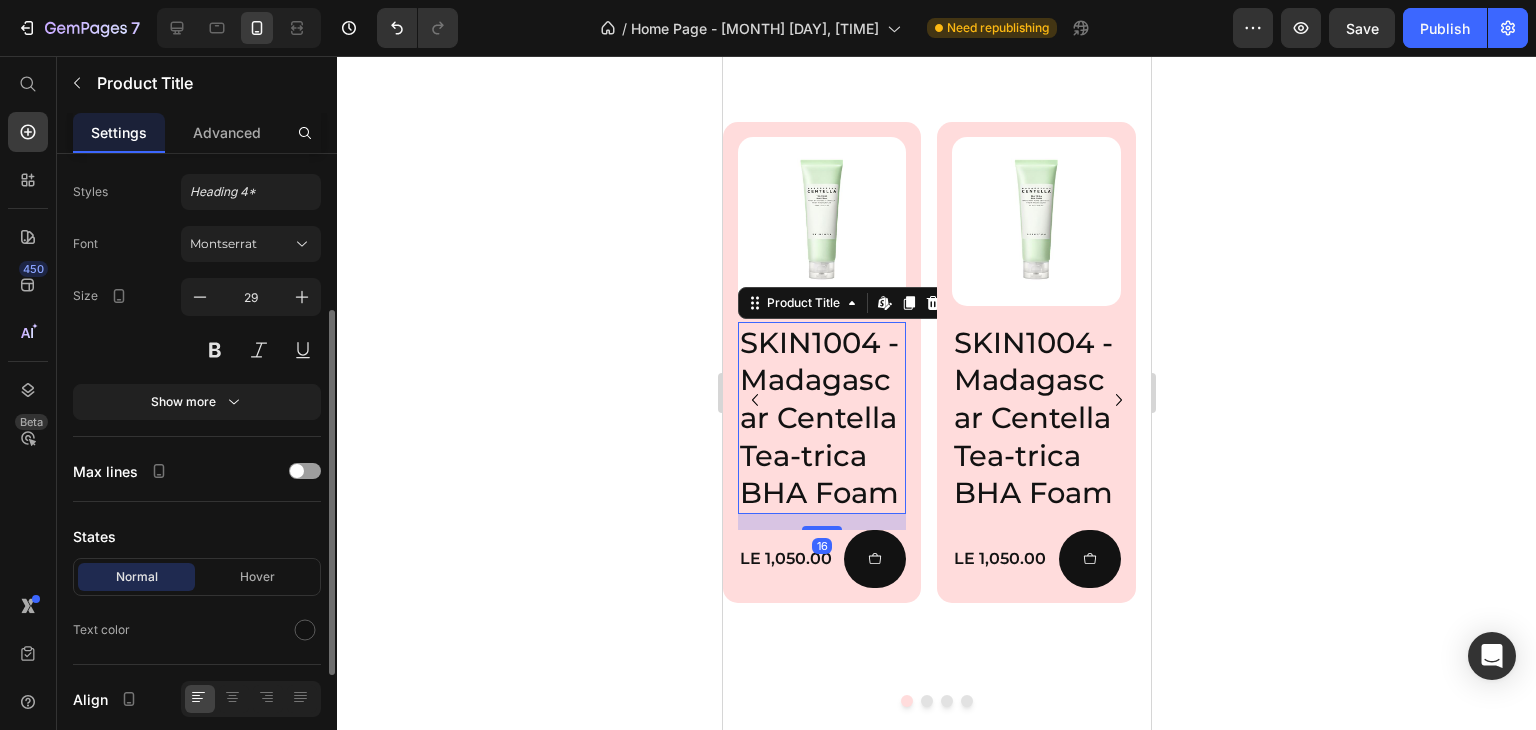 scroll, scrollTop: 0, scrollLeft: 0, axis: both 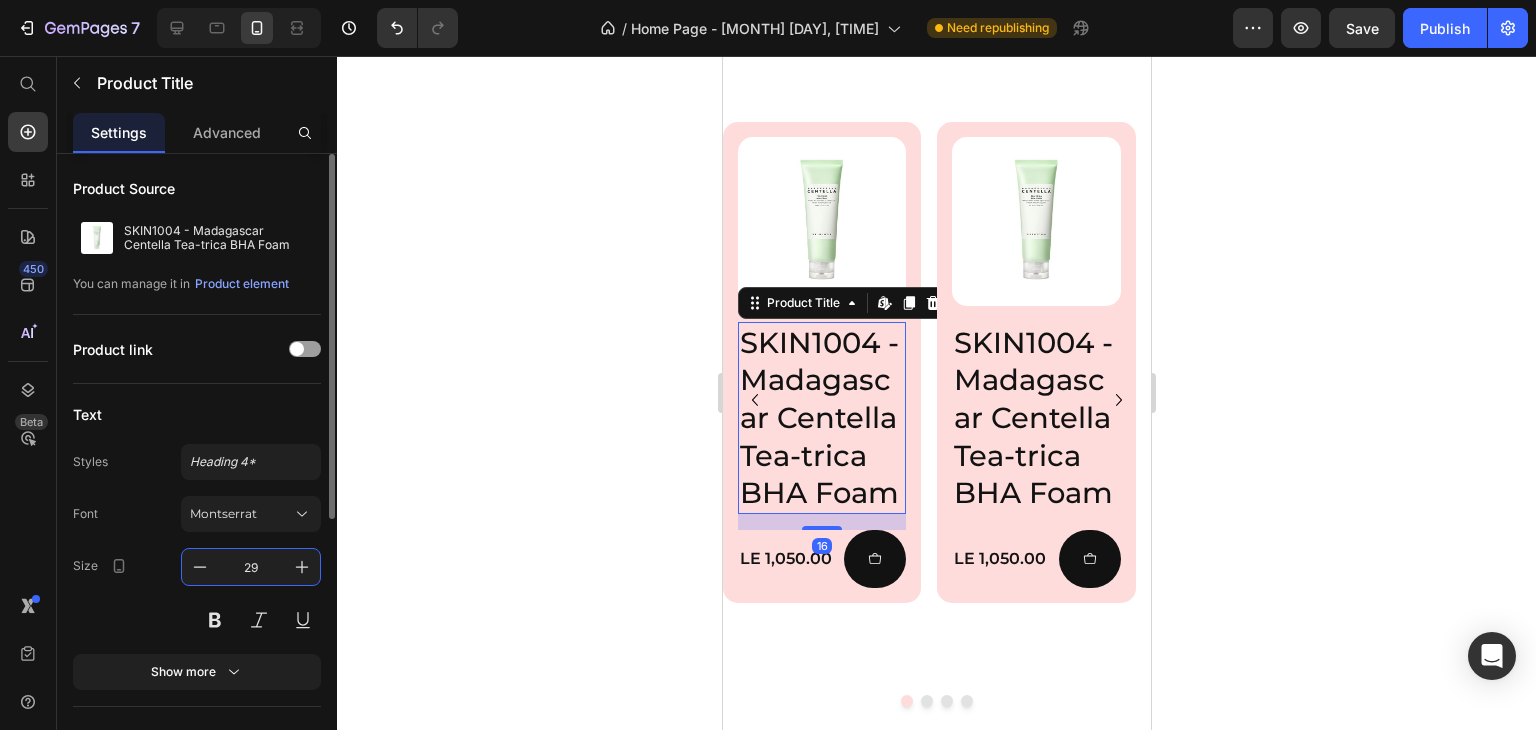 click on "29" at bounding box center (251, 567) 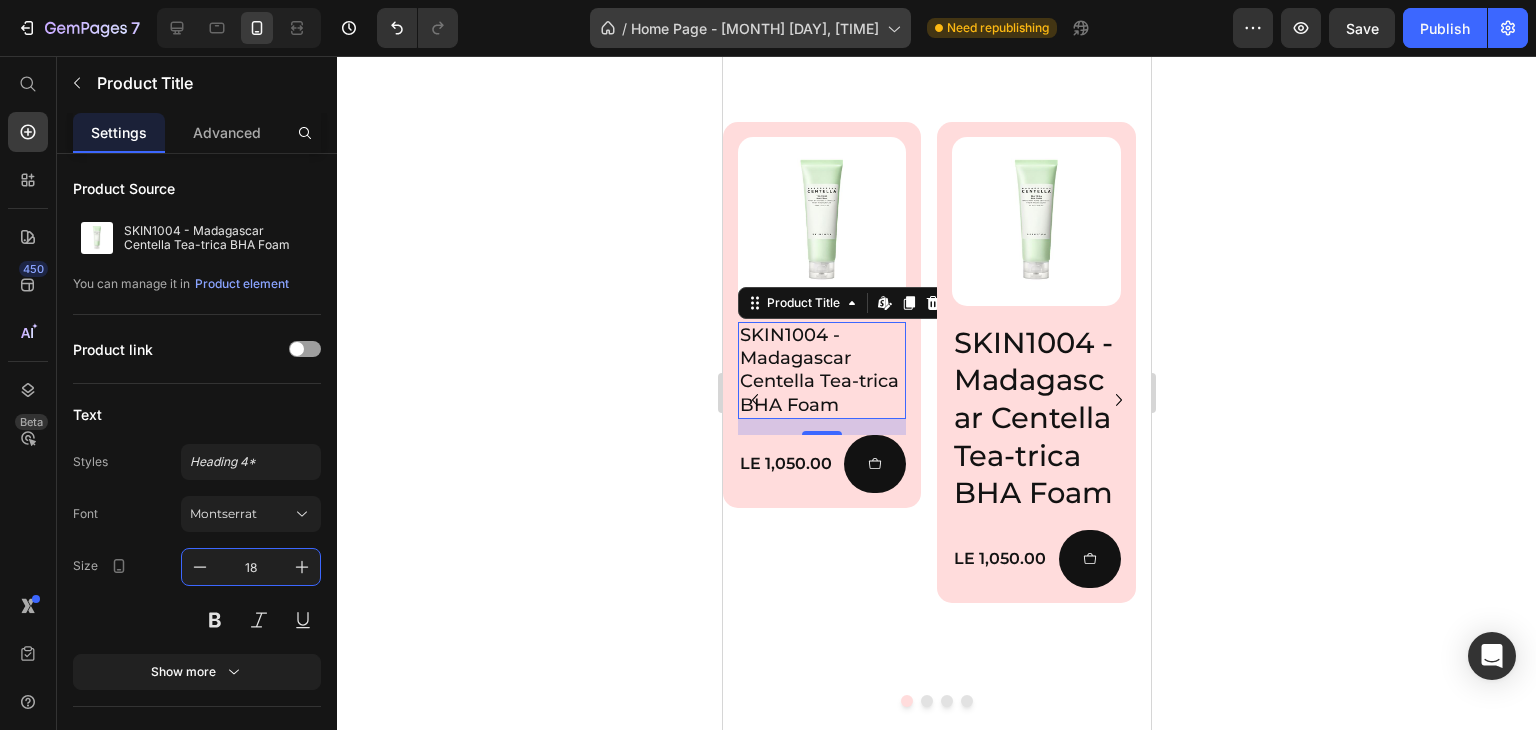 type on "18" 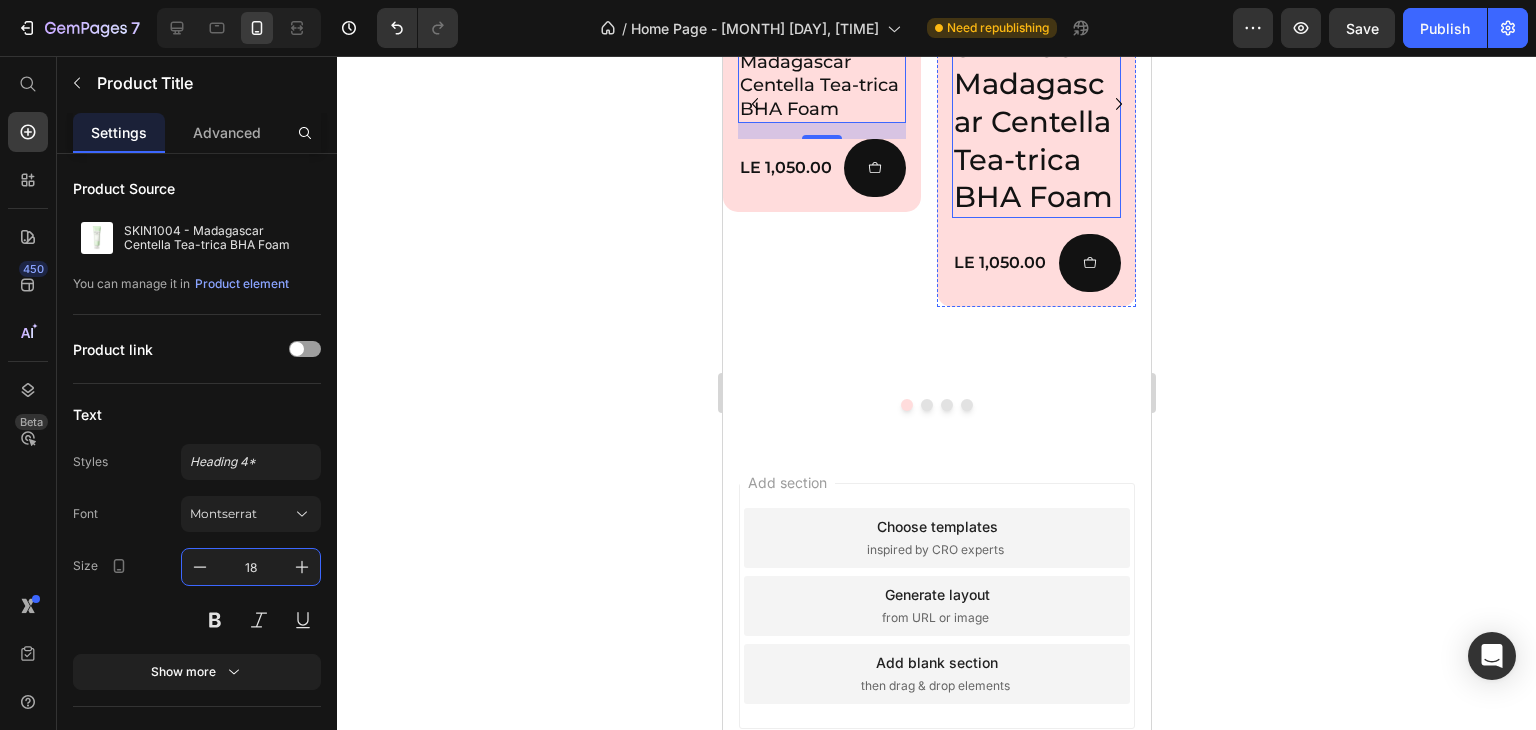 scroll, scrollTop: 2429, scrollLeft: 0, axis: vertical 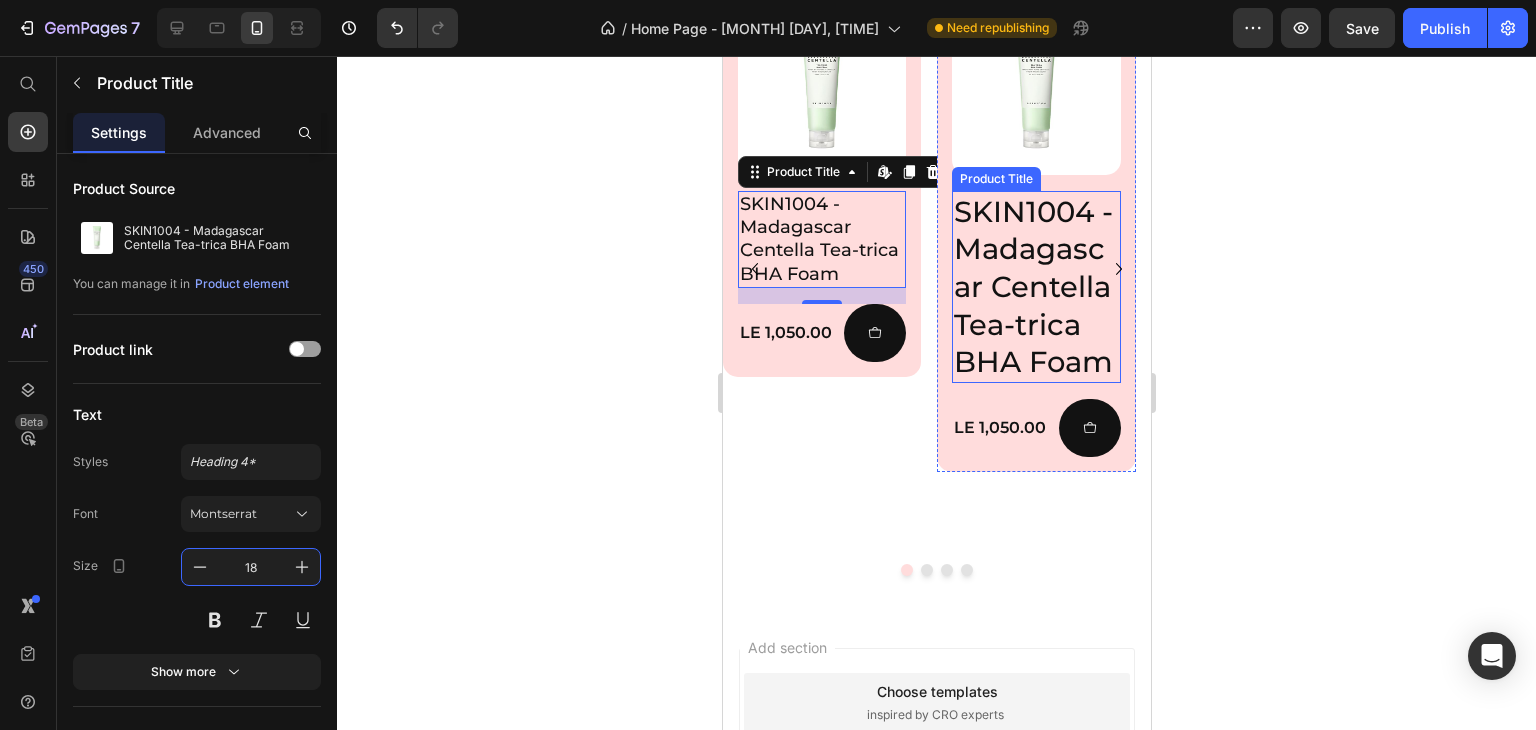click on "SKIN1004 - Madagascar Centella Tea-trica BHA Foam" at bounding box center [1035, 287] 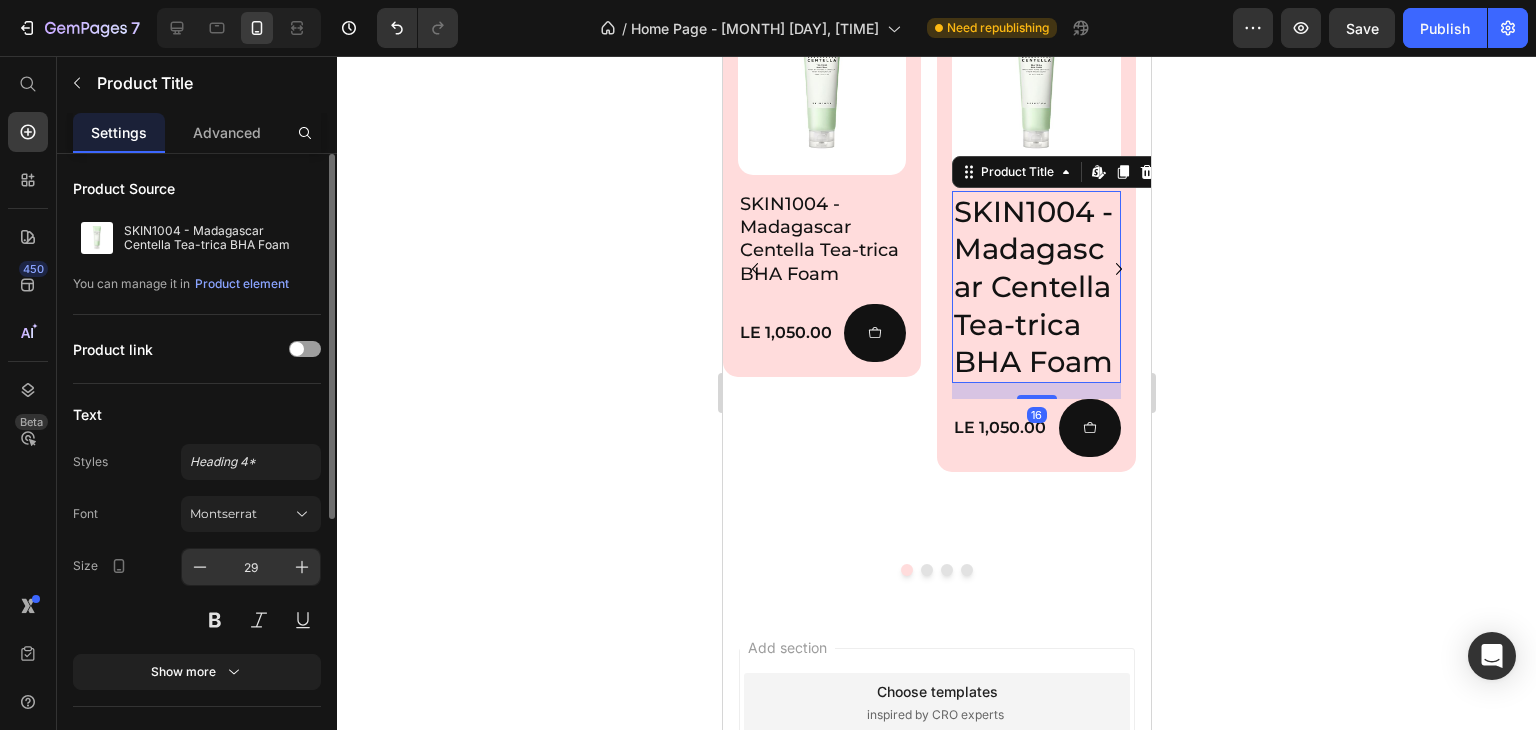 click on "29" at bounding box center (251, 567) 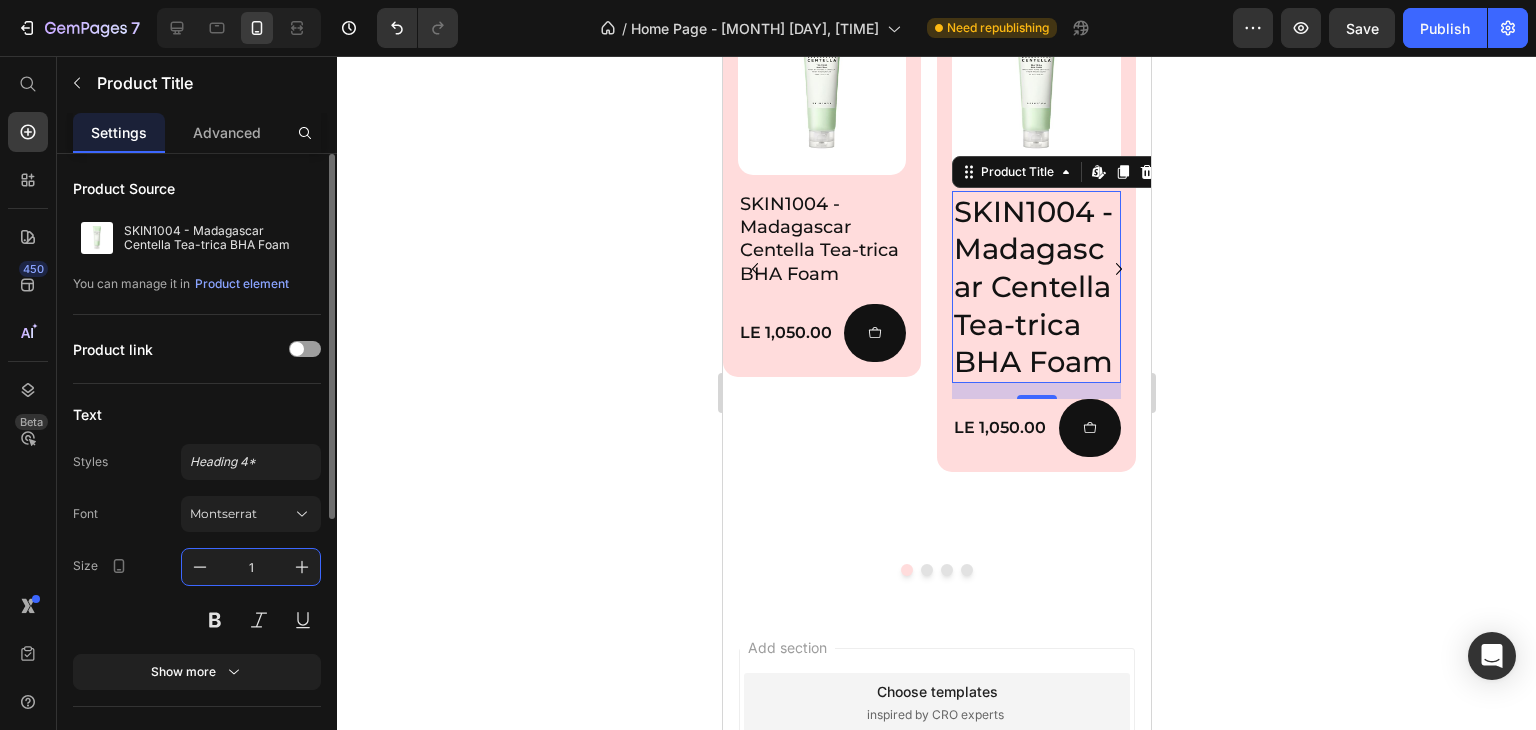 type on "18" 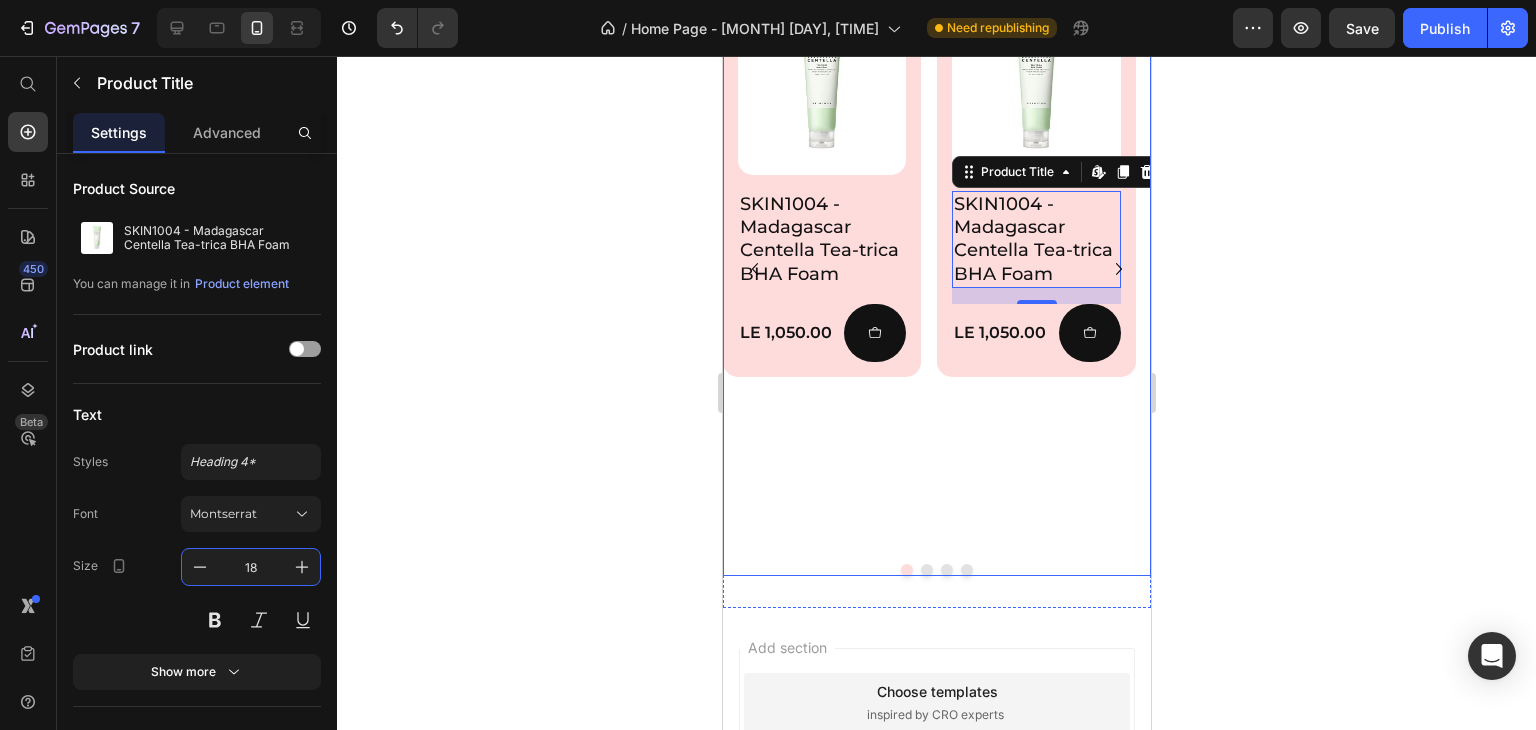 click at bounding box center (926, 570) 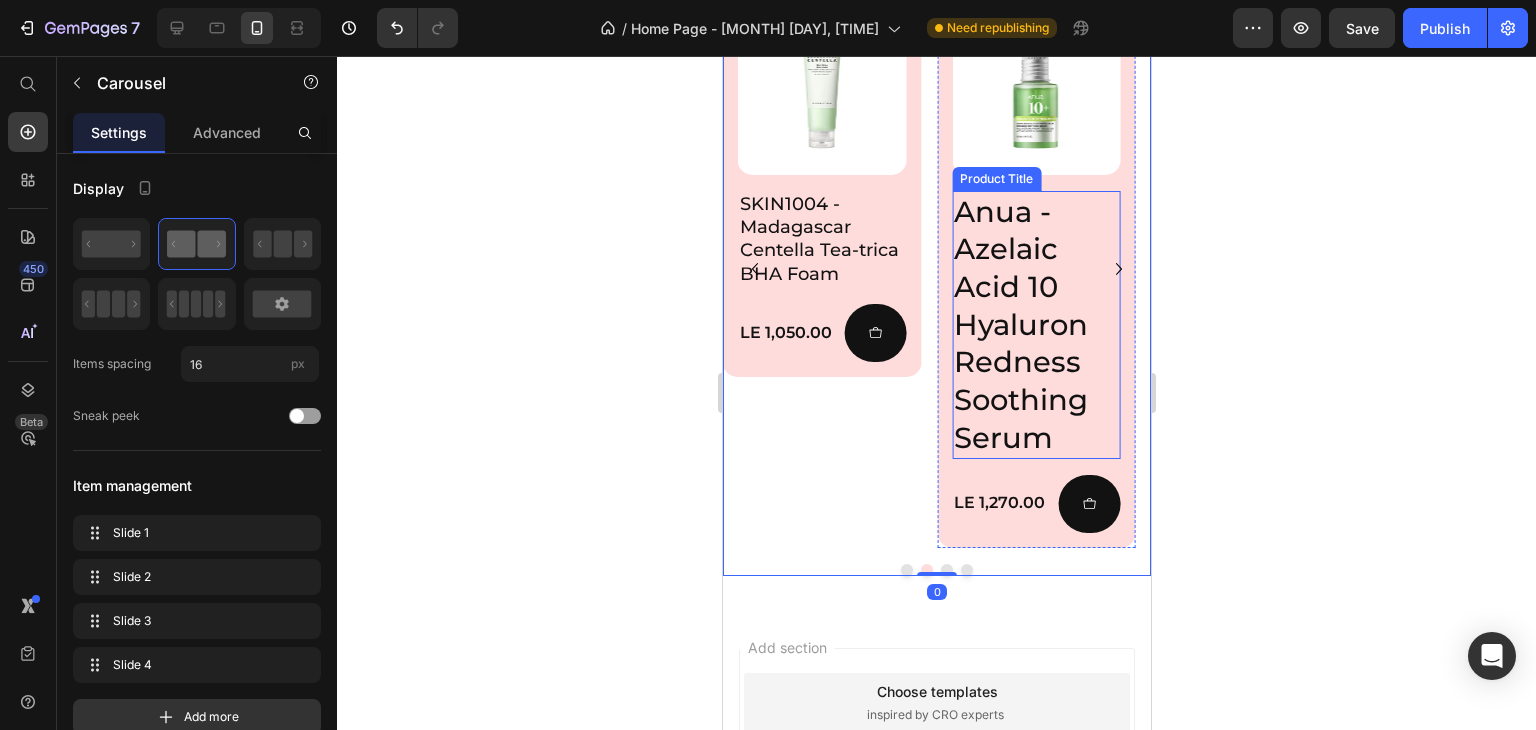 click on "Anua - Azelaic Acid 10 Hyaluron Redness Soothing Serum" at bounding box center (1035, 325) 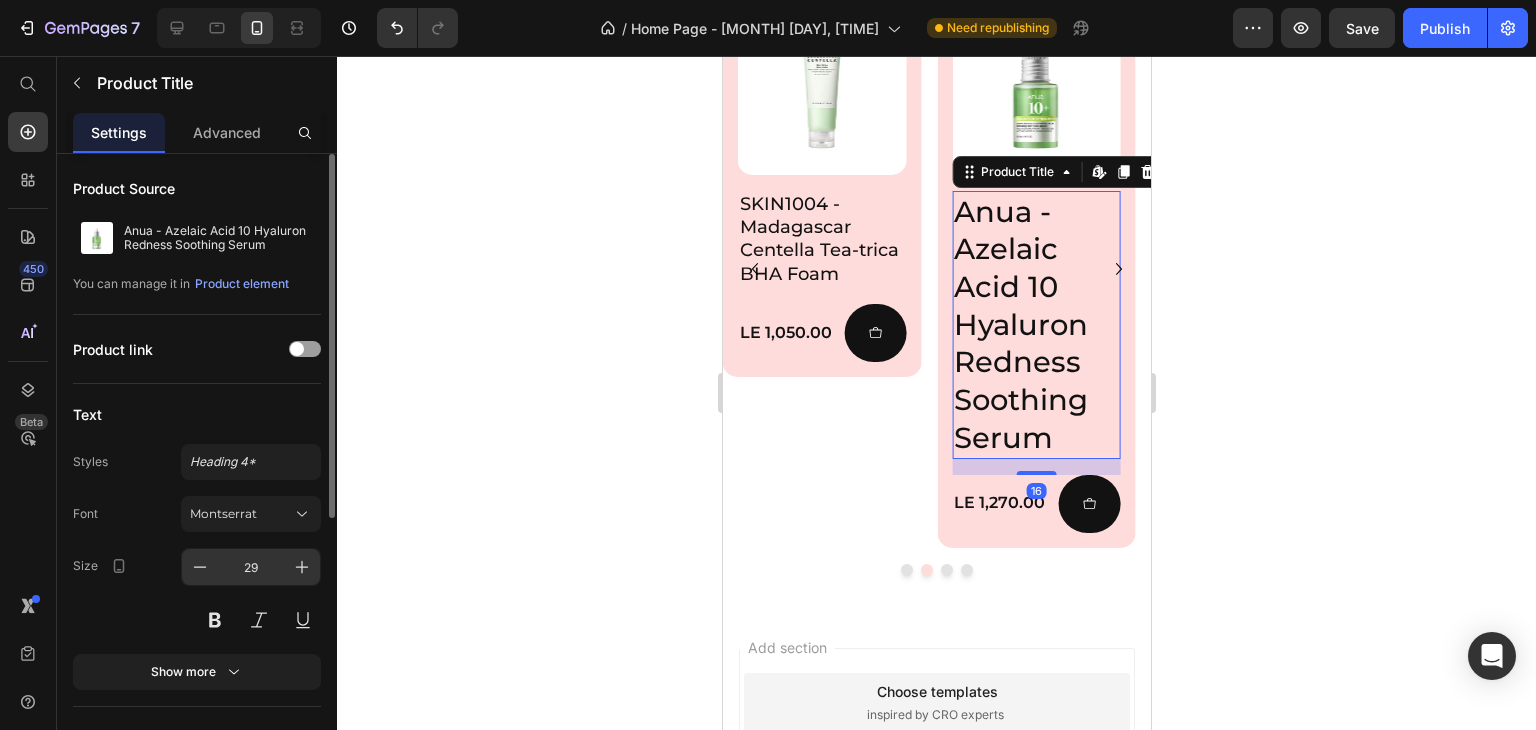 click on "29" at bounding box center (251, 567) 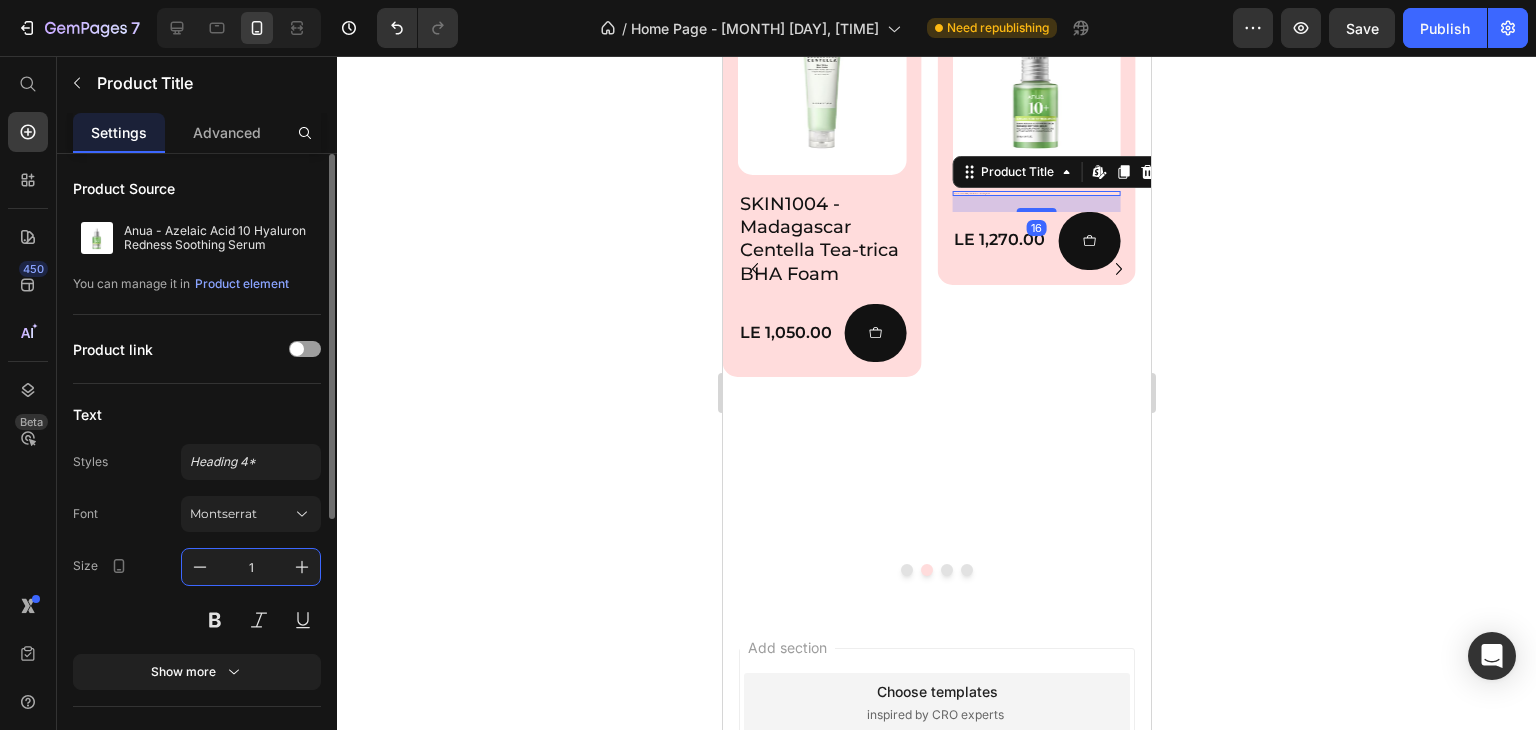type on "18" 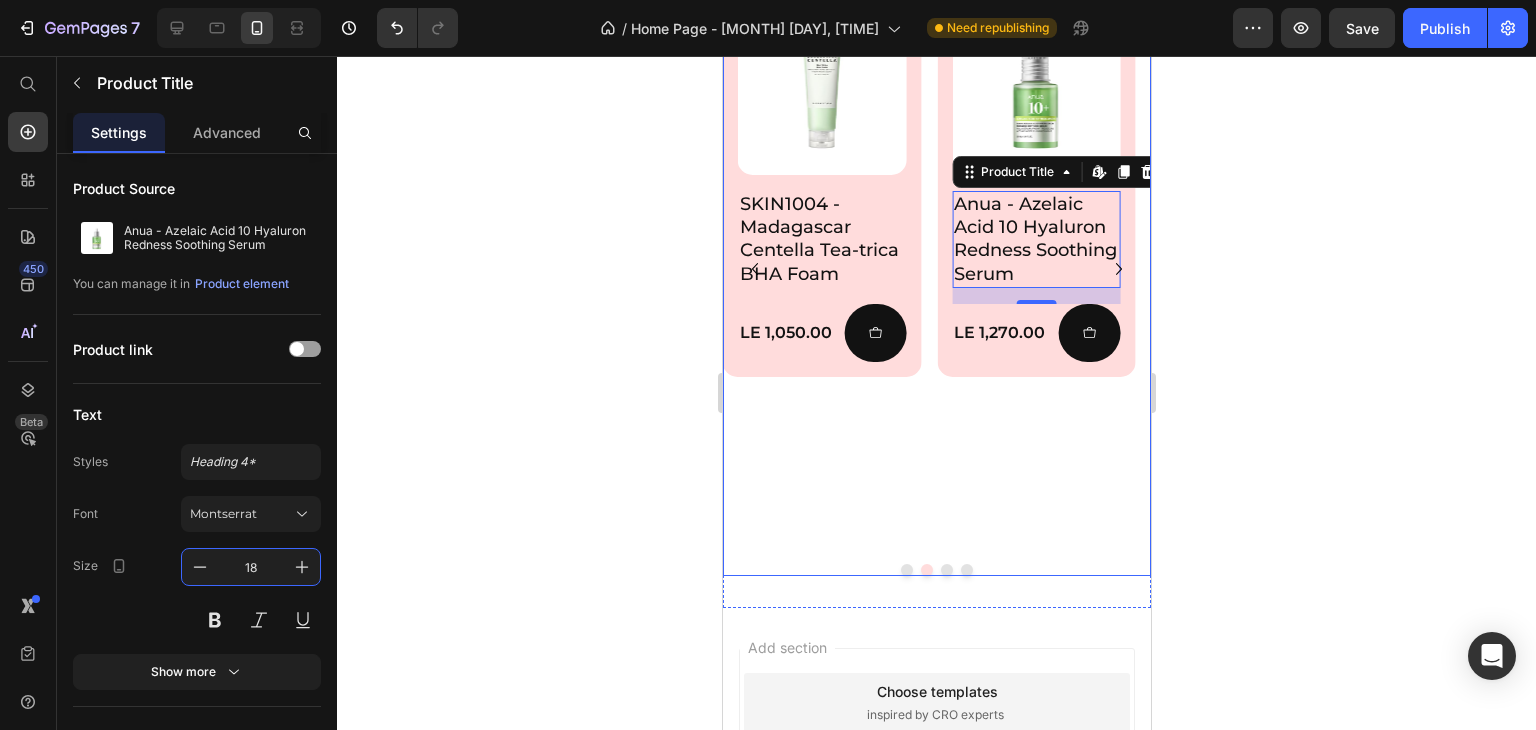 click at bounding box center [946, 570] 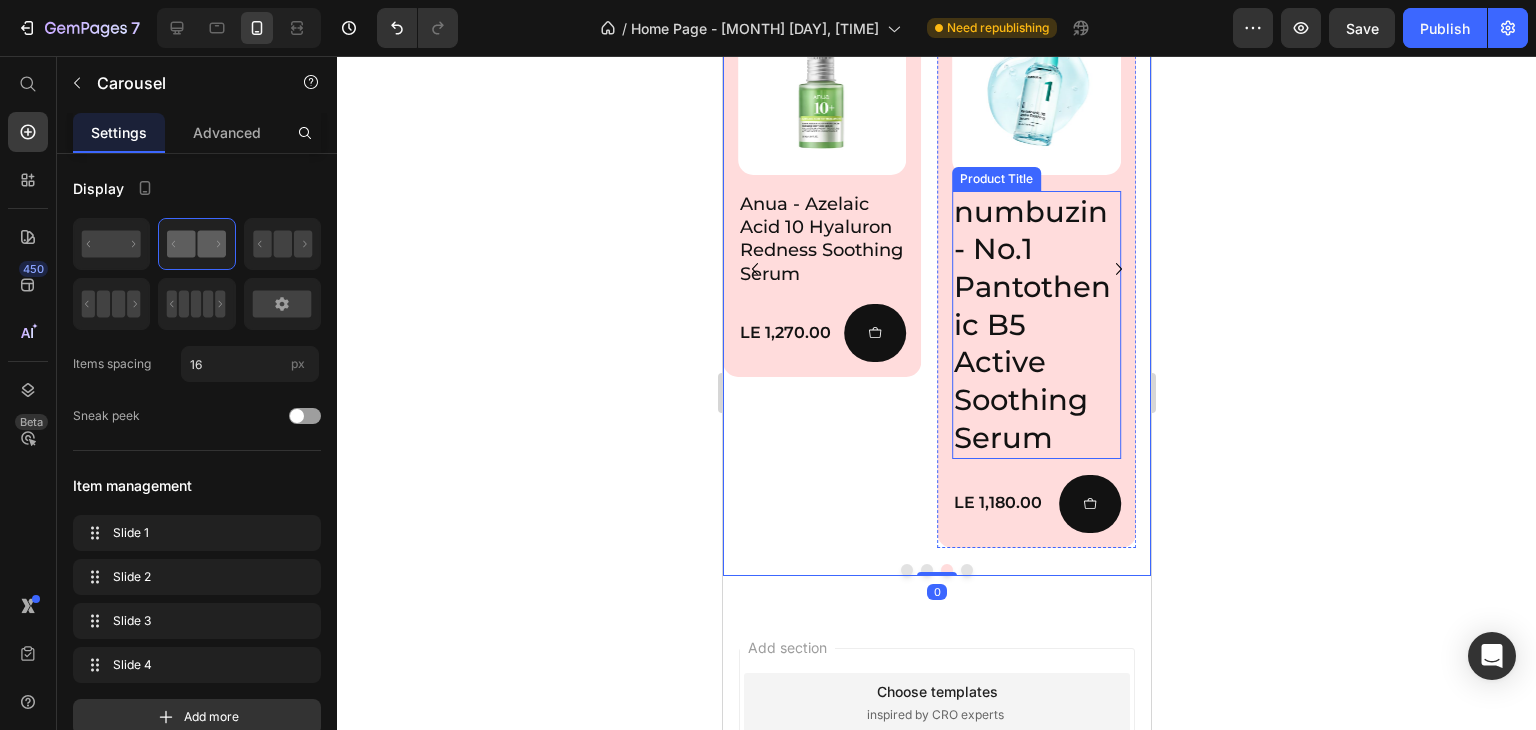 click on "numbuzin - No.1 Pantothenic B5 Active Soothing Serum" at bounding box center (1035, 325) 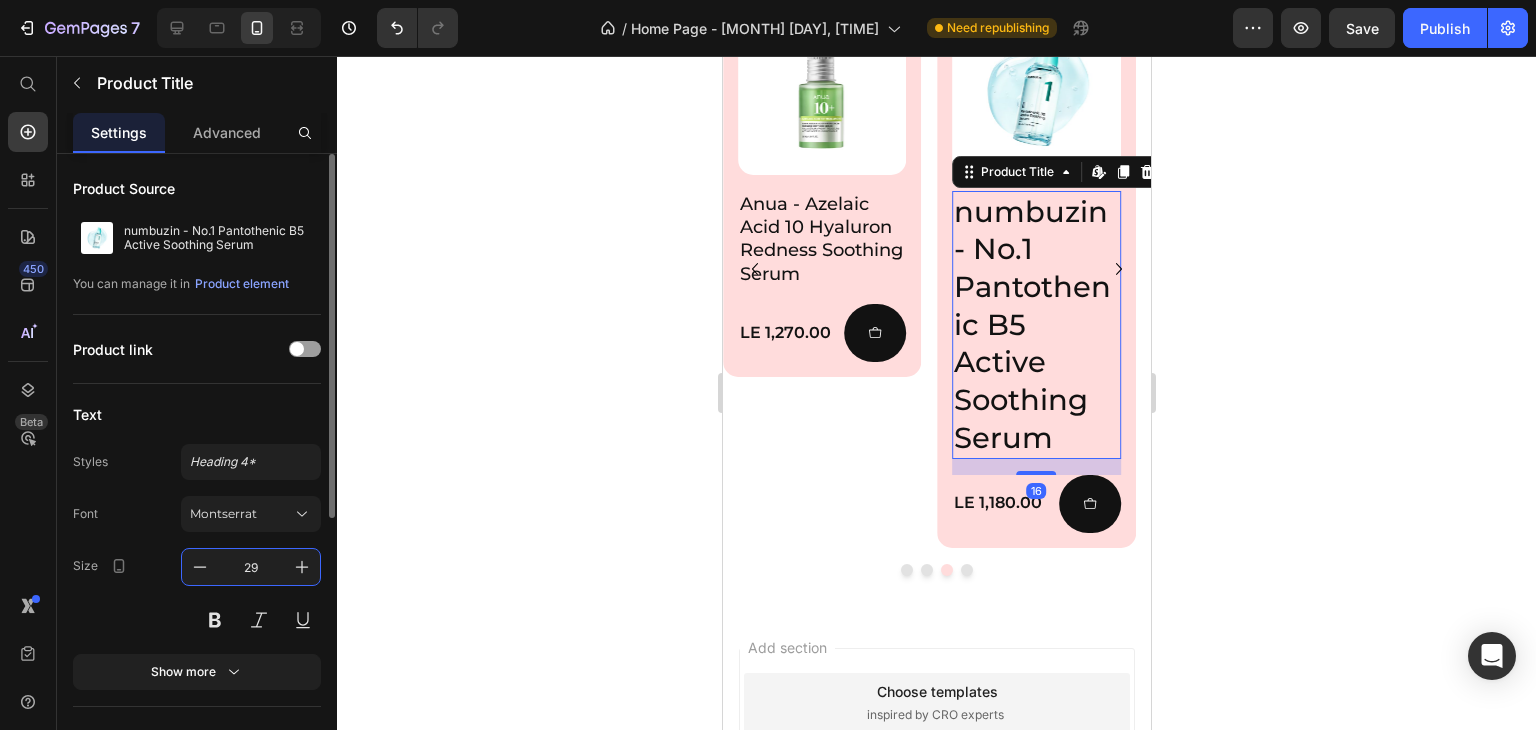 click on "29" at bounding box center (251, 567) 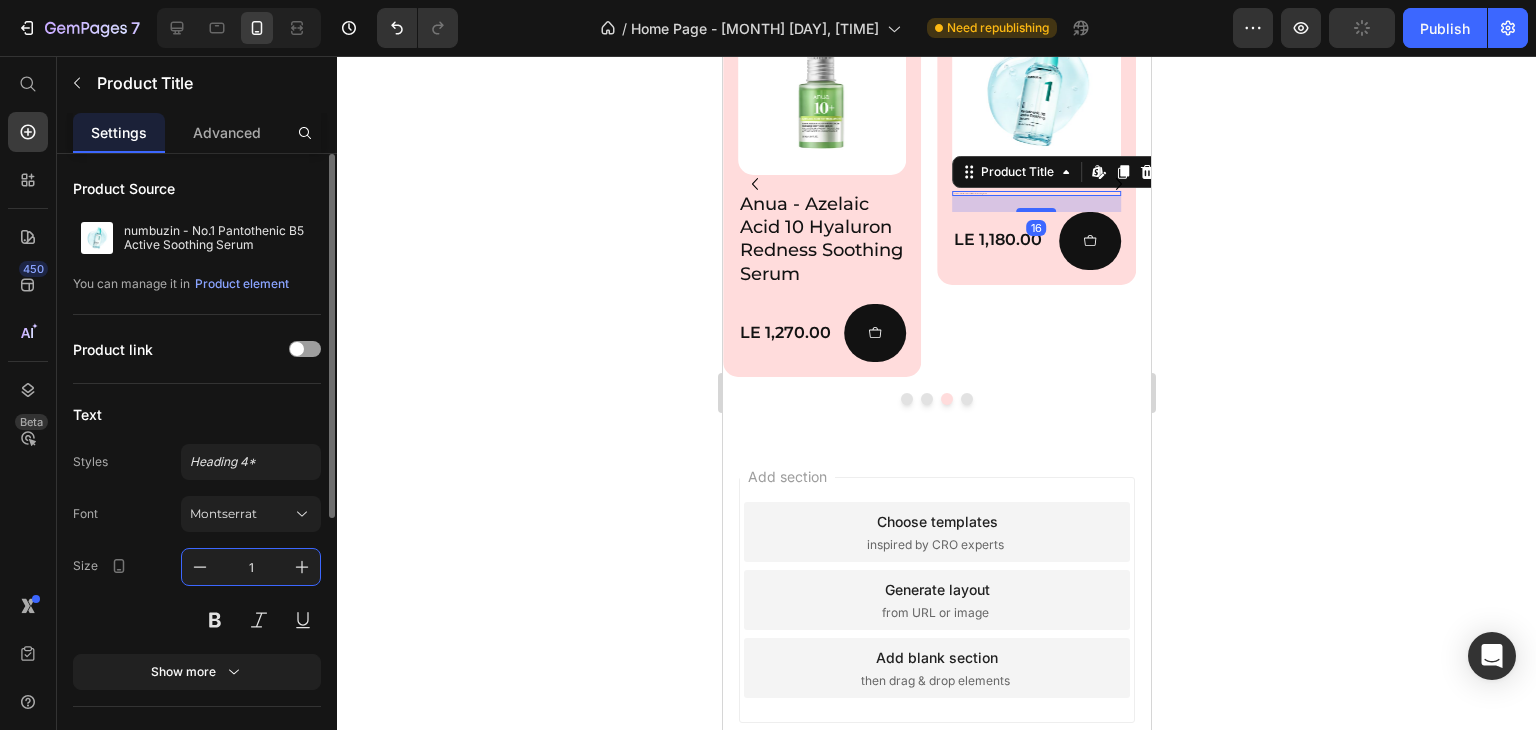 scroll, scrollTop: 2344, scrollLeft: 0, axis: vertical 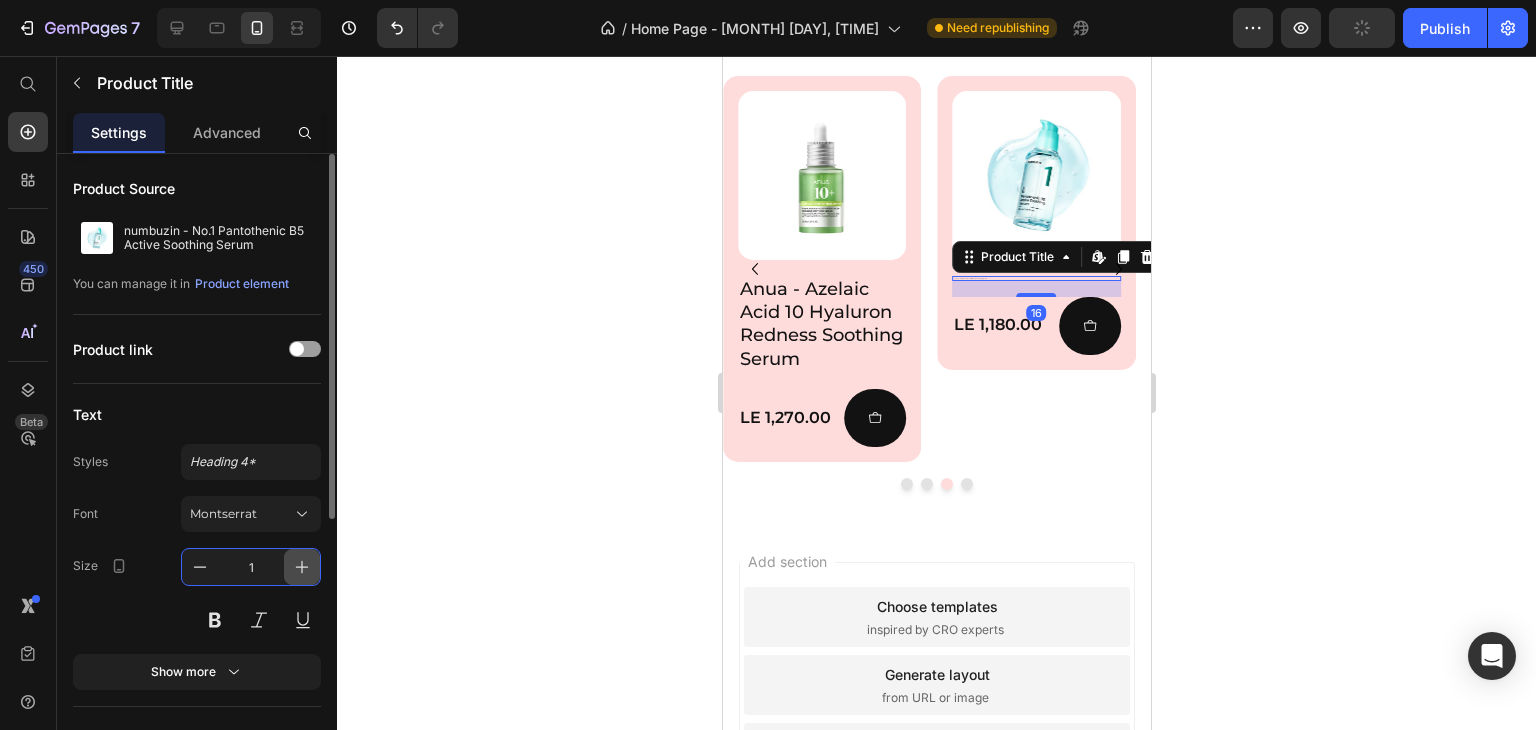 type on "18" 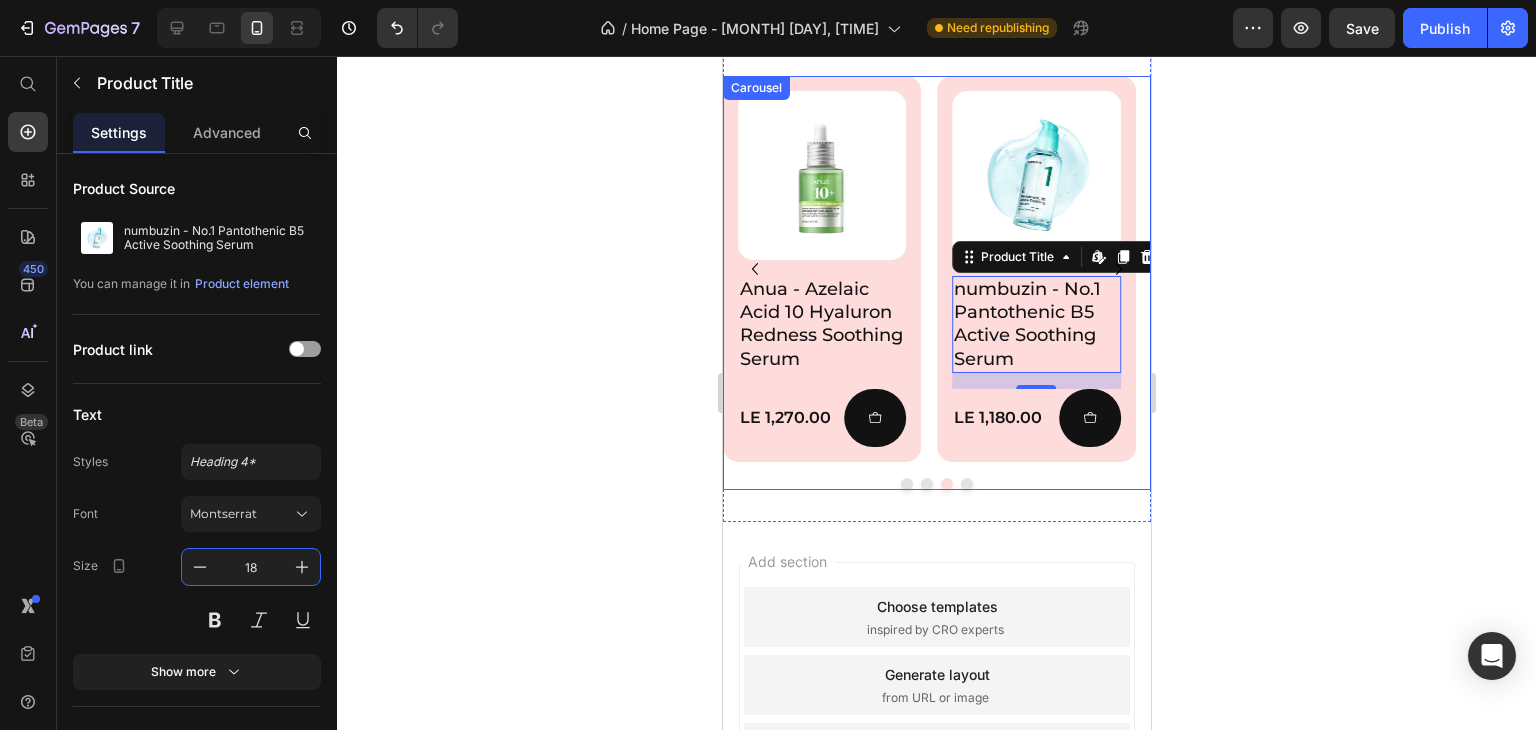 click at bounding box center [966, 484] 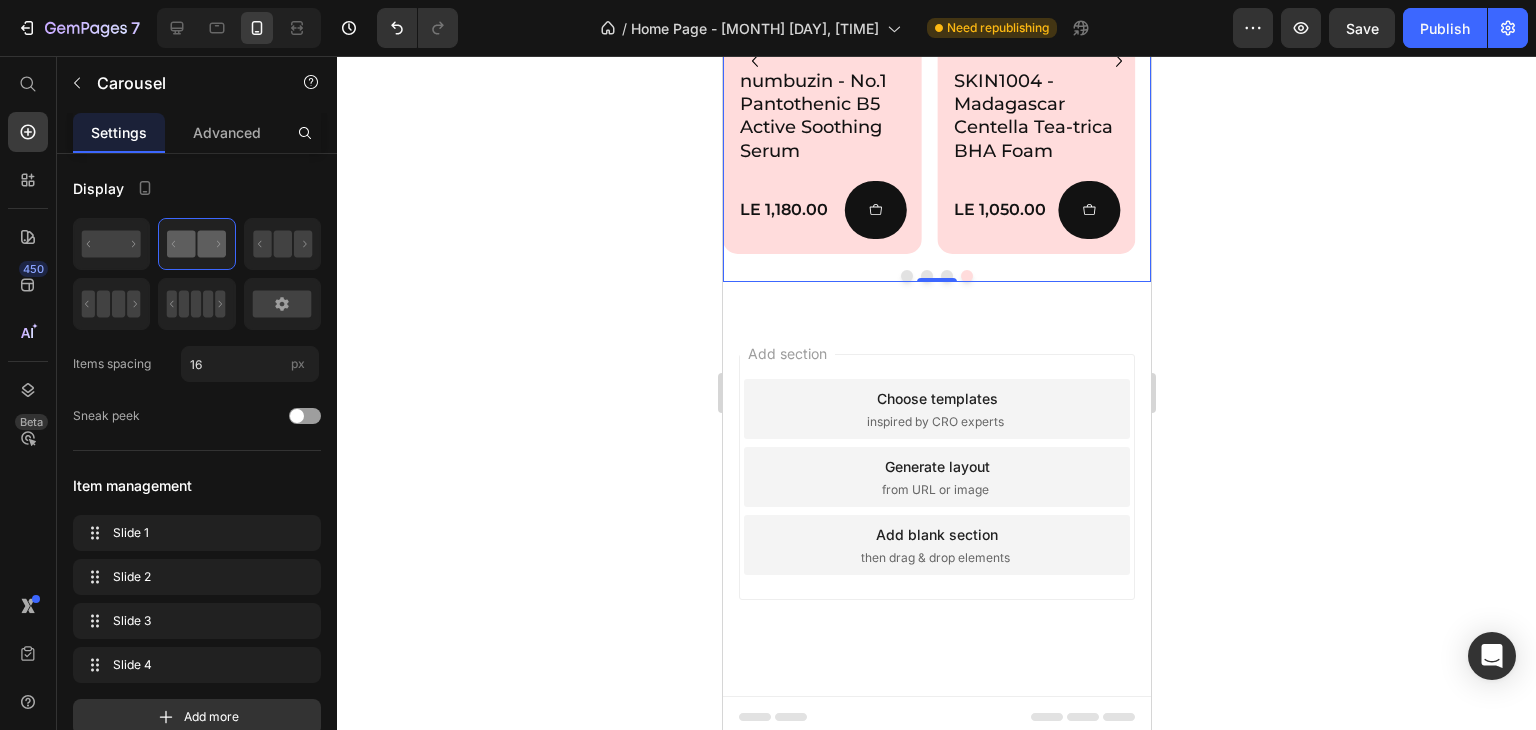 scroll, scrollTop: 2560, scrollLeft: 0, axis: vertical 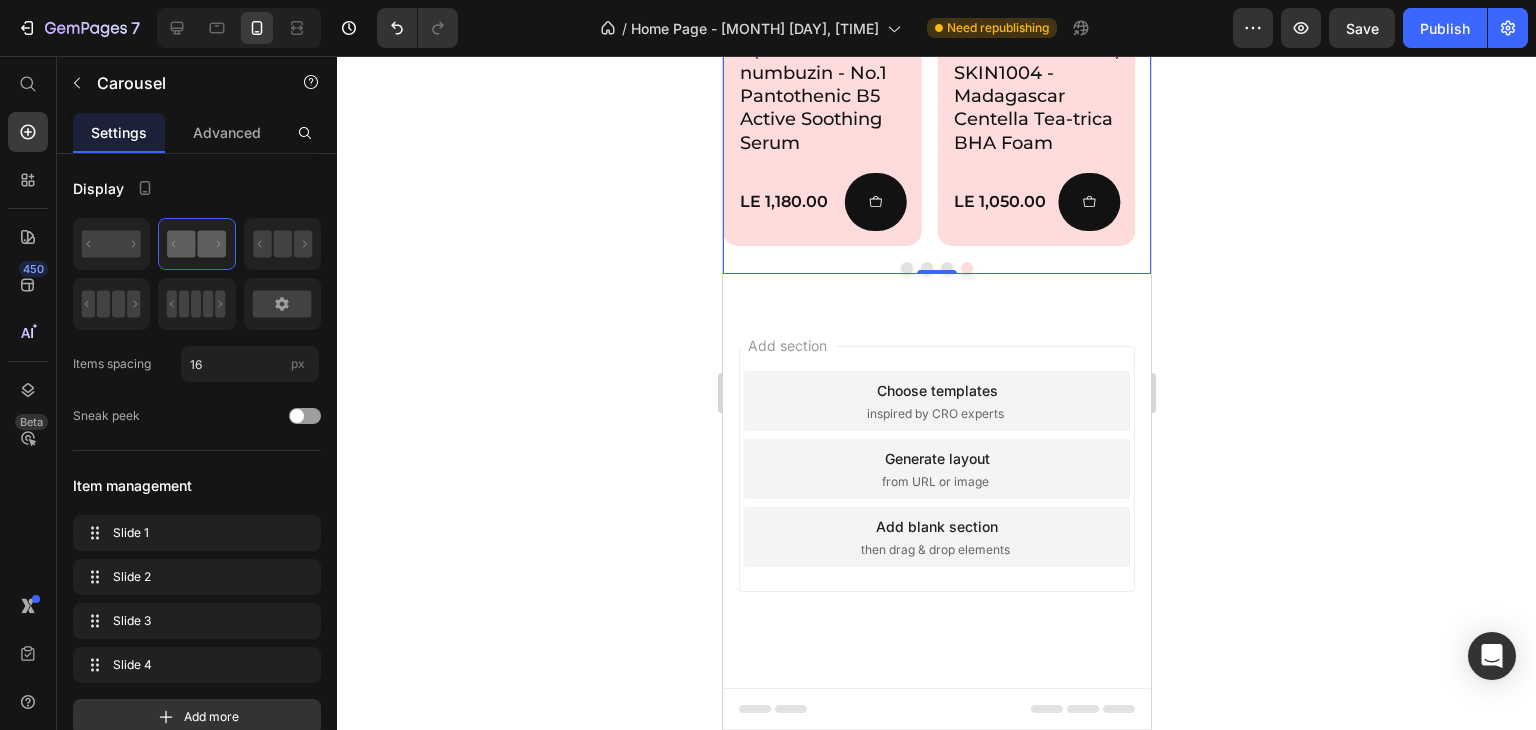 click on "Choose templates" at bounding box center [936, 390] 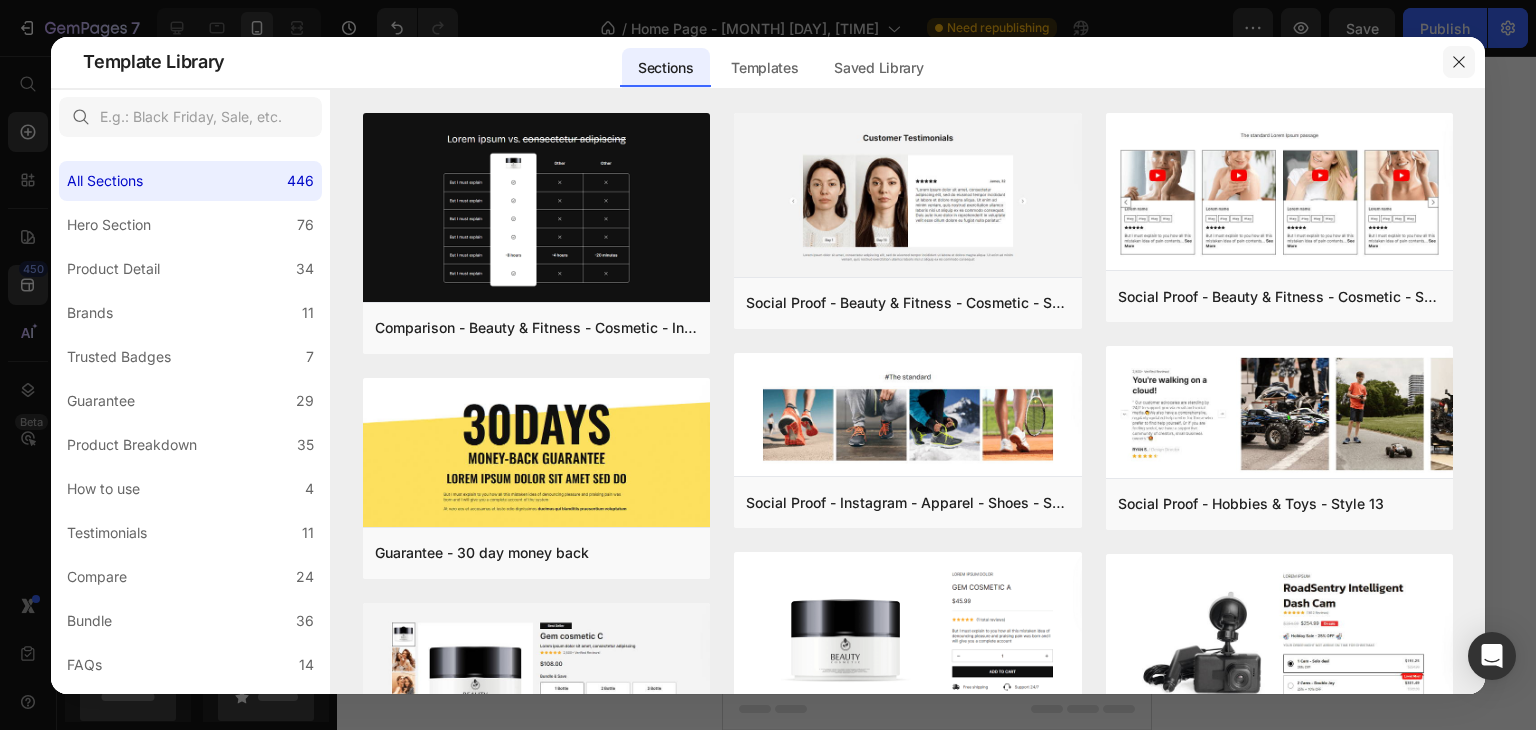 click at bounding box center [1459, 62] 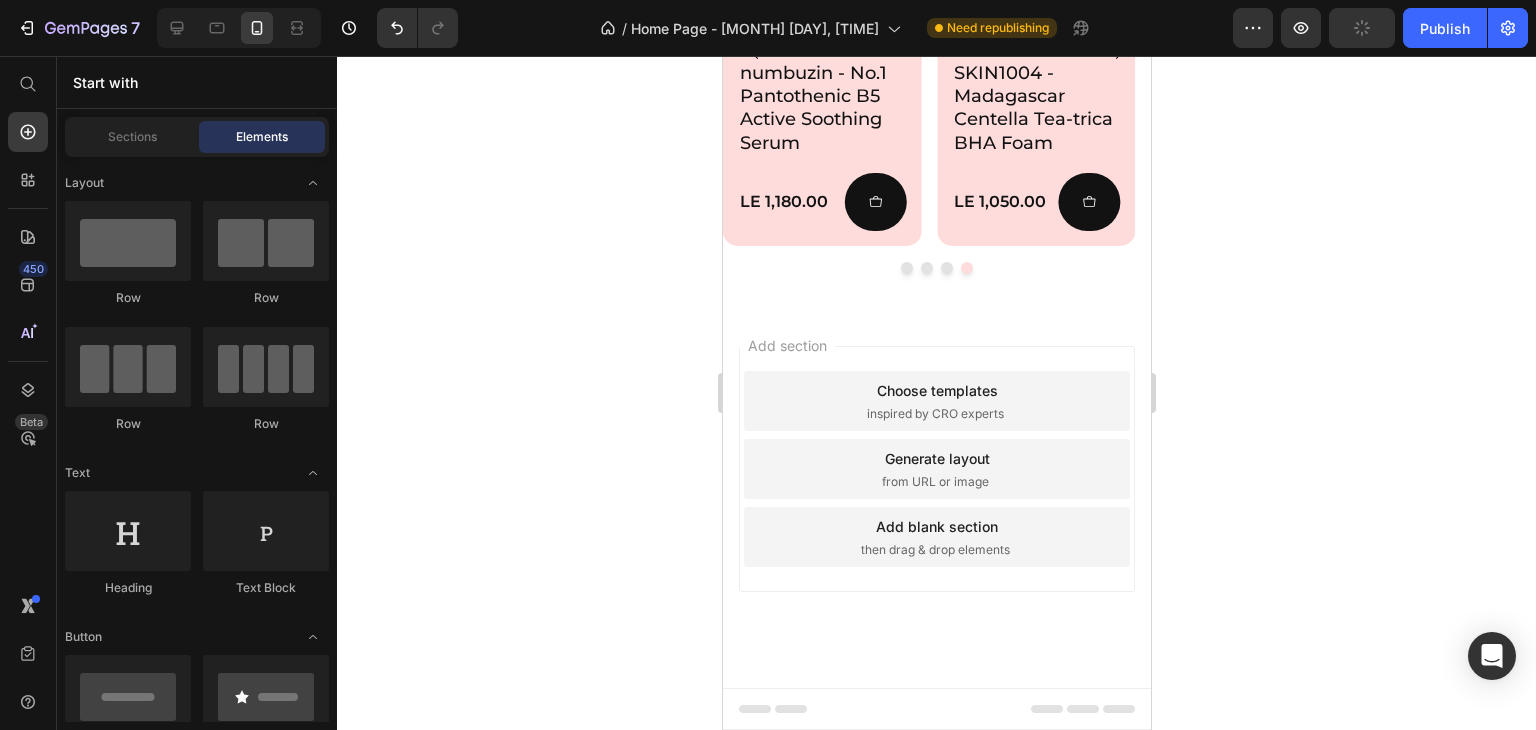 click on "inspired by CRO experts" at bounding box center [934, 414] 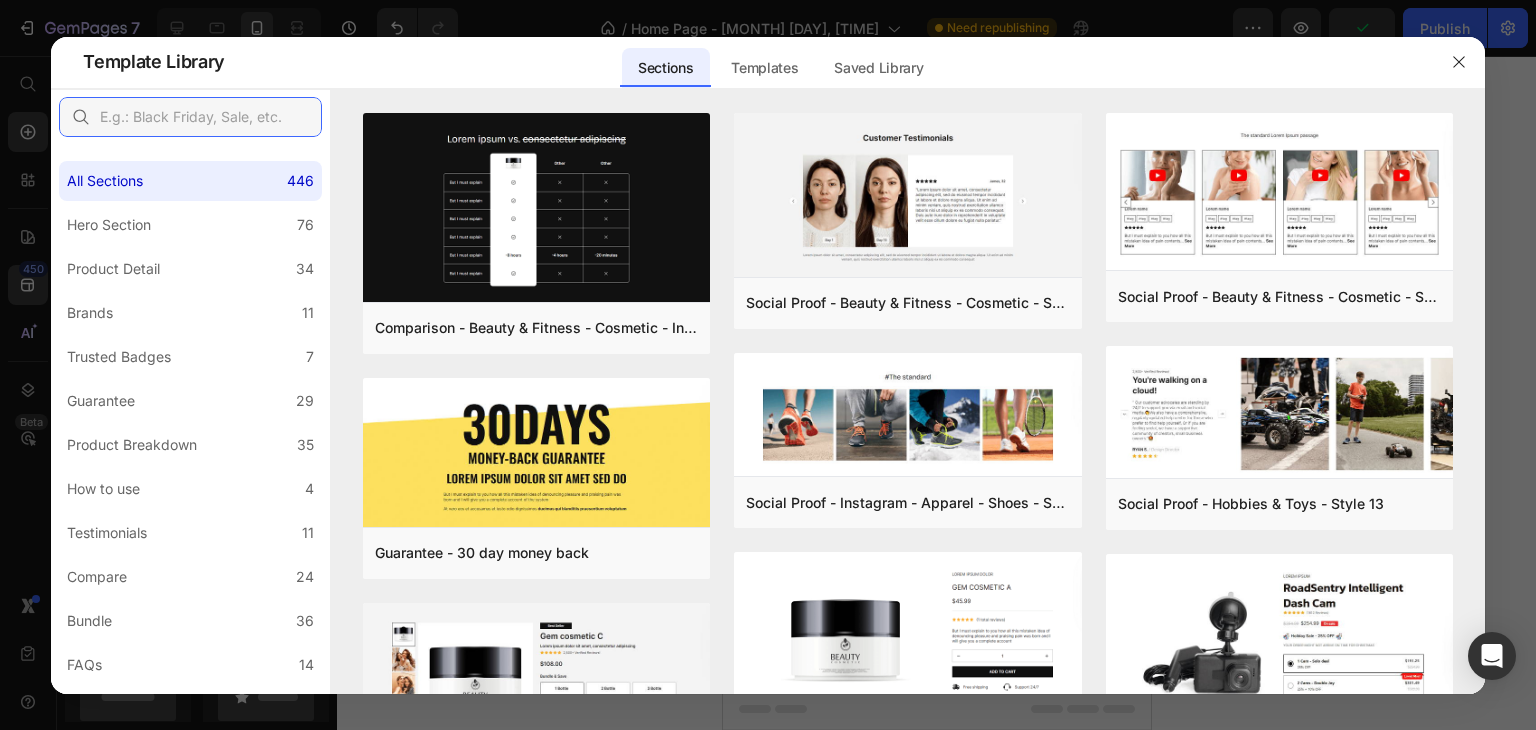 click at bounding box center [190, 117] 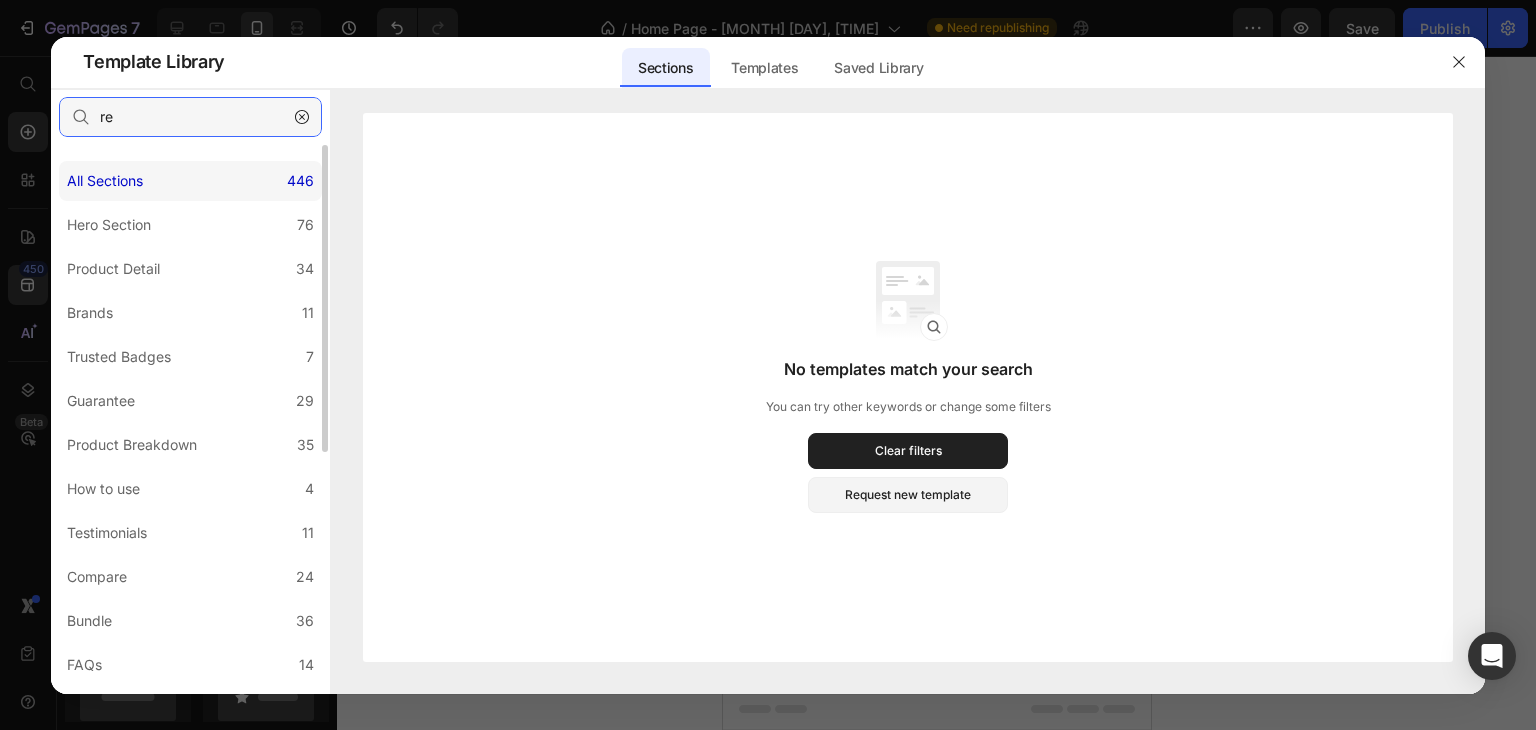 type on "r" 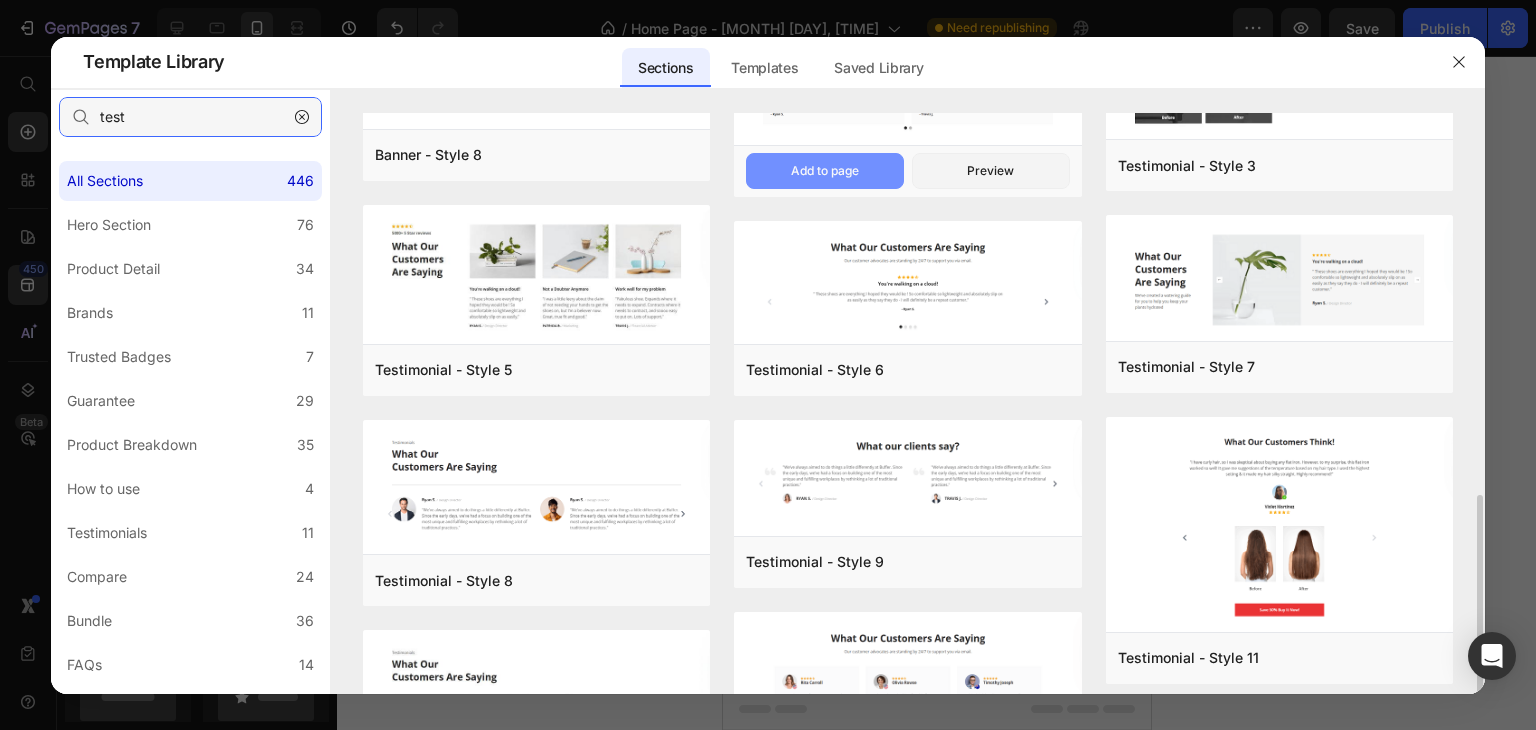 scroll, scrollTop: 300, scrollLeft: 0, axis: vertical 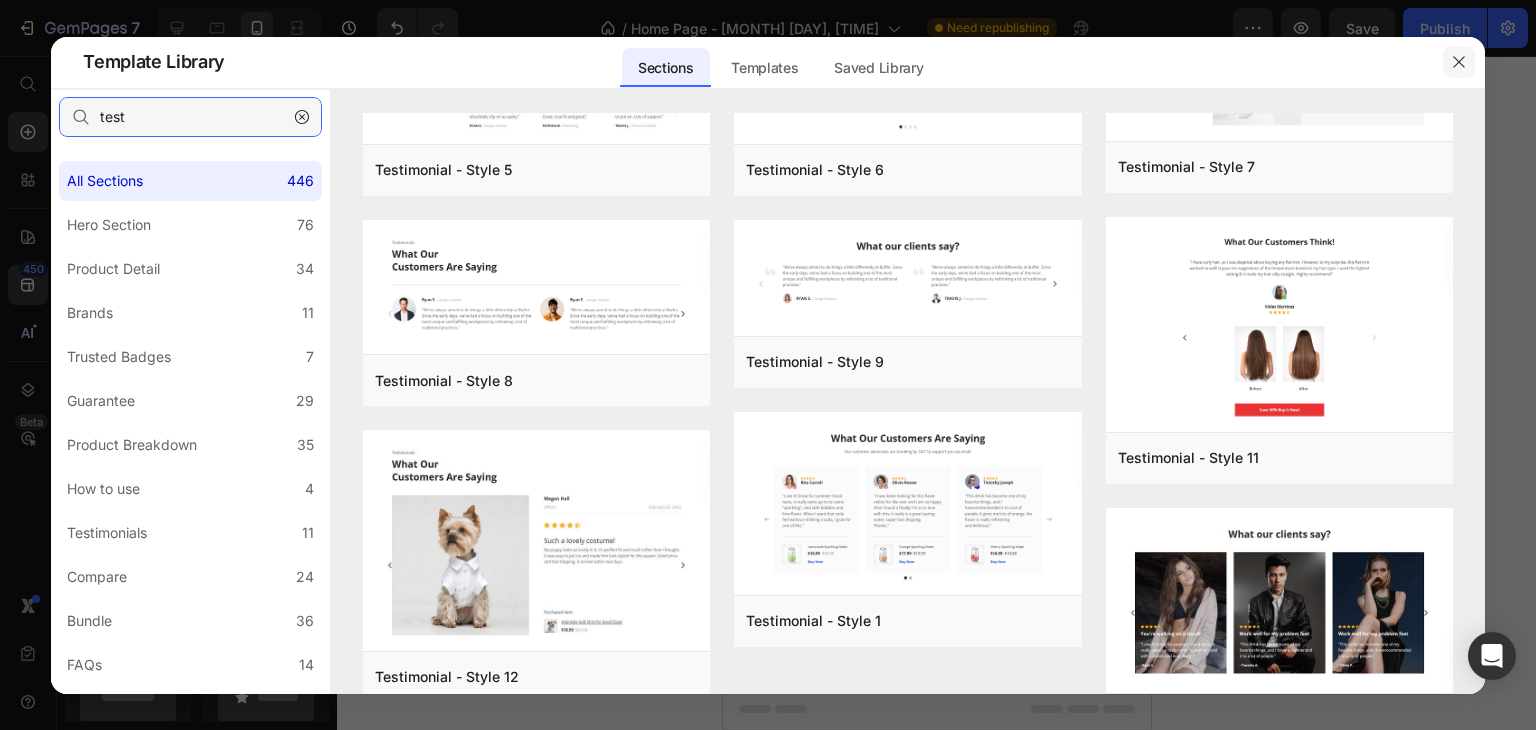 type on "test" 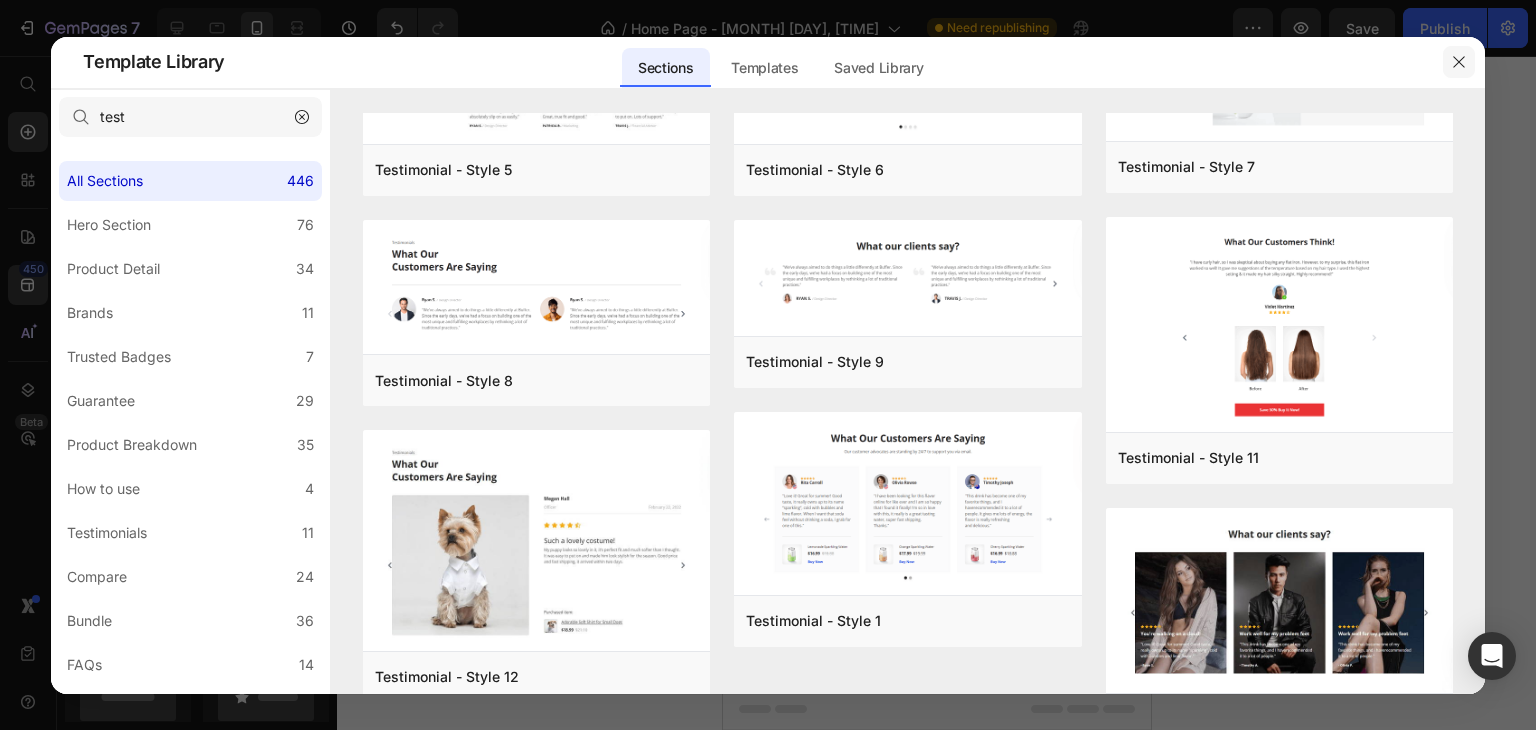 click 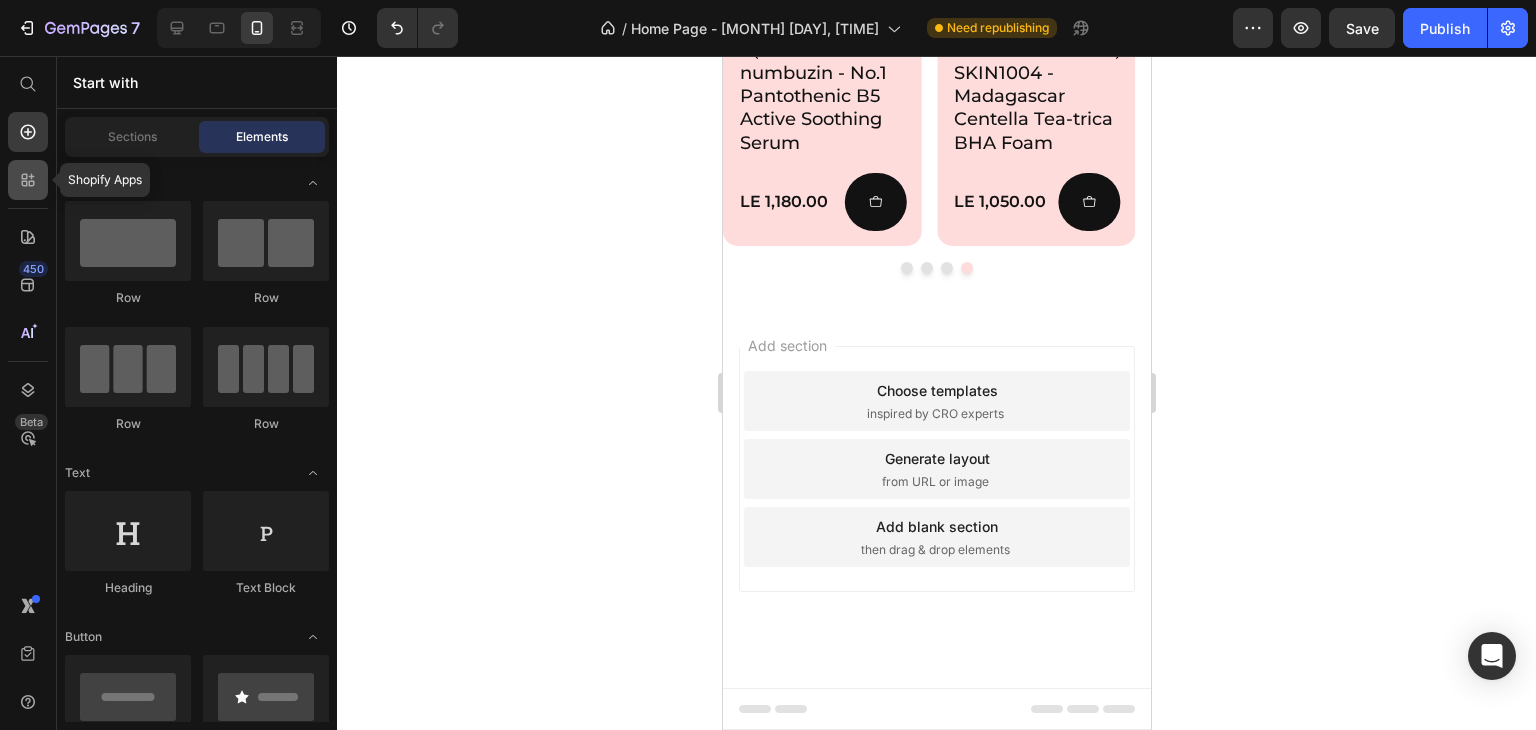click 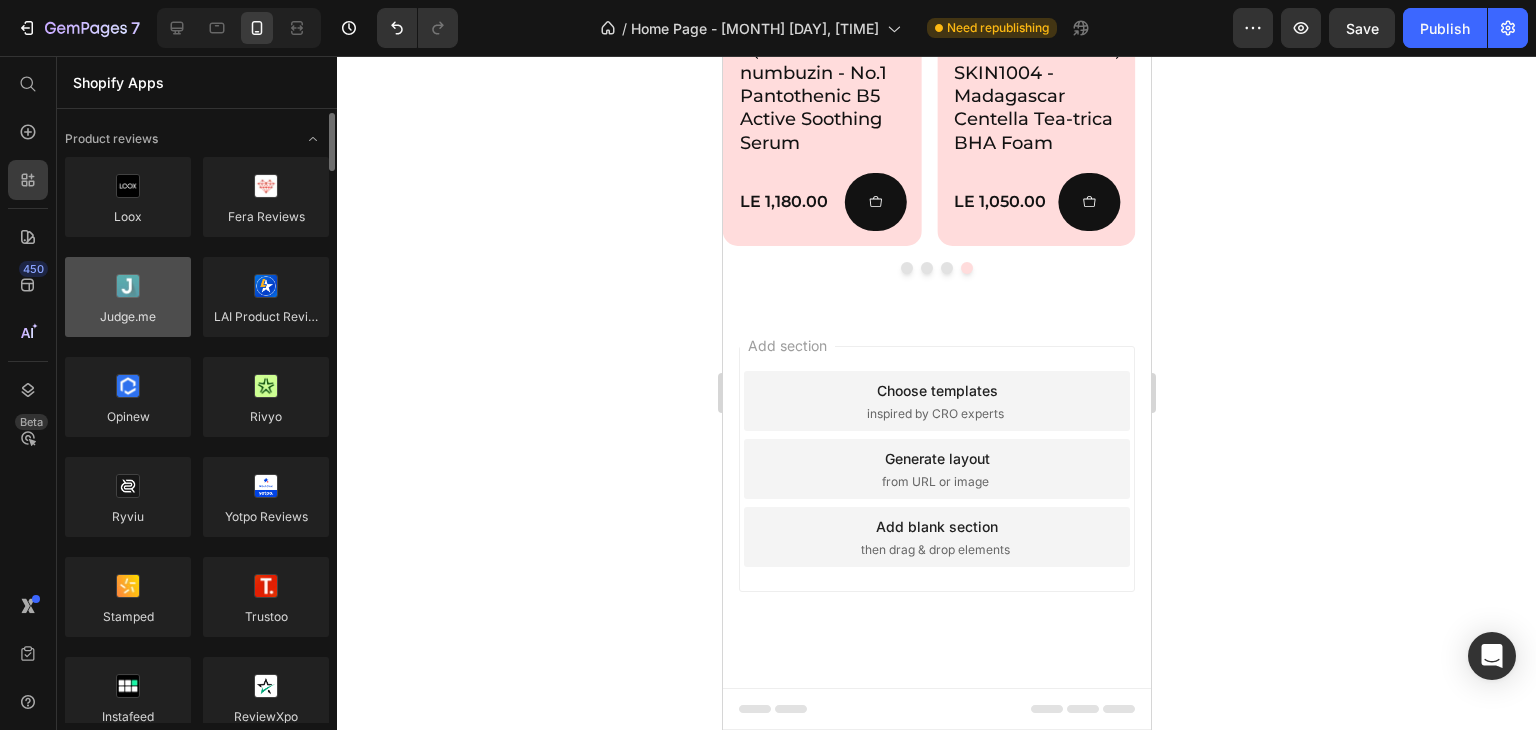 click at bounding box center [128, 297] 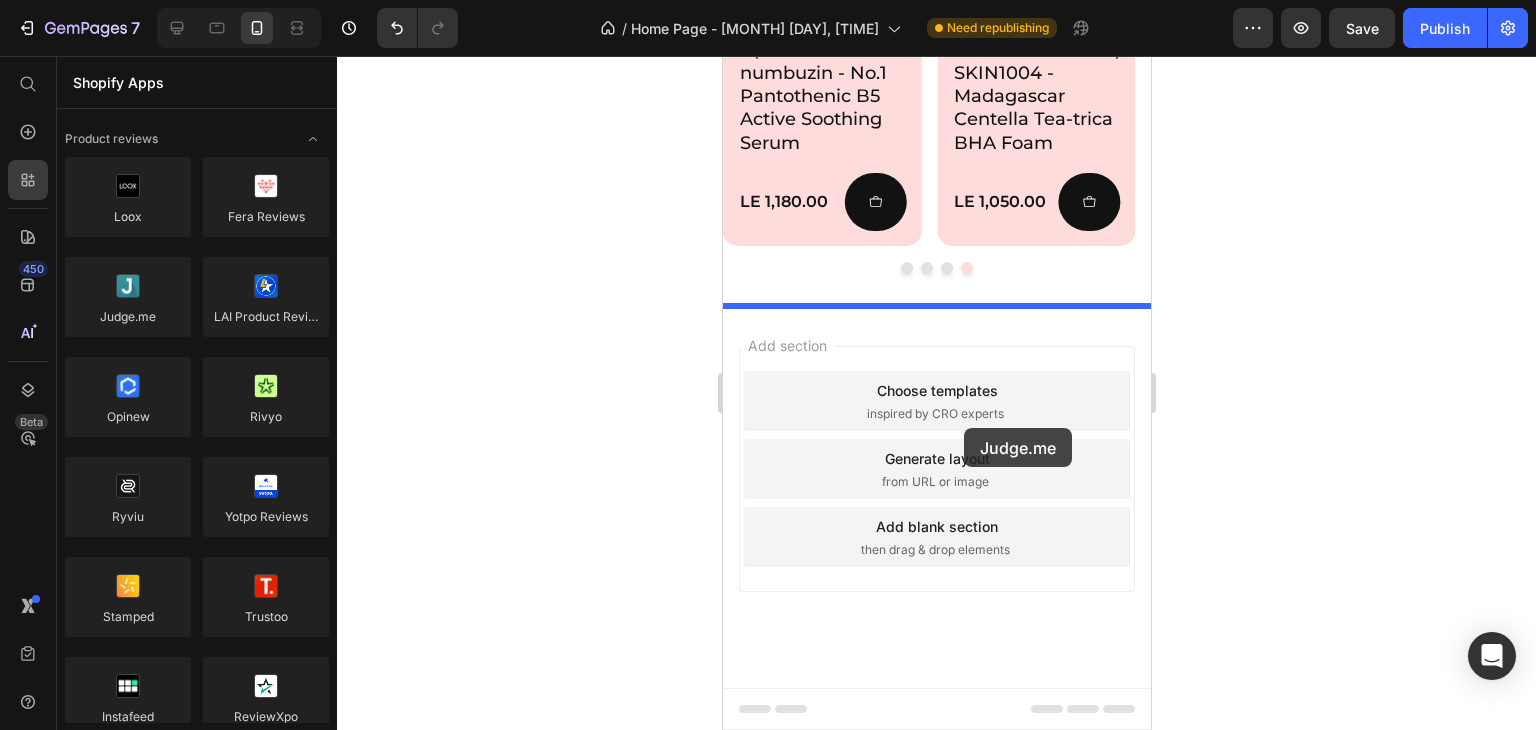 drag, startPoint x: 862, startPoint y: 363, endPoint x: 963, endPoint y: 421, distance: 116.46888 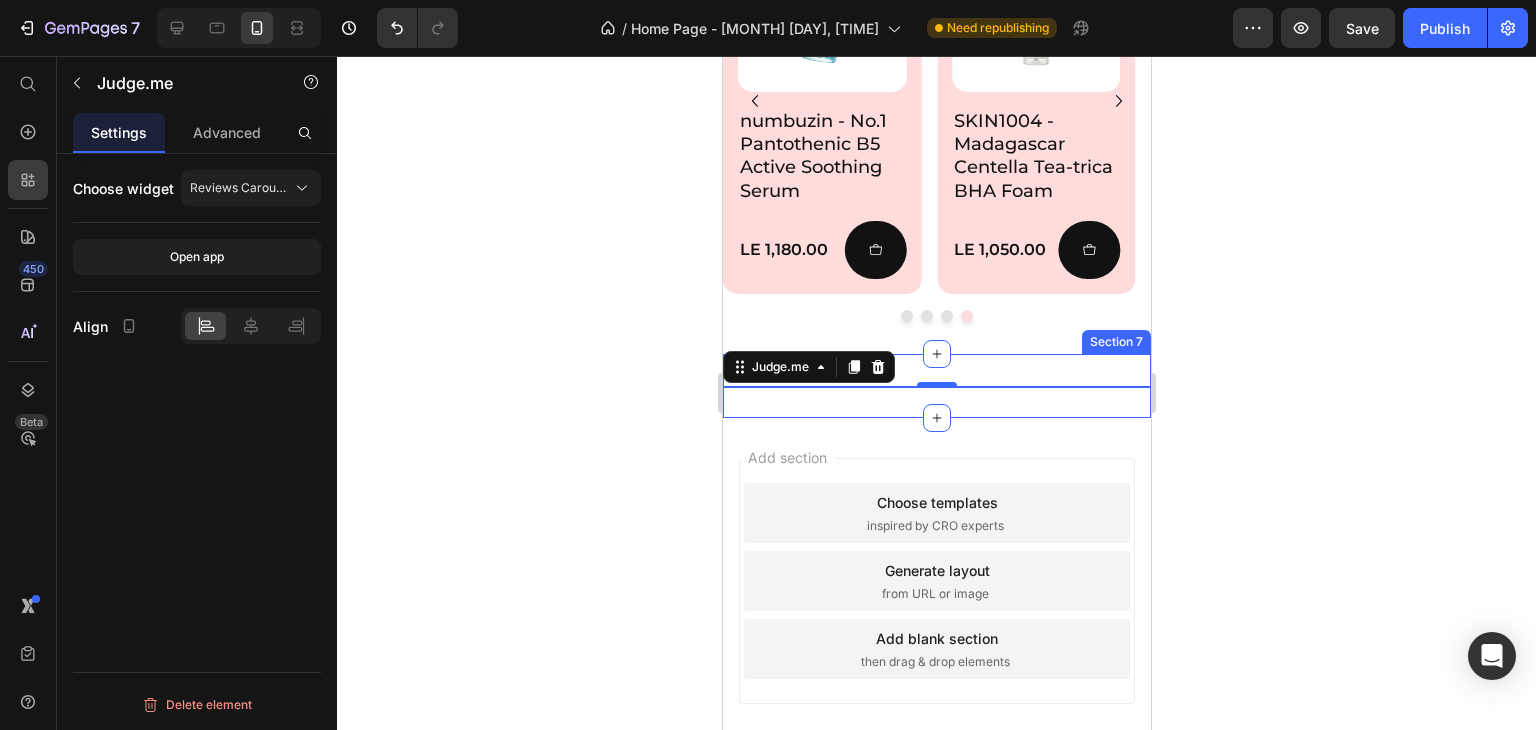scroll, scrollTop: 2560, scrollLeft: 0, axis: vertical 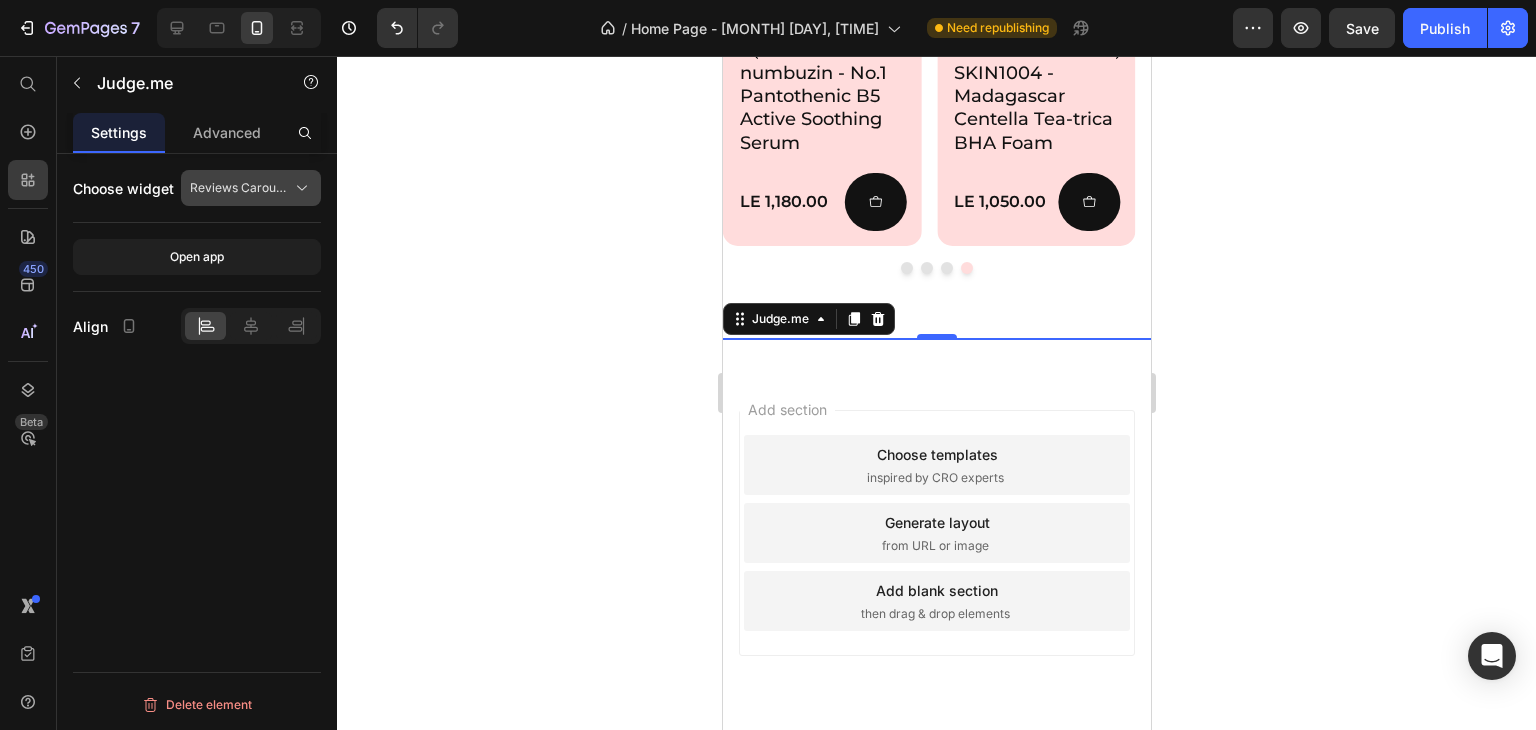click on "Reviews Carousel" at bounding box center [251, 188] 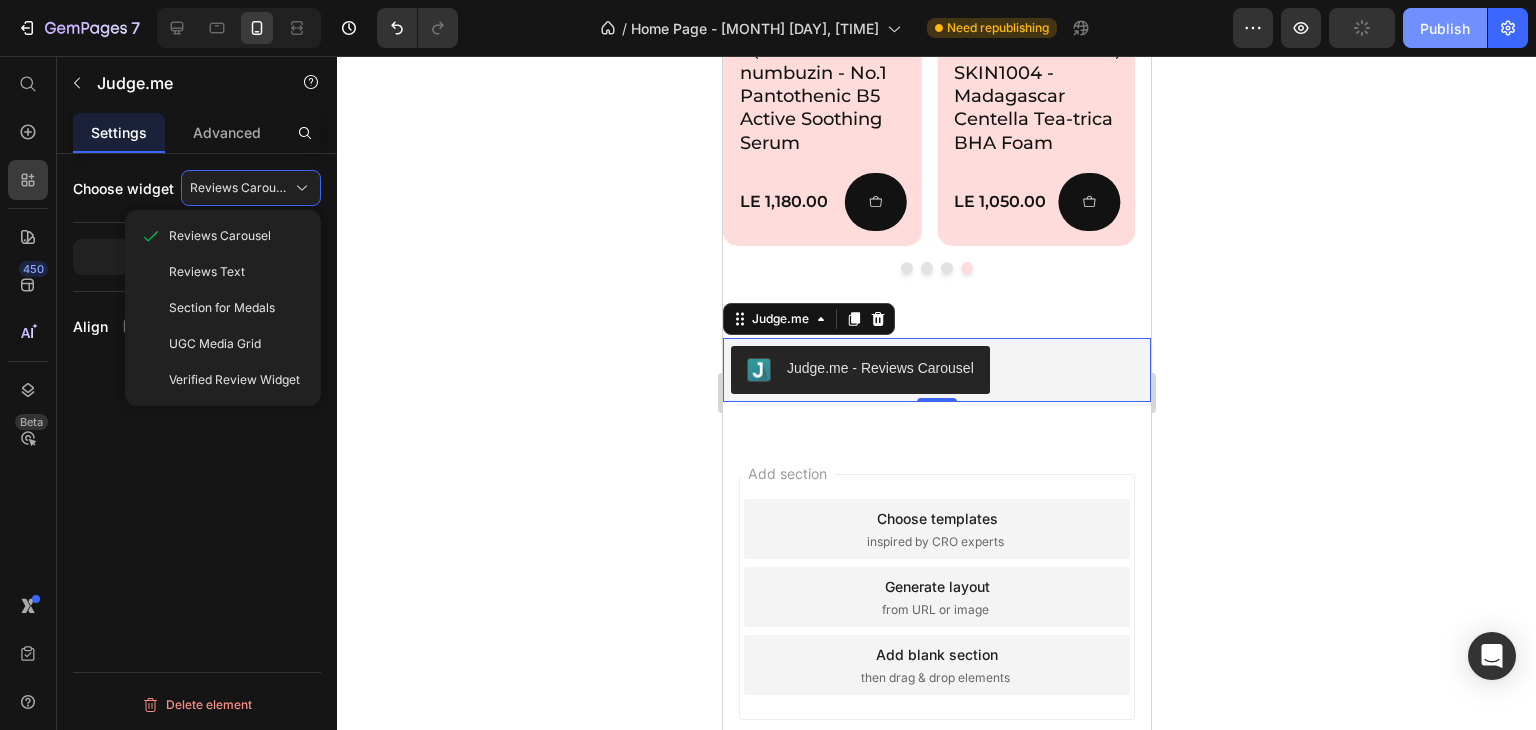 click on "Publish" at bounding box center [1445, 28] 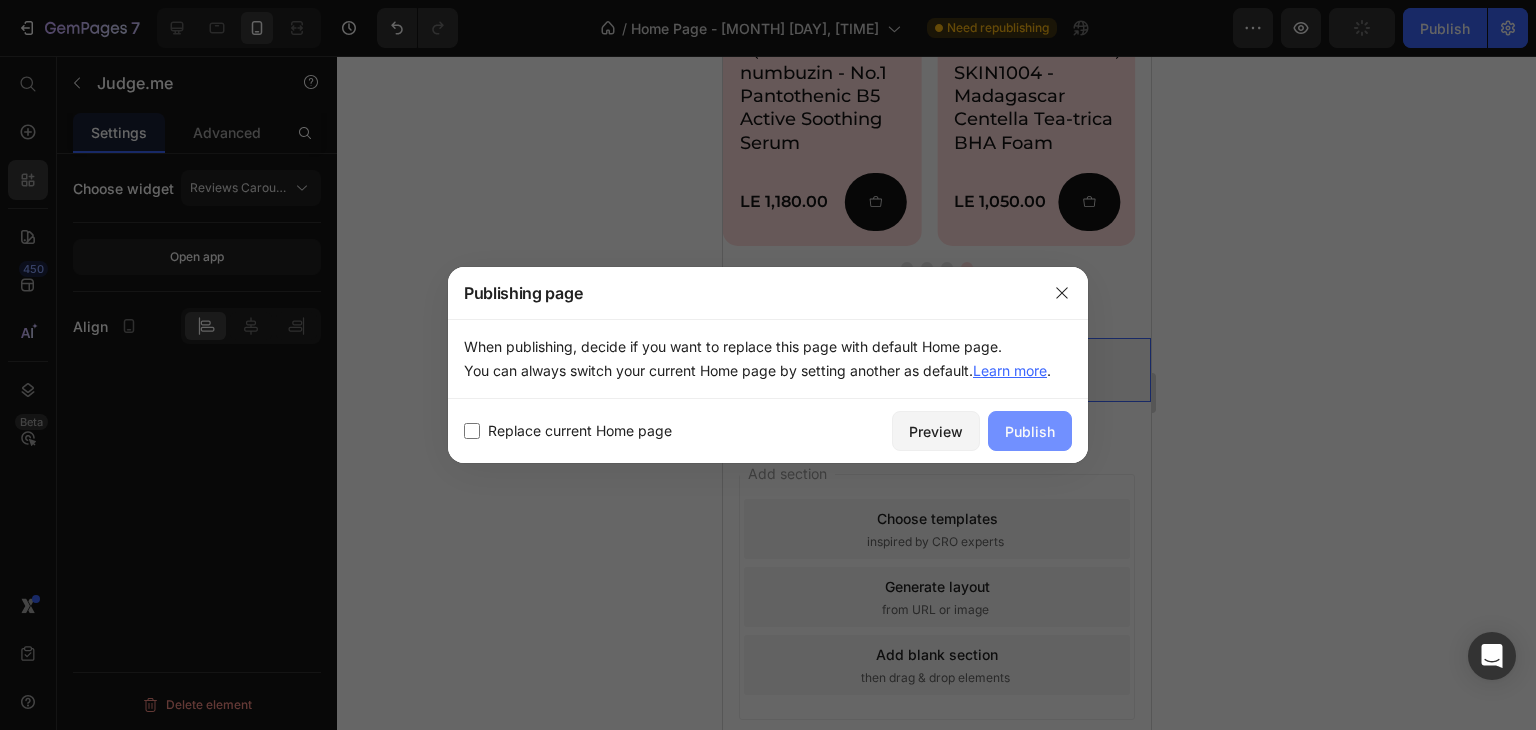 click on "Publish" at bounding box center (1030, 431) 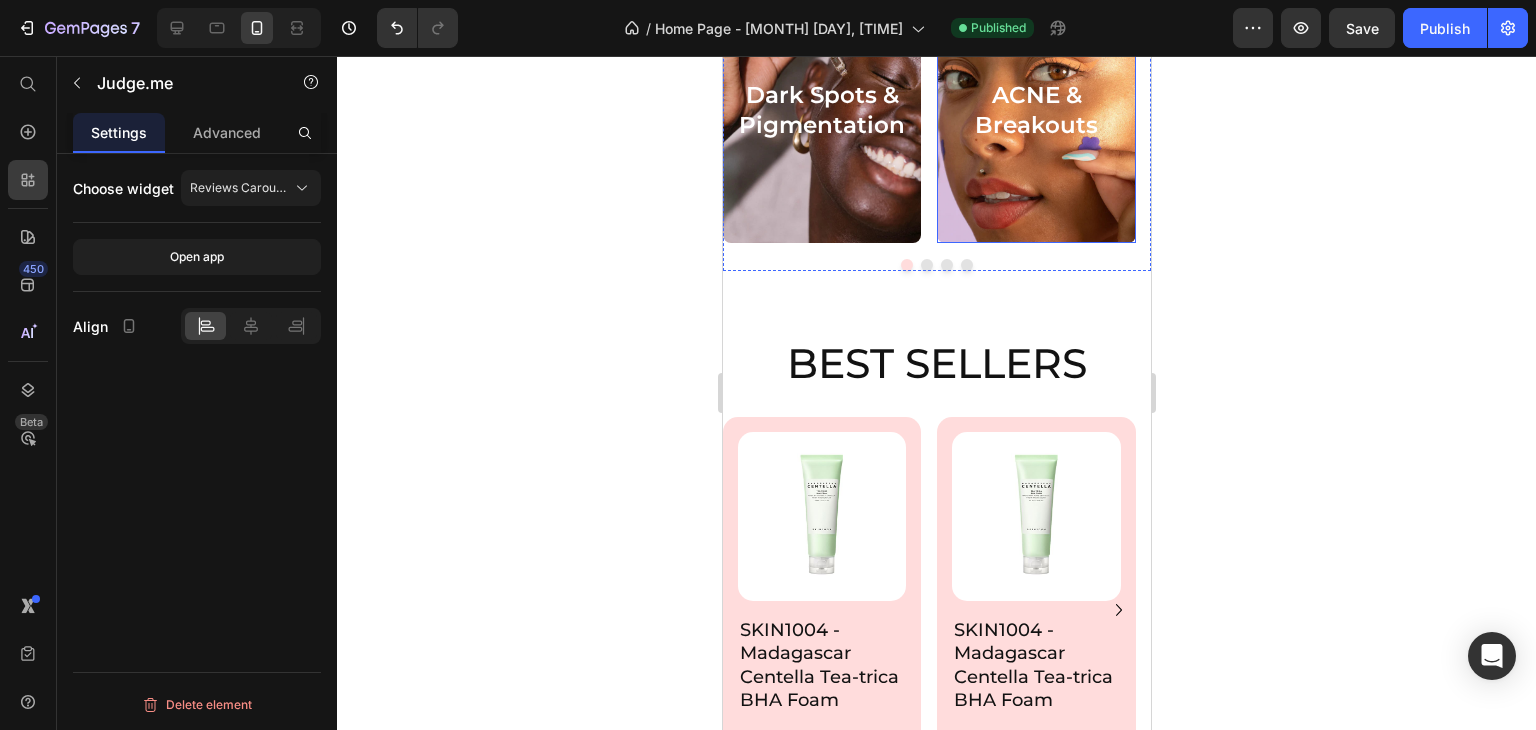 scroll, scrollTop: 1100, scrollLeft: 0, axis: vertical 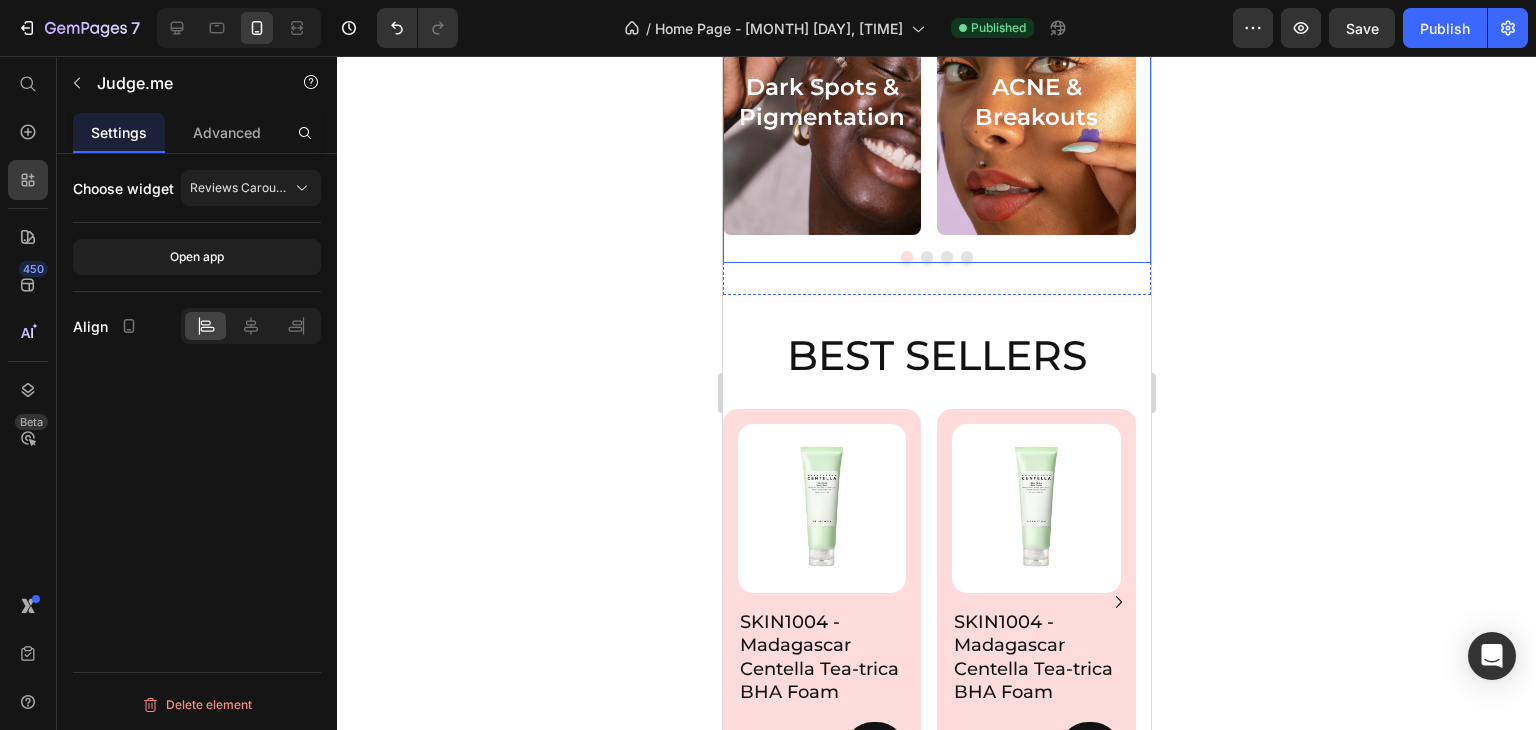 click at bounding box center (966, 257) 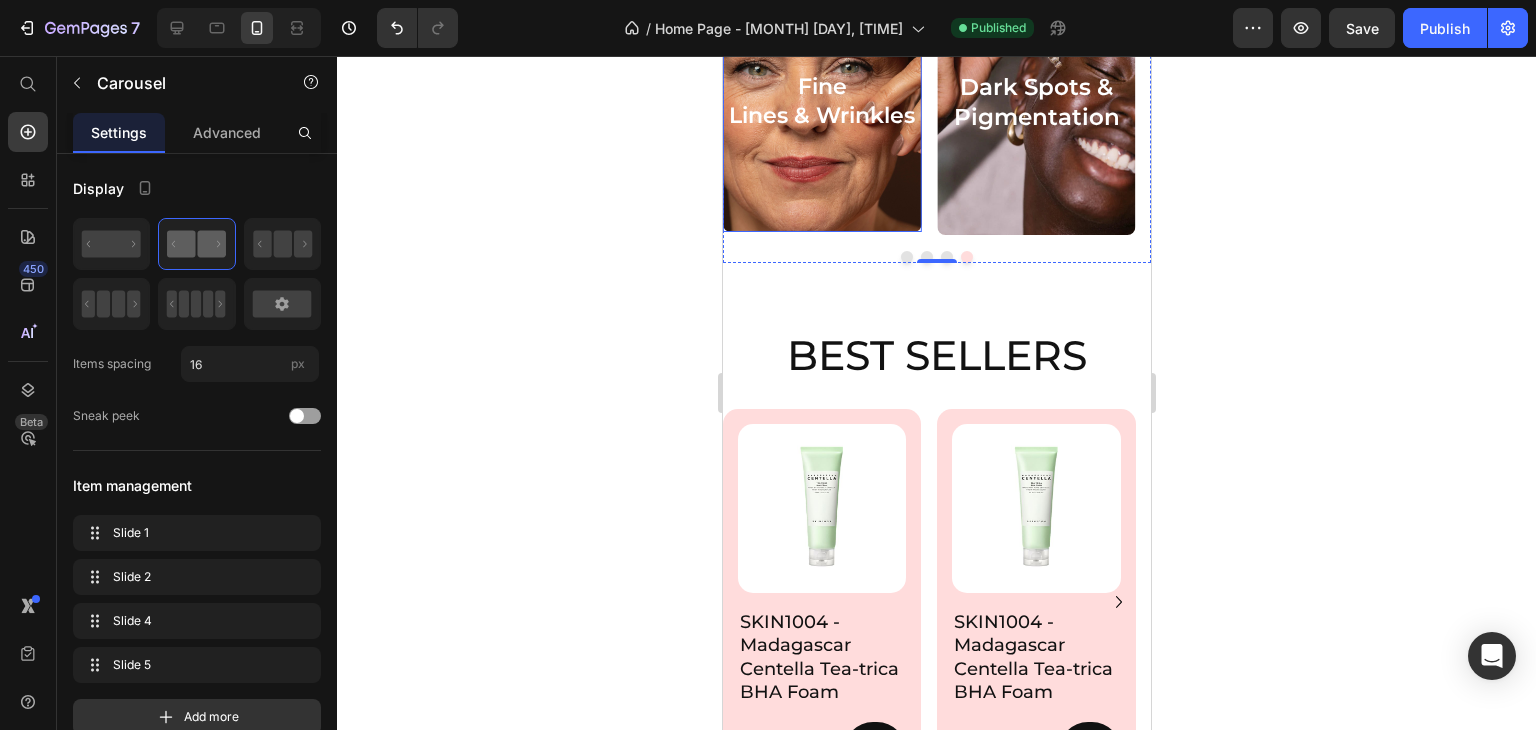 click on "Fine Lines & Wrinkles Heading Row" at bounding box center (821, 101) 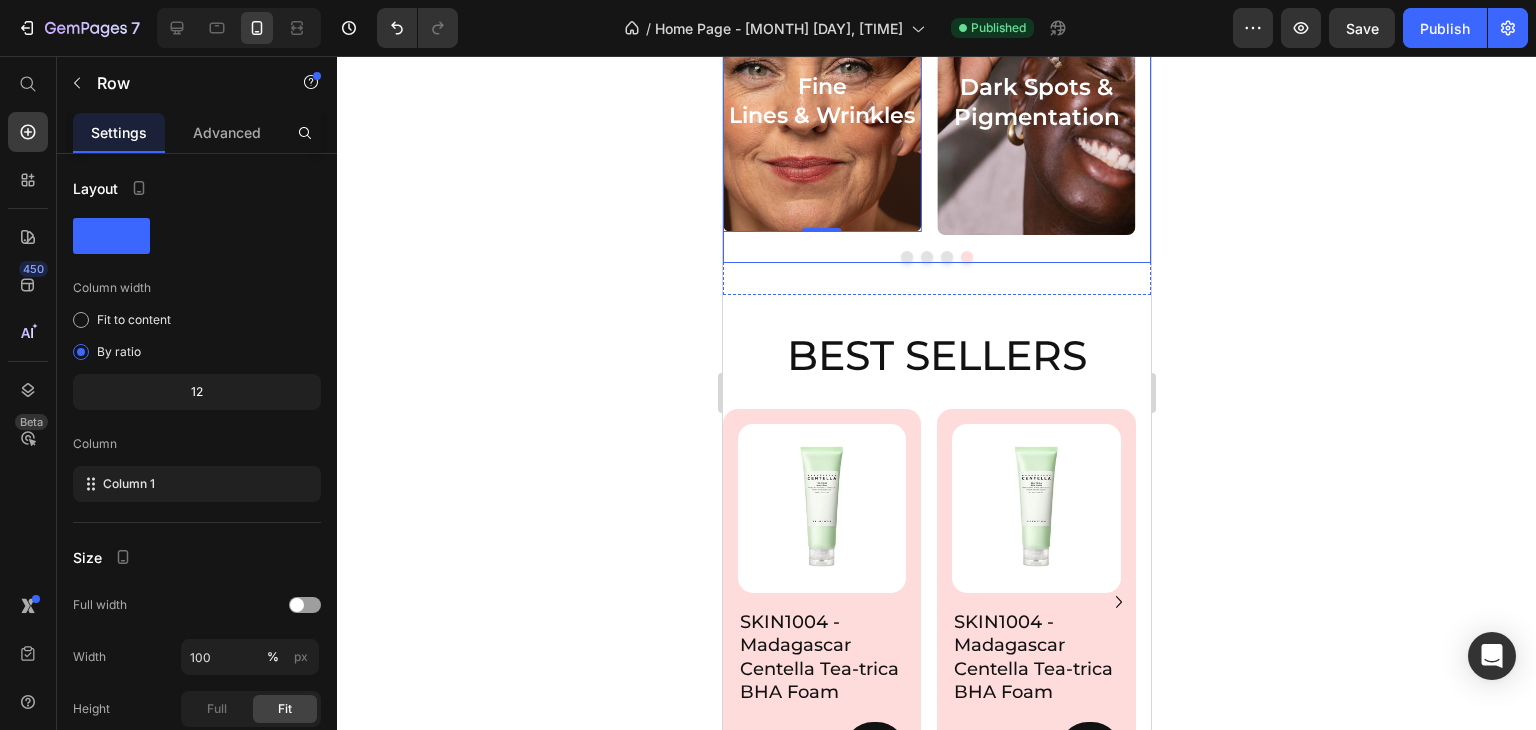 click at bounding box center (946, 257) 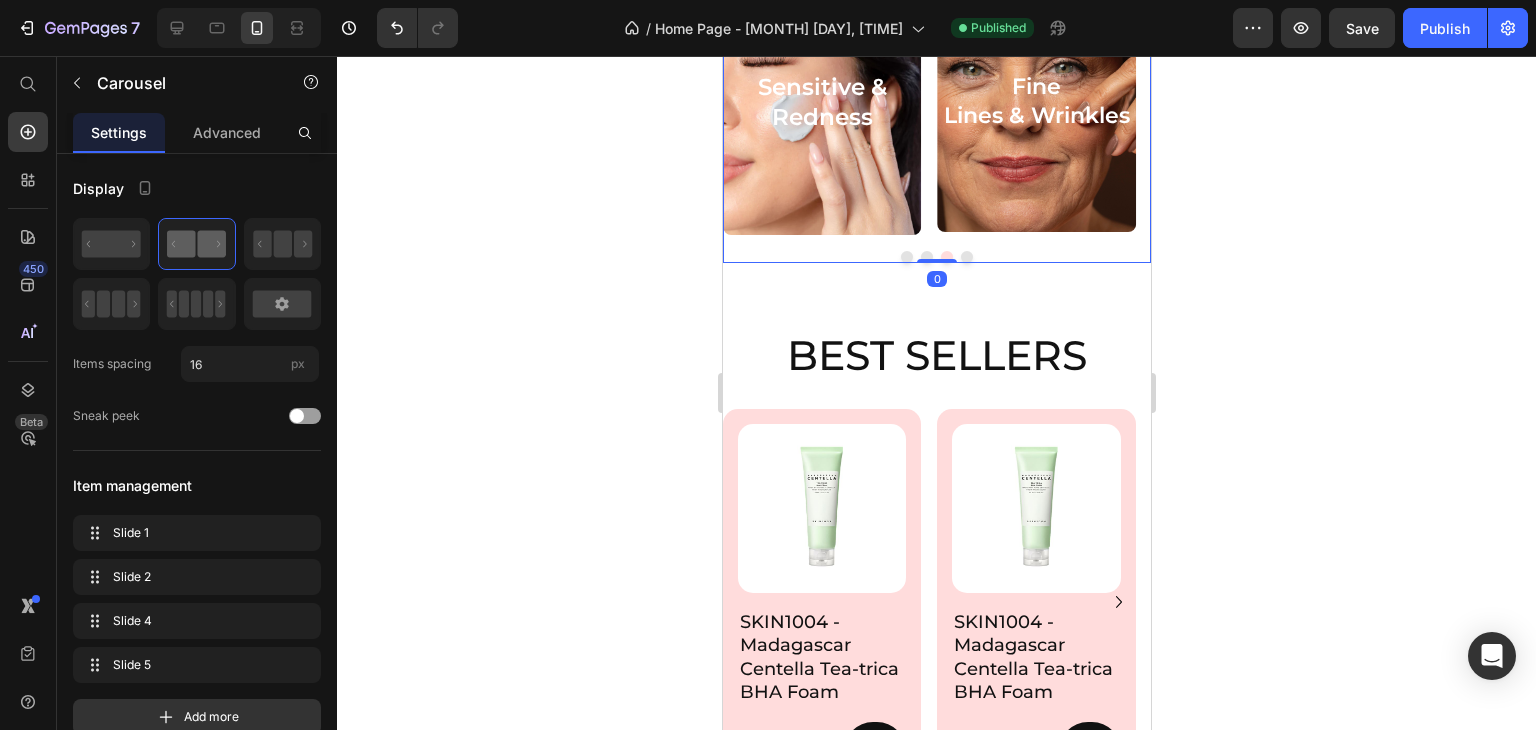 click at bounding box center [926, 257] 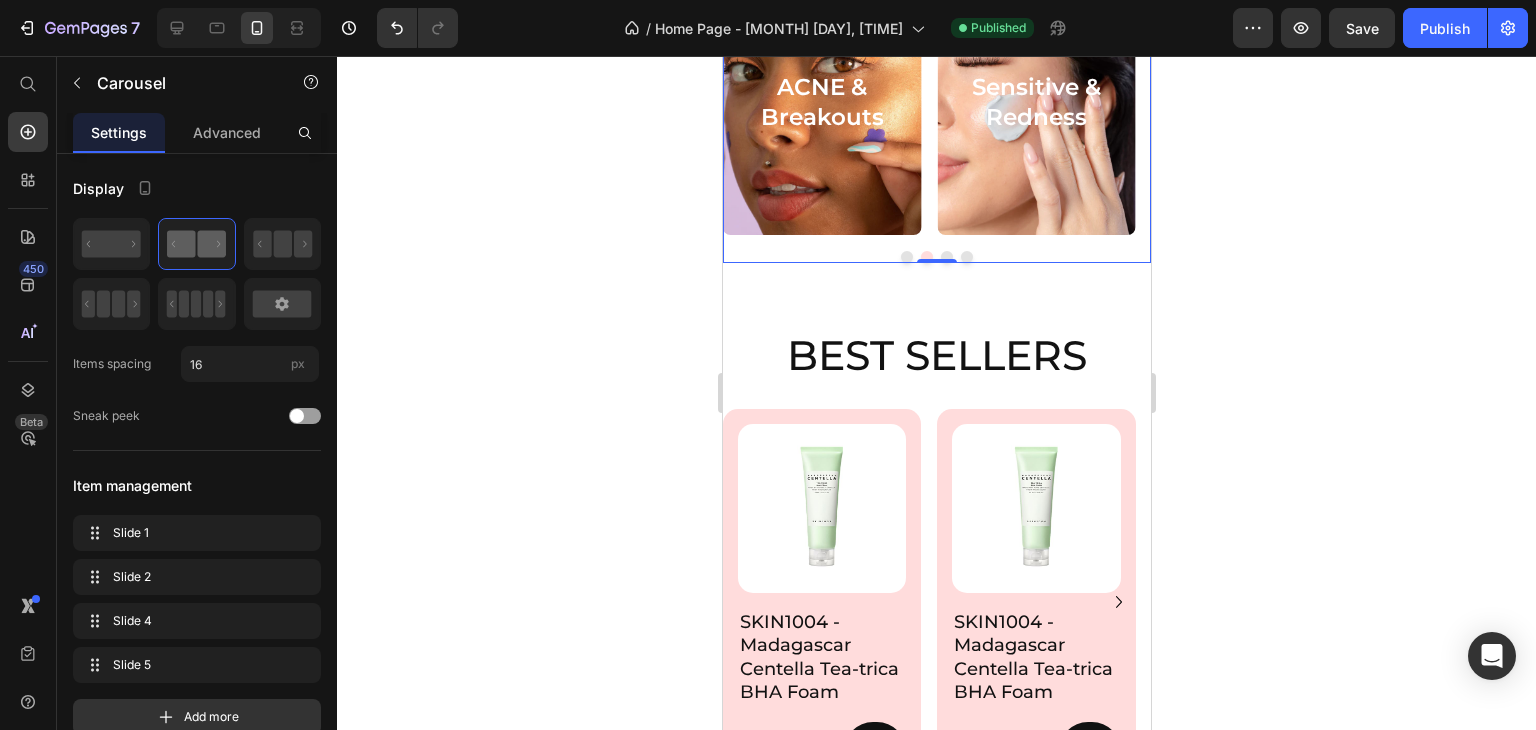 click at bounding box center (906, 257) 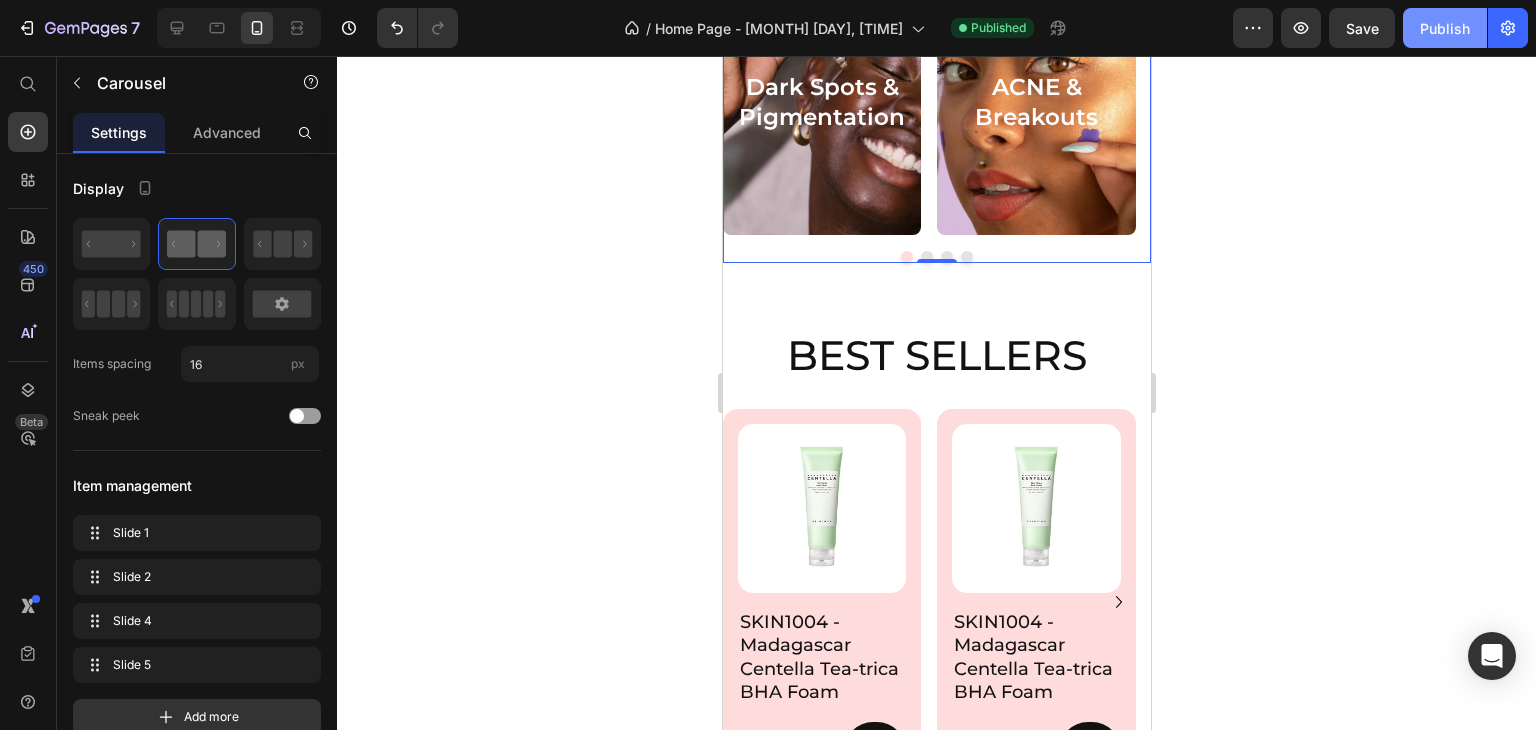 click on "Publish" 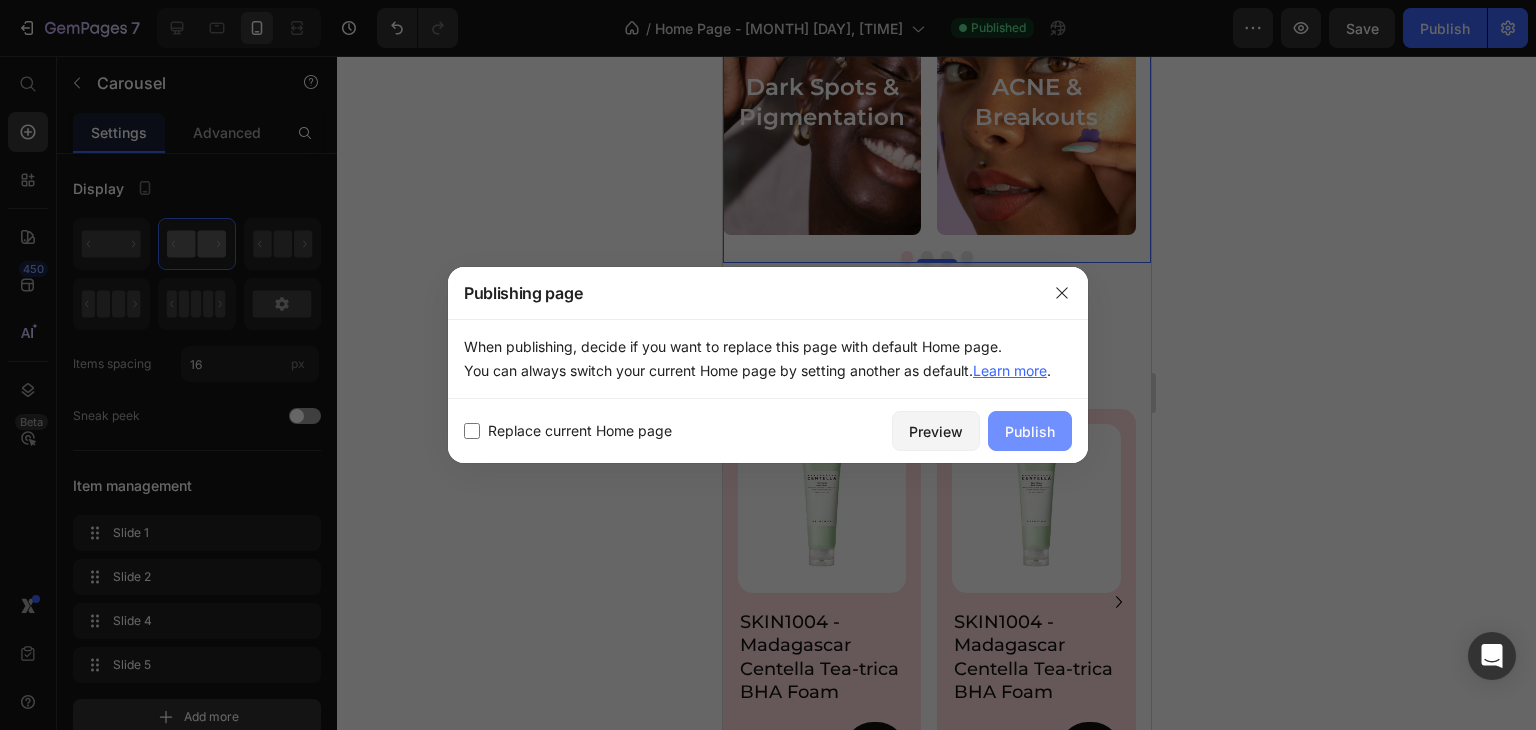 click on "Publish" at bounding box center (1030, 431) 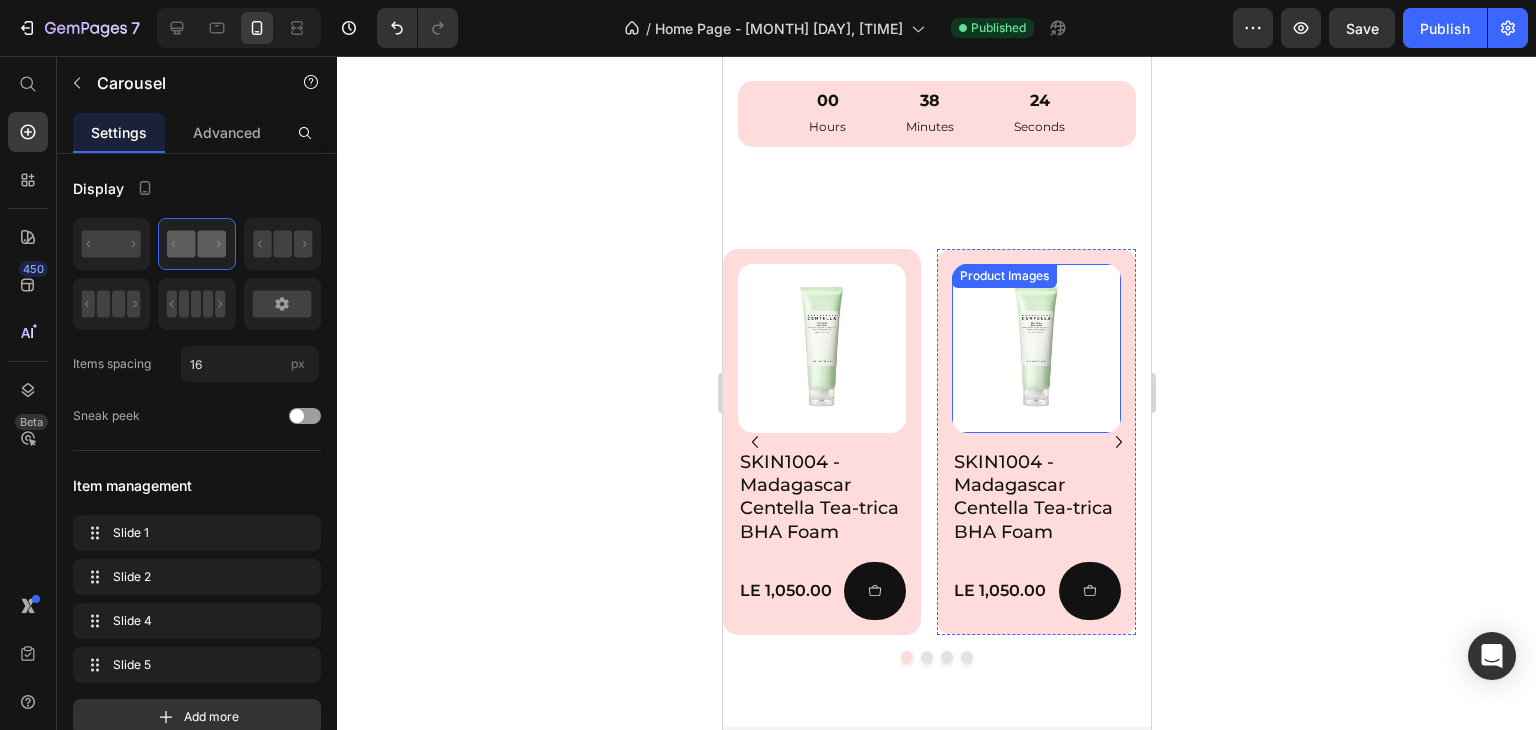 scroll, scrollTop: 2000, scrollLeft: 0, axis: vertical 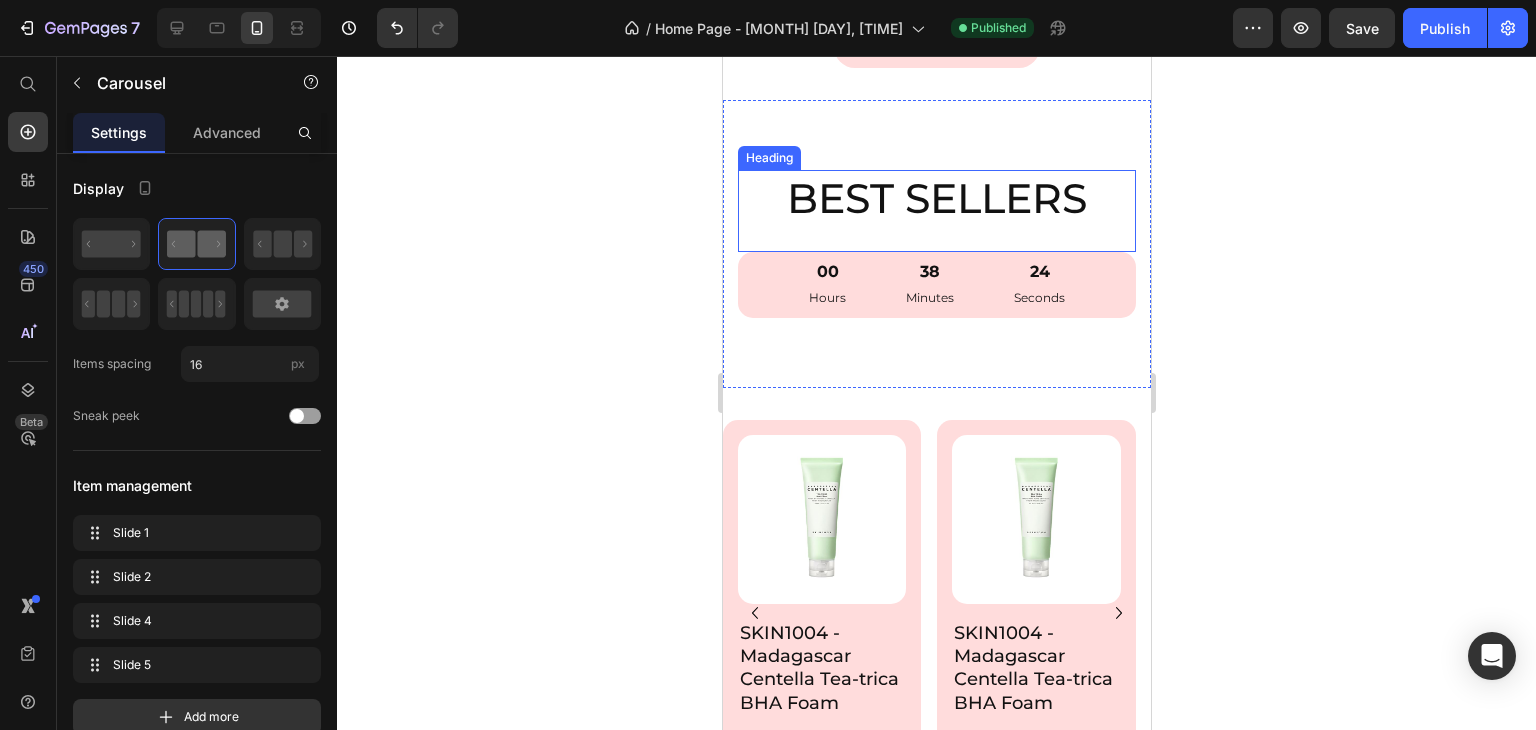 click on "BEST SELLERS" at bounding box center (936, 198) 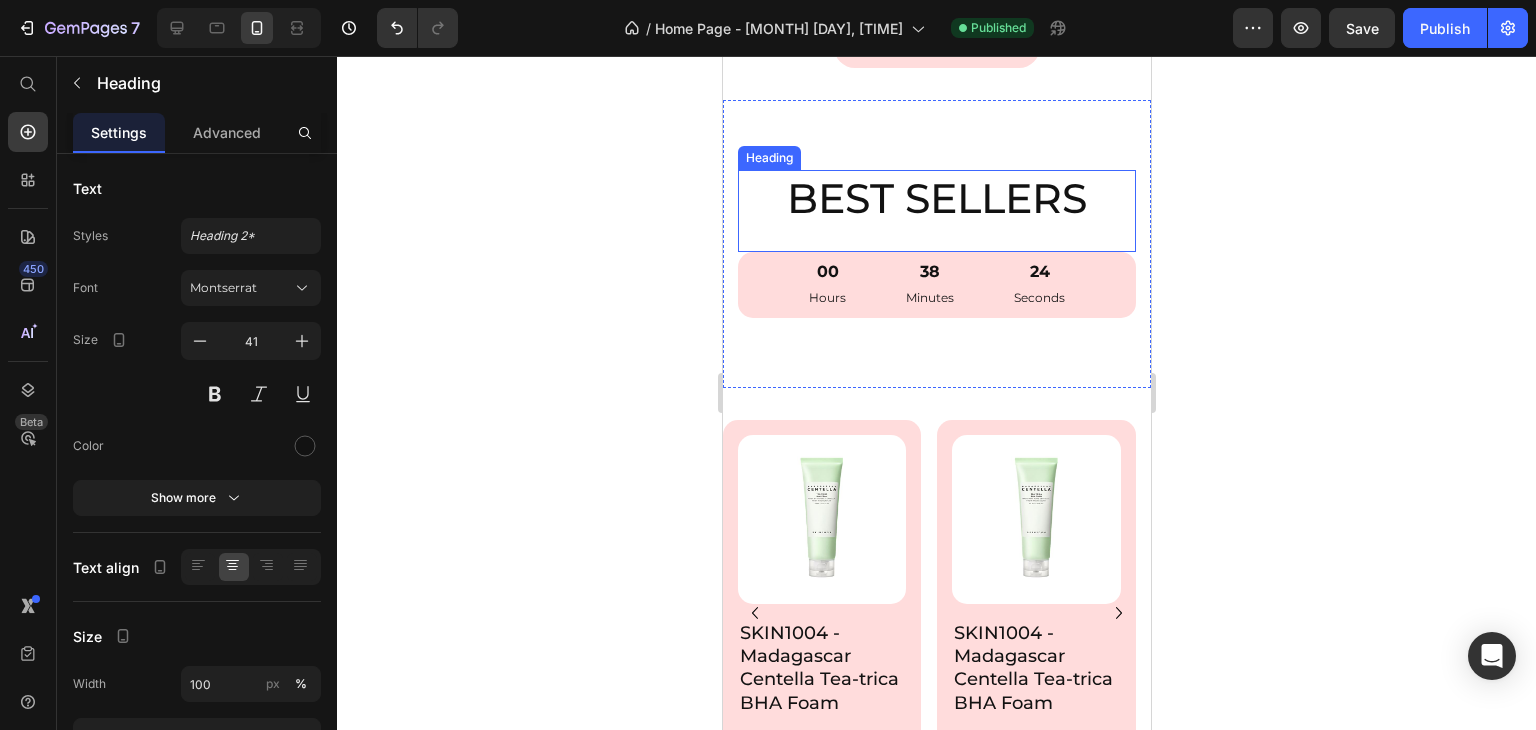 click on "BEST SELLERS" at bounding box center [936, 198] 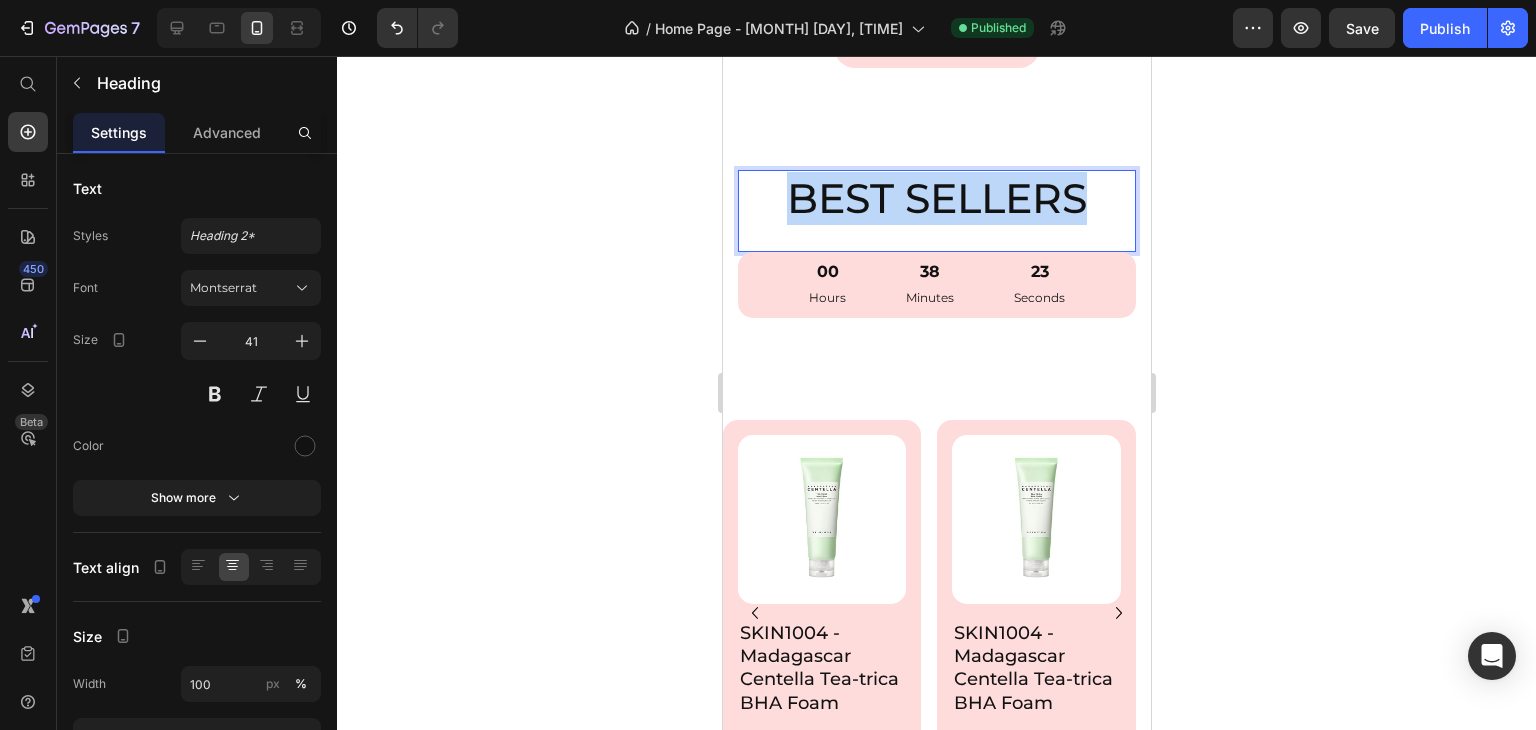 click on "BEST SELLERS" at bounding box center [936, 198] 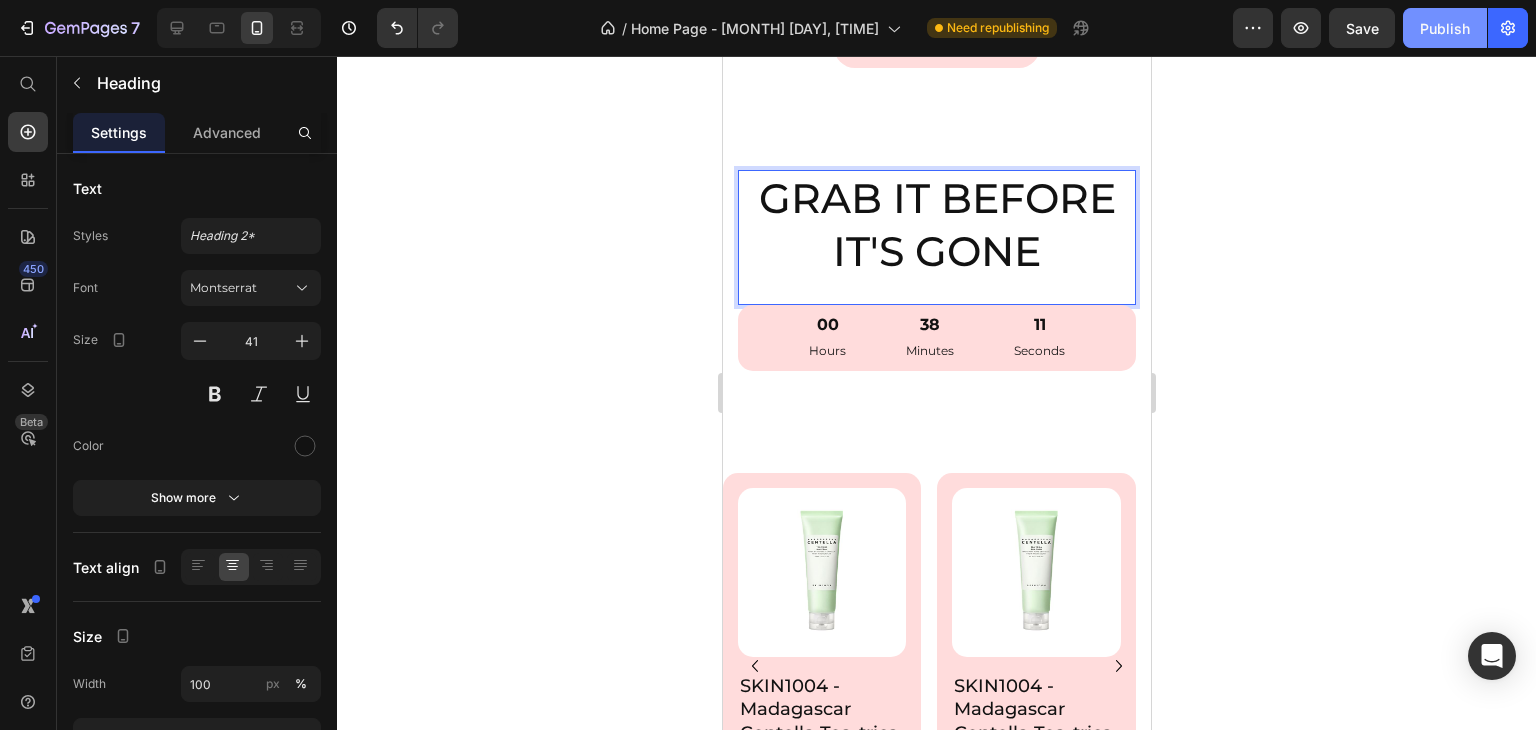 click on "Publish" 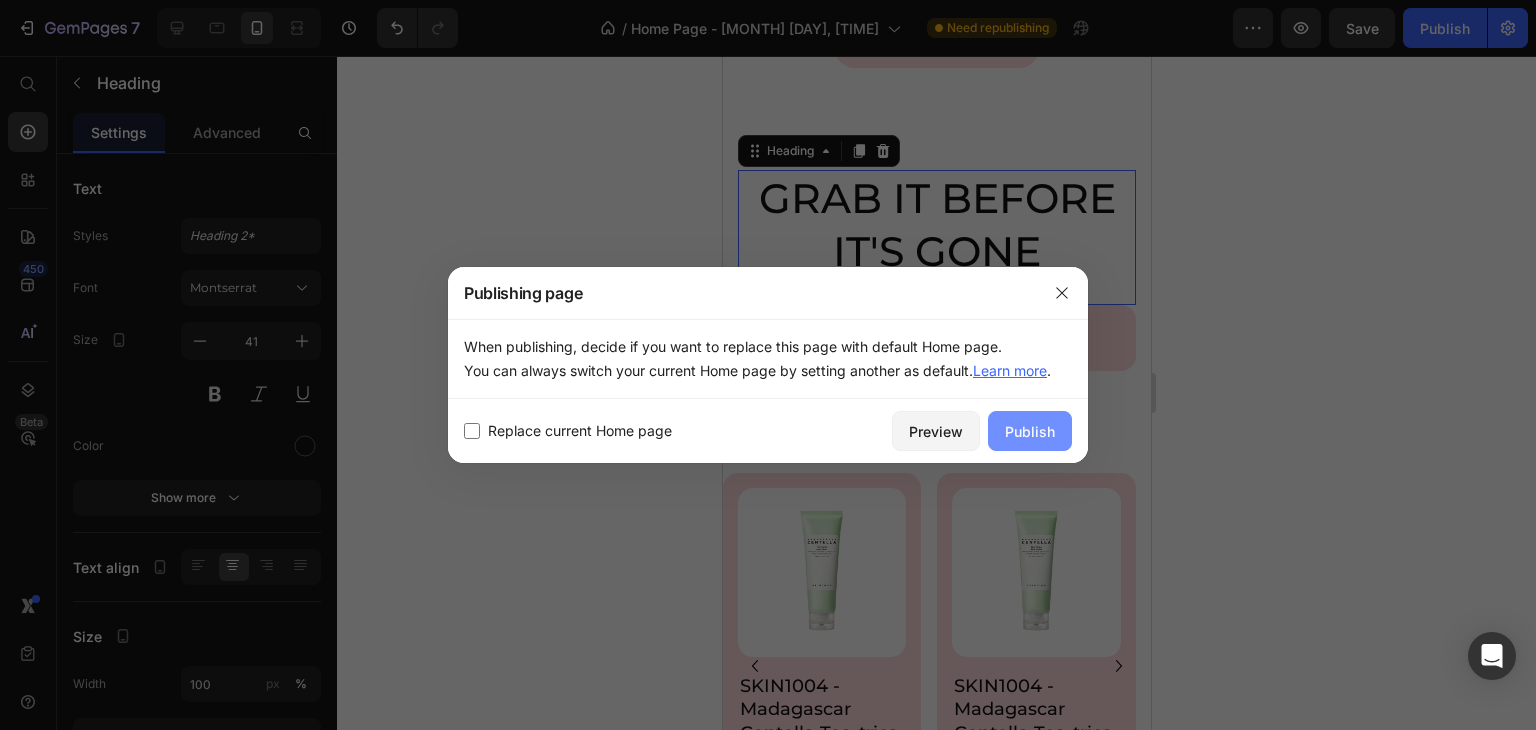 click on "Publish" at bounding box center [1030, 431] 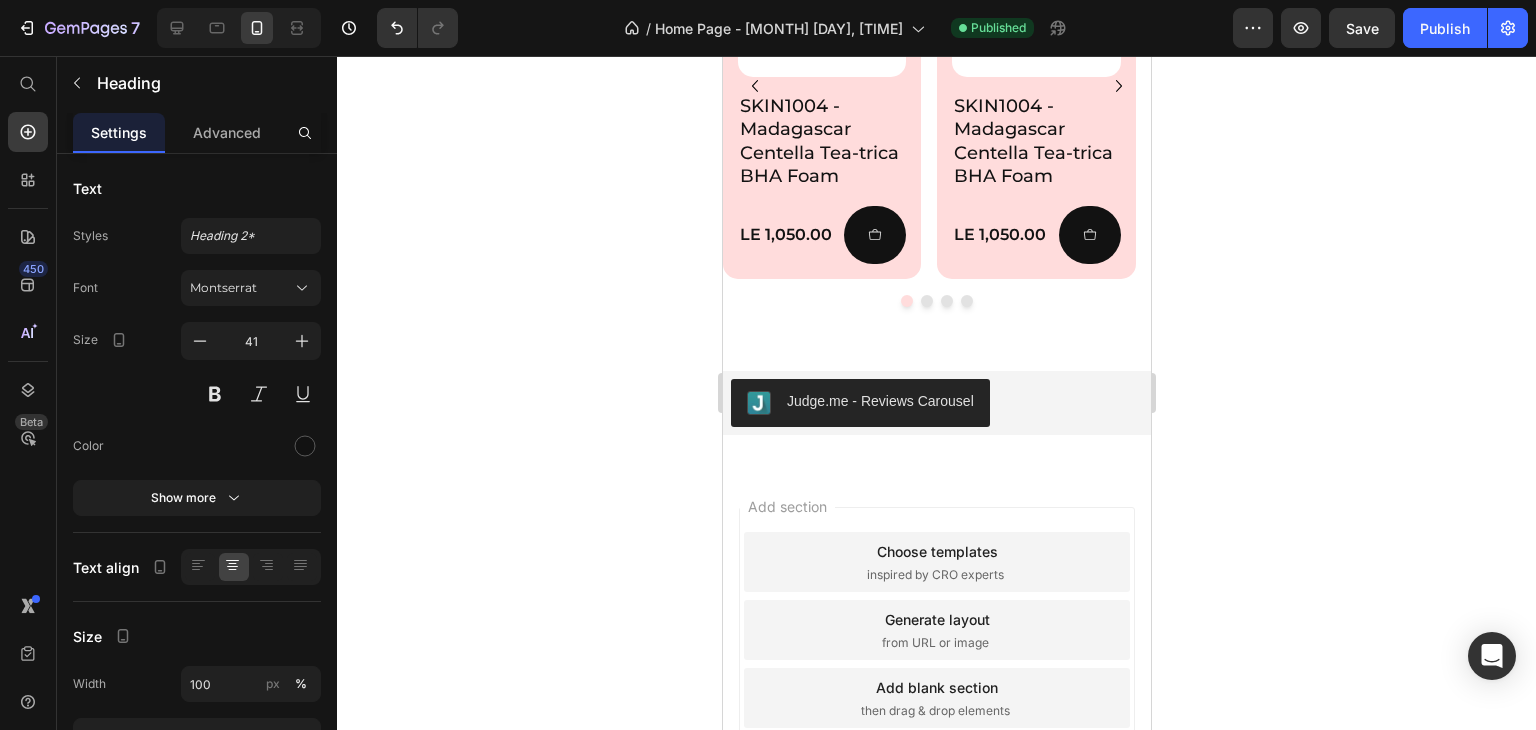 scroll, scrollTop: 2740, scrollLeft: 0, axis: vertical 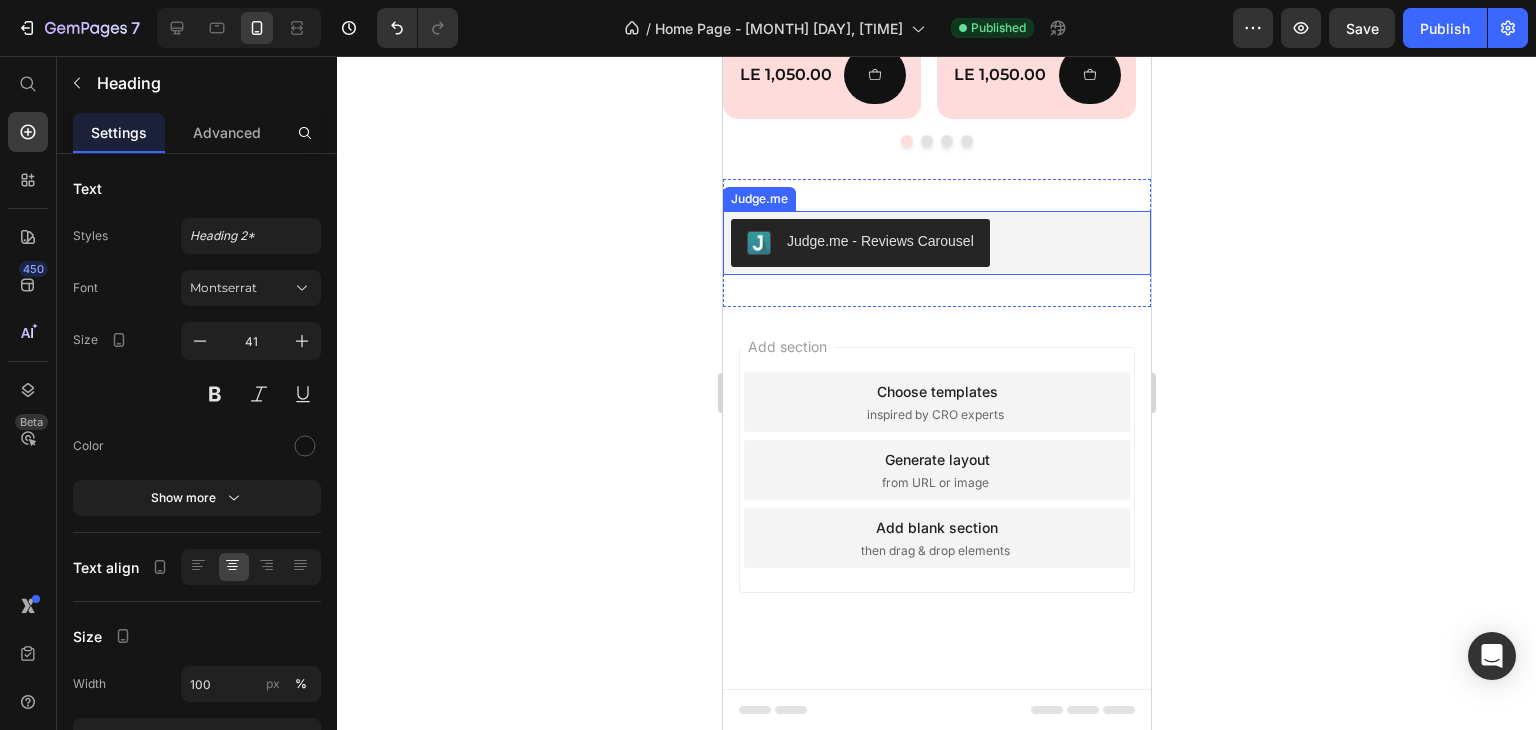 click on "Judge.me - Reviews Carousel" at bounding box center (936, 243) 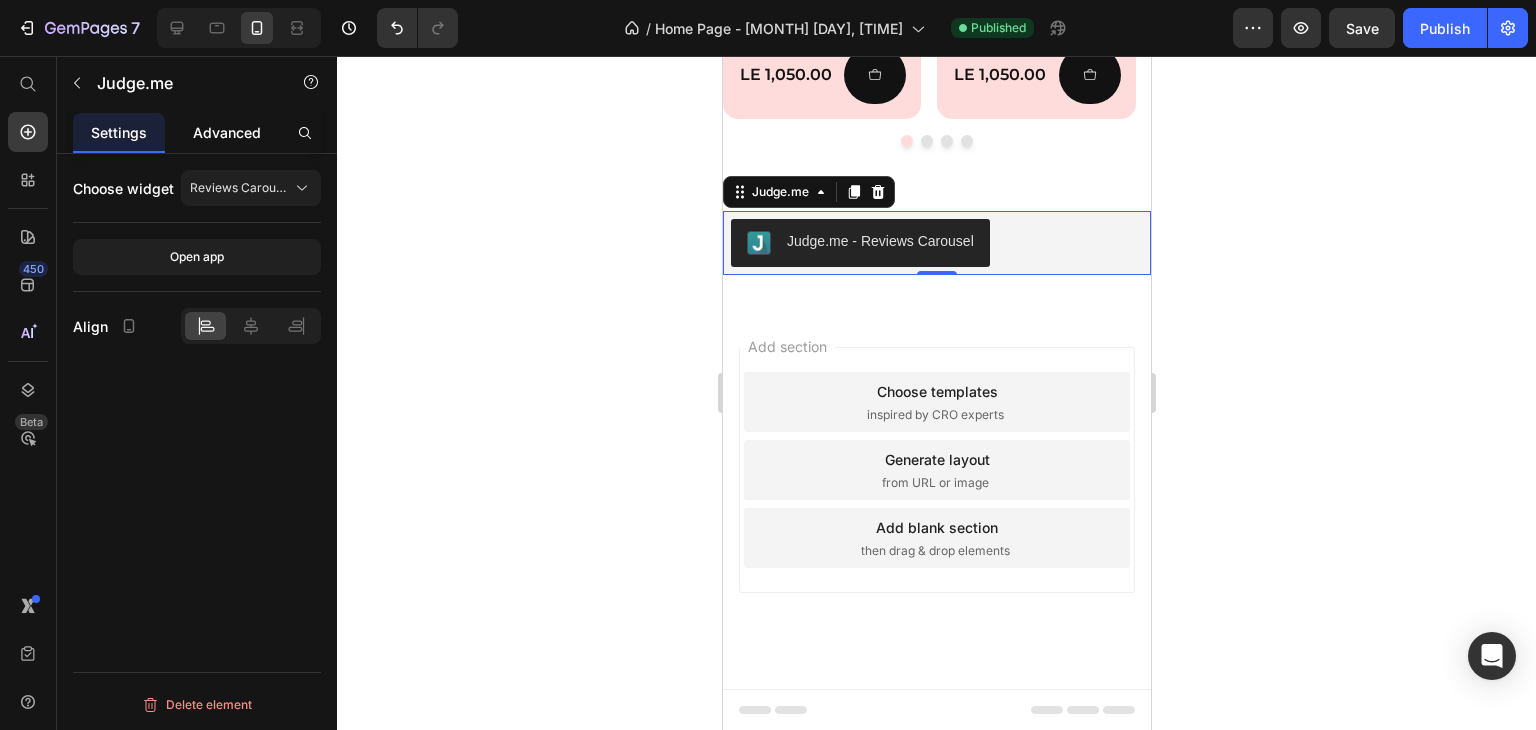 click on "Advanced" at bounding box center [227, 132] 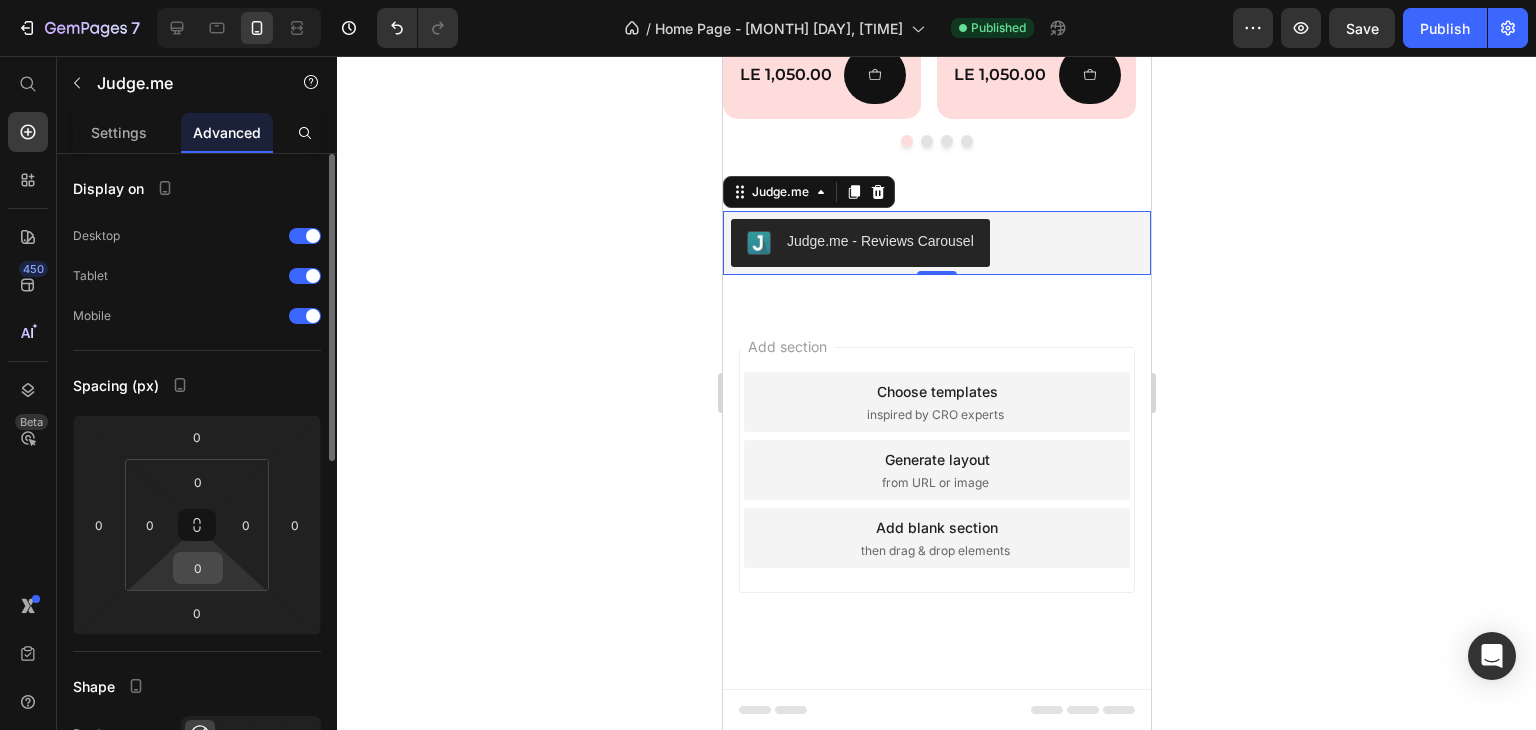 click on "0" at bounding box center (198, 568) 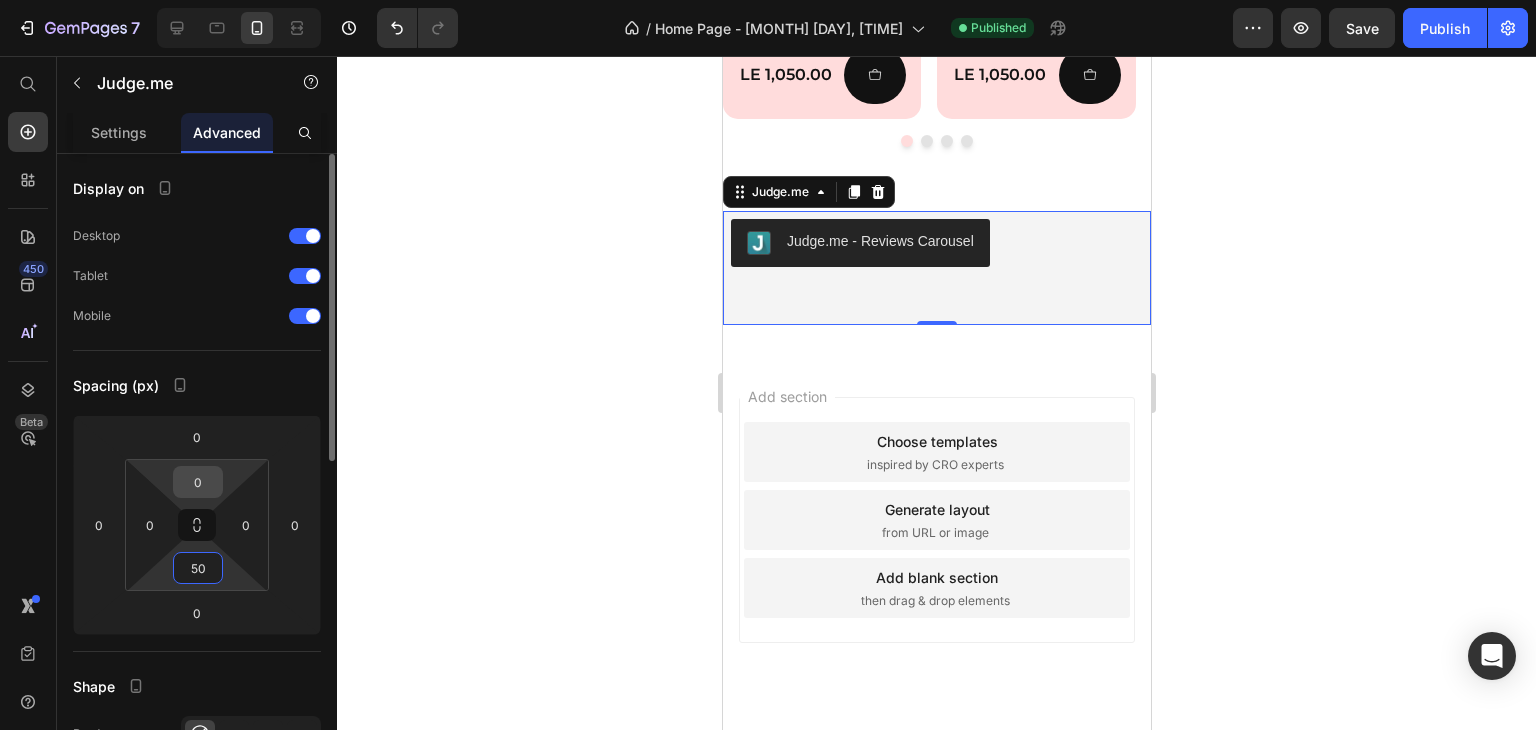 type on "50" 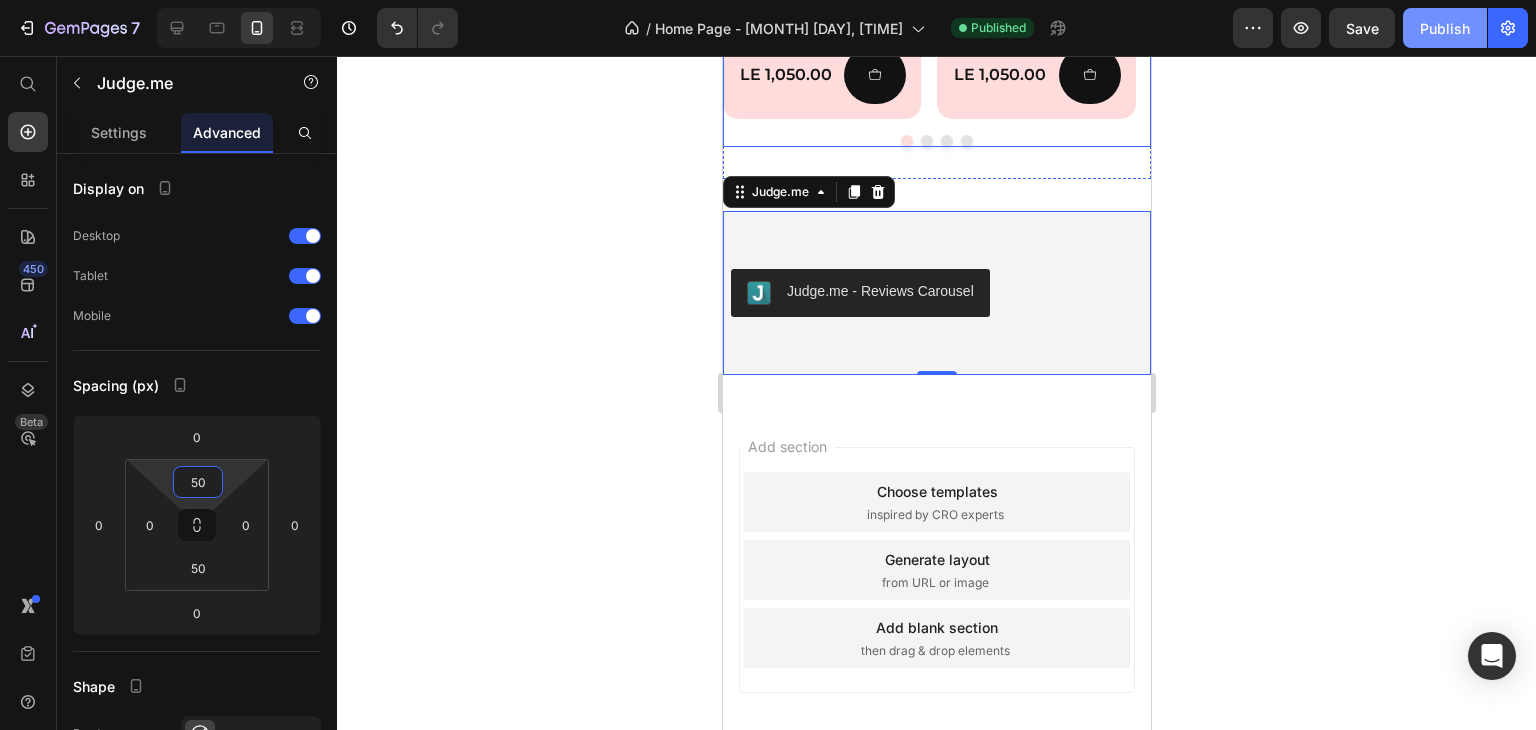 type on "50" 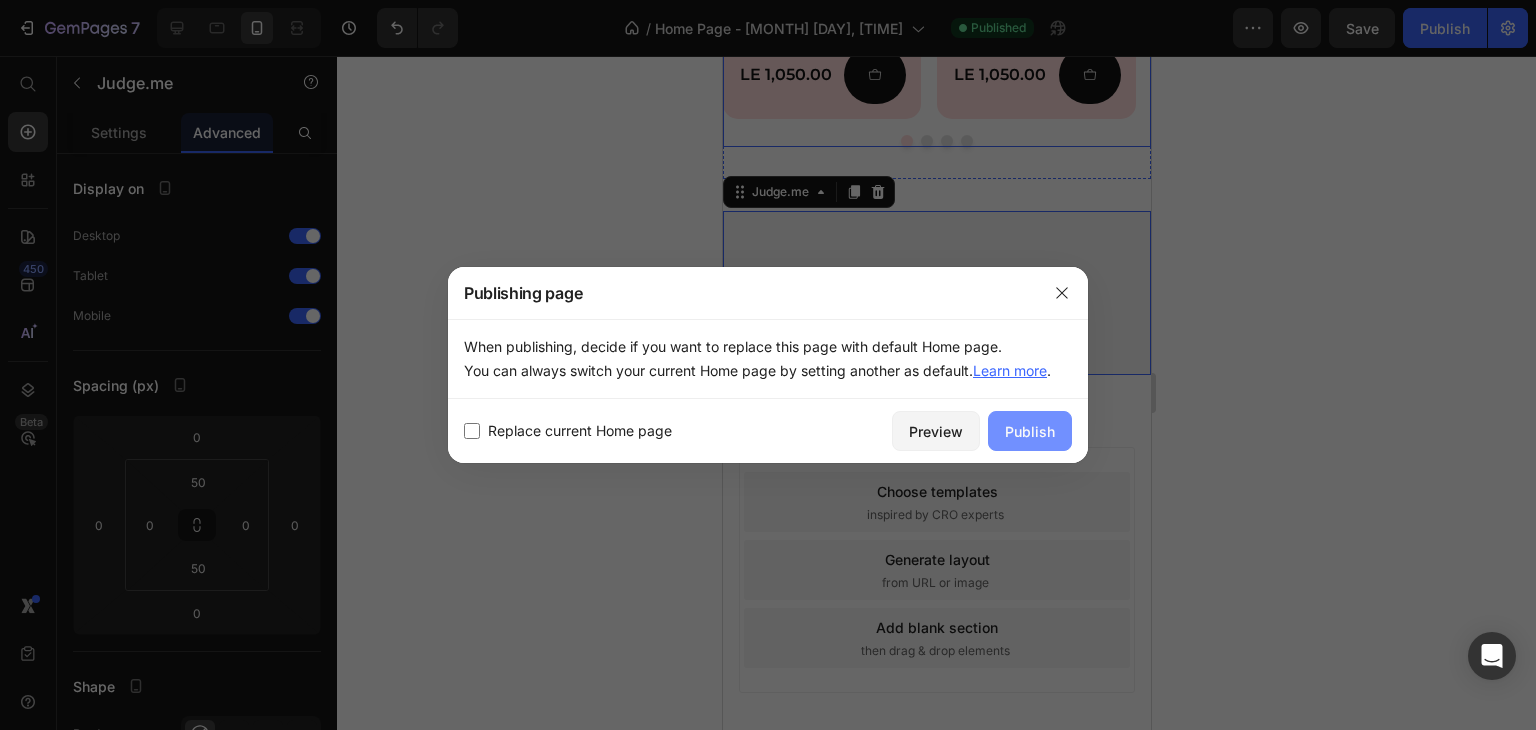 click on "Publish" at bounding box center [1030, 431] 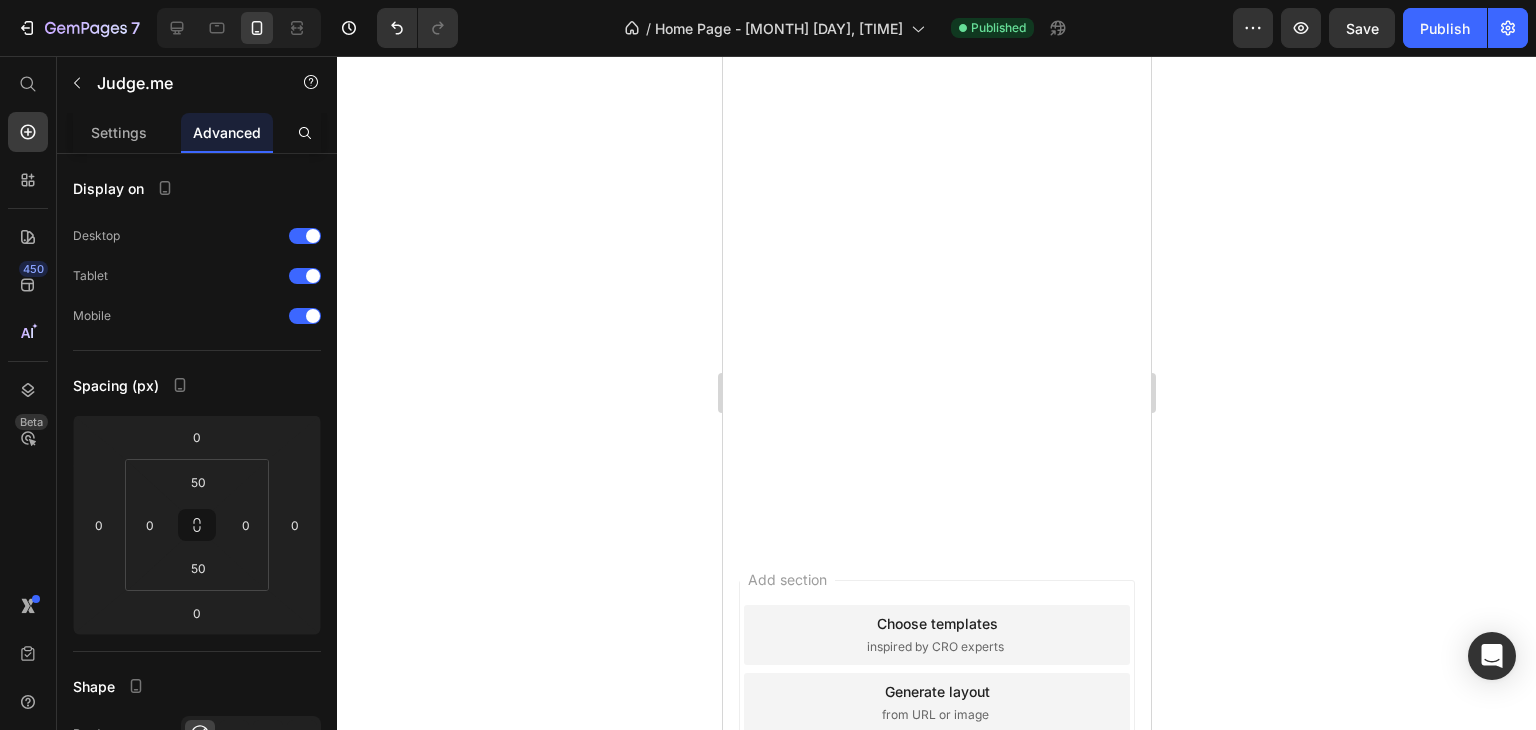 scroll, scrollTop: 0, scrollLeft: 0, axis: both 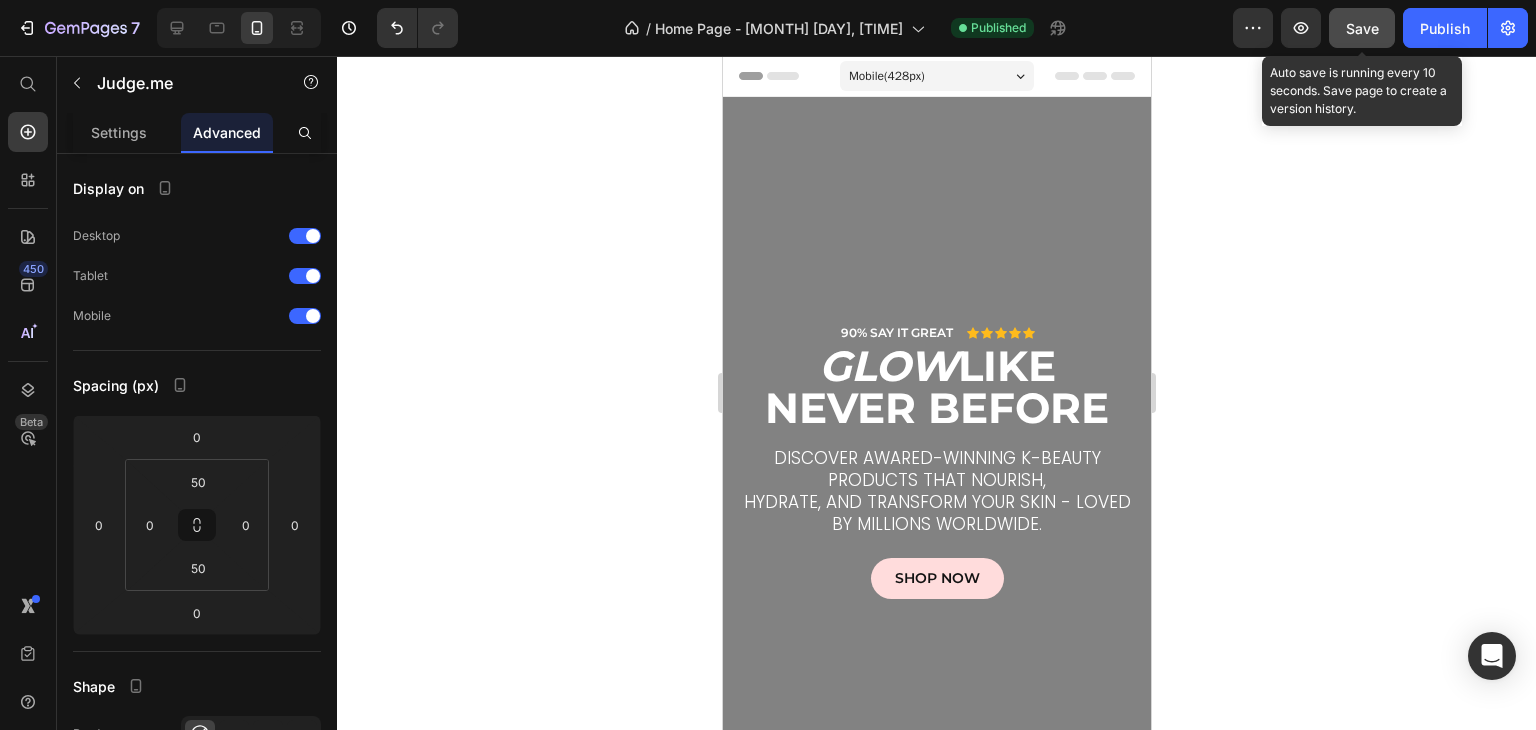 click on "Save" 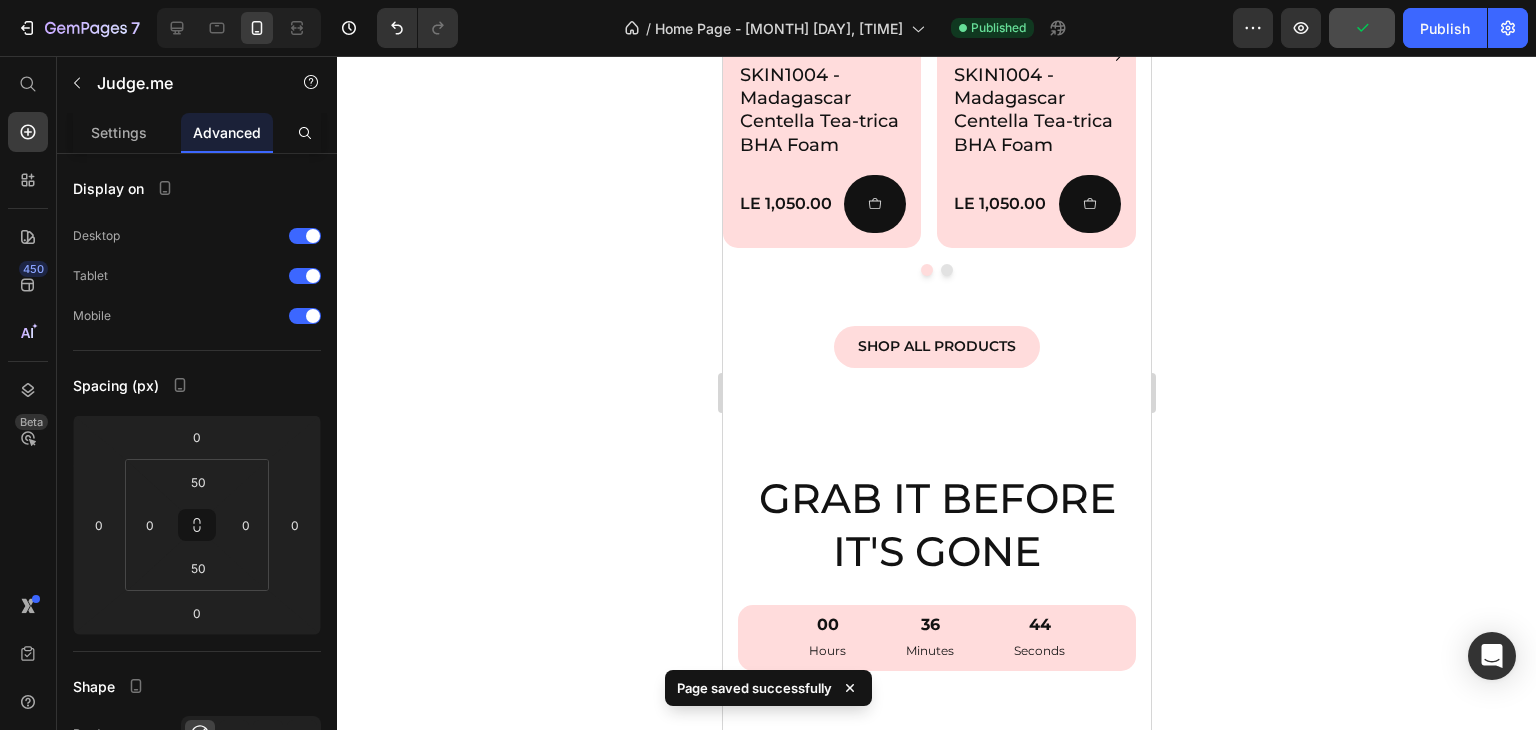 scroll, scrollTop: 2200, scrollLeft: 0, axis: vertical 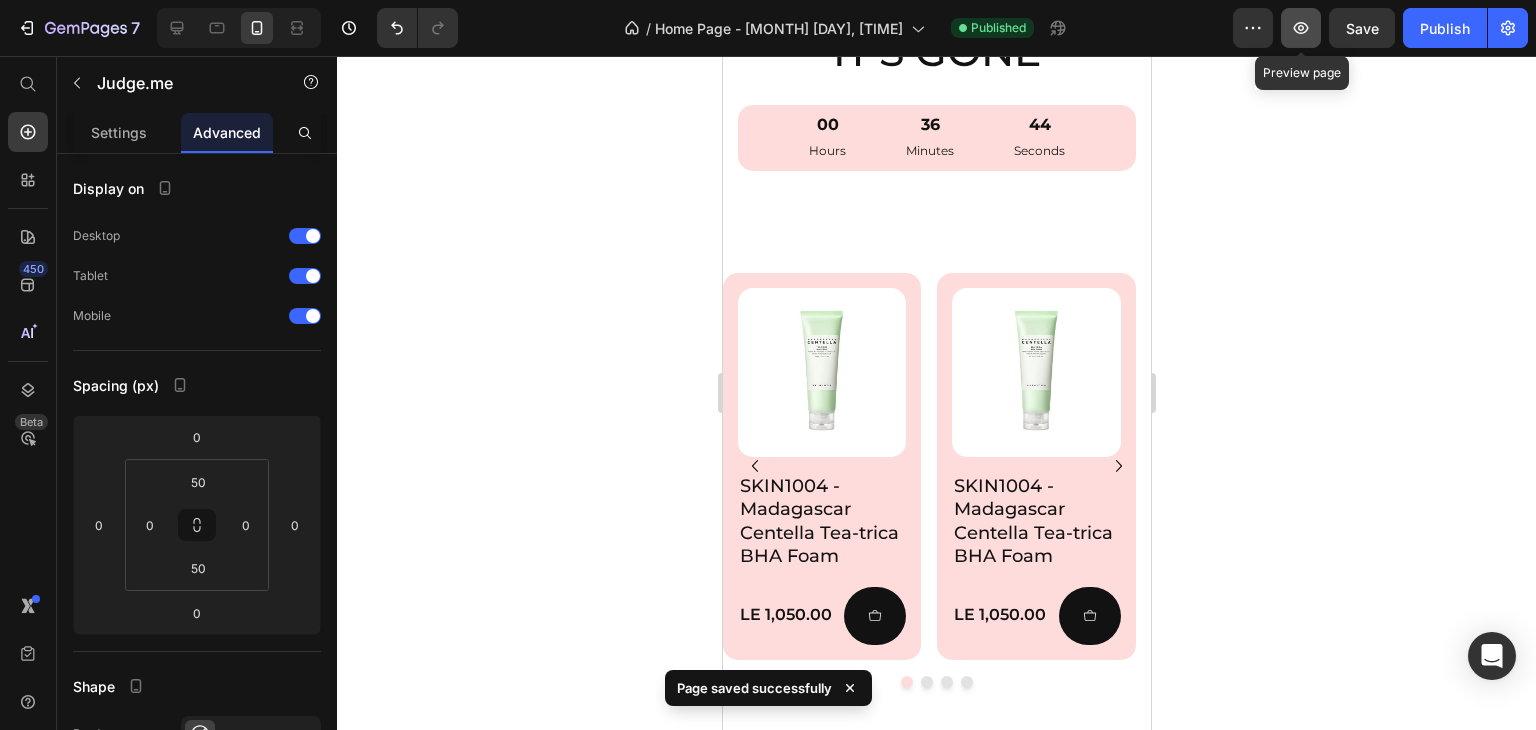 click 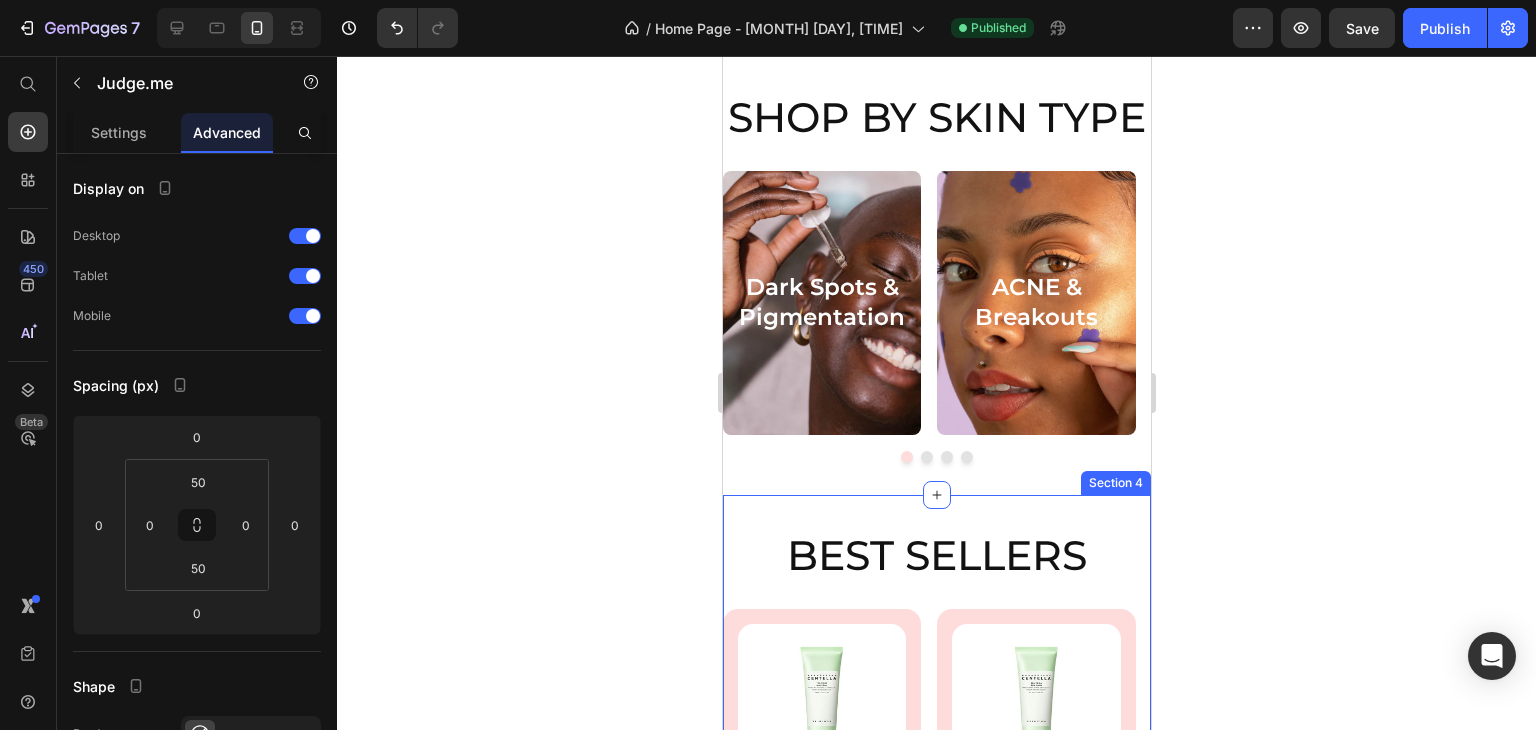 scroll, scrollTop: 1000, scrollLeft: 0, axis: vertical 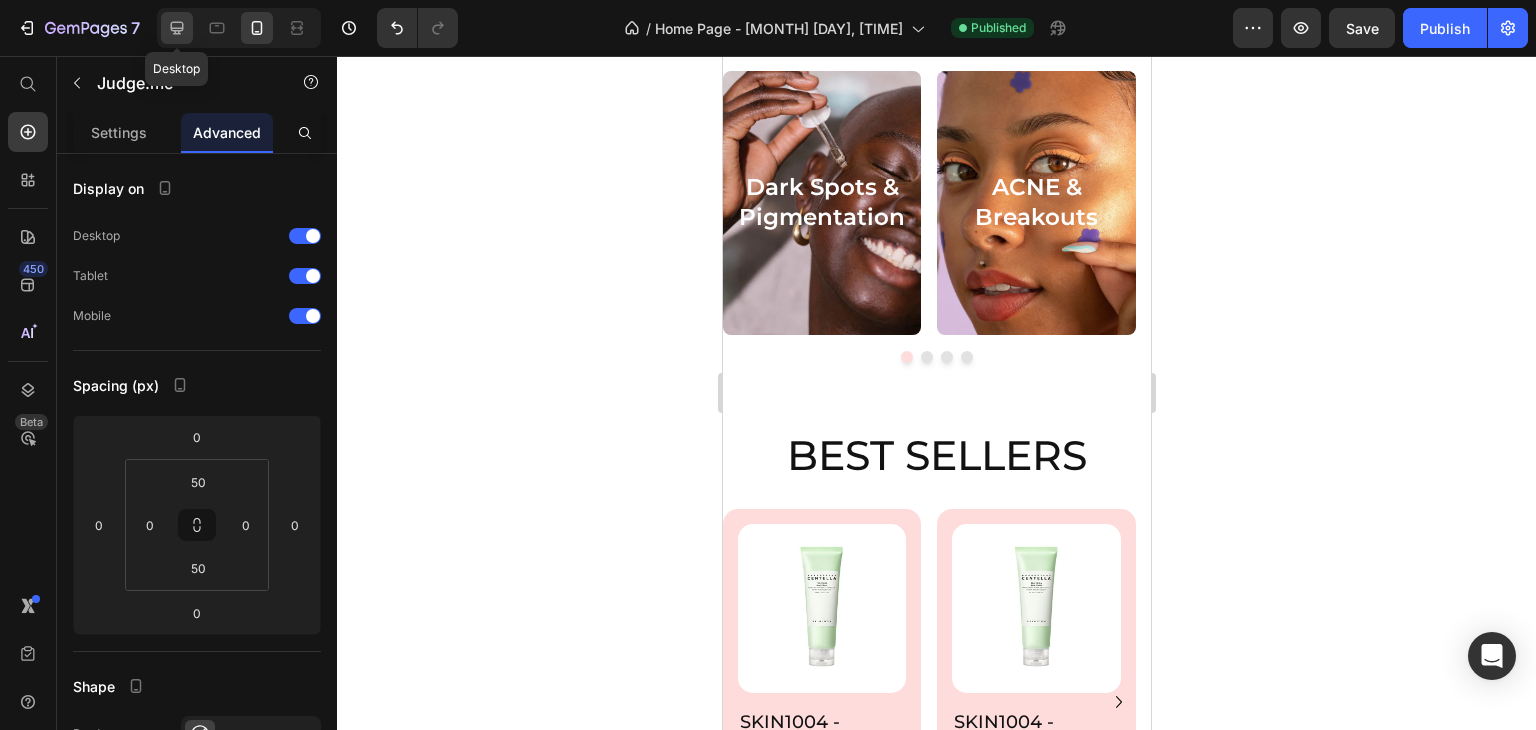 click 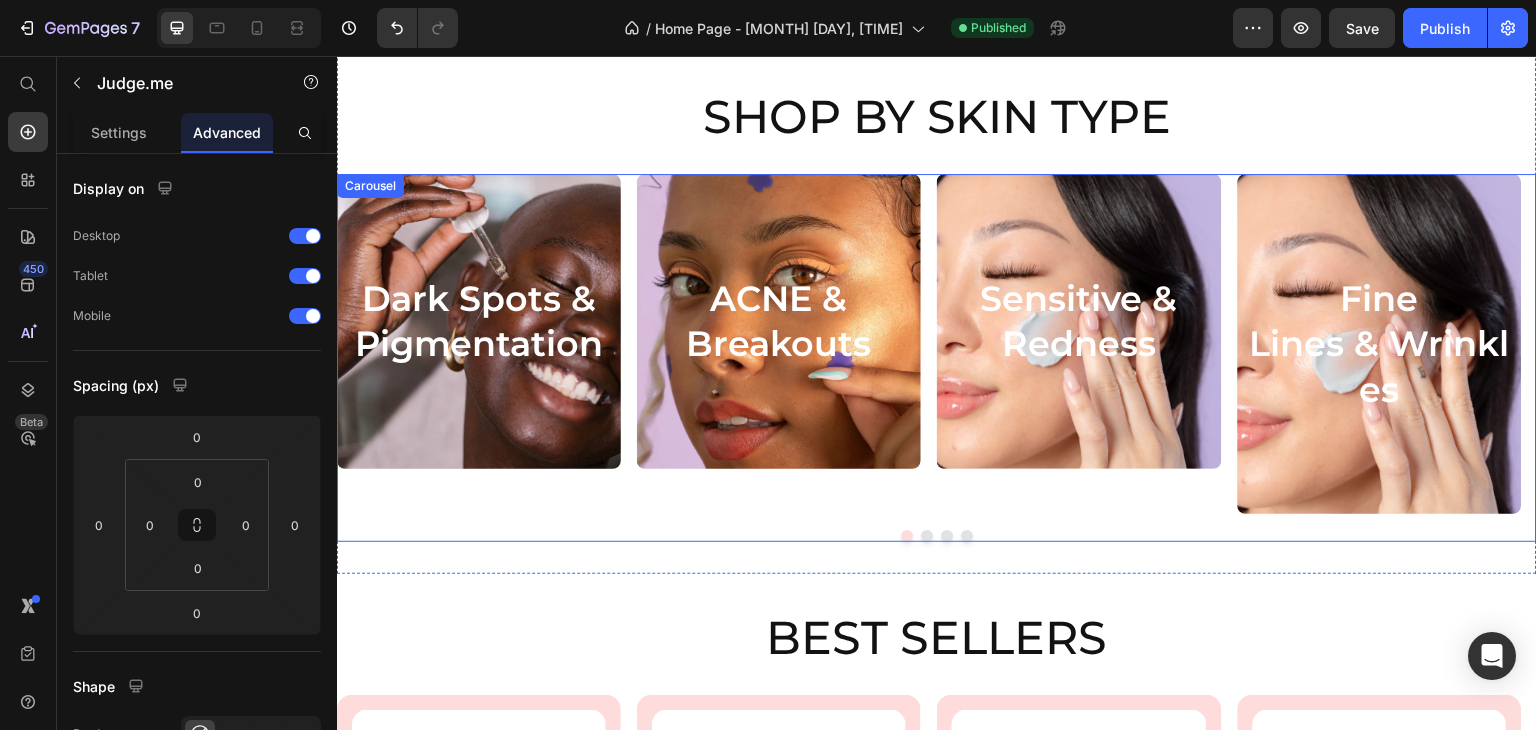 scroll, scrollTop: 1096, scrollLeft: 0, axis: vertical 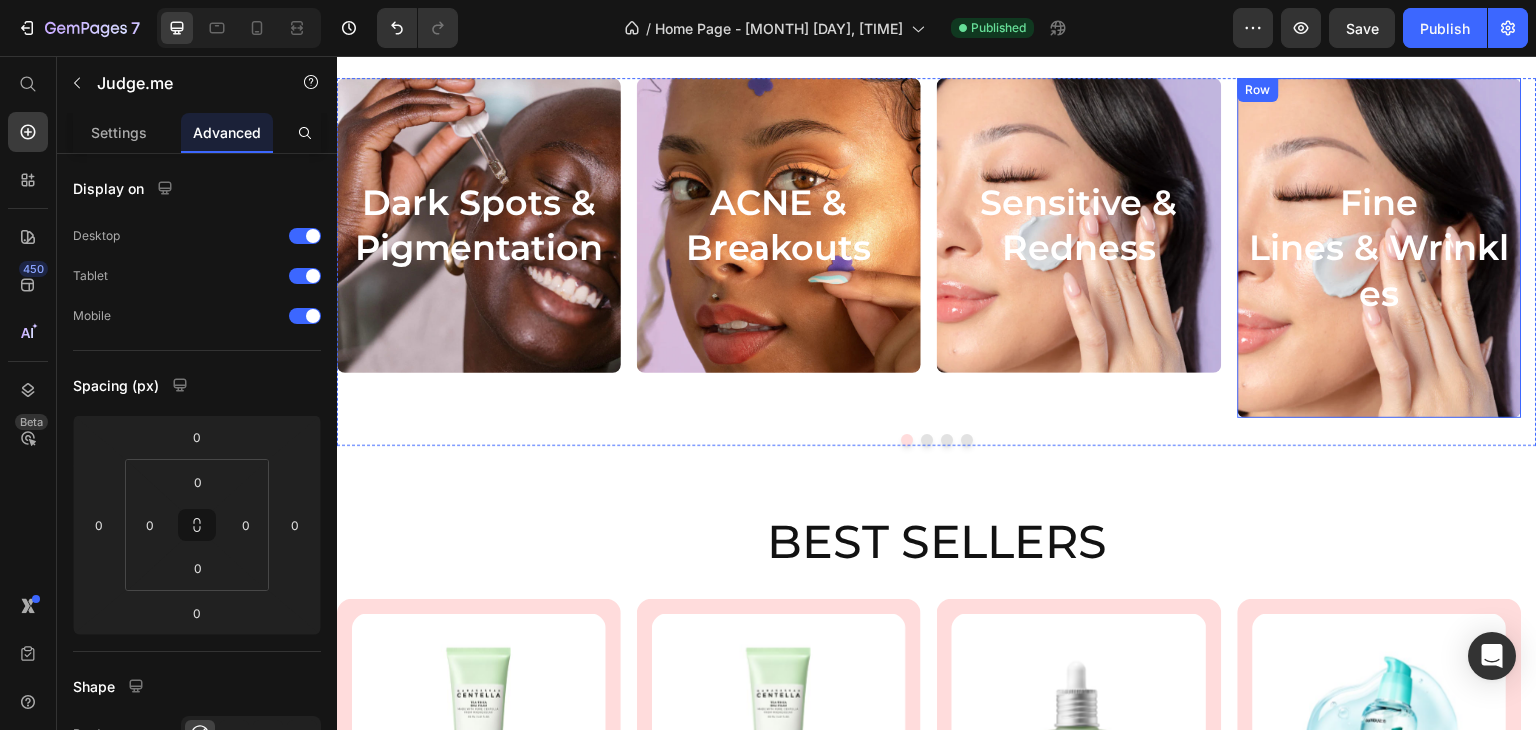 click on "Fine Lines & Wrinkles Heading Row" at bounding box center (1380, 248) 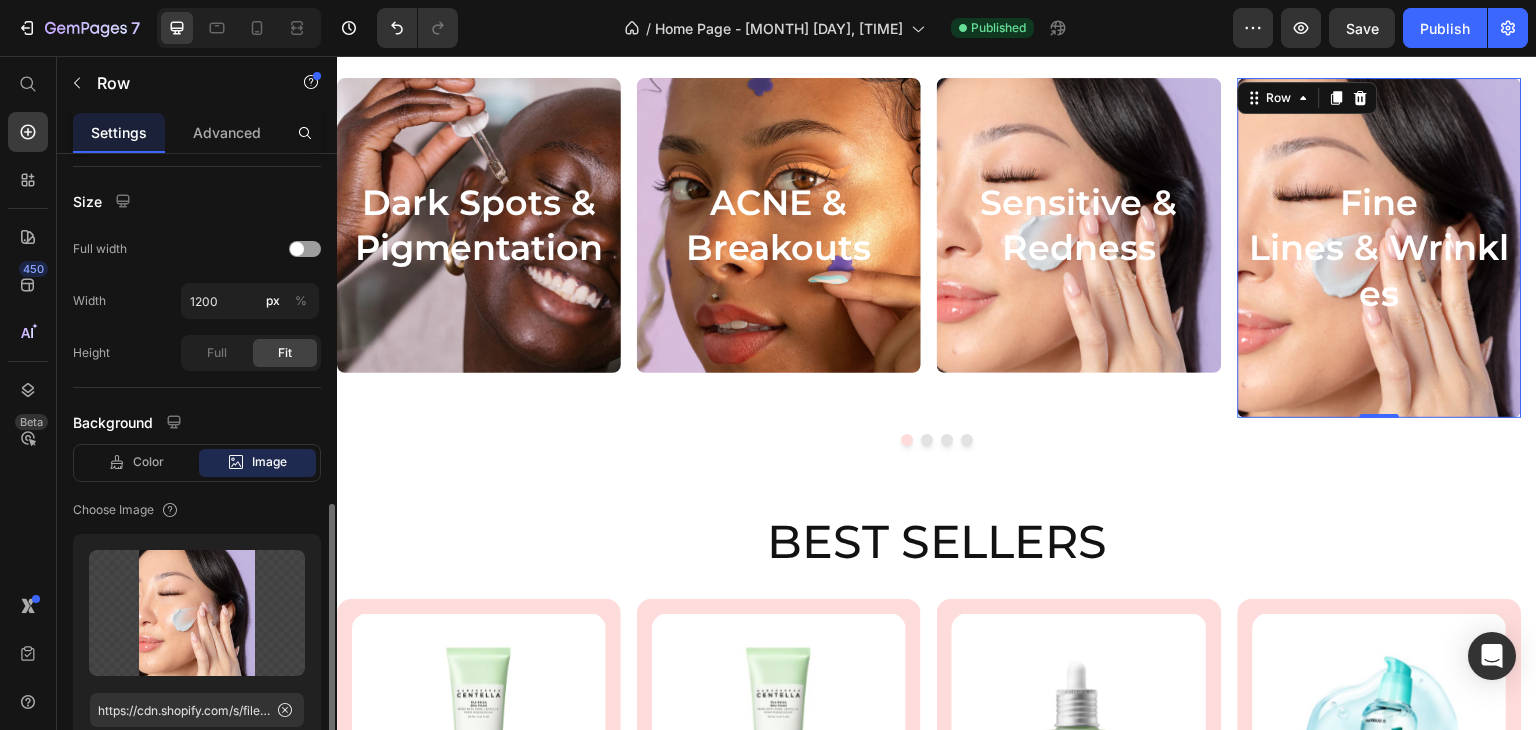 scroll, scrollTop: 500, scrollLeft: 0, axis: vertical 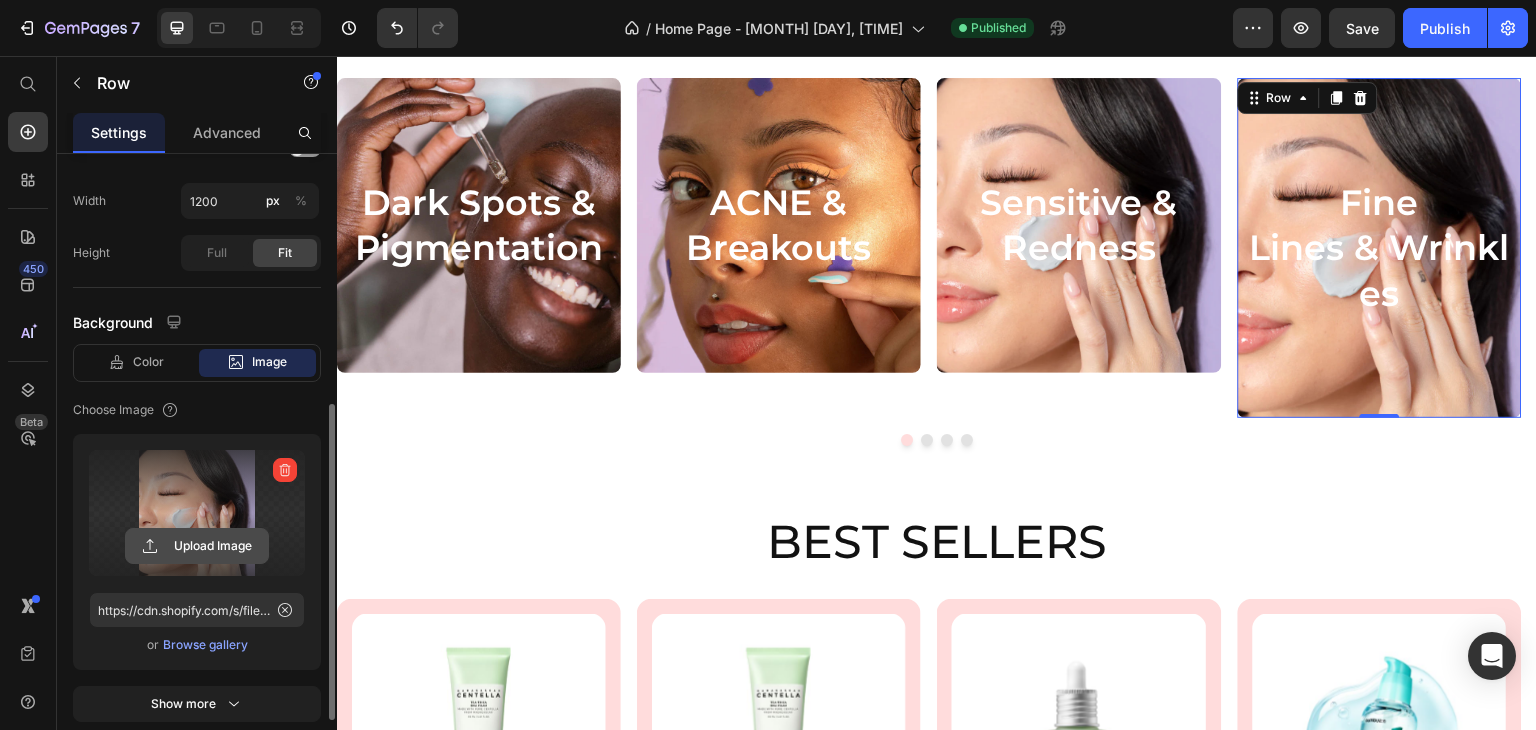 click 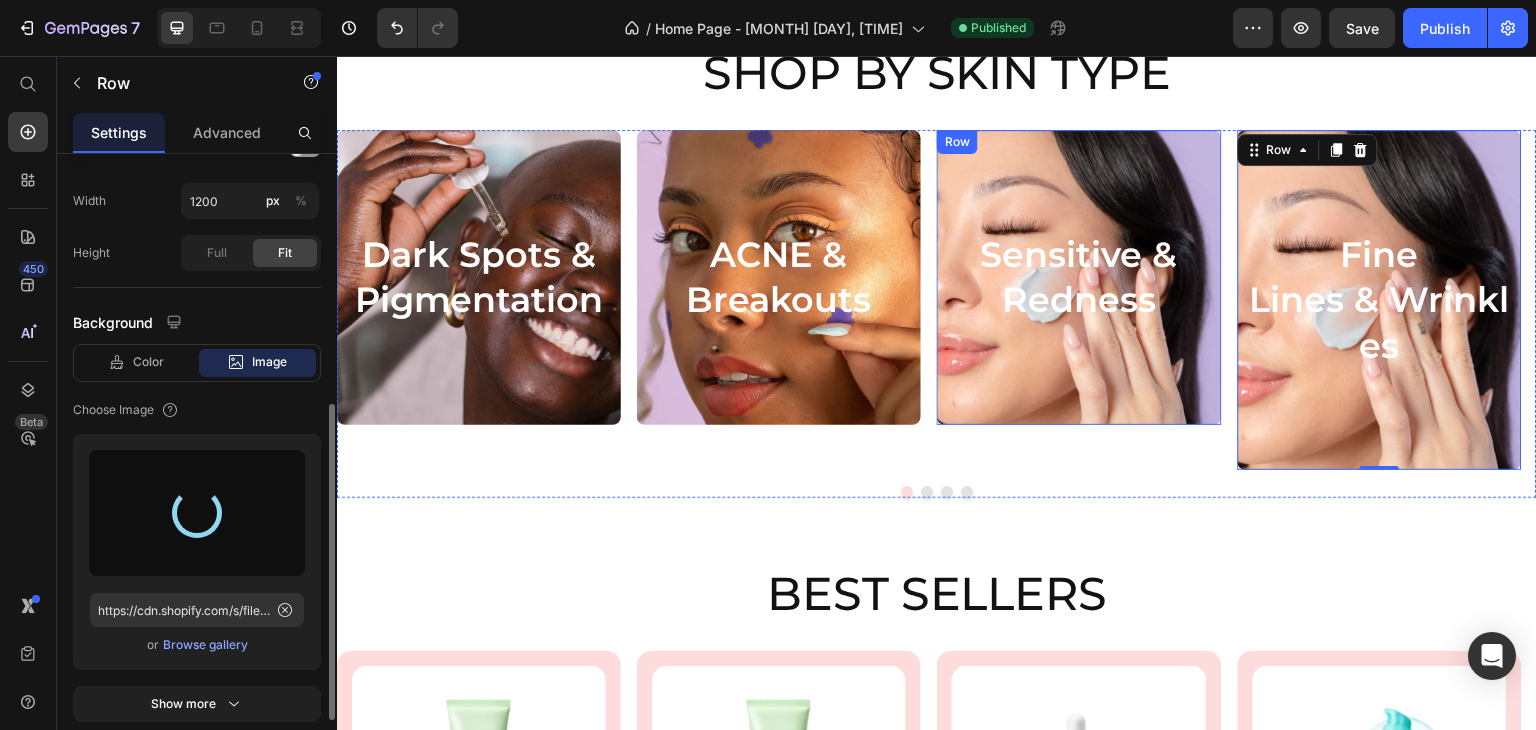 scroll, scrollTop: 996, scrollLeft: 0, axis: vertical 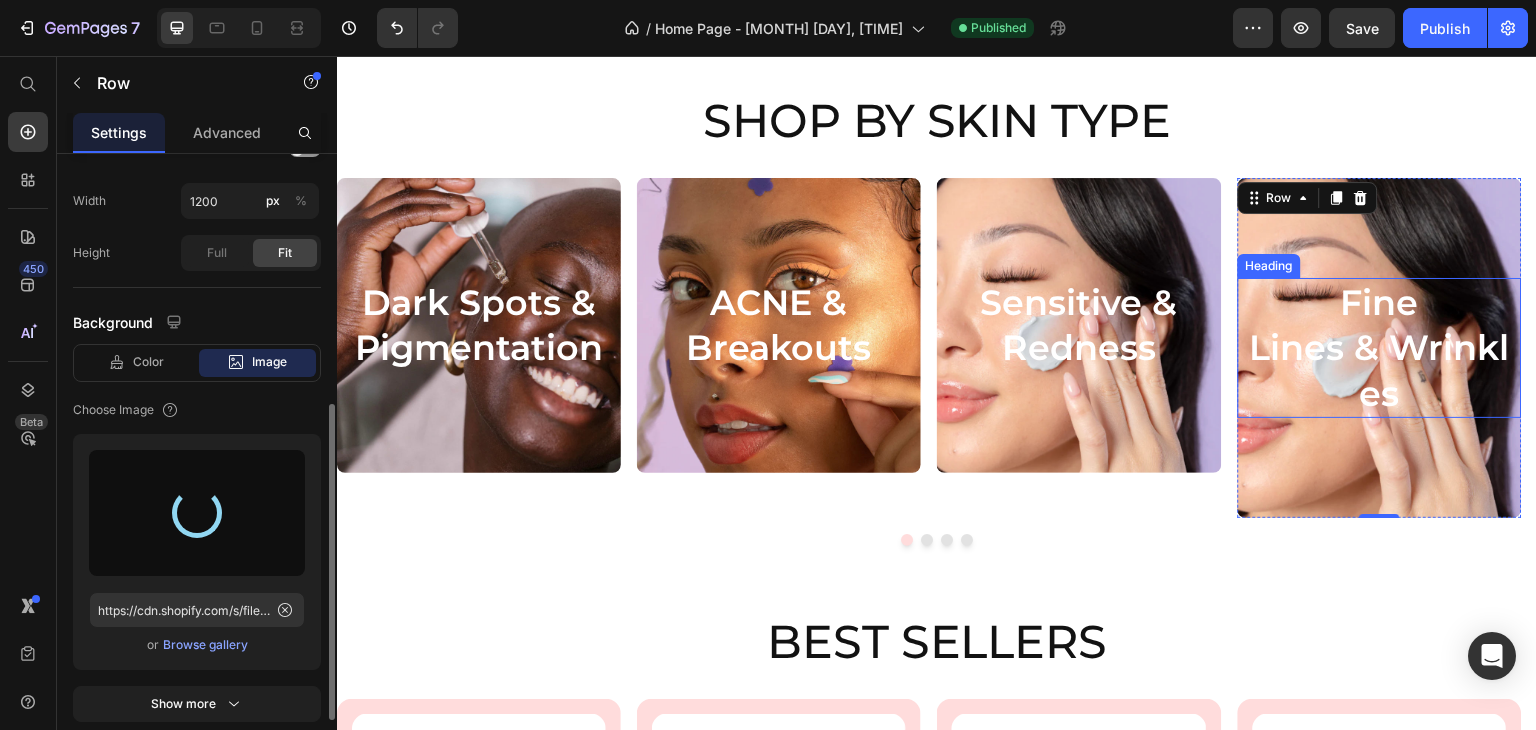 type on "https://cdn.shopify.com/s/files/1/0665/5826/3479/files/gempages_569222237912040428-a8e11b4b-bdd1-45f4-a215-8b2a8c87ff9e.jpg" 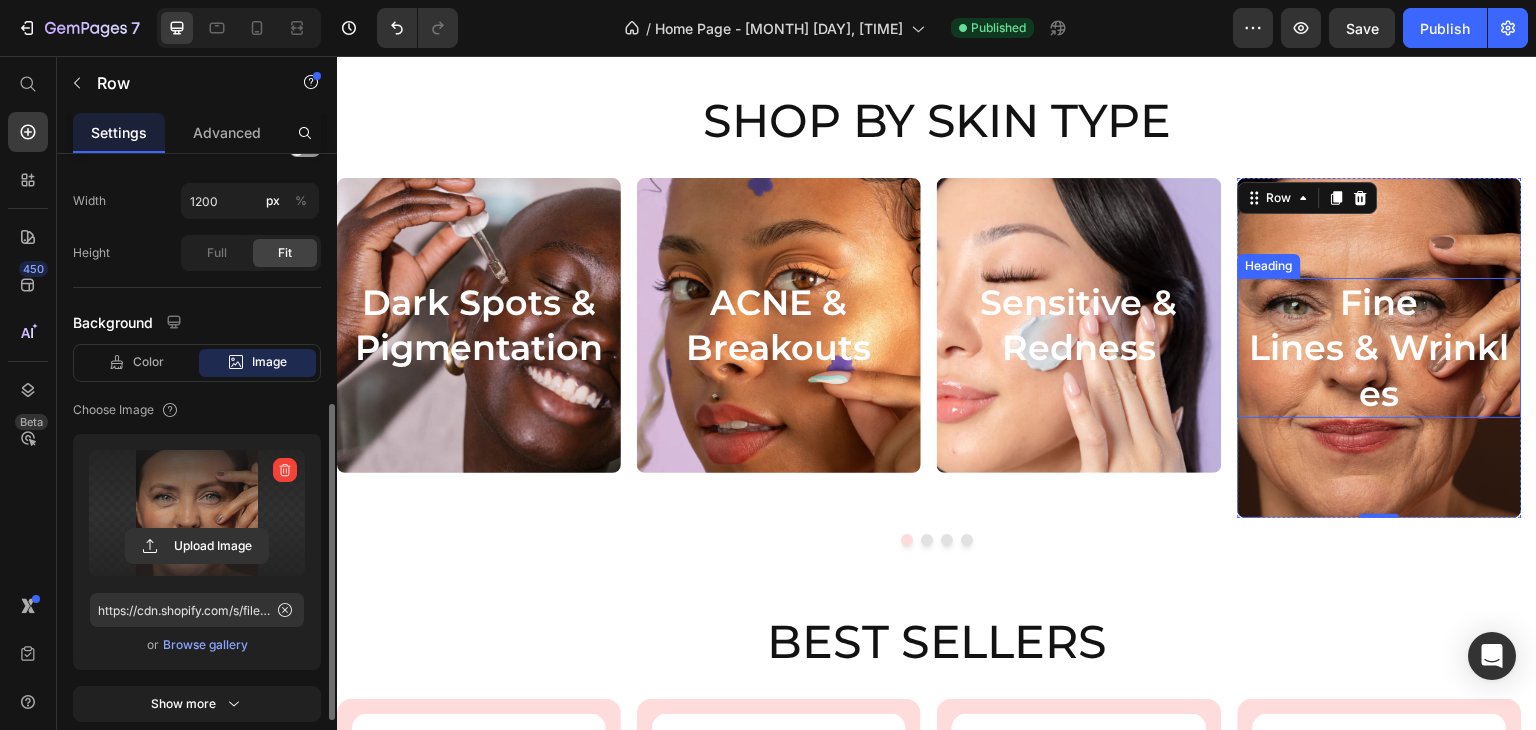 click on "Fine Lines & Wrinkles" at bounding box center (1380, 348) 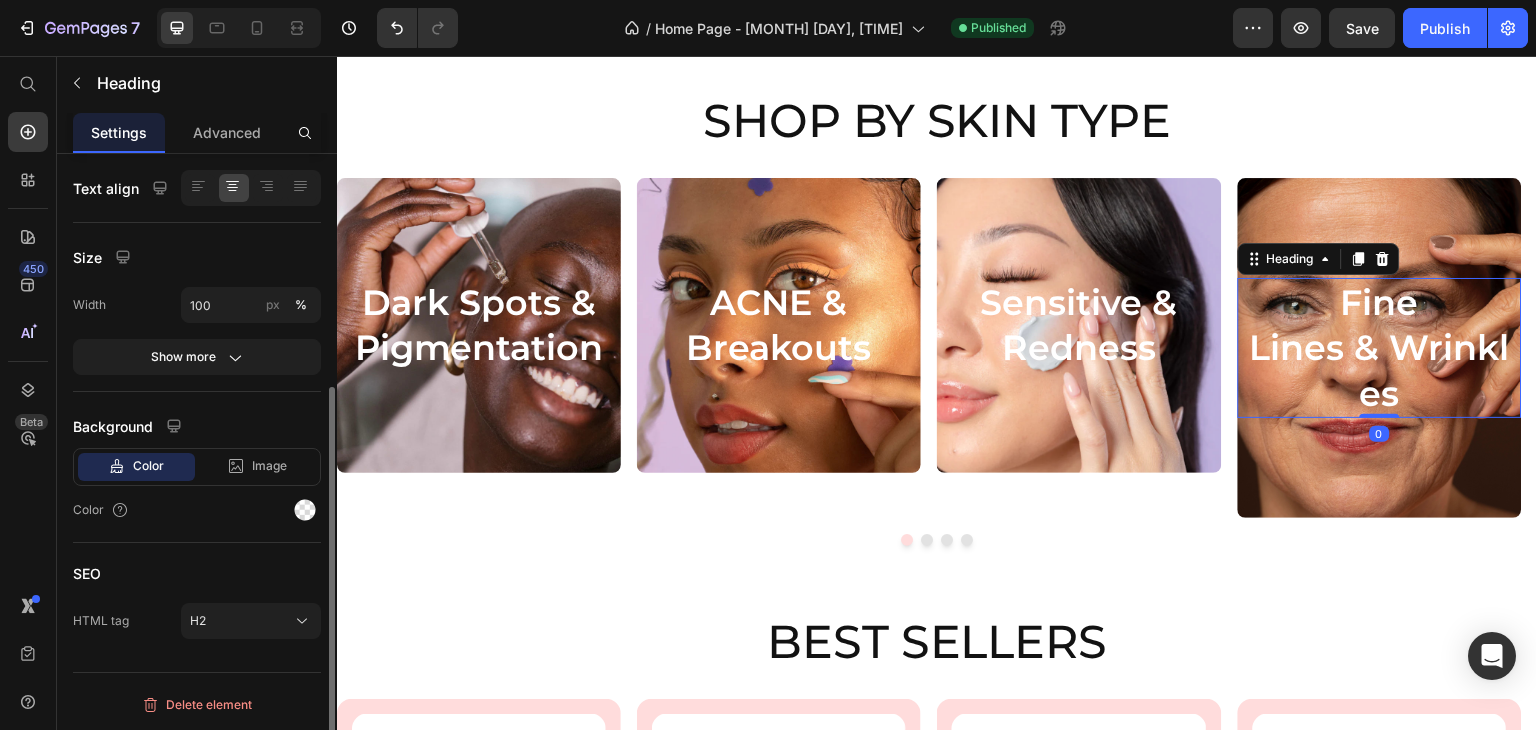 scroll, scrollTop: 0, scrollLeft: 0, axis: both 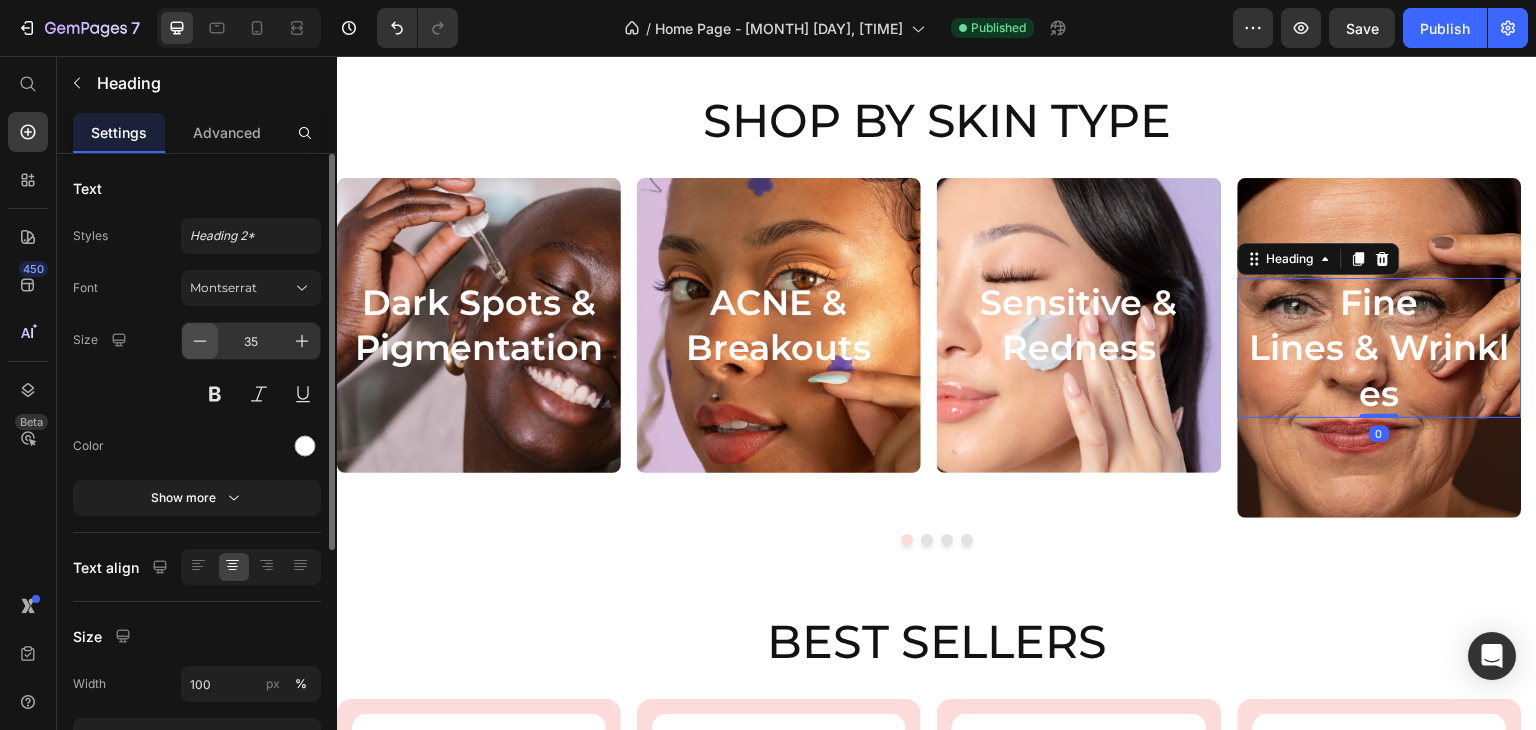 click 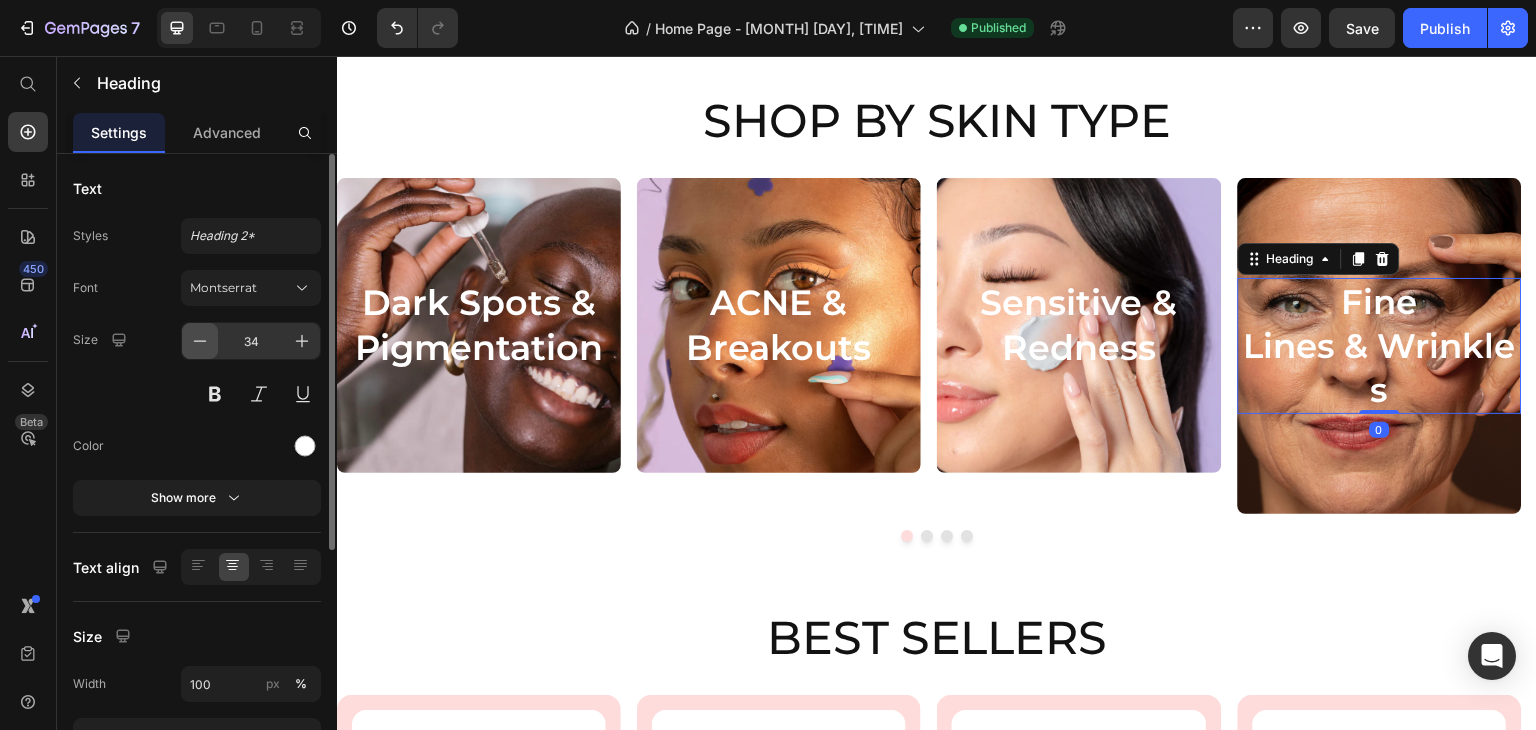 click 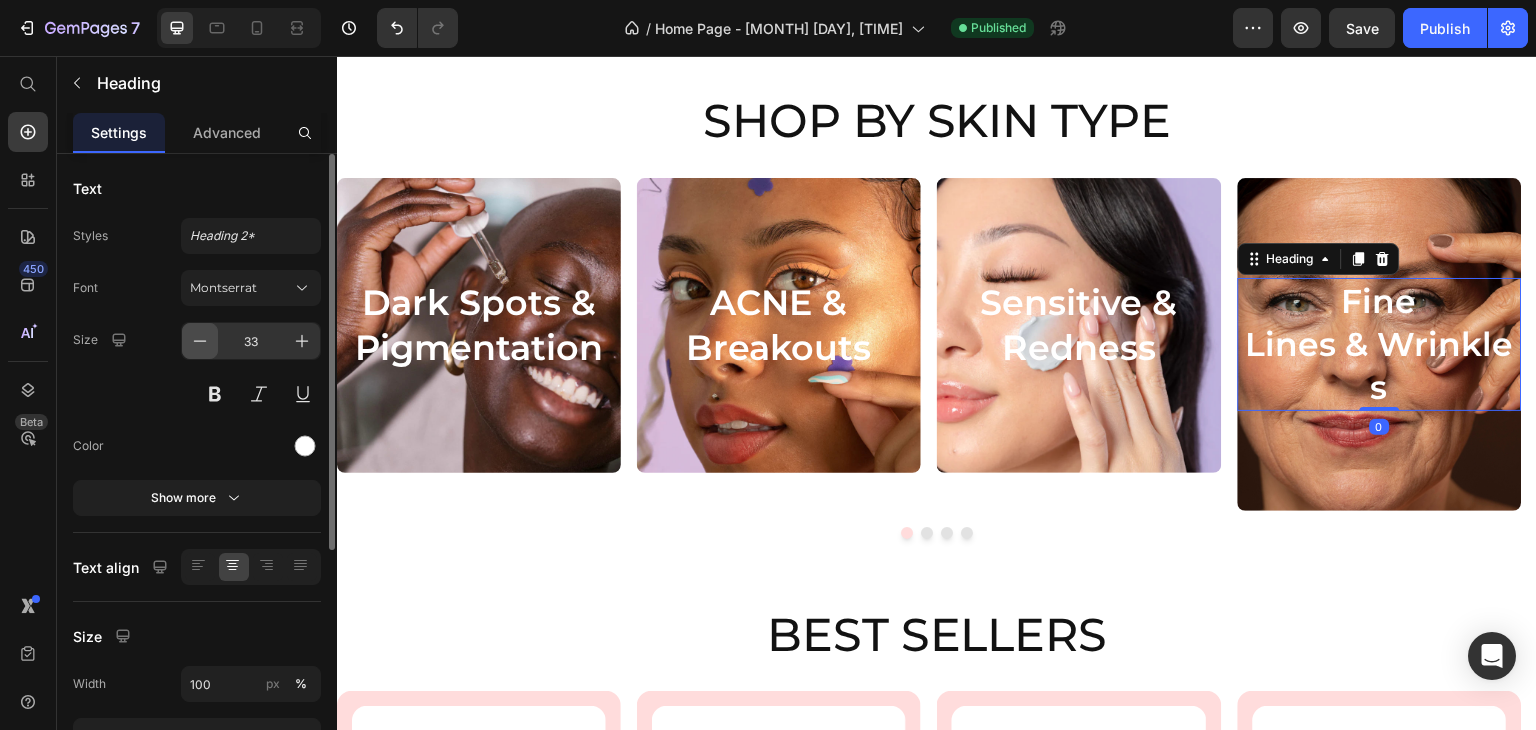 click 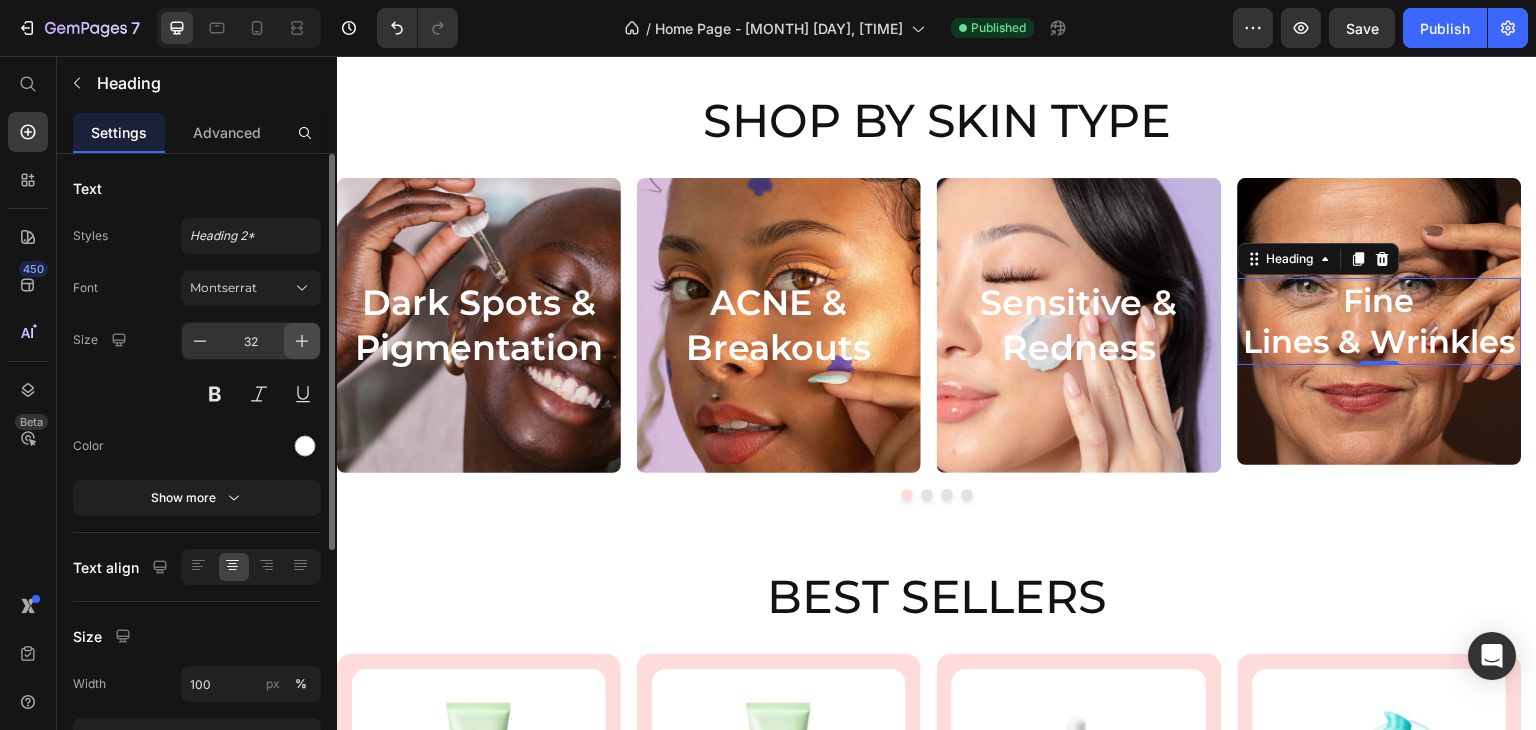 click at bounding box center (302, 341) 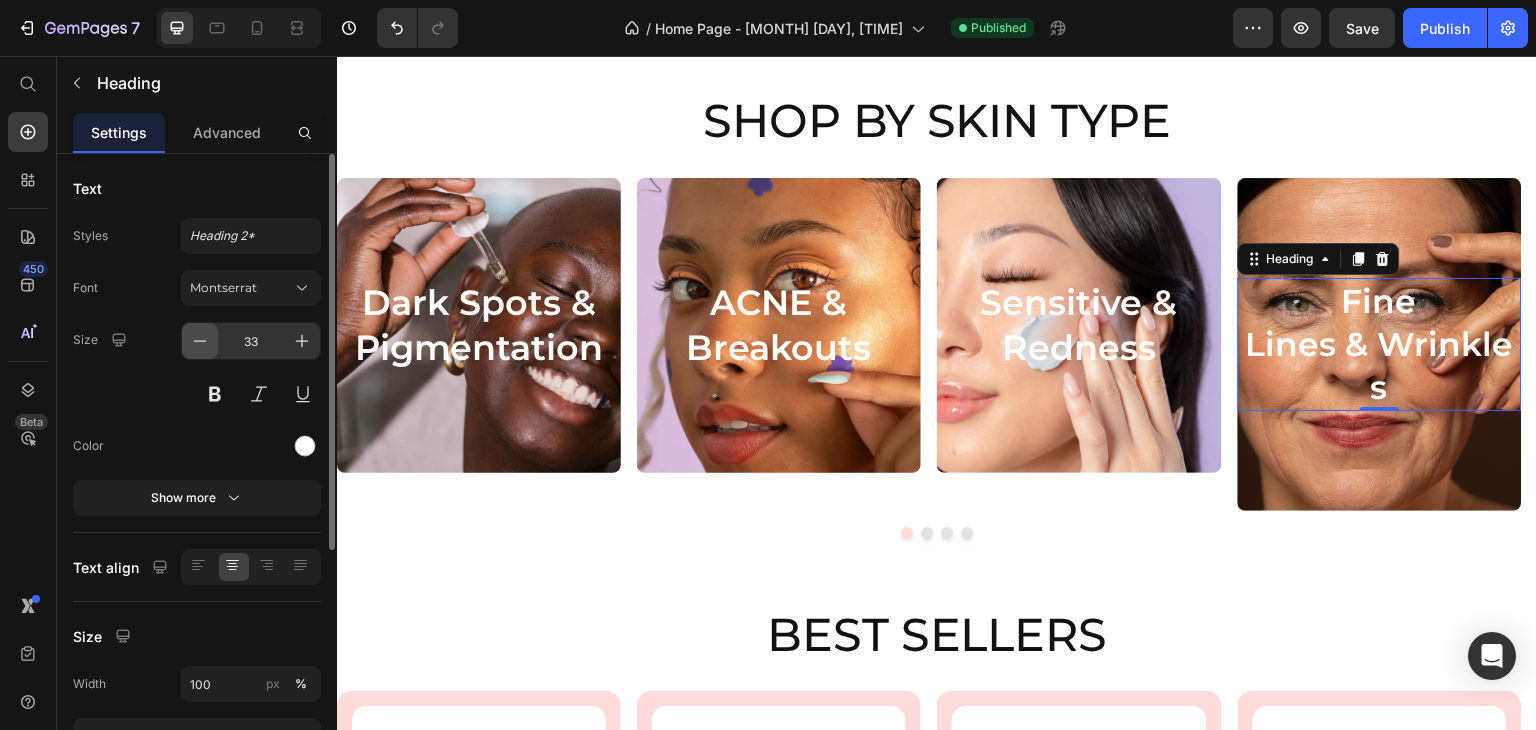 click 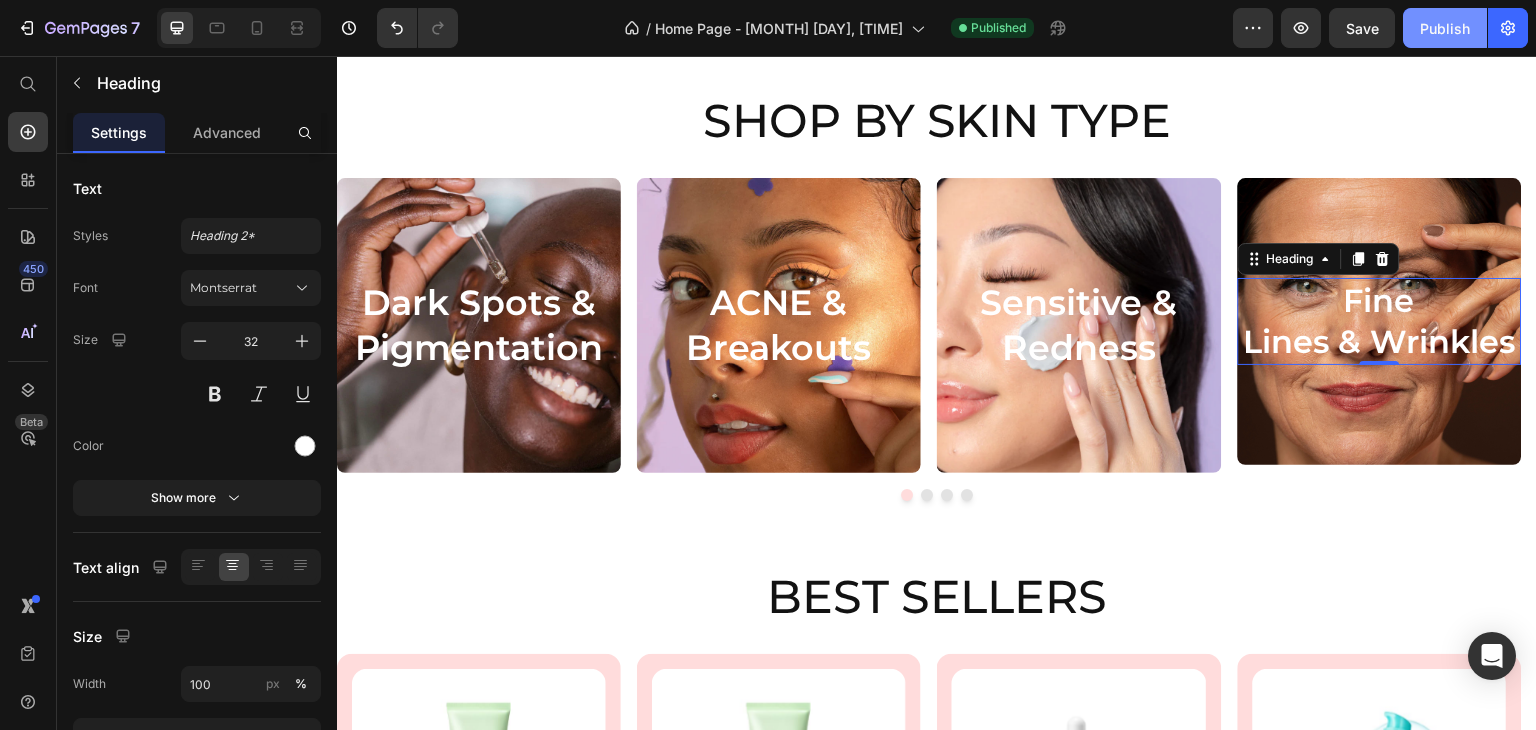 click on "Publish" at bounding box center (1445, 28) 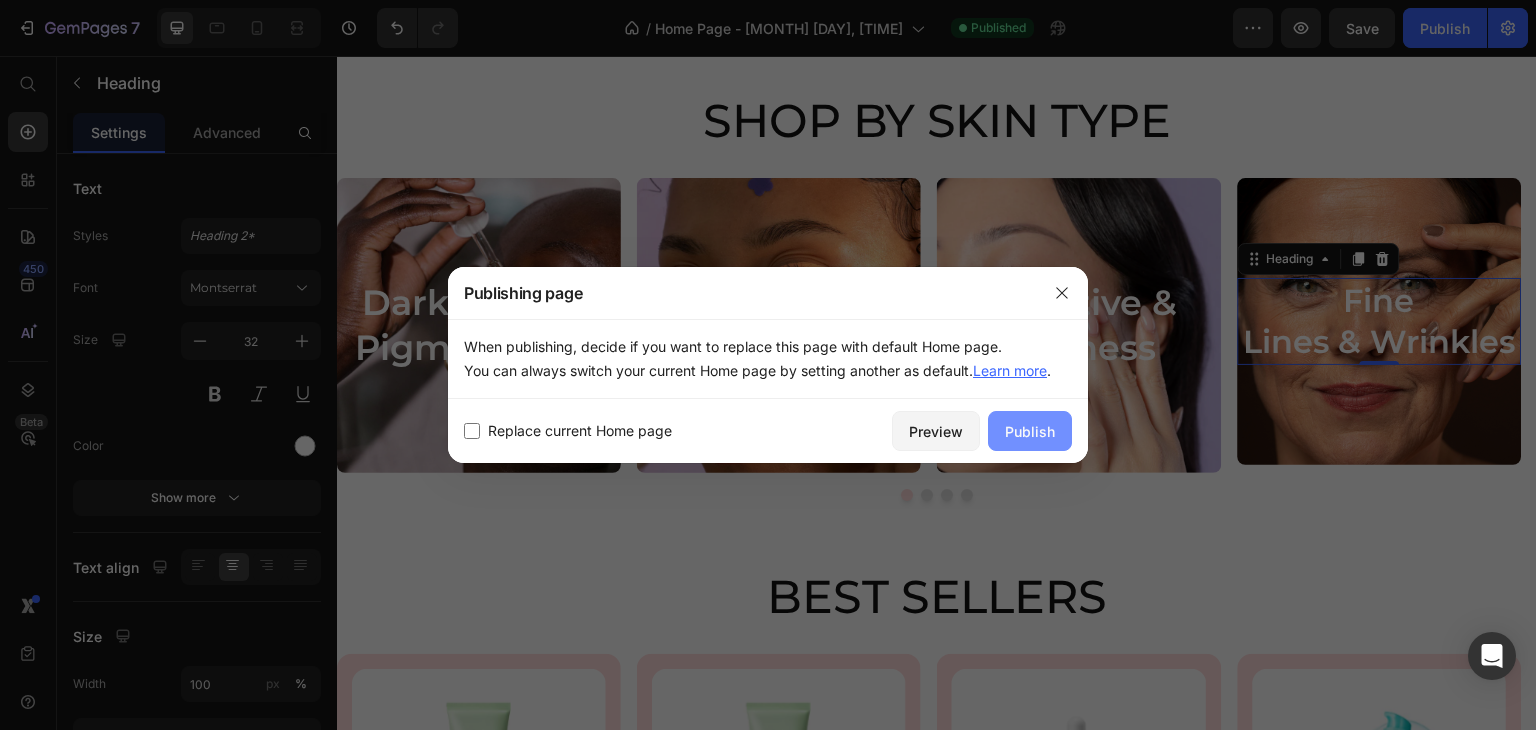 click on "Publish" at bounding box center [1030, 431] 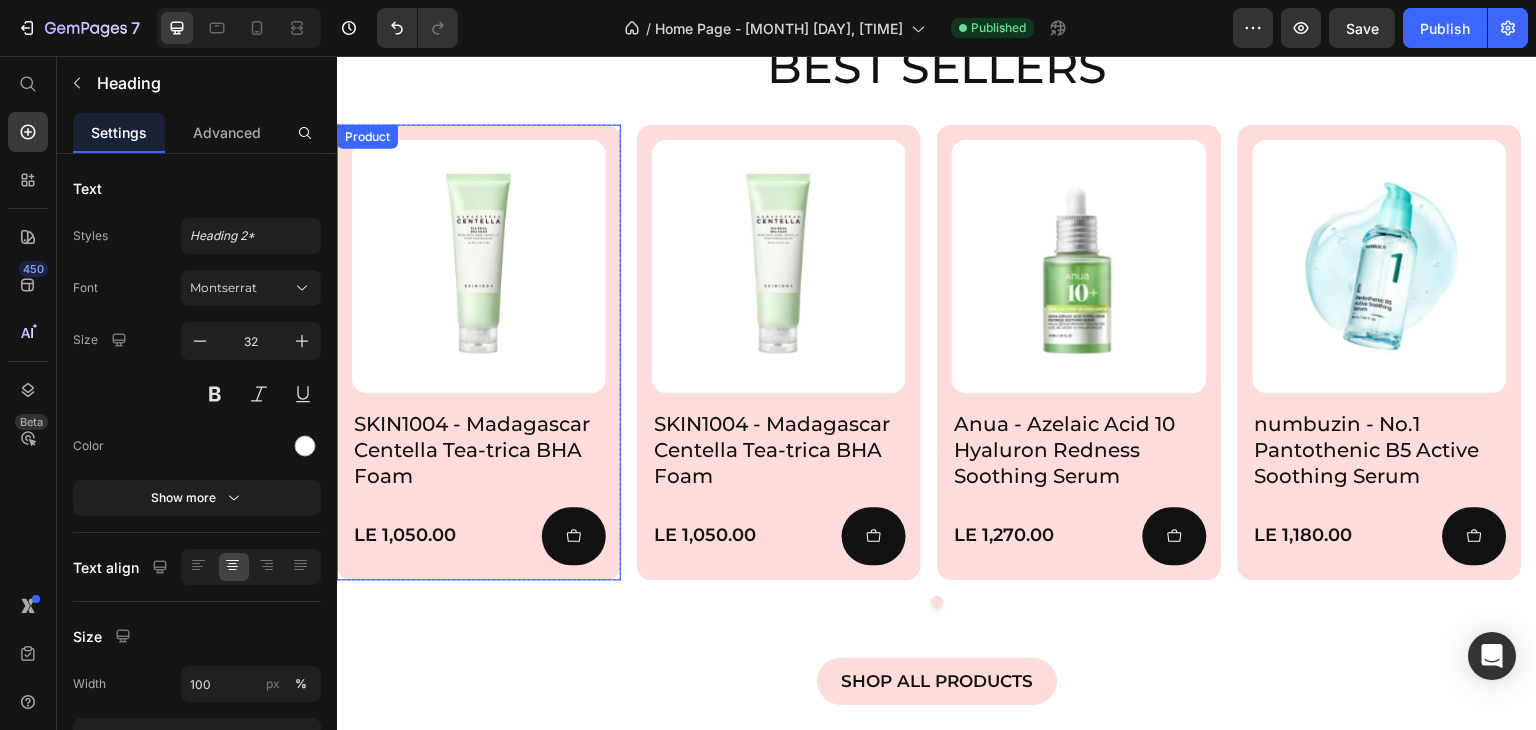 scroll, scrollTop: 1496, scrollLeft: 0, axis: vertical 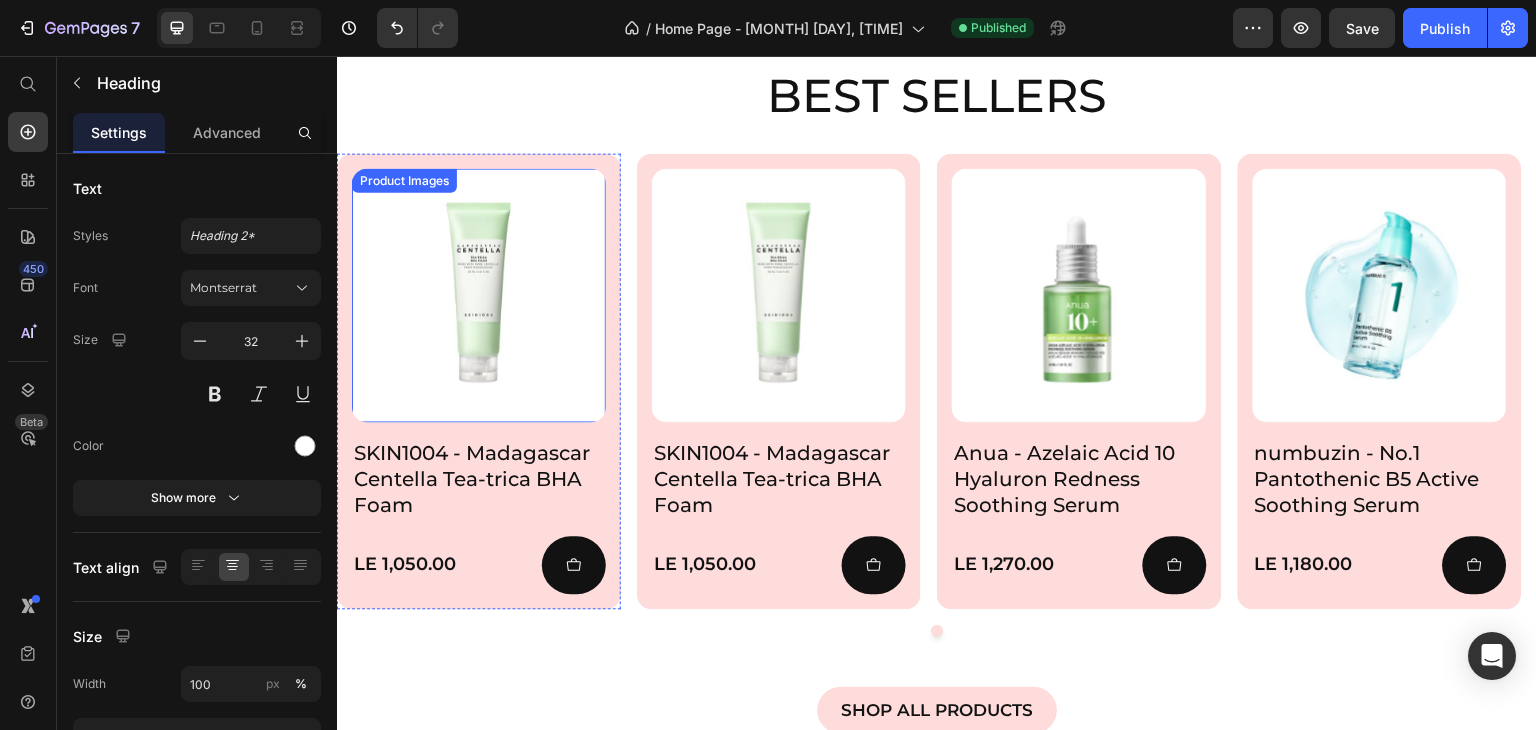 click at bounding box center (479, 295) 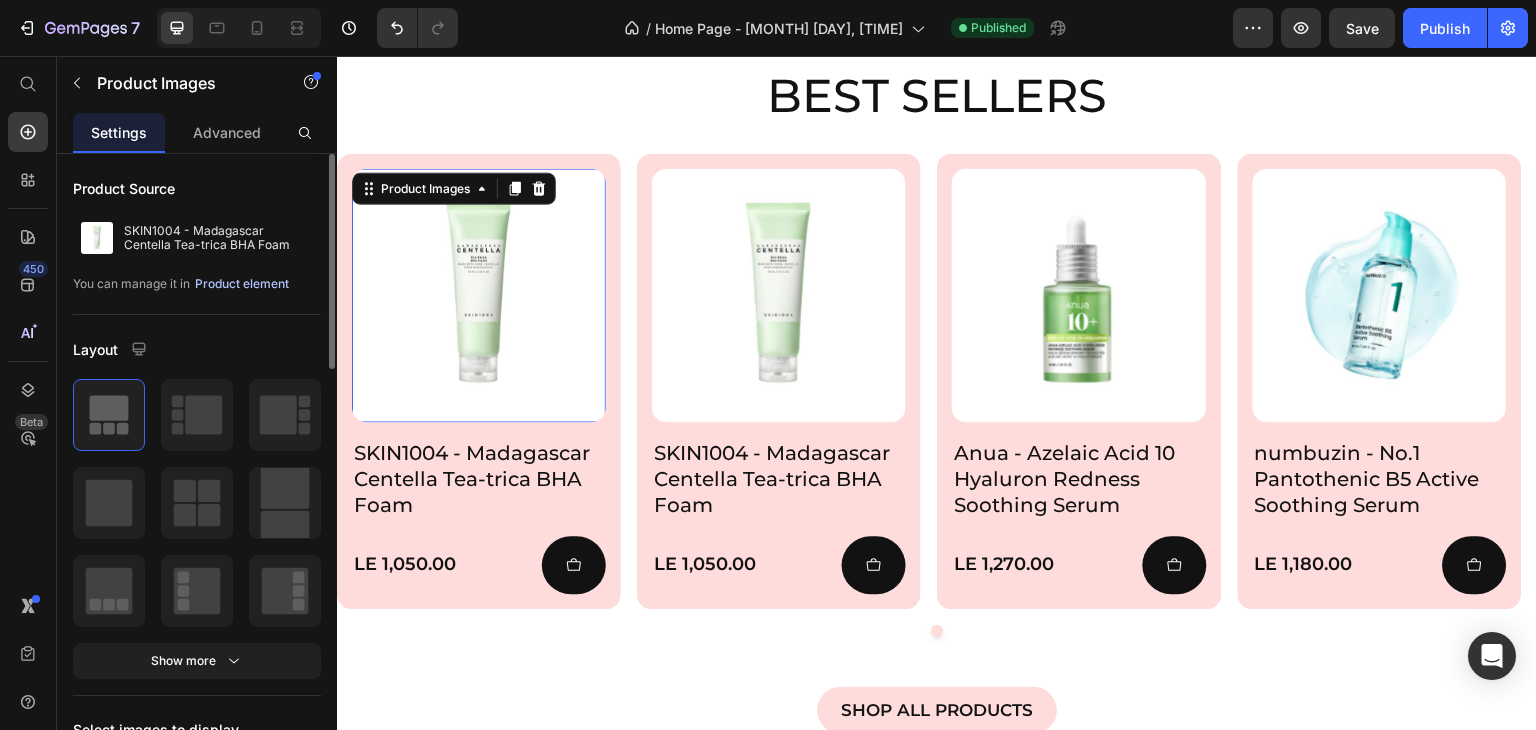 click on "Product element" at bounding box center (242, 284) 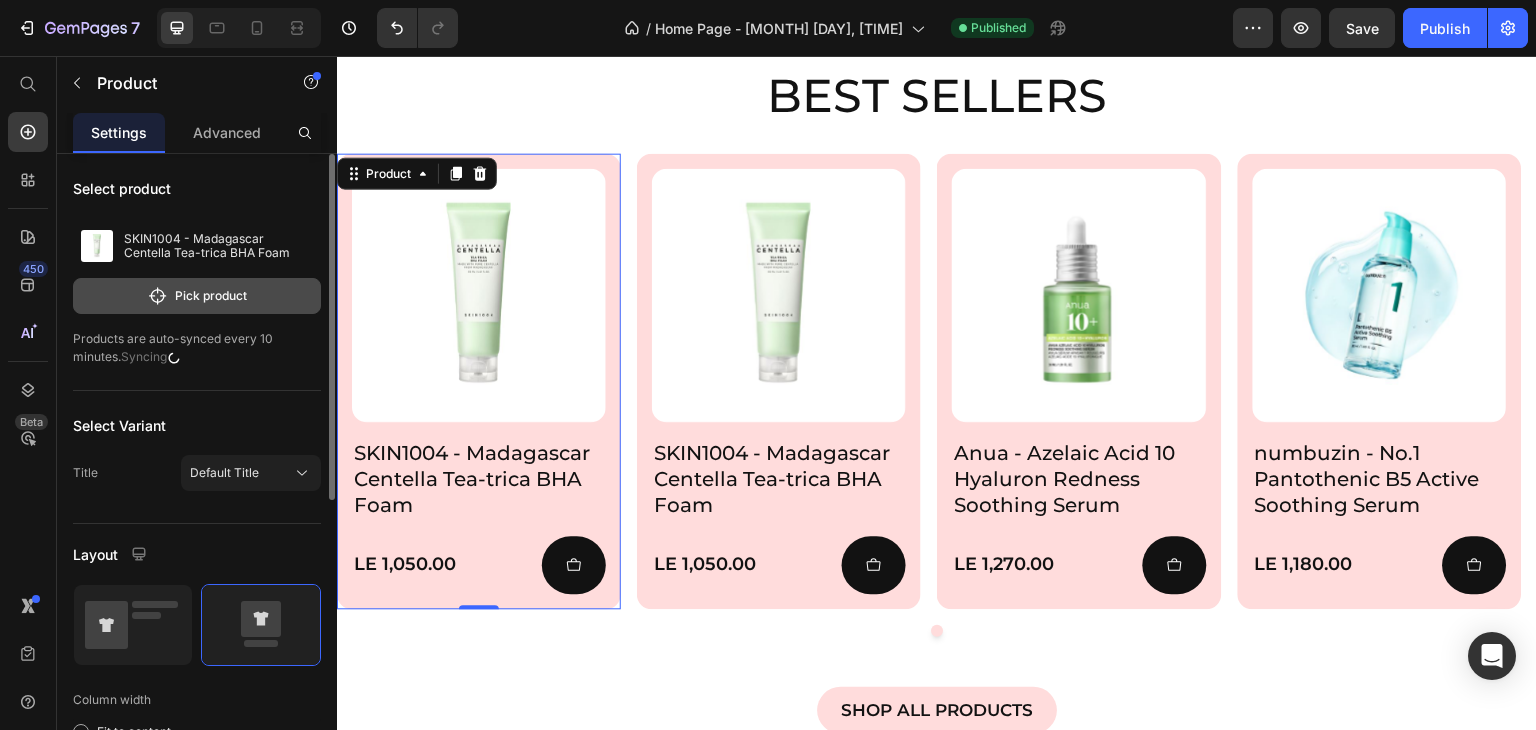 click on "Pick product" at bounding box center [197, 296] 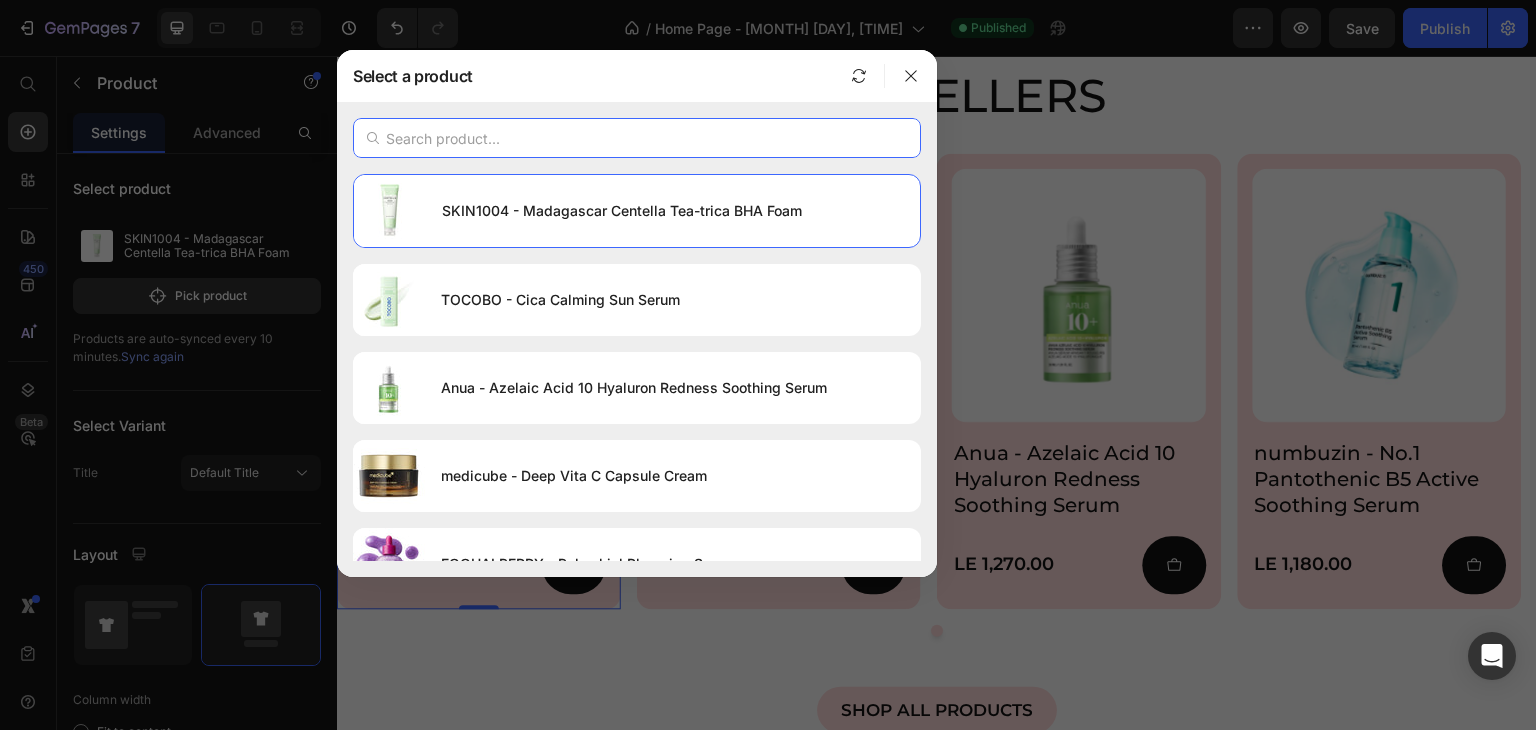 click at bounding box center [637, 138] 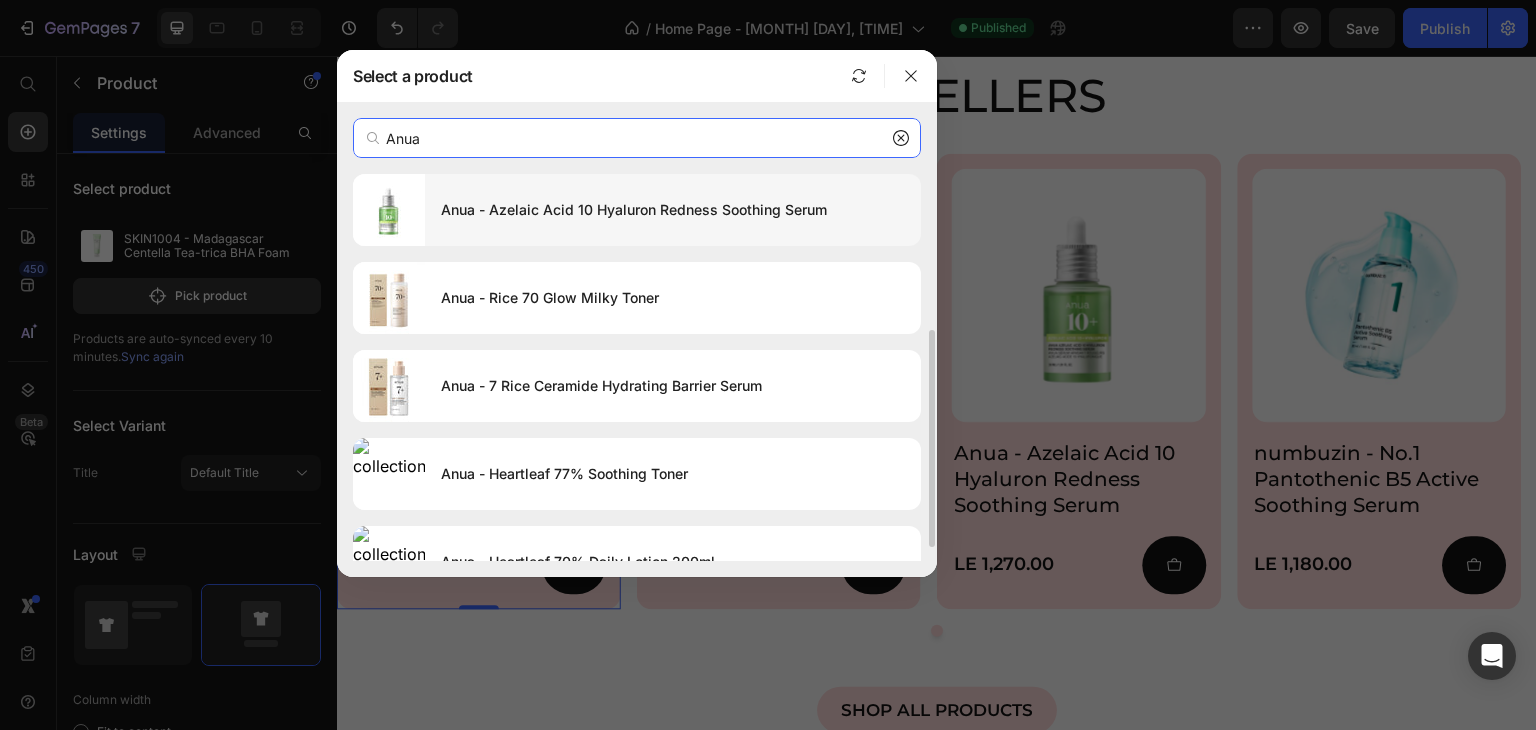 scroll, scrollTop: 200, scrollLeft: 0, axis: vertical 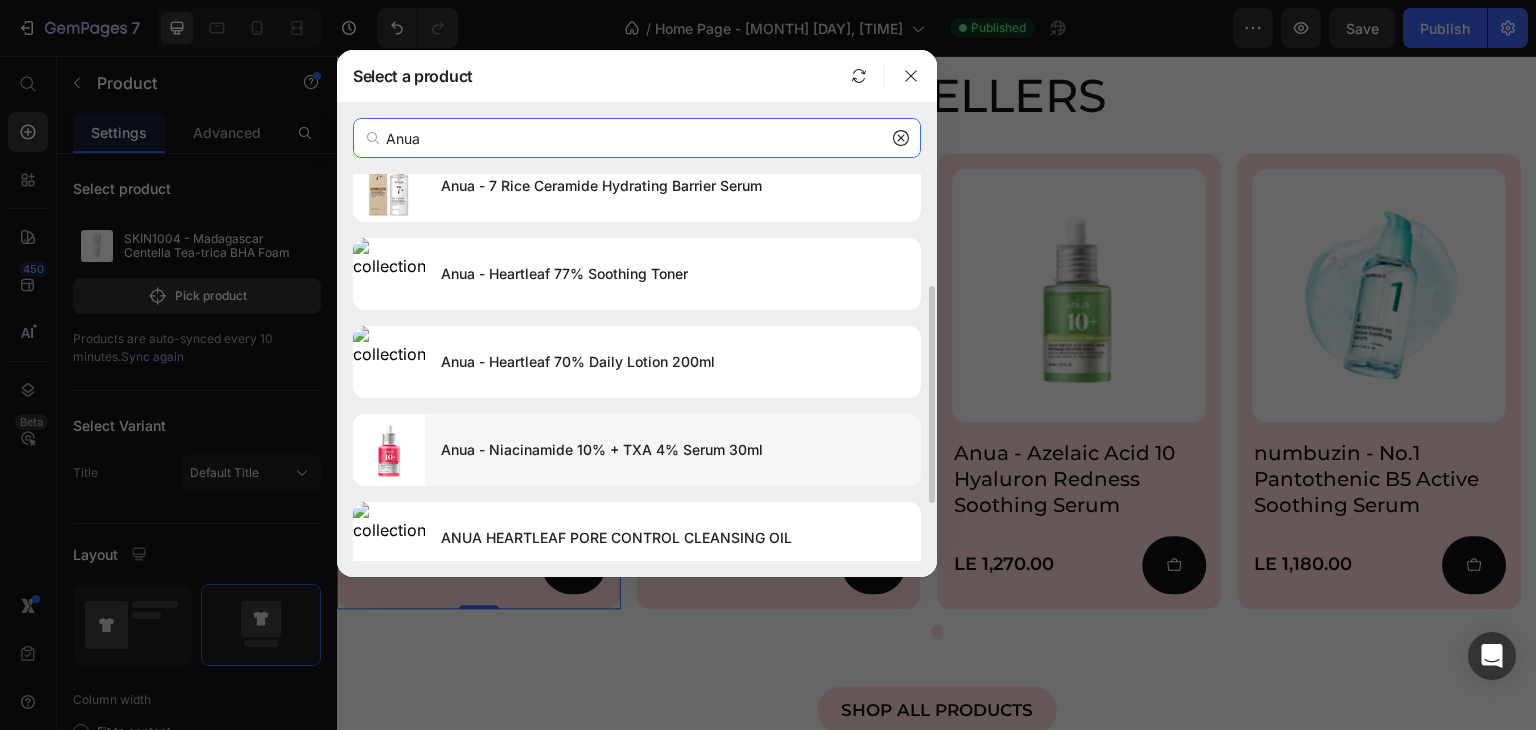 type on "Anua" 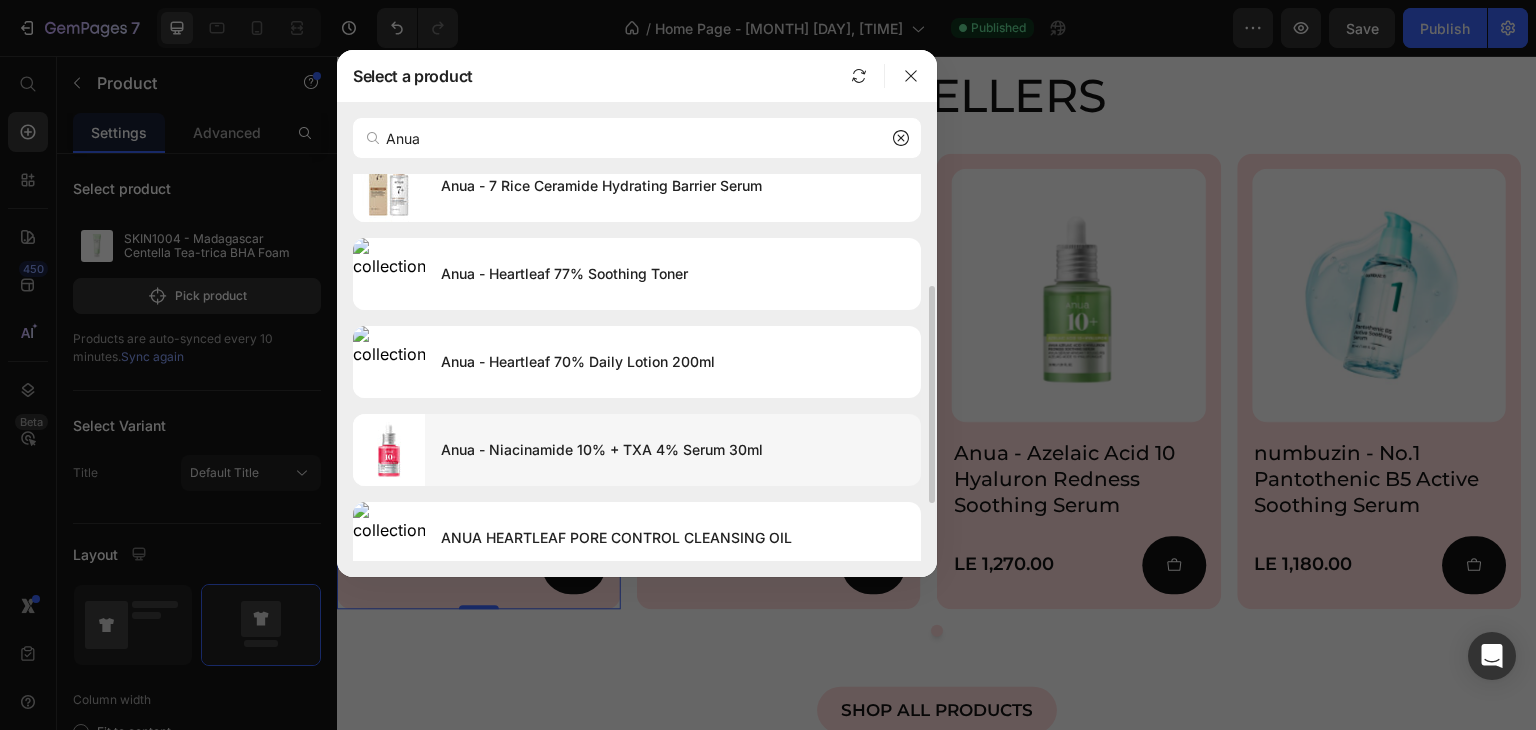 click on "Anua - Niacinamide 10% + TXA 4% Serum 30ml" at bounding box center (673, 450) 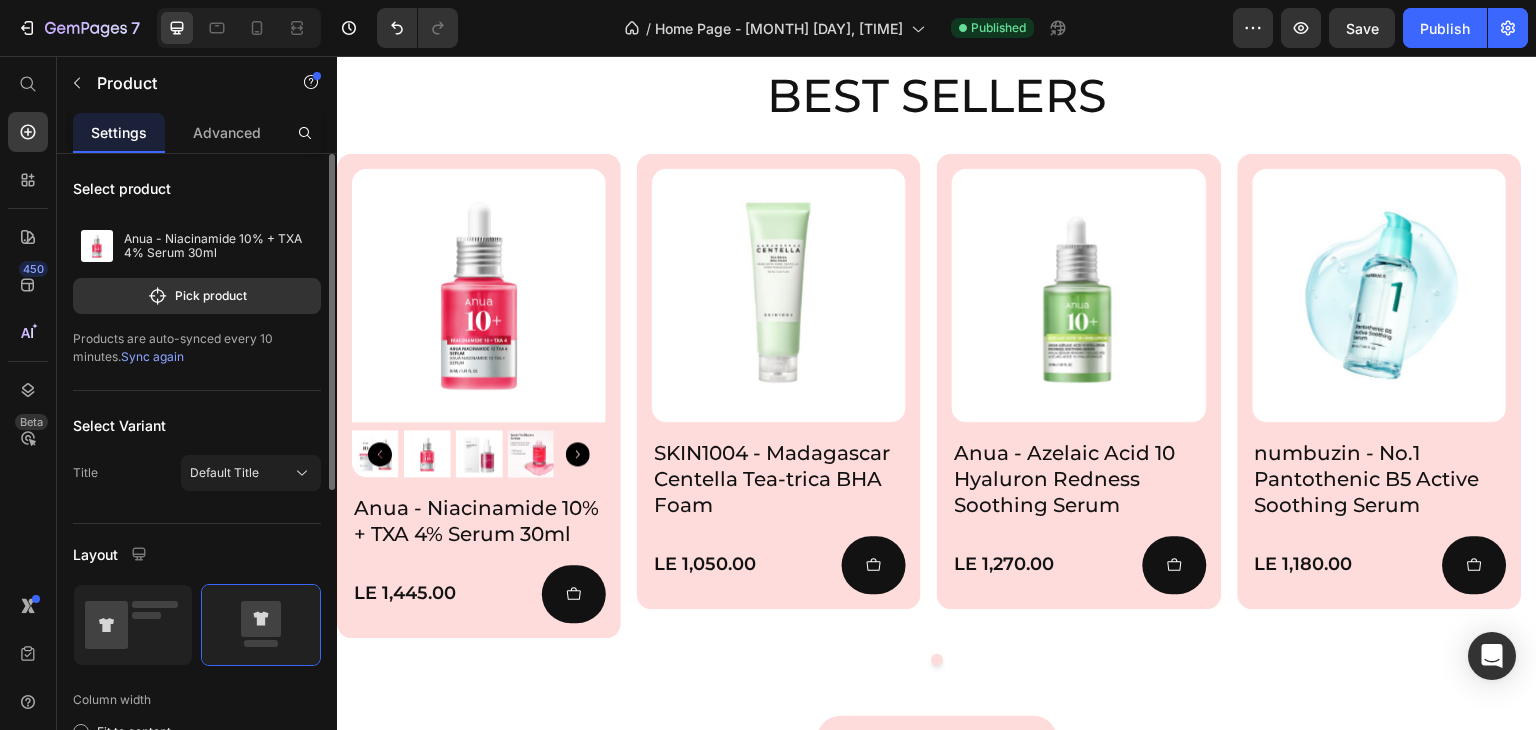 scroll, scrollTop: 100, scrollLeft: 0, axis: vertical 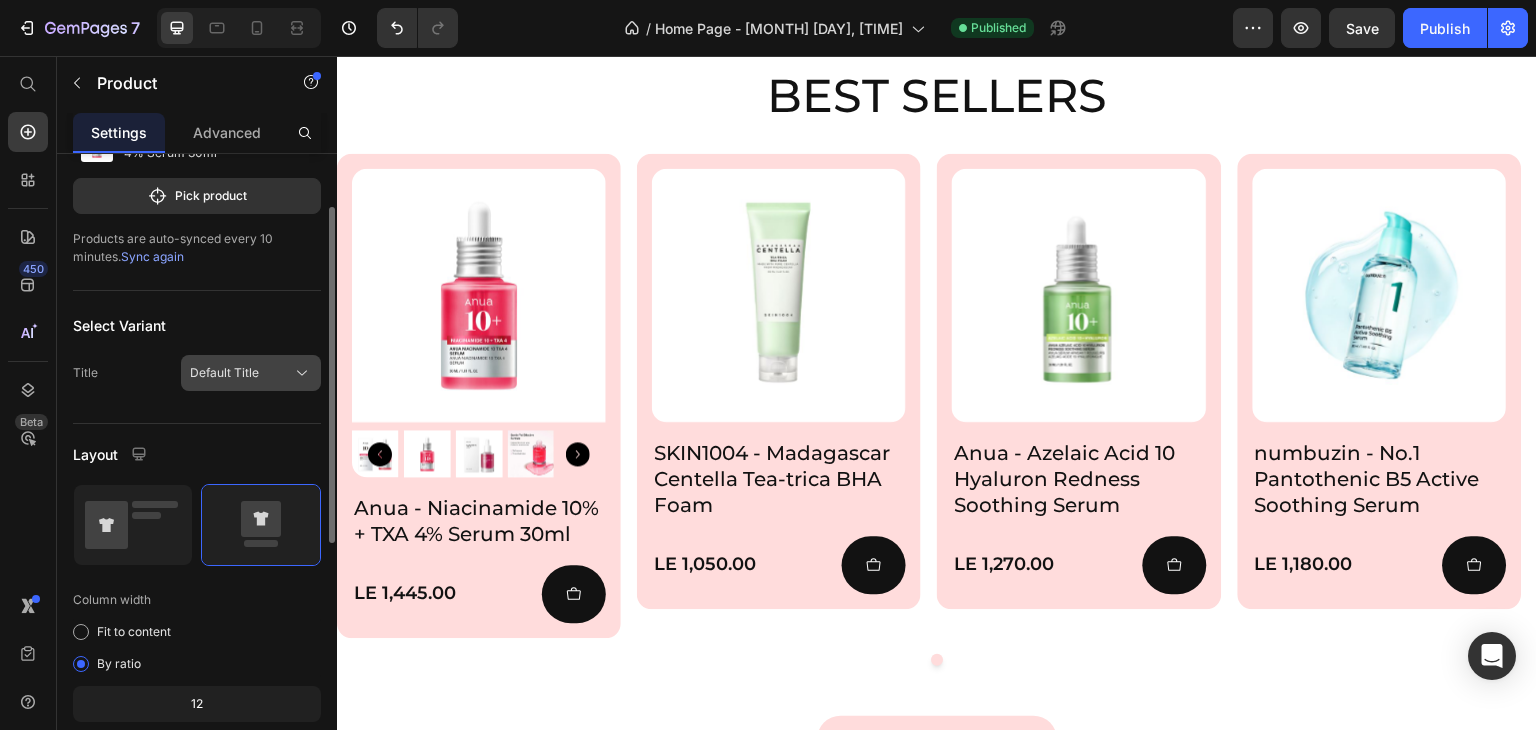 click on "Default Title" at bounding box center [224, 373] 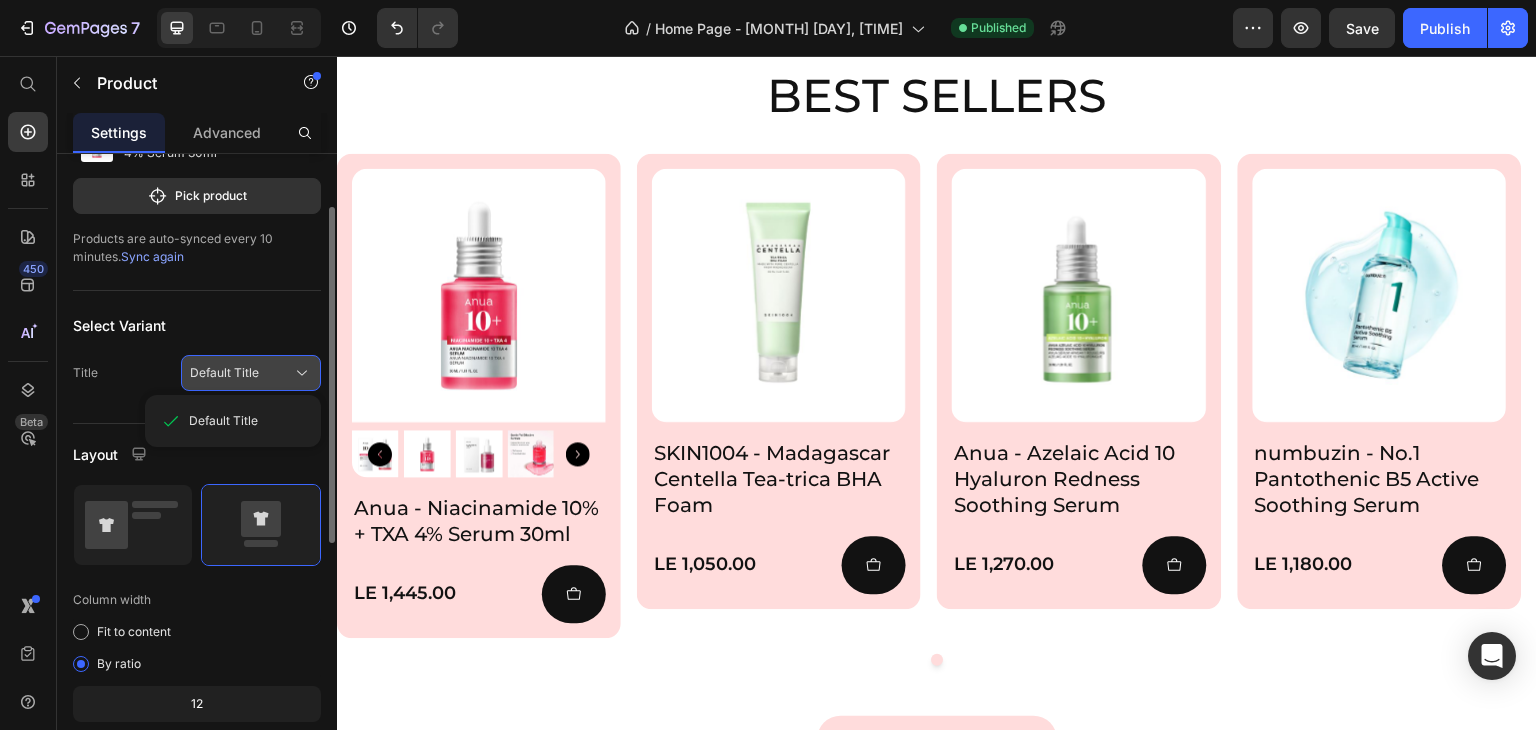 click on "Default Title" at bounding box center [224, 373] 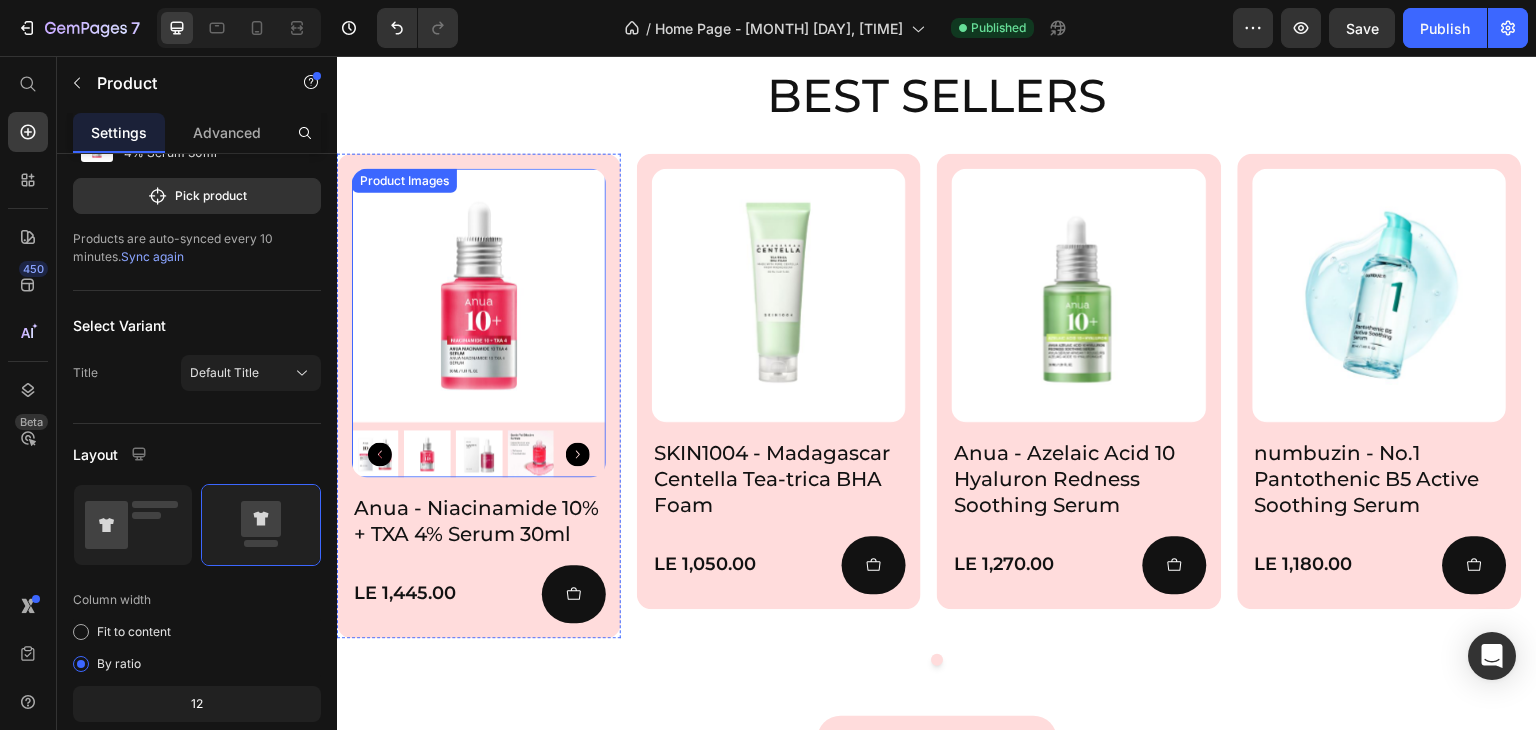 click at bounding box center (479, 295) 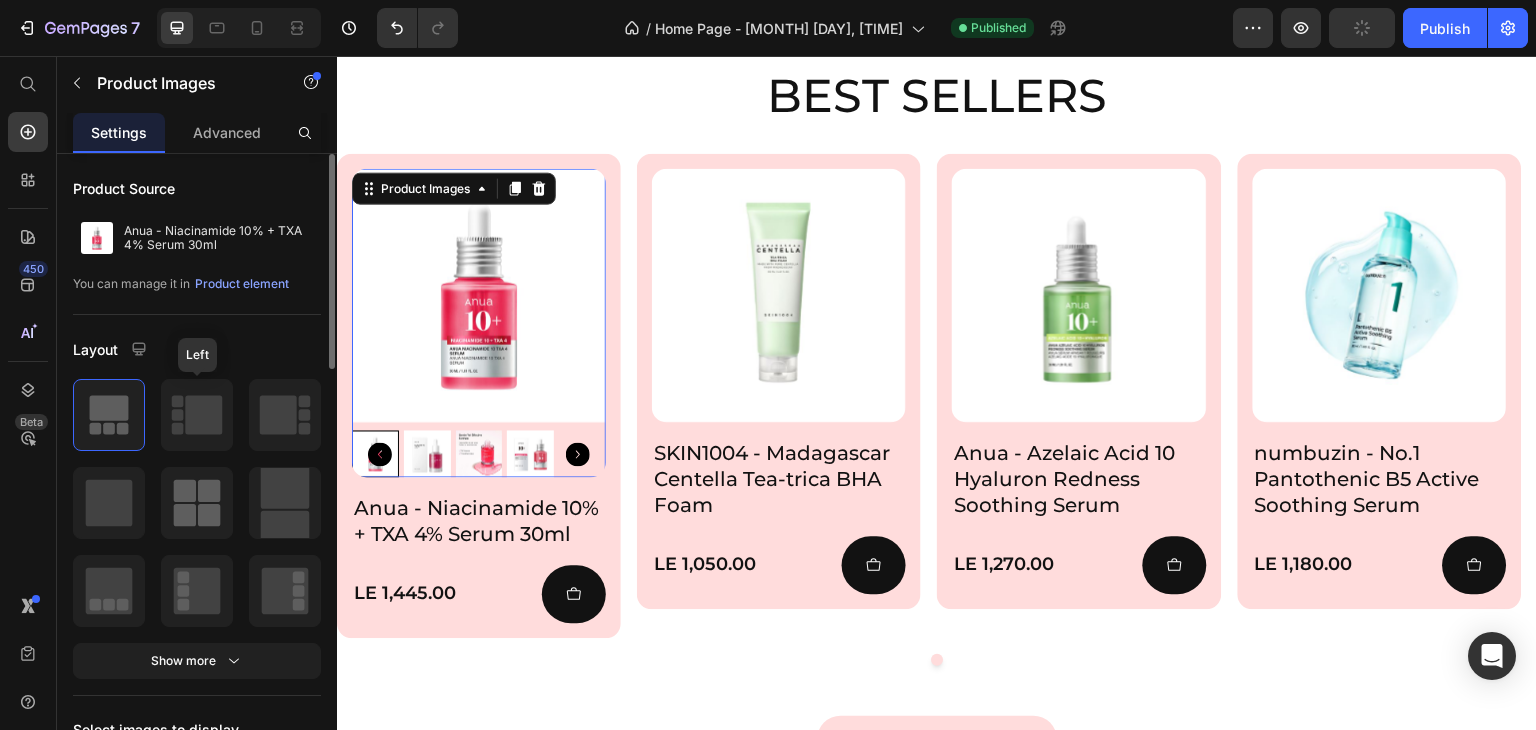 scroll, scrollTop: 100, scrollLeft: 0, axis: vertical 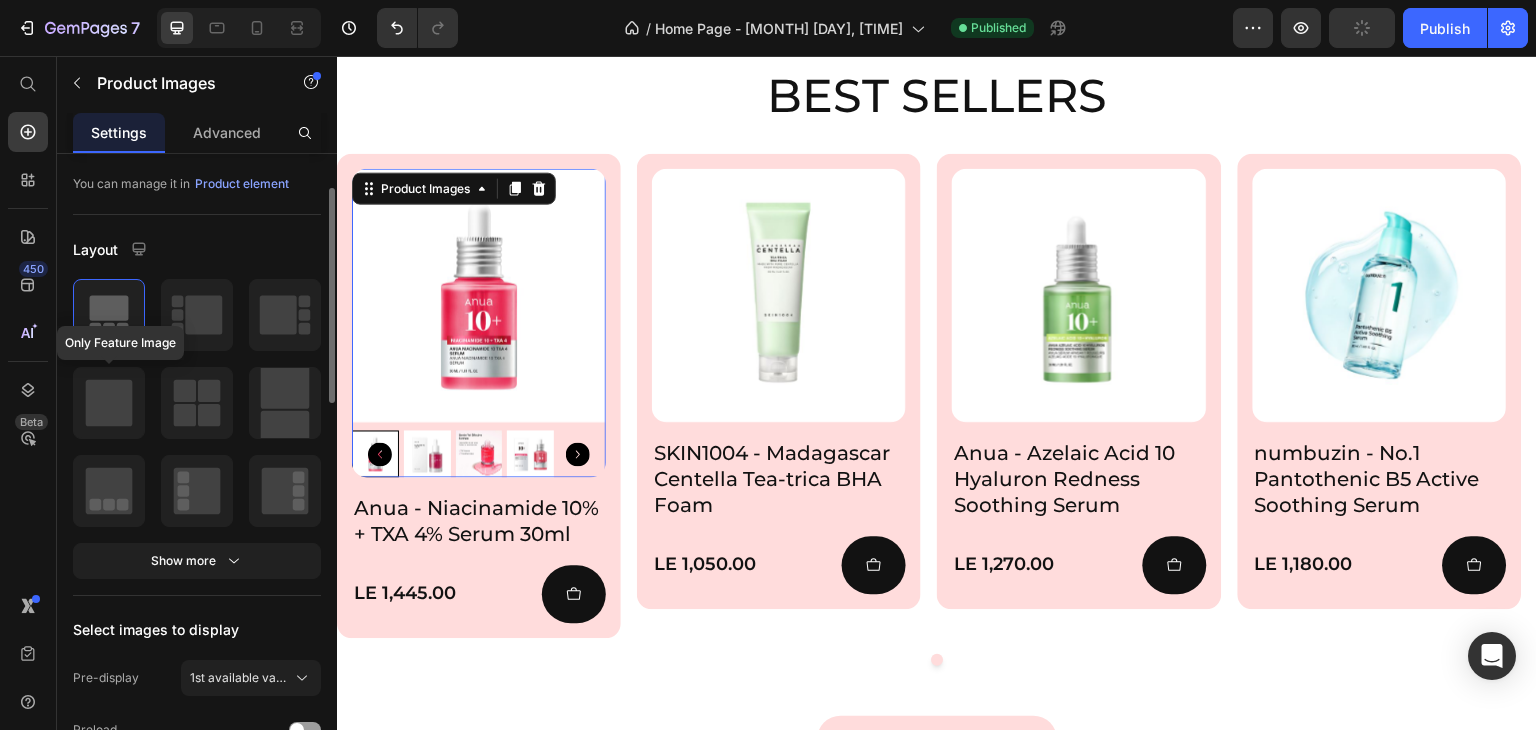 click 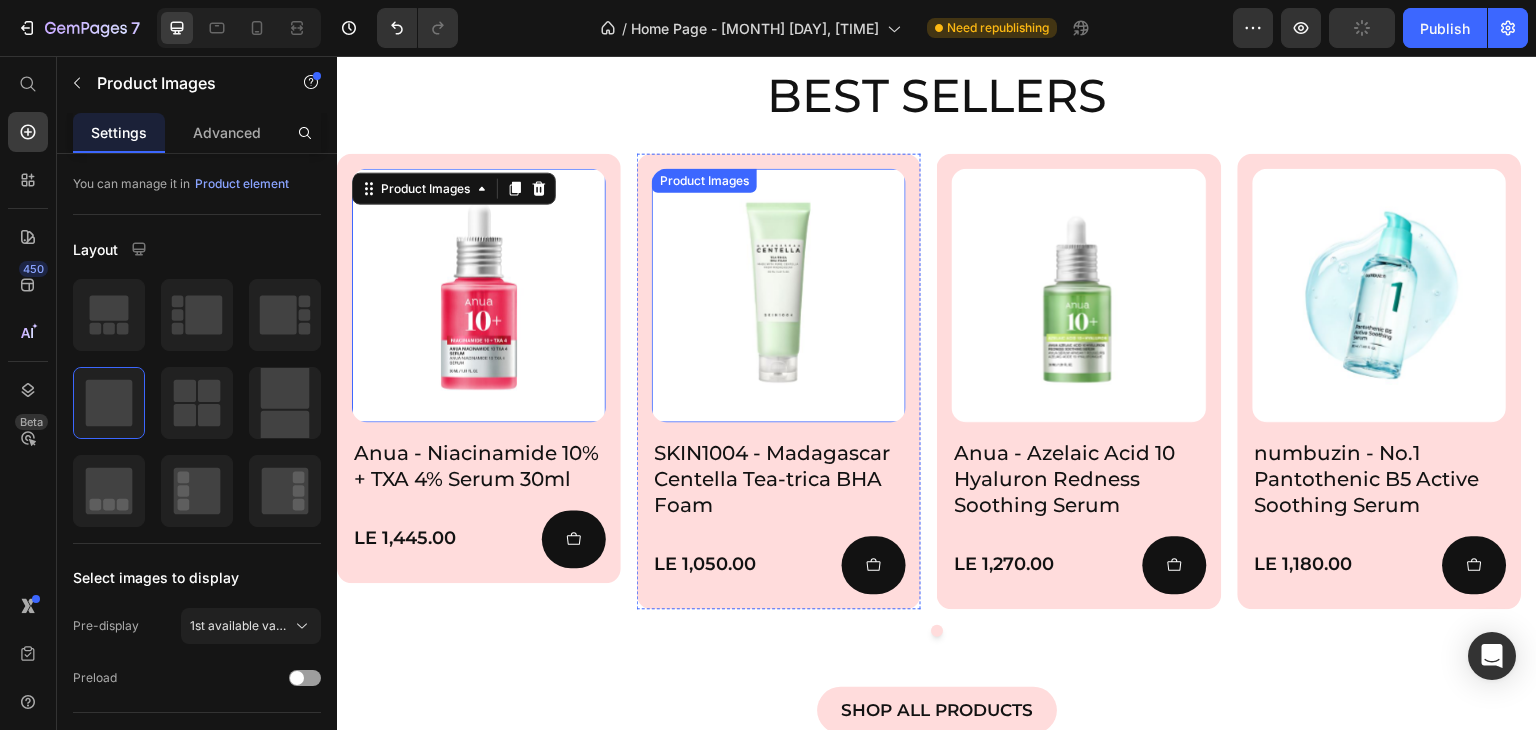 click at bounding box center [779, 295] 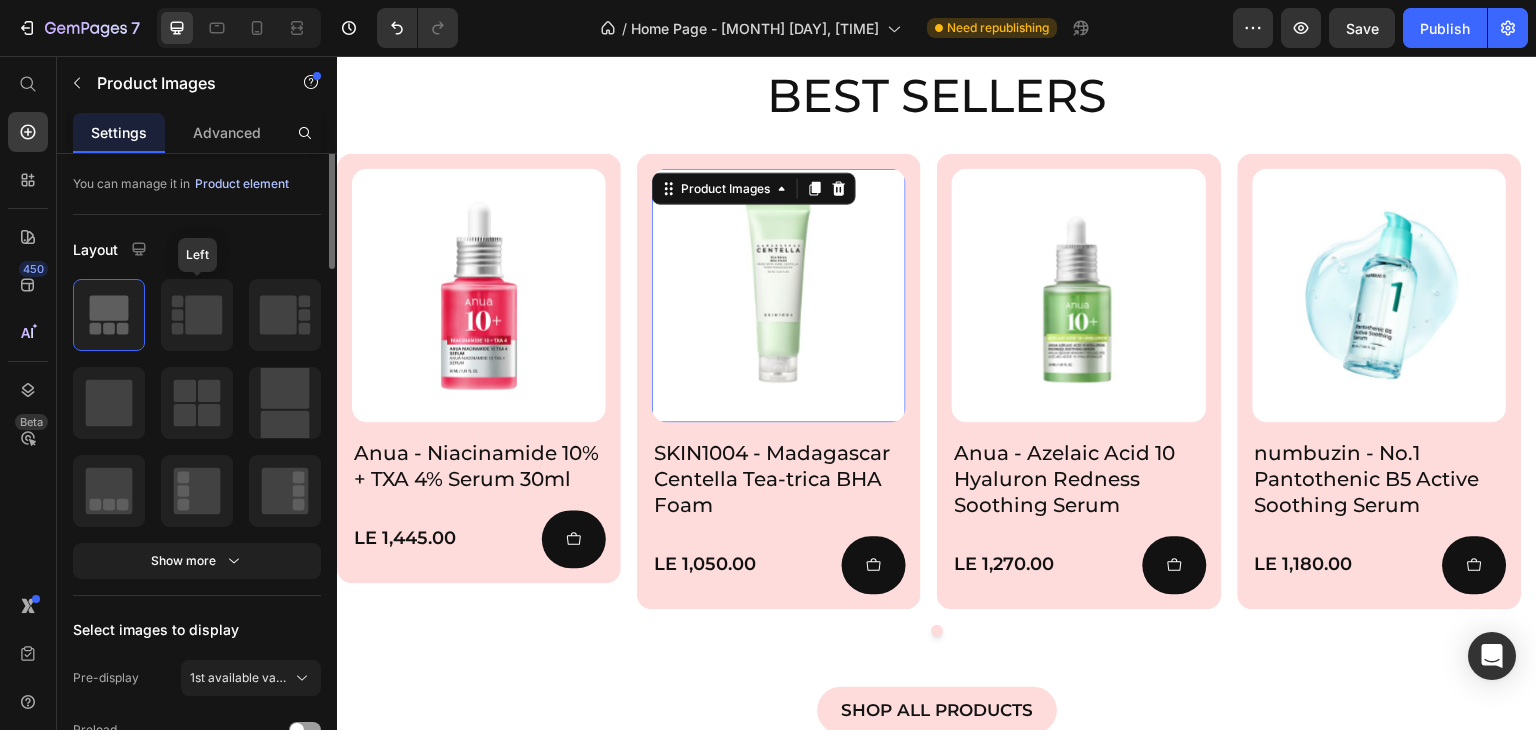 scroll, scrollTop: 0, scrollLeft: 0, axis: both 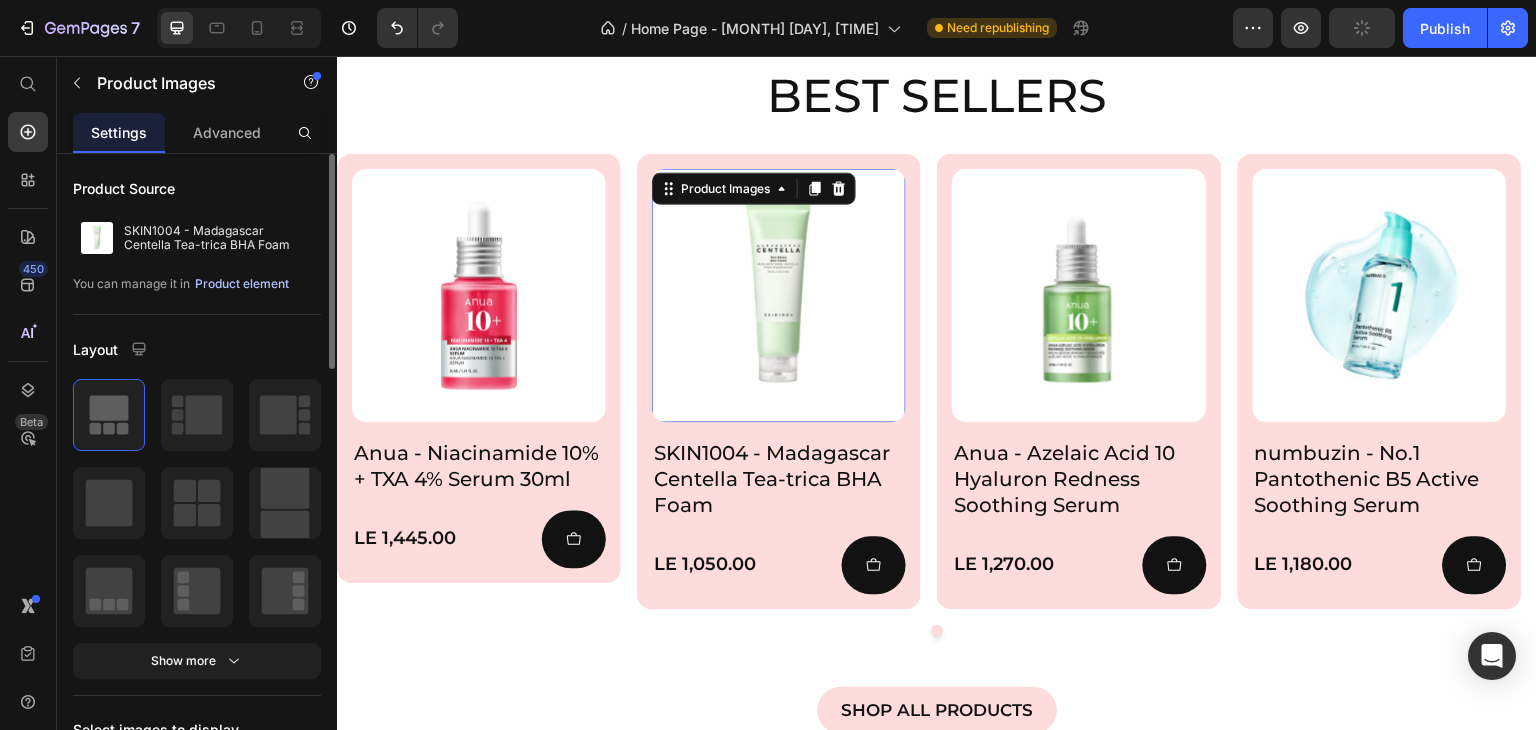 click on "Product element" at bounding box center [242, 284] 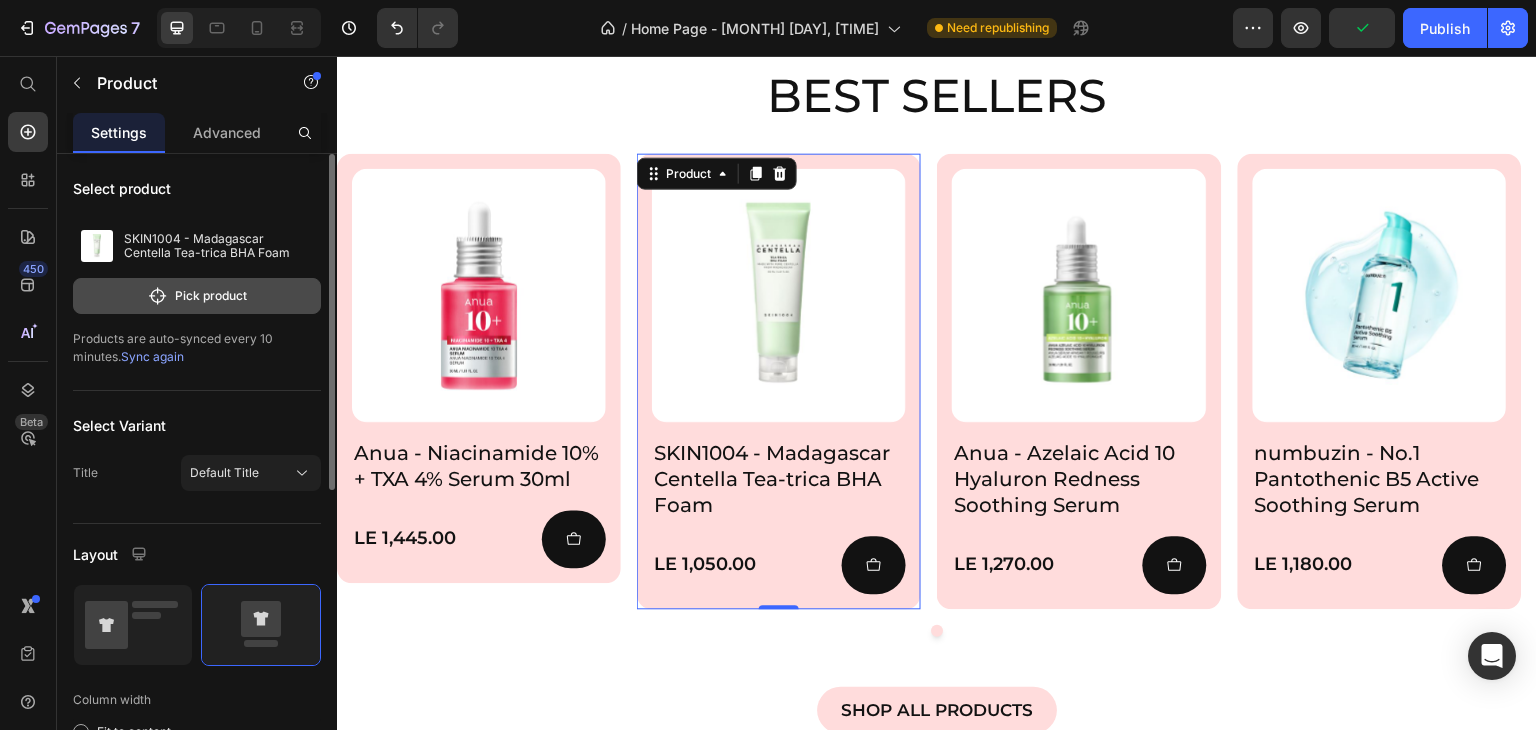 click on "Pick product" at bounding box center (197, 296) 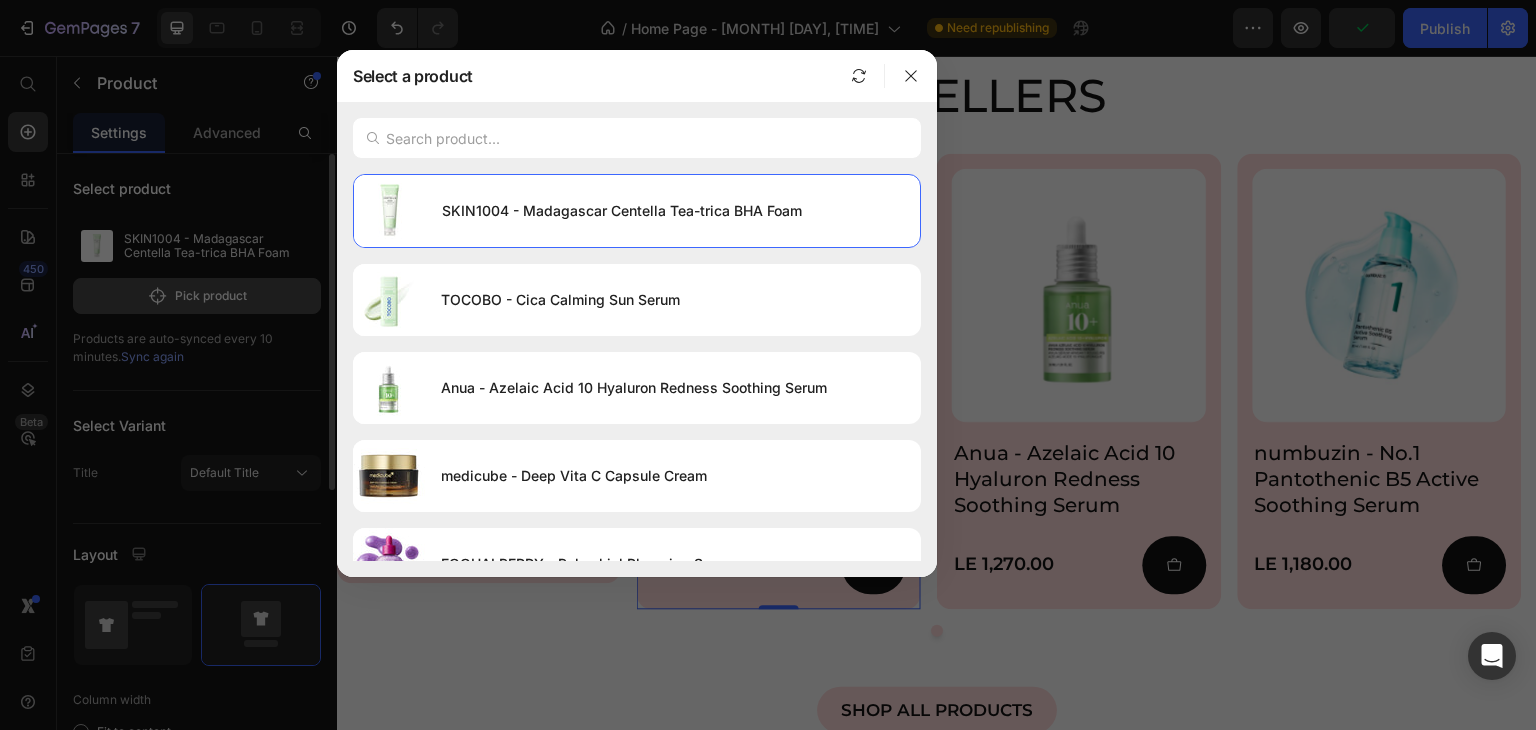 type 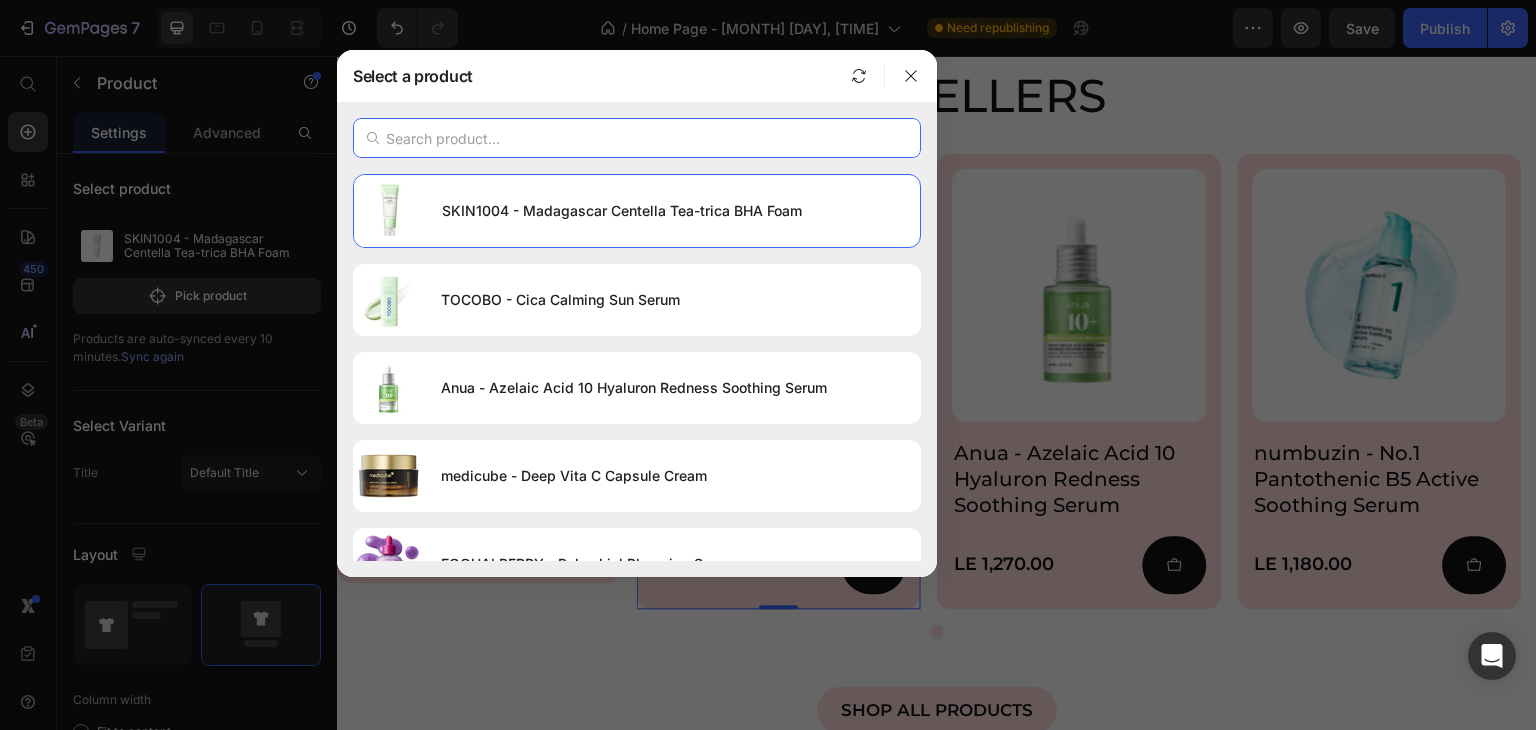 click at bounding box center (637, 138) 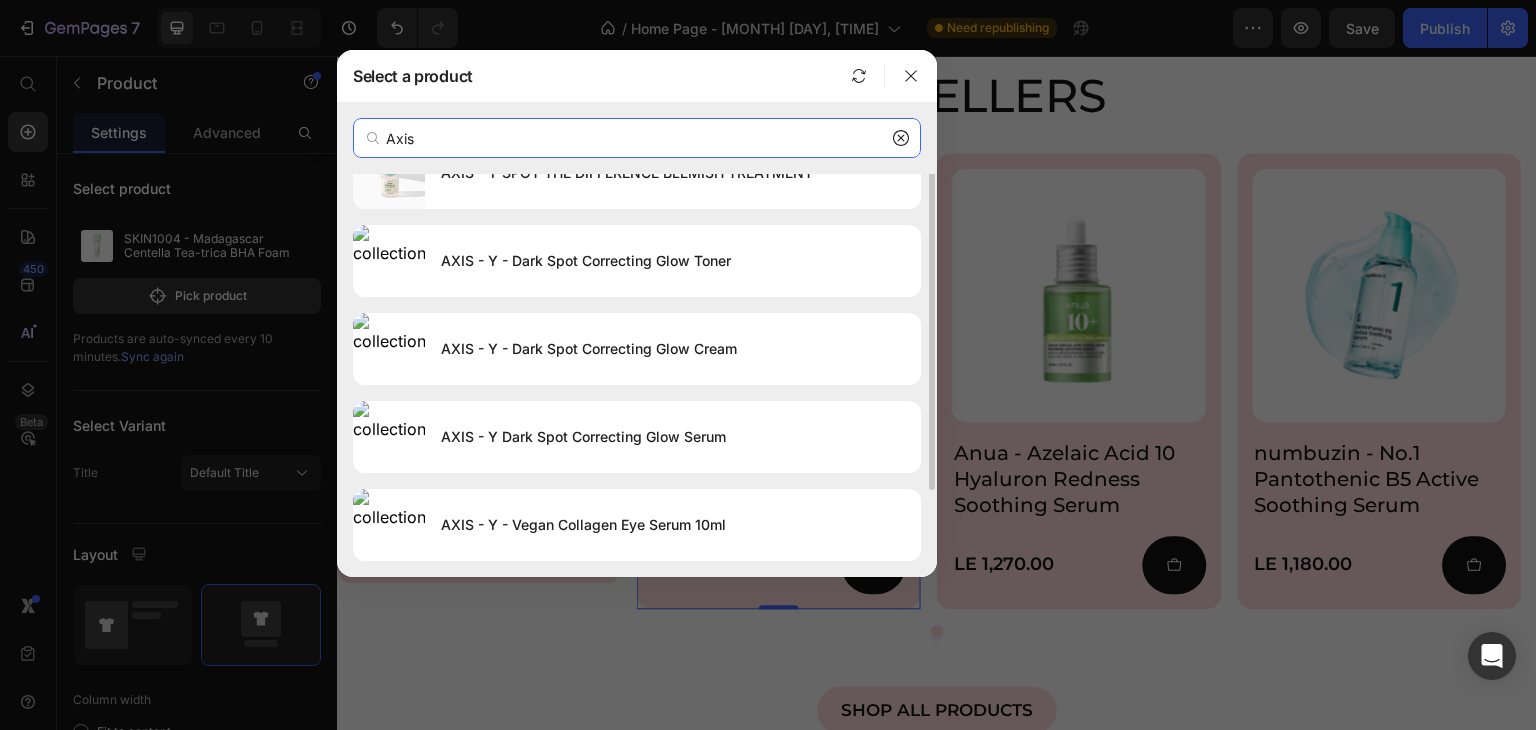 scroll, scrollTop: 0, scrollLeft: 0, axis: both 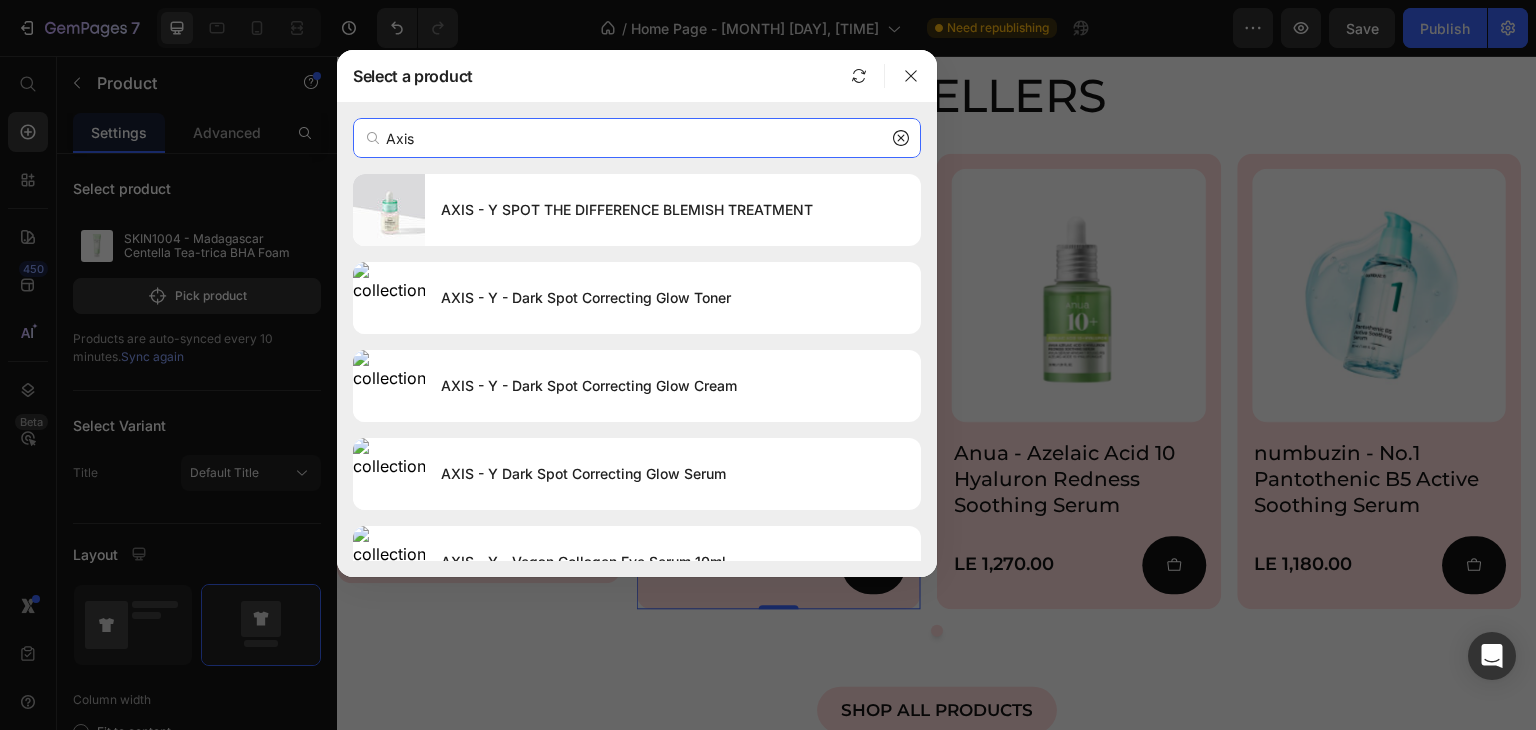 type on "Axis" 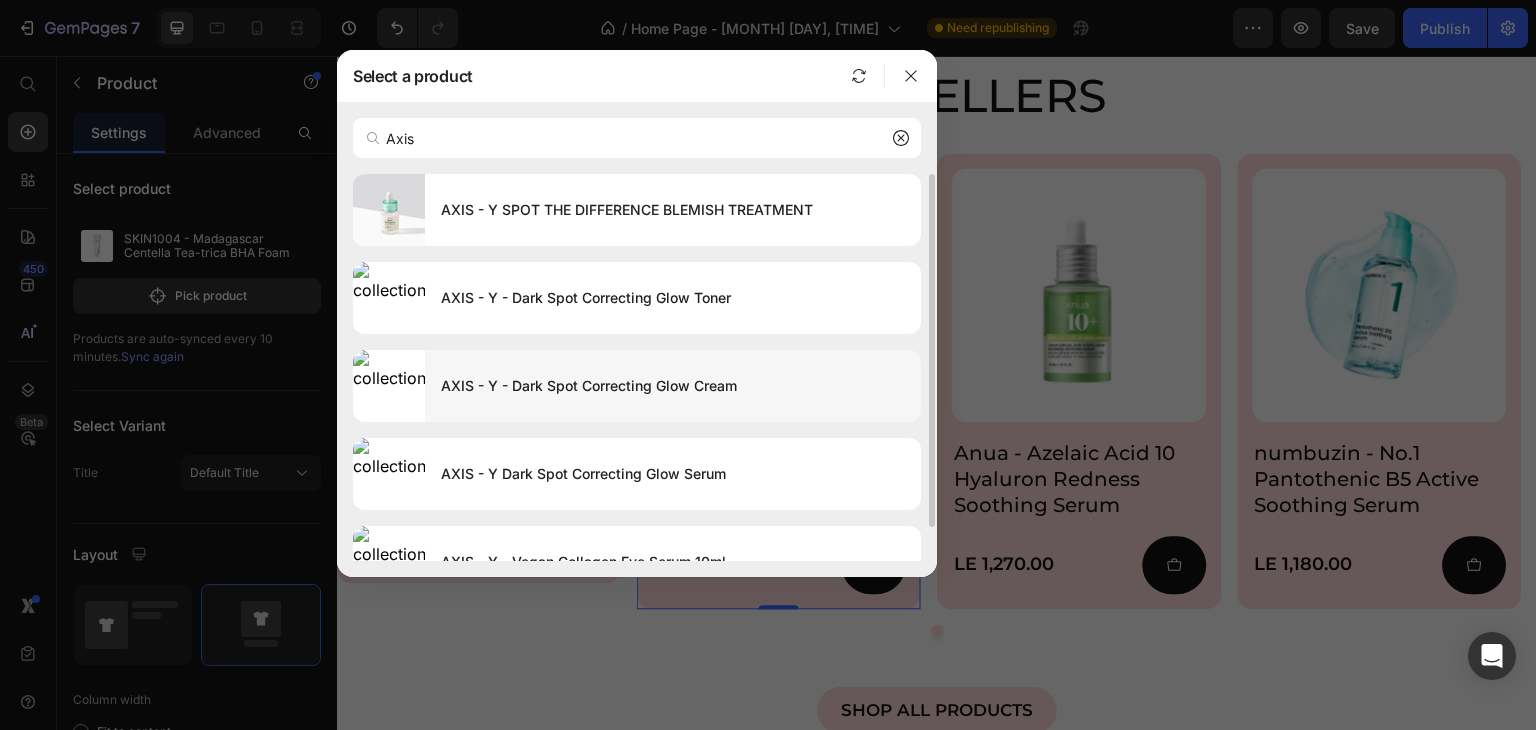click on "AXIS - Y - Dark Spot Correcting Glow Cream" at bounding box center (673, 386) 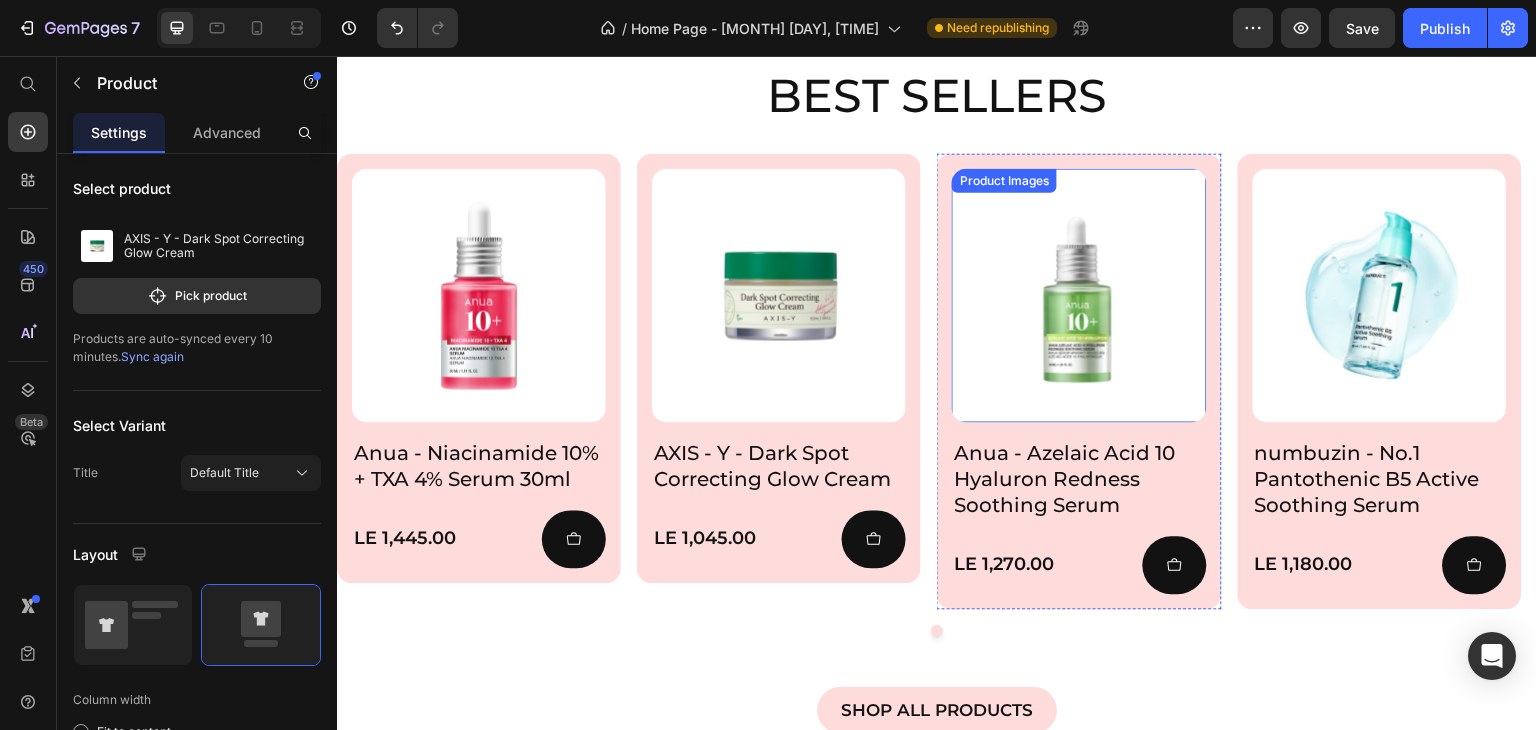 click at bounding box center (1079, 295) 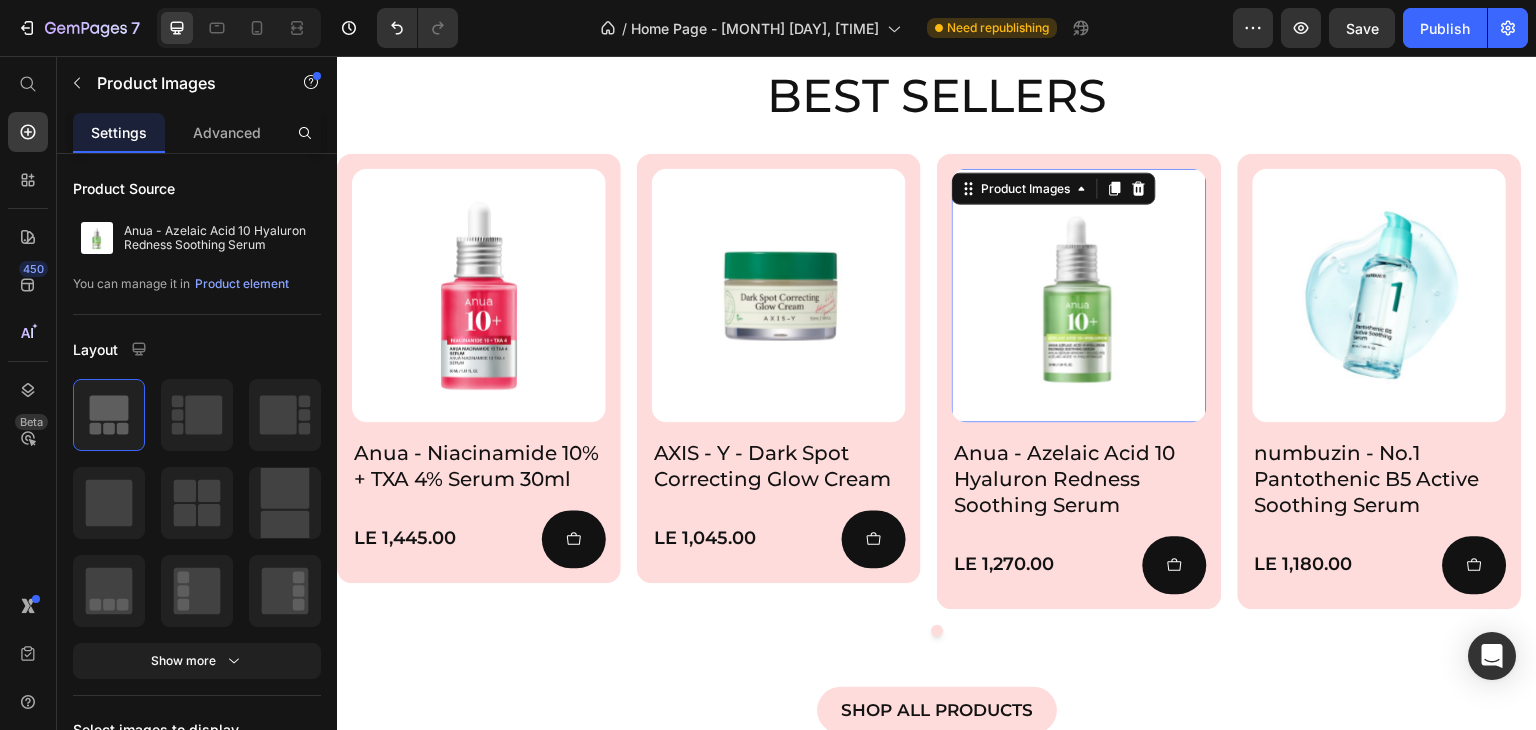 click at bounding box center [1079, 295] 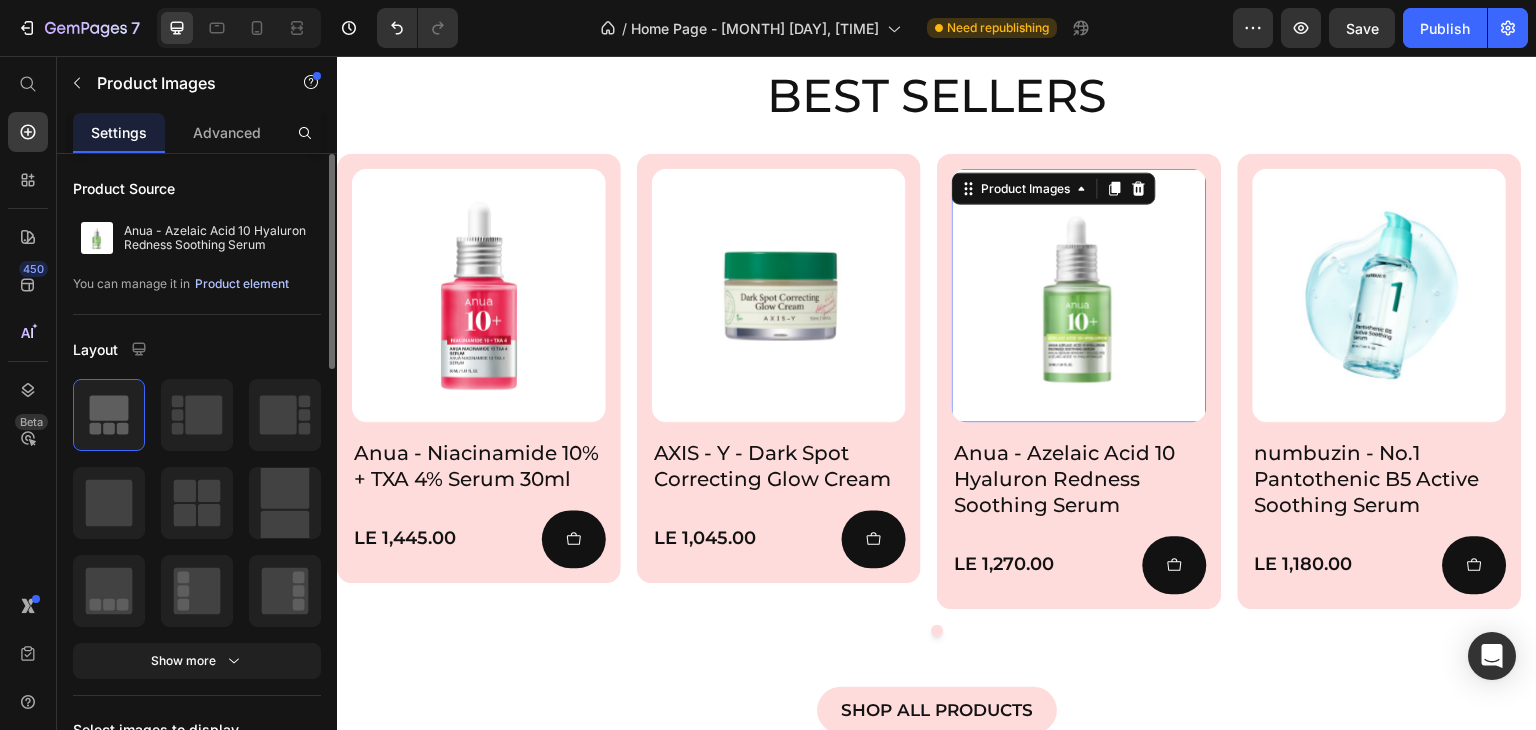 click on "Product element" at bounding box center [242, 284] 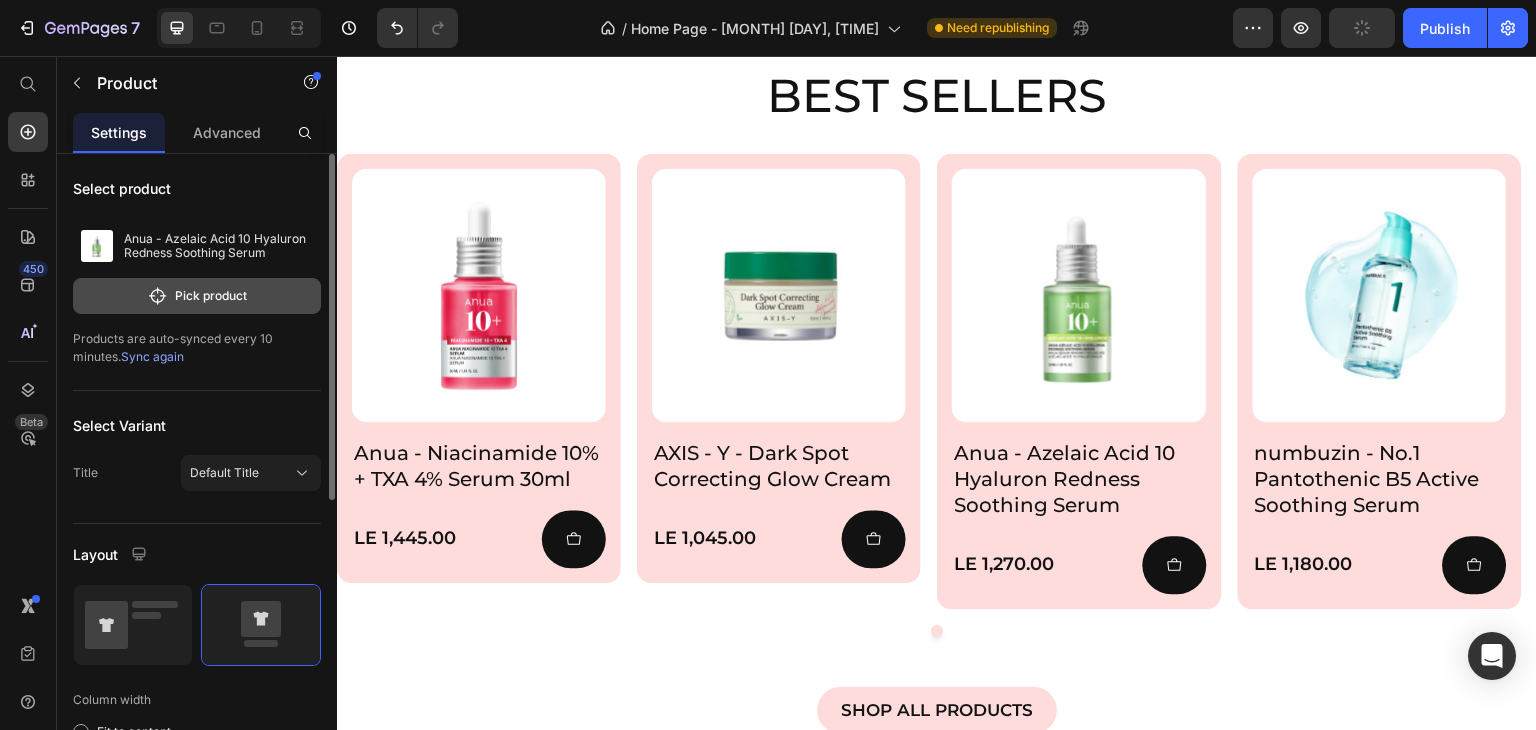 click on "Pick product" at bounding box center (197, 296) 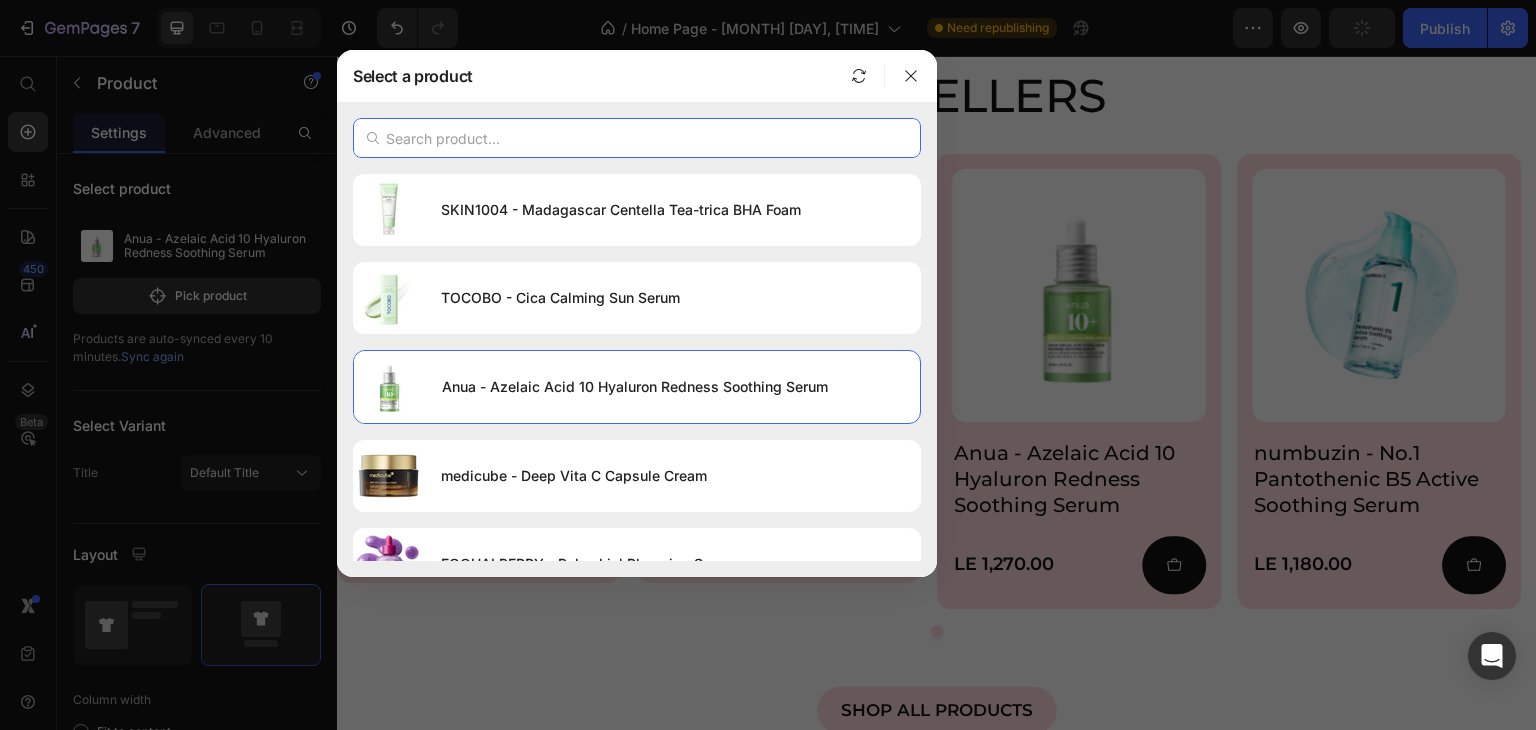 click at bounding box center [637, 138] 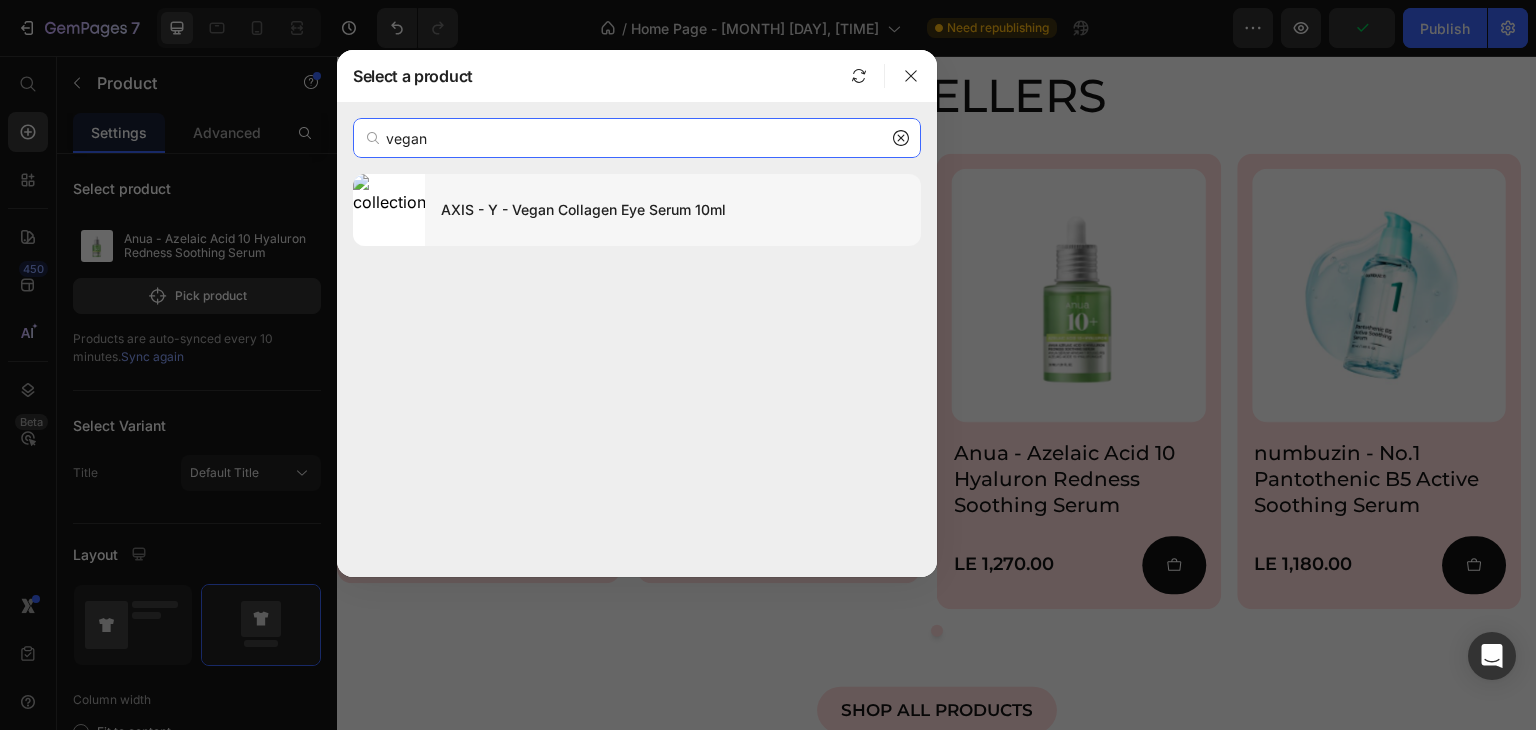 type on "vegan" 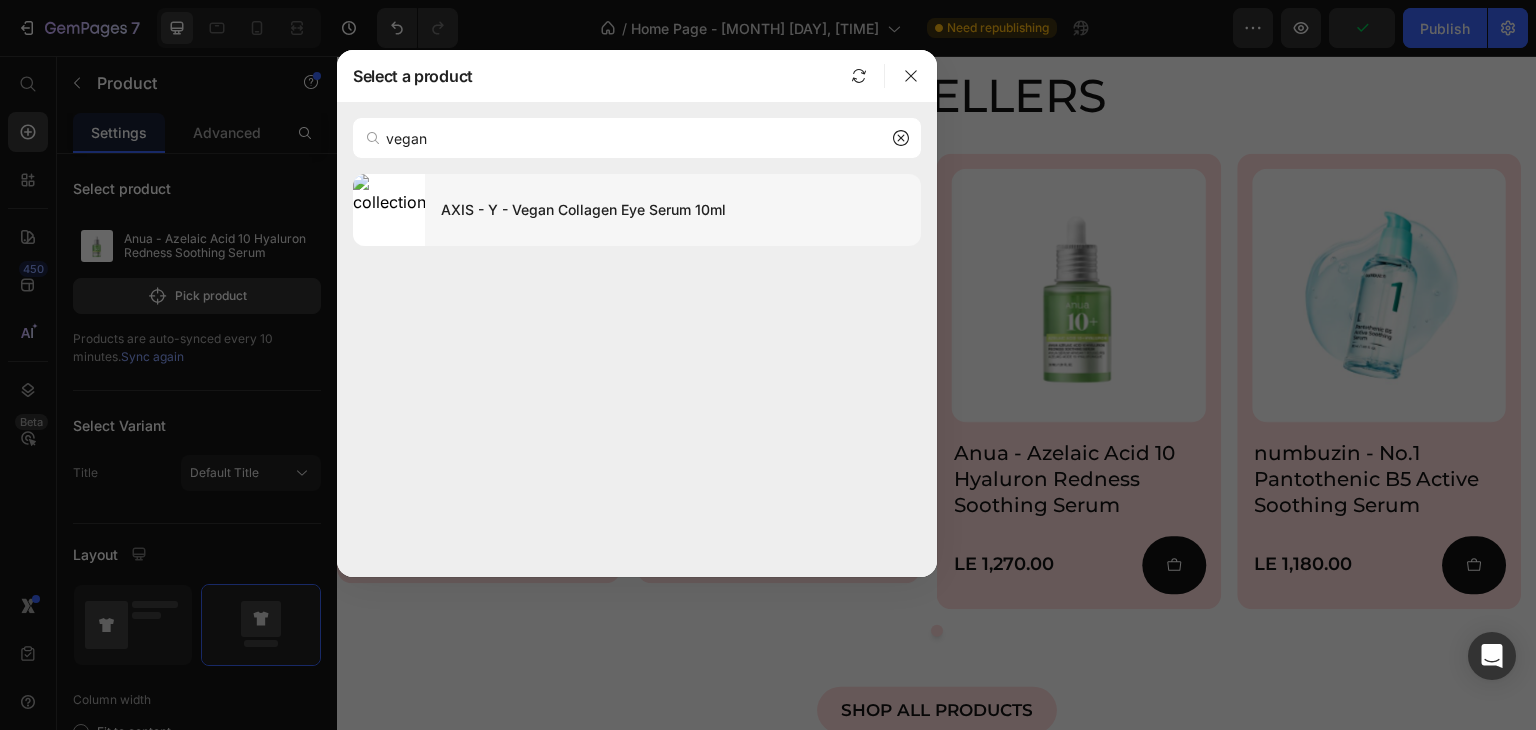 click on "AXIS - Y - Vegan Collagen Eye Serum 10ml" at bounding box center [673, 210] 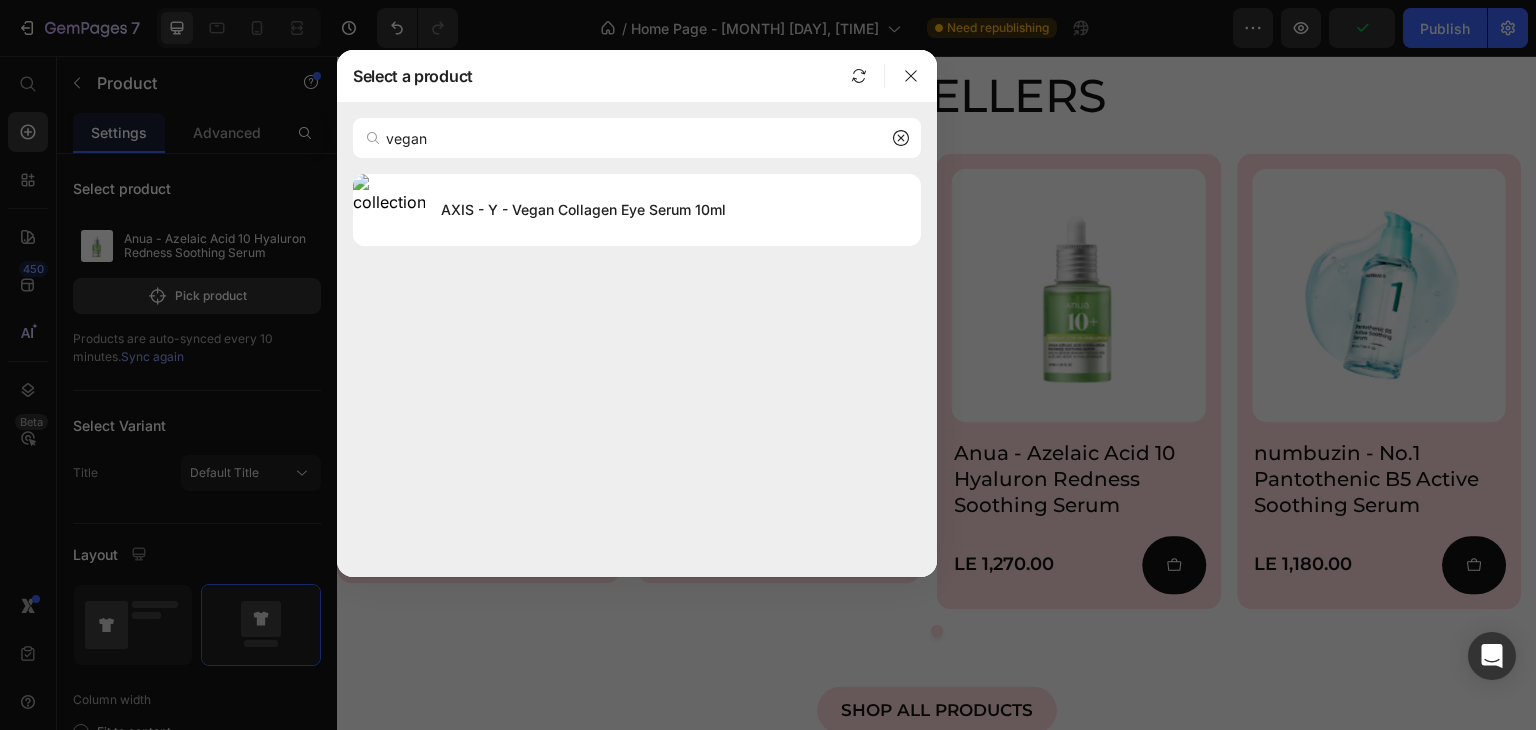 type 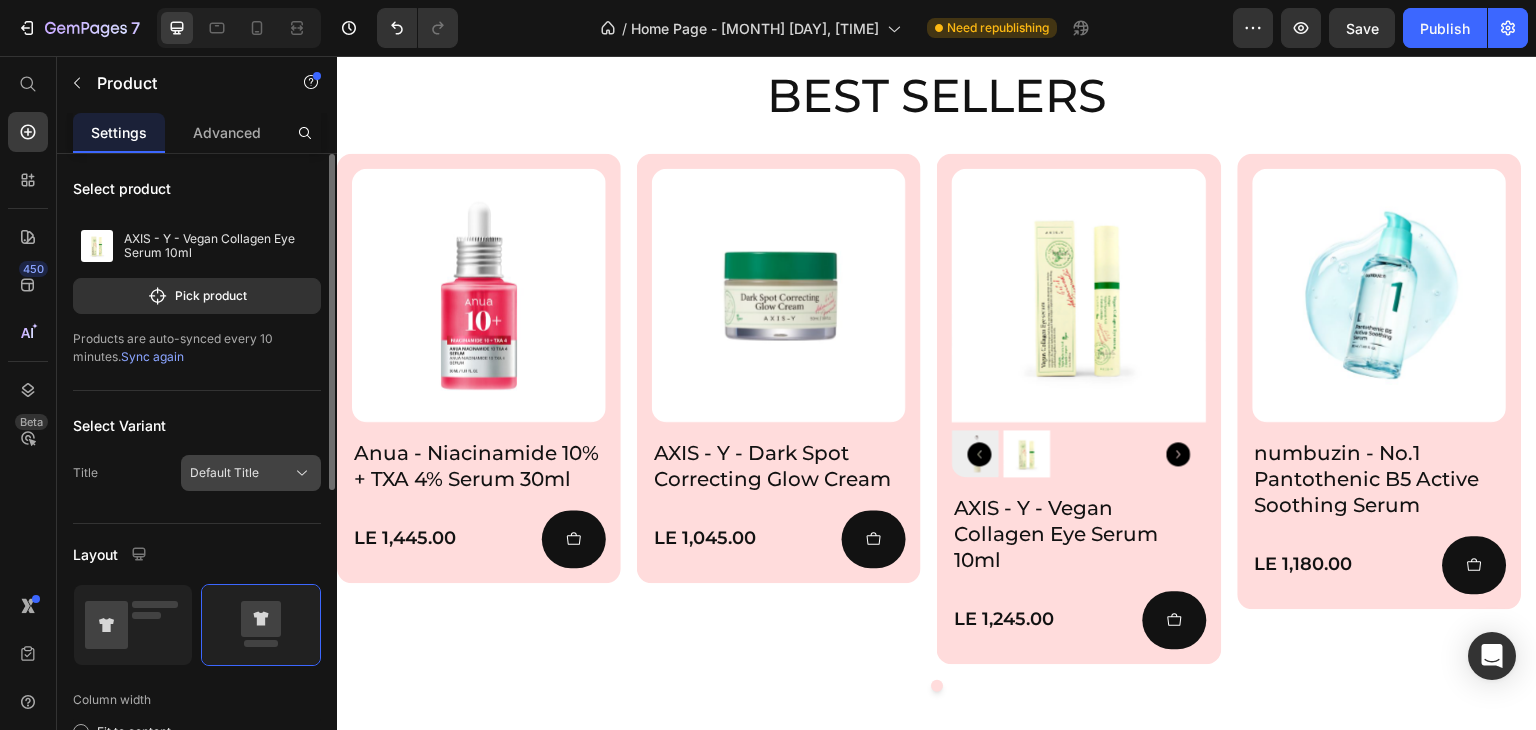 click on "Default Title" at bounding box center (224, 473) 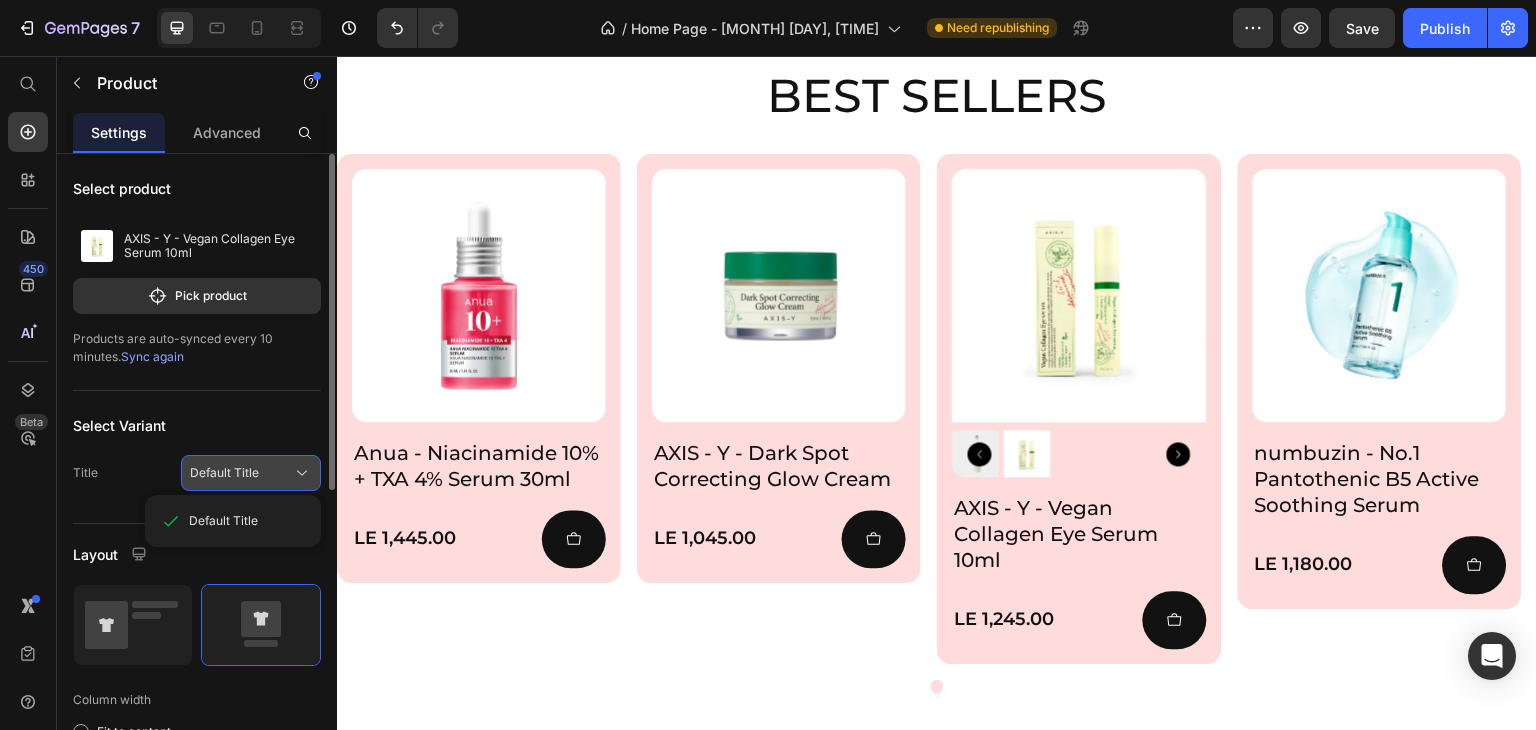click on "Default Title" 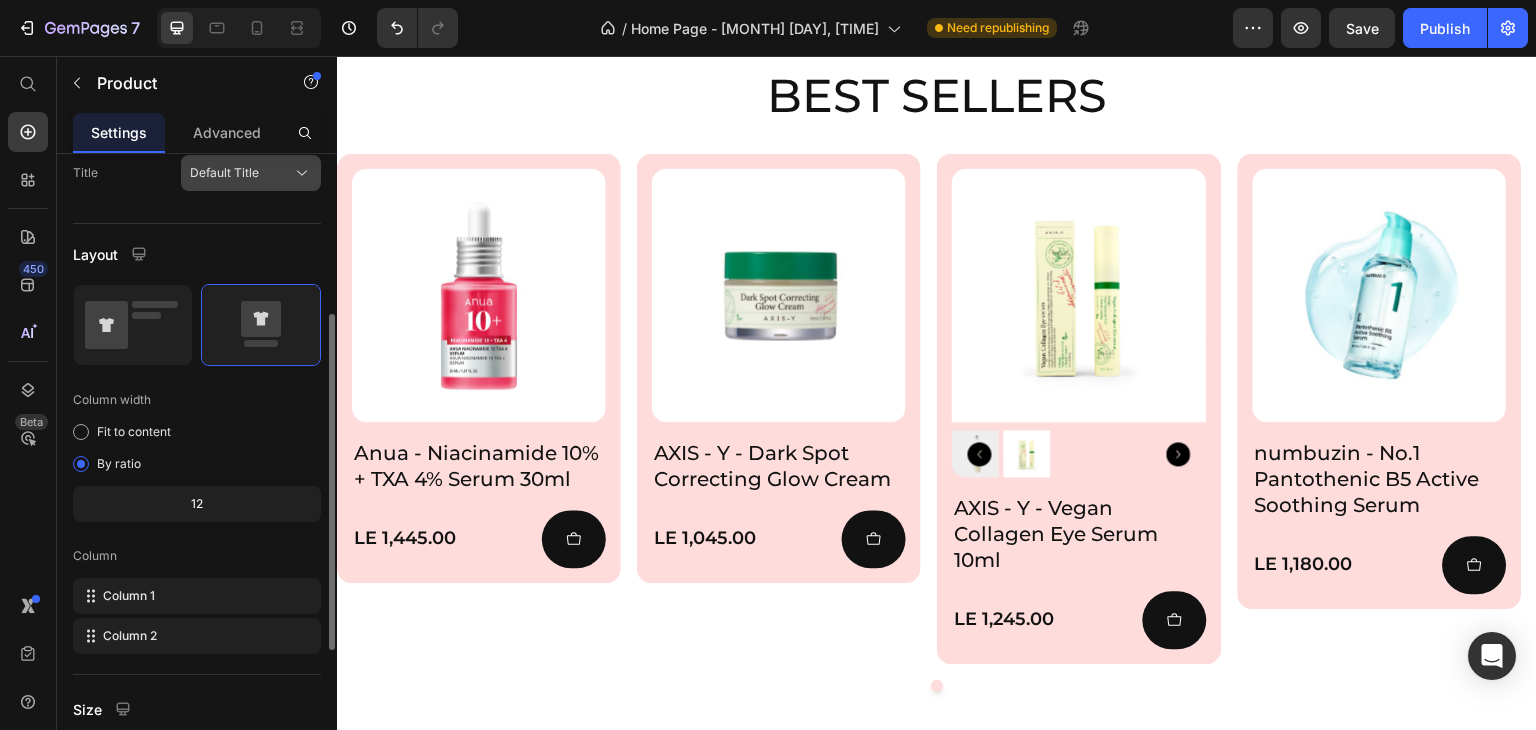 scroll, scrollTop: 100, scrollLeft: 0, axis: vertical 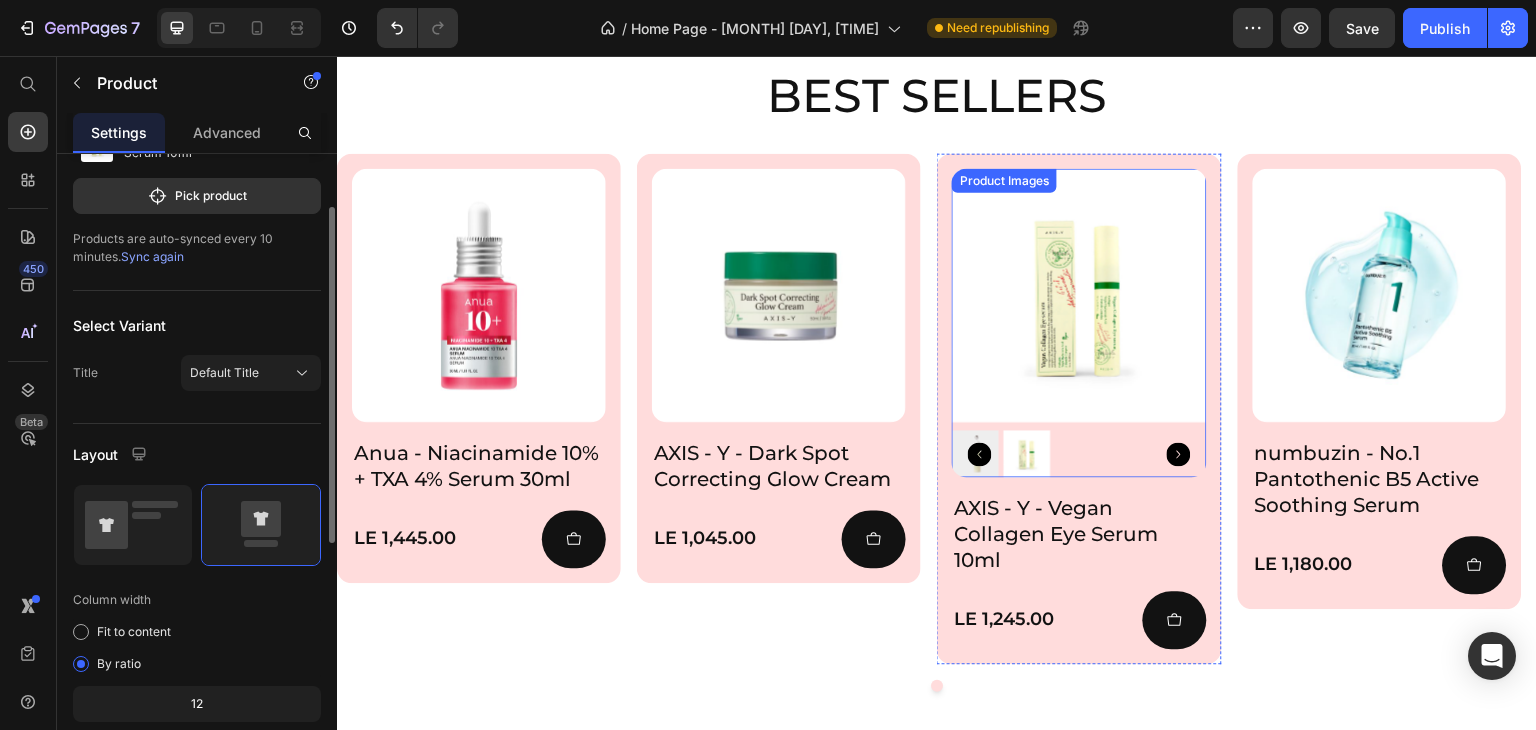 click at bounding box center (1079, 295) 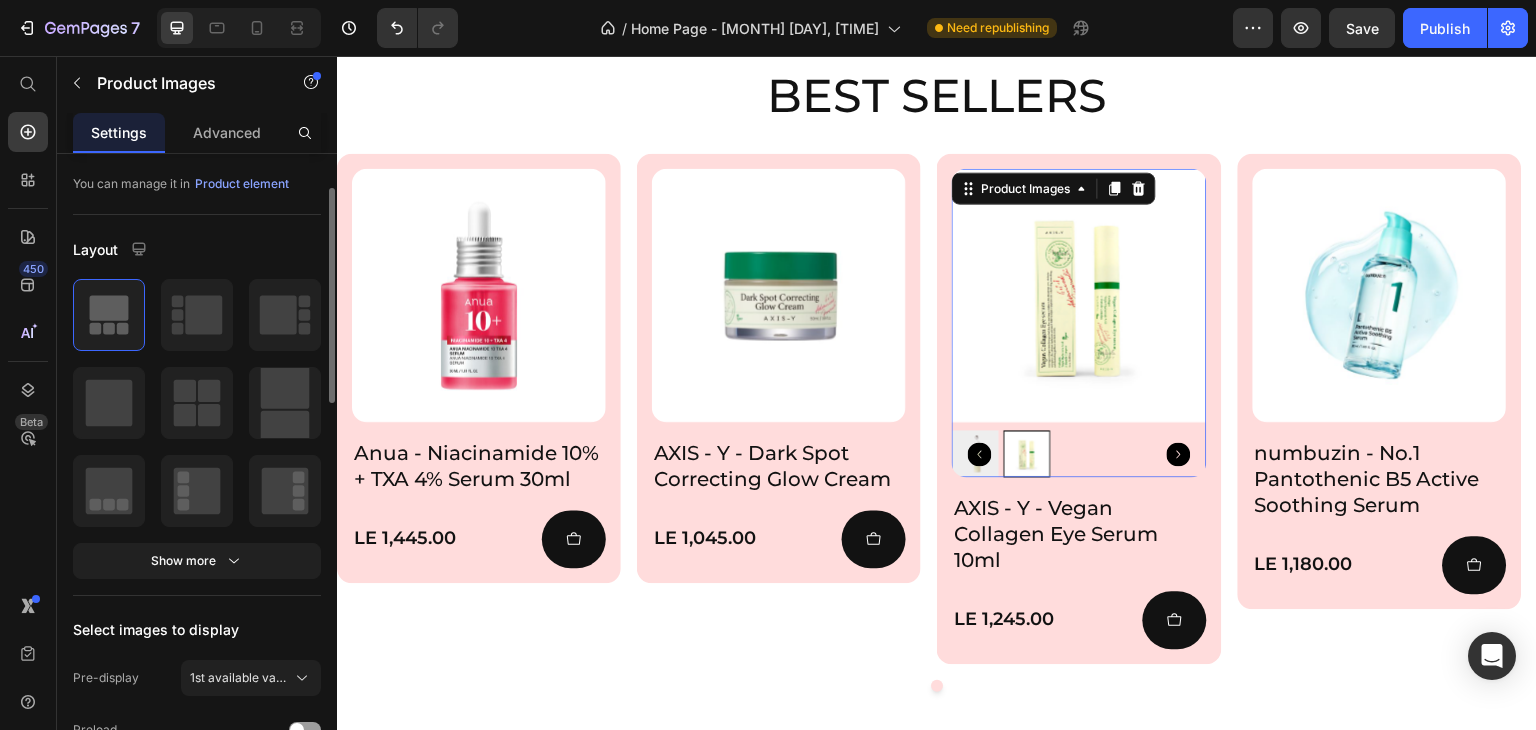scroll, scrollTop: 0, scrollLeft: 0, axis: both 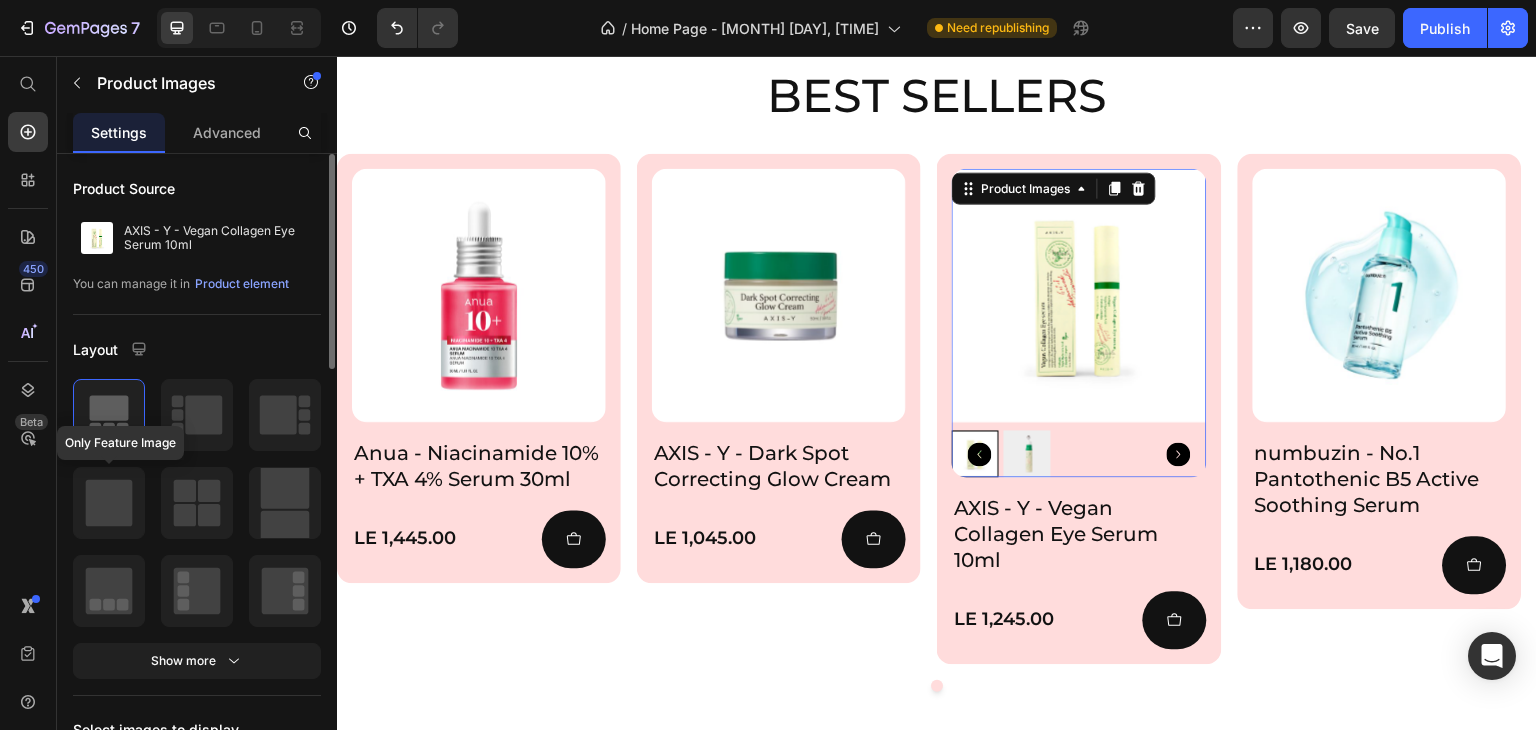 click 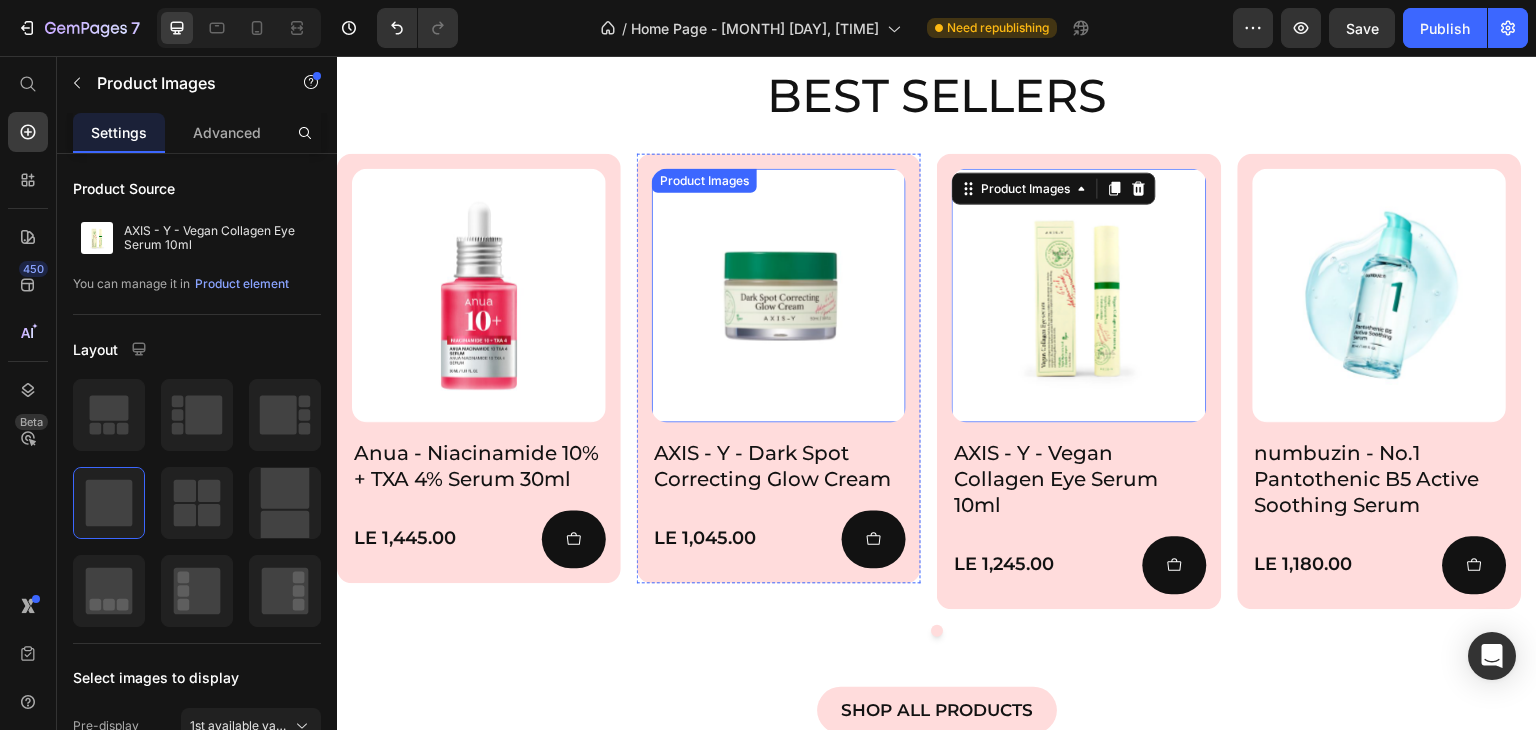 click at bounding box center [779, 295] 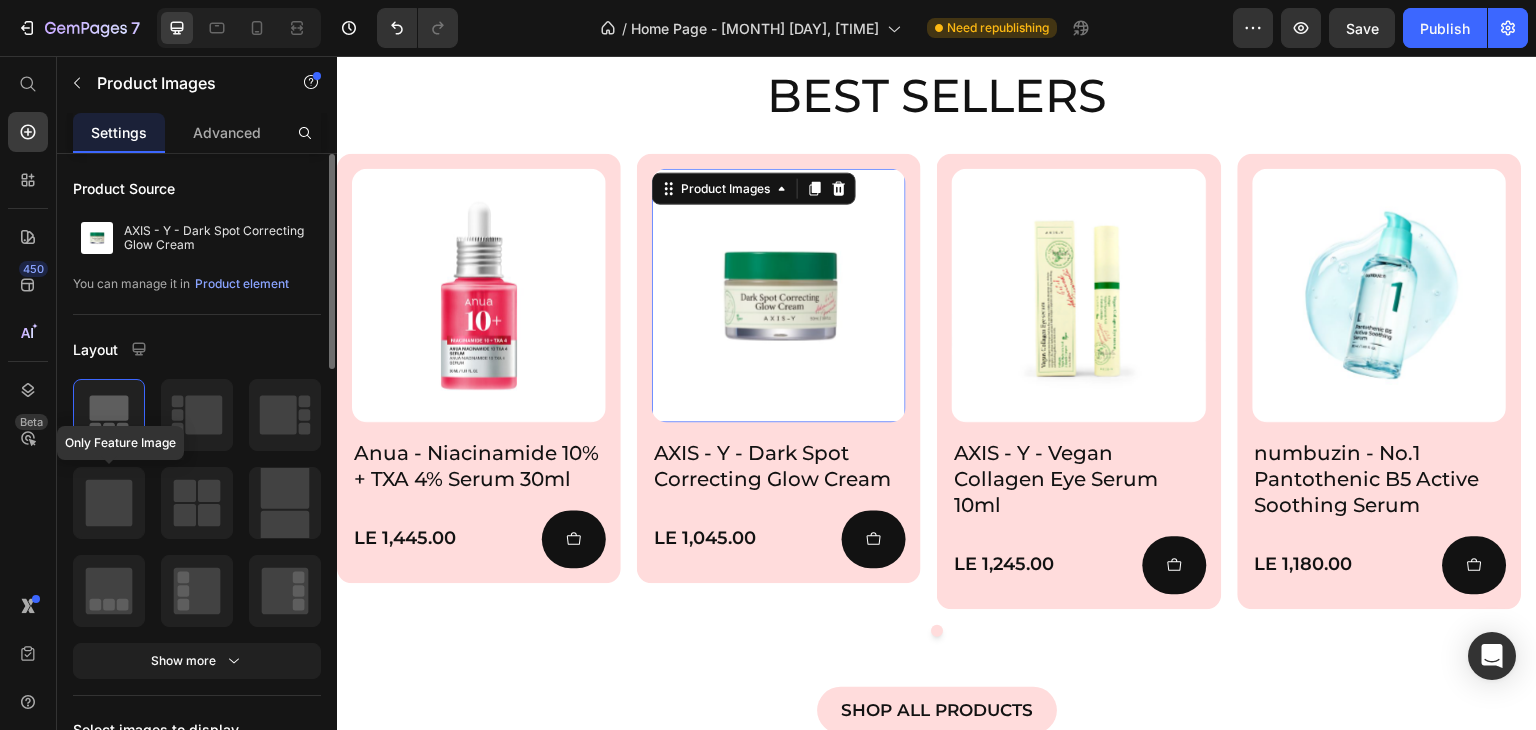 click 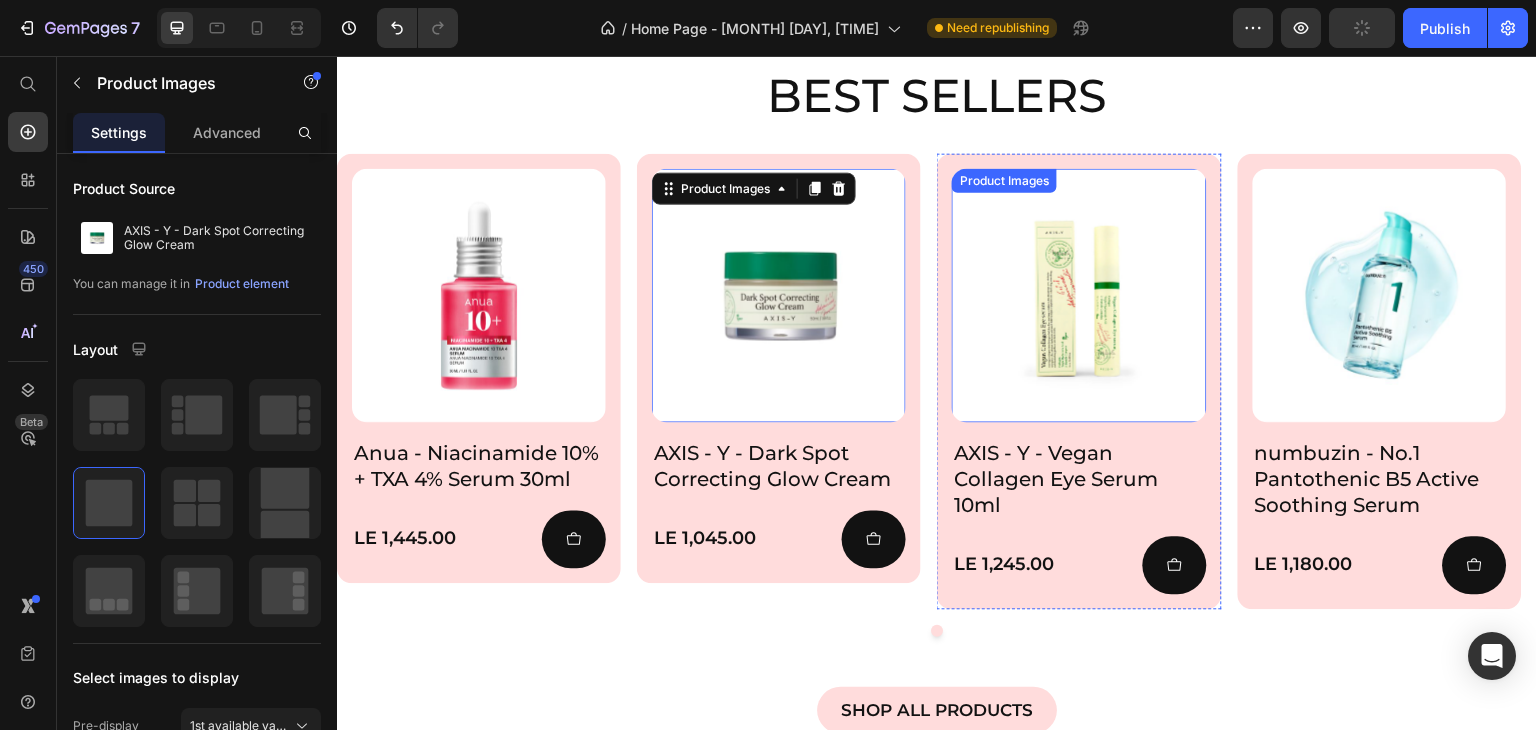 click at bounding box center (1079, 295) 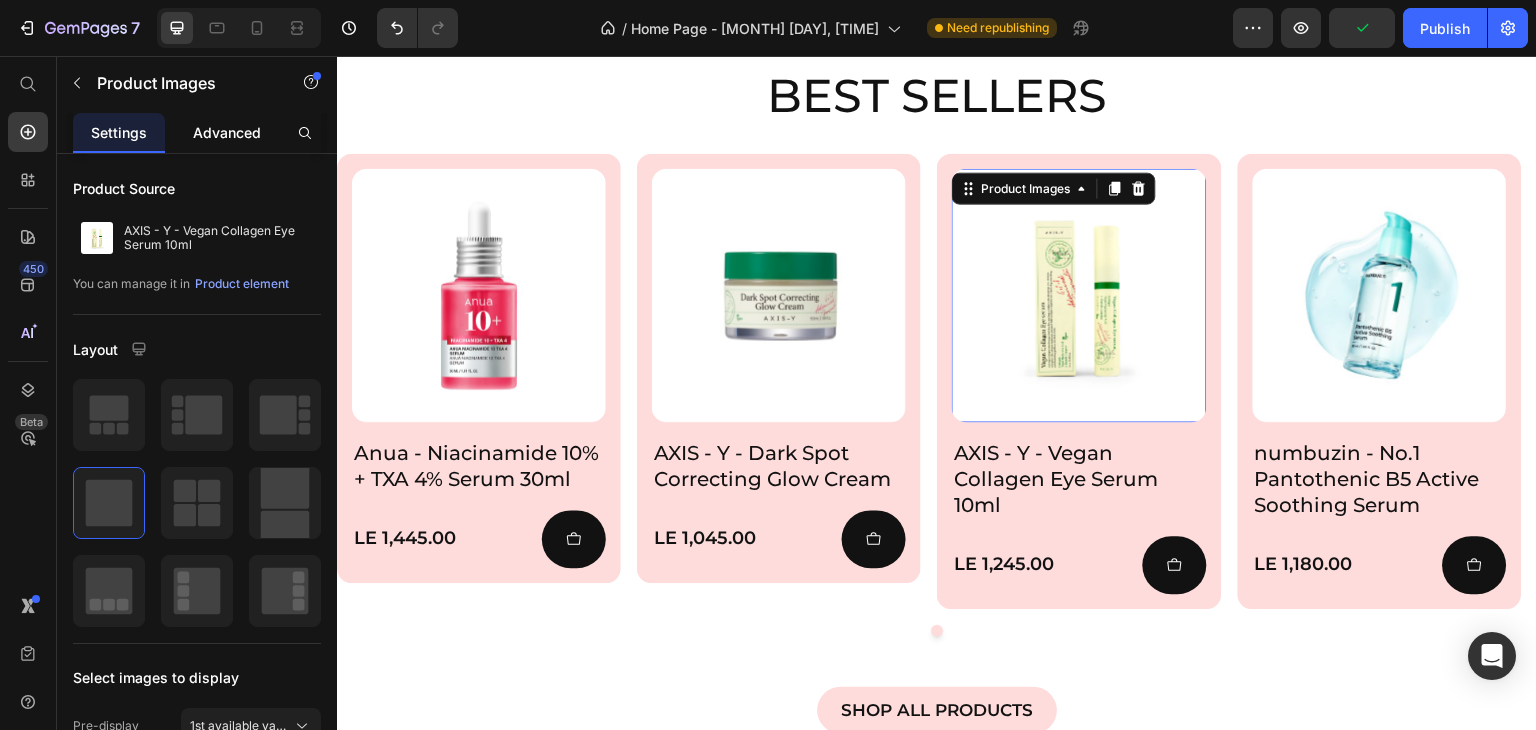 click on "Advanced" at bounding box center (227, 132) 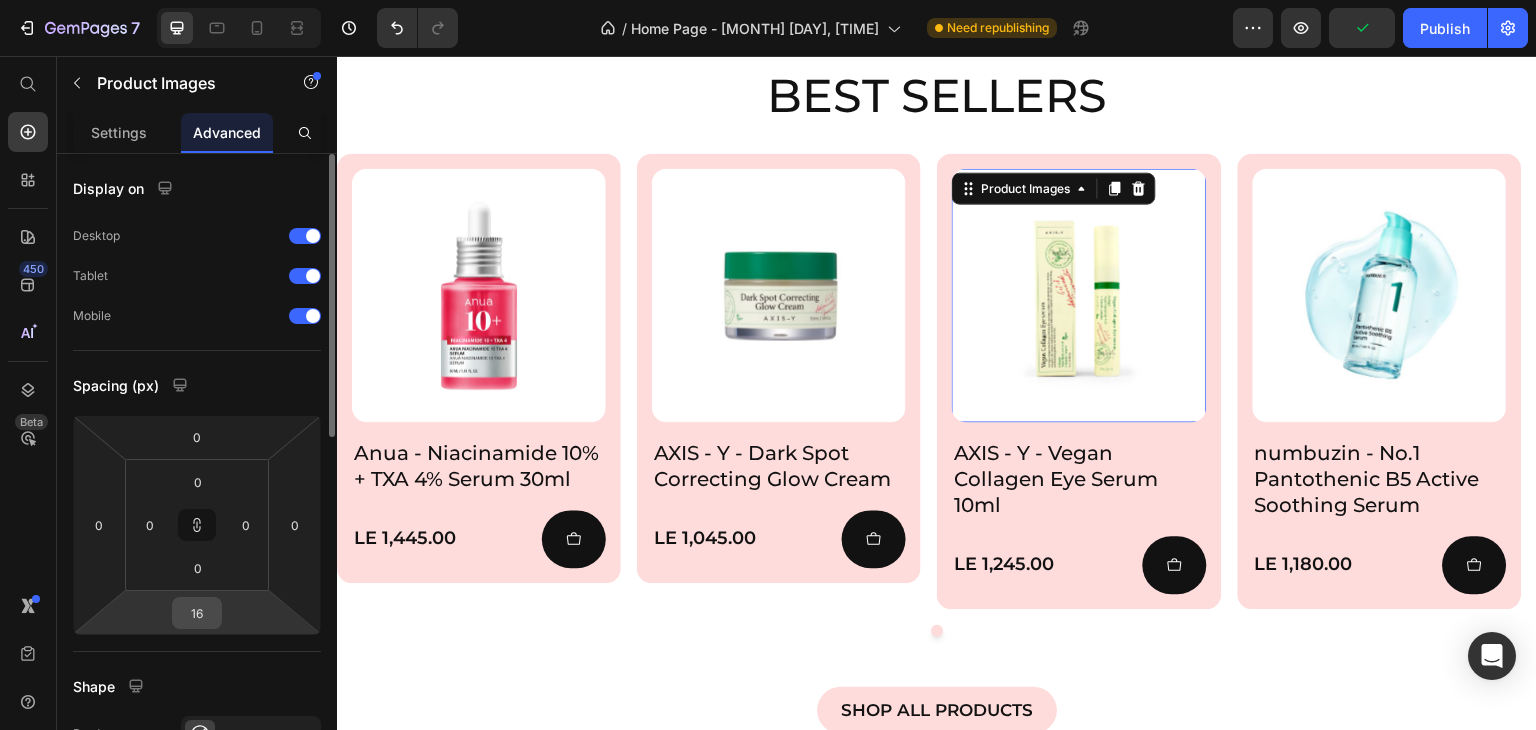 click on "16" at bounding box center [197, 613] 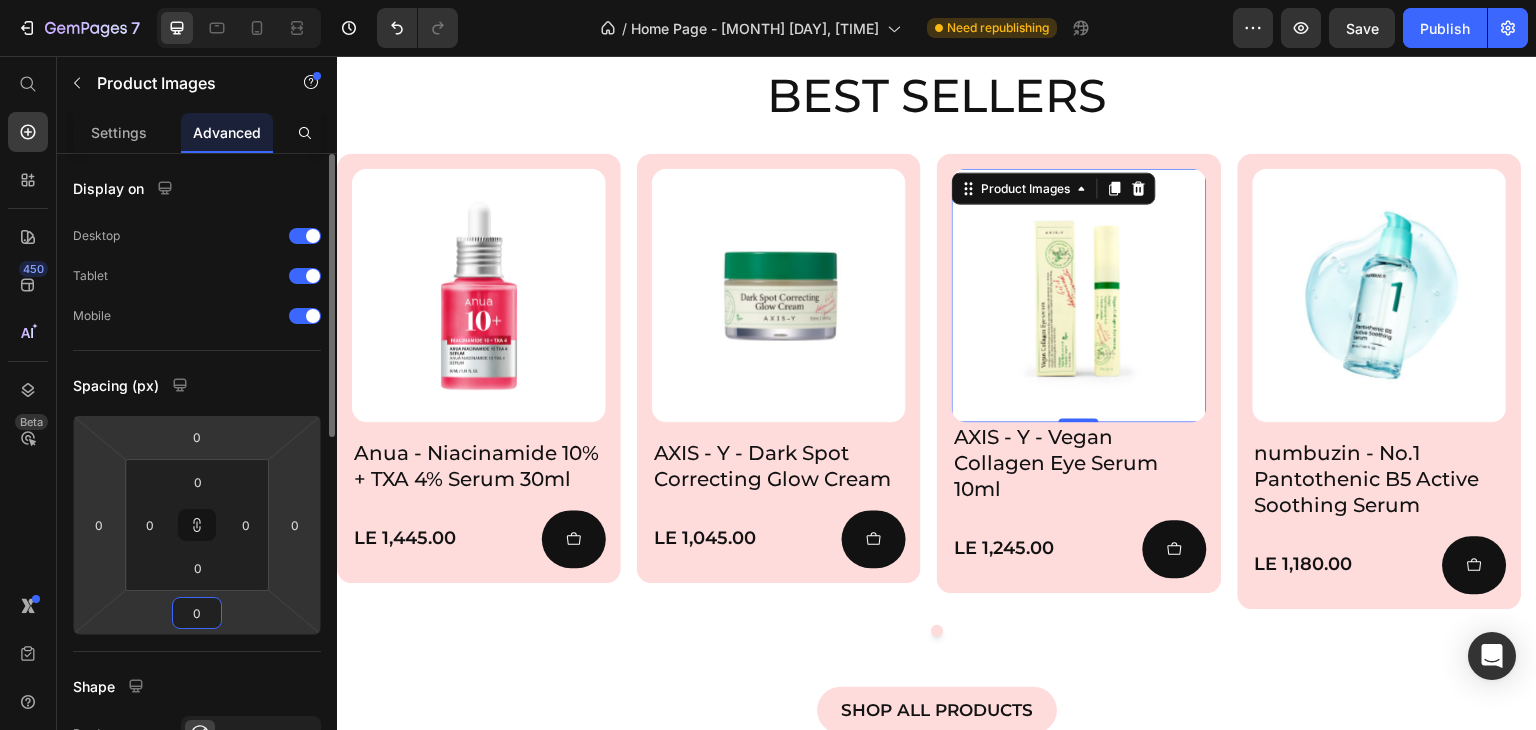 type on "16" 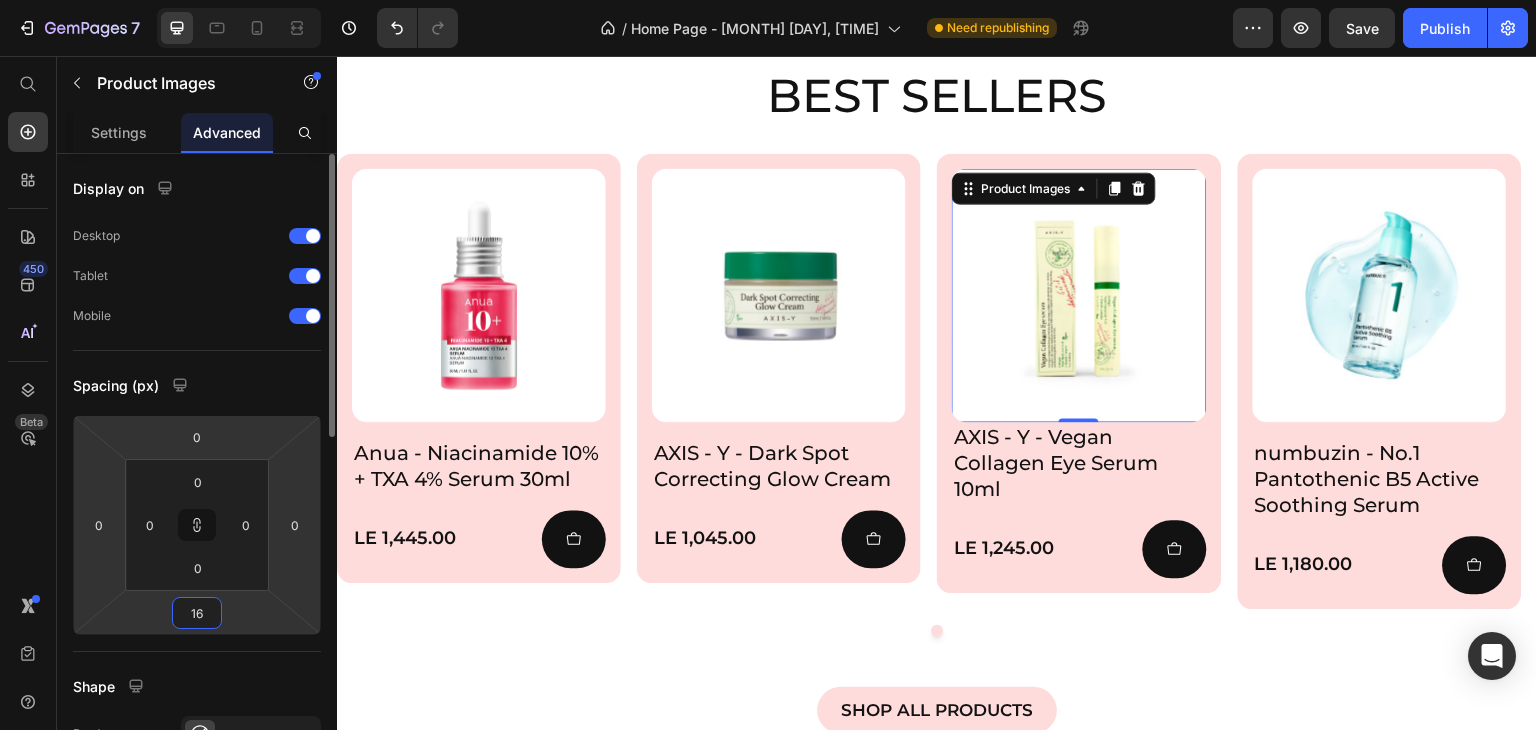 type on "16" 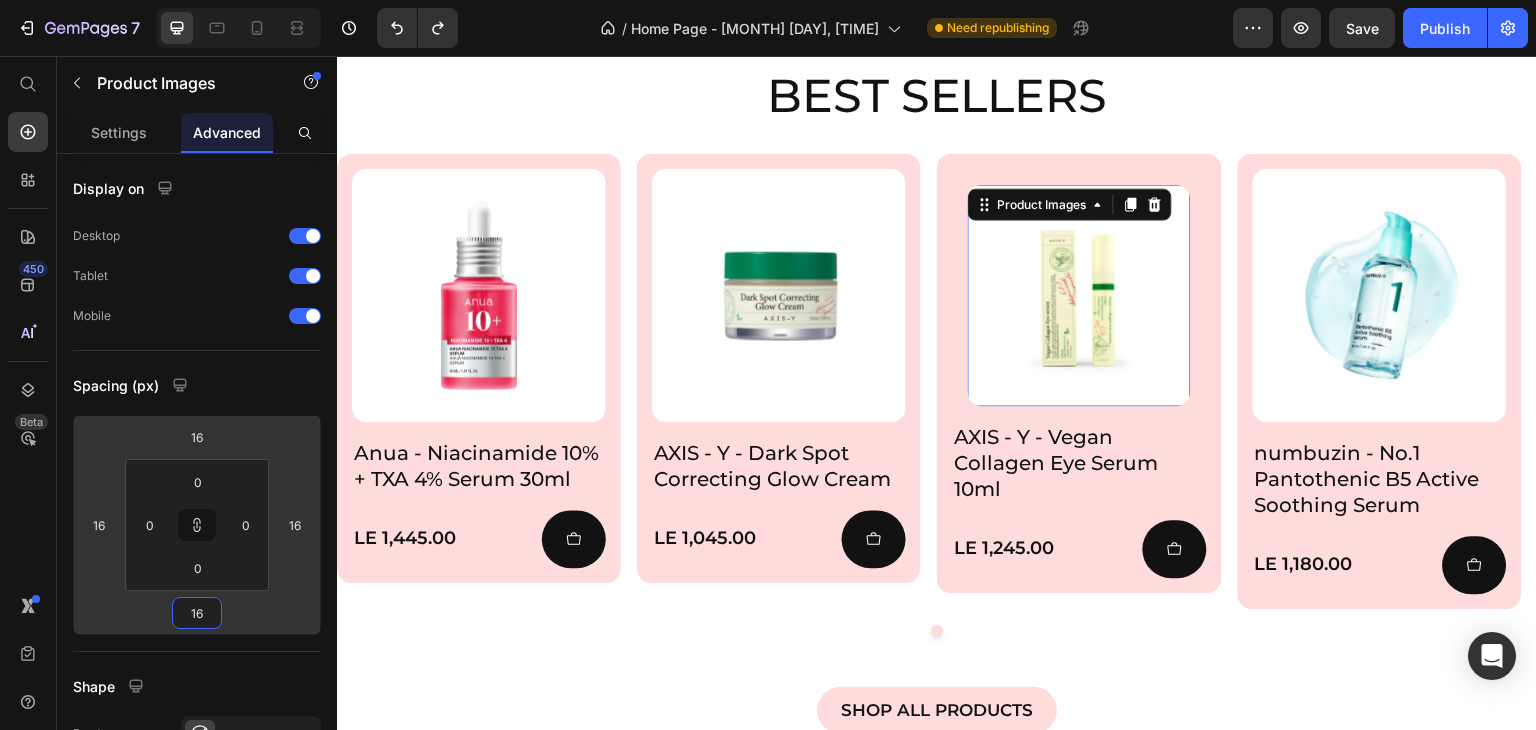 click at bounding box center [1079, 295] 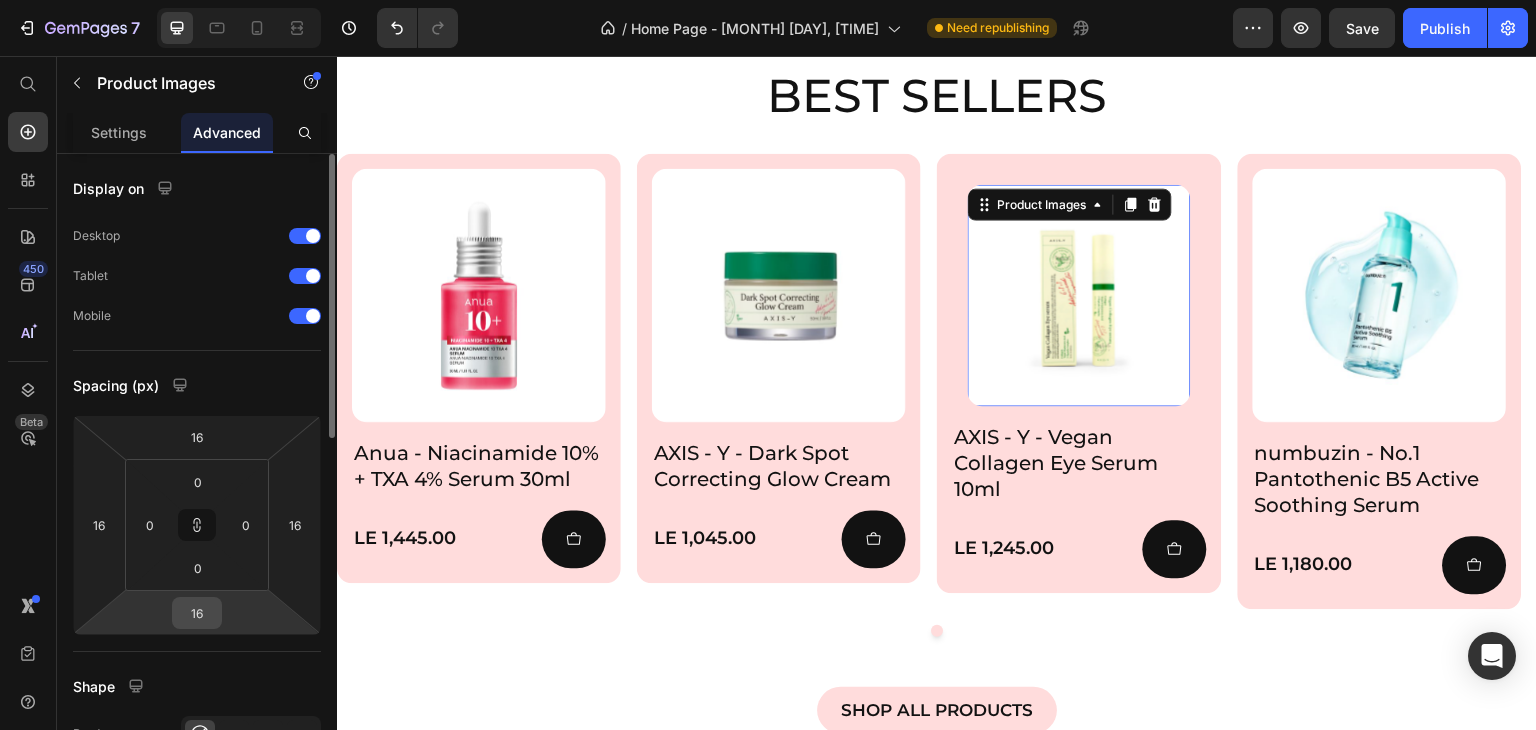 click on "16" at bounding box center [197, 613] 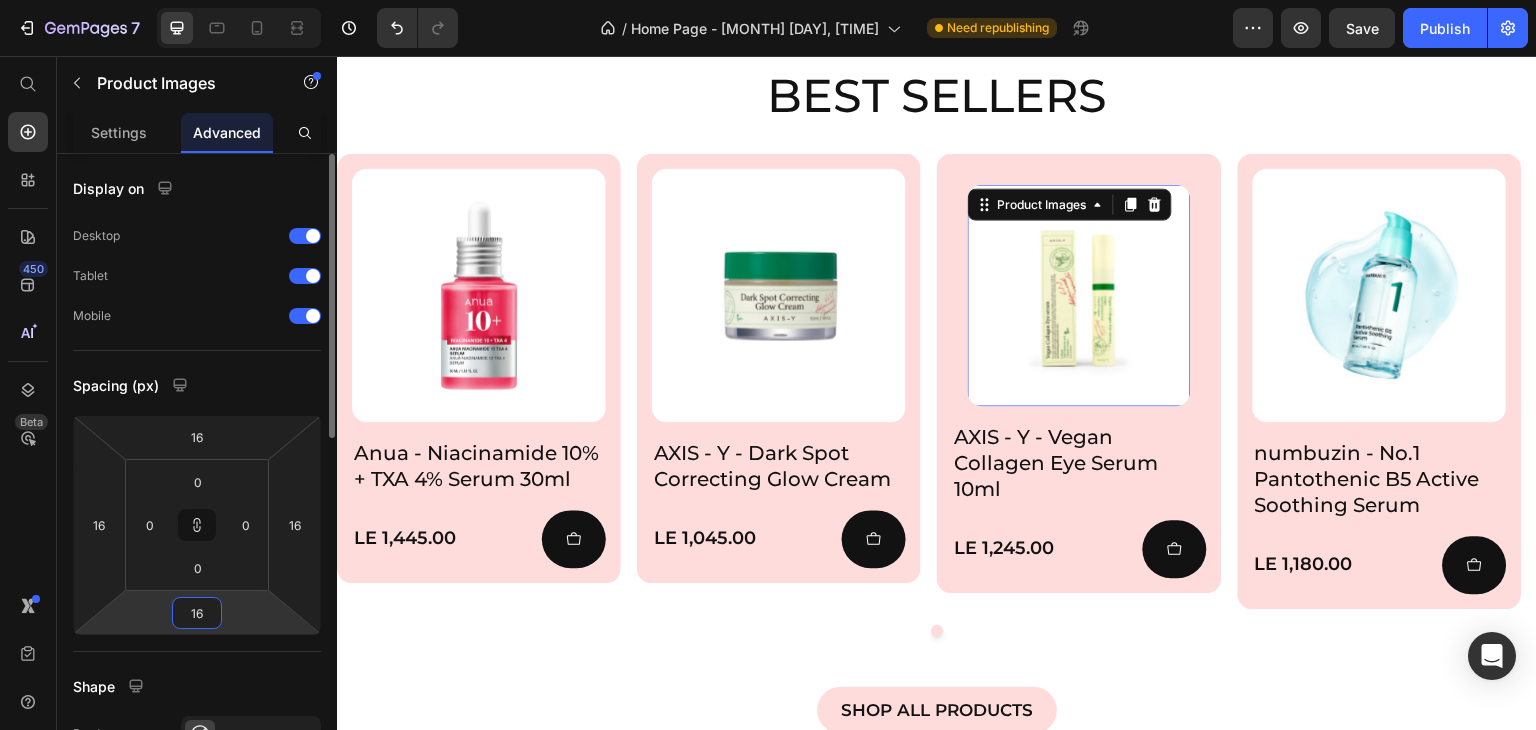 click on "16" at bounding box center [197, 613] 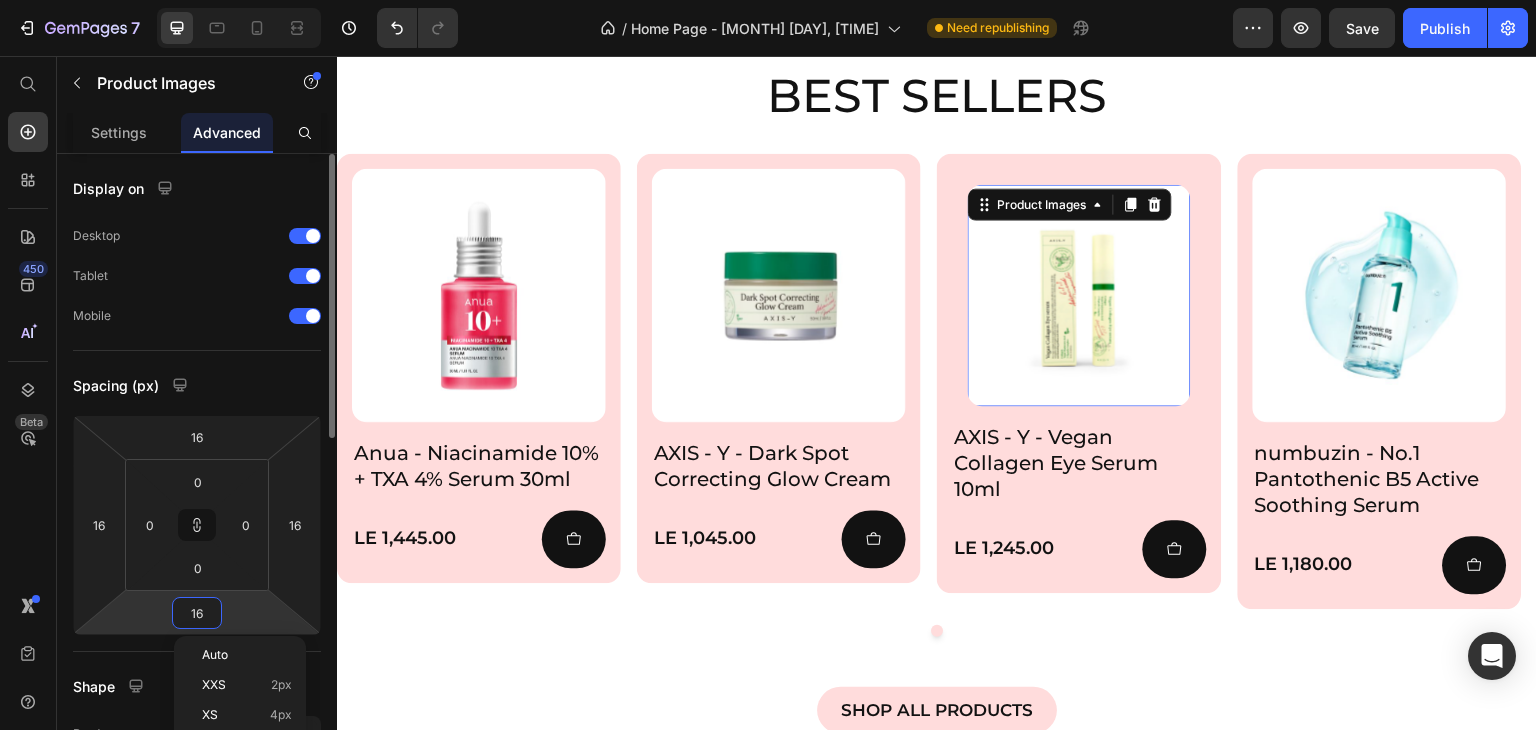 type on "0" 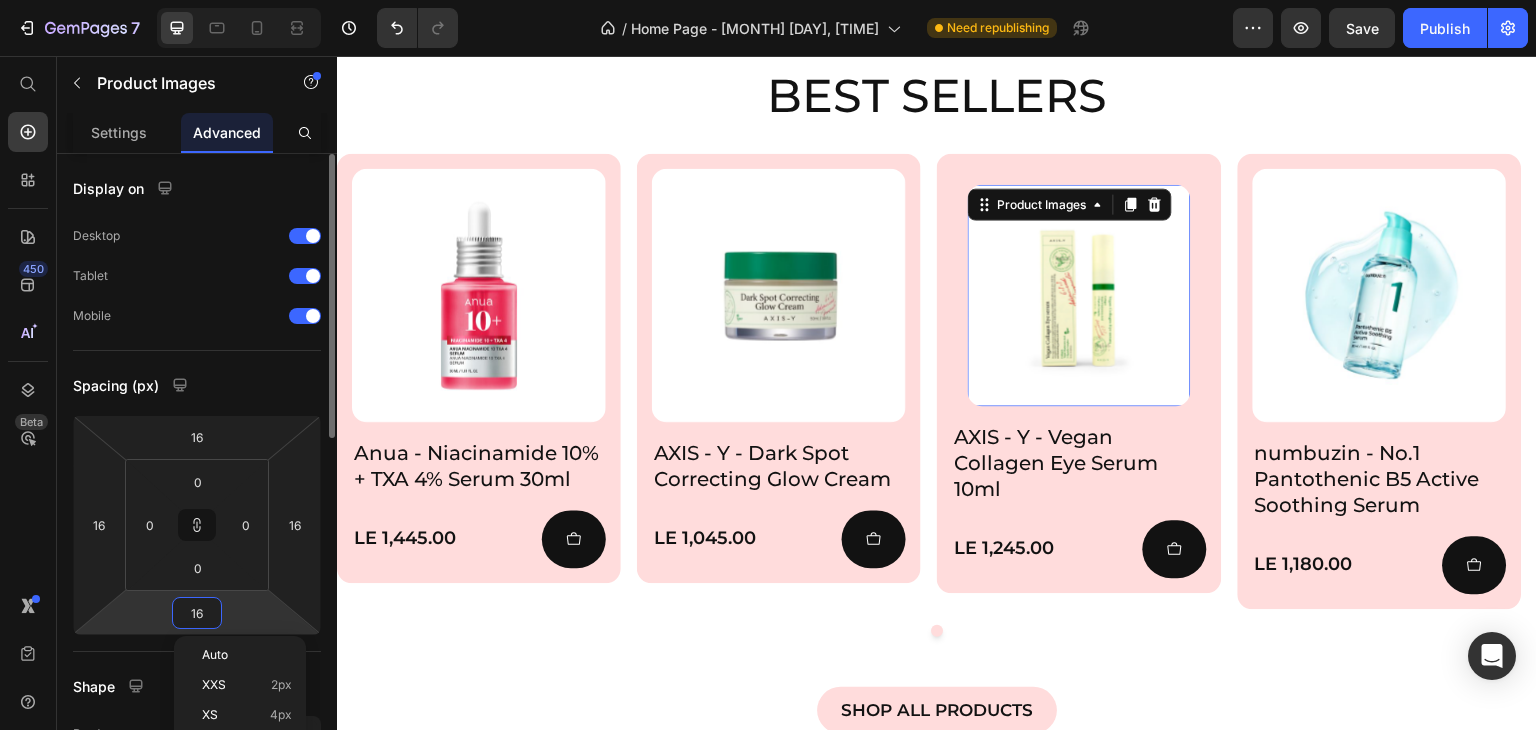 type on "0" 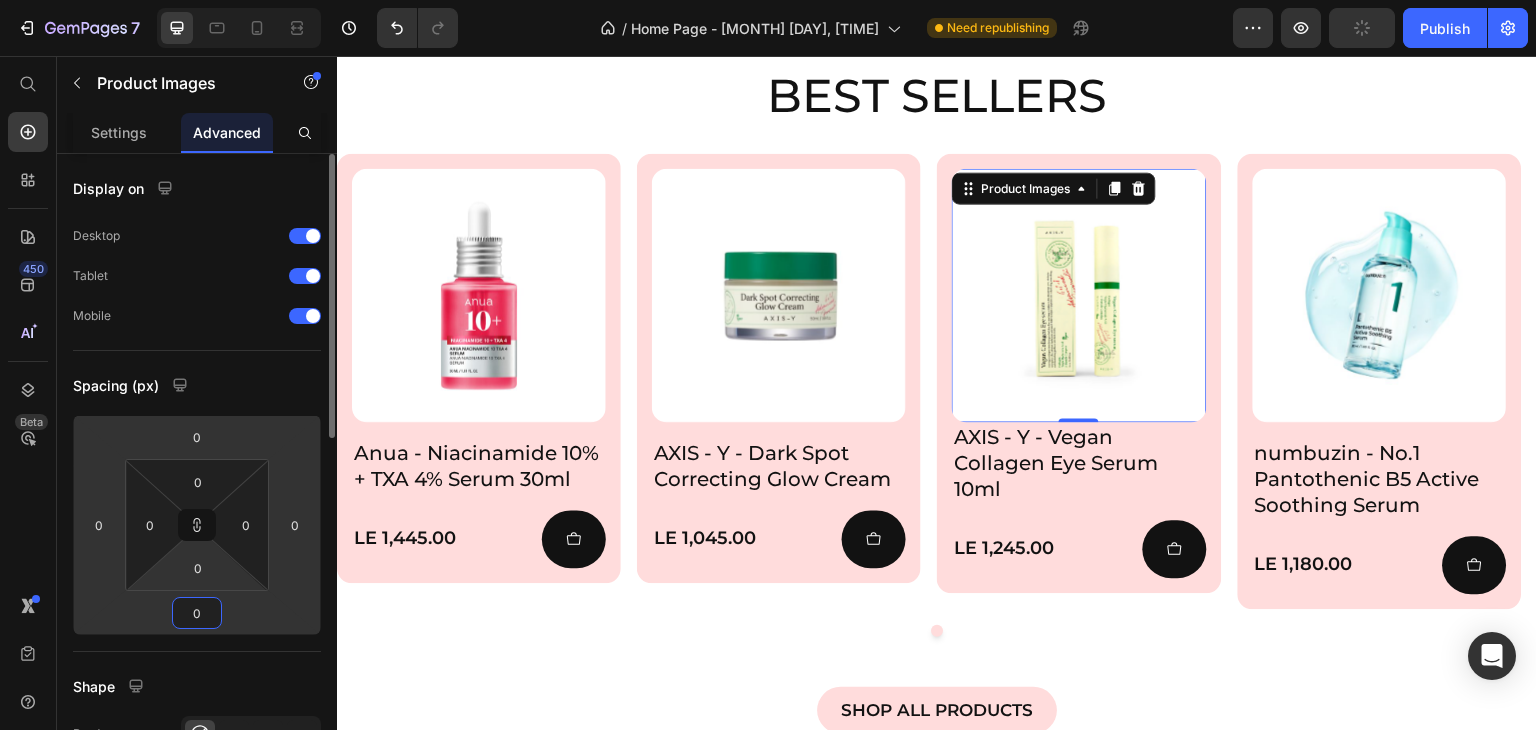 click 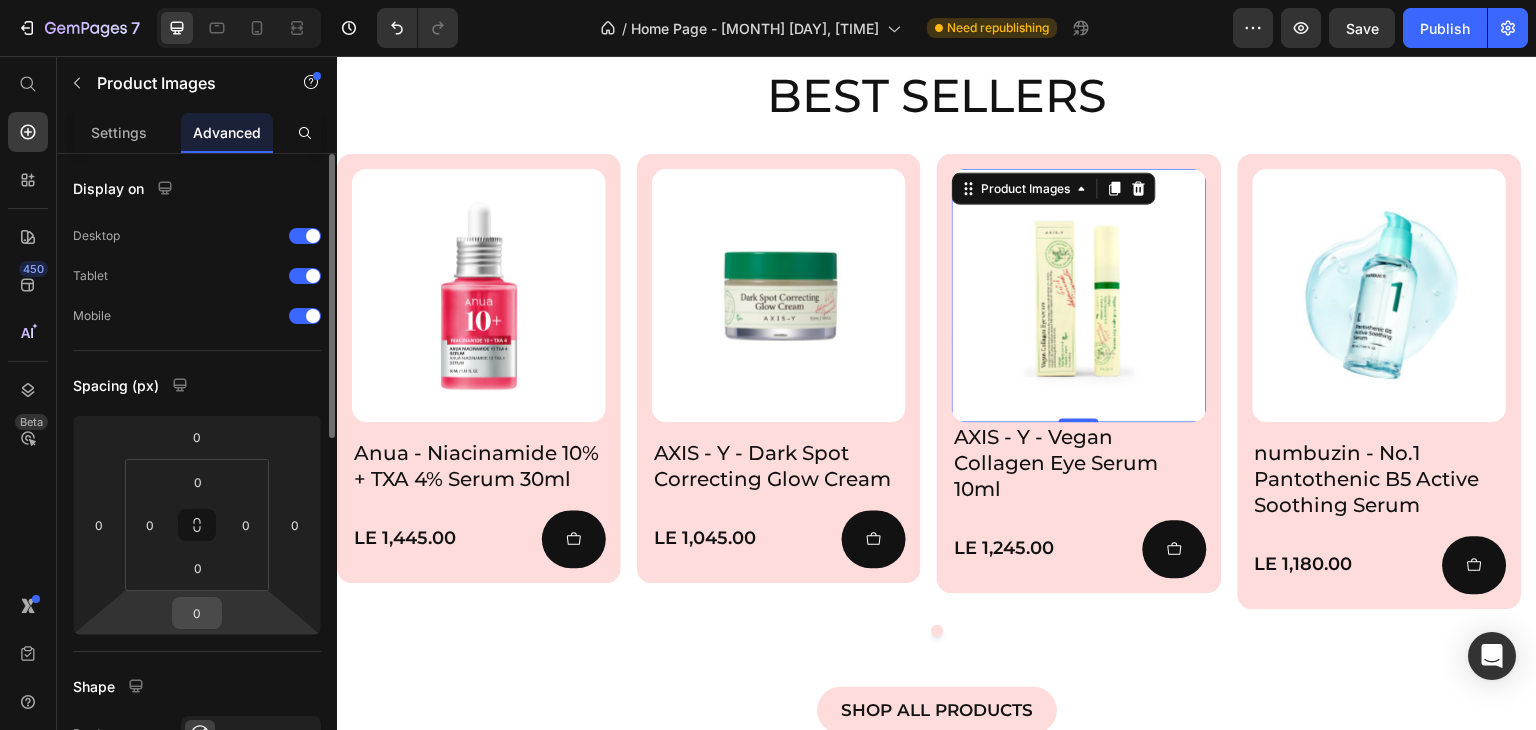 click on "0" at bounding box center [197, 613] 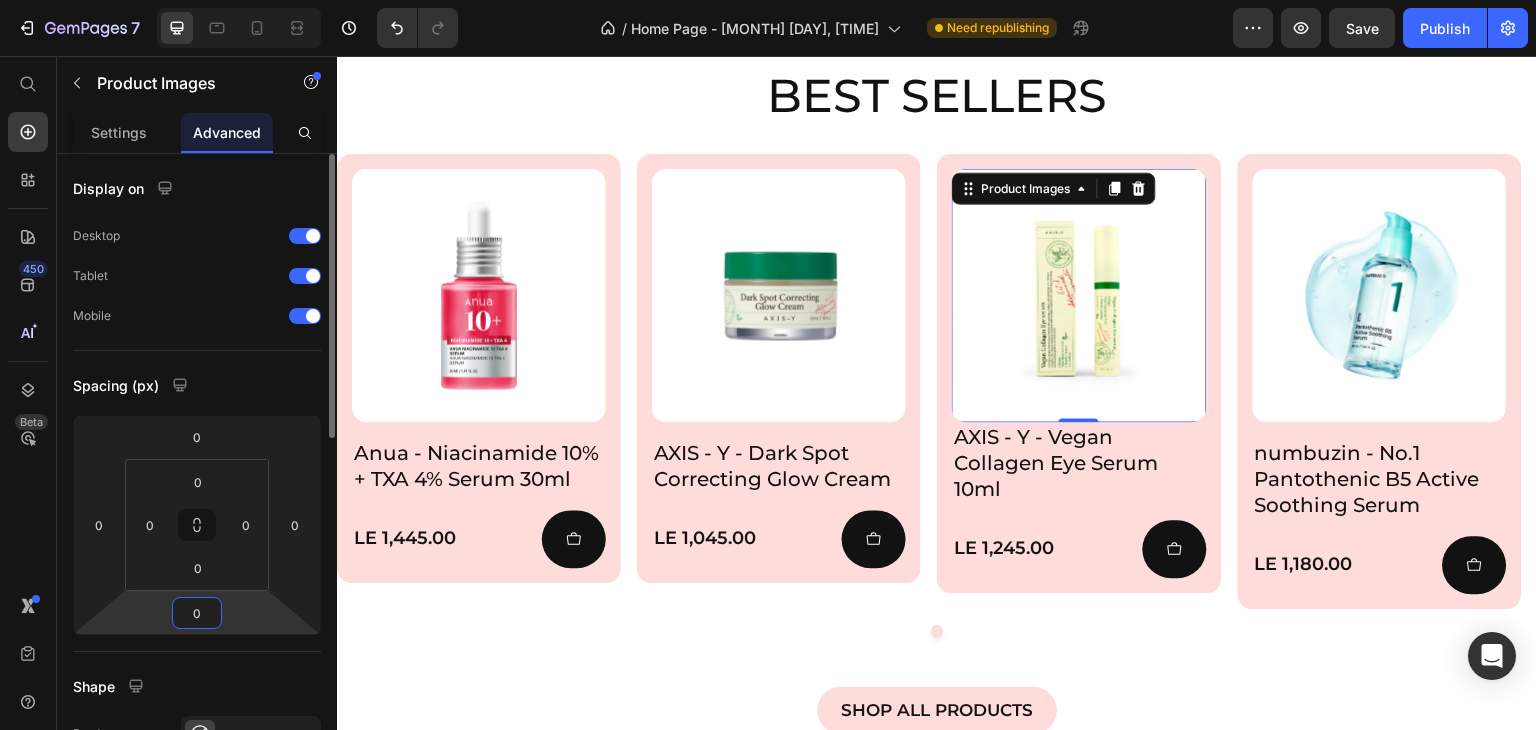 click on "0" at bounding box center (197, 613) 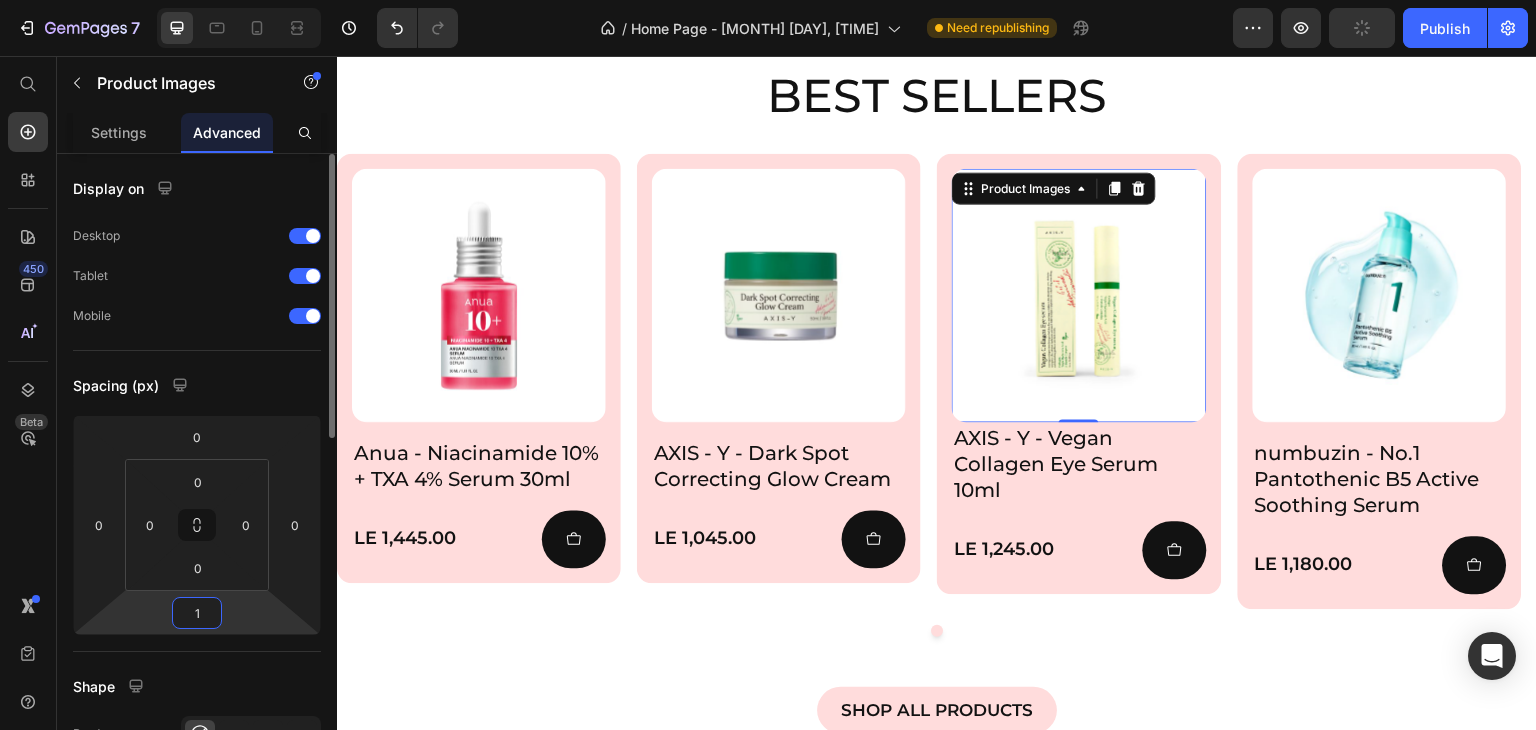 type on "0" 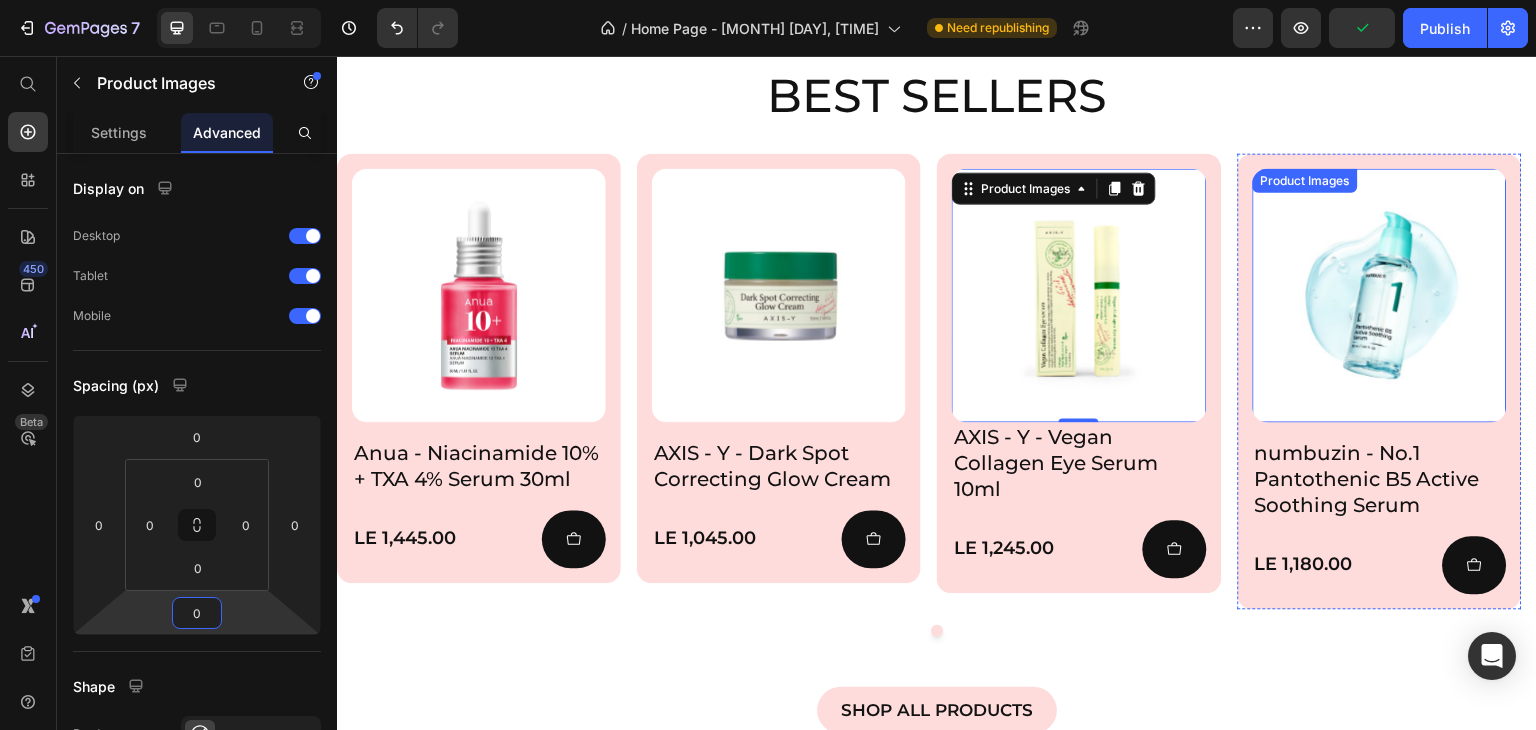 click at bounding box center [1380, 295] 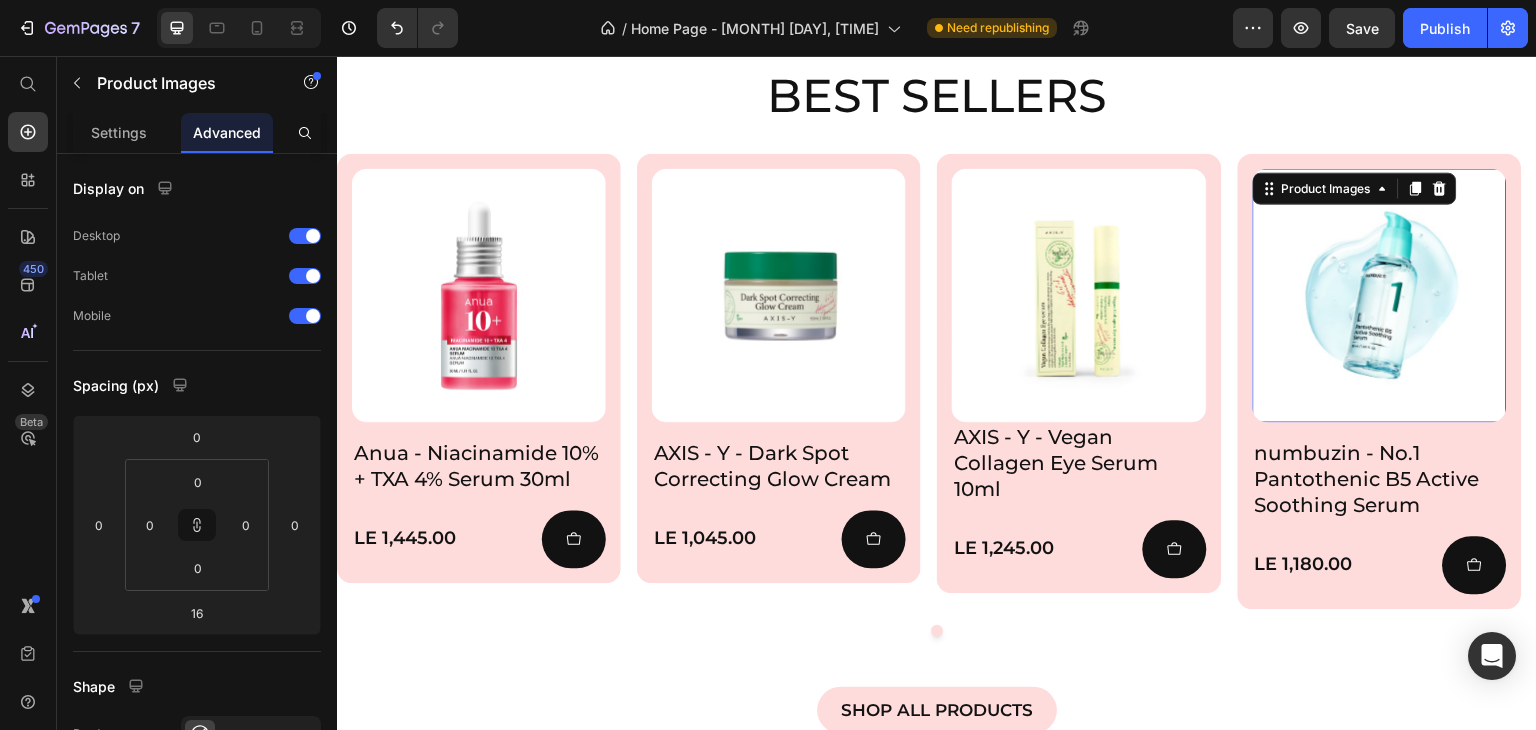 click at bounding box center [1380, 295] 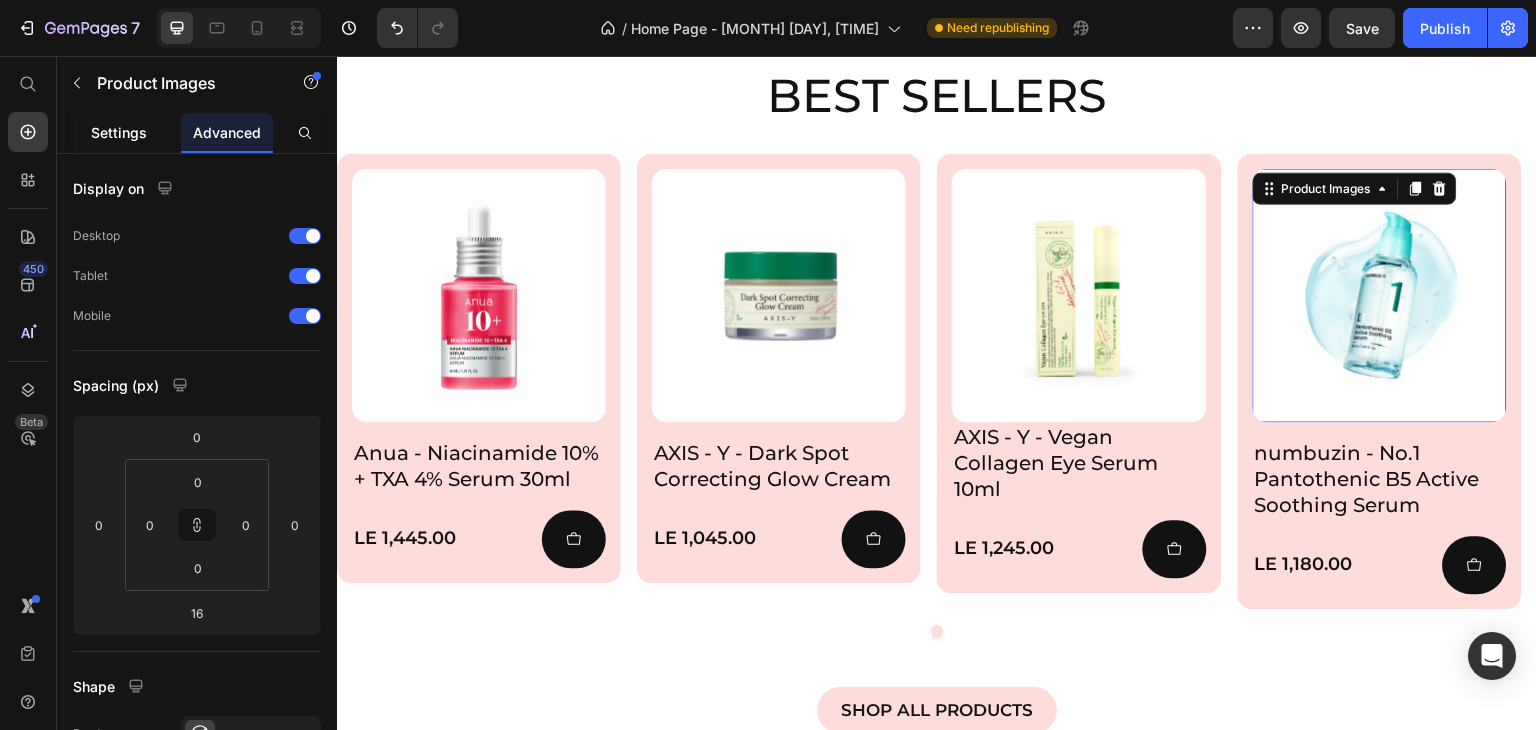 click on "Settings" at bounding box center (119, 132) 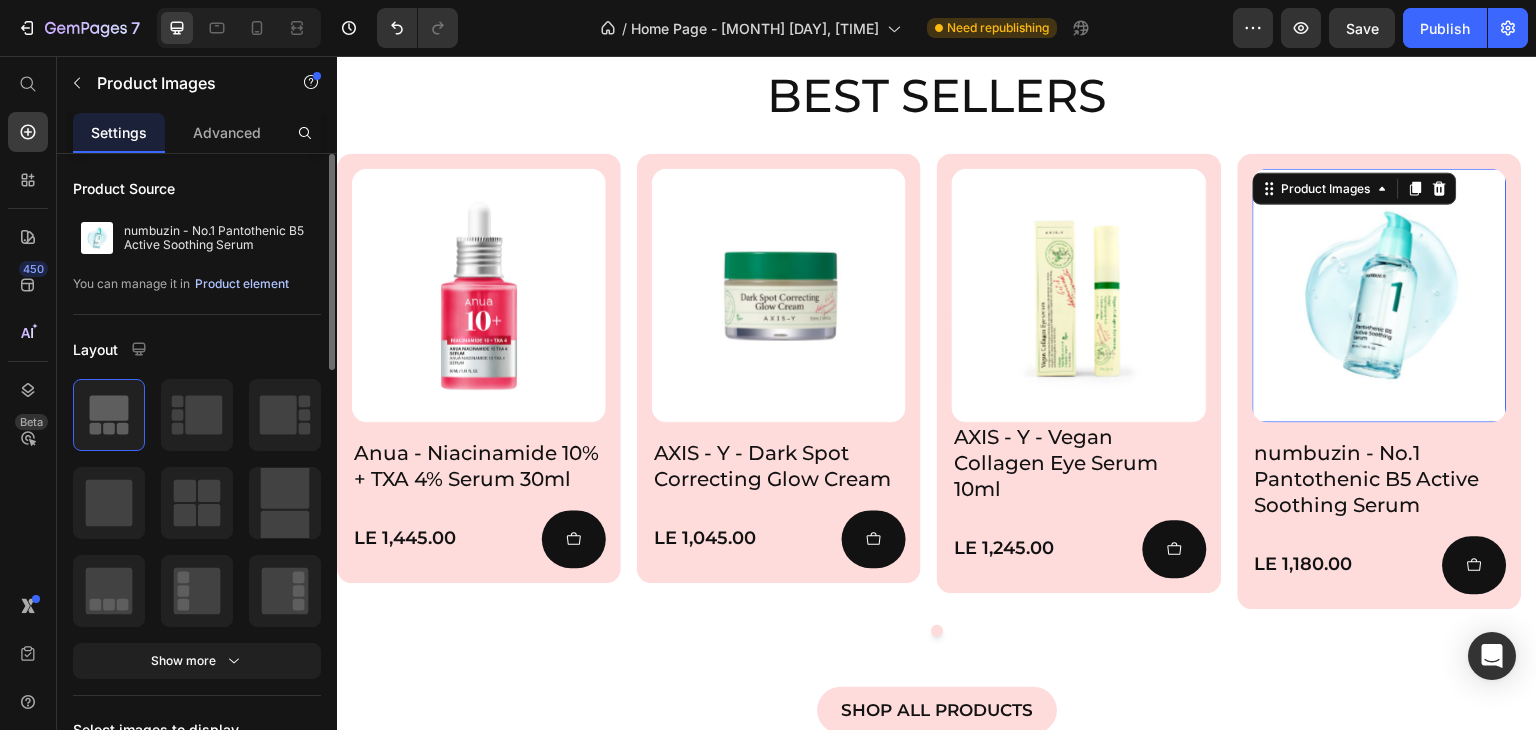 click on "Product element" at bounding box center [242, 284] 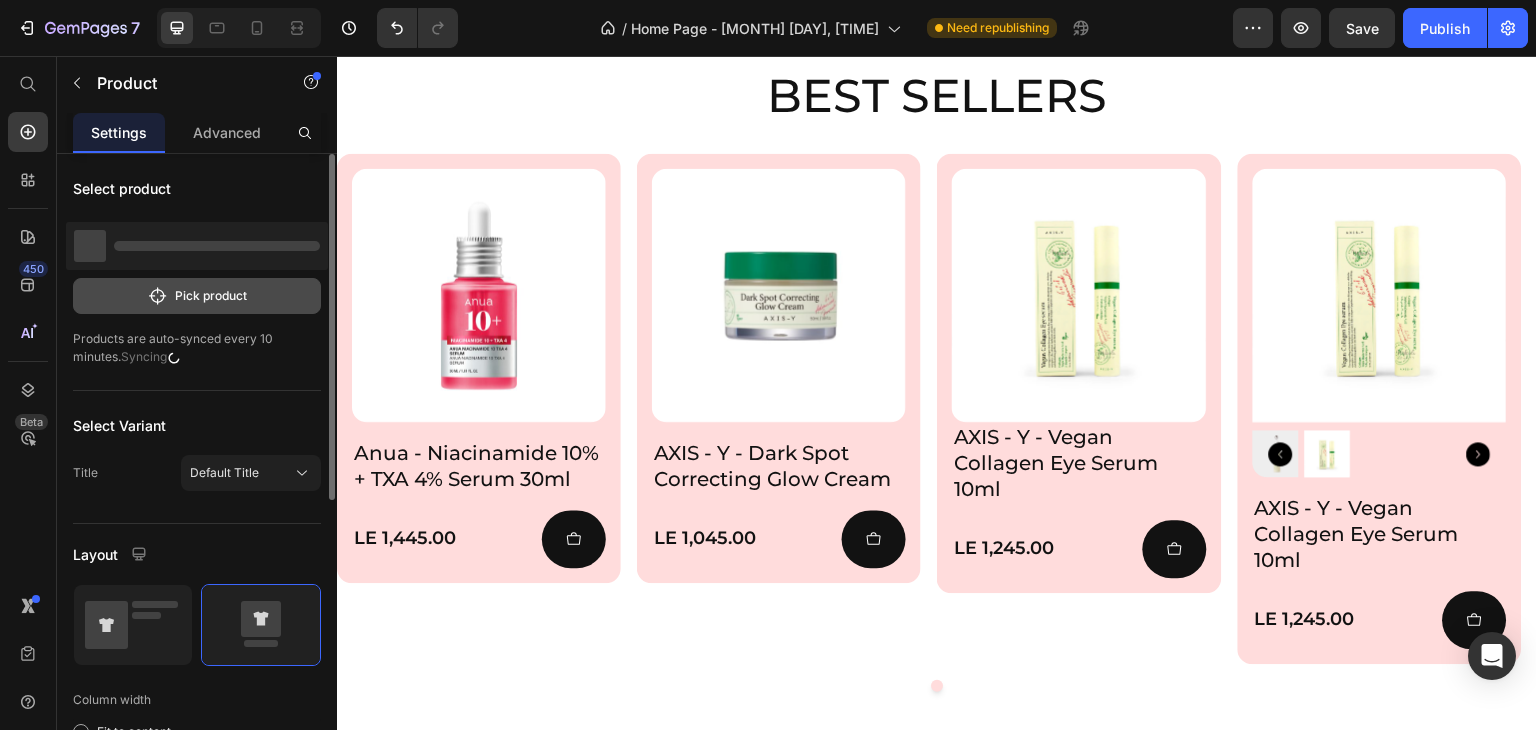 click on "Pick product" 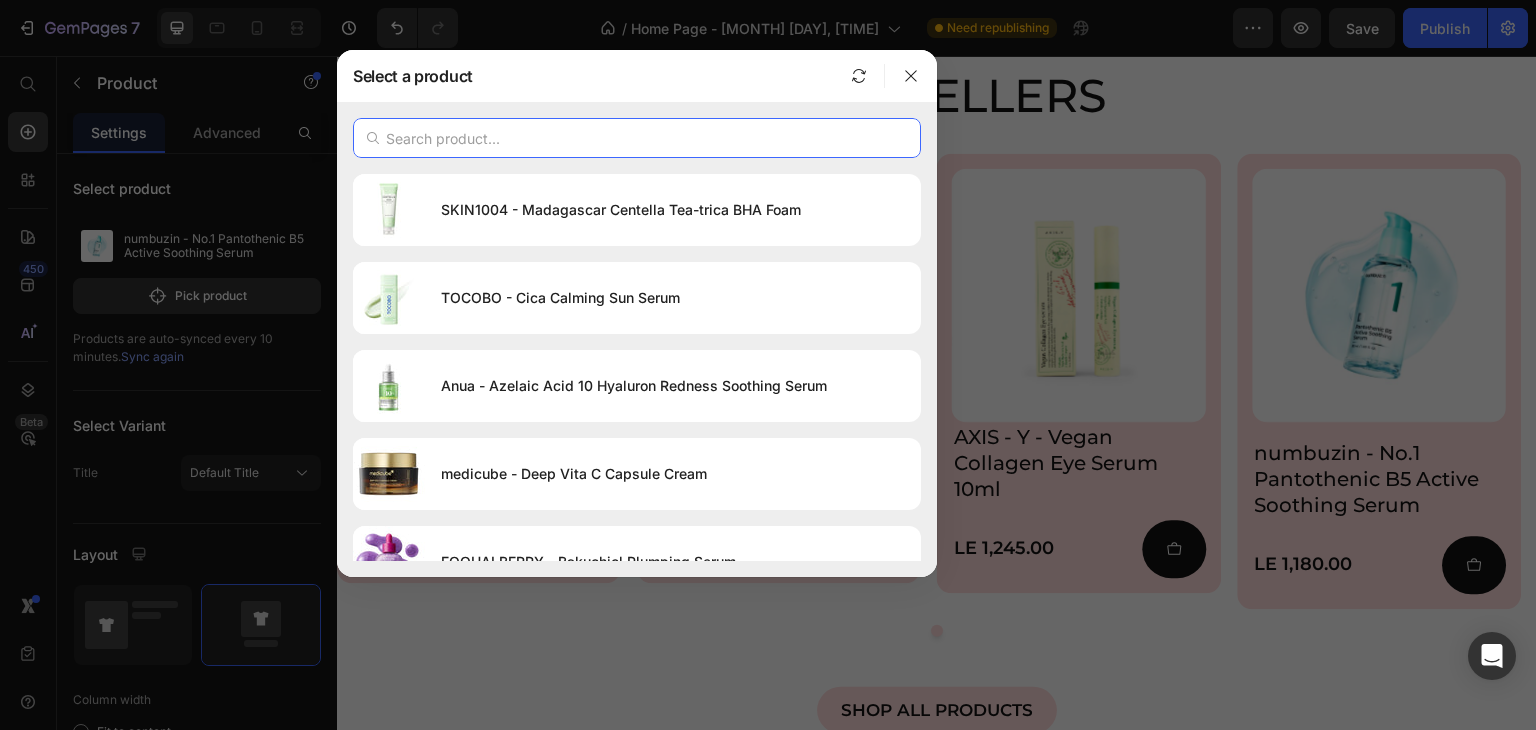 click at bounding box center [637, 138] 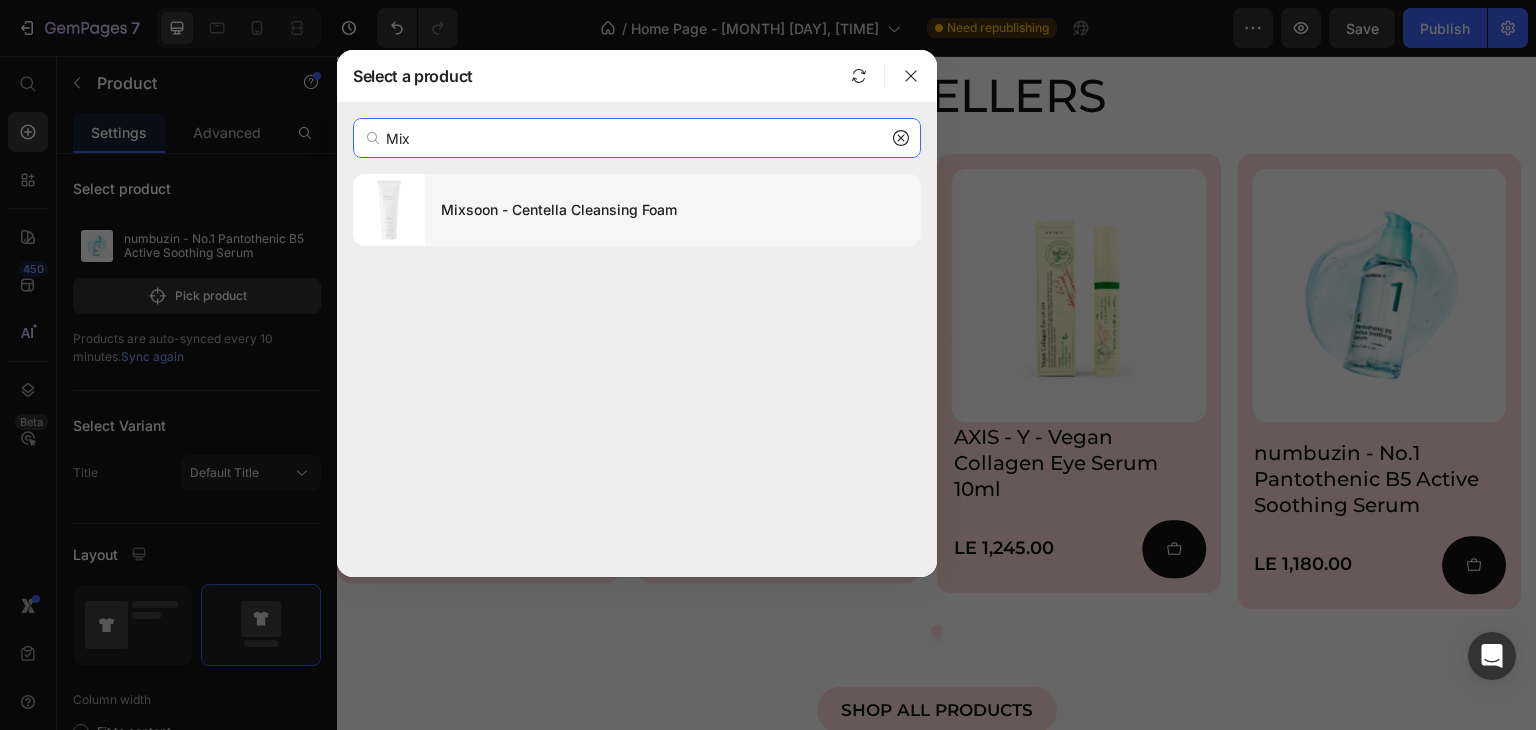 type on "Mix" 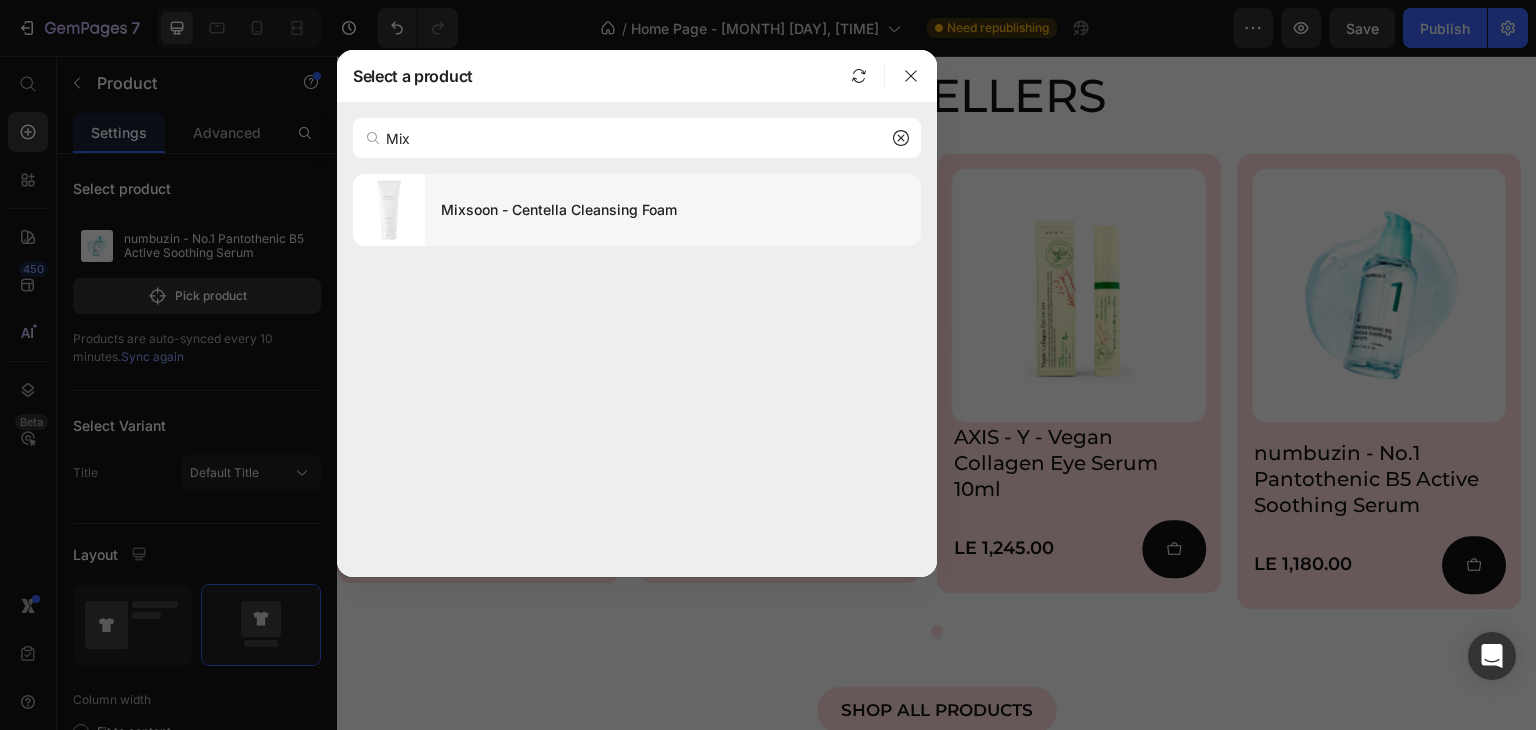 click on "Mixsoon - Centella Cleansing Foam" at bounding box center [673, 210] 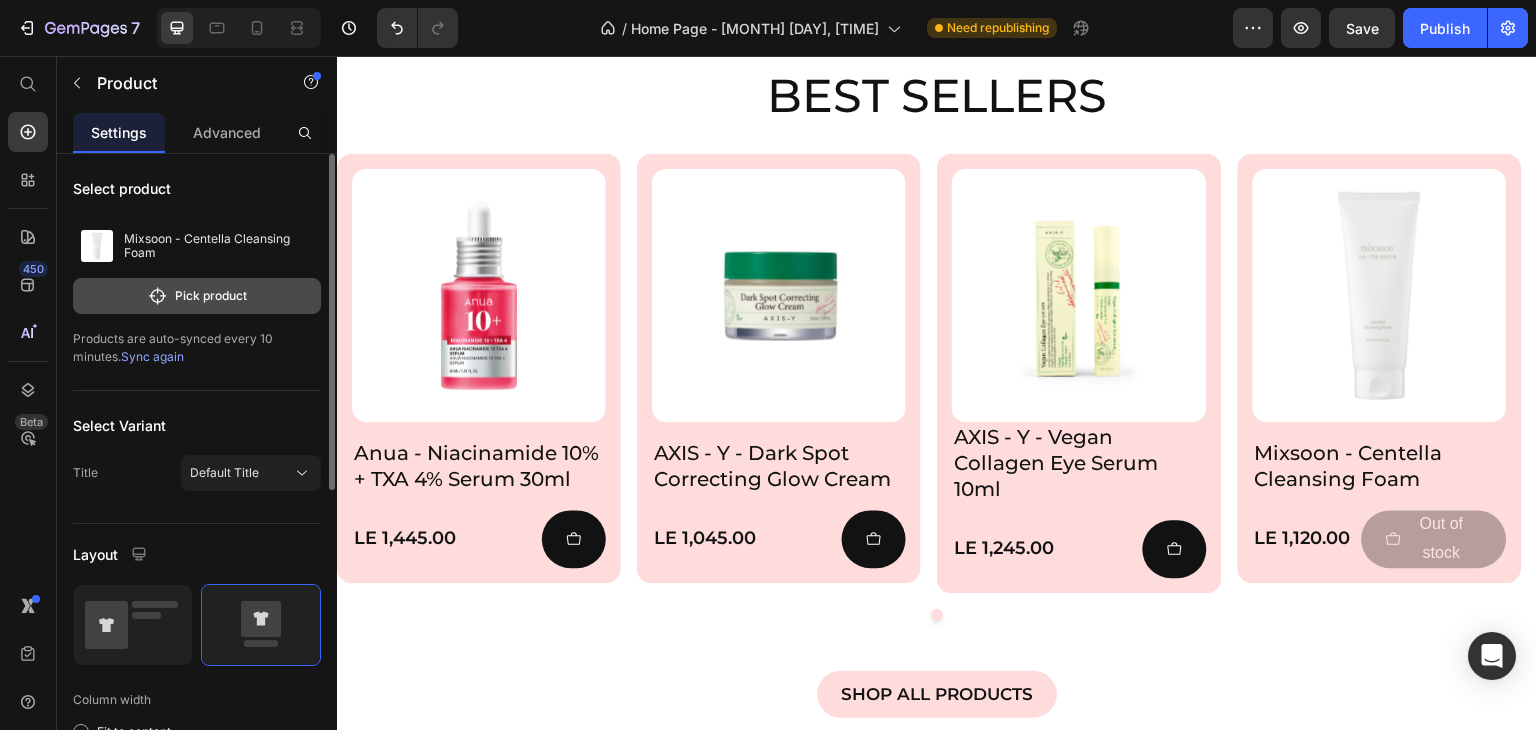 click 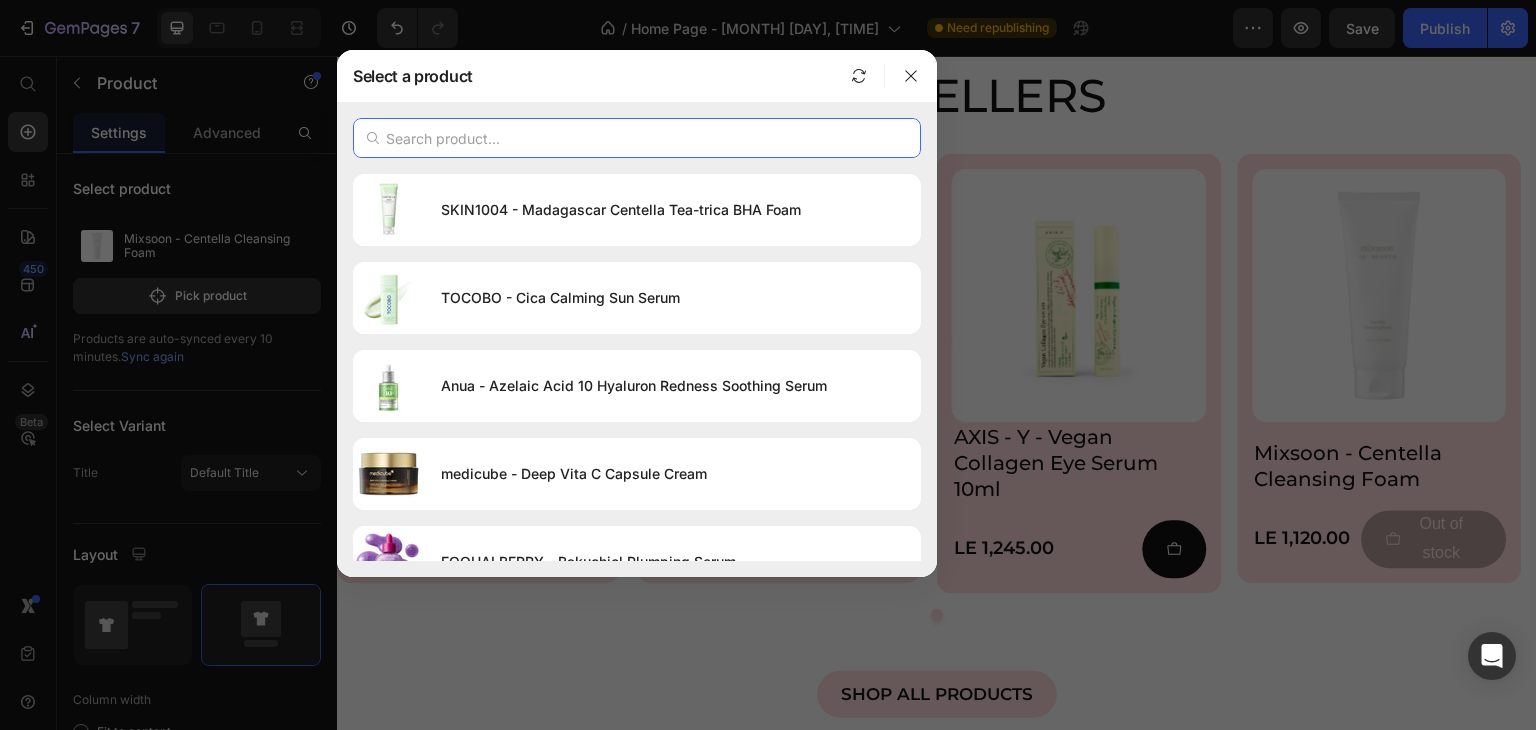 click at bounding box center [637, 138] 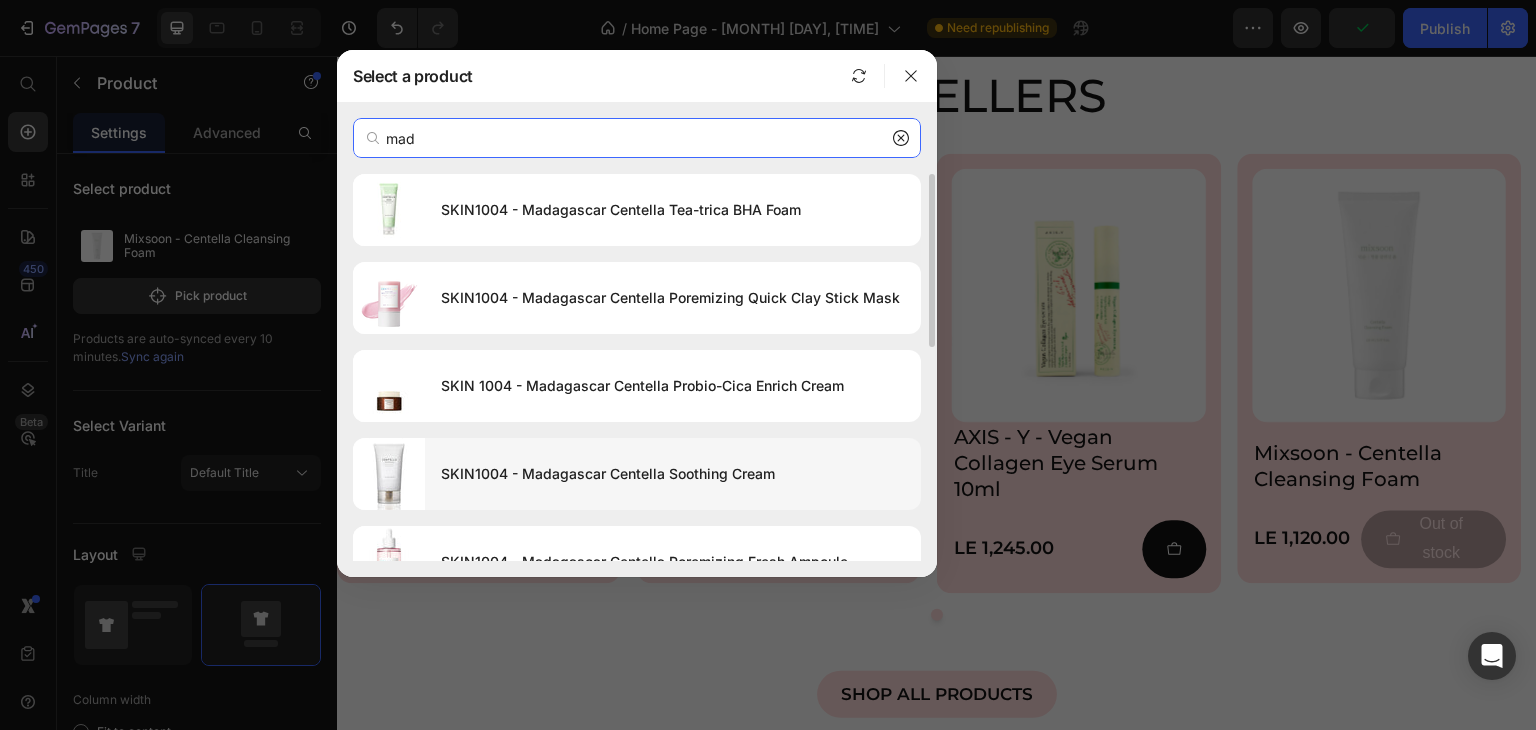 type on "mad" 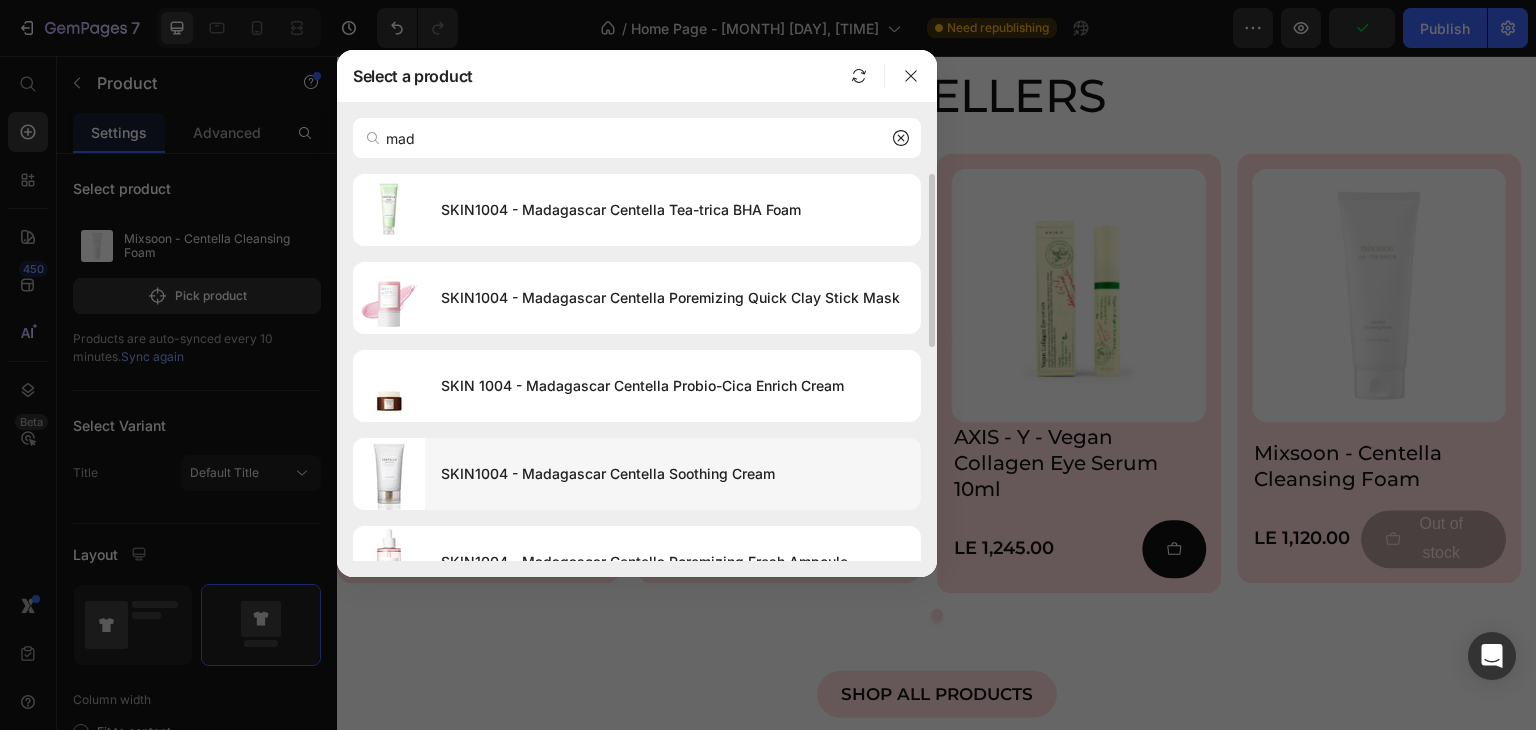 click on "SKIN1004 - Madagascar Centella Soothing Cream" at bounding box center (673, 474) 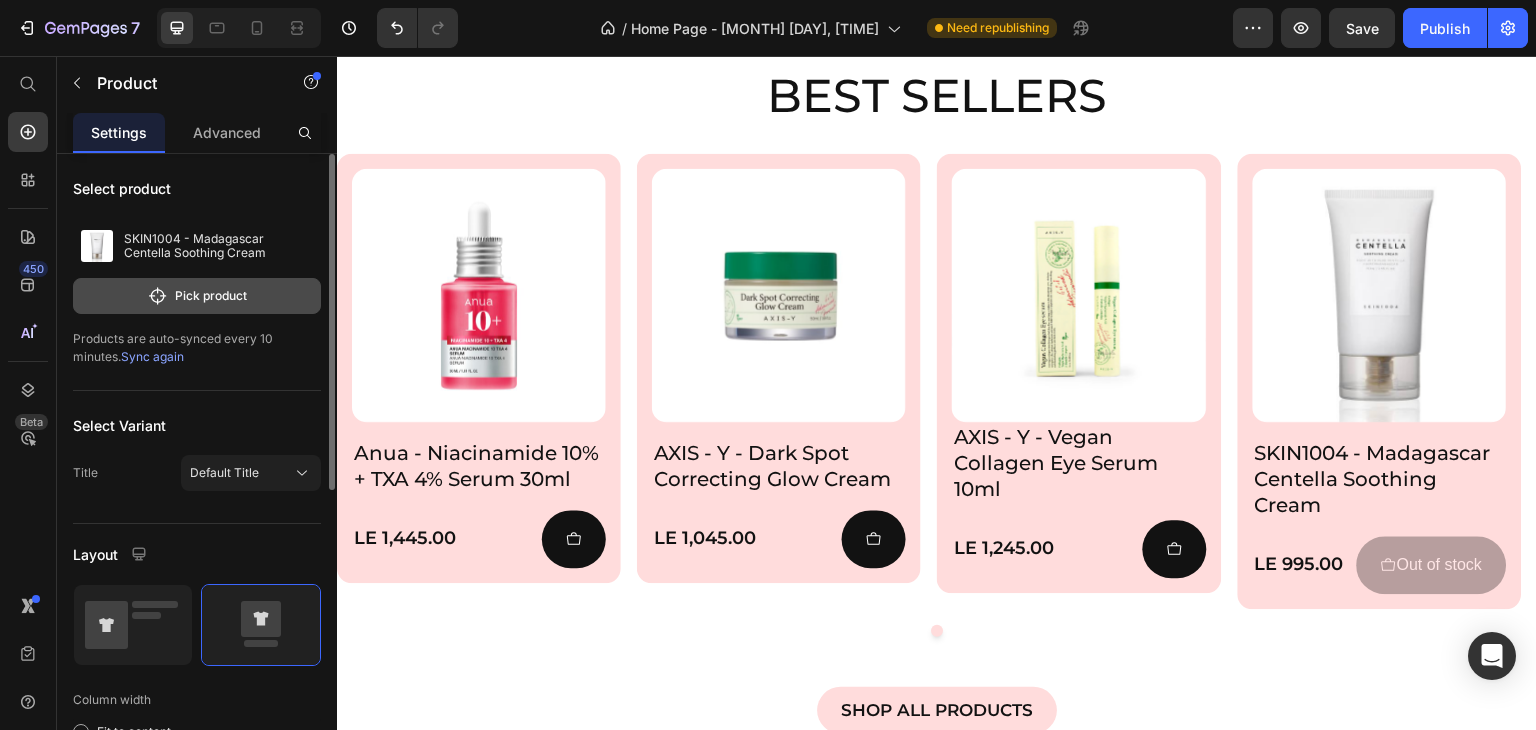 click 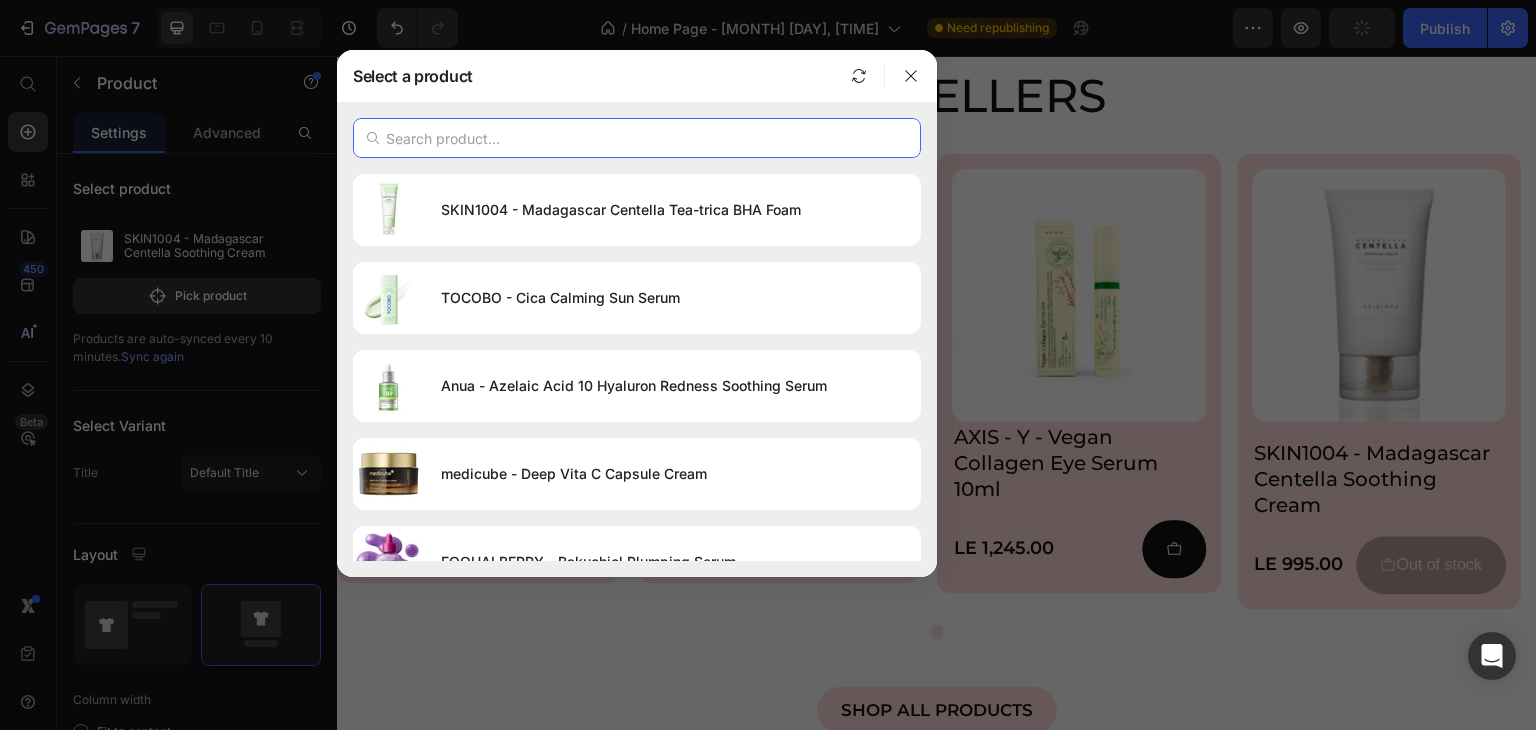 click at bounding box center [637, 138] 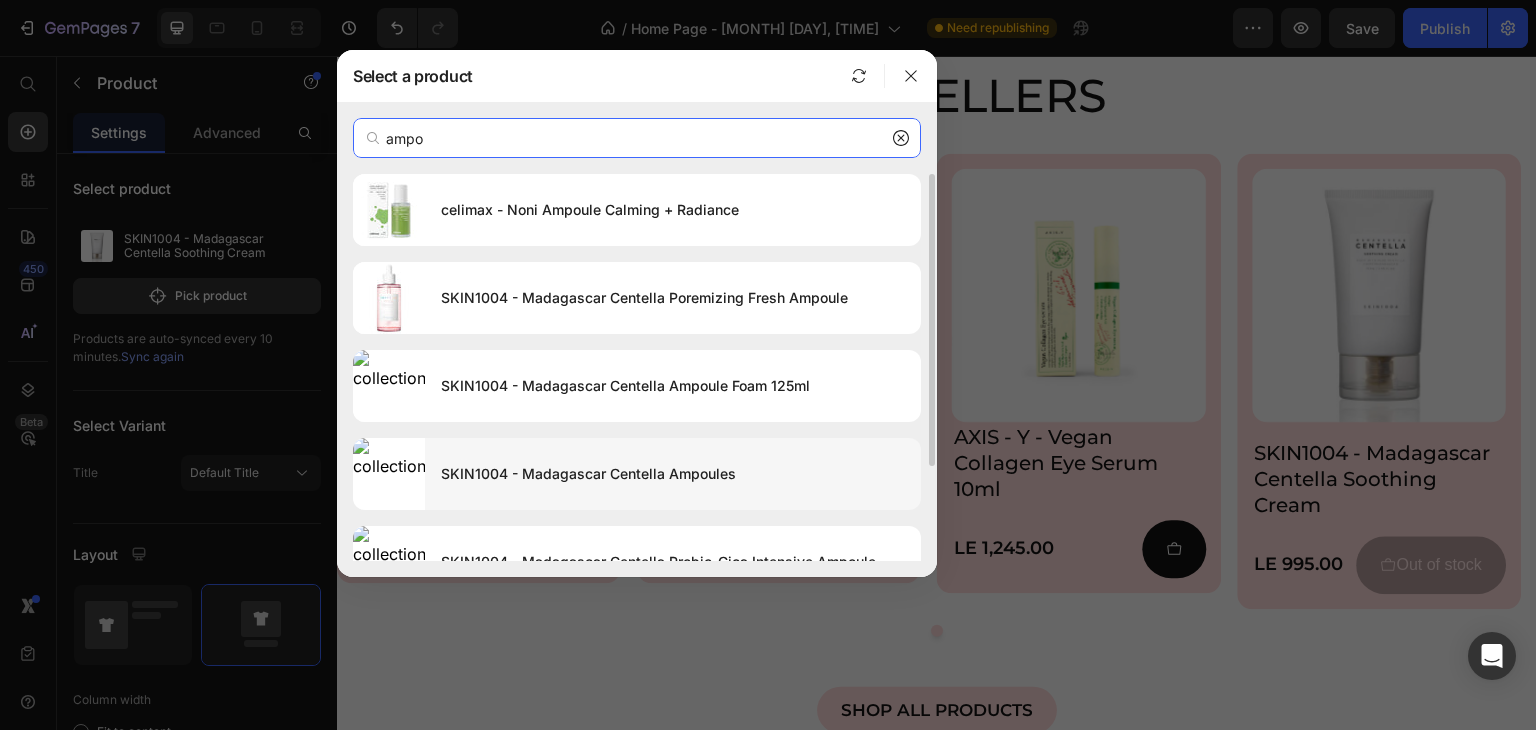 type on "ampo" 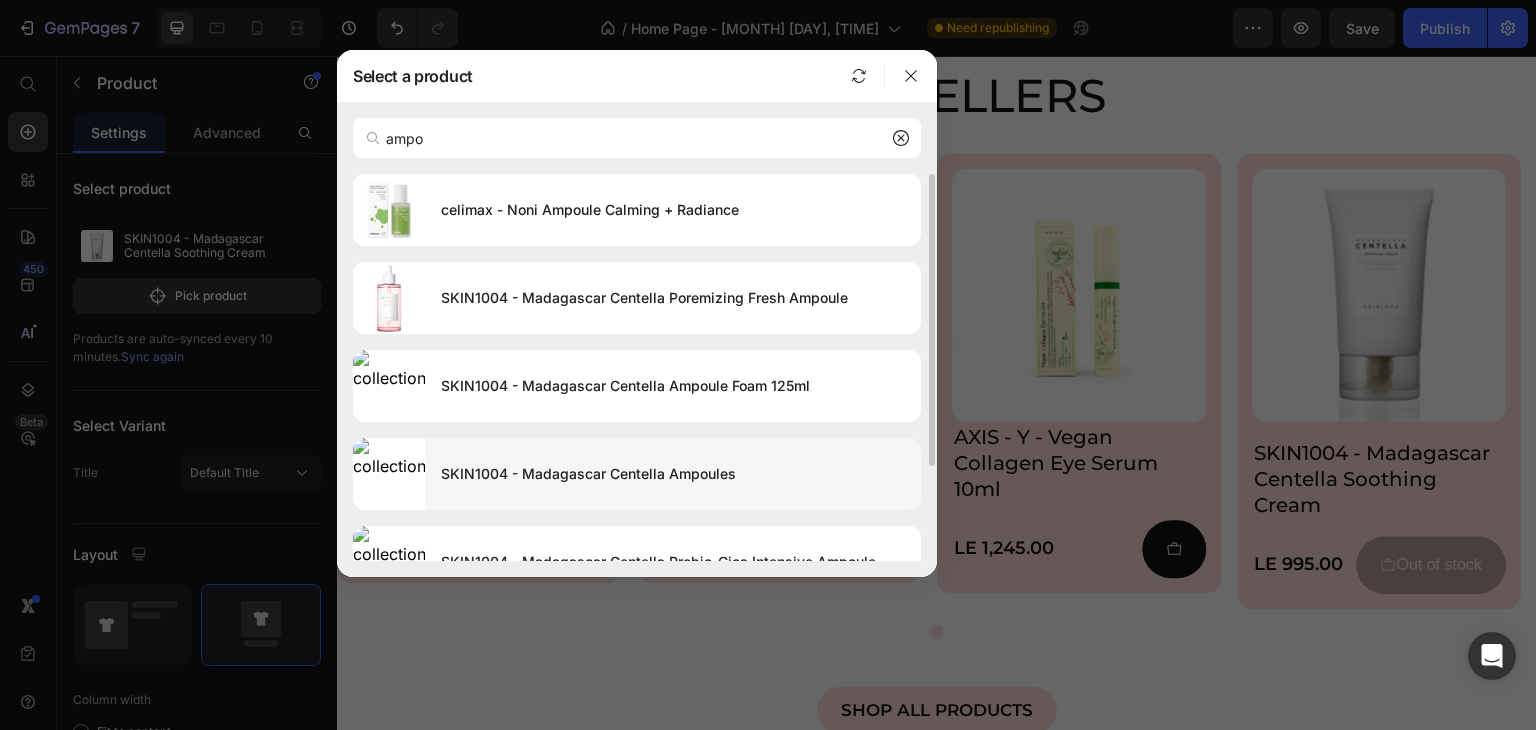 click on "SKIN1004 - Madagascar Centella Ampoules" at bounding box center (673, 474) 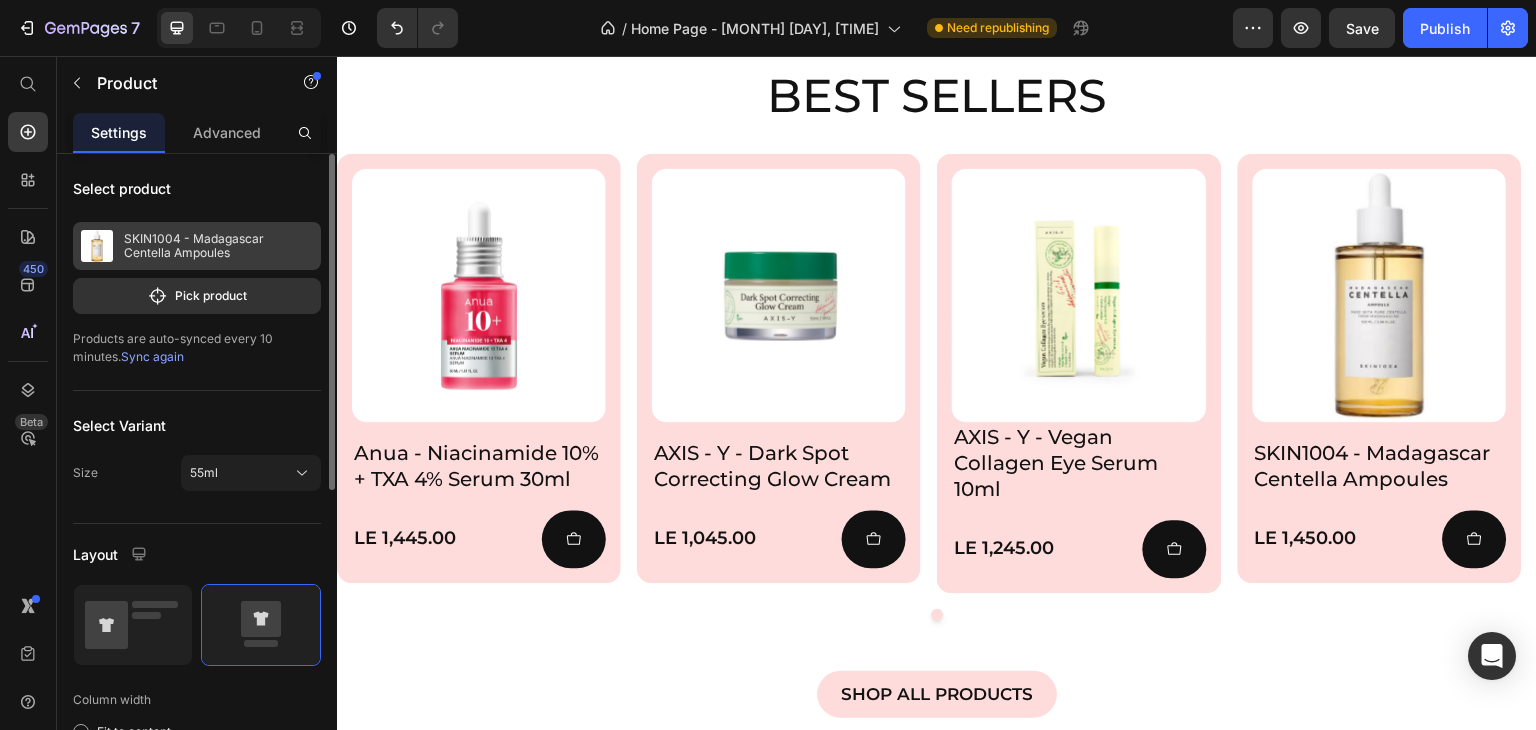scroll, scrollTop: 1396, scrollLeft: 0, axis: vertical 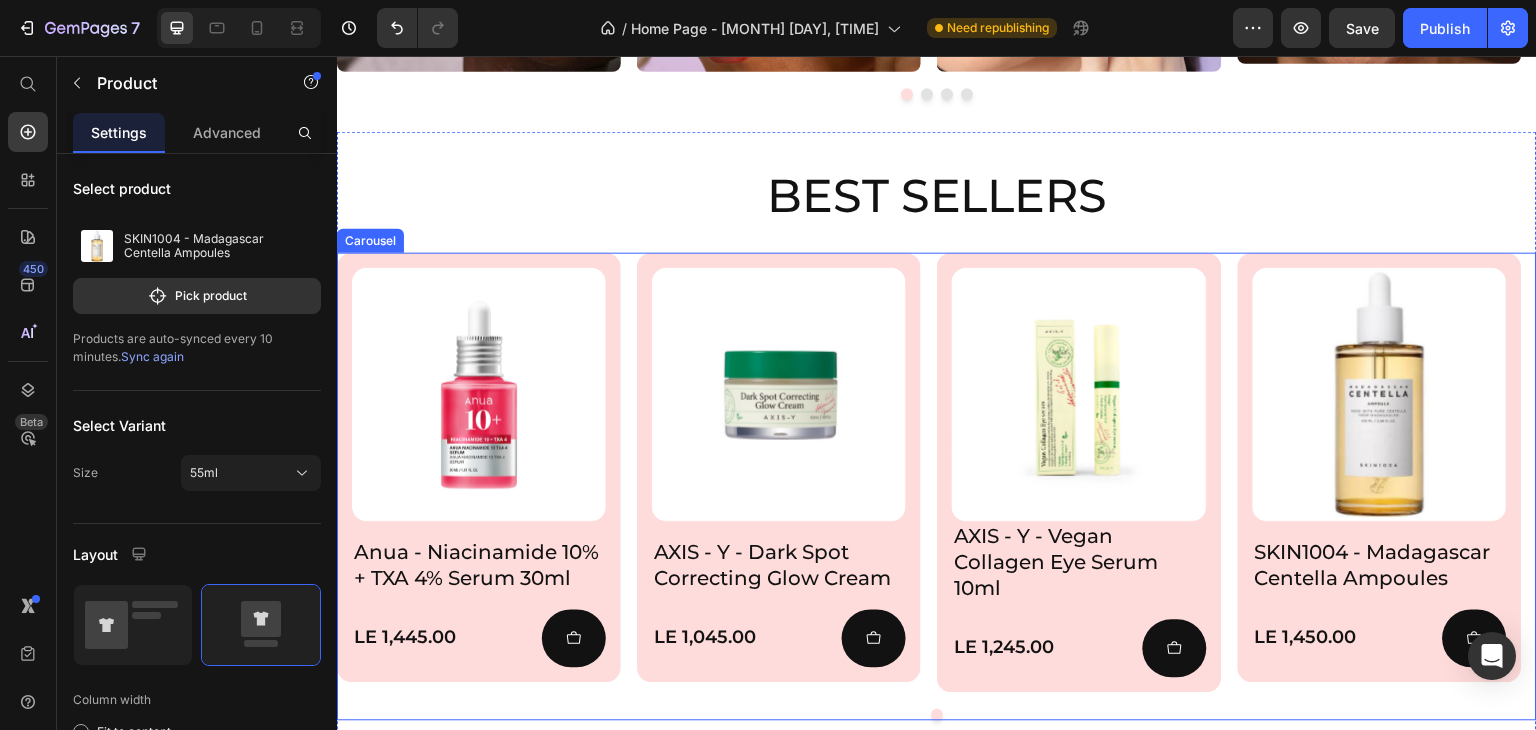 click on "Product Images Anua - Niacinamide 10% + TXA 4% Serum 30ml Product Title LE 1,445.00 Product Price
Add to Cart Row Product Row Row Product Images AXIS - Y - Dark Spot Correcting Glow Cream Product Title LE 1,045.00 Product Price
Add to Cart Row Product Row Product Images AXIS - Y - Vegan Collagen Eye Serum 10ml Product Title LE 1,245.00 Product Price
Add to Cart Row Product Row Product Images SKIN1004 - Madagascar Centella Ampoules Product Title LE 1,450.00 Product Price
Add to Cart Row Product Row" at bounding box center (937, 473) 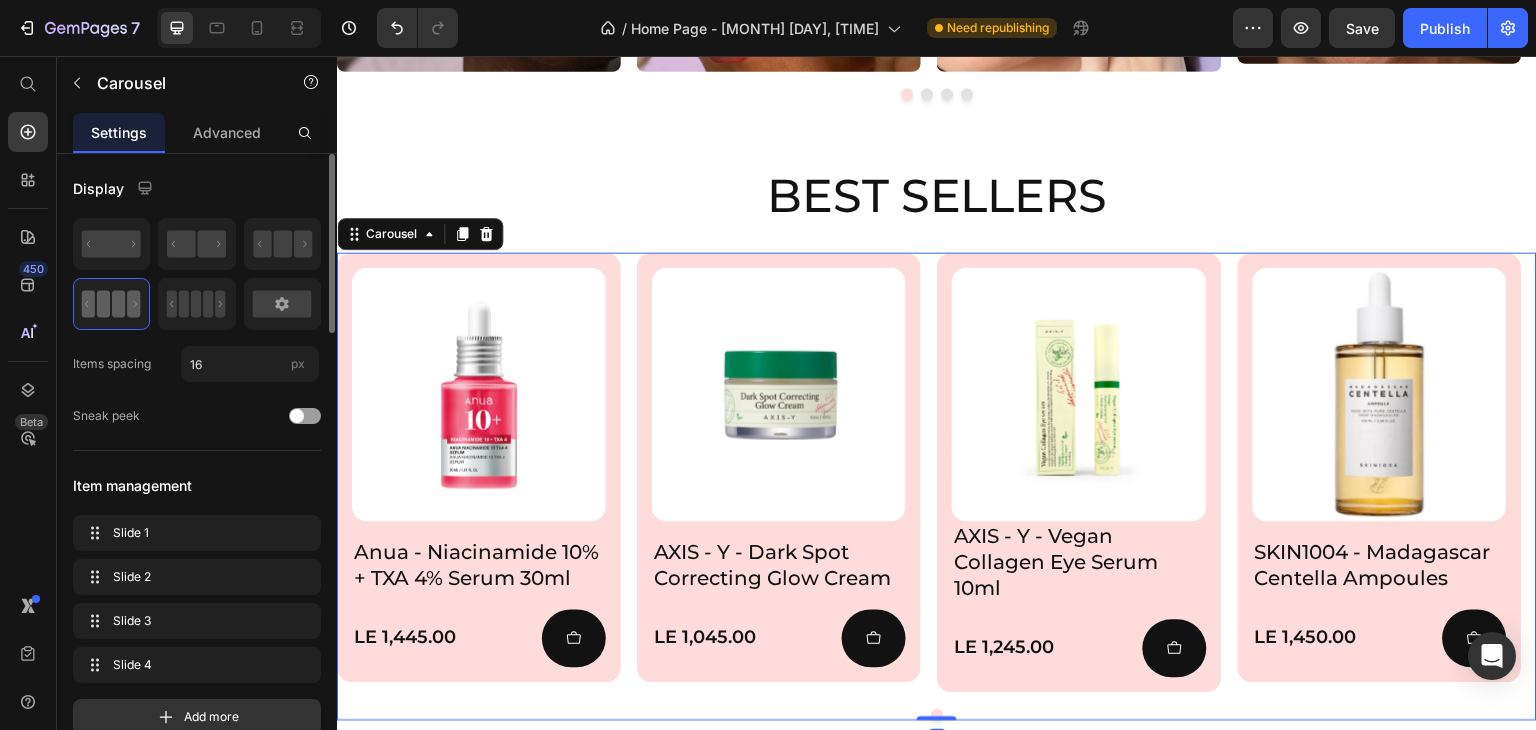 scroll, scrollTop: 400, scrollLeft: 0, axis: vertical 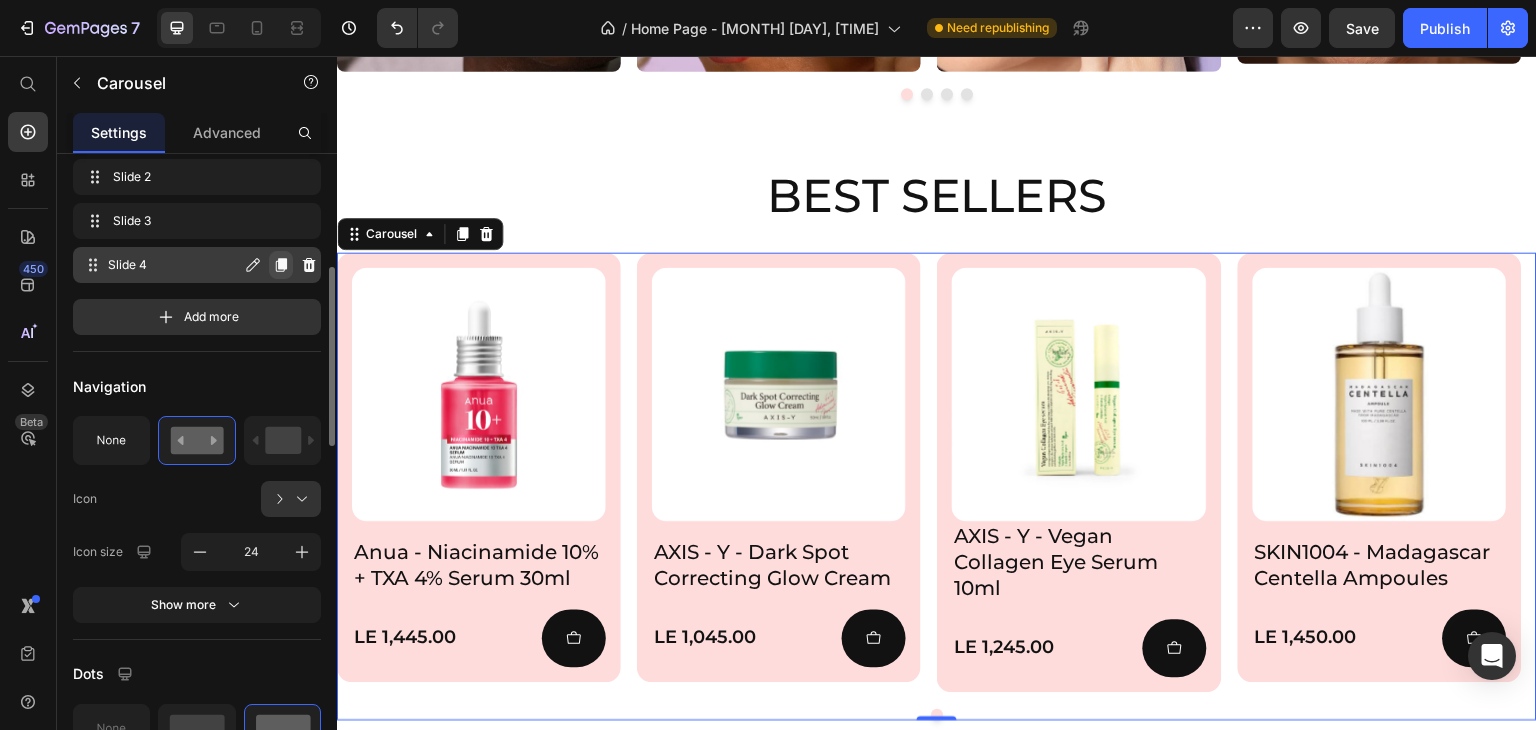 click 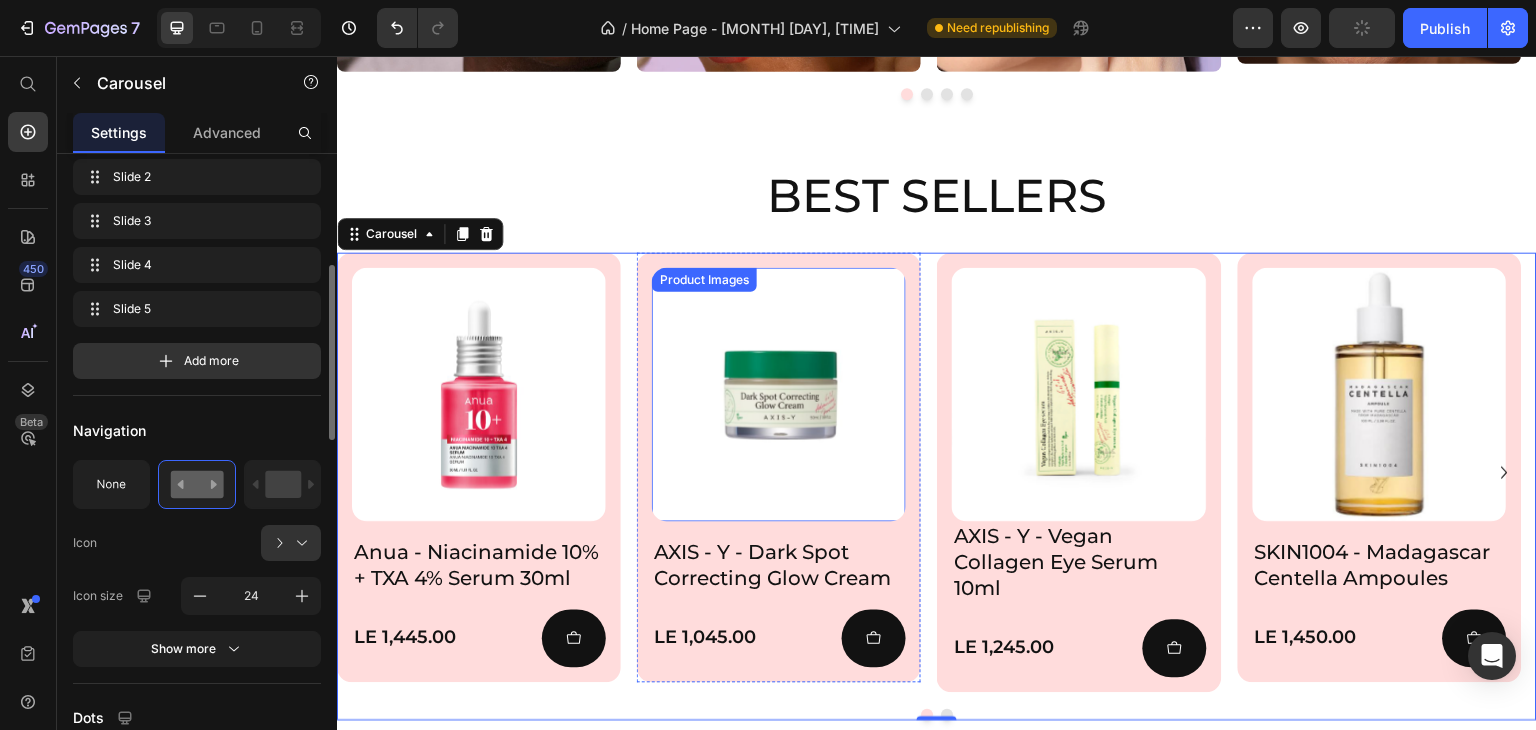 scroll, scrollTop: 1596, scrollLeft: 0, axis: vertical 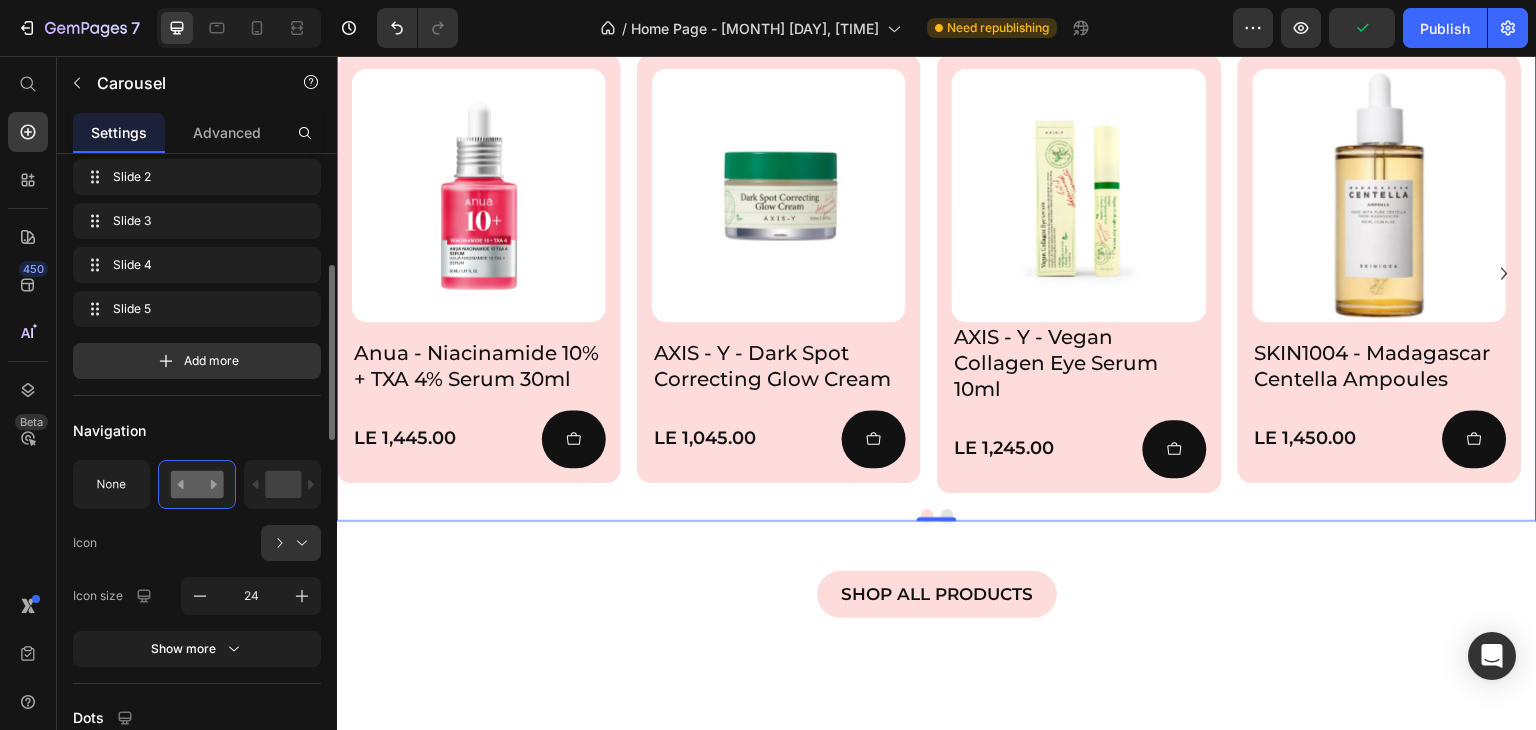 click at bounding box center (947, 515) 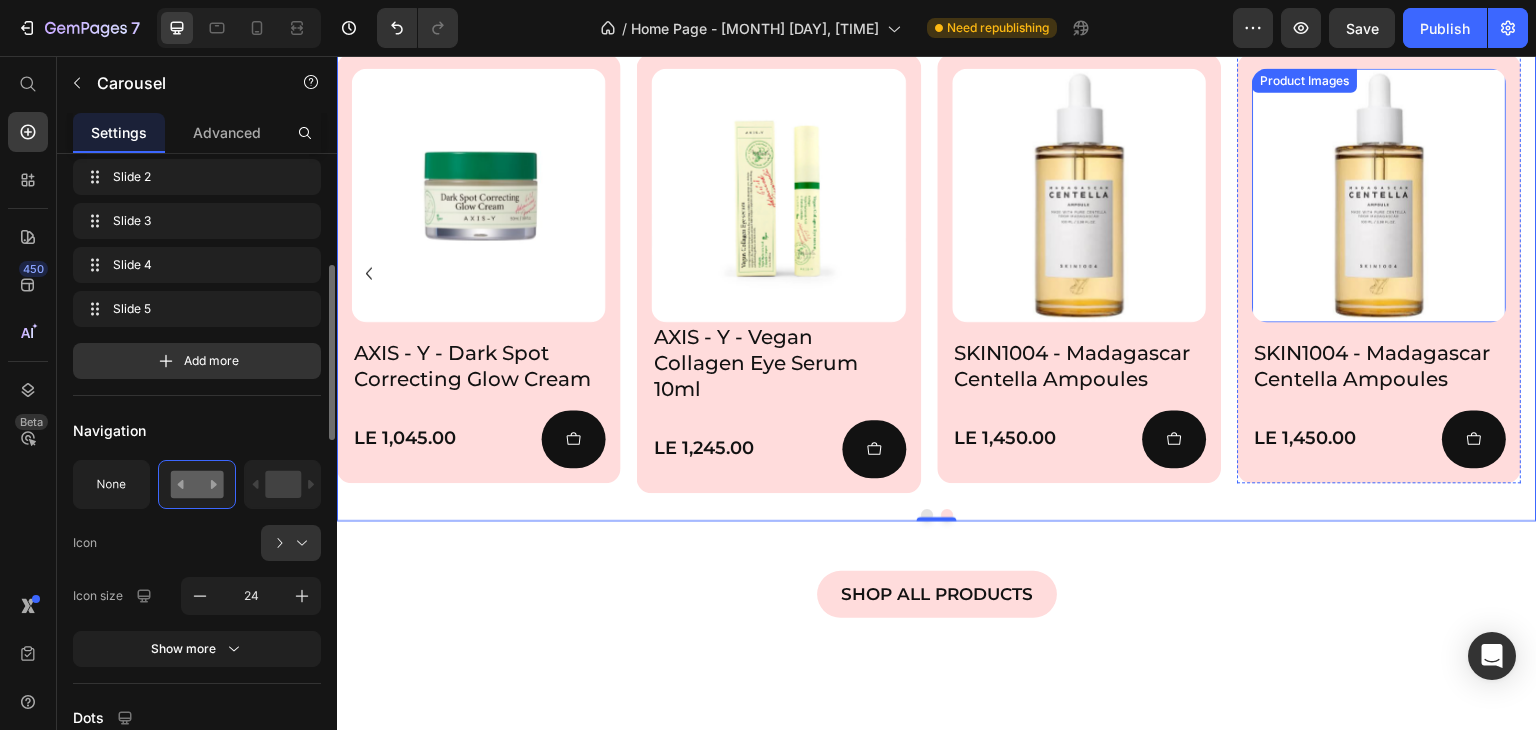 click at bounding box center (1380, 195) 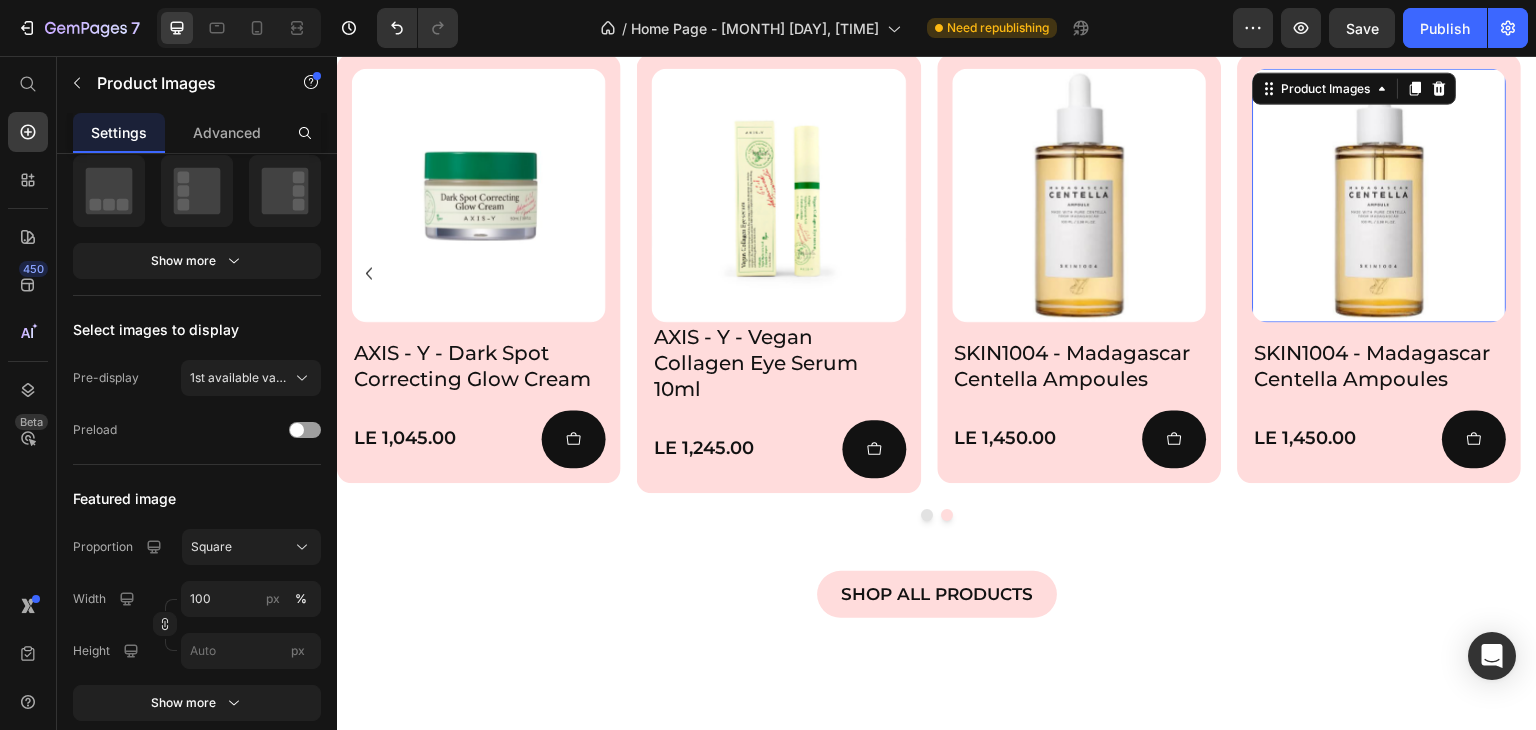 scroll, scrollTop: 0, scrollLeft: 0, axis: both 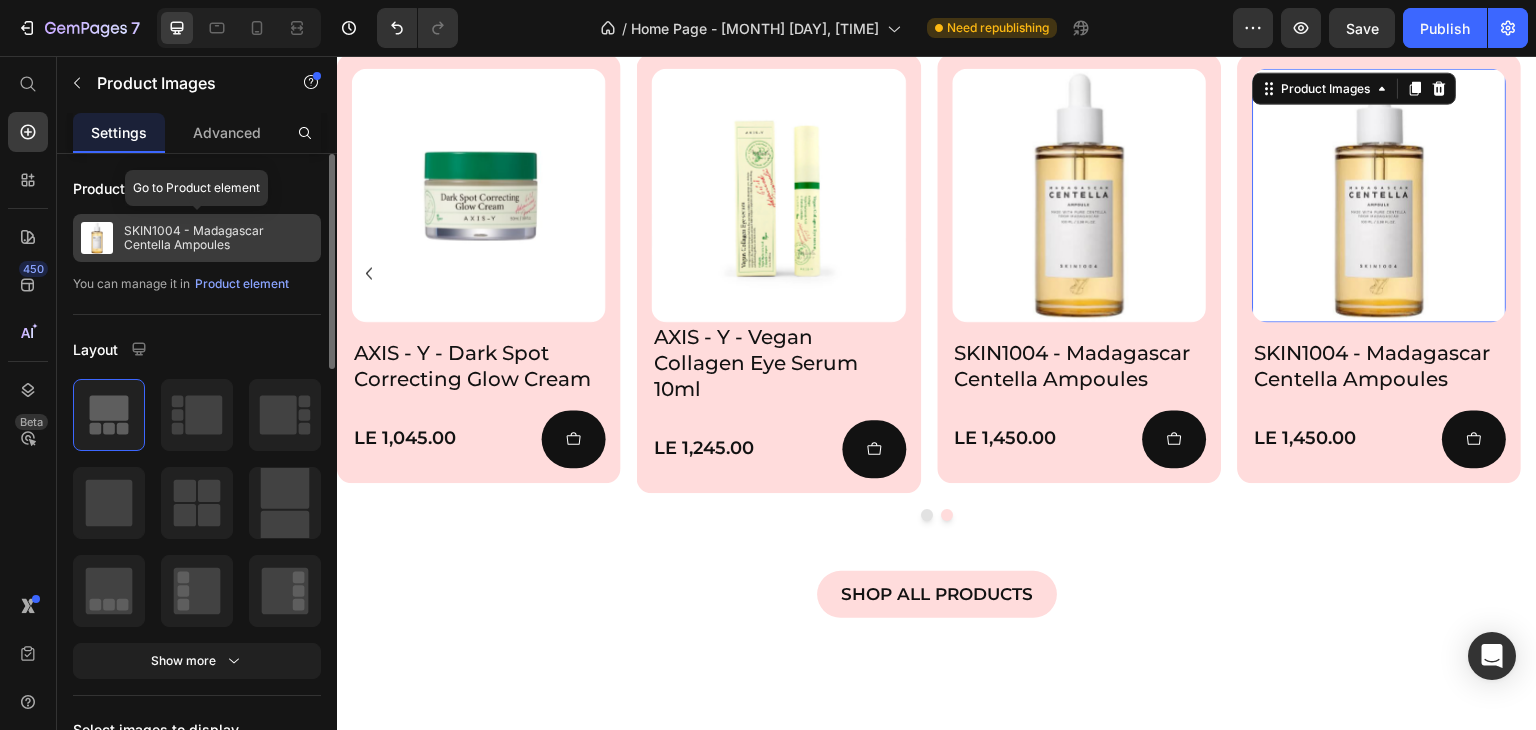 click on "SKIN1004 - Madagascar Centella Ampoules" at bounding box center [218, 238] 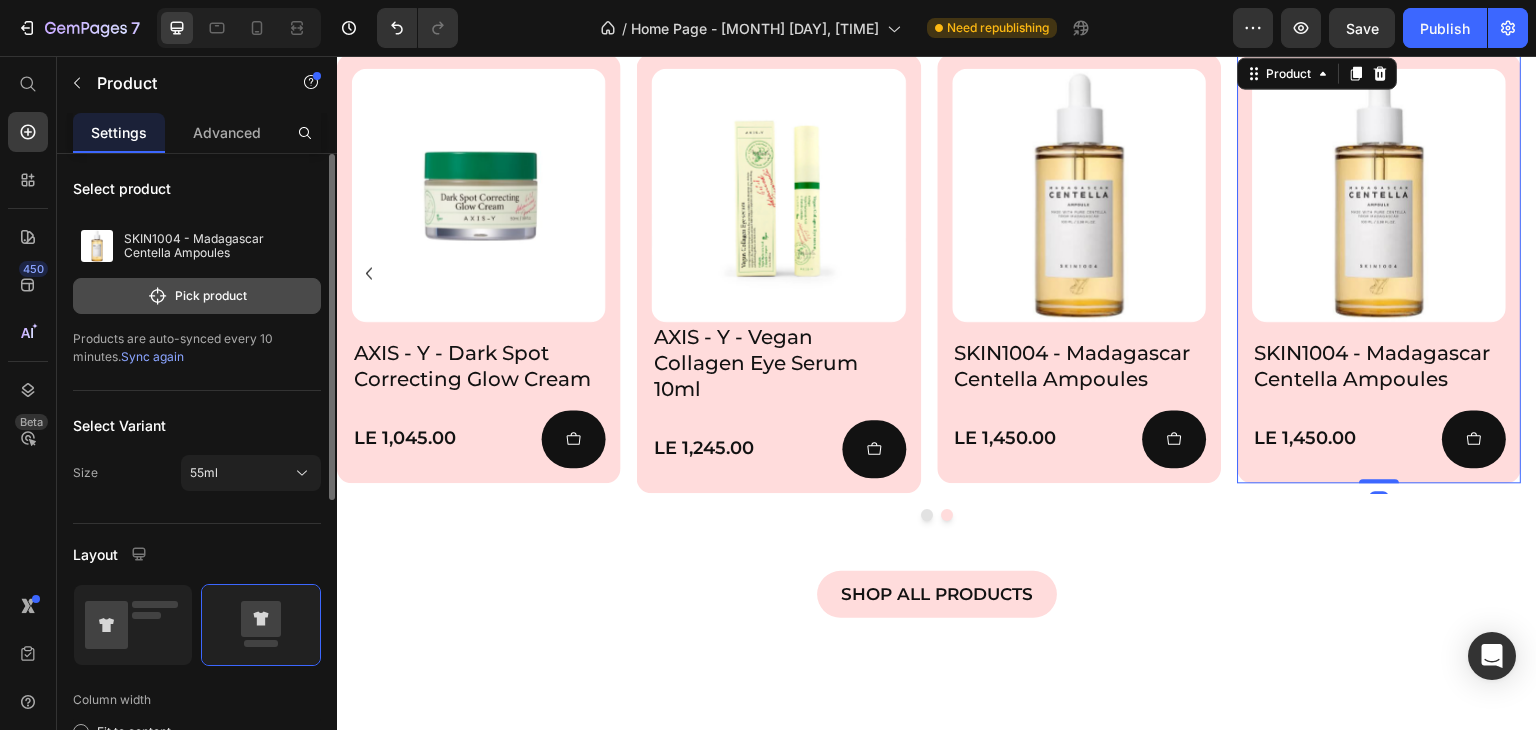 click on "Pick product" at bounding box center (197, 296) 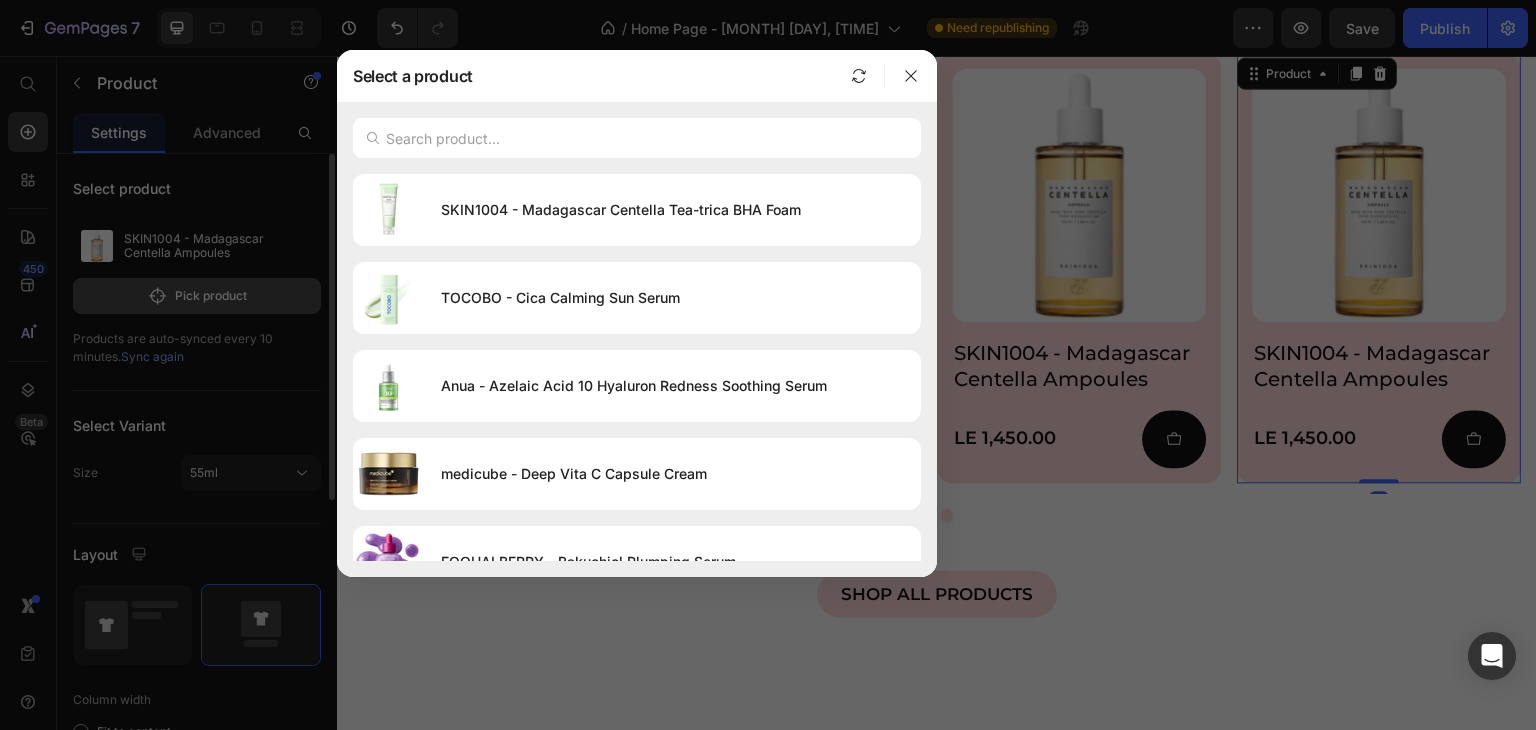 type 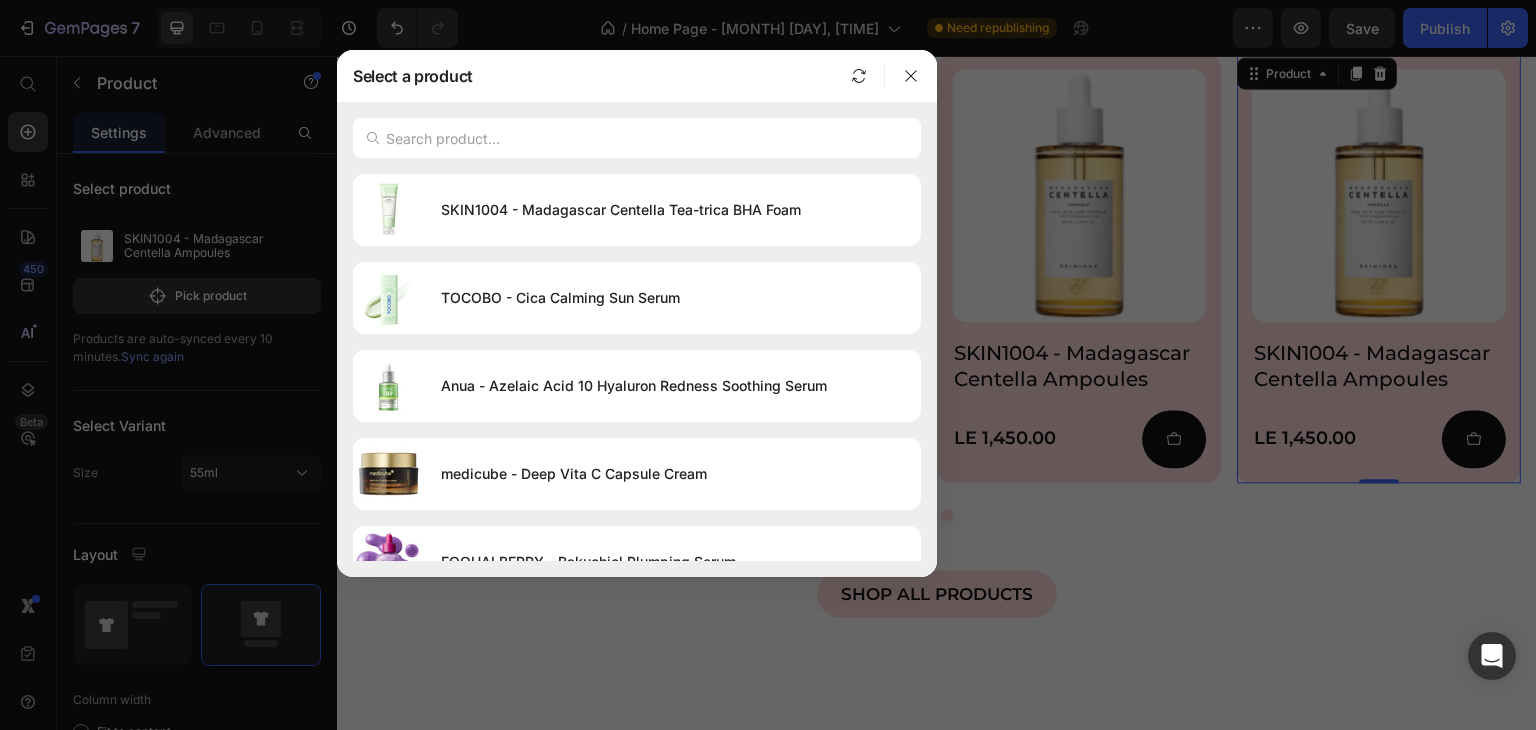 click 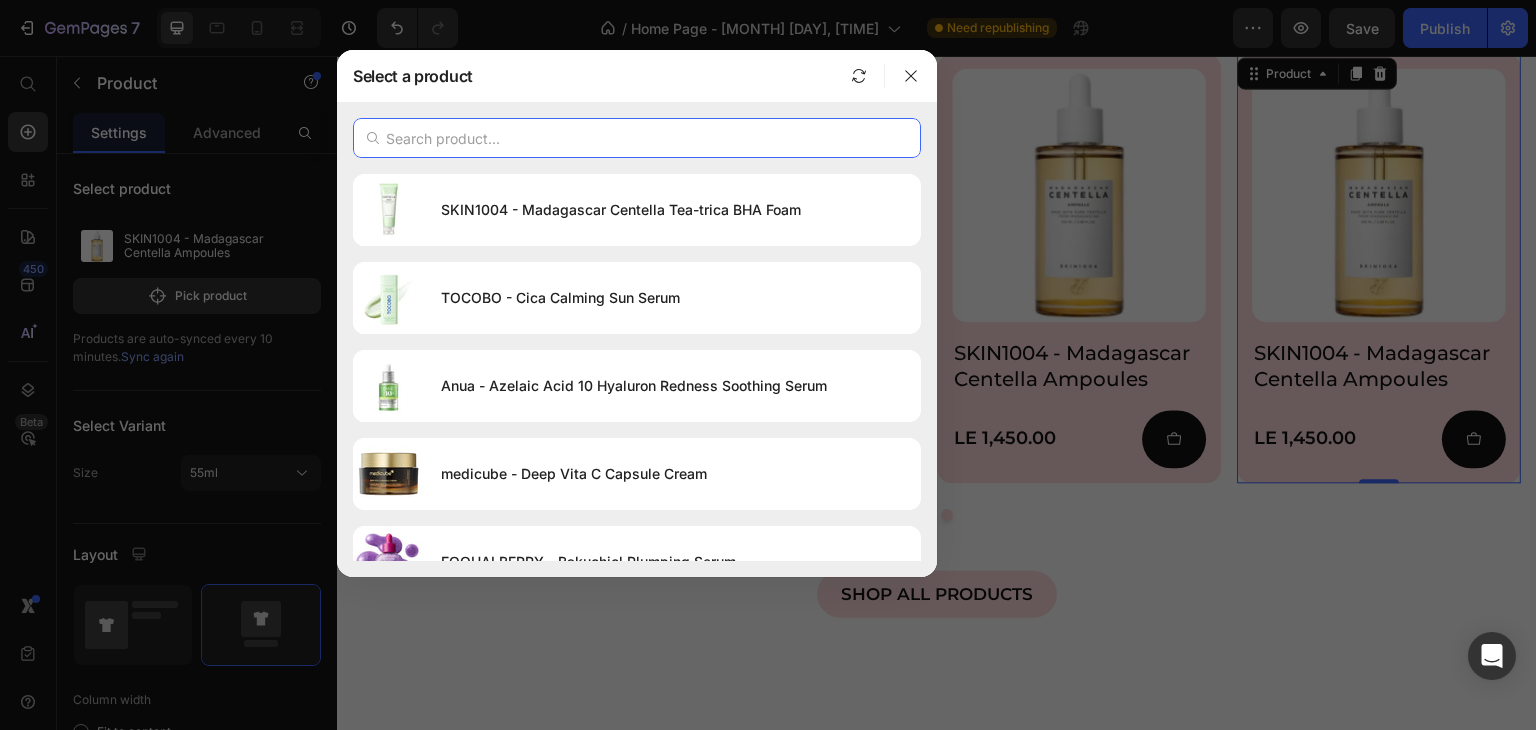 click at bounding box center [637, 138] 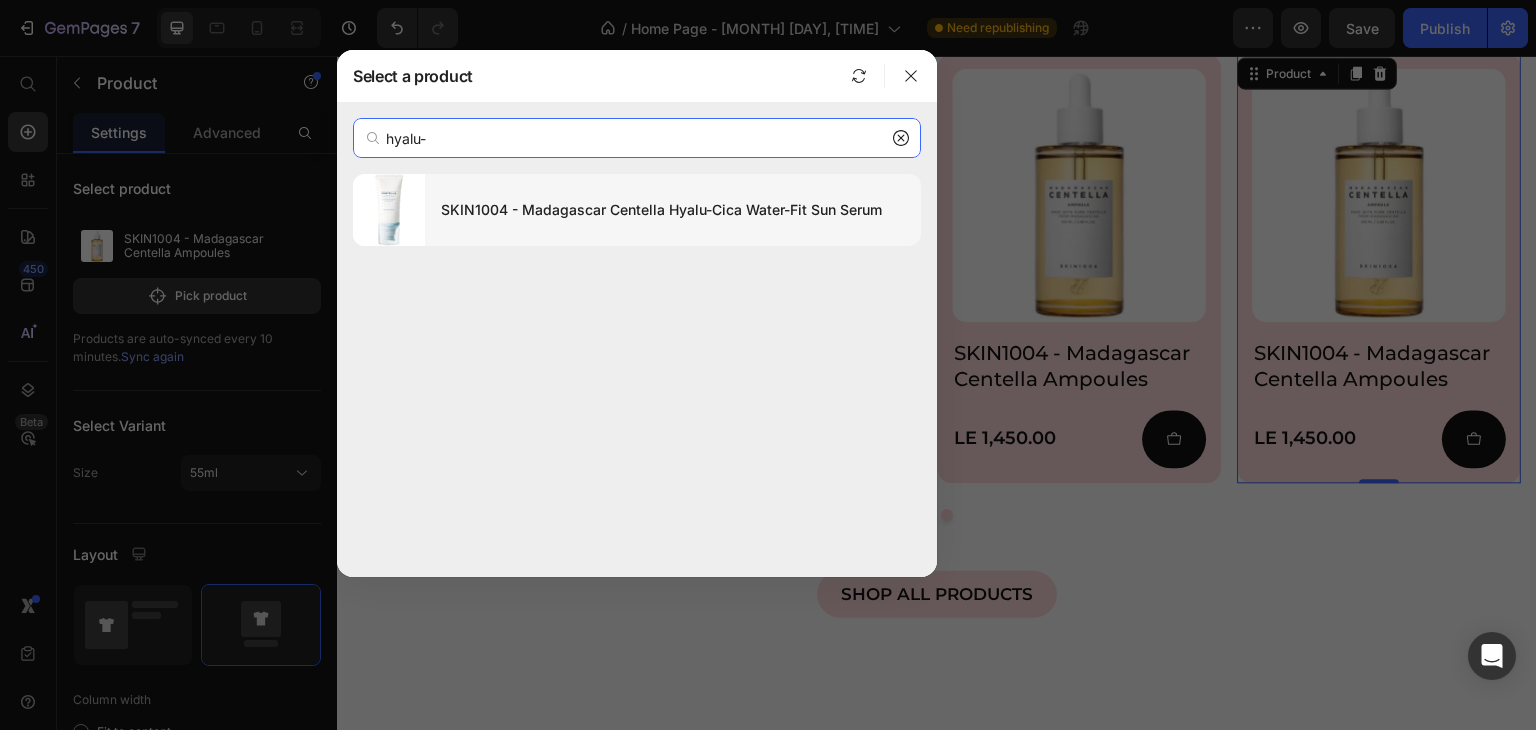 type on "hyalu-" 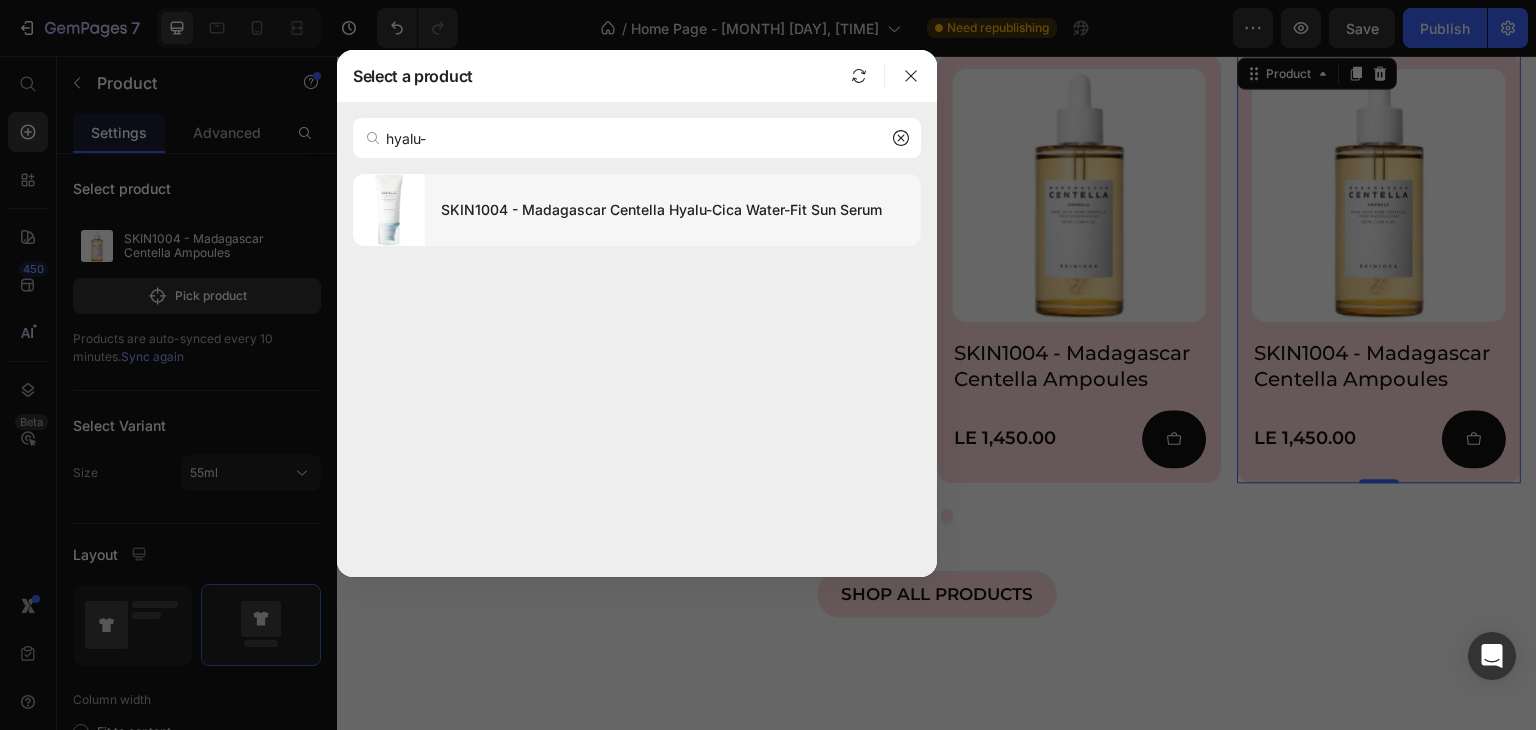 click on "SKIN1004 - Madagascar Centella Hyalu-Cica Water-Fit Sun Serum" at bounding box center [673, 210] 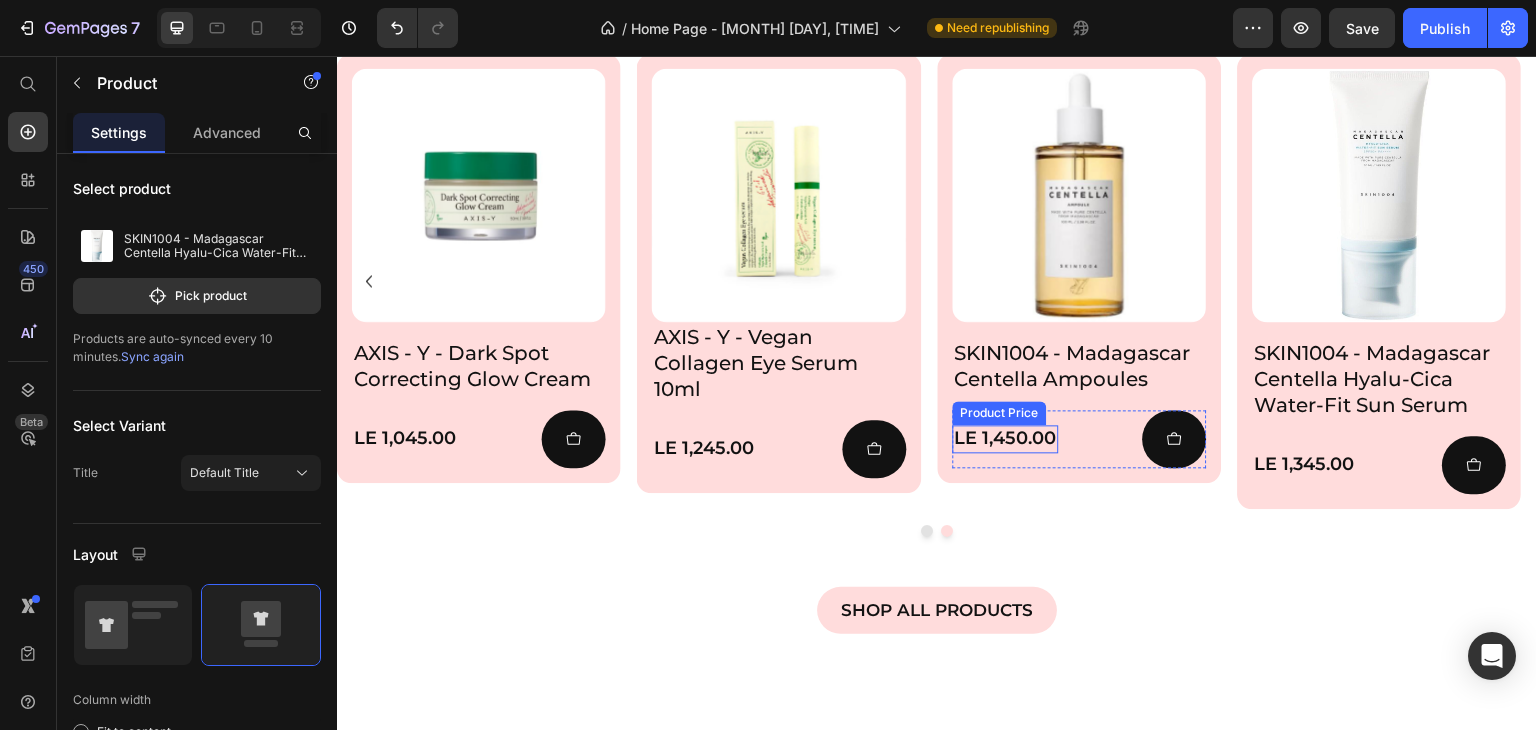 scroll, scrollTop: 1604, scrollLeft: 0, axis: vertical 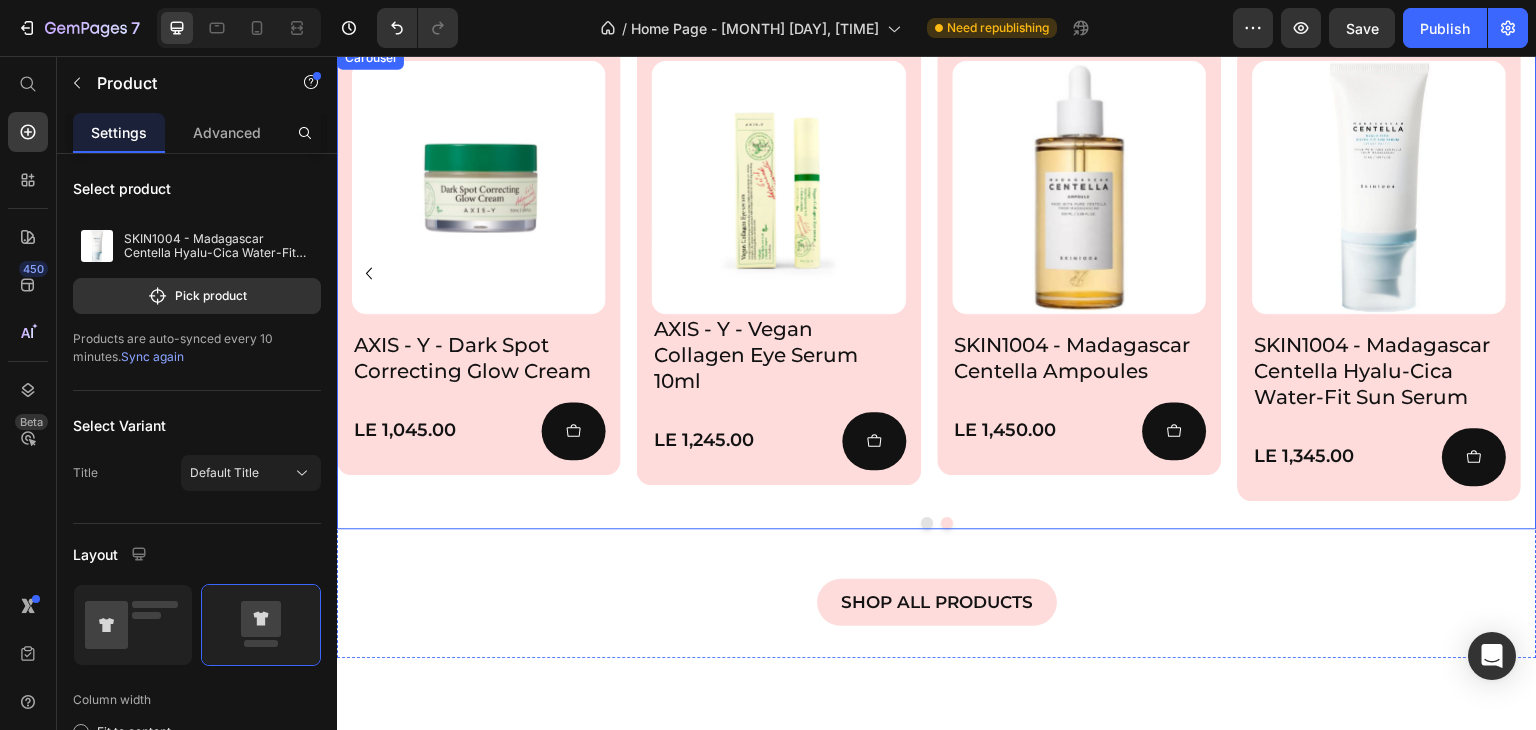 click on "Product Images Anua - Niacinamide 10% + TXA 4% Serum 30ml Product Title LE 1,445.00 Product Price
Add to Cart Row Product Row Row Product Images AXIS - Y - Dark Spot Correcting Glow Cream Product Title LE 1,045.00 Product Price
Add to Cart Row Product Row Product Images AXIS - Y - Vegan Collagen Eye Serum 10ml Product Title LE 1,245.00 Product Price
Add to Cart Row Product Row Product Images SKIN1004 - Madagascar Centella Ampoules Product Title LE 1,450.00 Product Price
Add to Cart Row Product Row Product Images SKIN1004 - Madagascar Centella Hyalu-Cica Water-Fit Sun Serum Product Title LE 1,345.00 Product Price
Add to Cart Row Product Row" at bounding box center [937, 273] 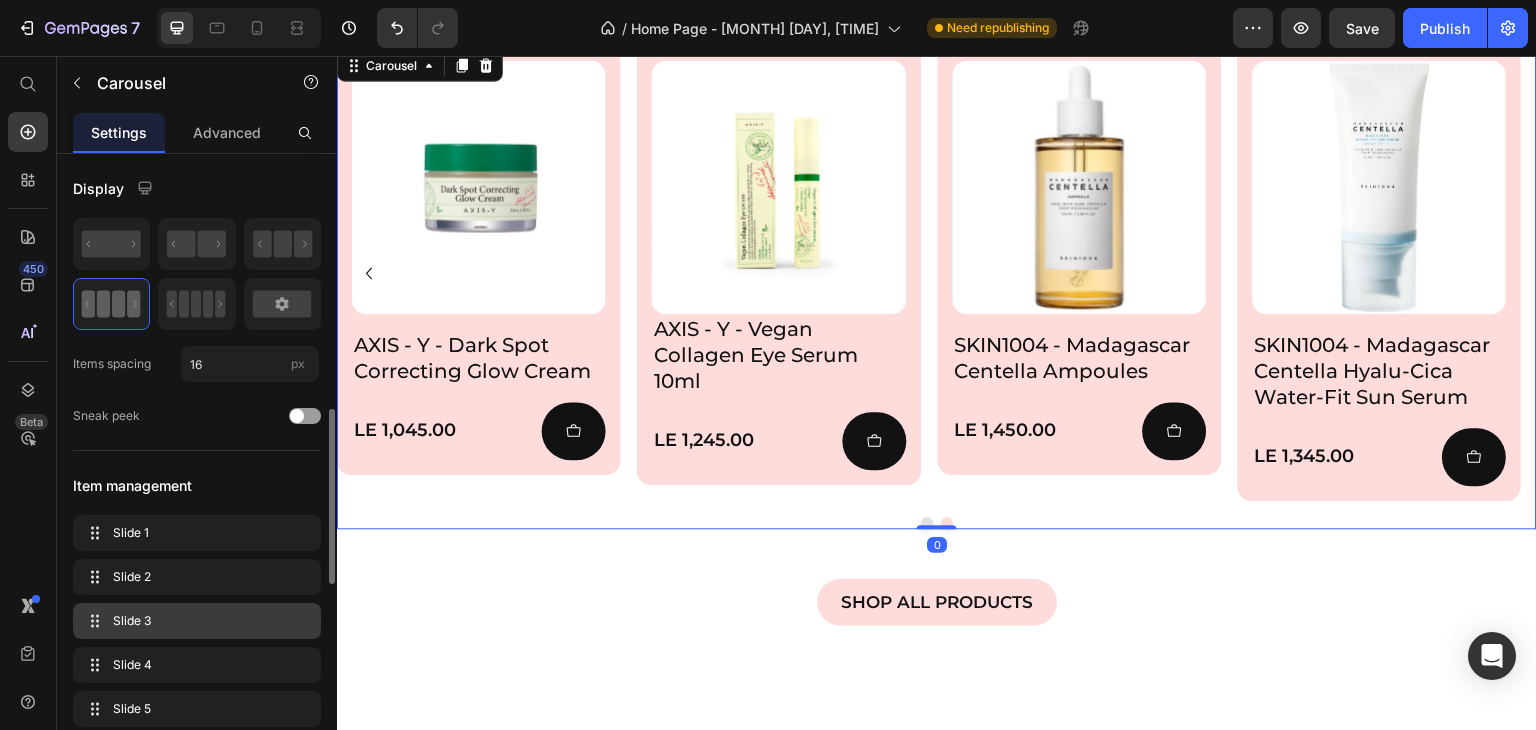 scroll, scrollTop: 200, scrollLeft: 0, axis: vertical 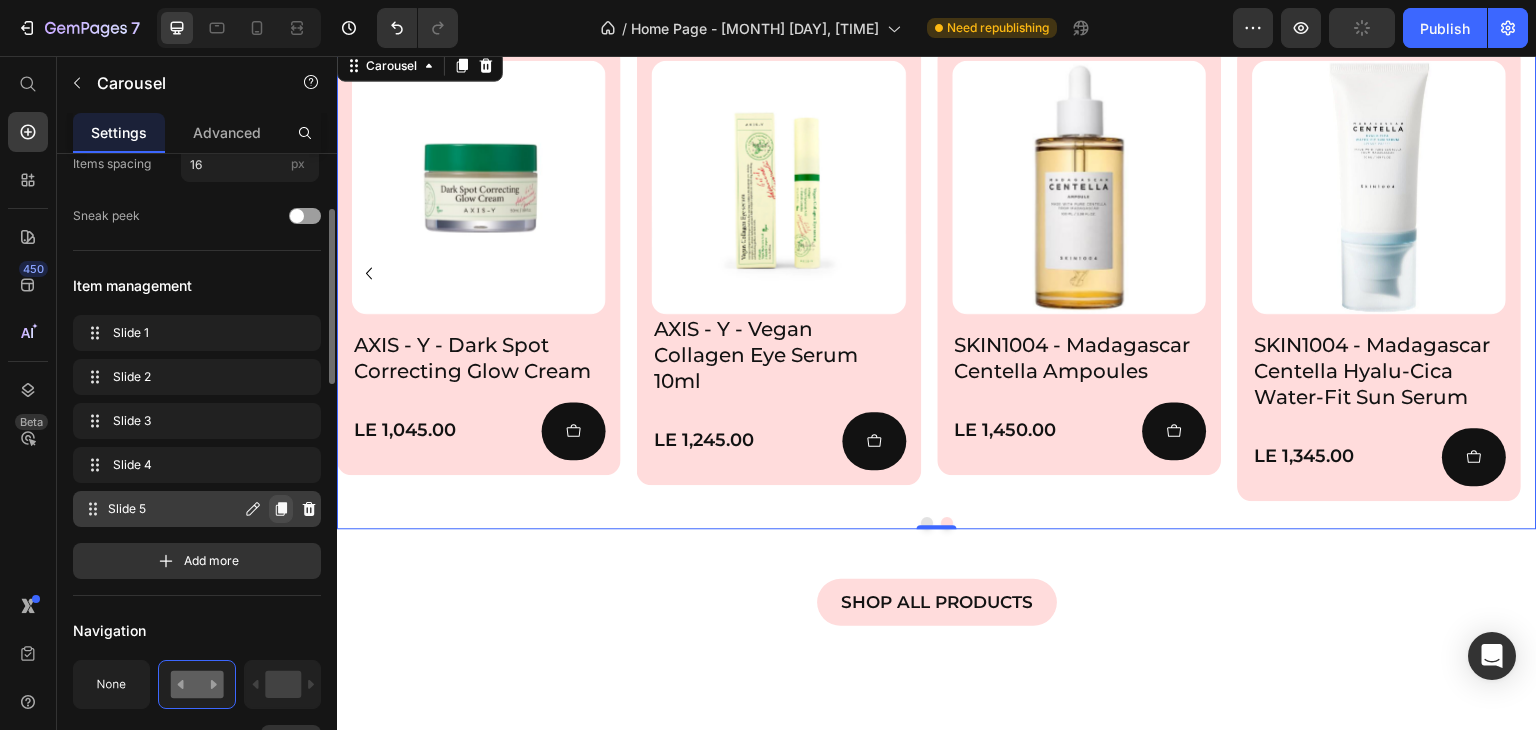 click 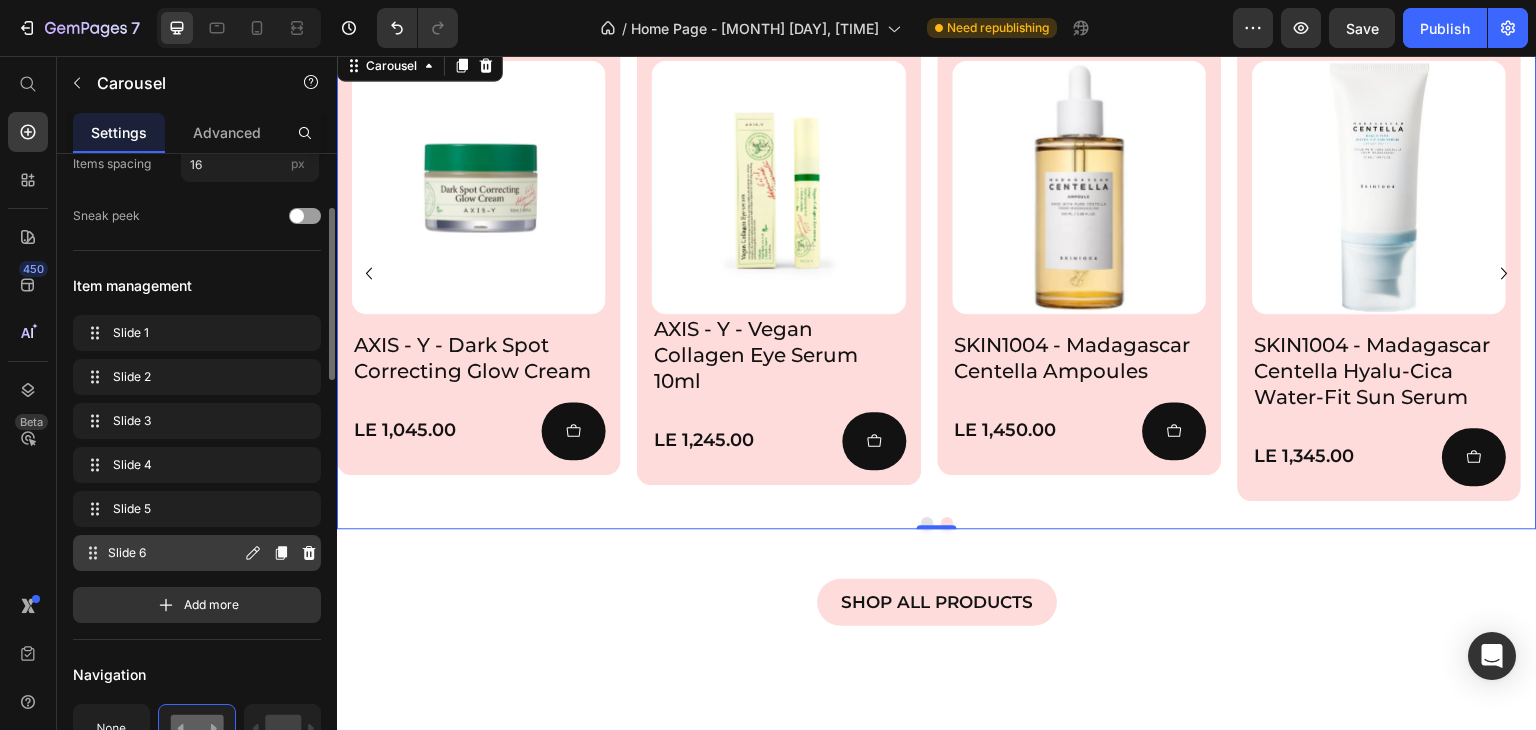 click on "Slide 6" at bounding box center [174, 553] 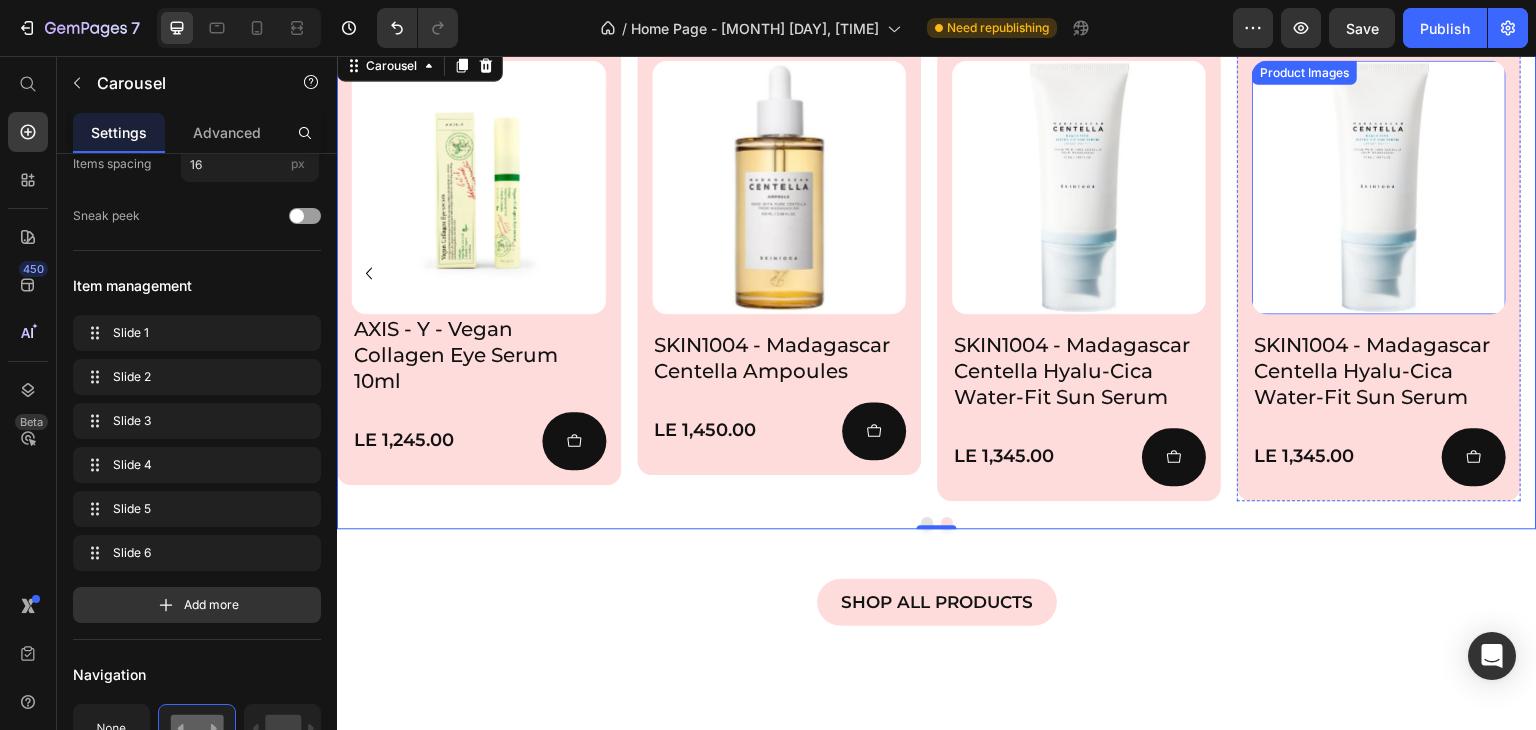 click at bounding box center (1380, 187) 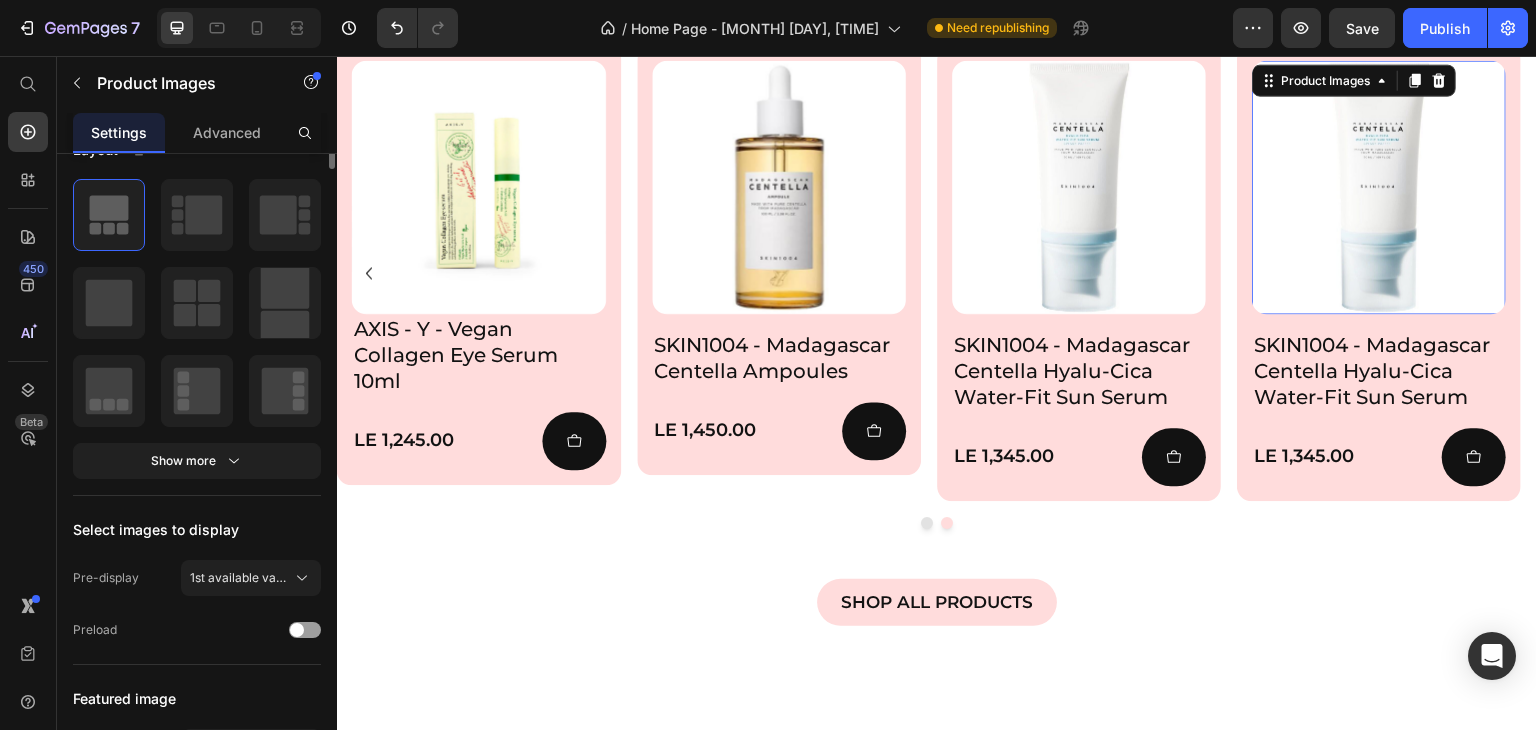scroll, scrollTop: 0, scrollLeft: 0, axis: both 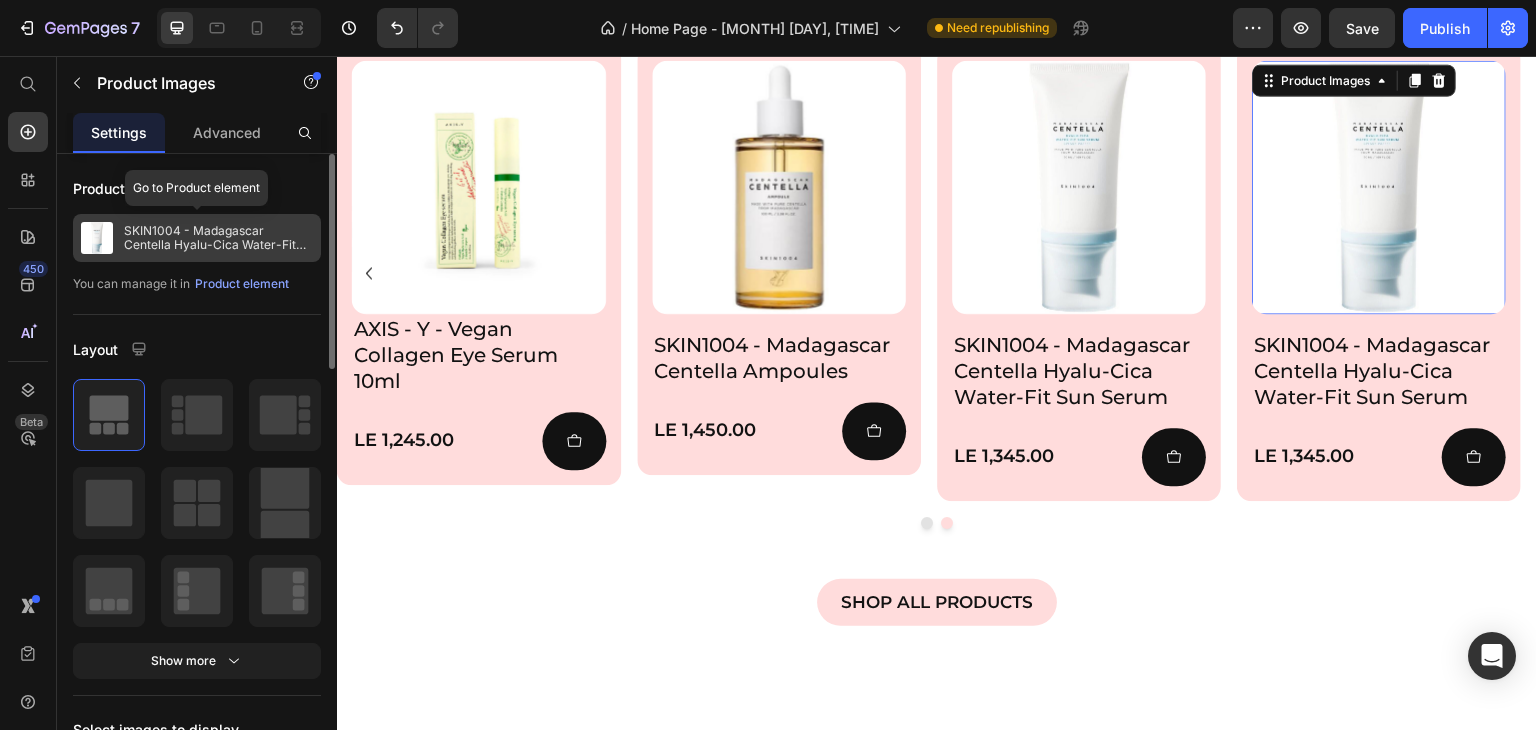 click on "SKIN1004 - Madagascar Centella Hyalu-Cica Water-Fit Sun Serum" at bounding box center (218, 238) 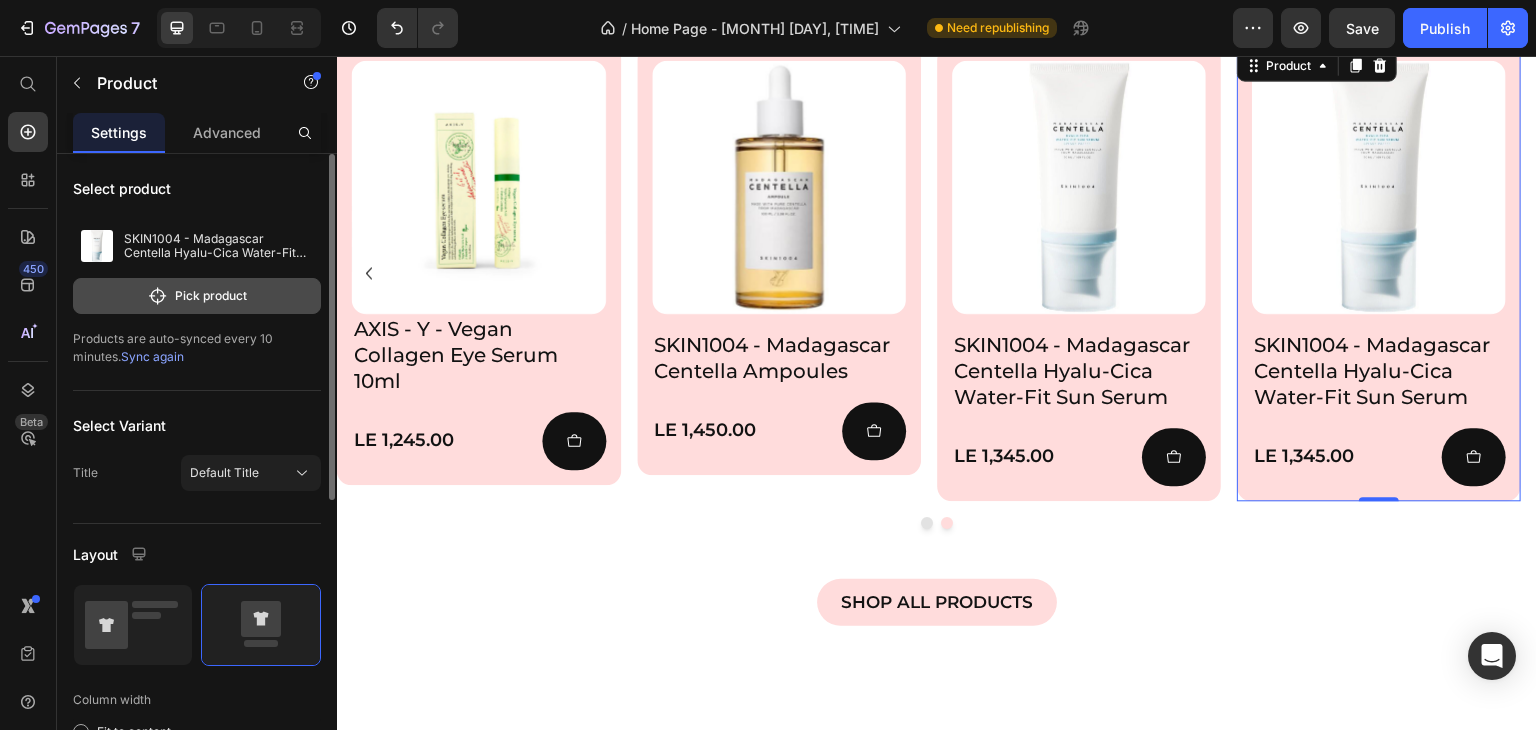 click on "Pick product" at bounding box center (197, 296) 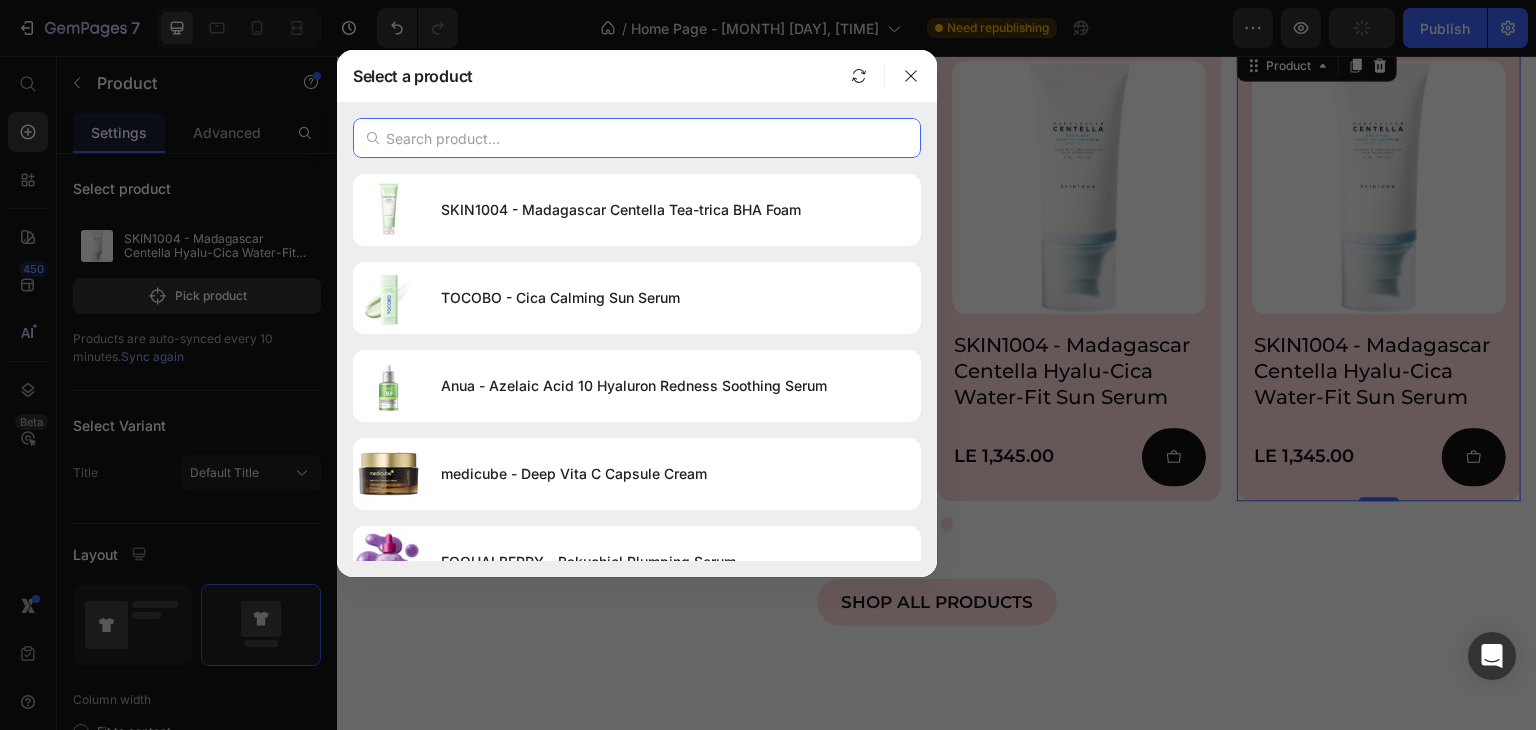 click at bounding box center [637, 138] 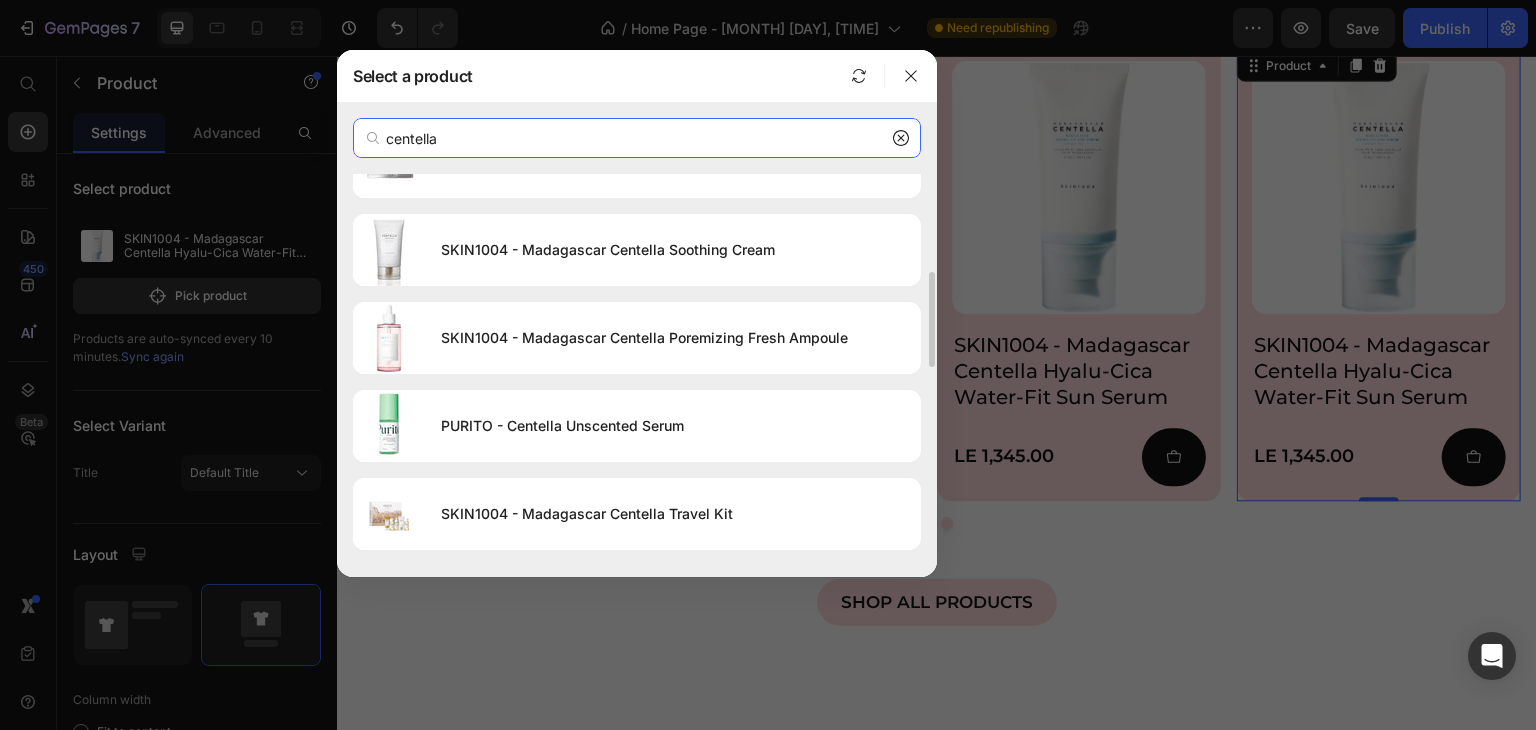 scroll, scrollTop: 500, scrollLeft: 0, axis: vertical 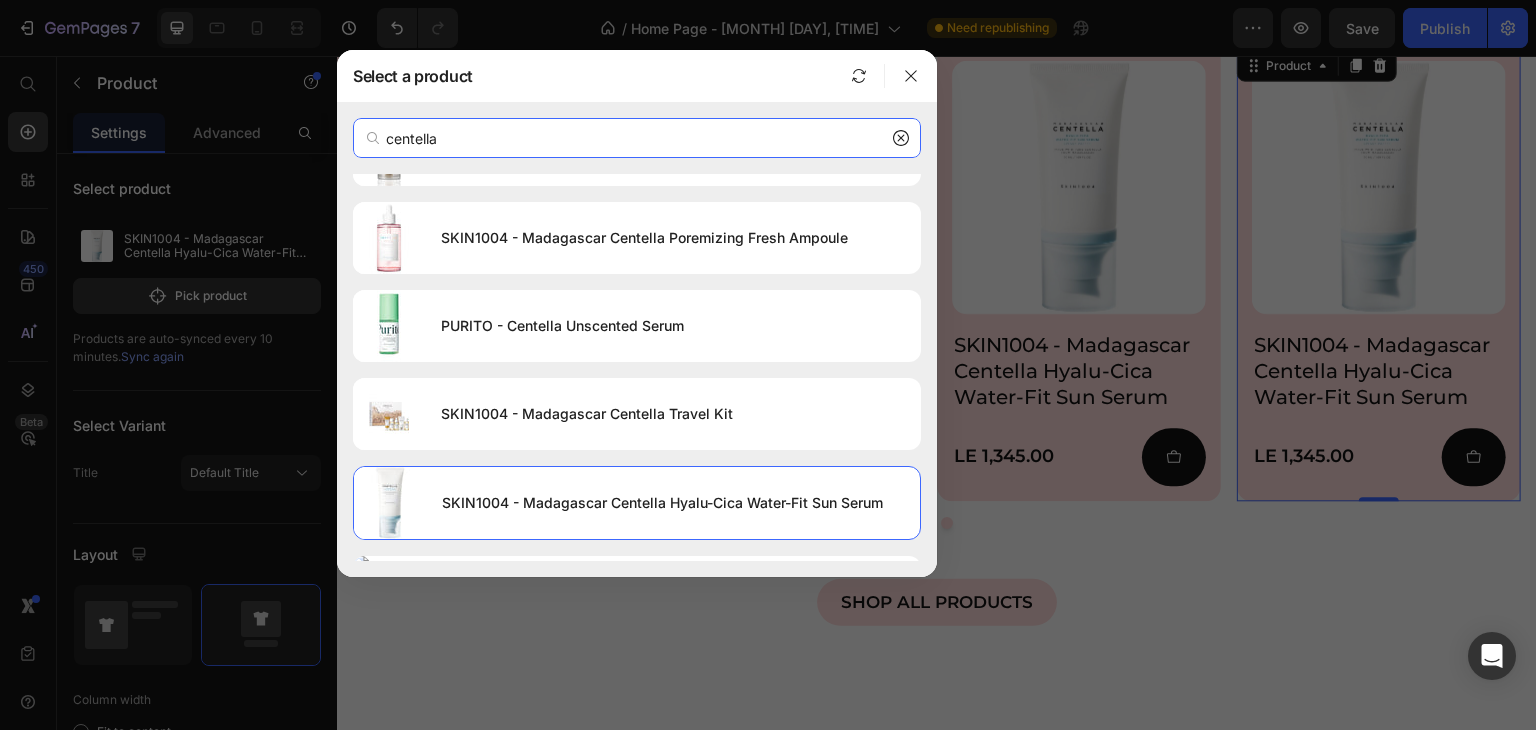 type on "centella" 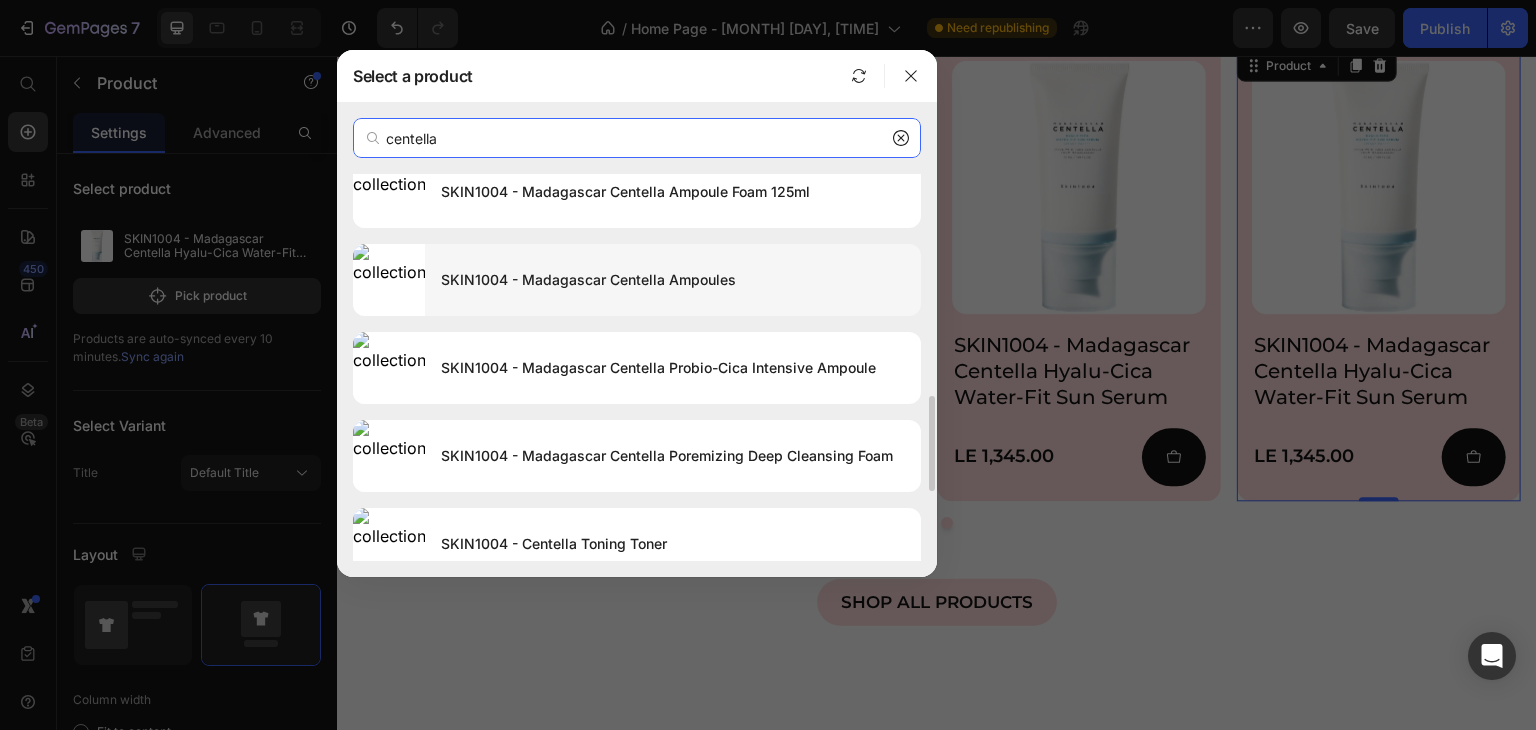 scroll, scrollTop: 1000, scrollLeft: 0, axis: vertical 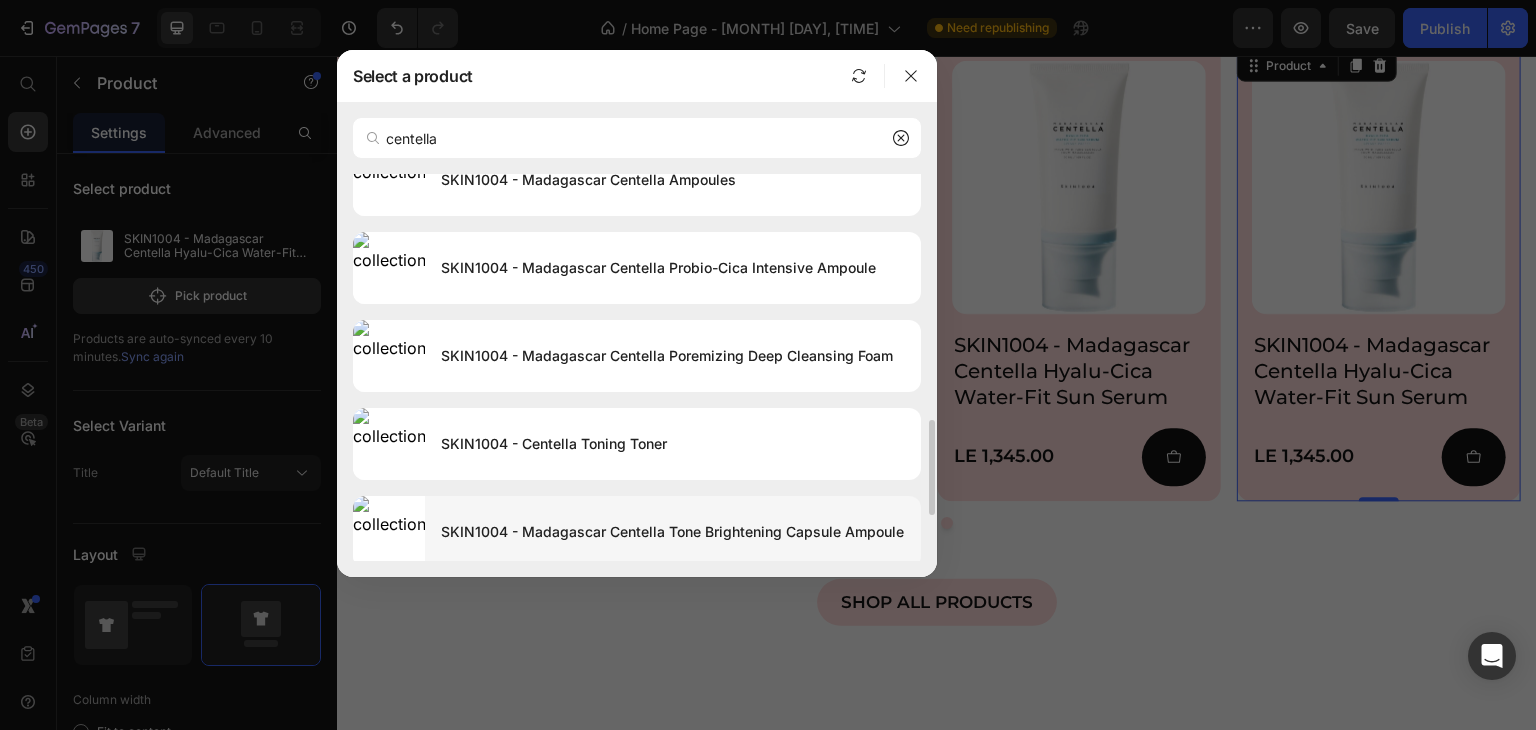 click on "SKIN1004 - Madagascar Centella Tone Brightening Capsule Ampoule" at bounding box center [673, 532] 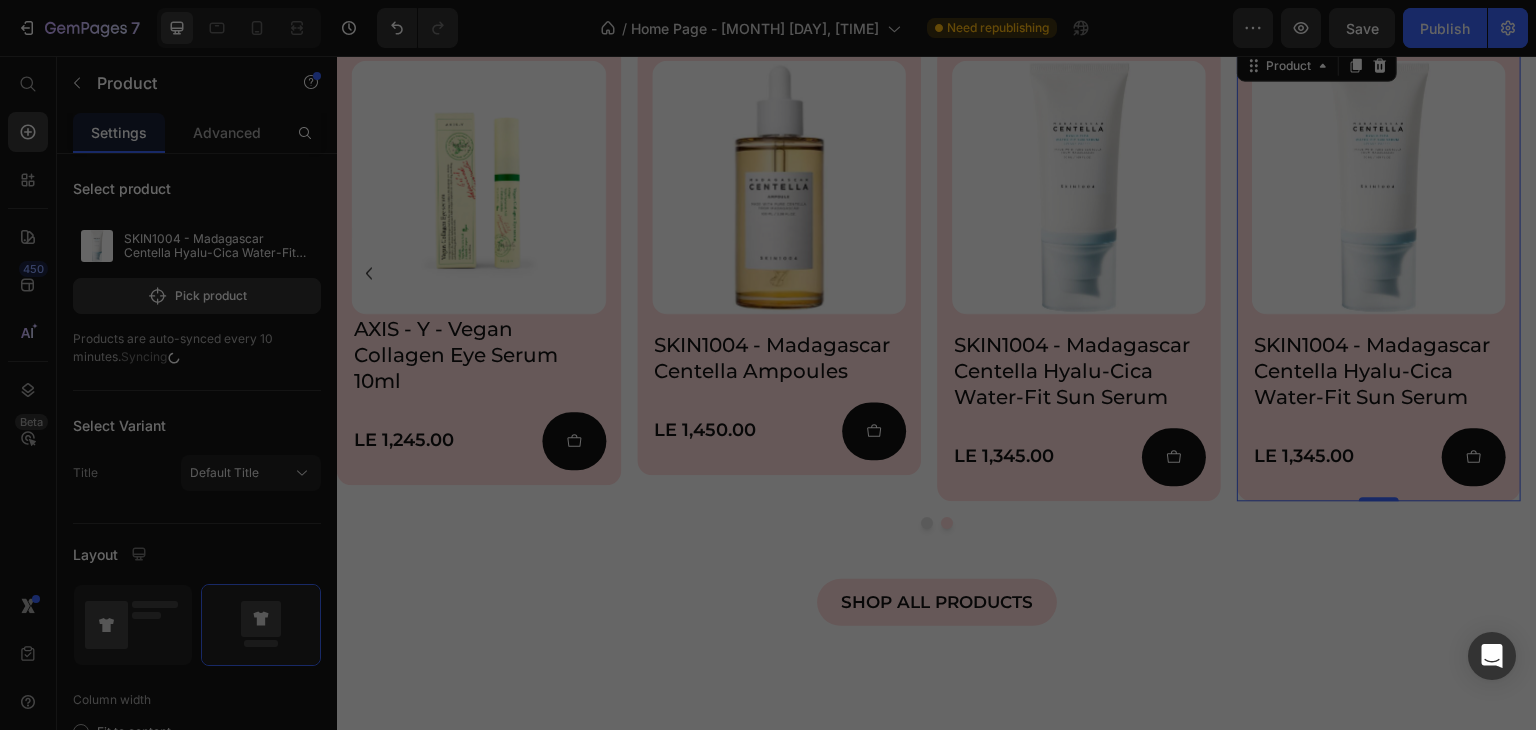 scroll, scrollTop: 553, scrollLeft: 0, axis: vertical 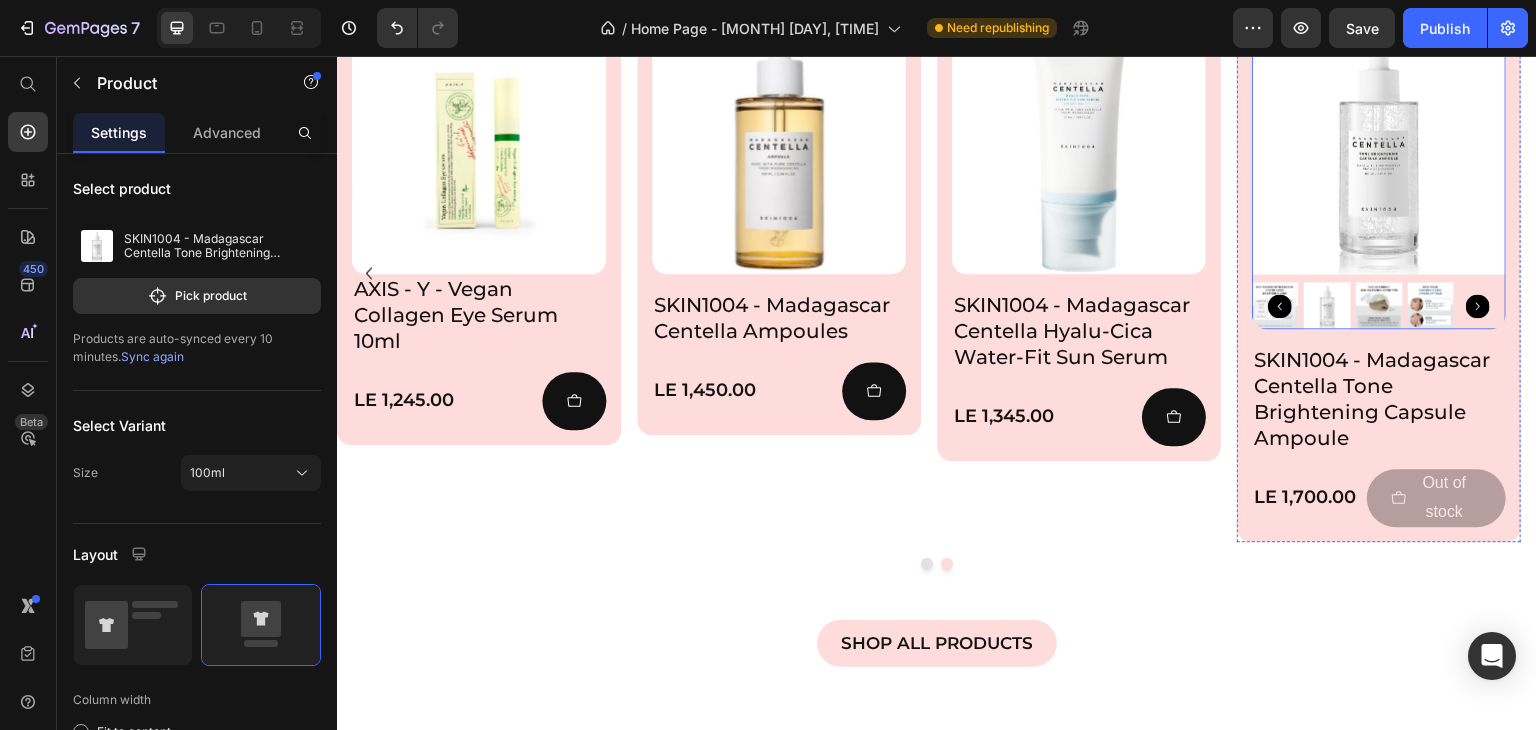 click at bounding box center [1380, 147] 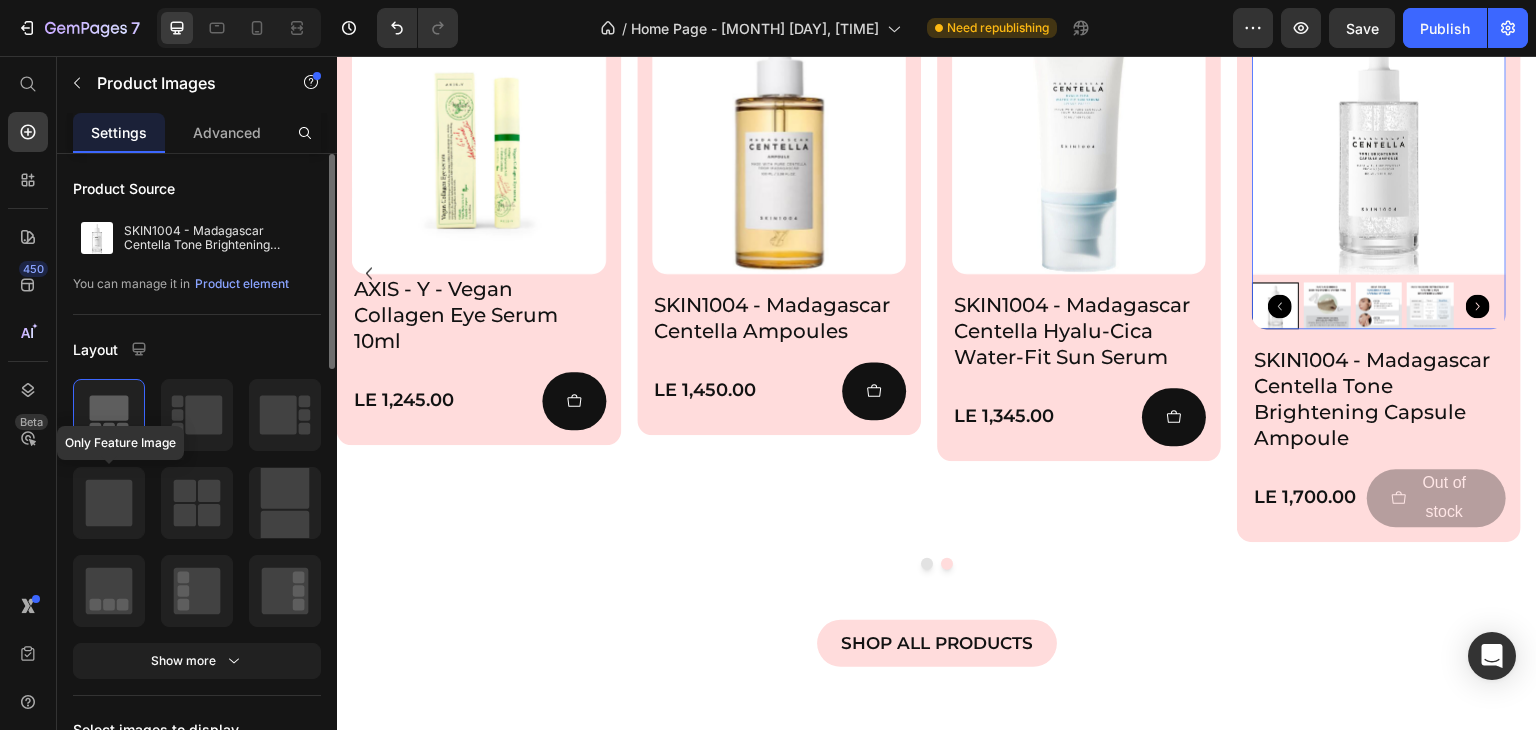 click 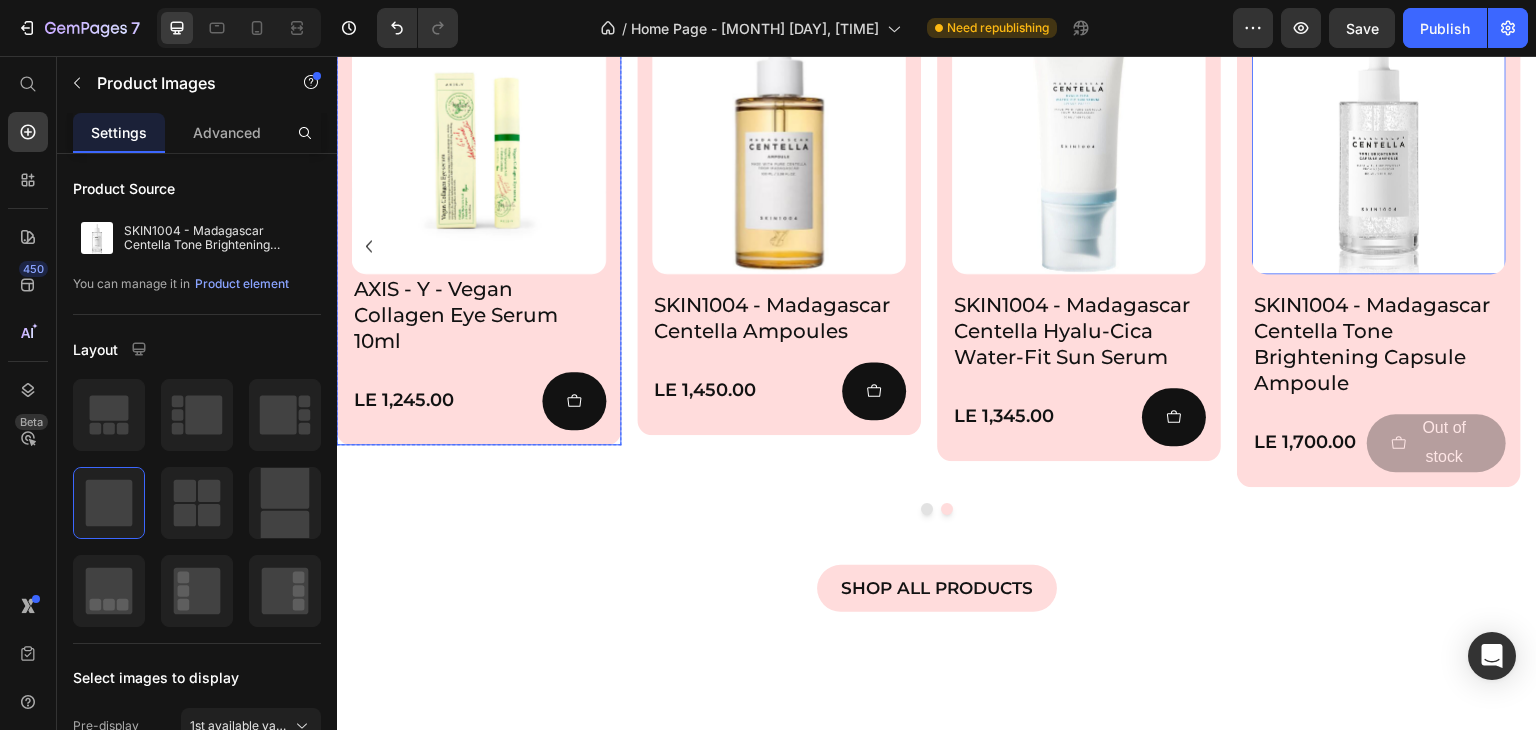scroll, scrollTop: 1616, scrollLeft: 0, axis: vertical 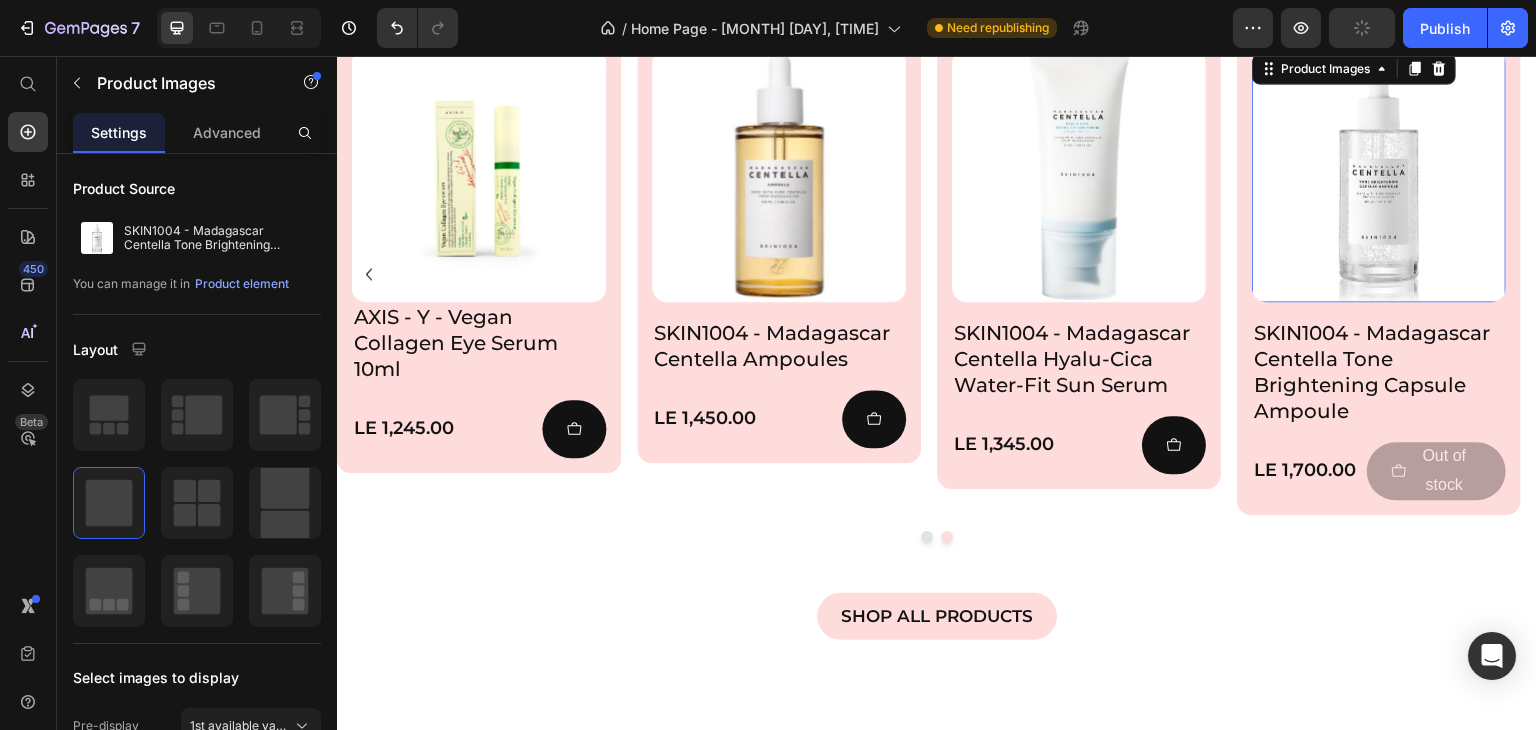 click at bounding box center (1380, 175) 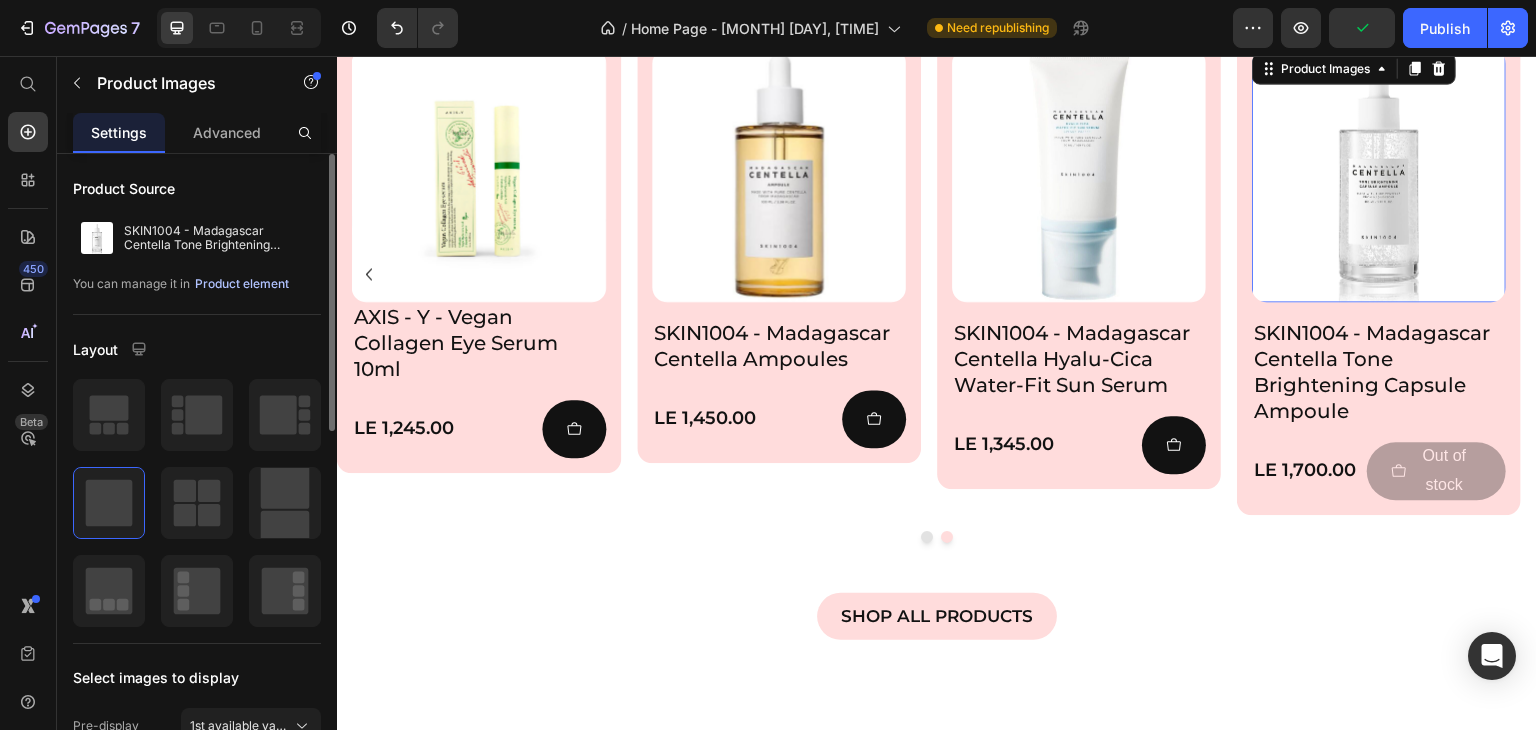 click on "Product element" at bounding box center [242, 284] 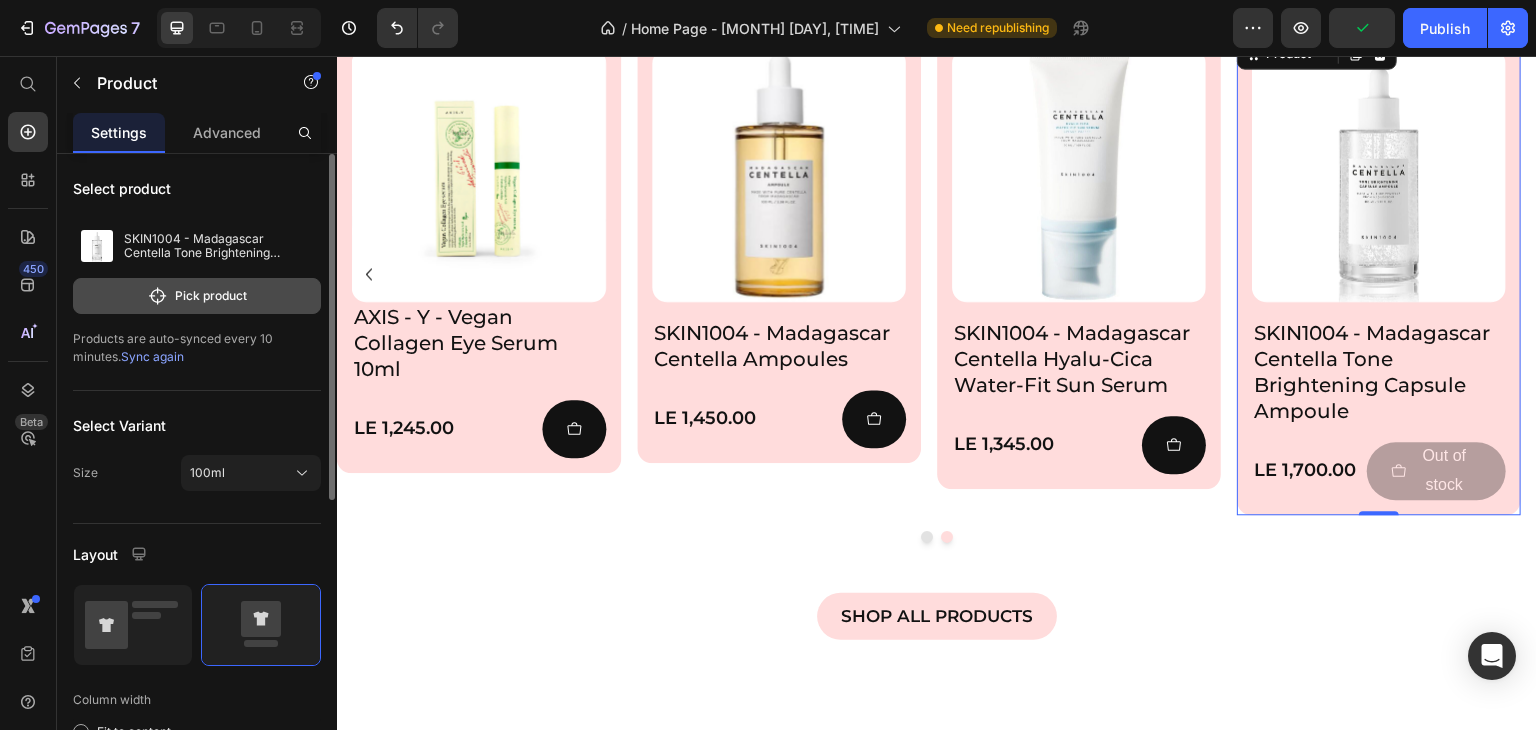 click on "Pick product" at bounding box center [197, 296] 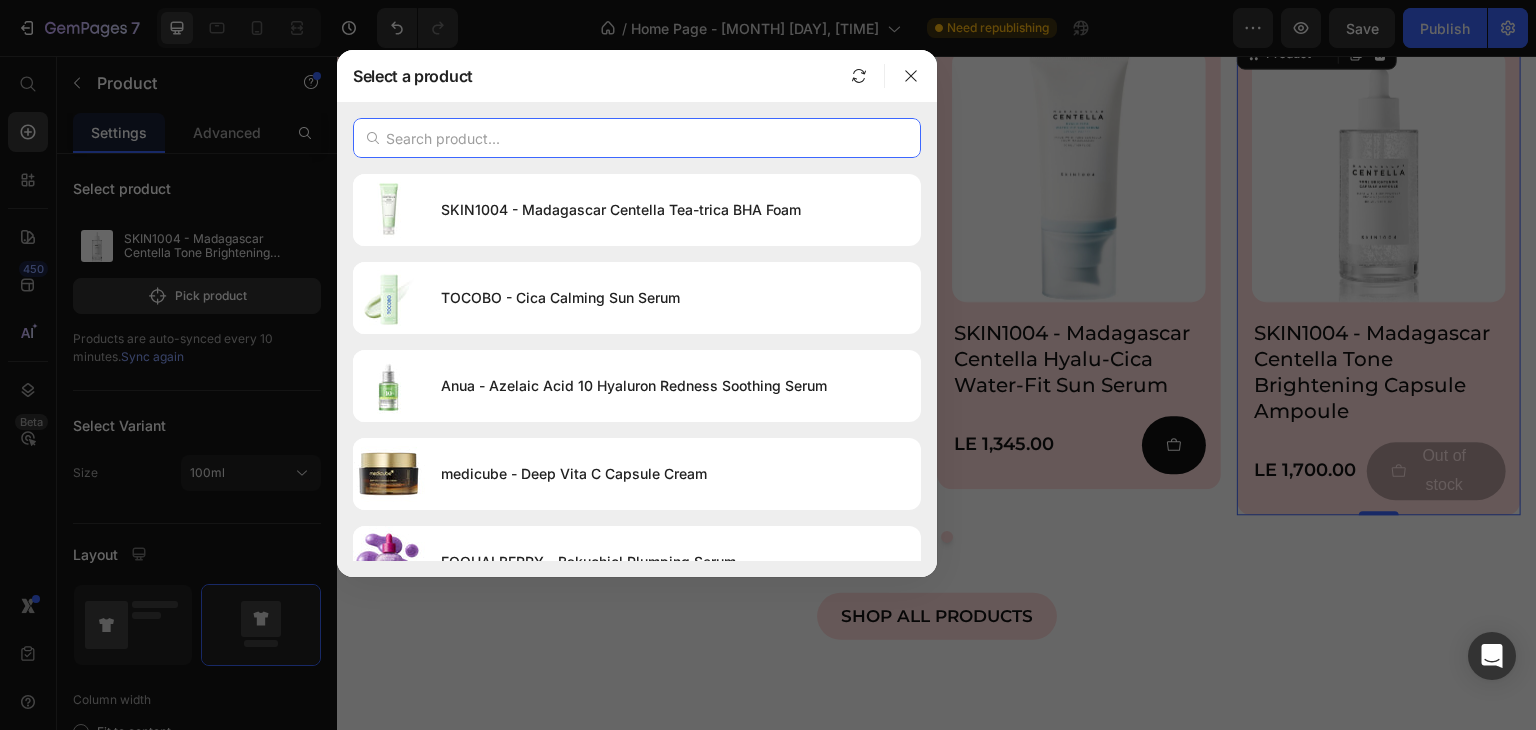 click at bounding box center [637, 138] 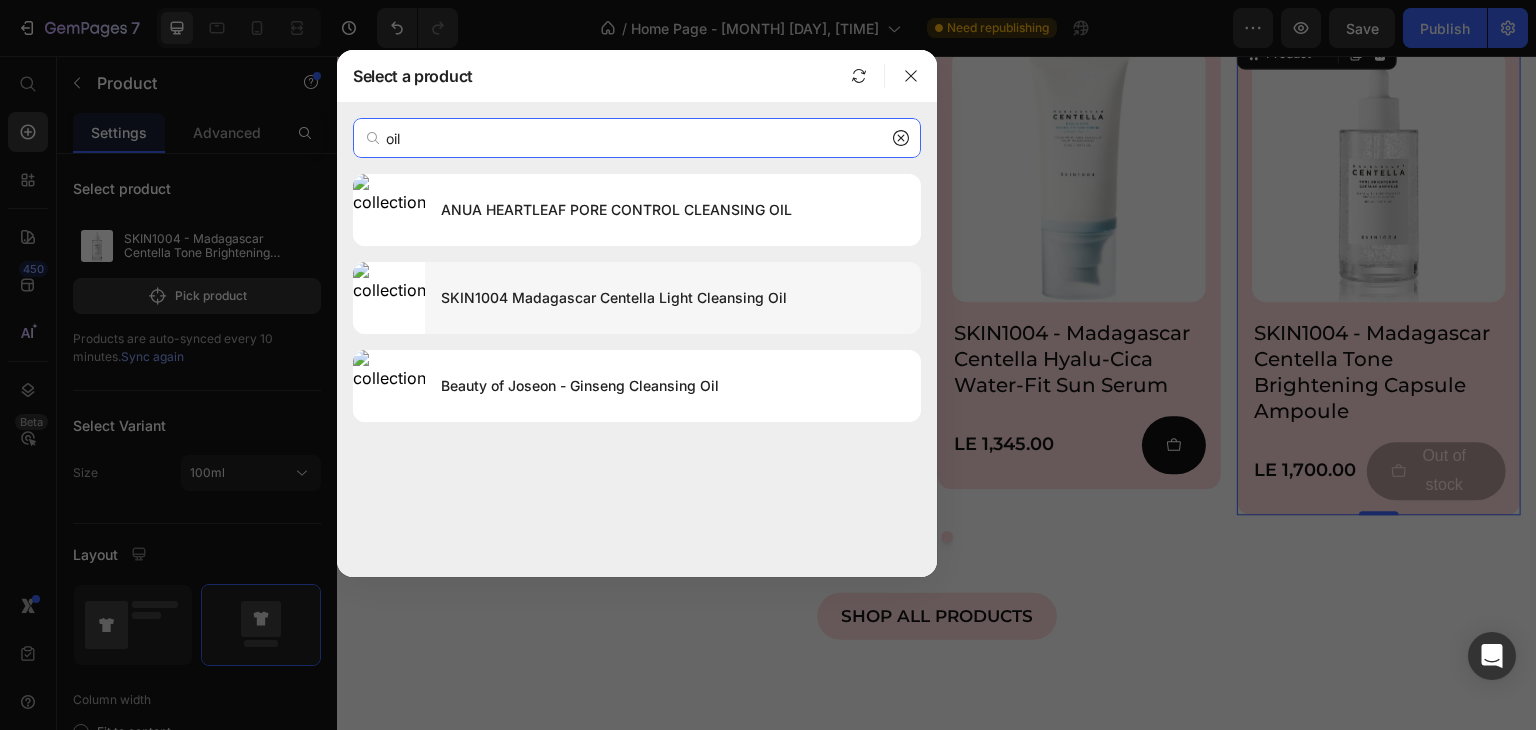type on "oil" 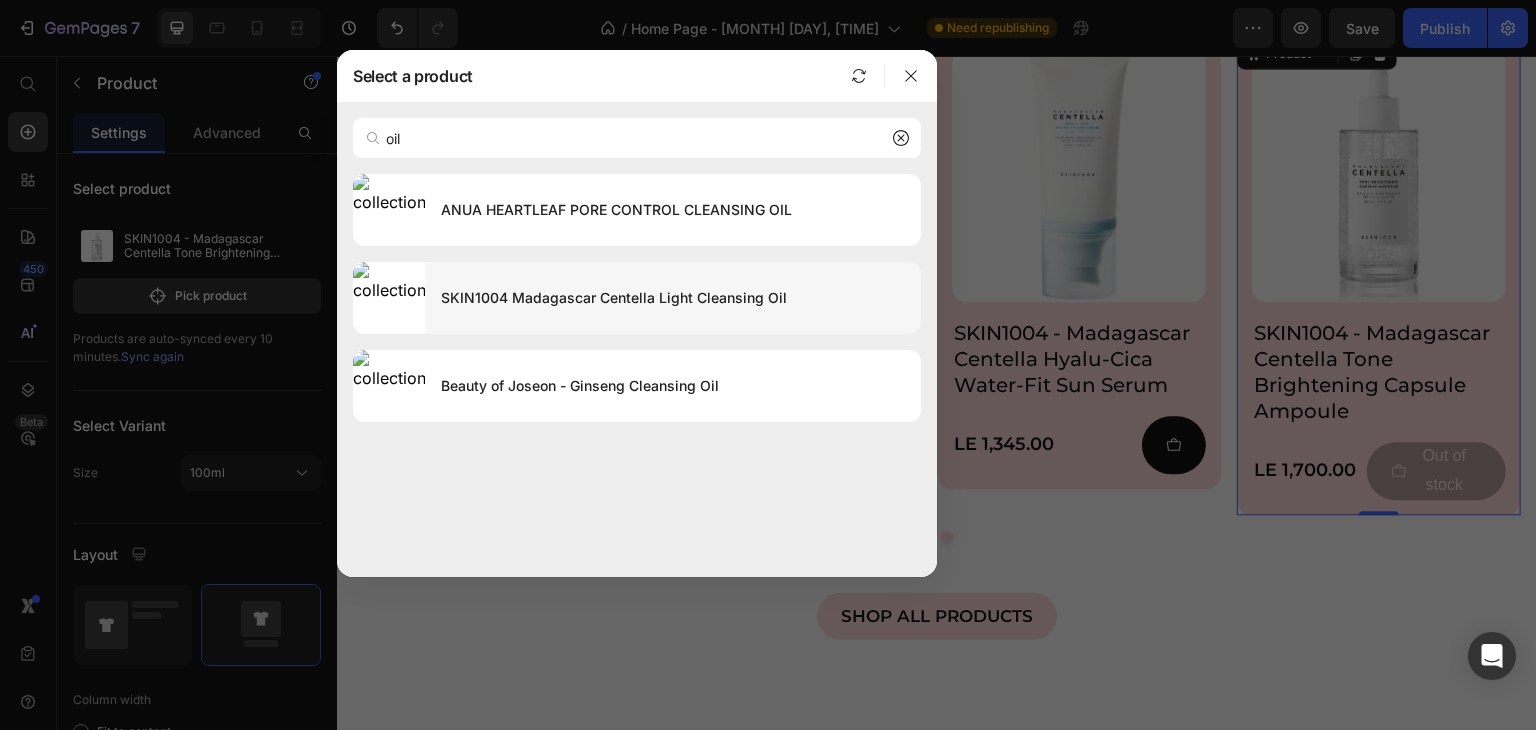 click on "SKIN1004 Madagascar Centella Light Cleansing Oil" at bounding box center [673, 298] 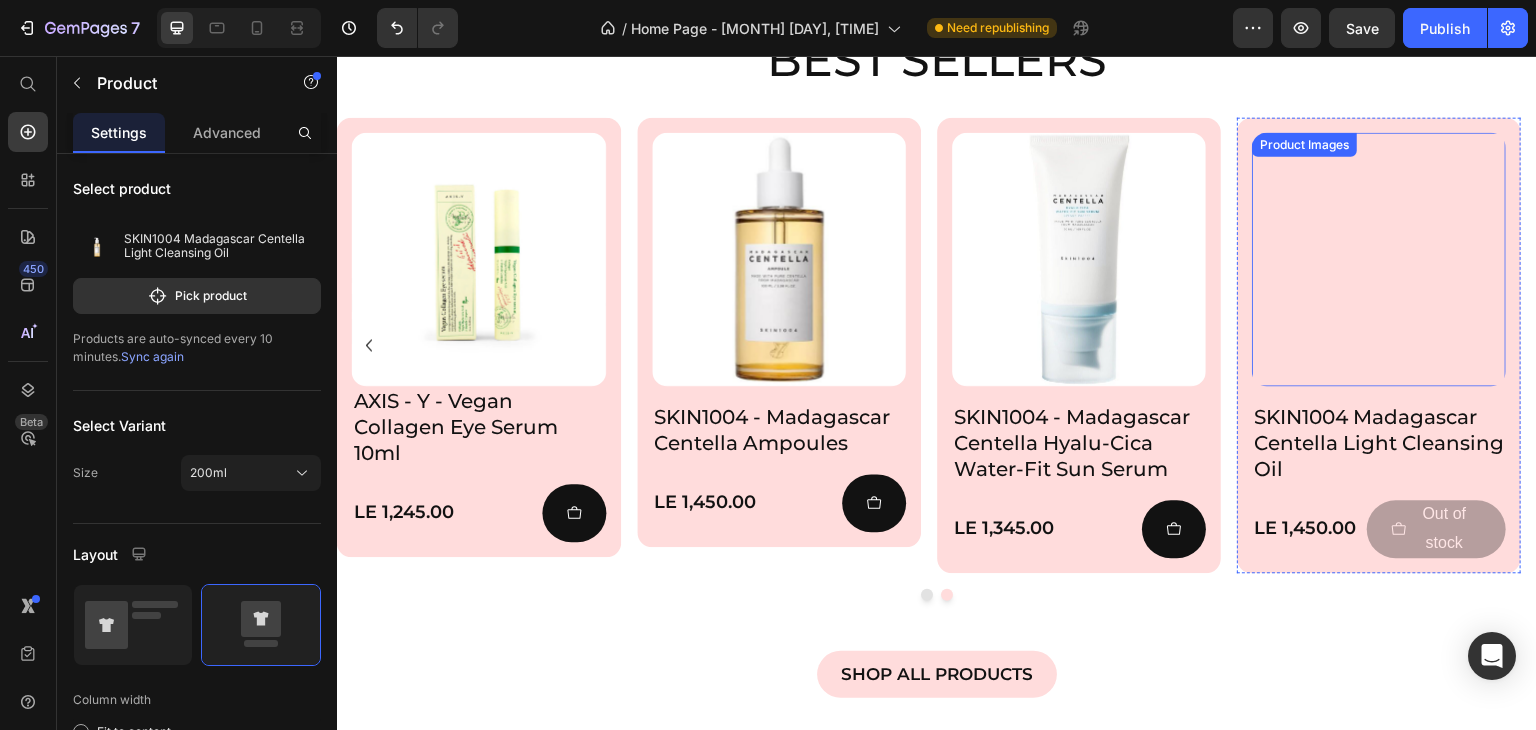 scroll, scrollTop: 1504, scrollLeft: 0, axis: vertical 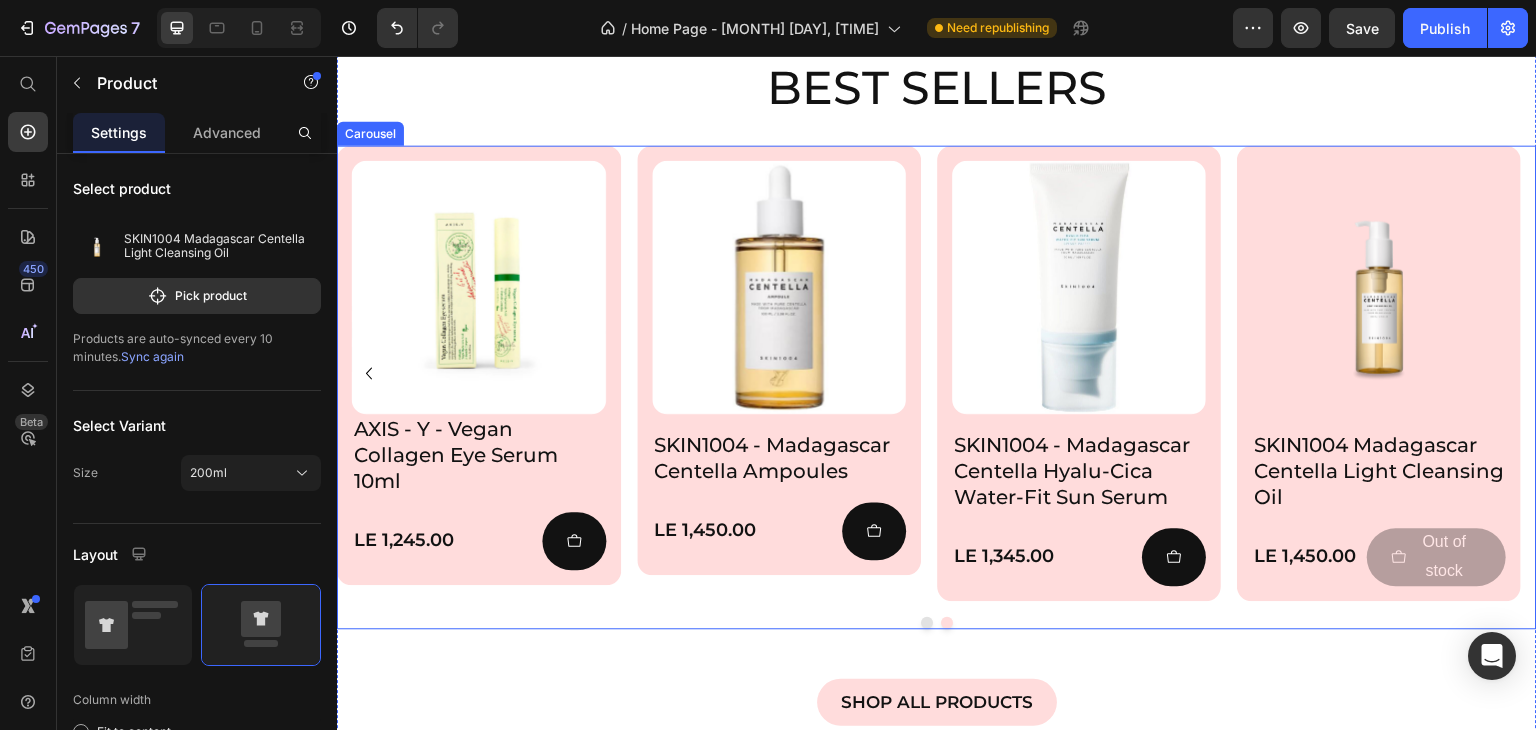 click on "Product Images Anua - Niacinamide 10% + TXA 4% Serum 30ml Product Title LE 1,445.00 Product Price
Add to Cart Row Product Row Row Product Images AXIS - Y - Dark Spot Correcting Glow Cream Product Title LE 1,045.00 Product Price
Add to Cart Row Product Row Product Images AXIS - Y - Vegan Collagen Eye Serum 10ml Product Title LE 1,245.00 Product Price
Add to Cart Row Product Row Product Images SKIN1004 - Madagascar Centella Ampoules Product Title LE 1,450.00 Product Price
Add to Cart Row Product Row Product Images SKIN1004 - Madagascar Centella Hyalu-Cica Water-Fit Sun Serum Product Title LE 1,345.00 Product Price
Add to Cart Row Product Row Product Images SKIN1004 Madagascar Centella Light Cleansing Oil Product Title LE 1,450.00 Product Price
Out of stock Add to Cart Row Product Row" at bounding box center [937, 373] 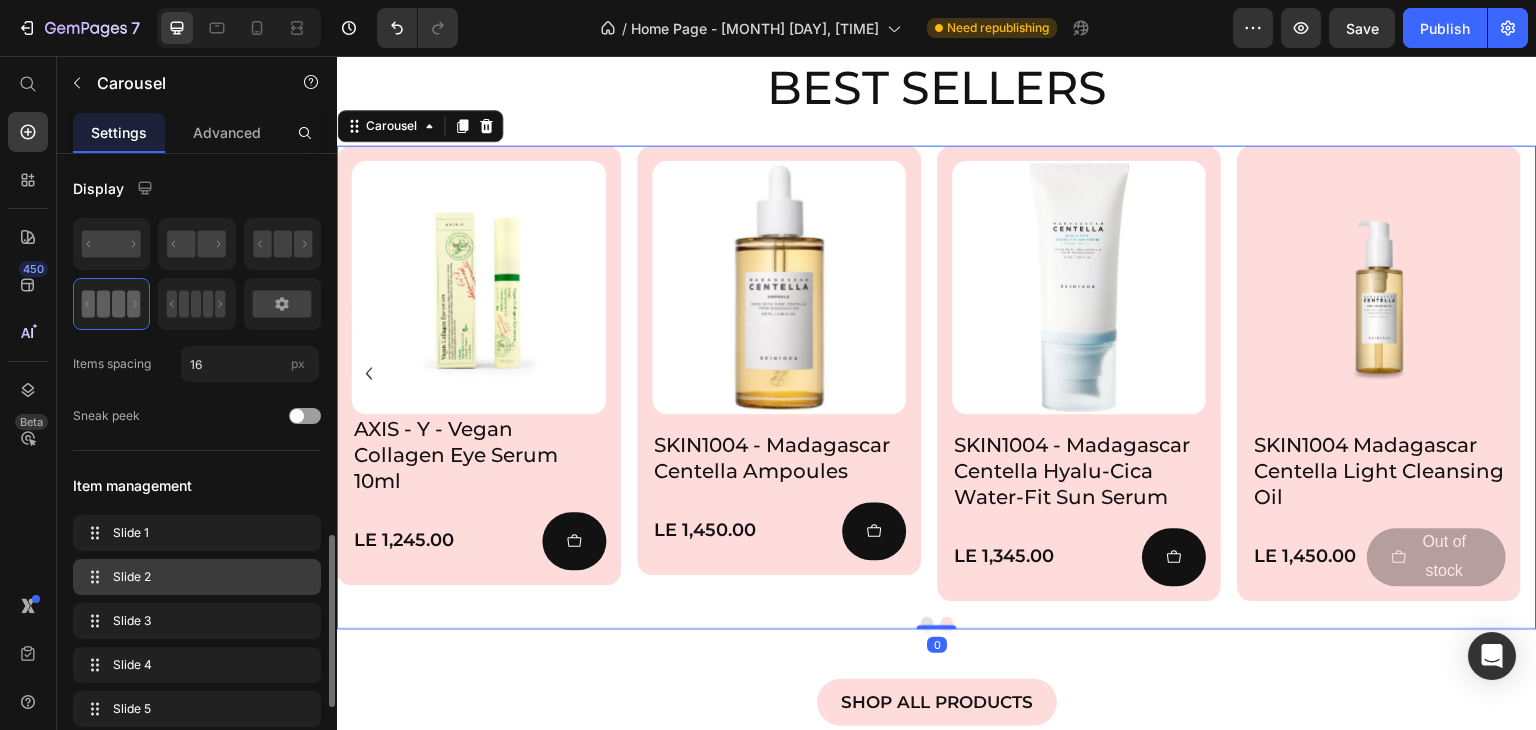 scroll, scrollTop: 300, scrollLeft: 0, axis: vertical 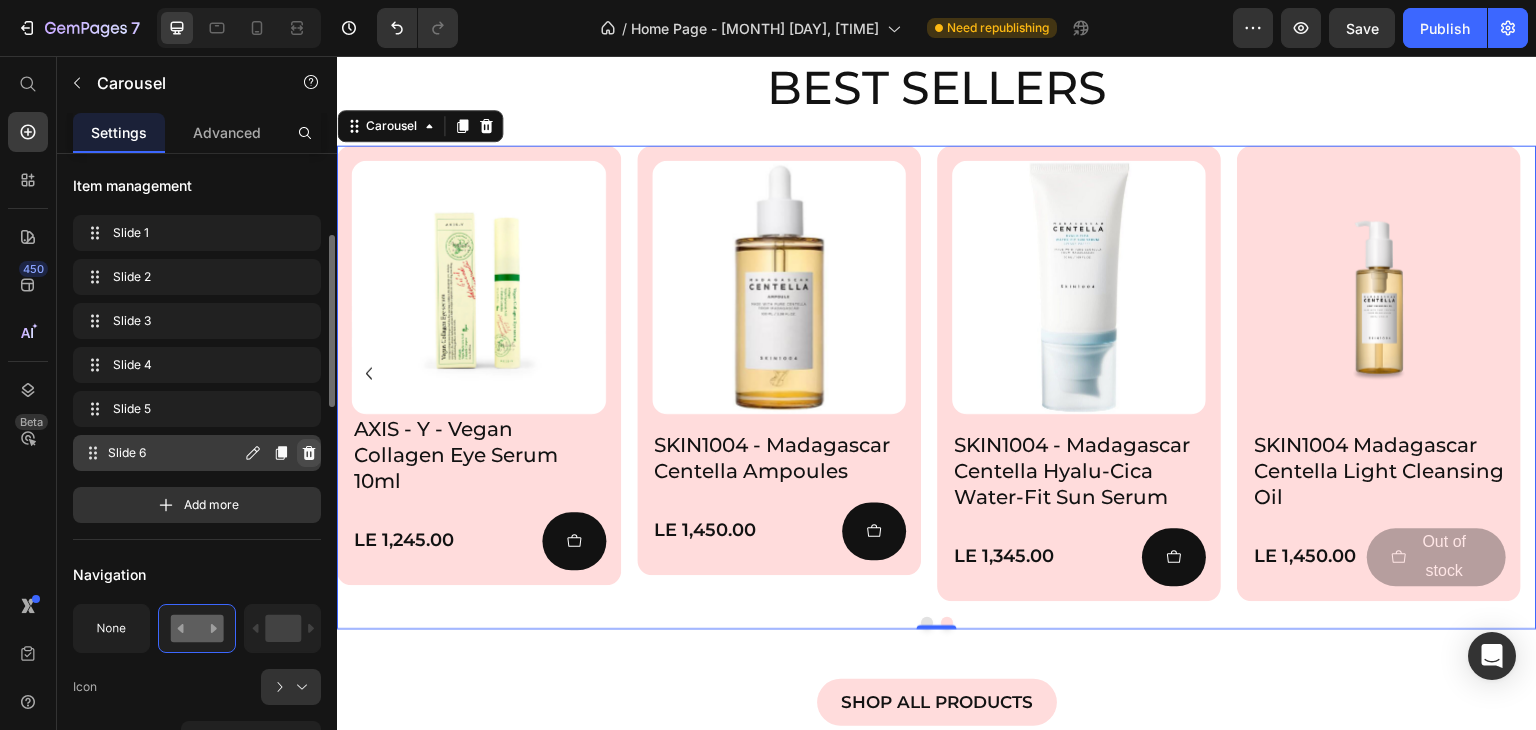 click 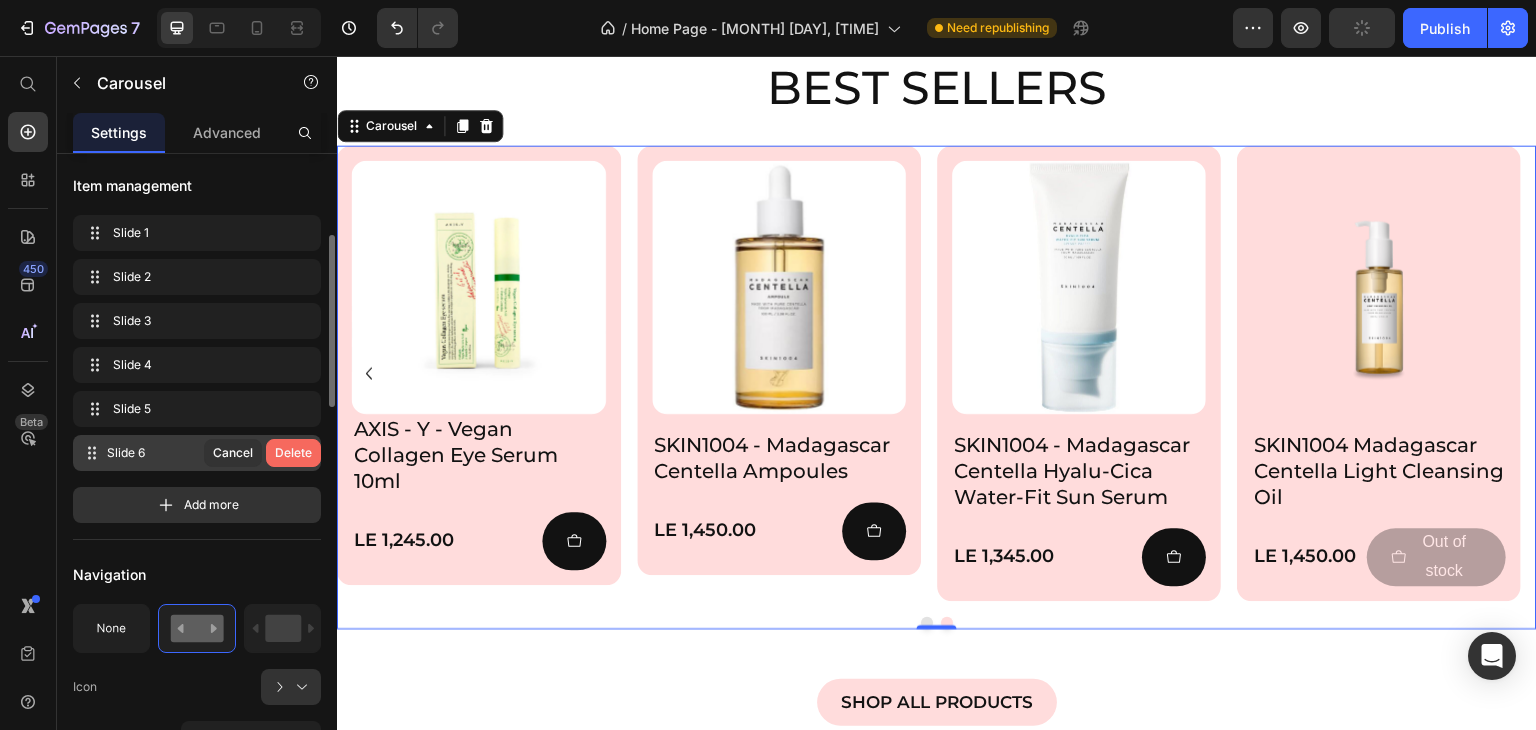 click on "Delete" at bounding box center (293, 453) 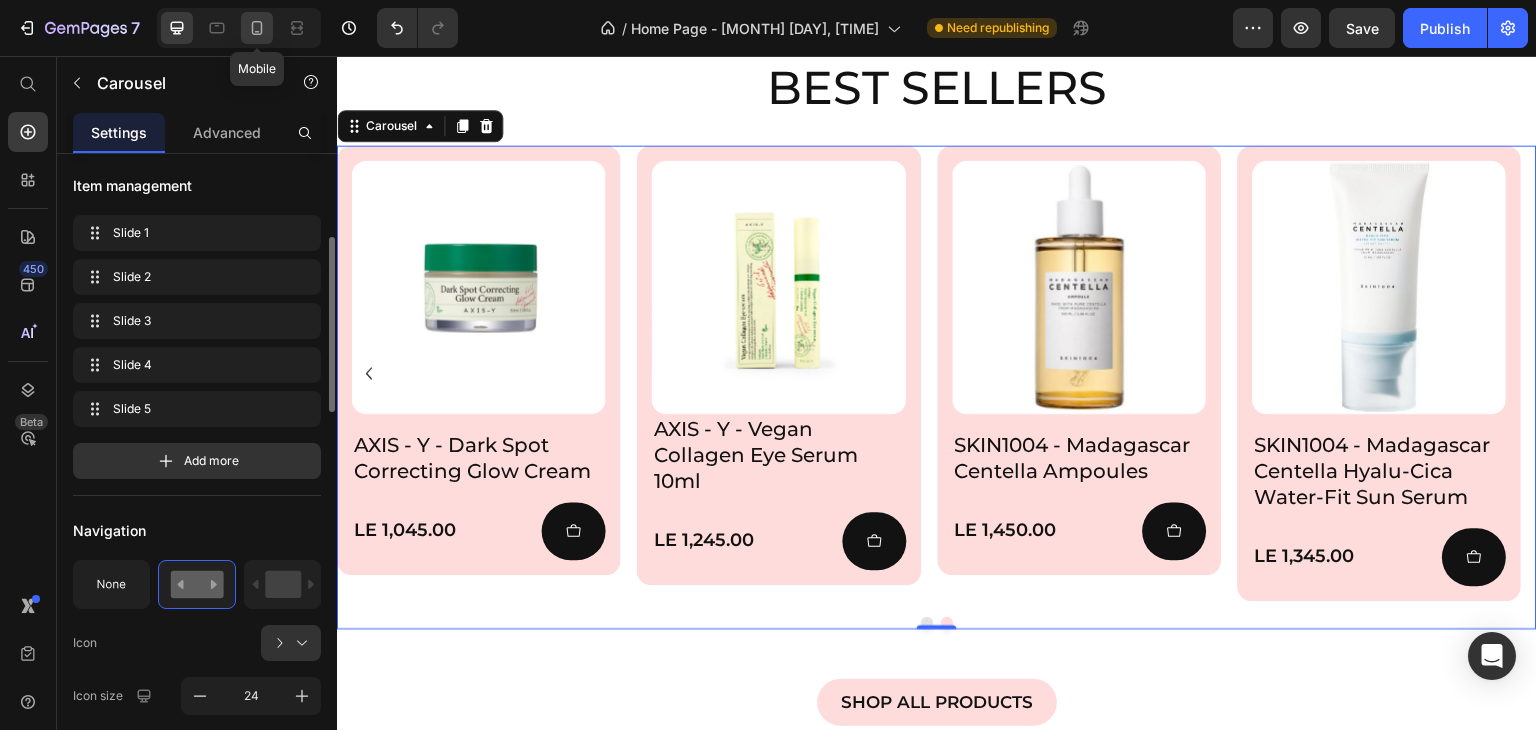 click 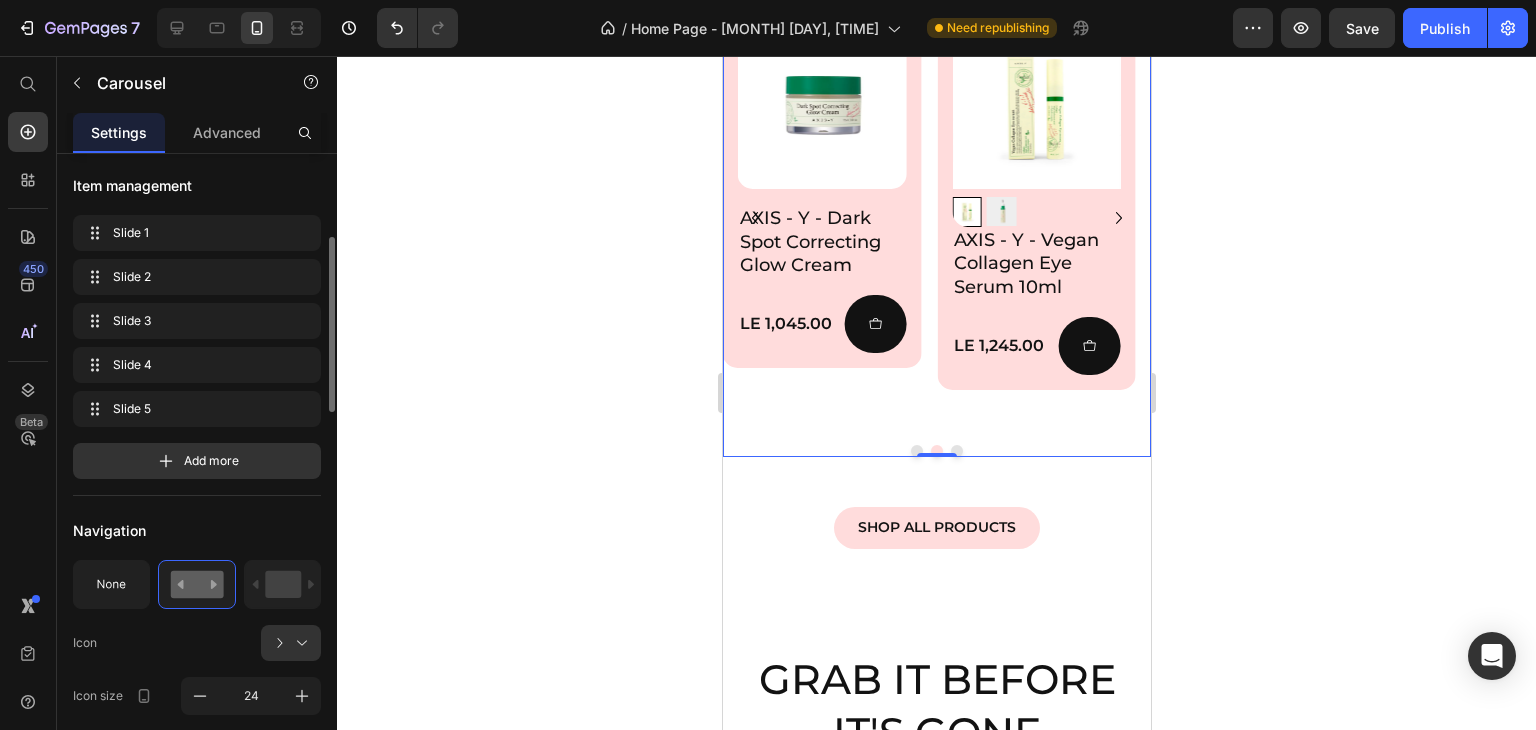 click on "Product Images Anua - Niacinamide 10% + TXA 4% Serum 30ml Product Title LE 1,445.00 Product Price
Add to Cart Row Product Row Row Product Images AXIS - Y - Dark Spot Correcting Glow Cream Product Title LE 1,045.00 Product Price
Add to Cart Row Product Row
Product Images AXIS - Y - Vegan Collagen Eye Serum 10ml Product Title LE 1,245.00 Product Price
Add to Cart Row Product Row Product Images SKIN1004 - Madagascar Centella Ampoules Product Title LE 1,450.00 Product Price
Add to Cart Row Product Row Product Images SKIN1004 - Madagascar Centella Hyalu-Cica Water-Fit Sun Serum Product Title LE 1,345.00 Product Price
Add to Cart Row Product Row" at bounding box center (936, 218) 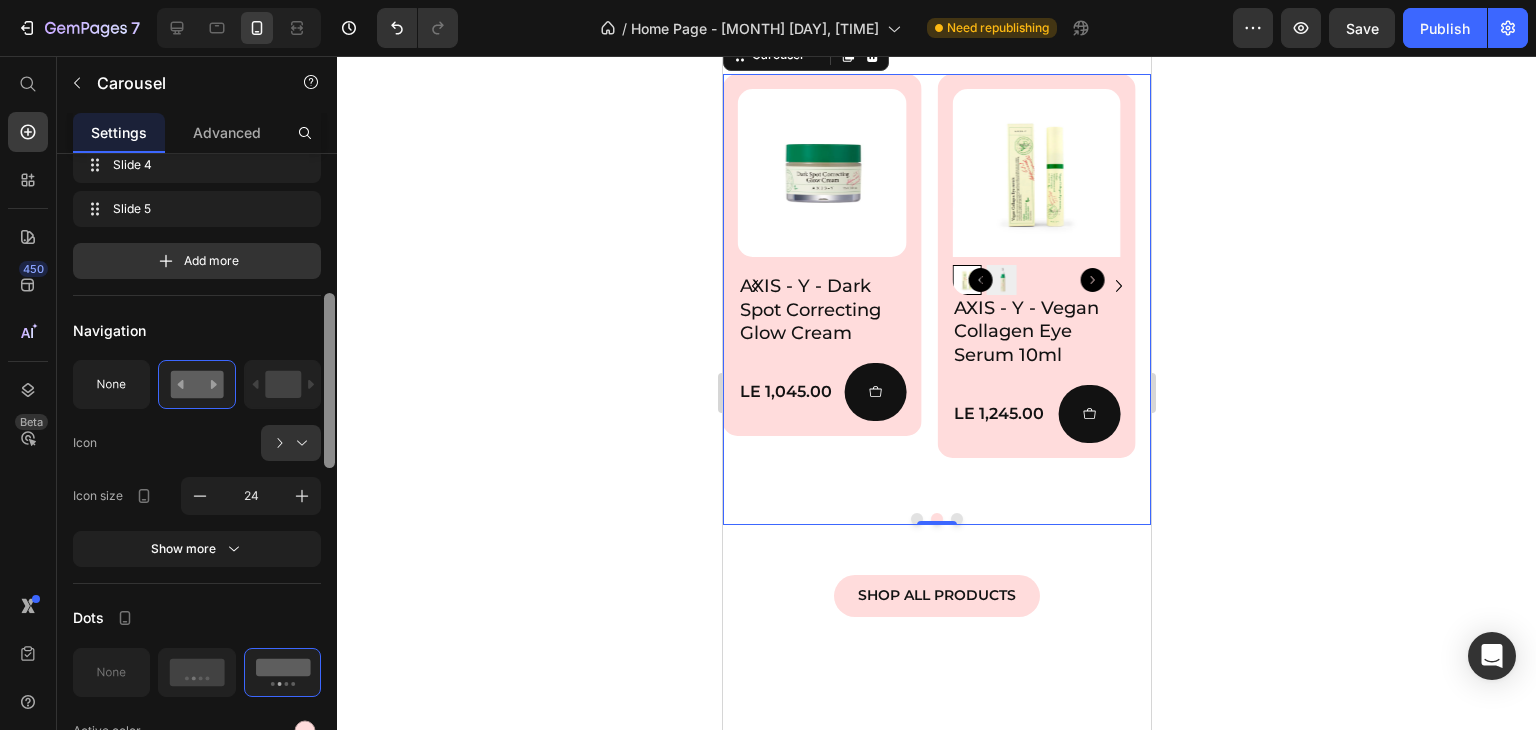 scroll, scrollTop: 600, scrollLeft: 0, axis: vertical 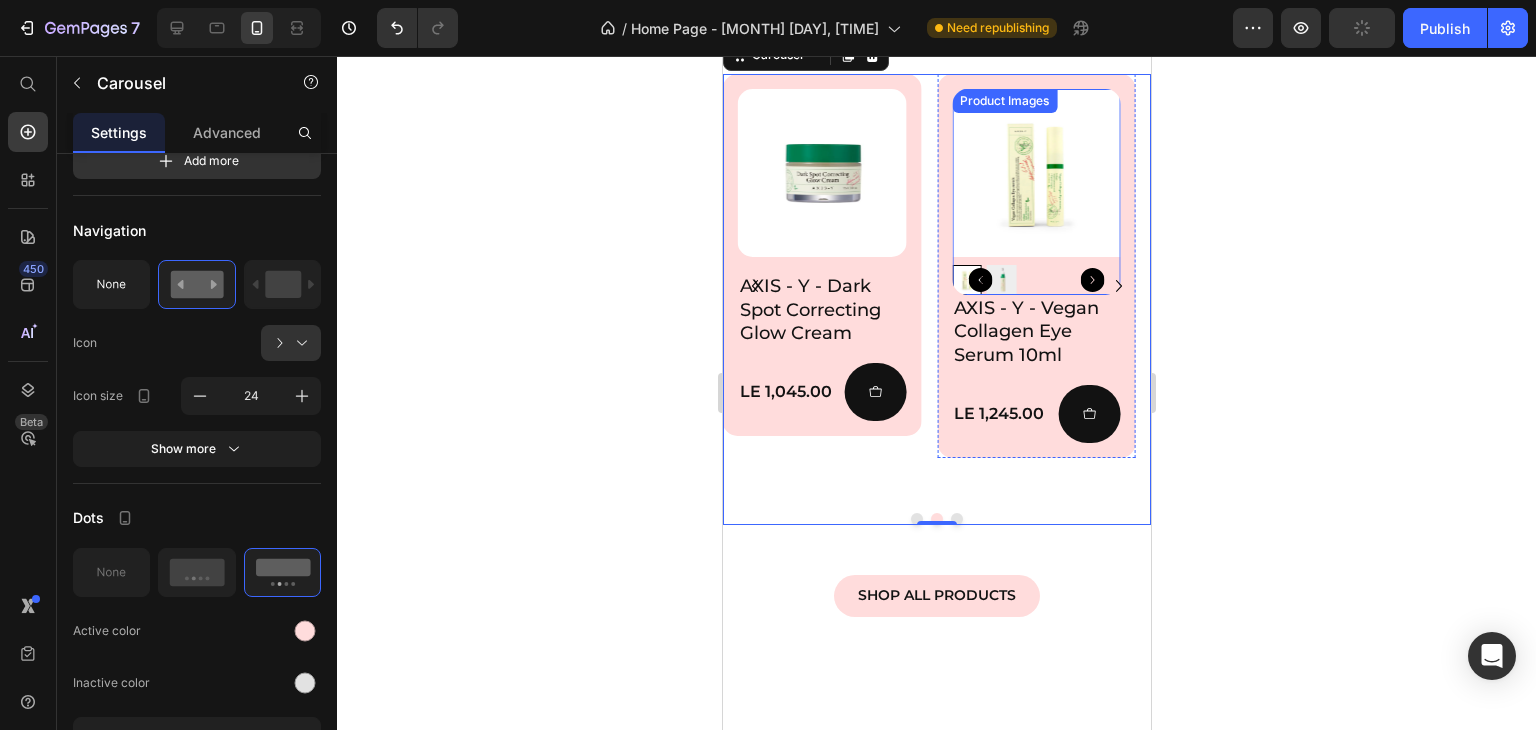 click at bounding box center (1035, 173) 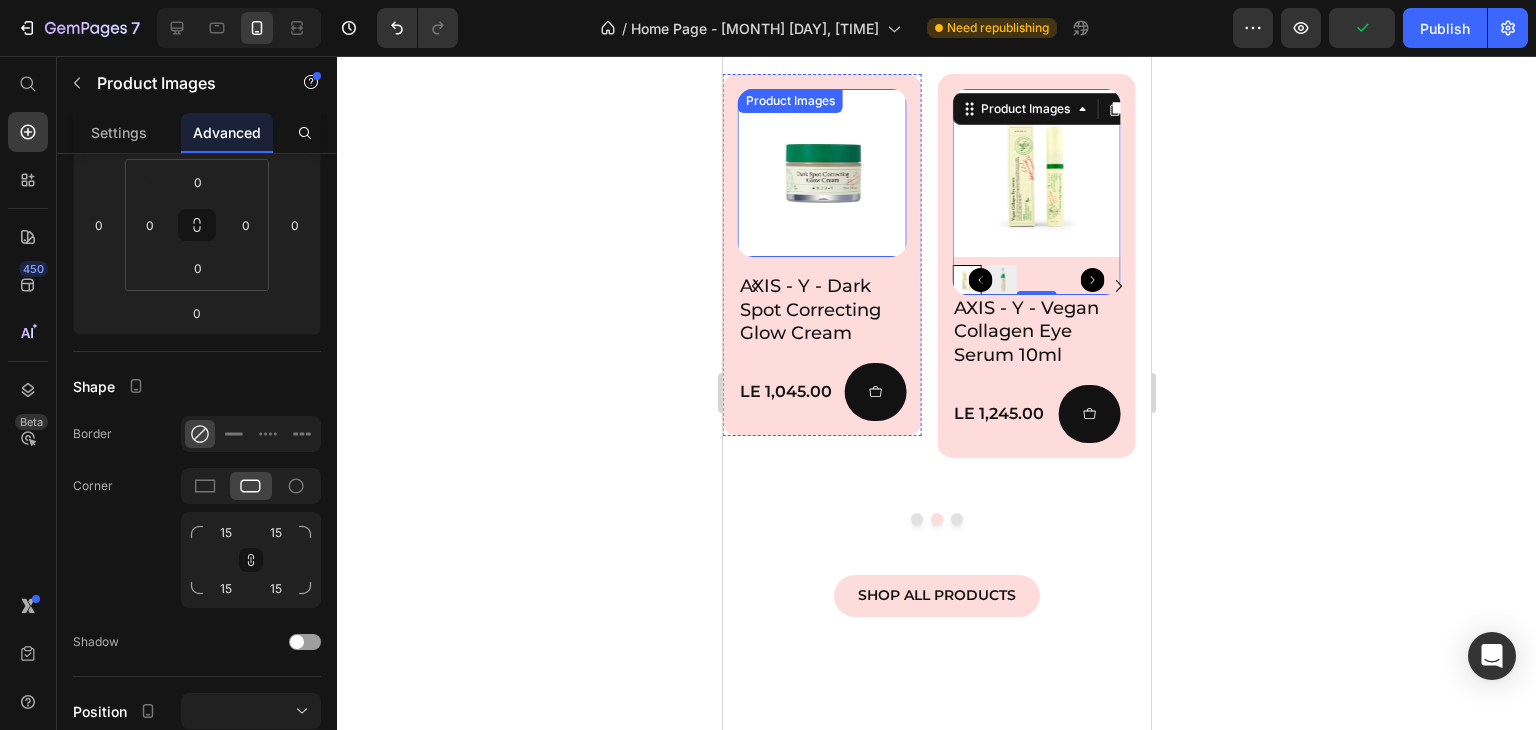 scroll, scrollTop: 0, scrollLeft: 0, axis: both 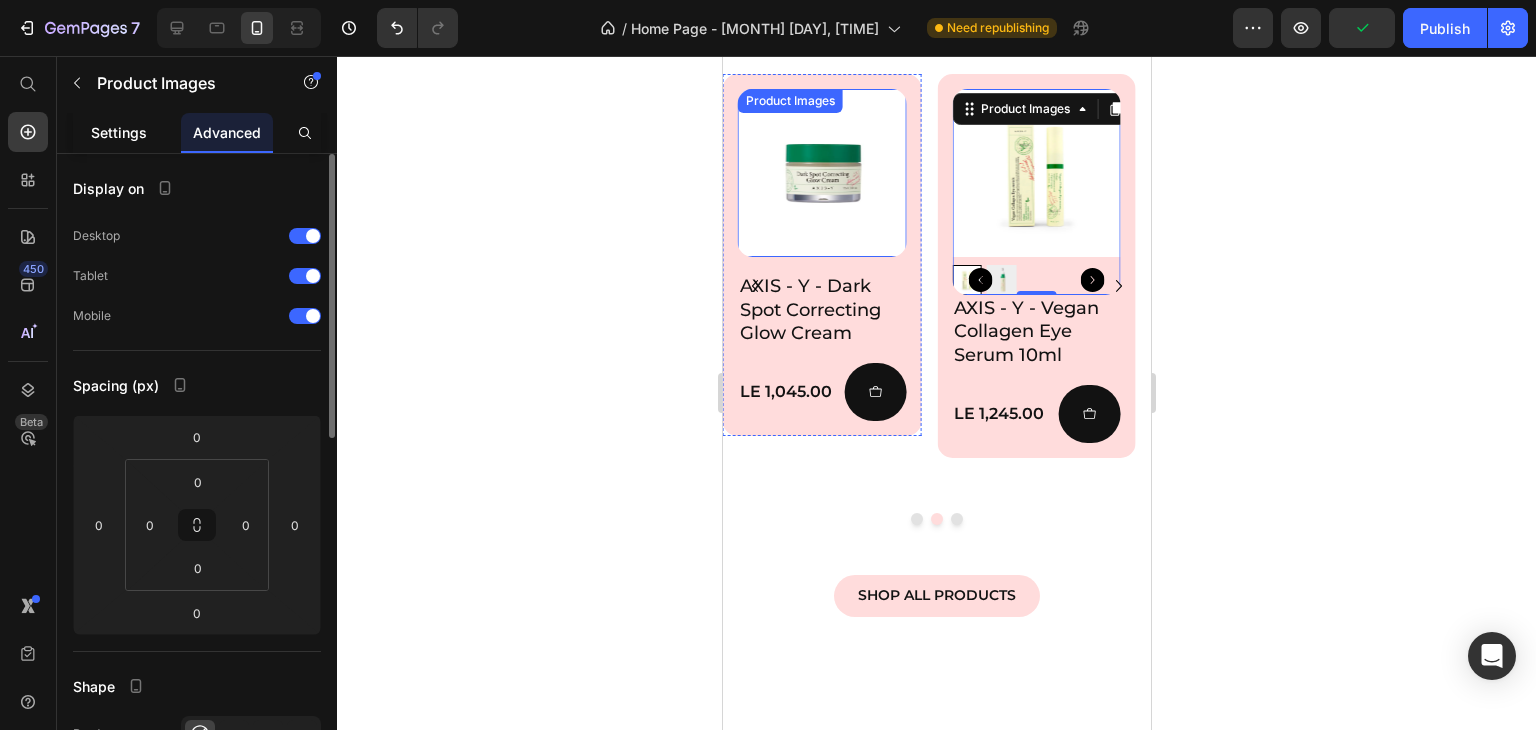 click on "Settings" 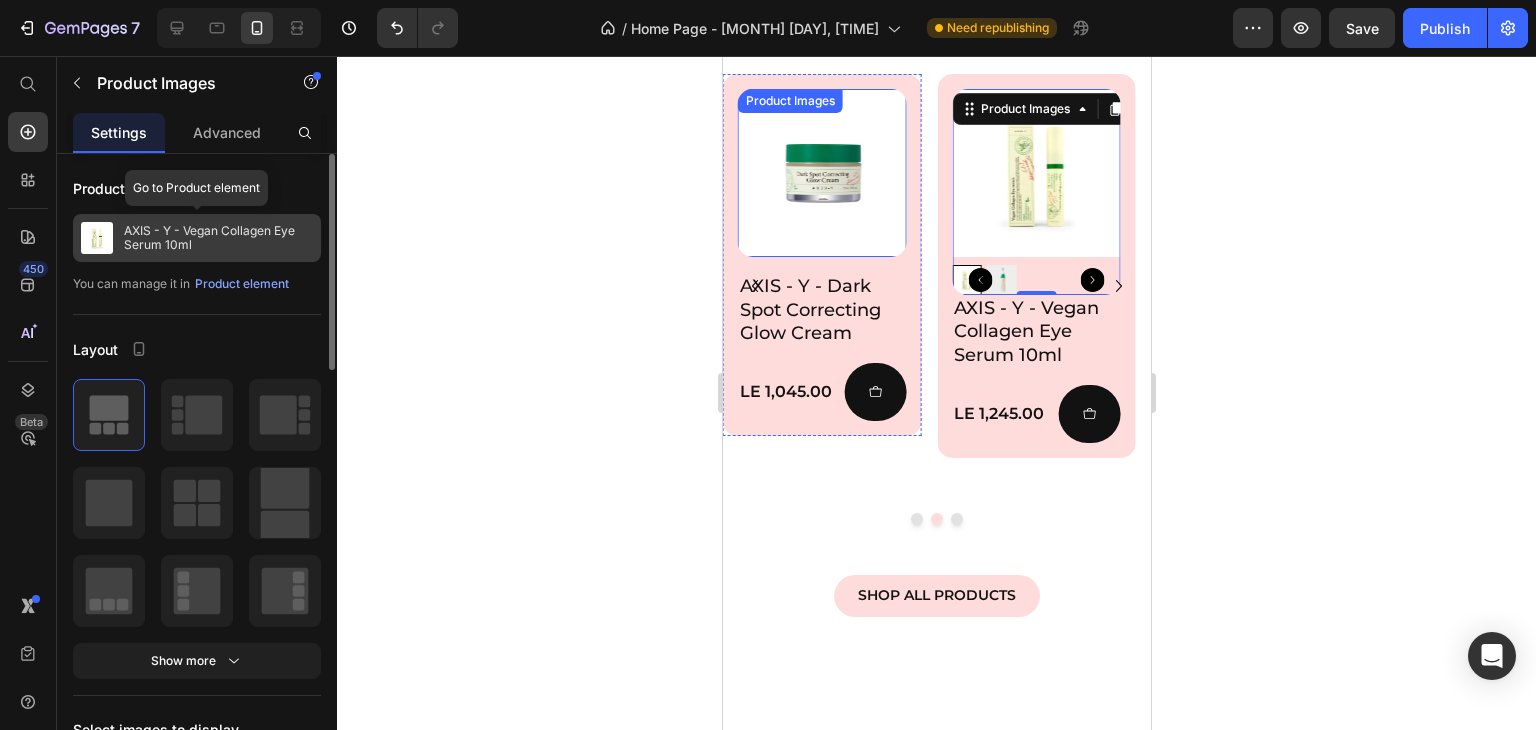 click on "AXIS - Y - Vegan Collagen Eye Serum 10ml" 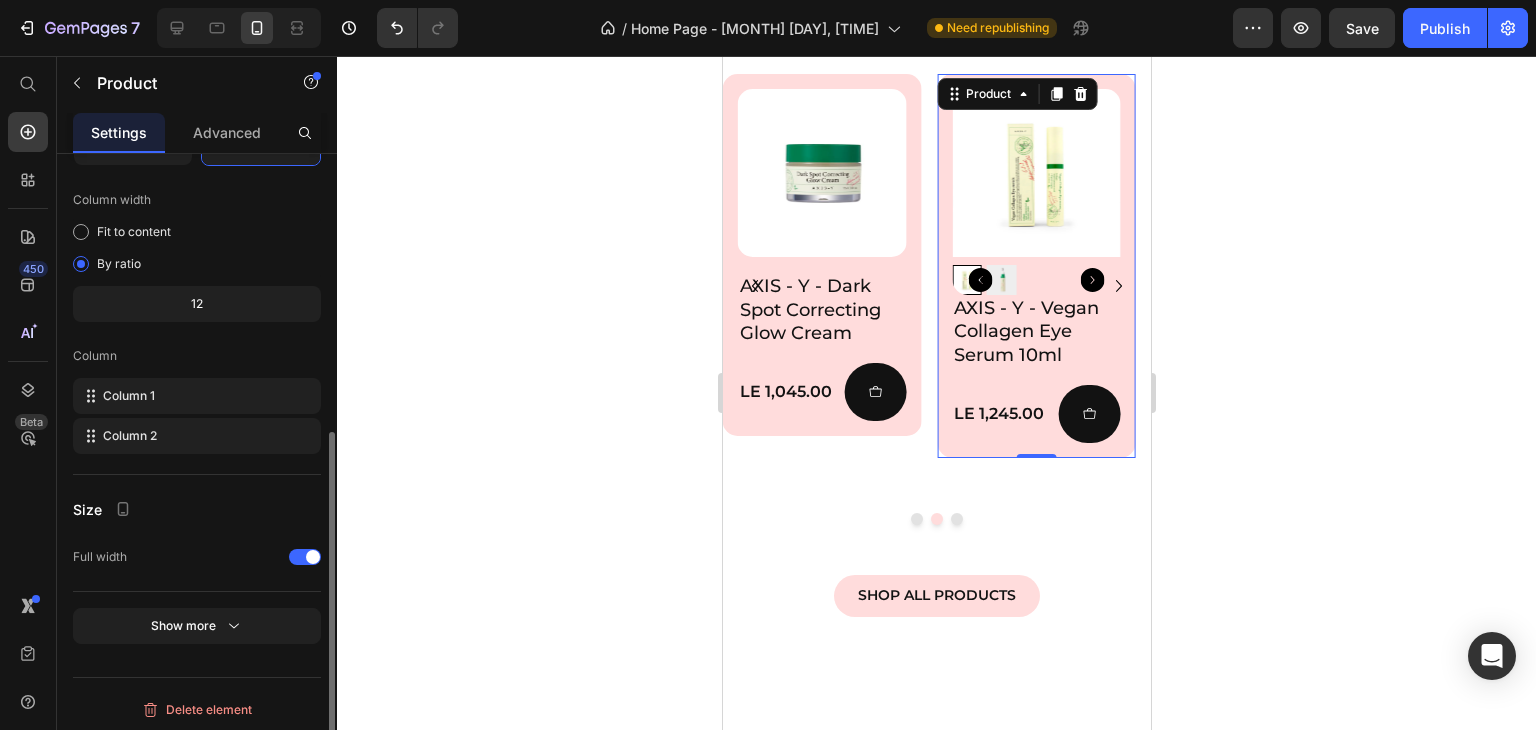 scroll, scrollTop: 0, scrollLeft: 0, axis: both 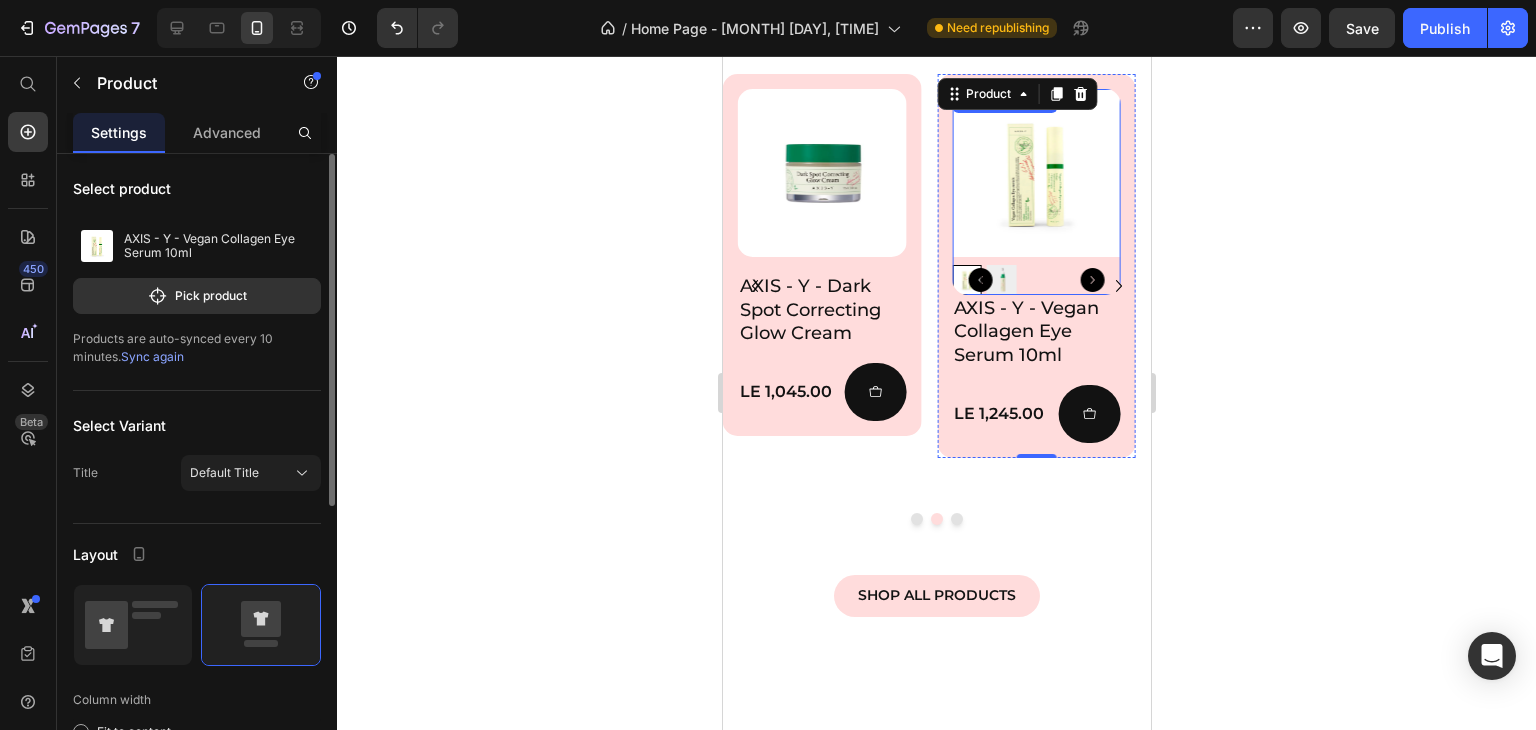 click at bounding box center [1035, 173] 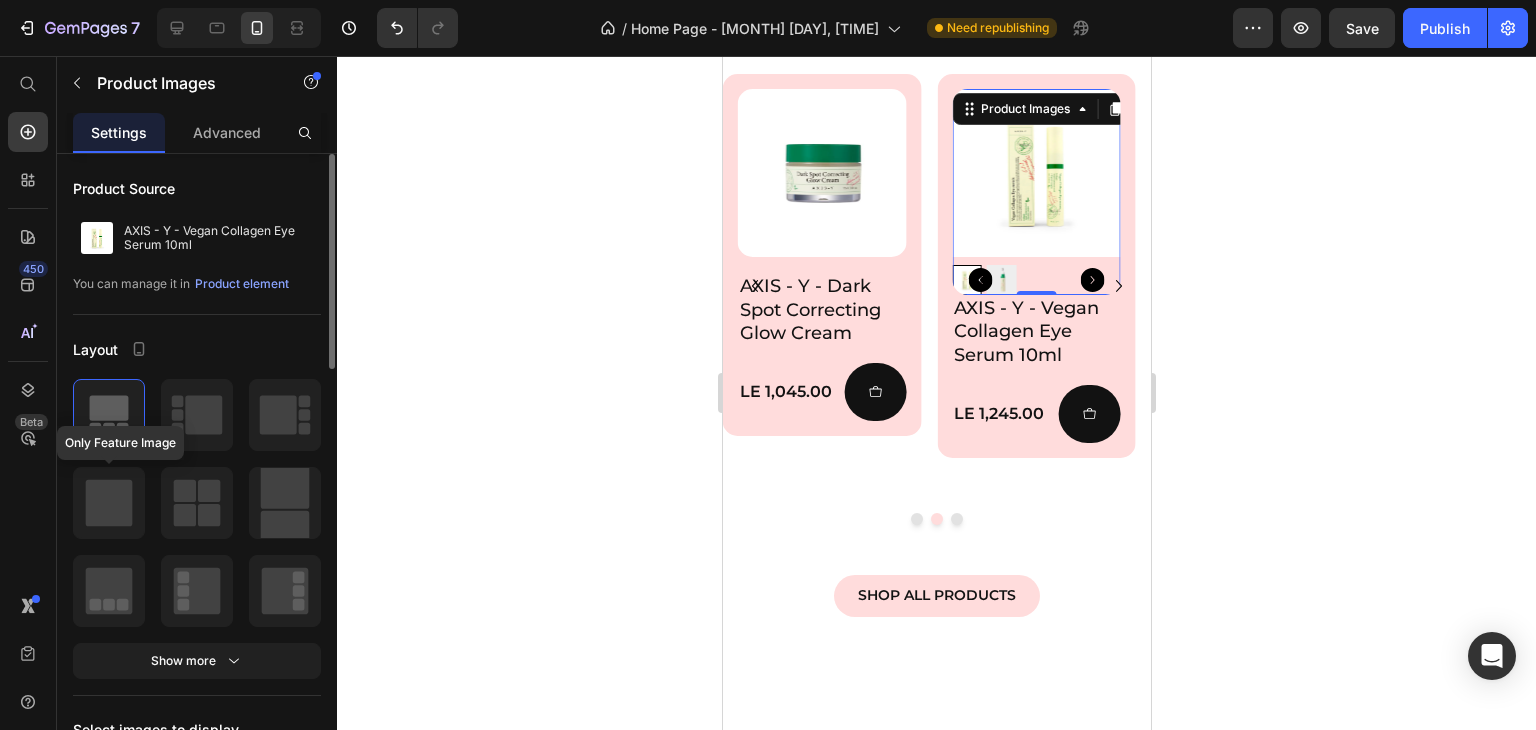 drag, startPoint x: 100, startPoint y: 498, endPoint x: 399, endPoint y: 204, distance: 419.32922 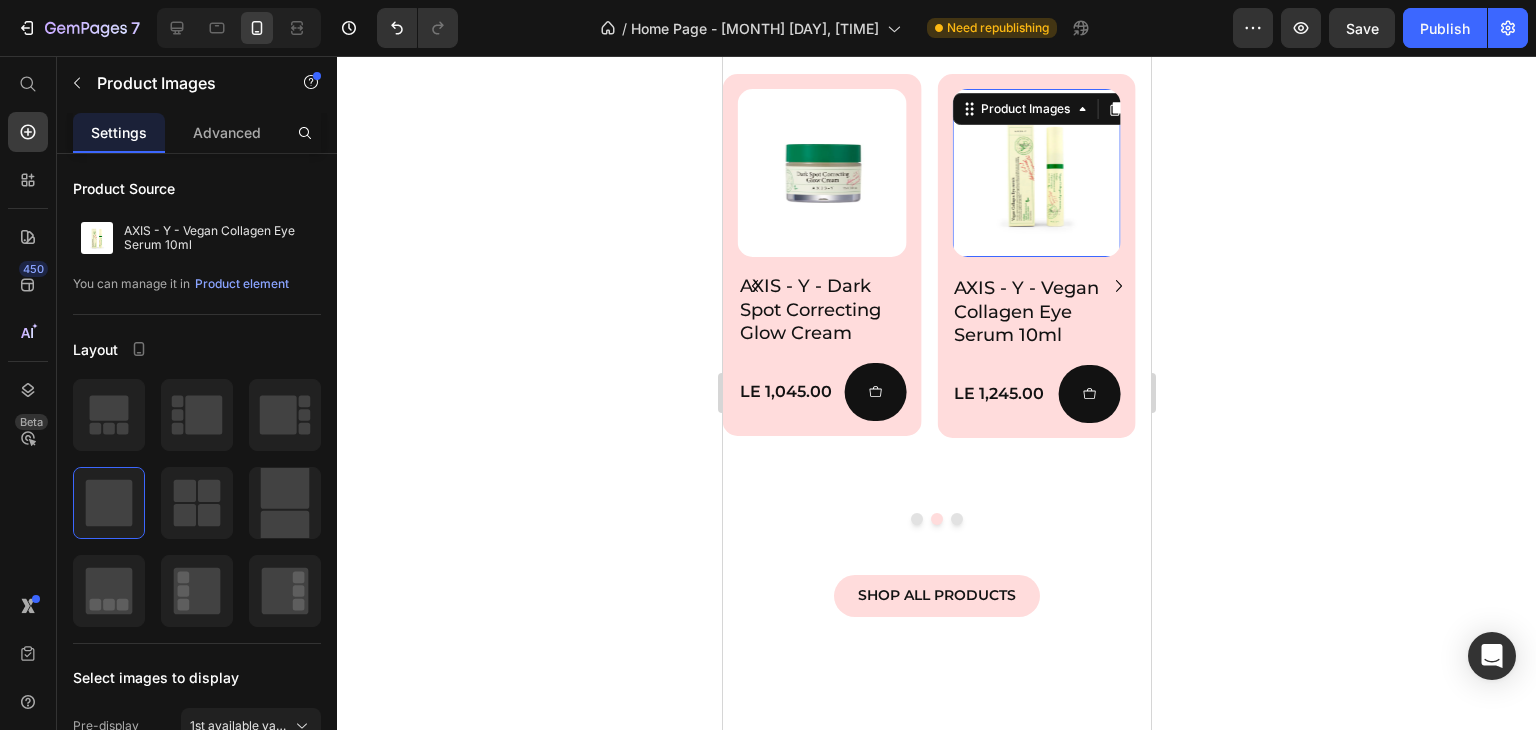 drag, startPoint x: 1048, startPoint y: 307, endPoint x: 1046, endPoint y: 325, distance: 18.110771 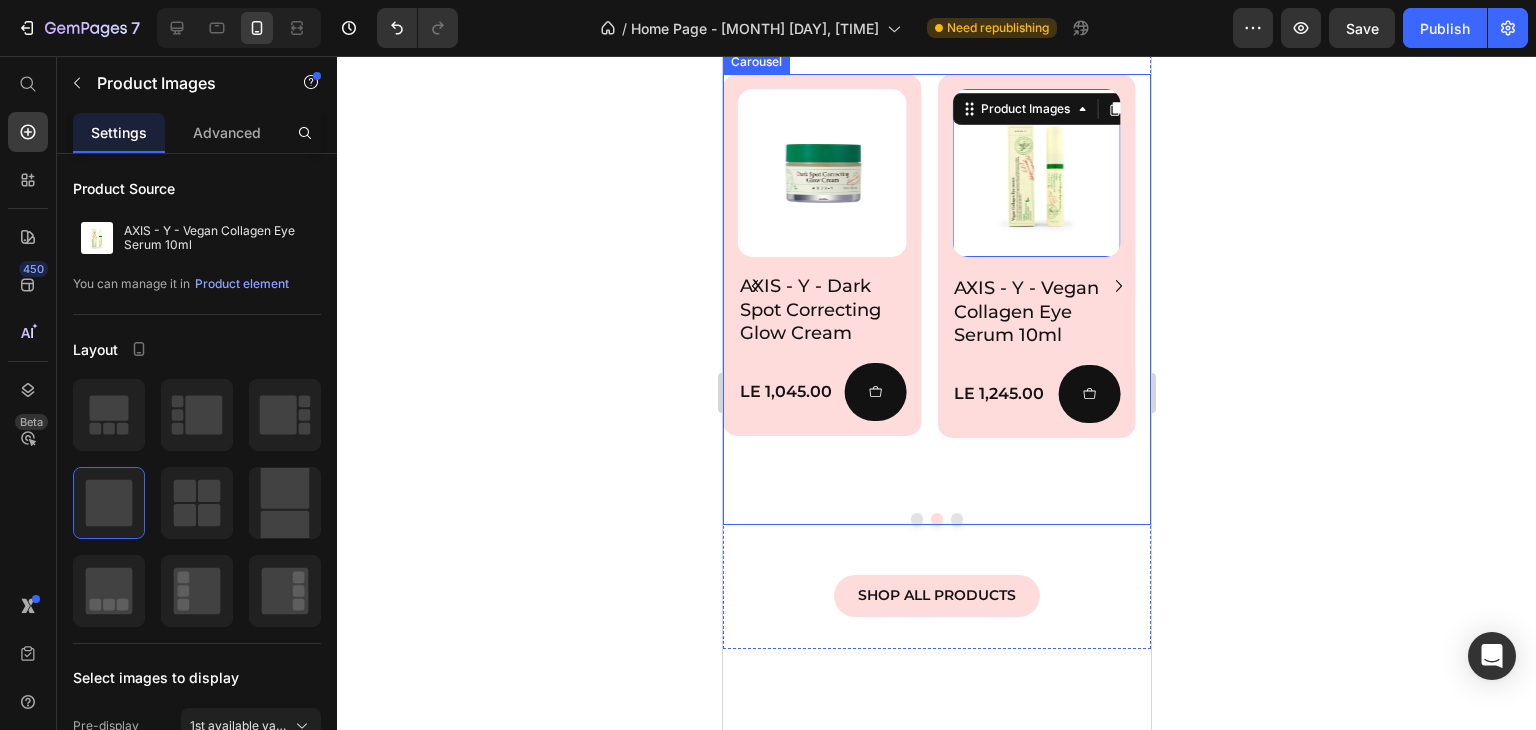 click on "Product Images Anua - Niacinamide 10% + TXA 4% Serum 30ml Product Title LE 1,445.00 Product Price
Add to Cart Row Product Row Row Product Images AXIS - Y - Dark Spot Correcting Glow Cream Product Title LE 1,045.00 Product Price
Add to Cart Row Product Row Product Images   18 AXIS - Y - Vegan Collagen Eye Serum 10ml Product Title LE 1,245.00 Product Price
Add to Cart Row Product Row Product Images SKIN1004 - Madagascar Centella Ampoules Product Title LE 1,450.00 Product Price
Add to Cart Row Product Row Product Images SKIN1004 - Madagascar Centella Hyalu-Cica Water-Fit Sun Serum Product Title LE 1,345.00 Product Price
Add to Cart Row Product Row" at bounding box center [936, 286] 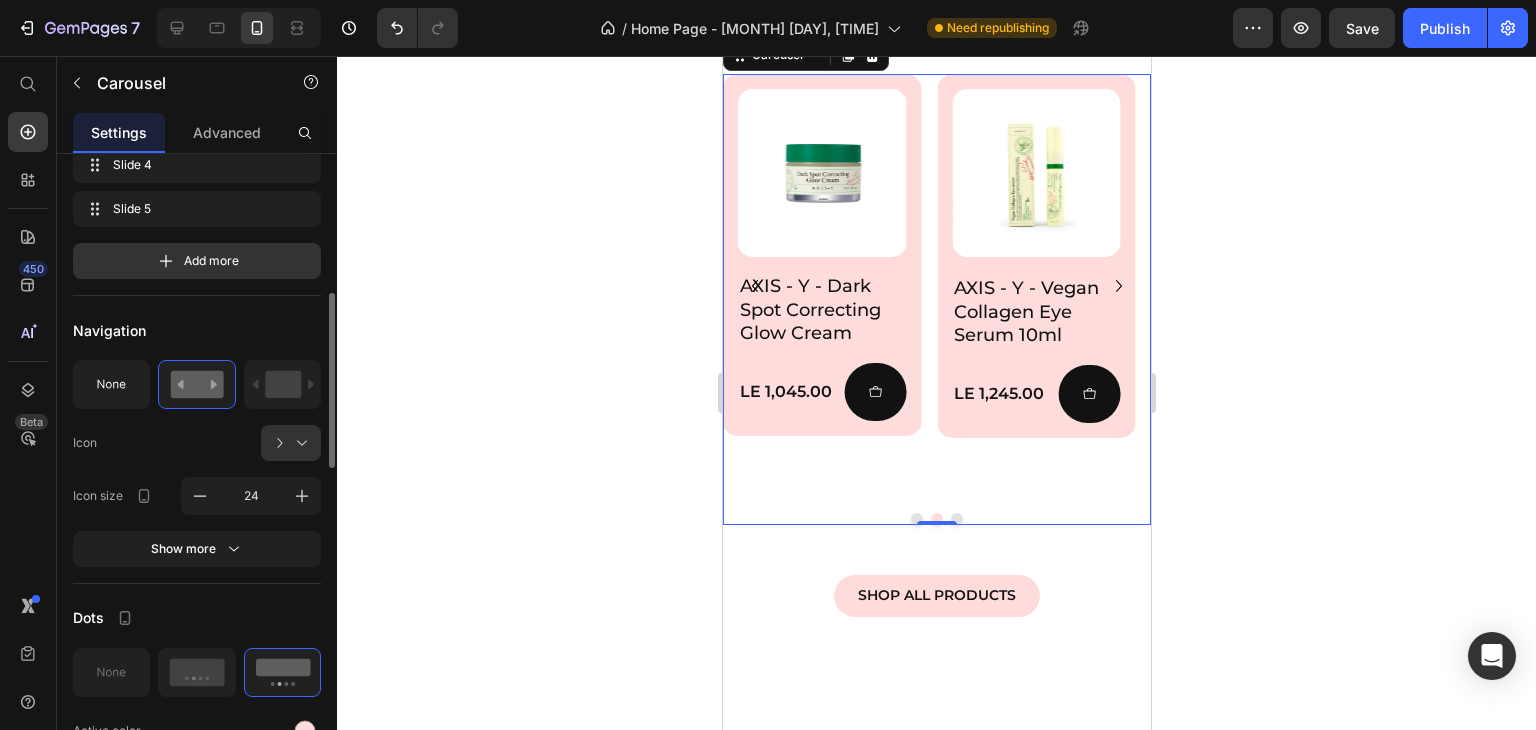 scroll, scrollTop: 600, scrollLeft: 0, axis: vertical 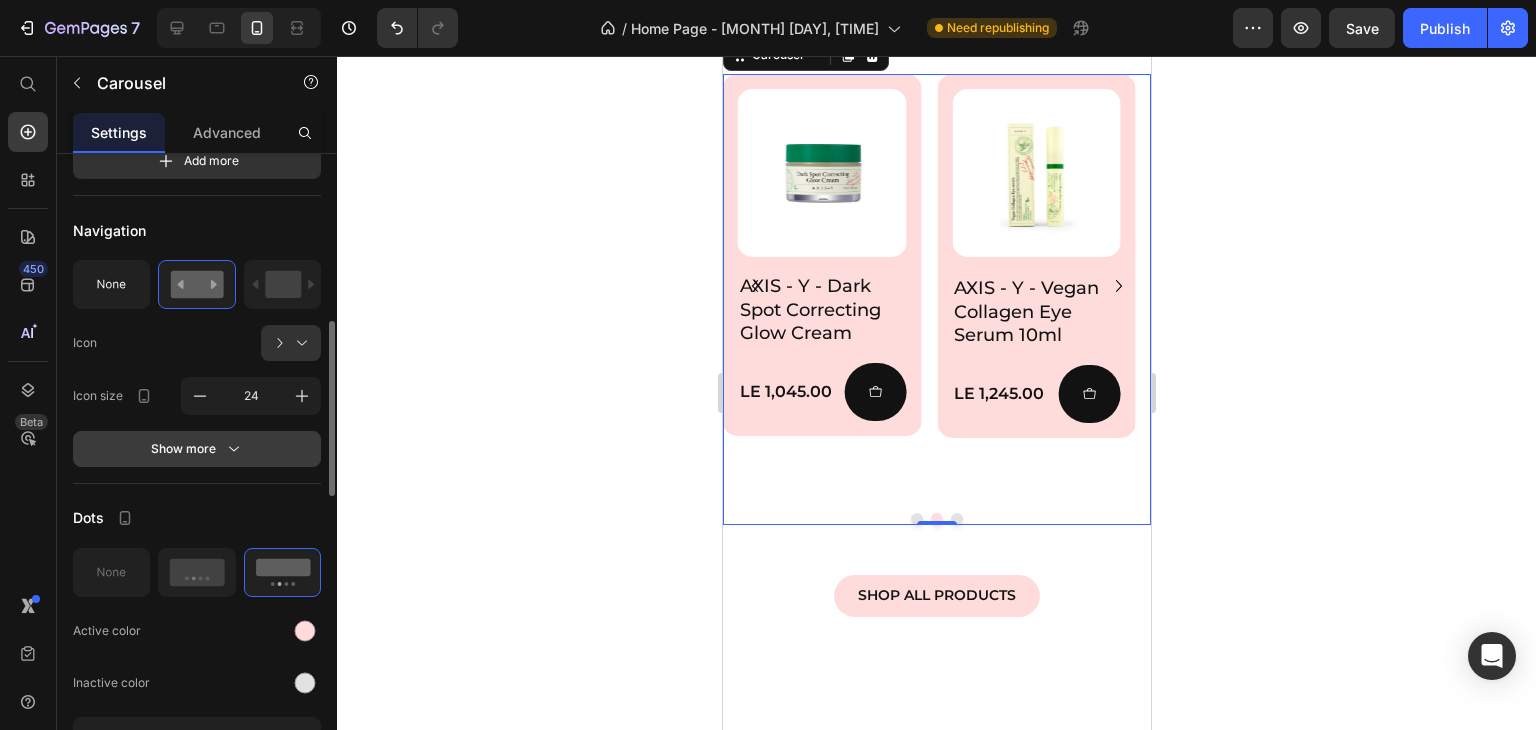 click on "Show more" at bounding box center [197, 449] 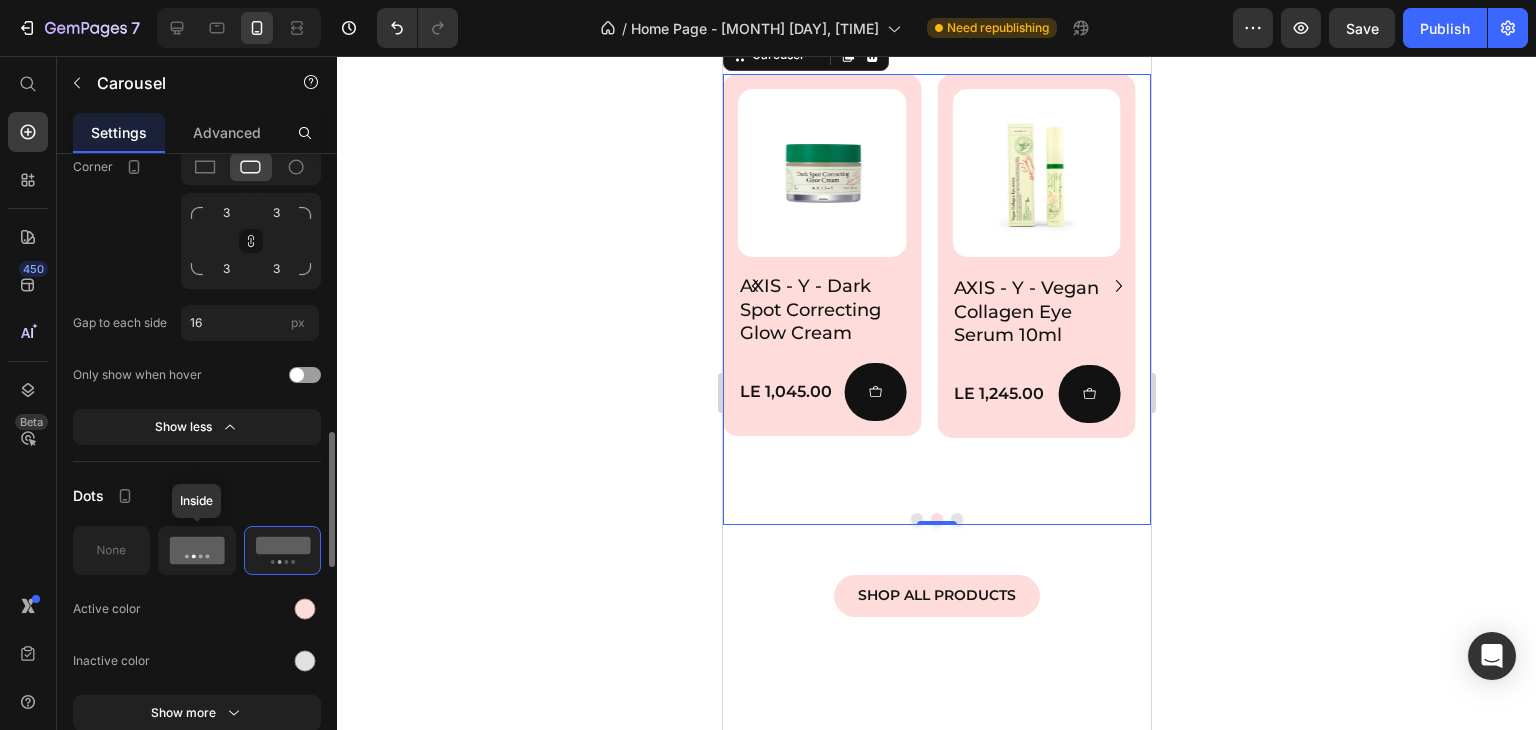 scroll, scrollTop: 1500, scrollLeft: 0, axis: vertical 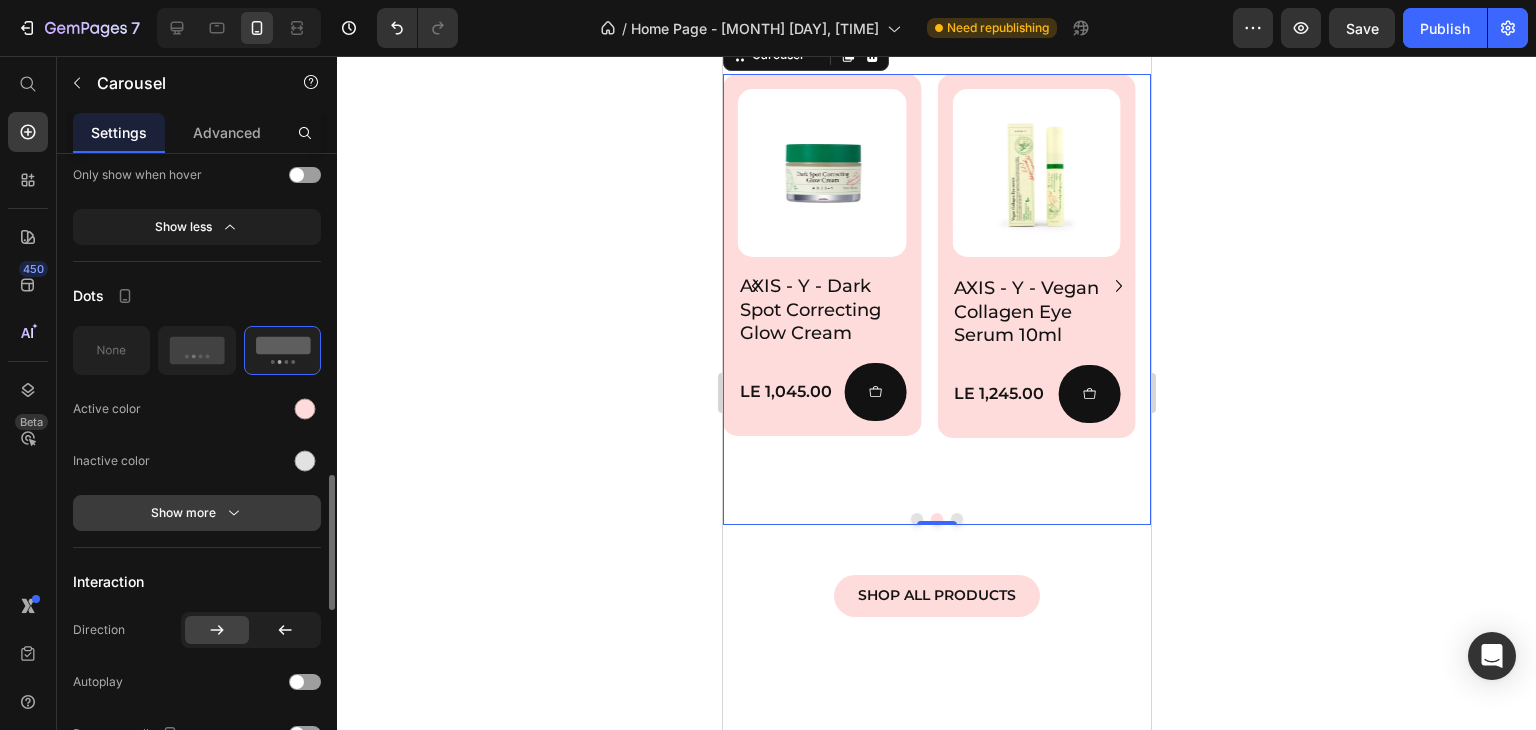 click on "Show more" at bounding box center [197, 513] 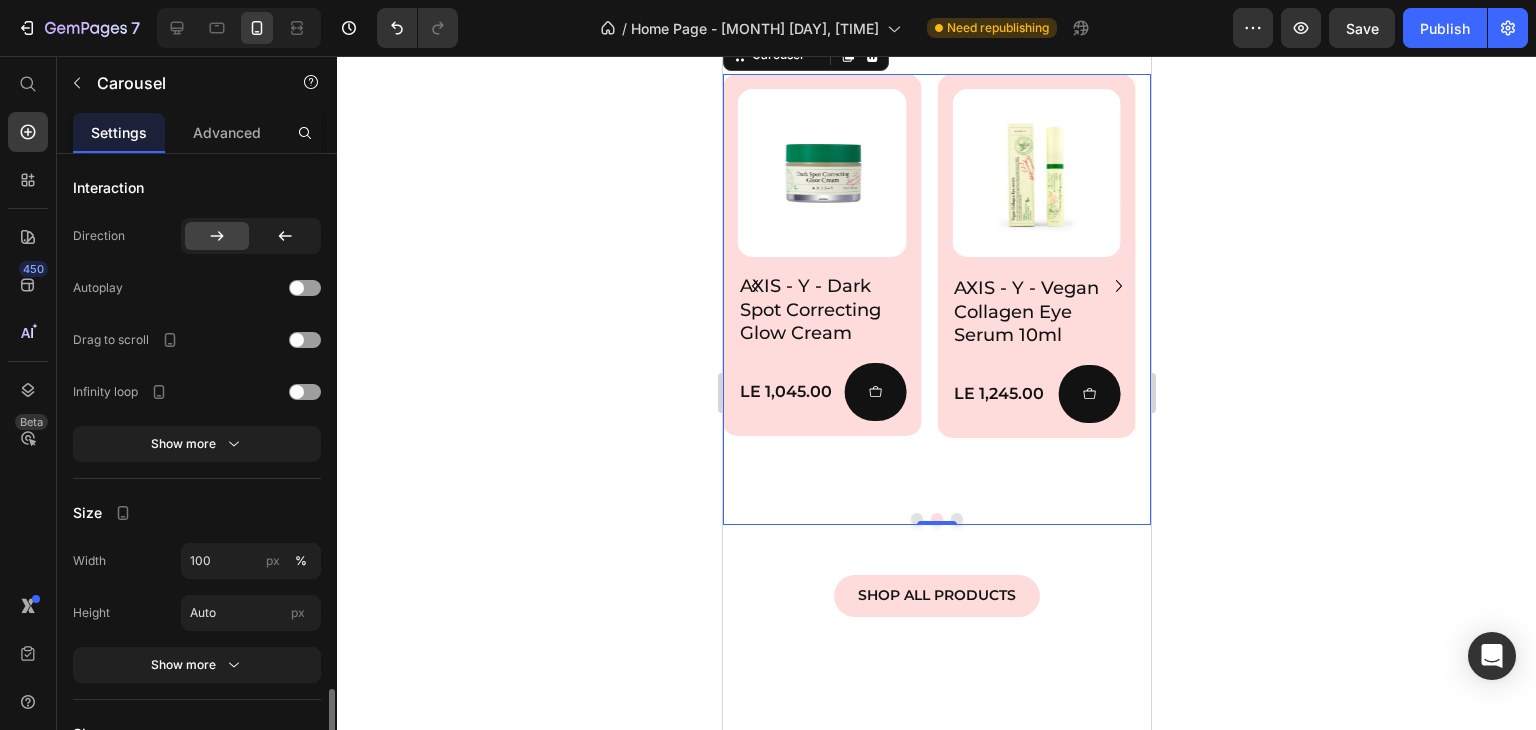 scroll, scrollTop: 2100, scrollLeft: 0, axis: vertical 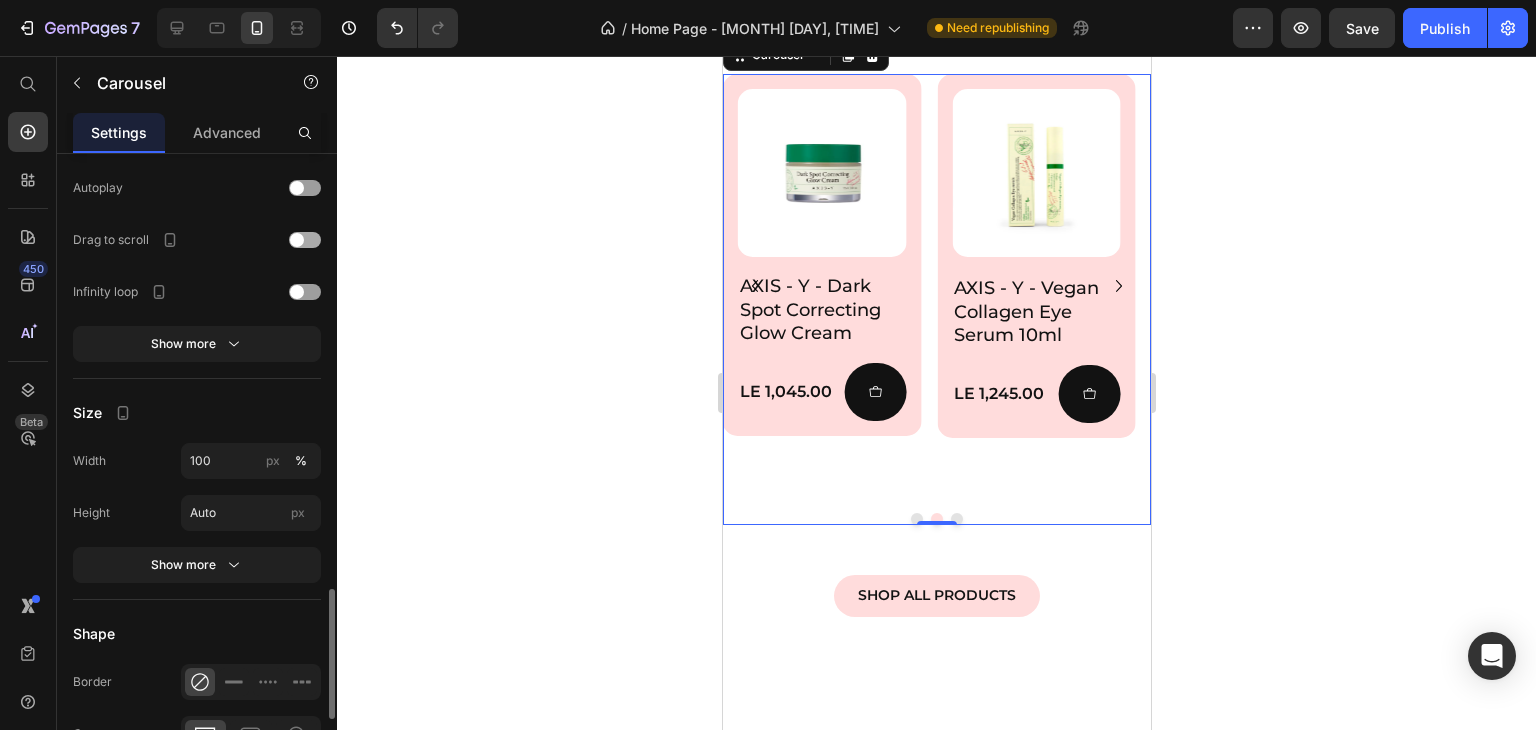 click at bounding box center (305, 240) 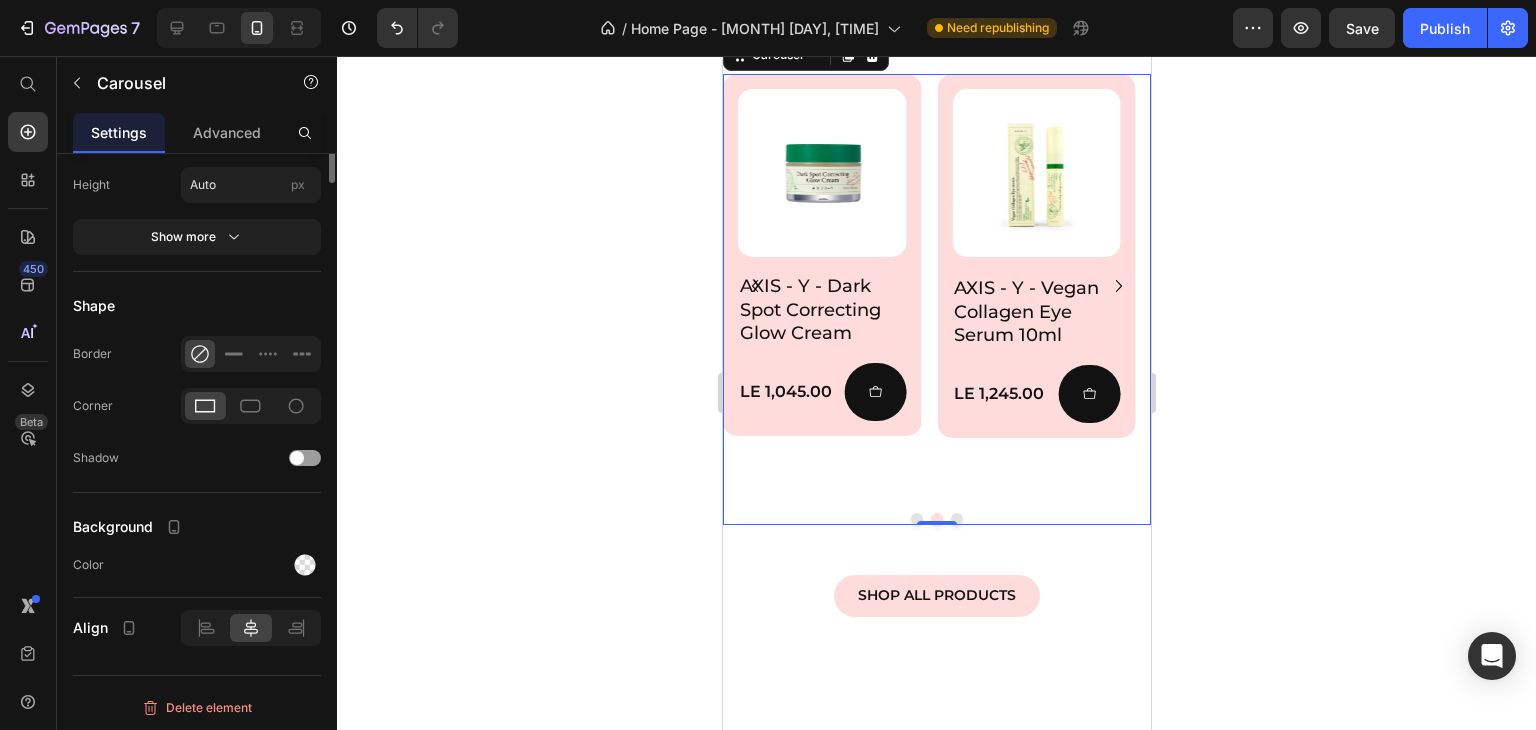 scroll, scrollTop: 1728, scrollLeft: 0, axis: vertical 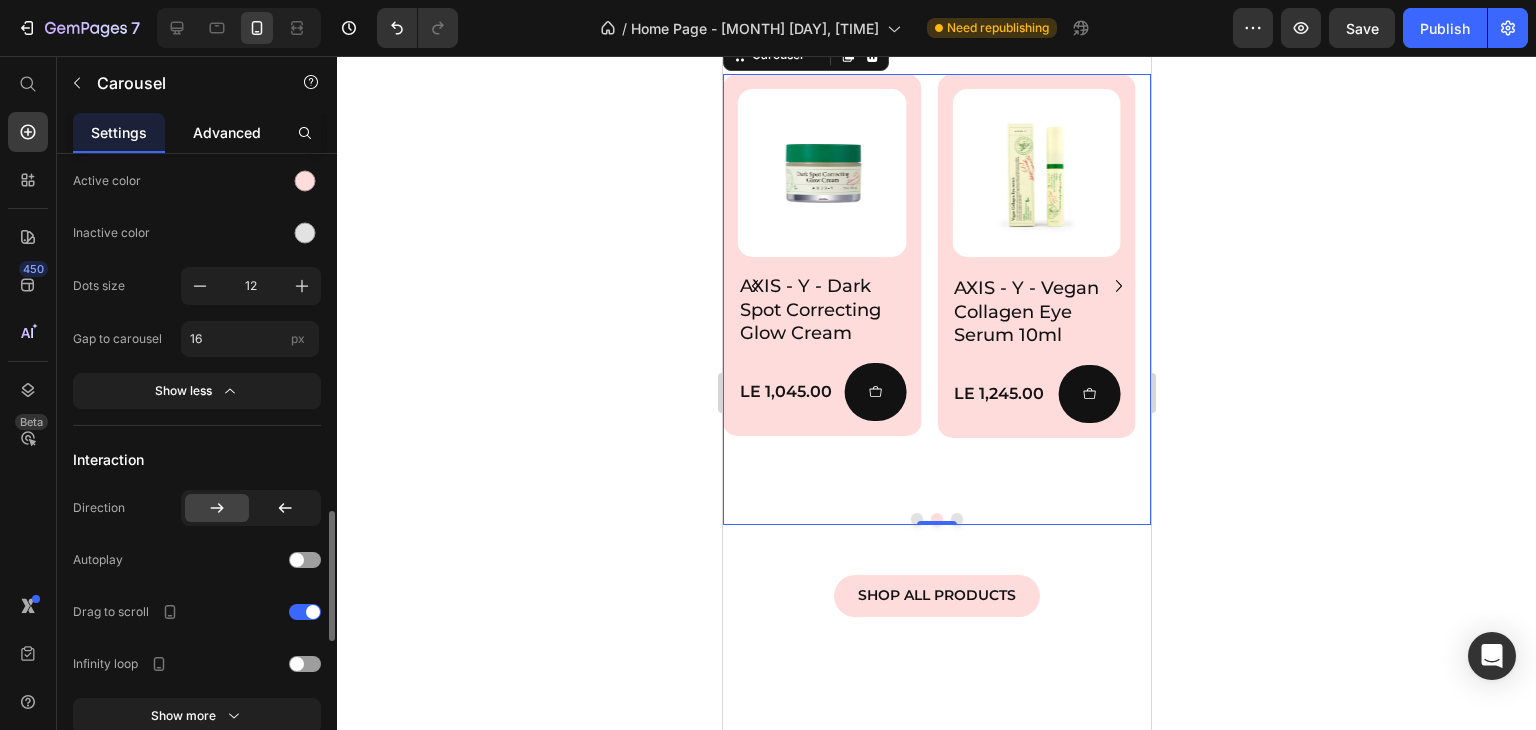 click on "Advanced" at bounding box center (227, 132) 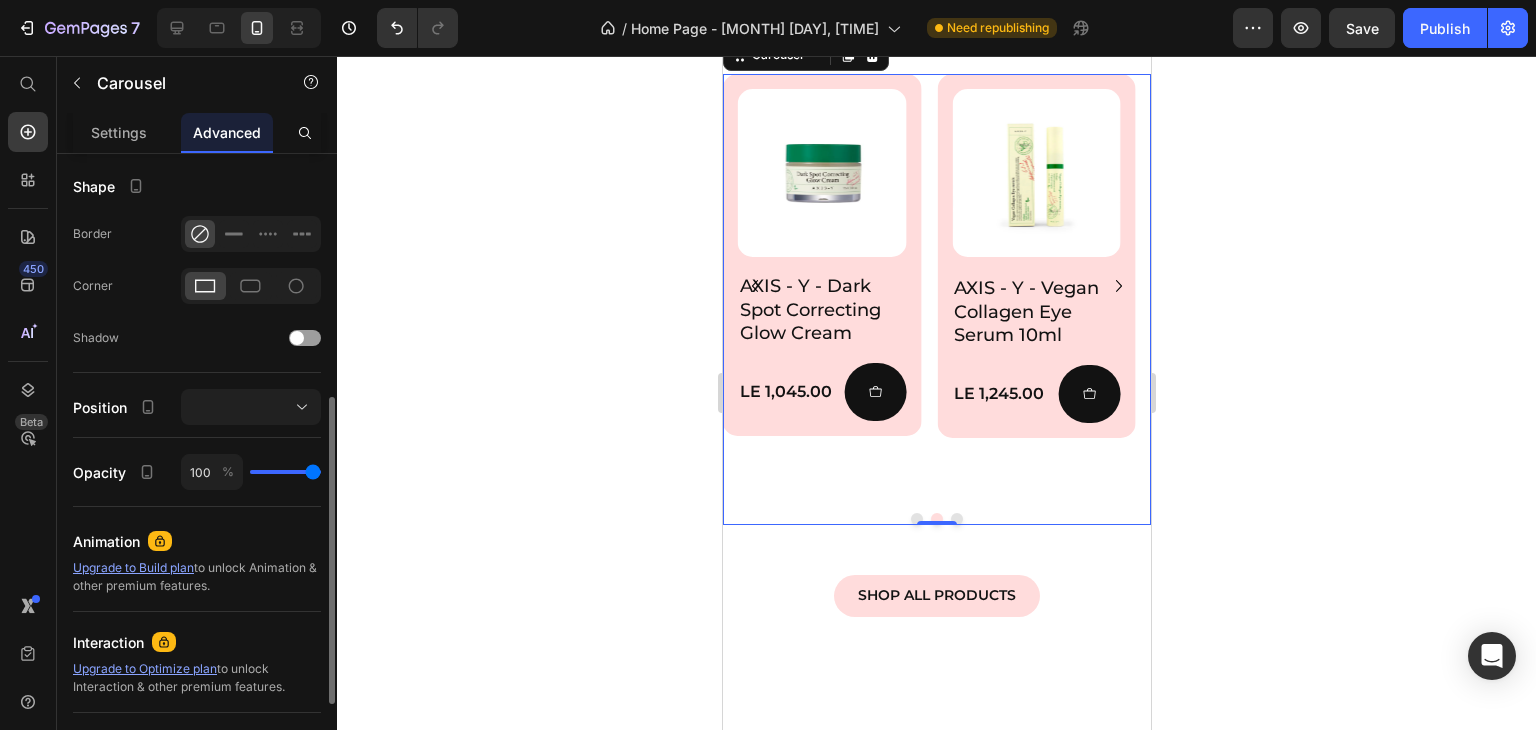 scroll, scrollTop: 670, scrollLeft: 0, axis: vertical 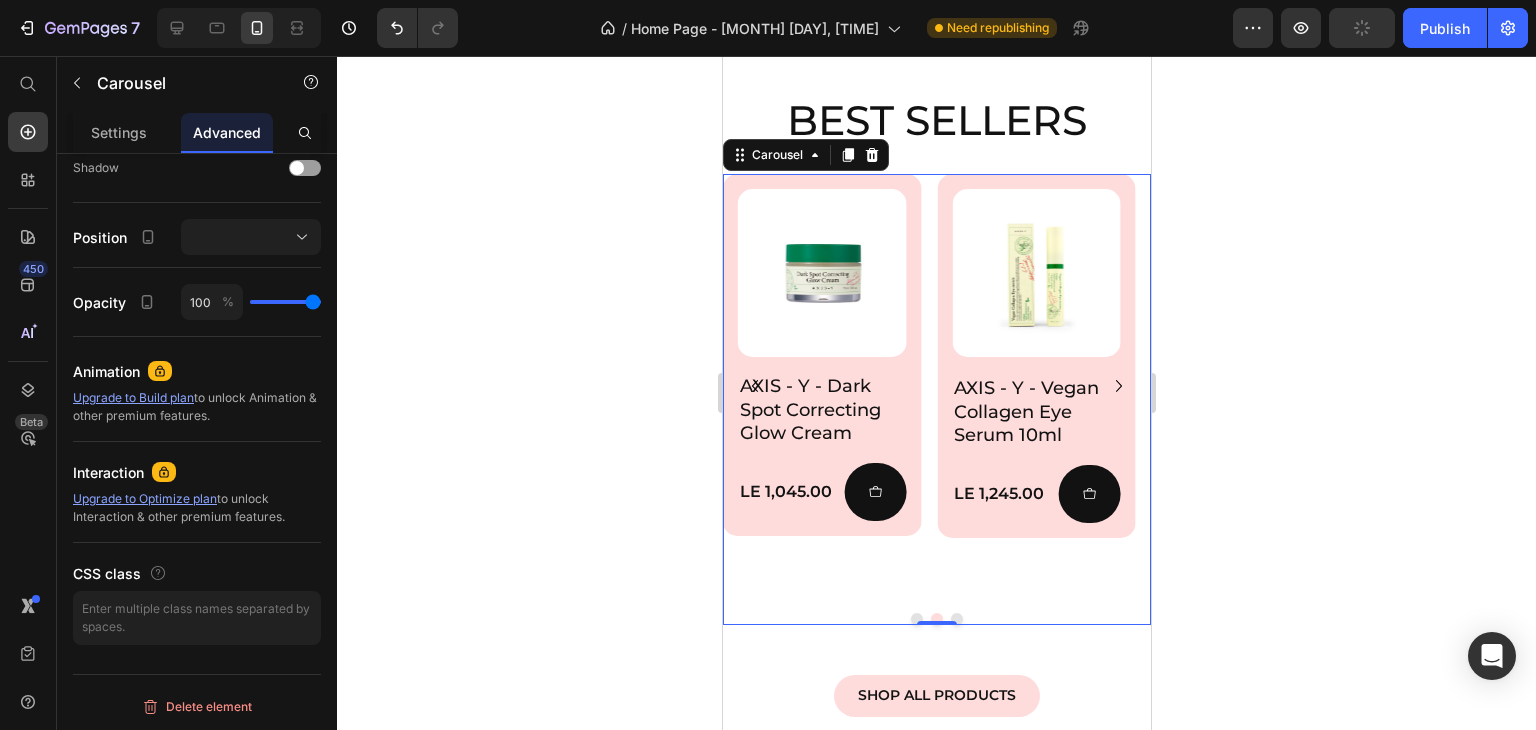 click at bounding box center (956, 619) 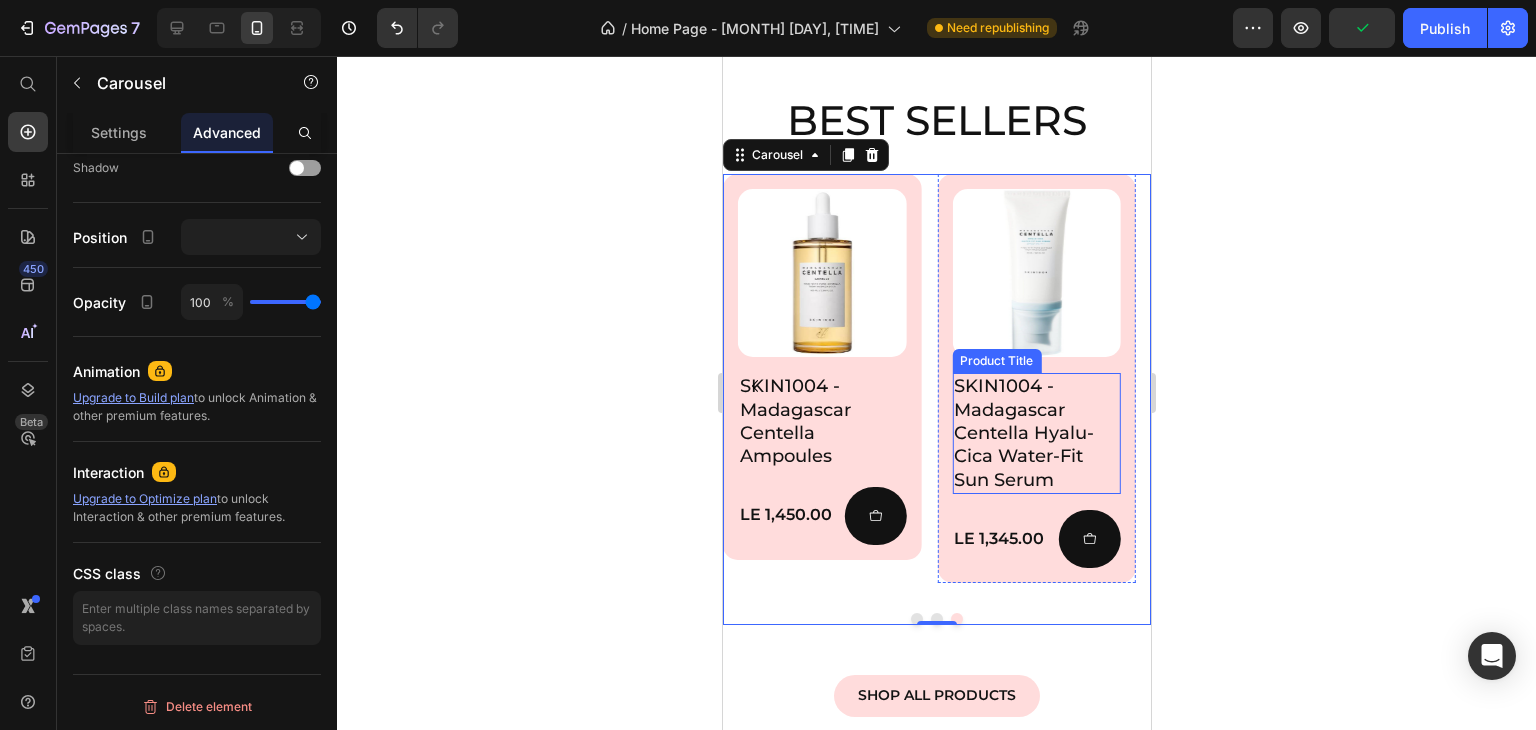 click on "SKIN1004 - Madagascar Centella Hyalu-Cica Water-Fit Sun Serum" at bounding box center (1035, 433) 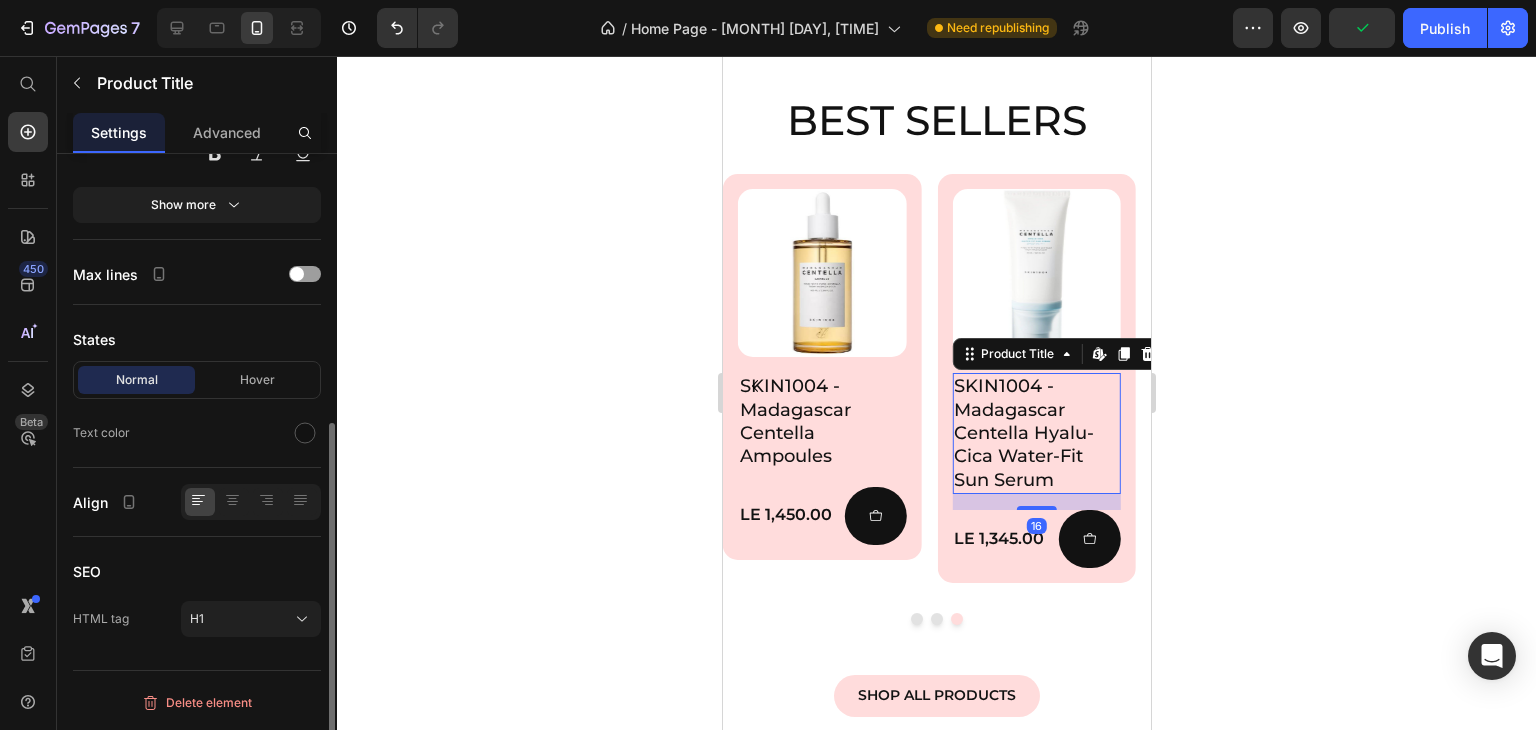 scroll, scrollTop: 0, scrollLeft: 0, axis: both 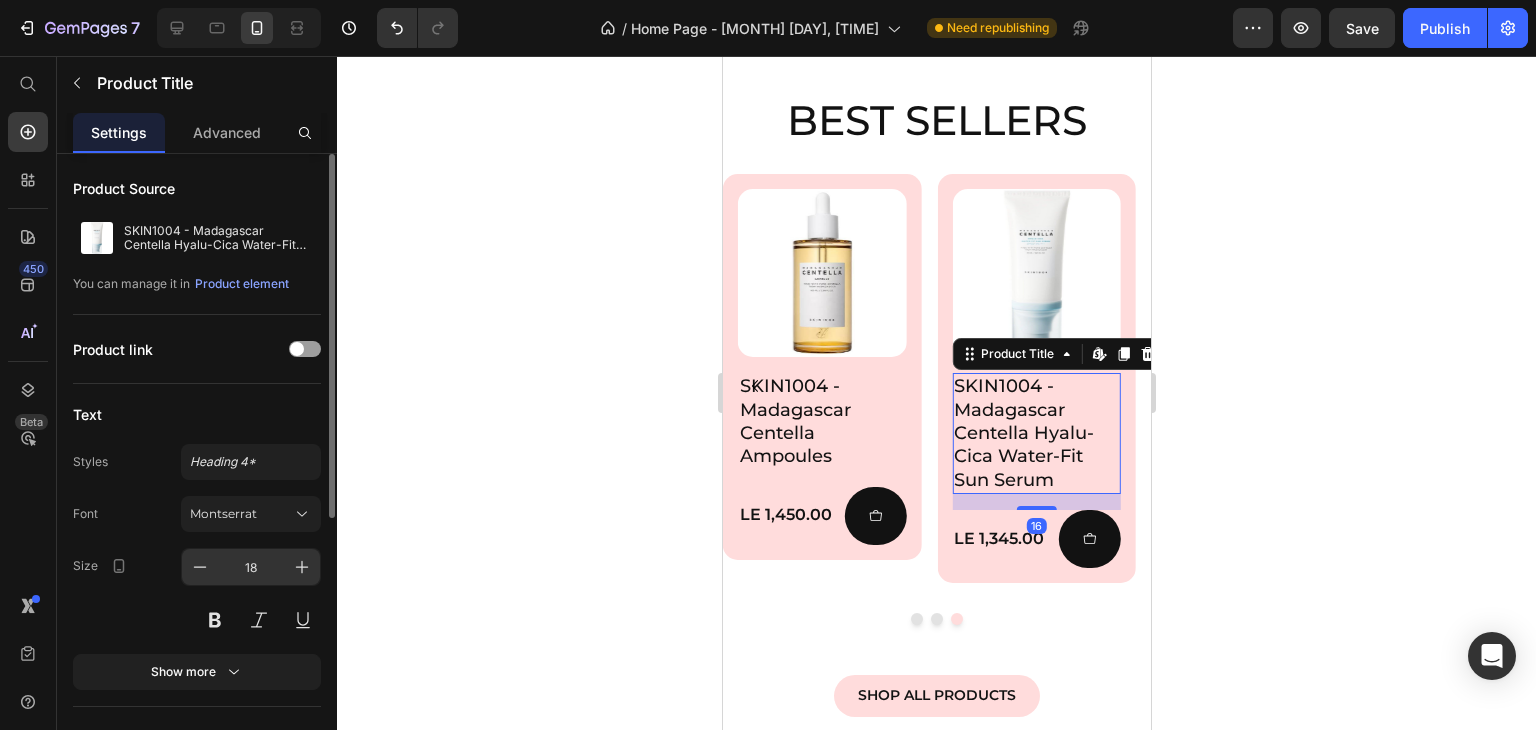 click on "18" at bounding box center [251, 567] 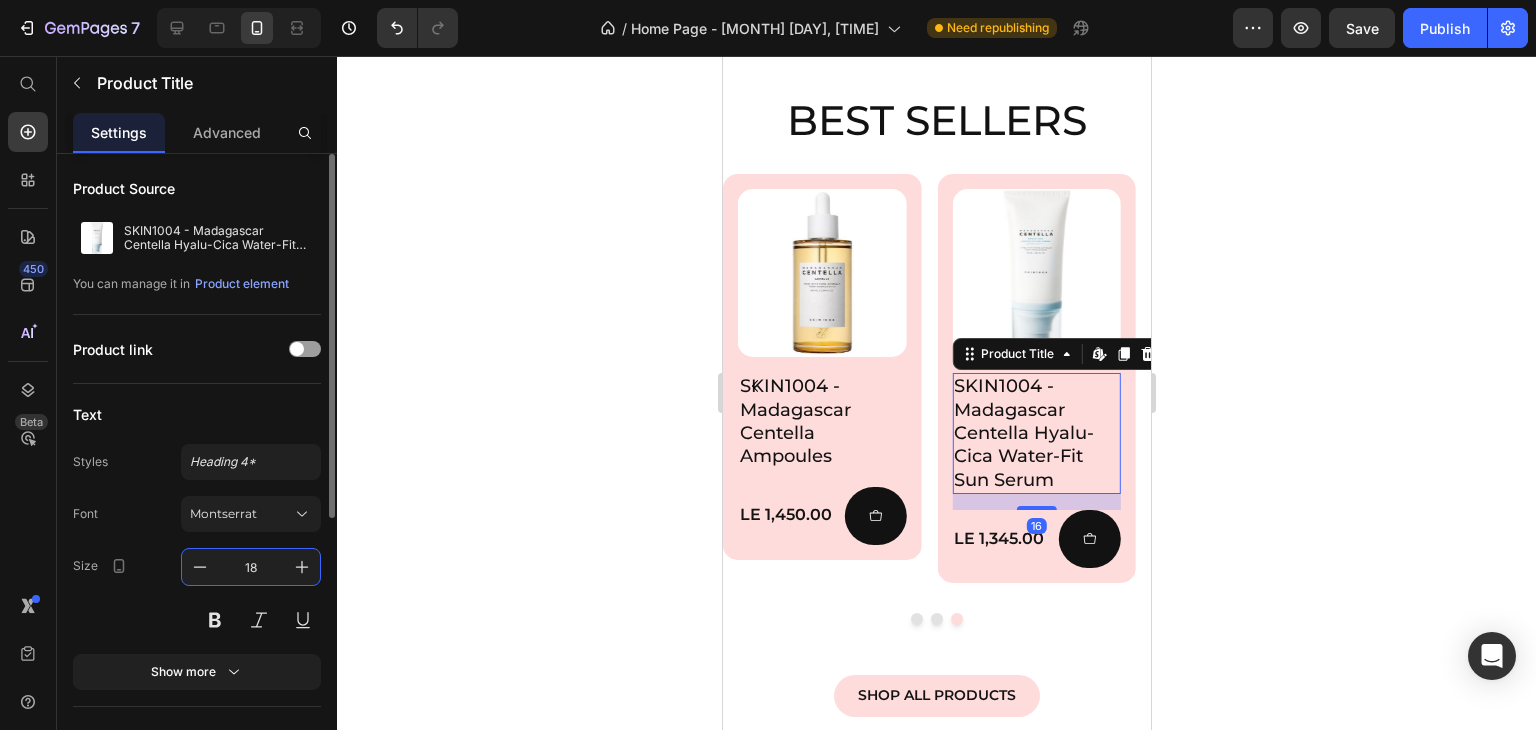 click on "18" at bounding box center [251, 567] 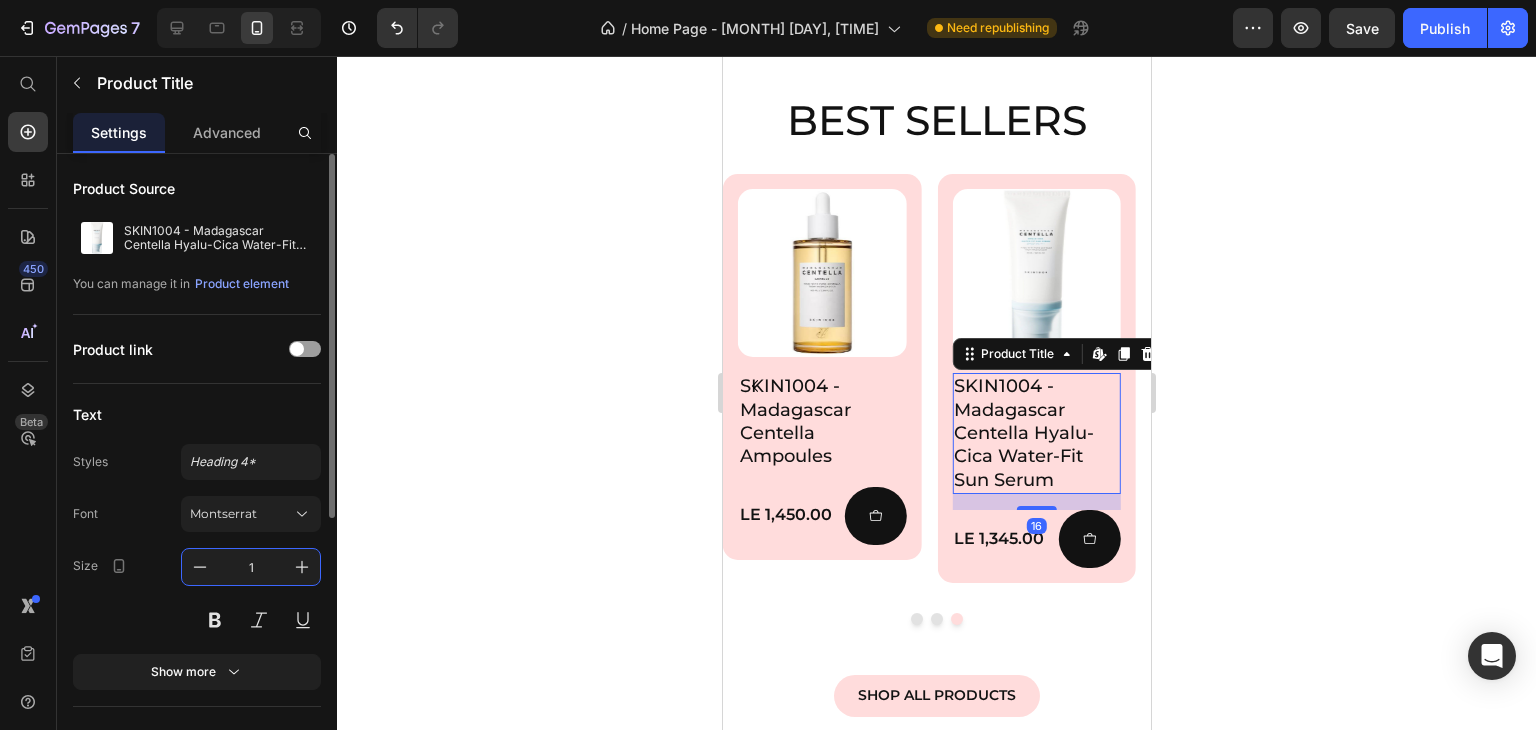 type on "14" 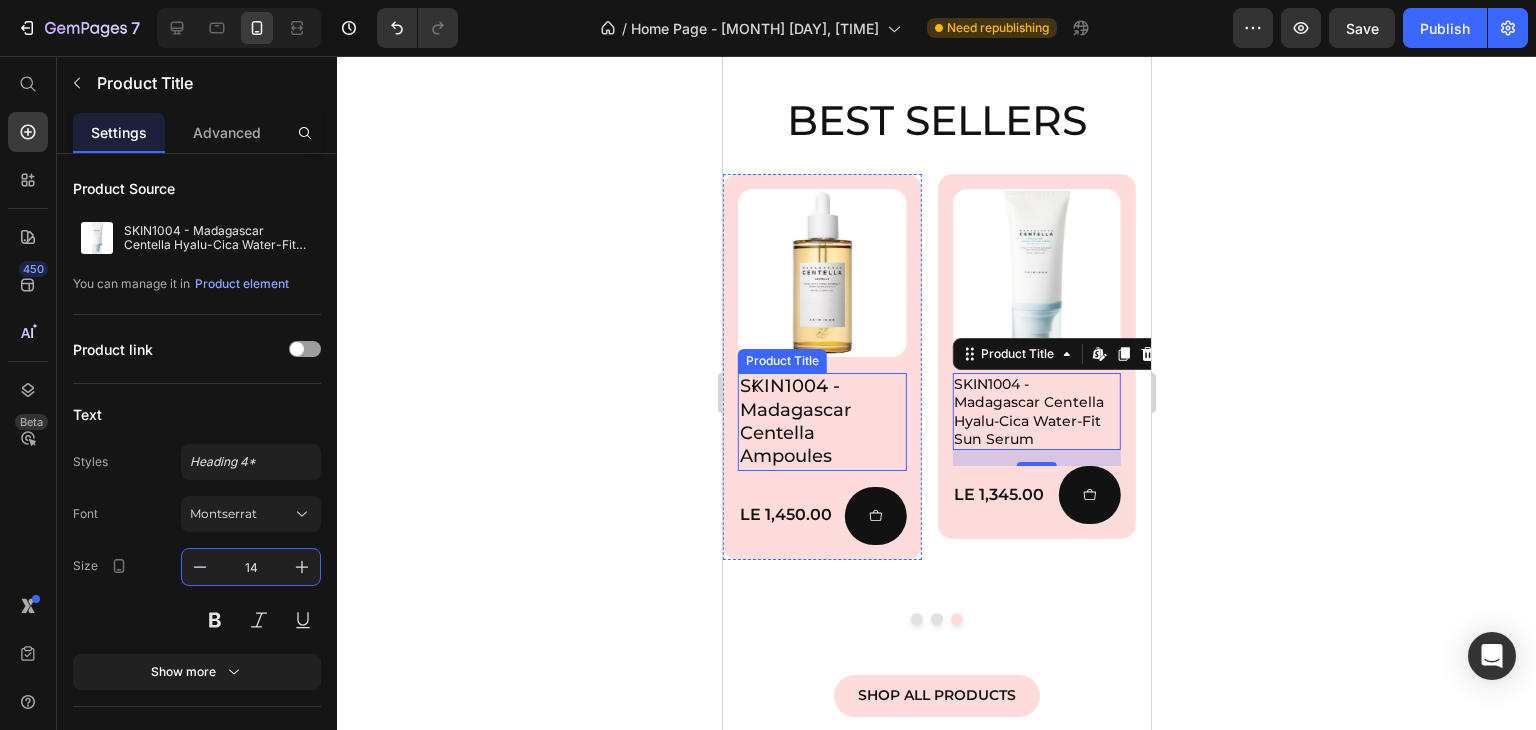 click on "SKIN1004 - Madagascar Centella Ampoules" at bounding box center (821, 422) 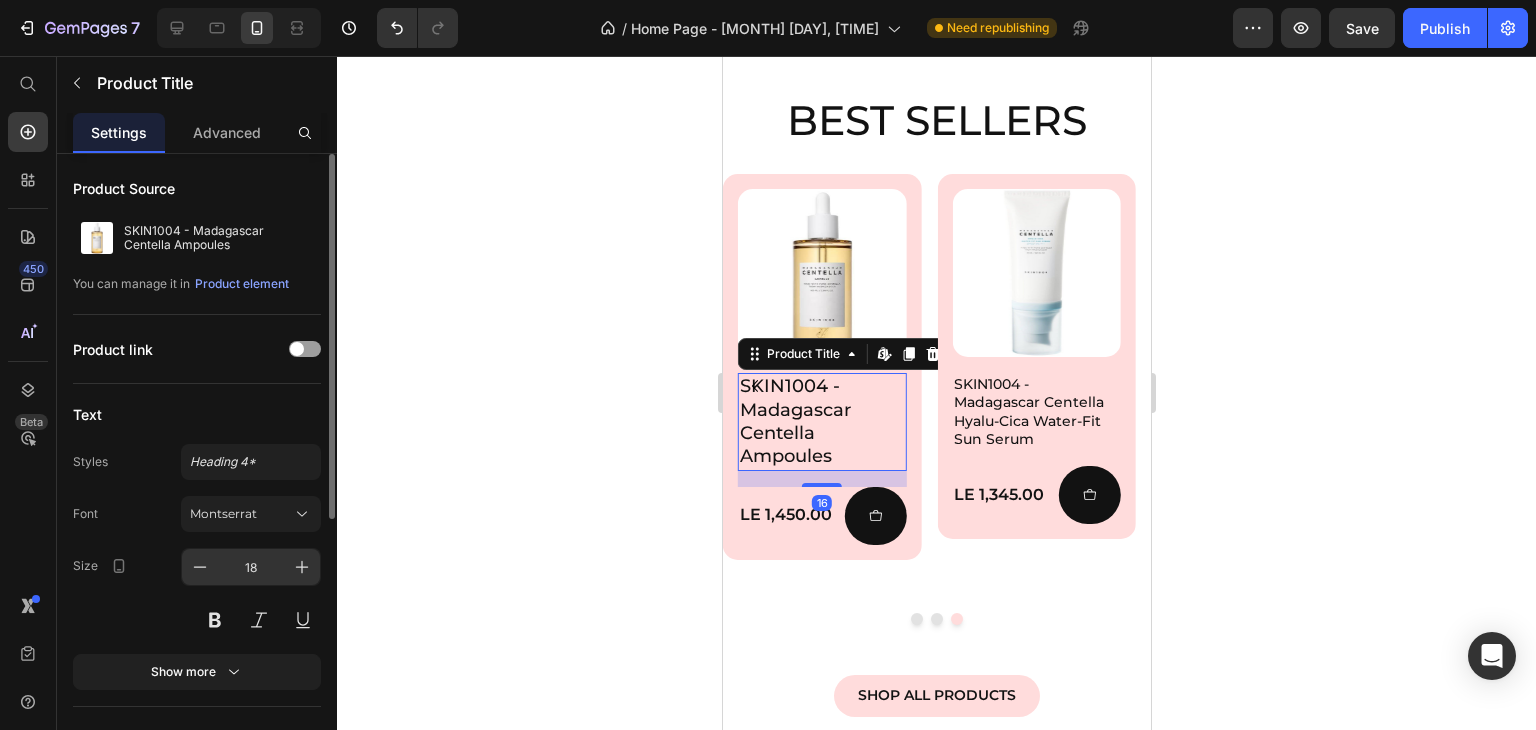 click on "18" at bounding box center (251, 567) 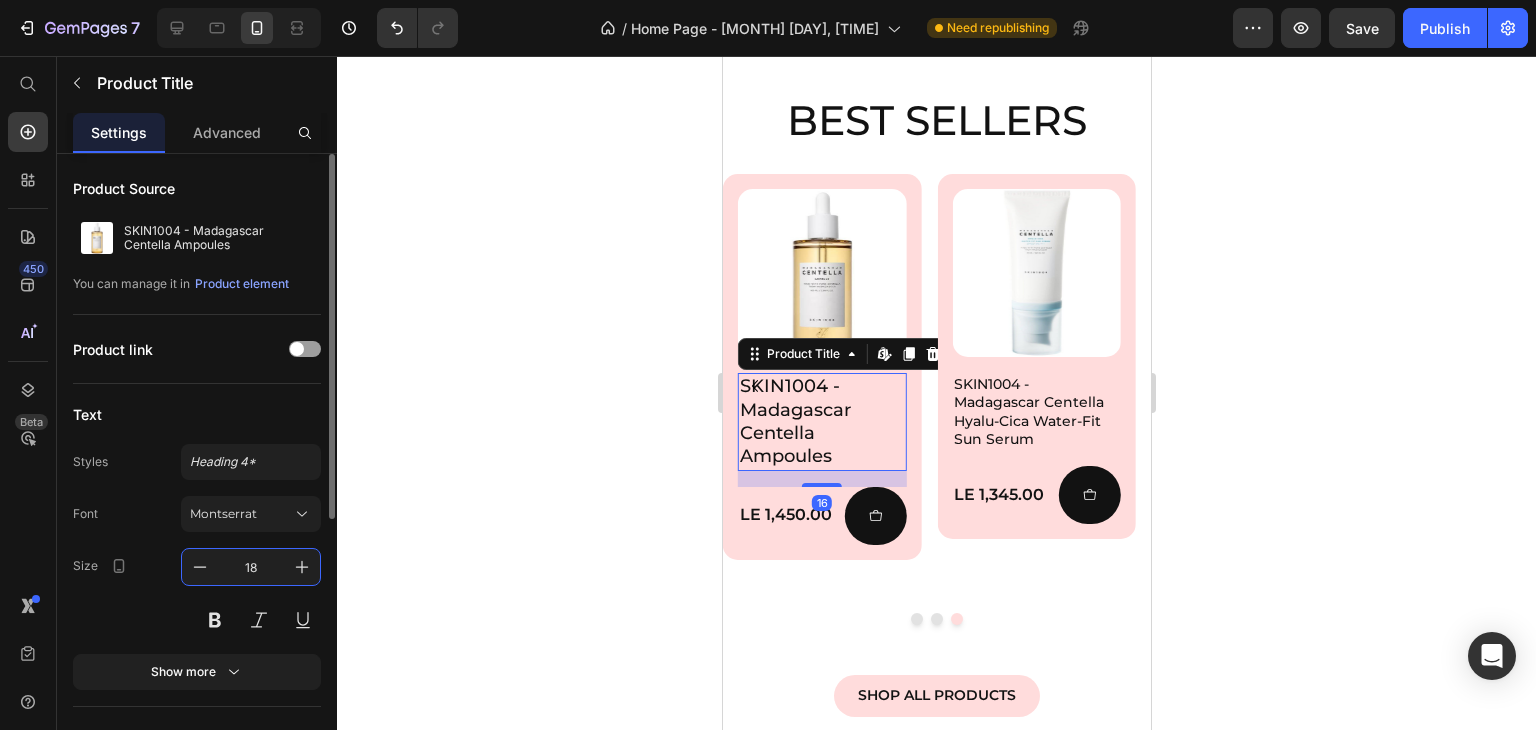 click on "18" at bounding box center [251, 567] 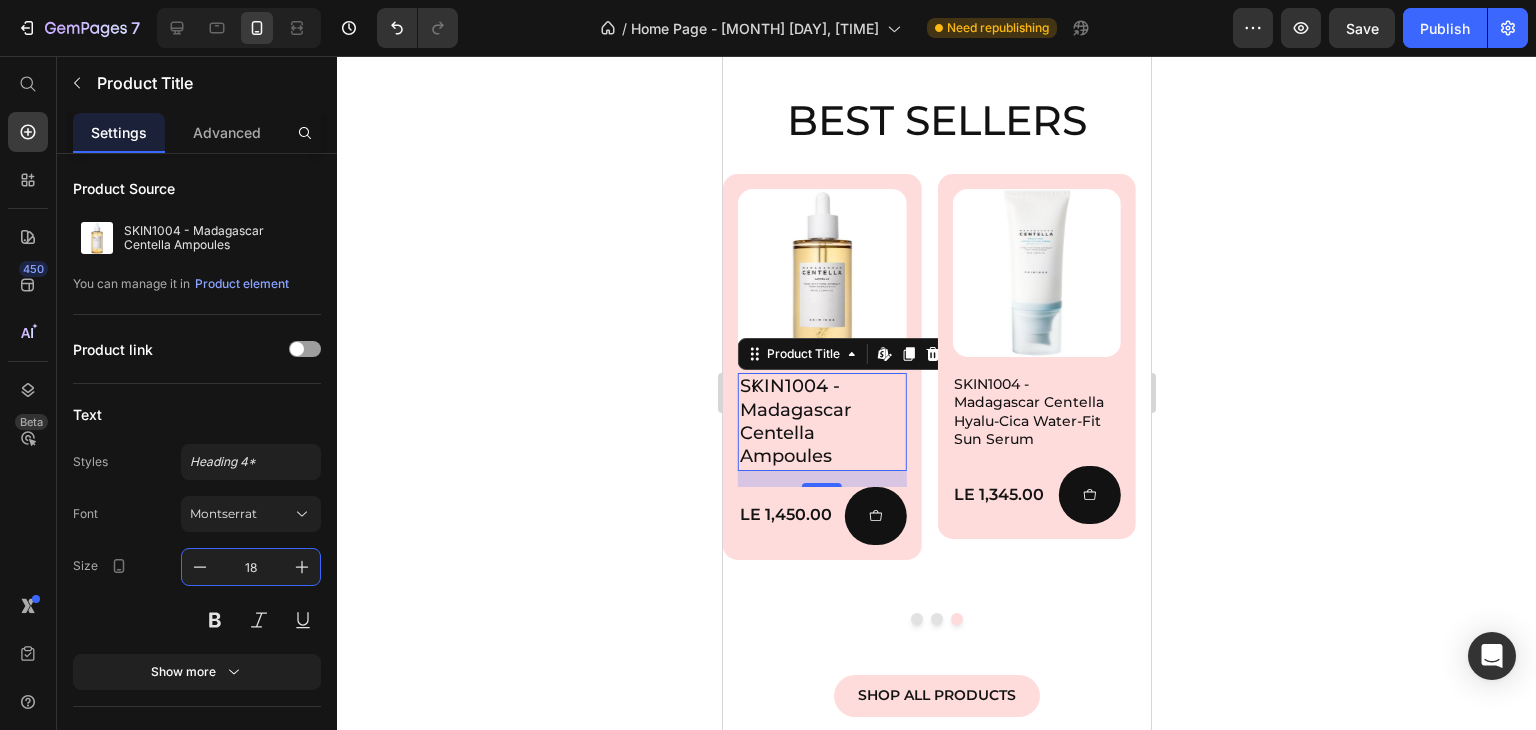type on "17" 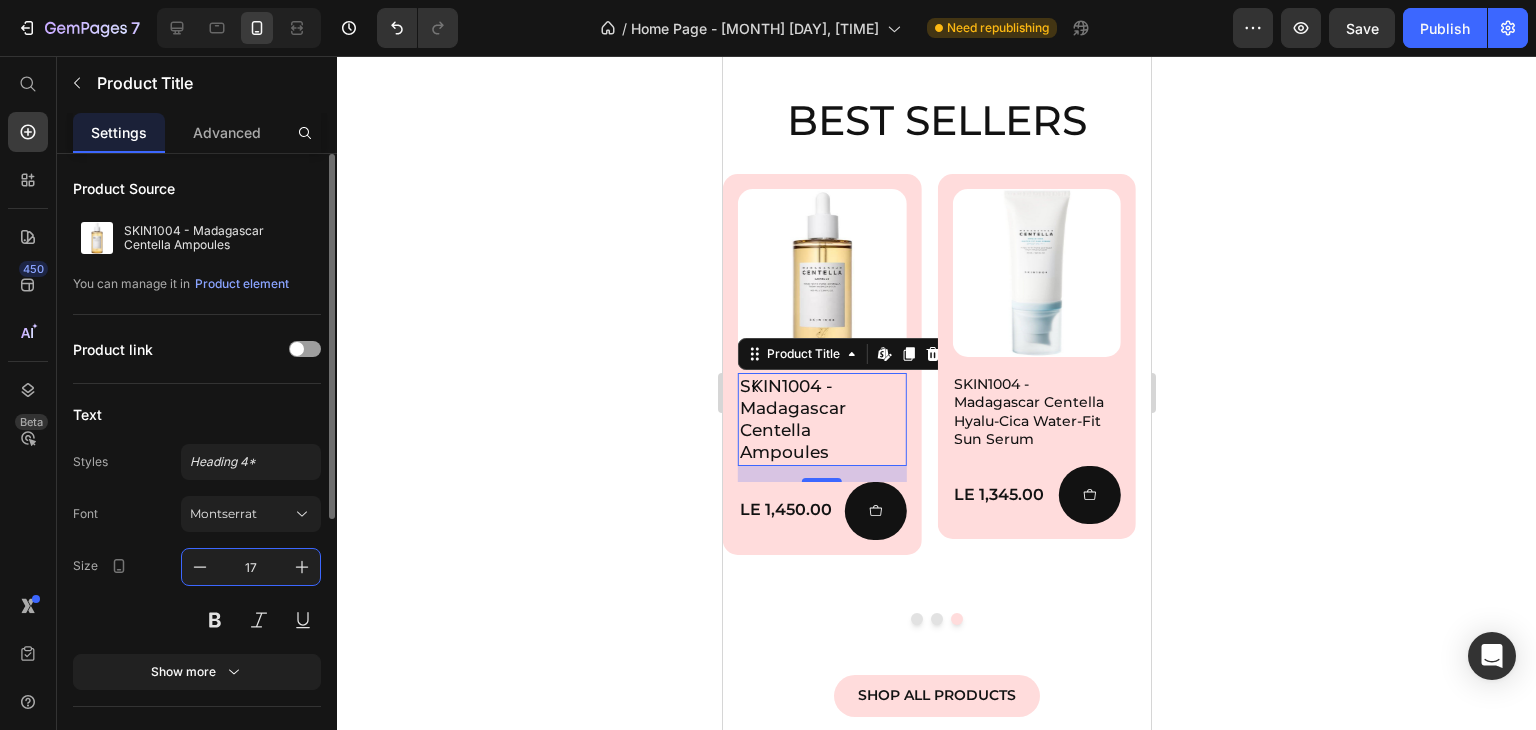 click on "17" at bounding box center [251, 567] 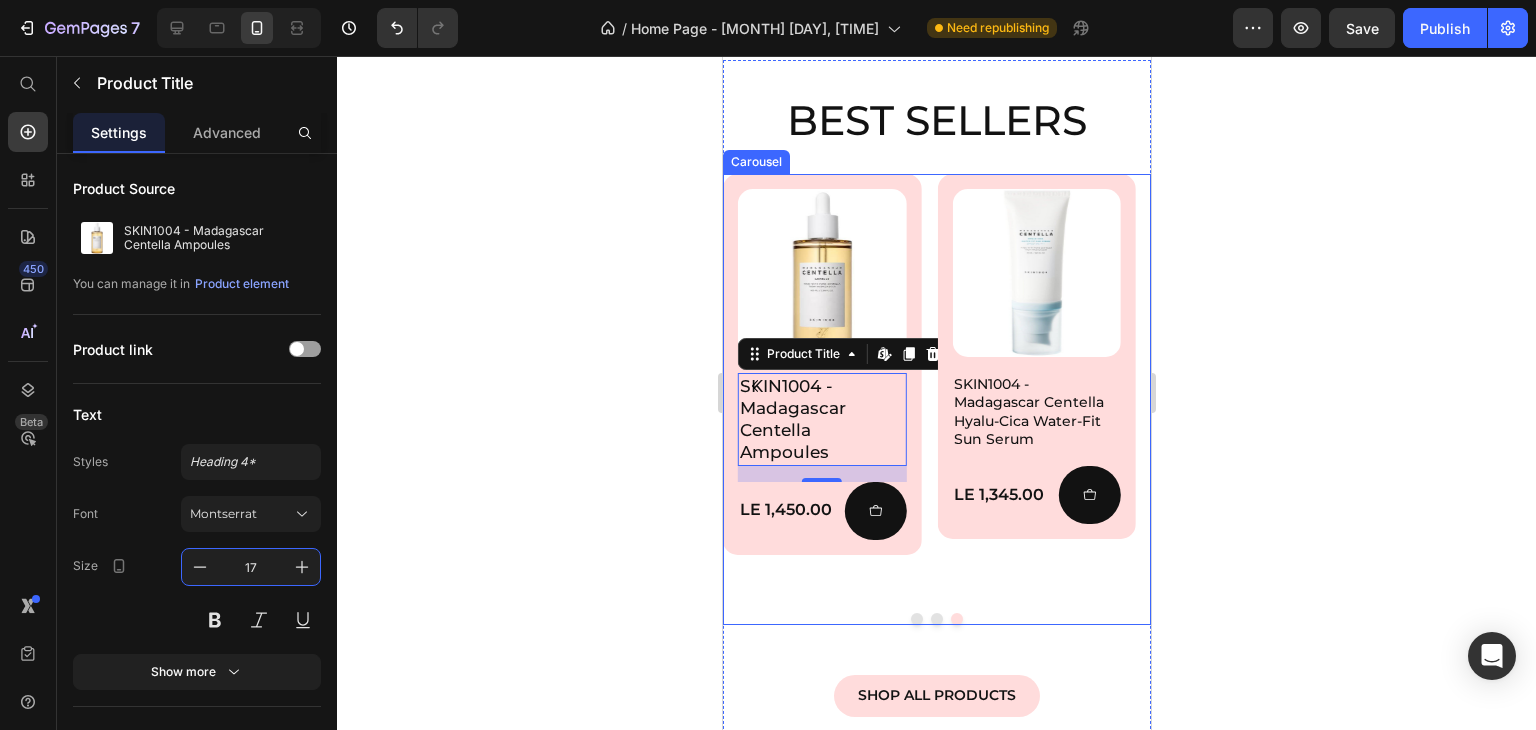 click at bounding box center [936, 619] 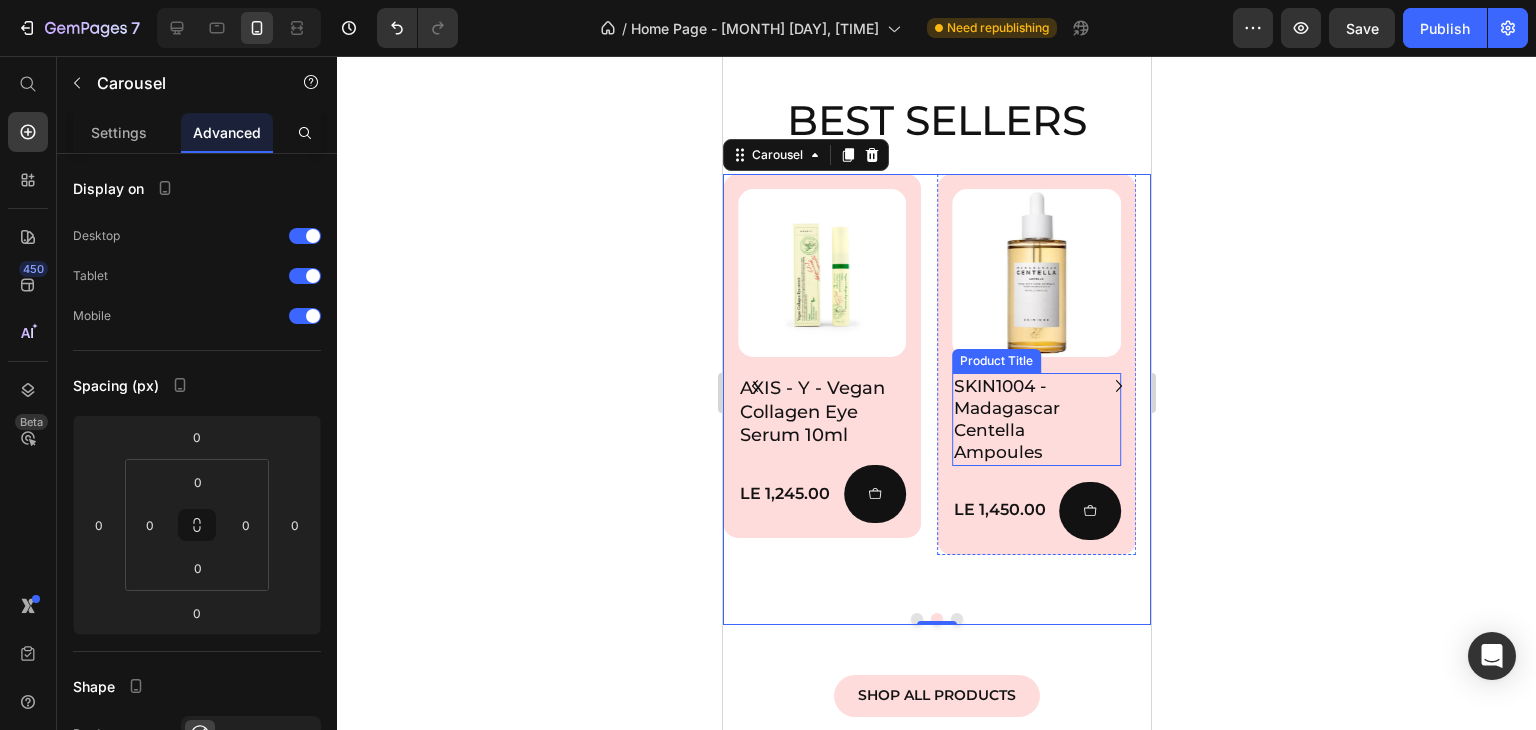 click on "SKIN1004 - Madagascar Centella Ampoules" at bounding box center [1035, 419] 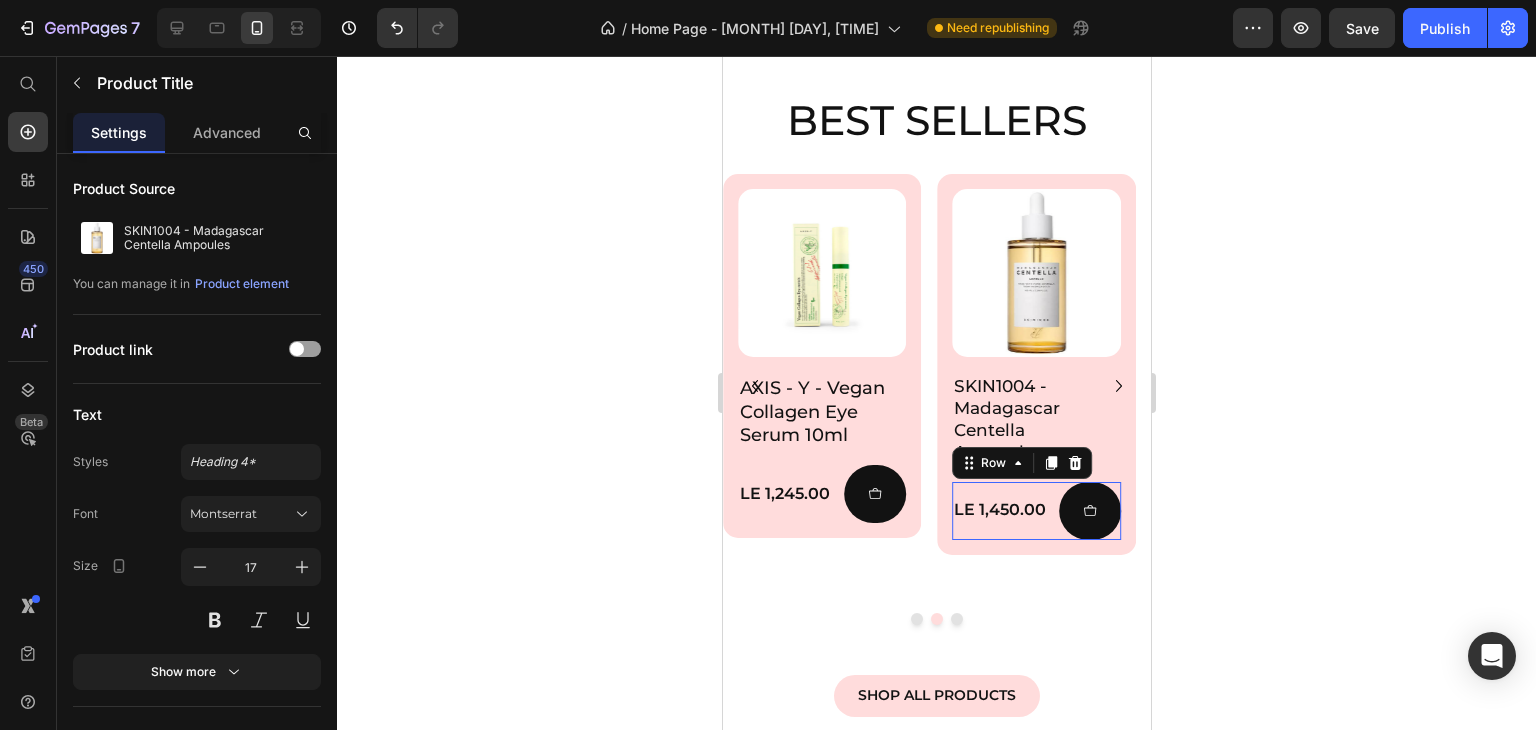 click on "LE 1,450.00 Product Price" at bounding box center (999, 511) 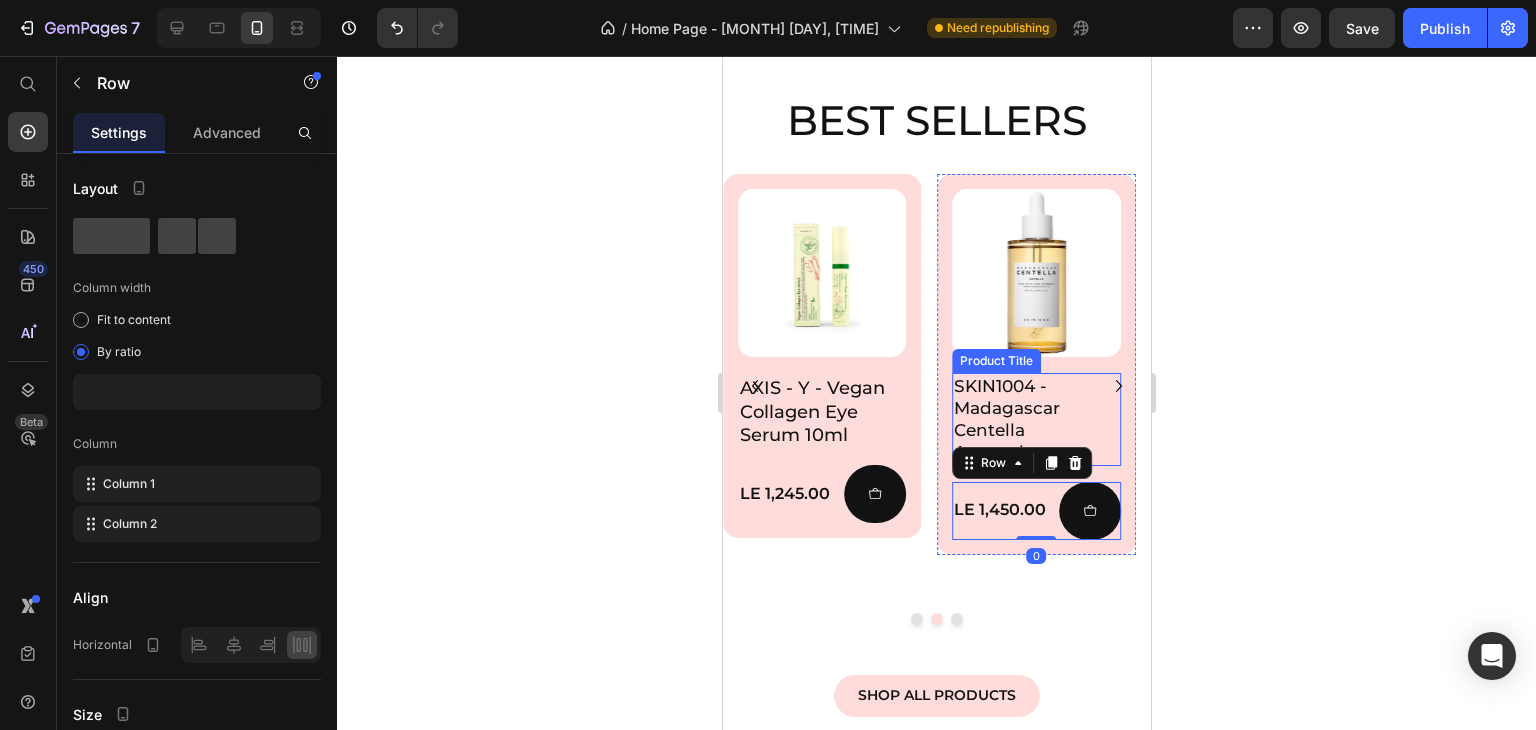 click on "SKIN1004 - Madagascar Centella Ampoules" at bounding box center [1035, 419] 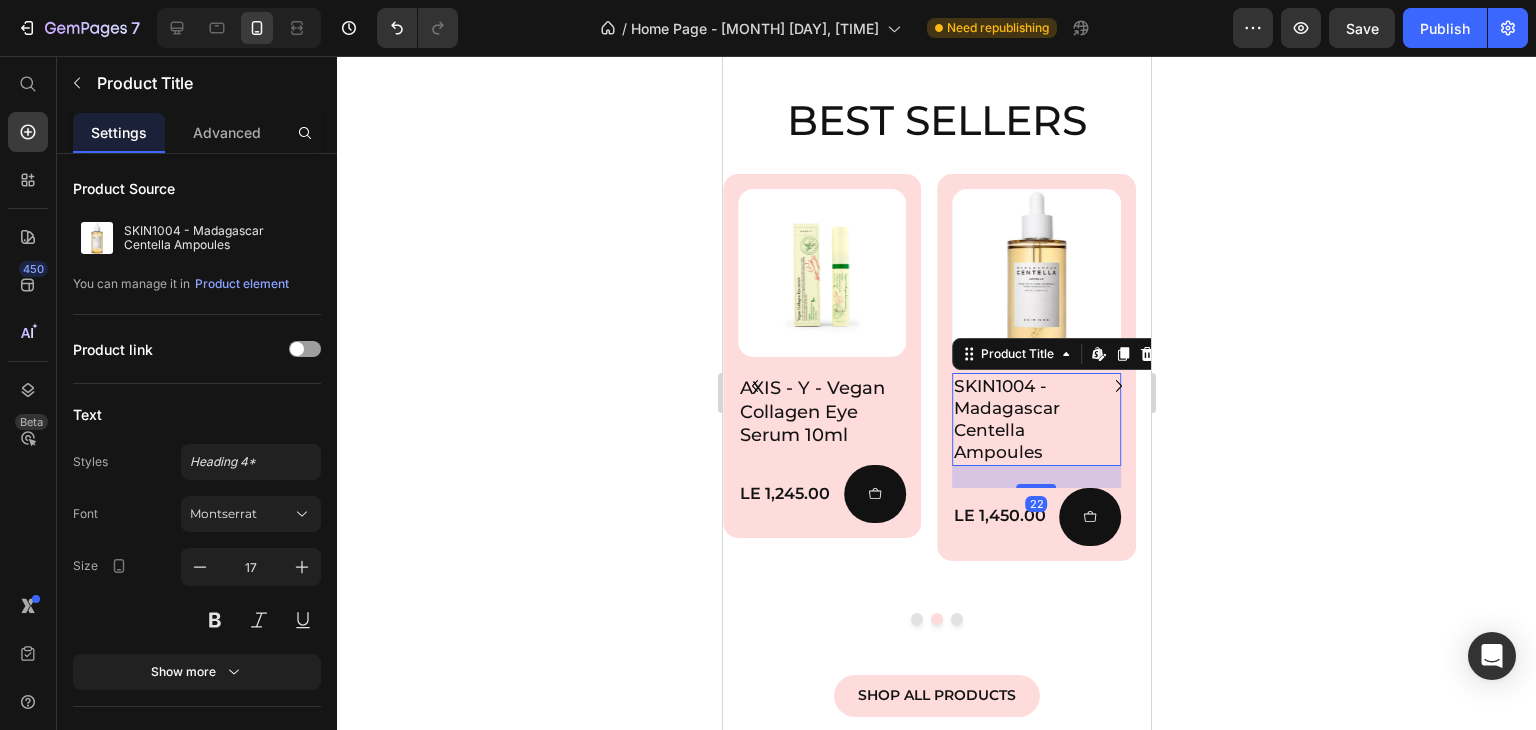 click at bounding box center [1036, 486] 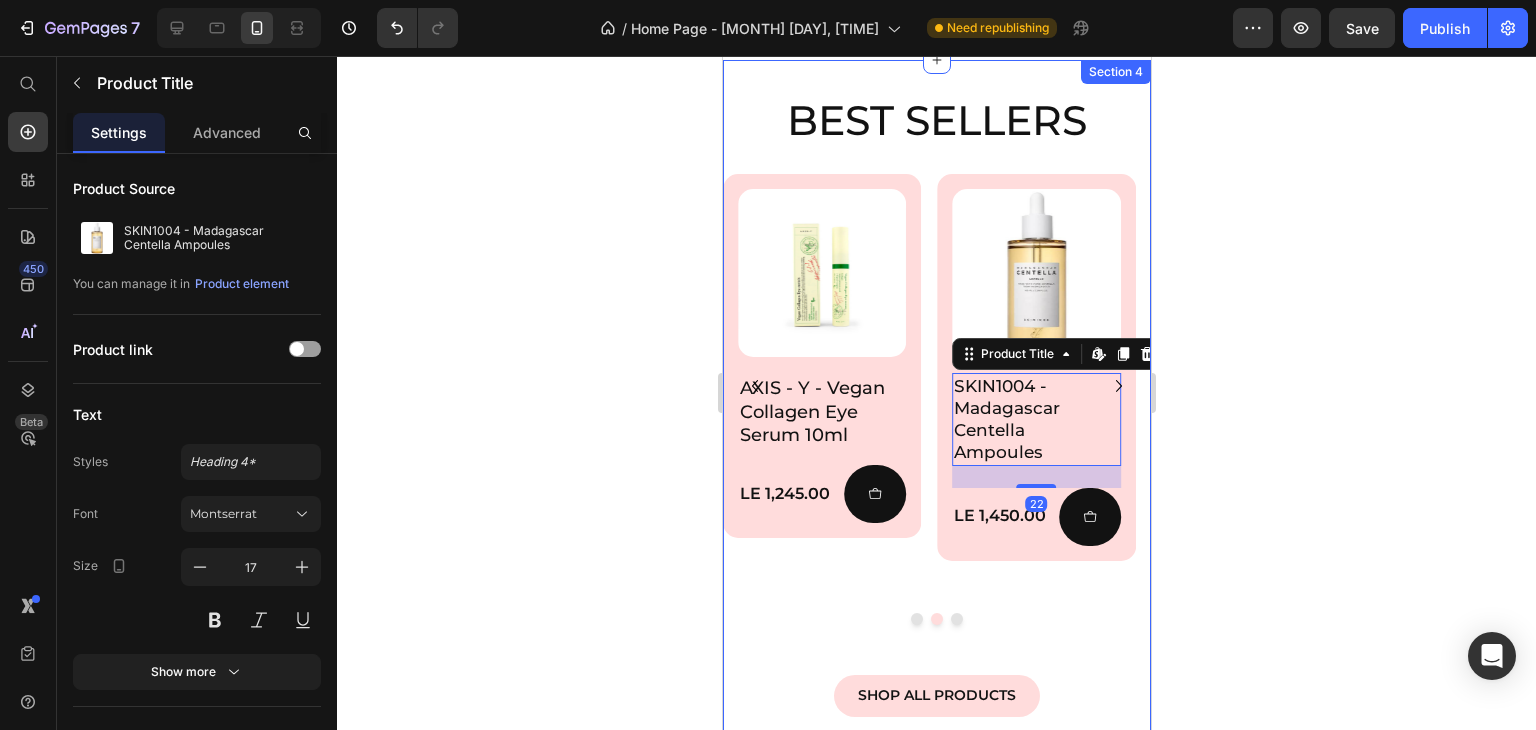 click at bounding box center (956, 619) 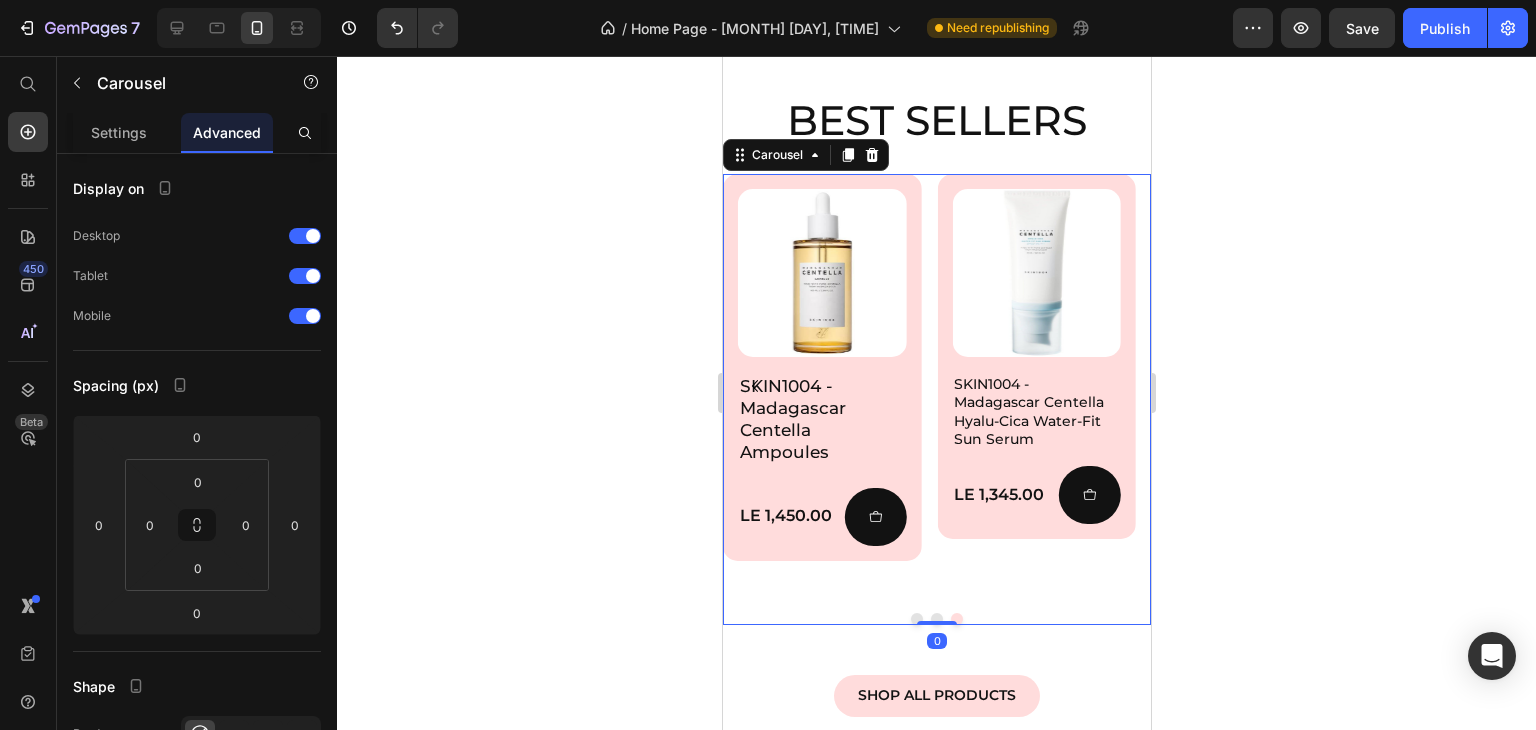 click at bounding box center (916, 619) 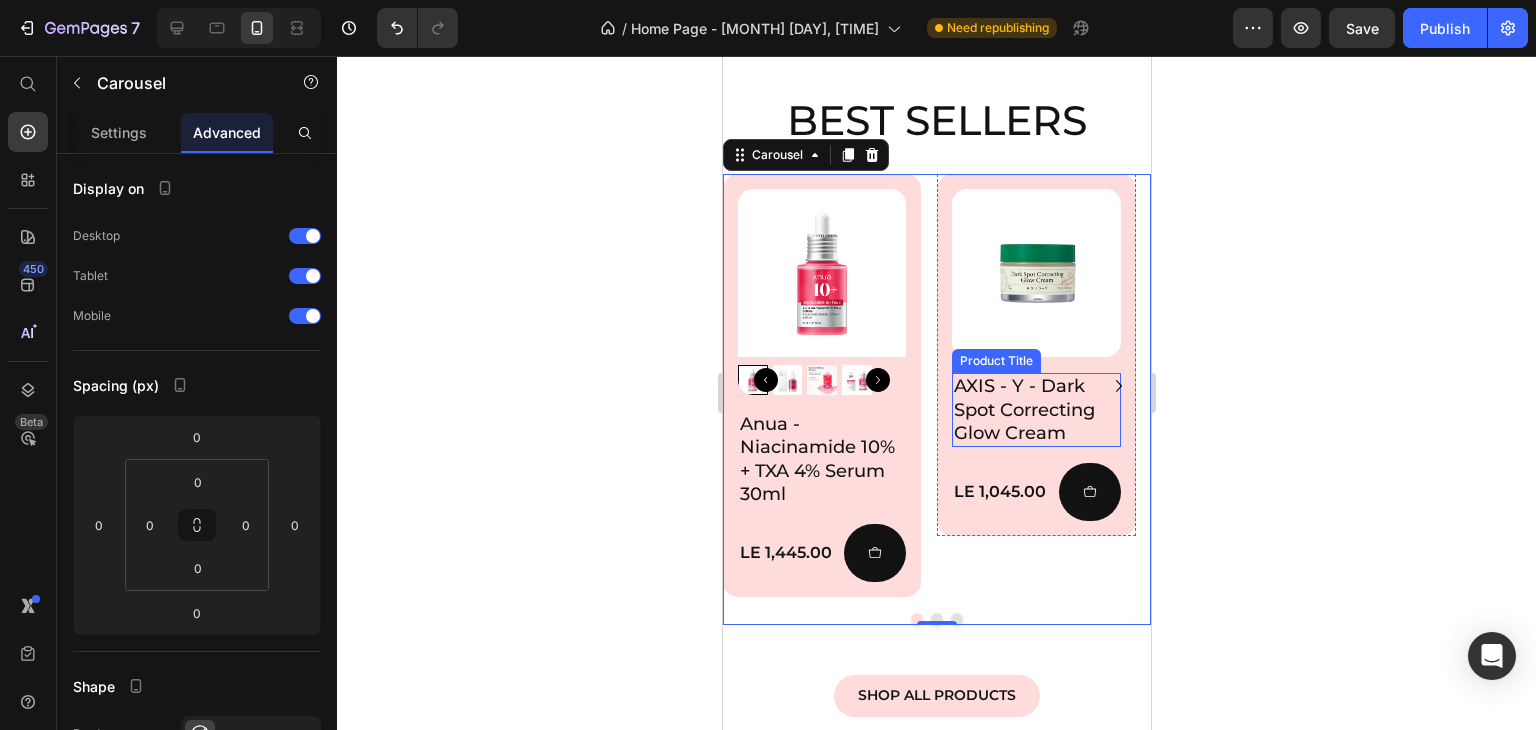 click on "AXIS - Y - Dark Spot Correcting Glow Cream" at bounding box center (1035, 410) 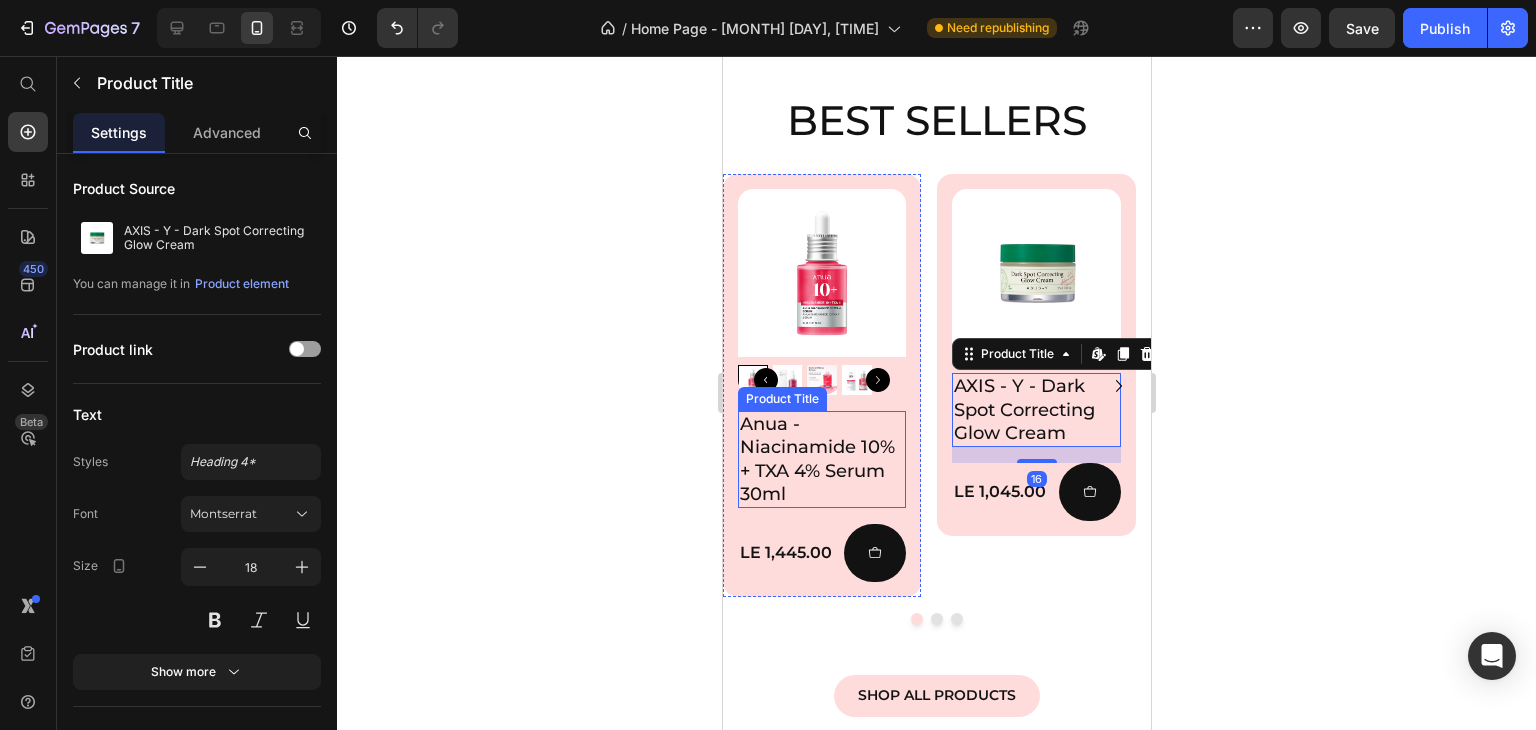 click on "Anua - Niacinamide 10% + TXA 4% Serum 30ml" at bounding box center (821, 460) 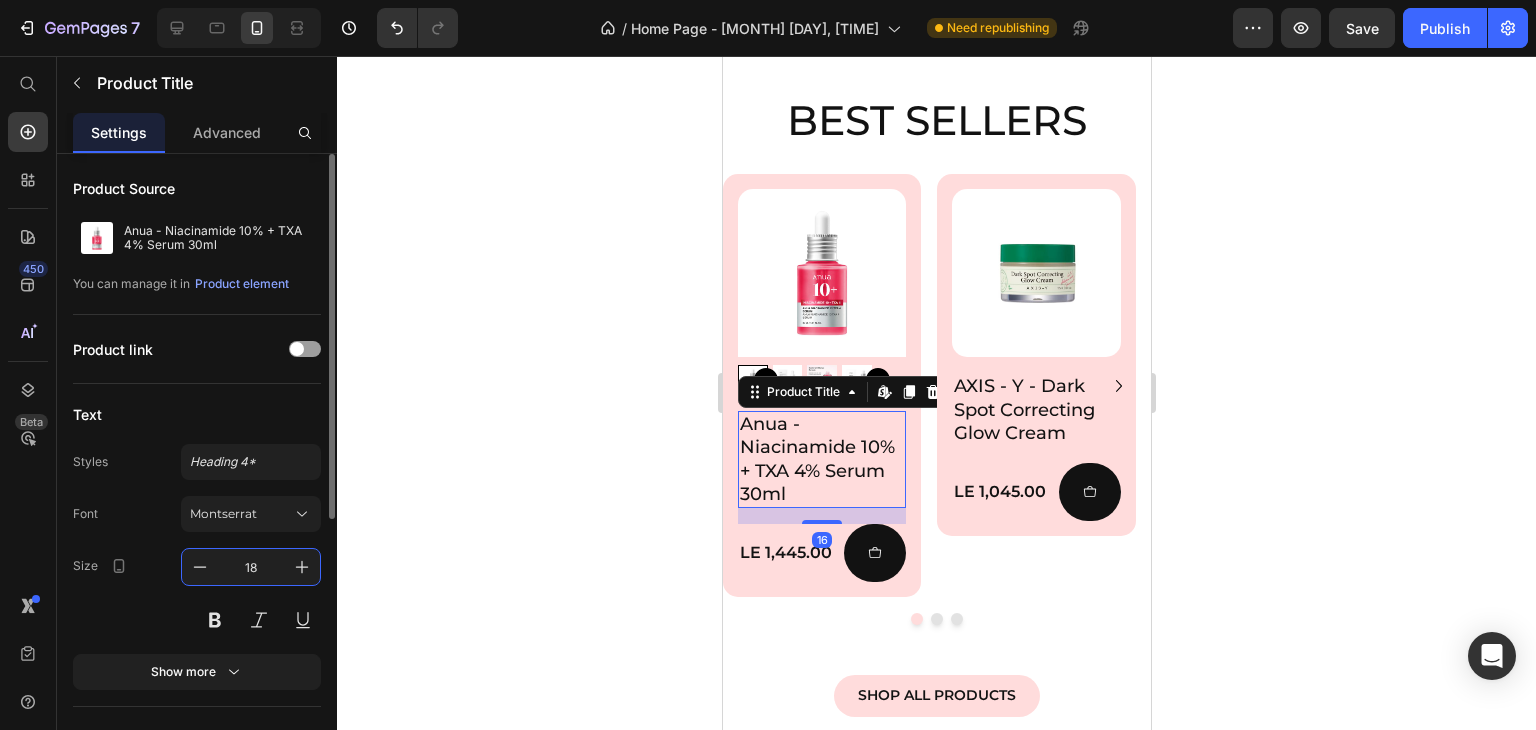 click on "18" at bounding box center [251, 567] 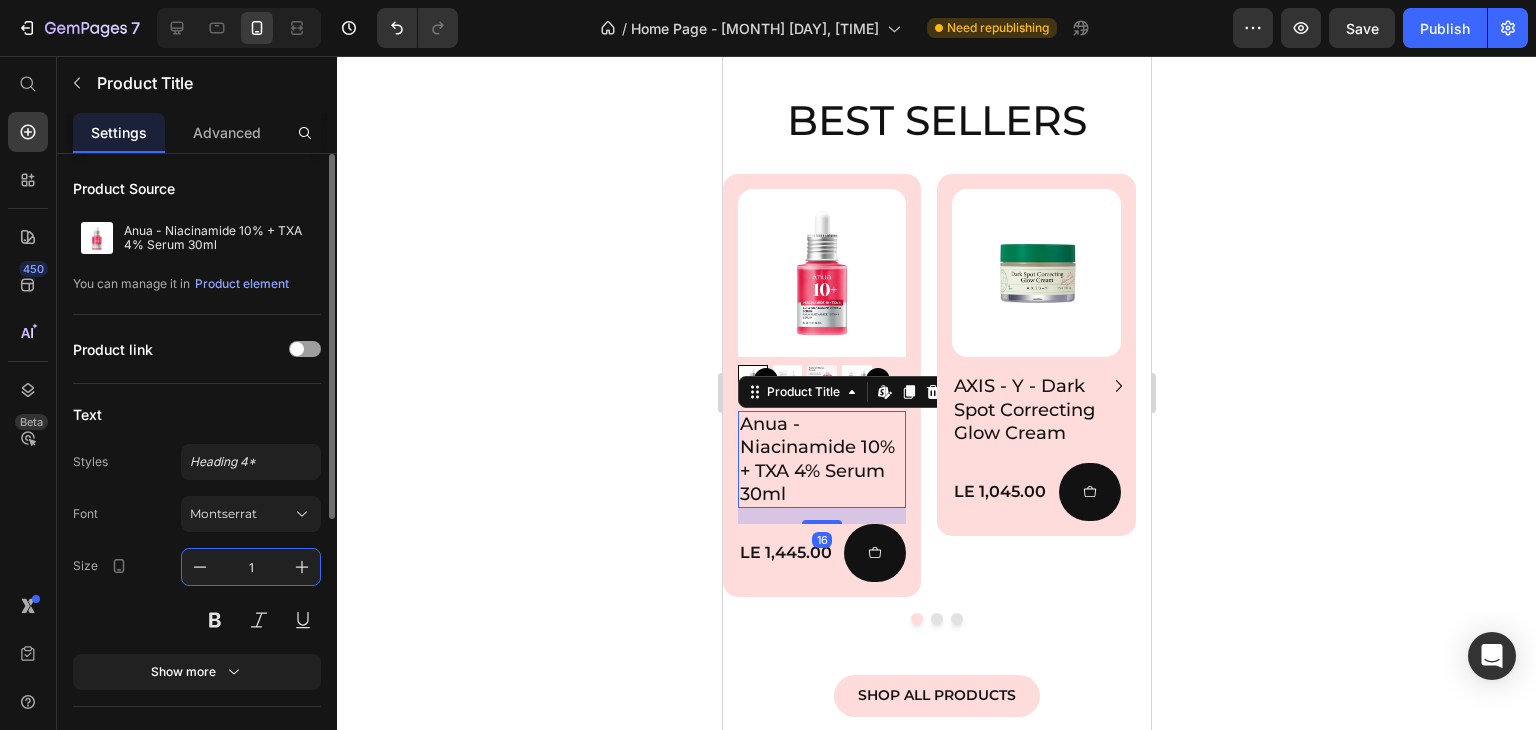 type on "16" 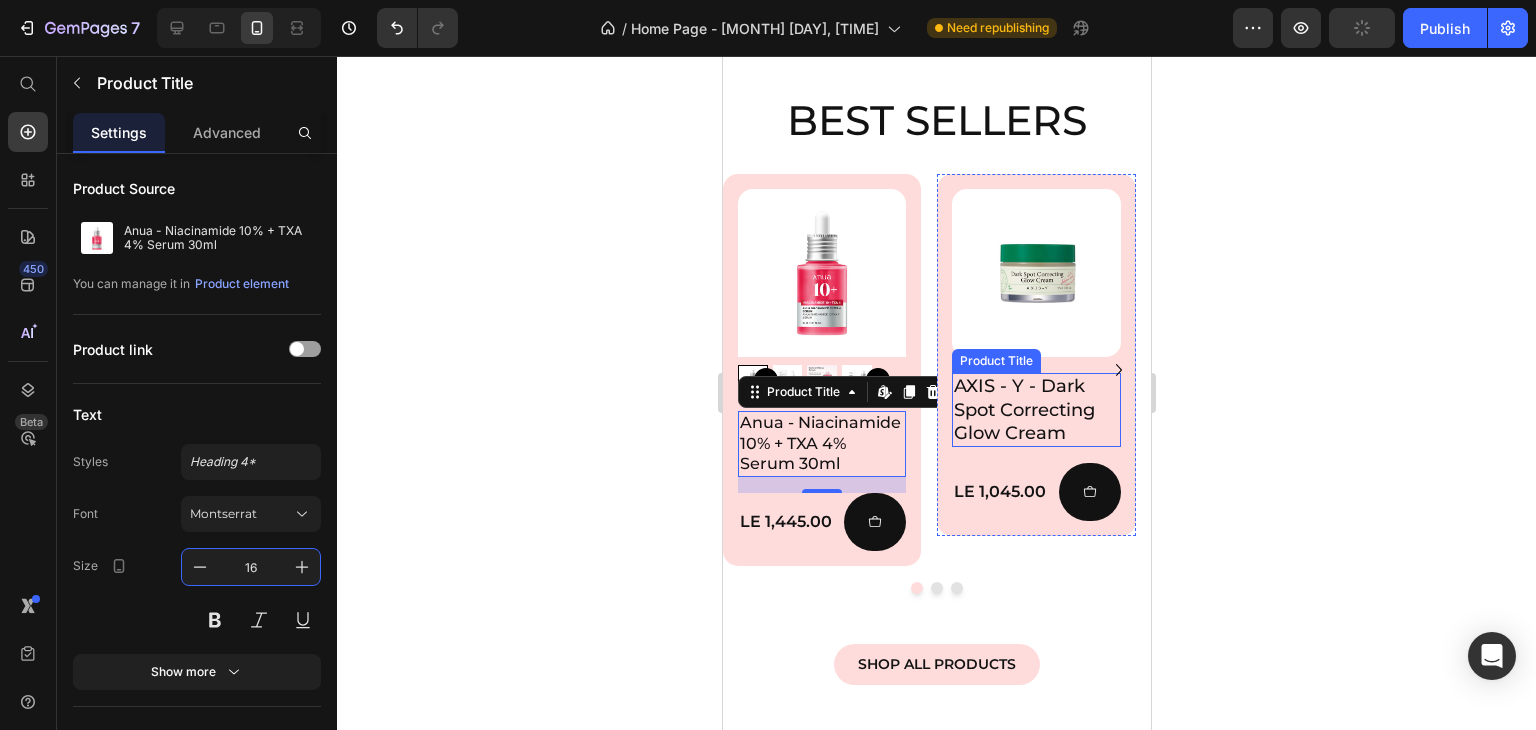 click on "AXIS - Y - Dark Spot Correcting Glow Cream" at bounding box center [1035, 410] 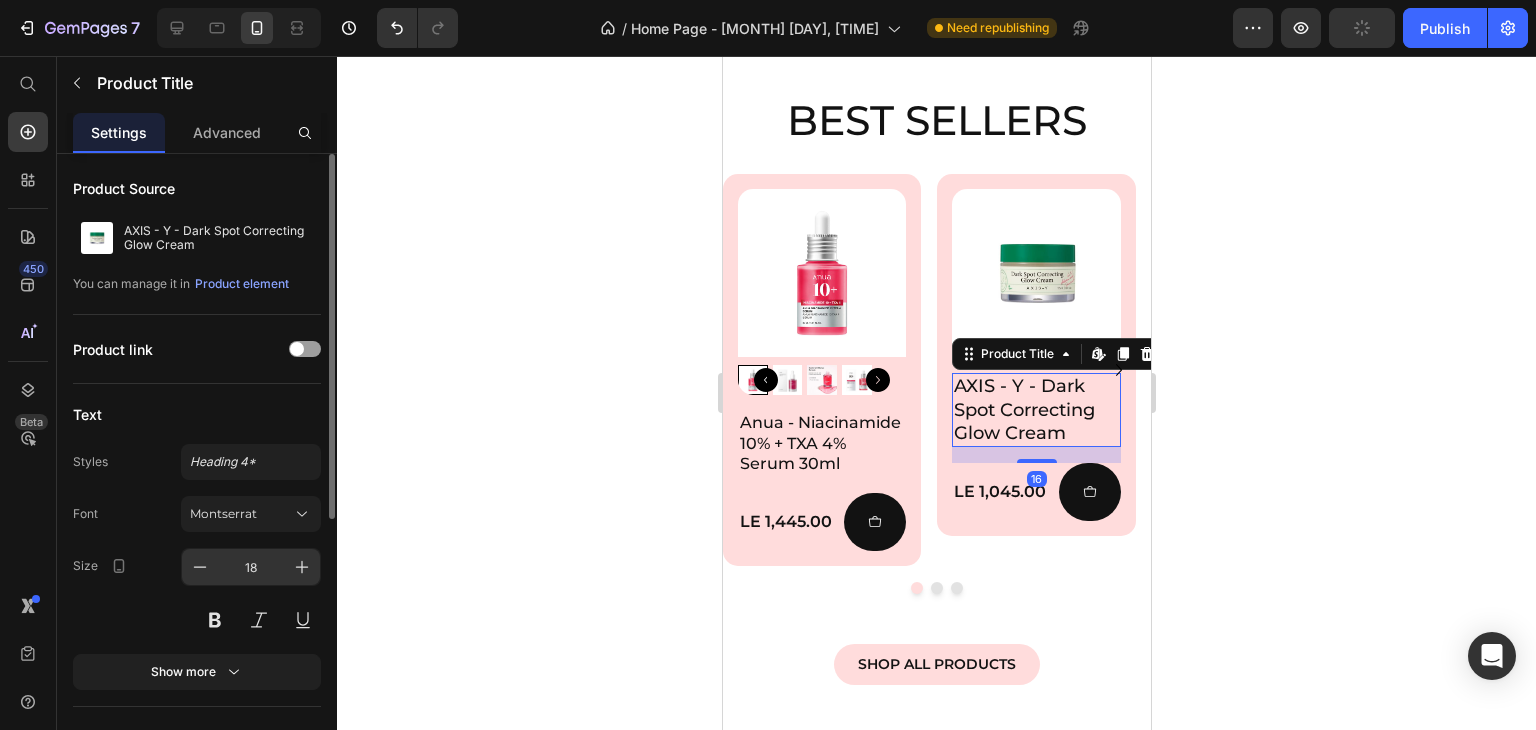click on "18" at bounding box center [251, 567] 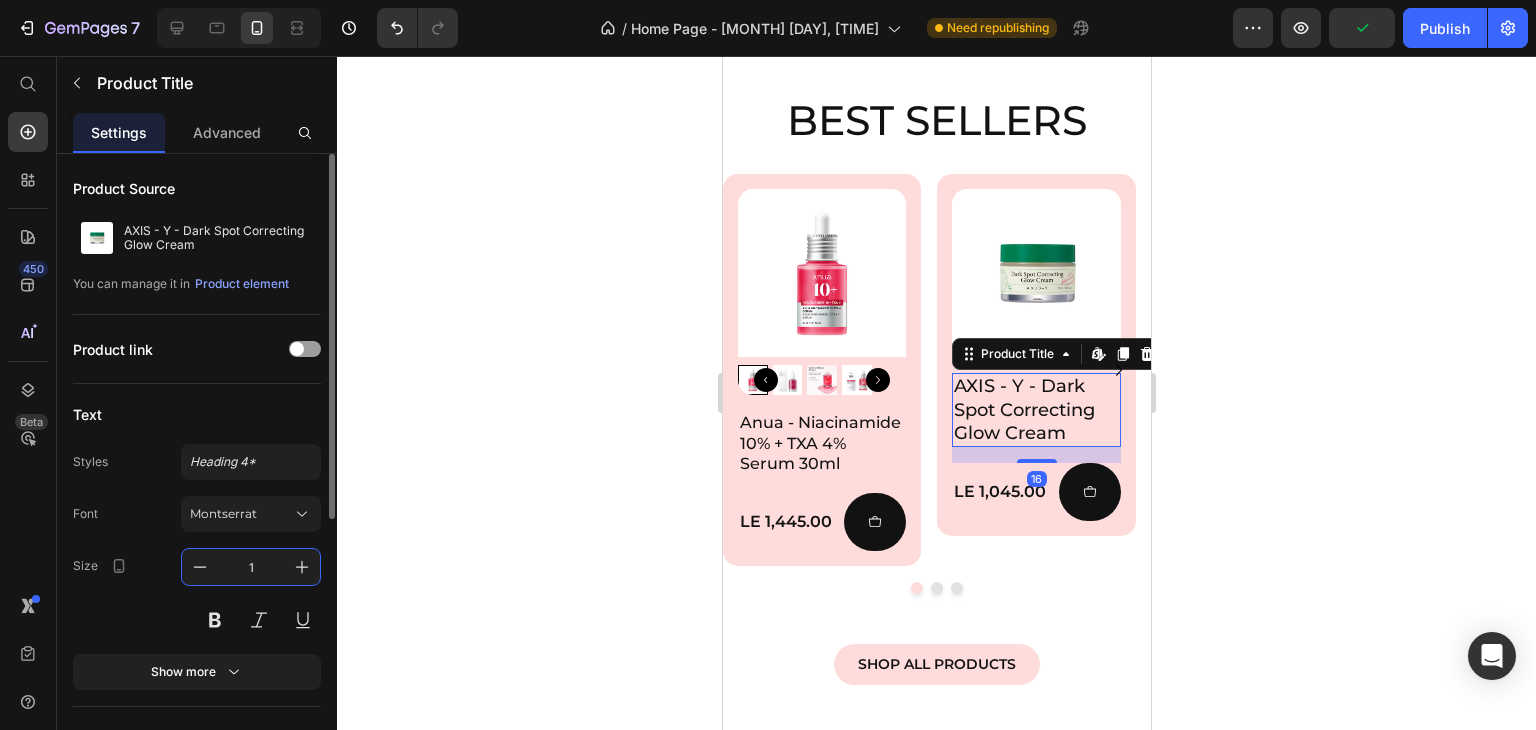 type on "16" 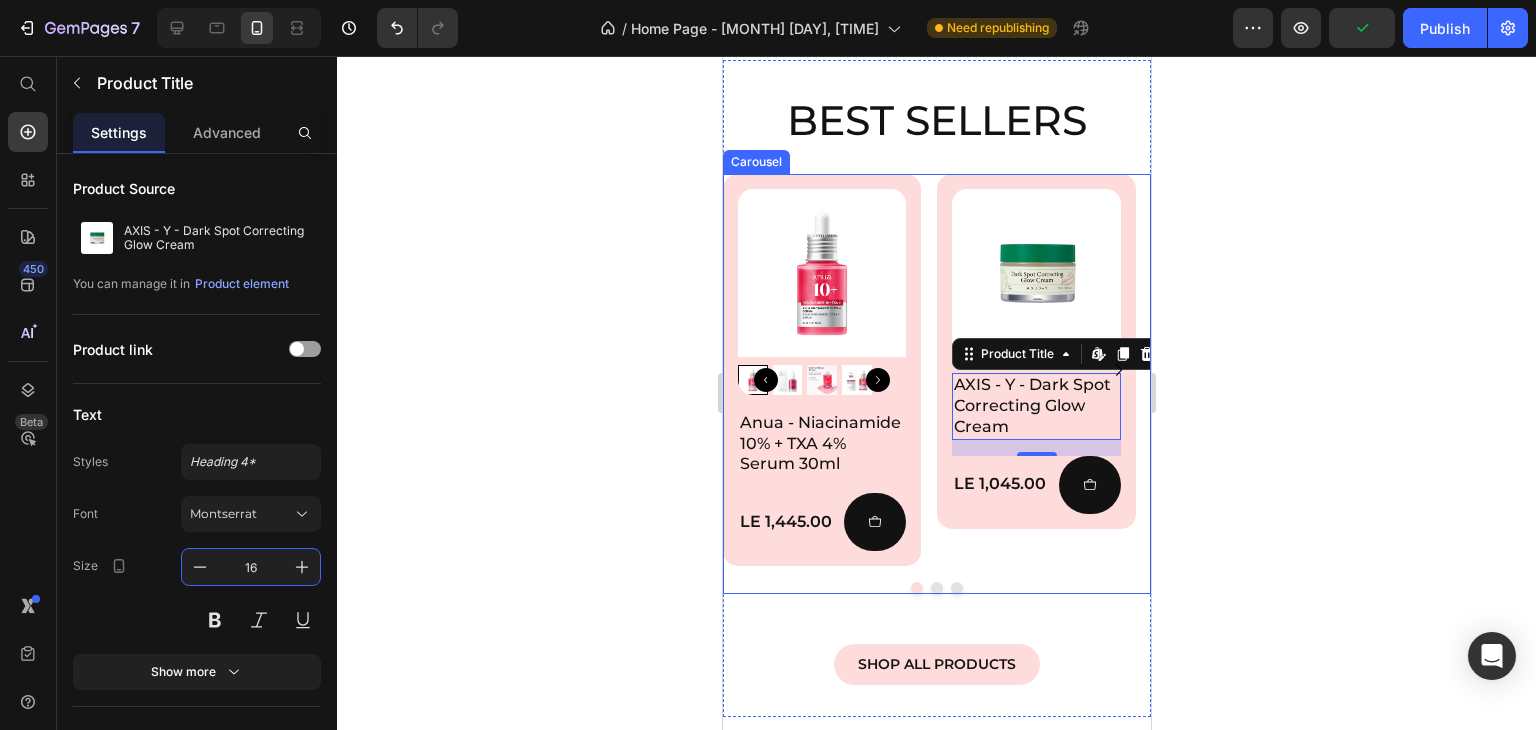click at bounding box center (936, 588) 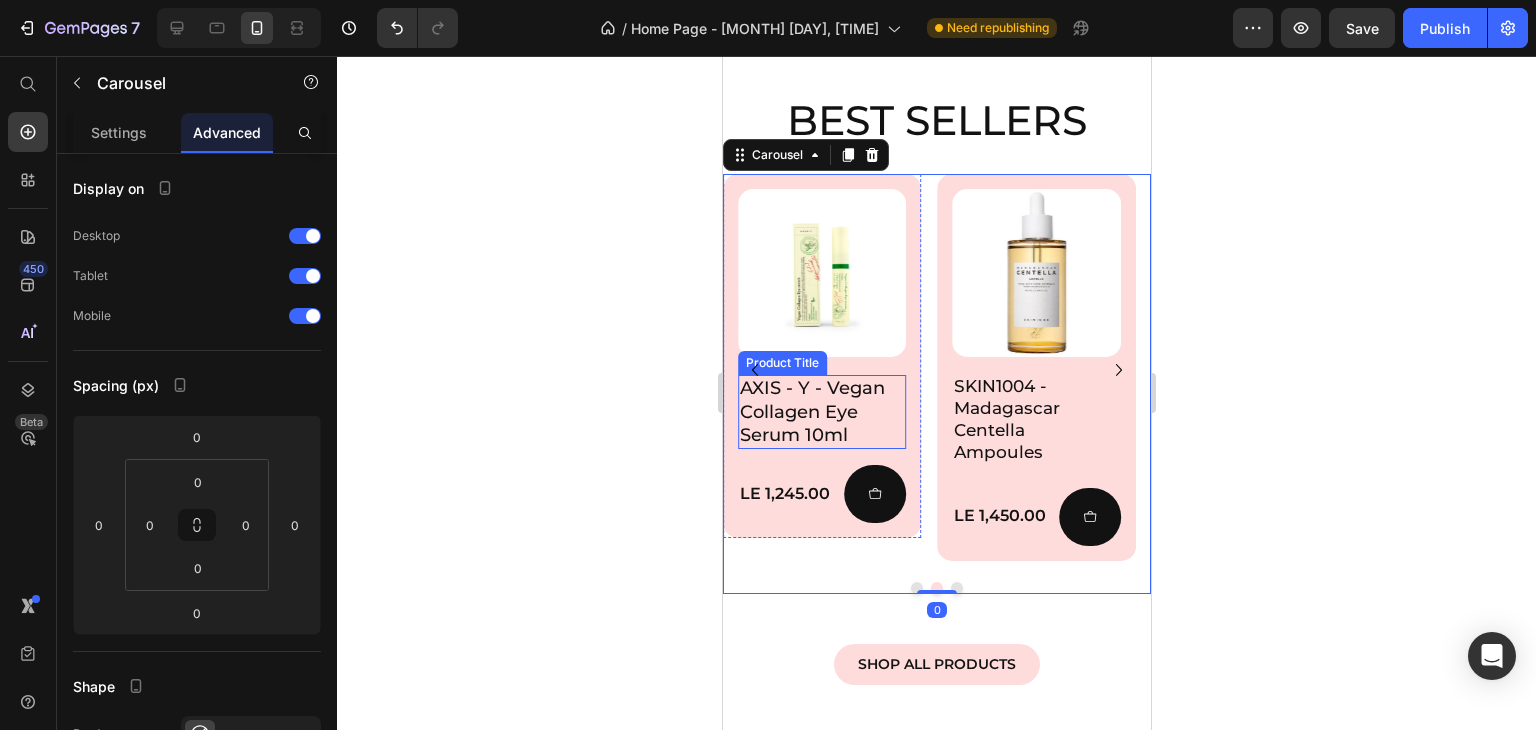 click on "AXIS - Y - Vegan Collagen Eye Serum 10ml" at bounding box center [821, 412] 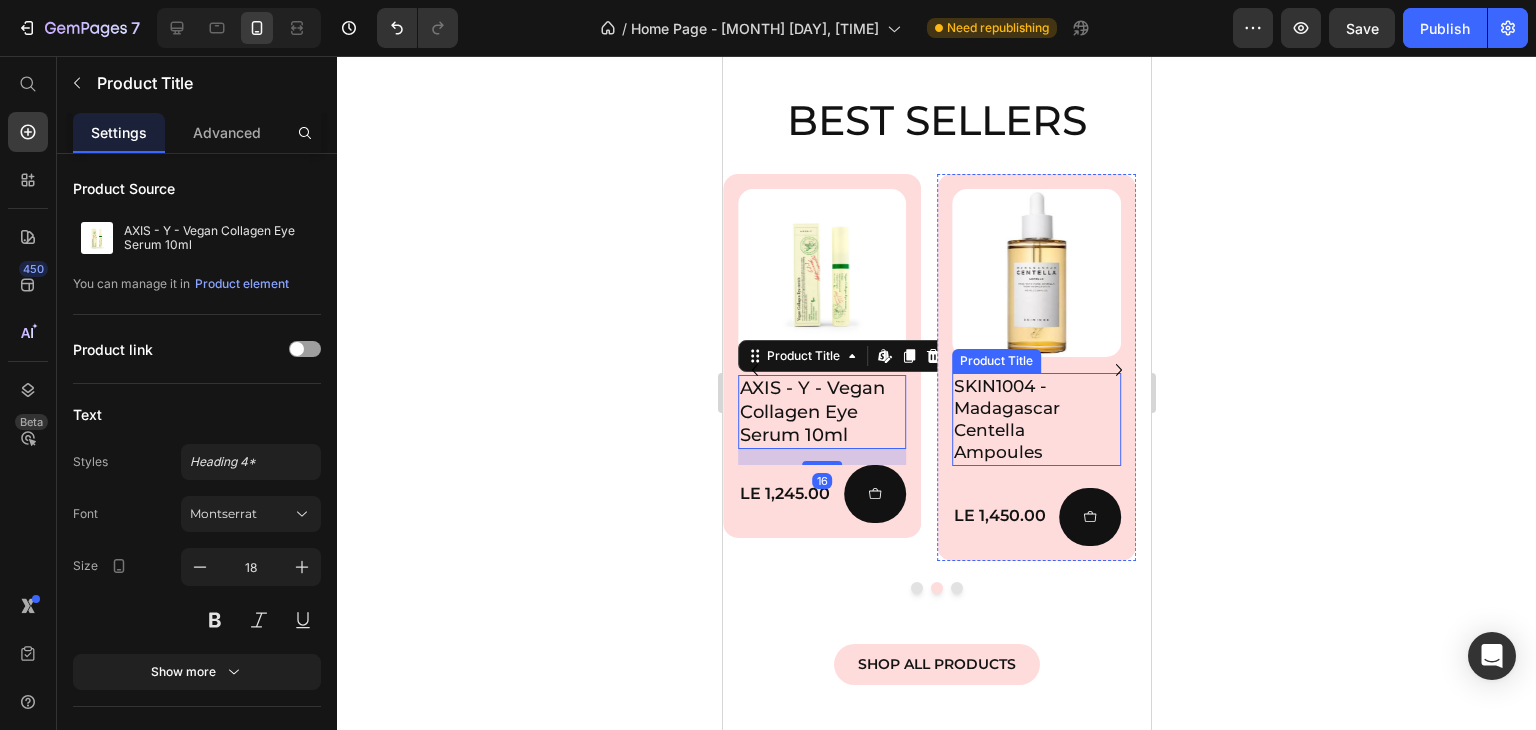 click on "SKIN1004 - Madagascar Centella Ampoules" at bounding box center (1035, 419) 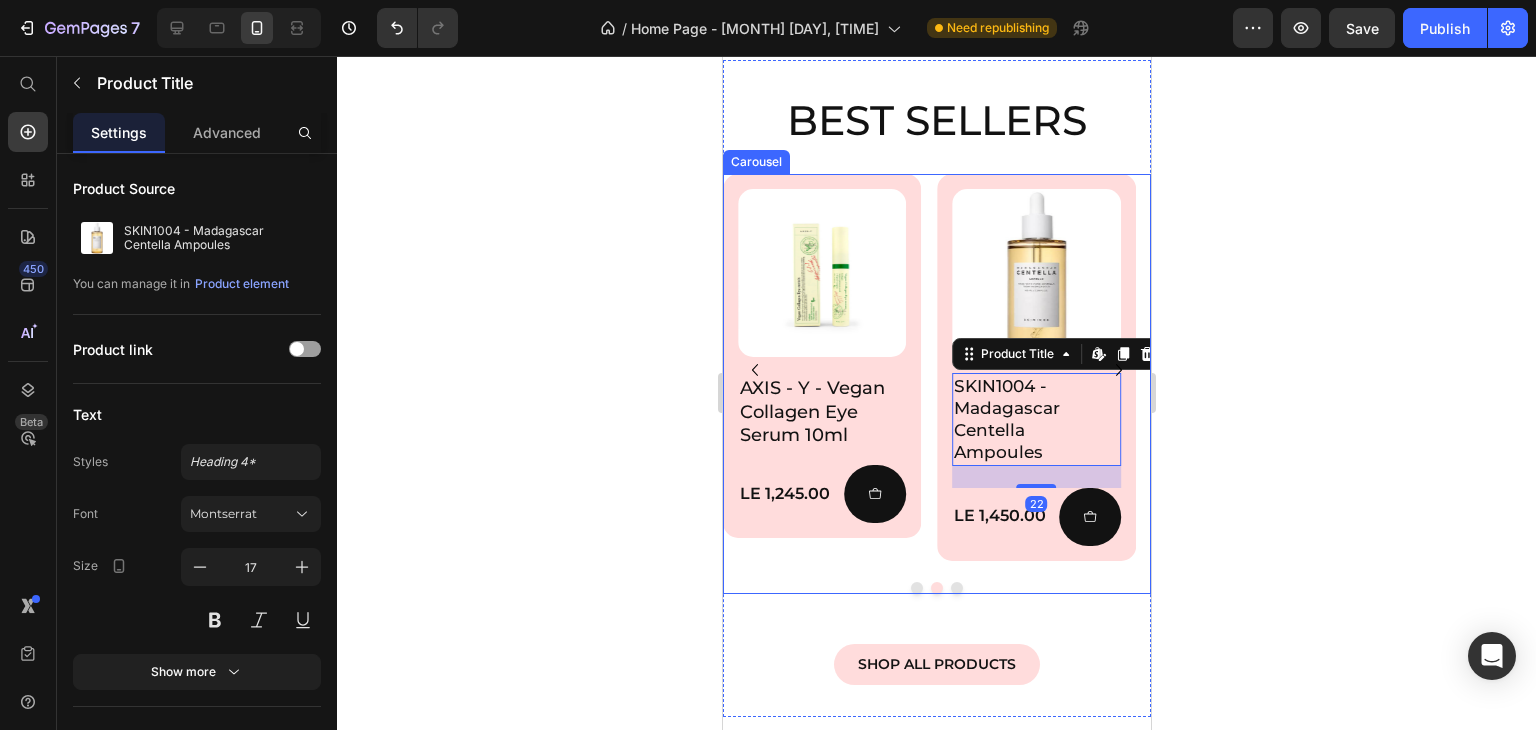 click at bounding box center (916, 588) 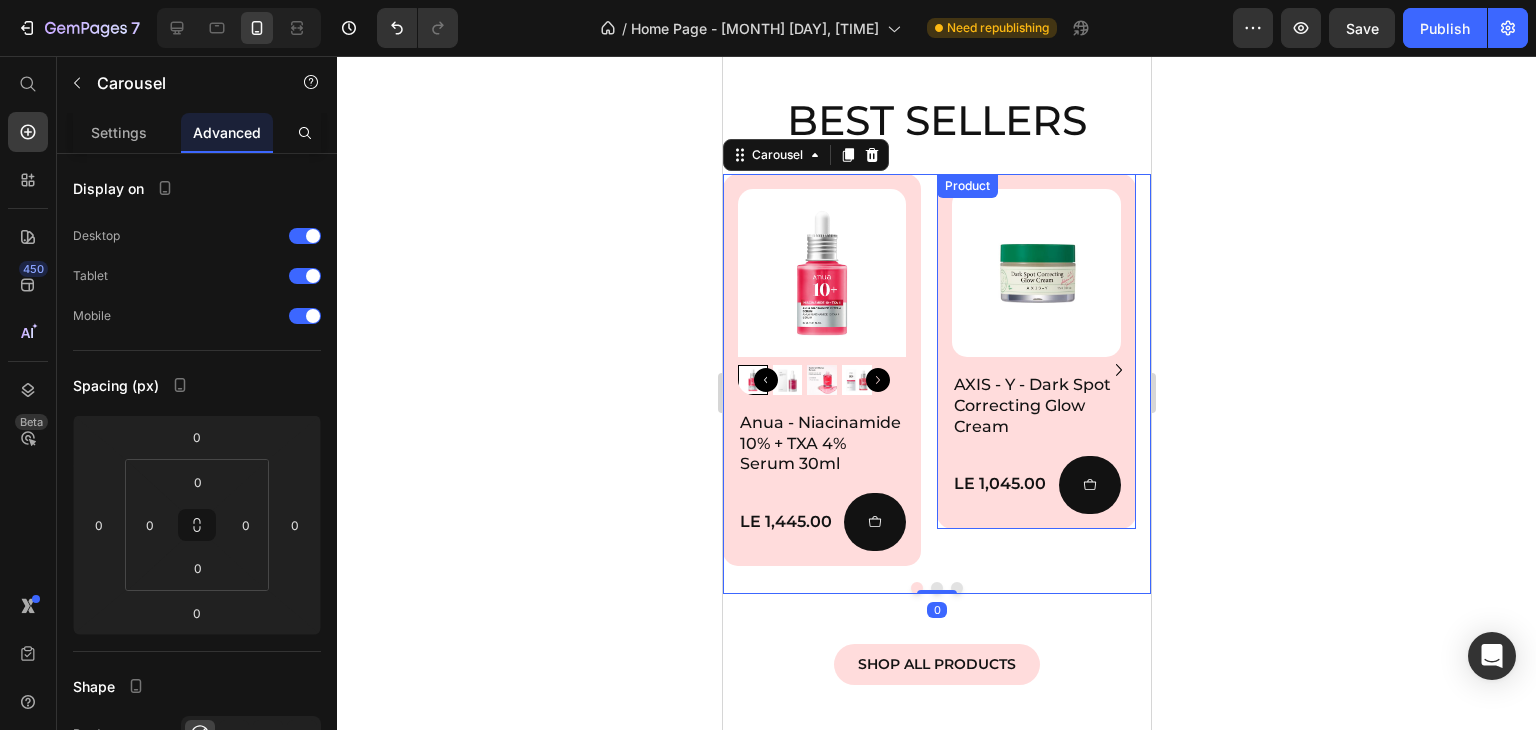 click on "AXIS - Y - Dark Spot Correcting Glow Cream" at bounding box center (1035, 406) 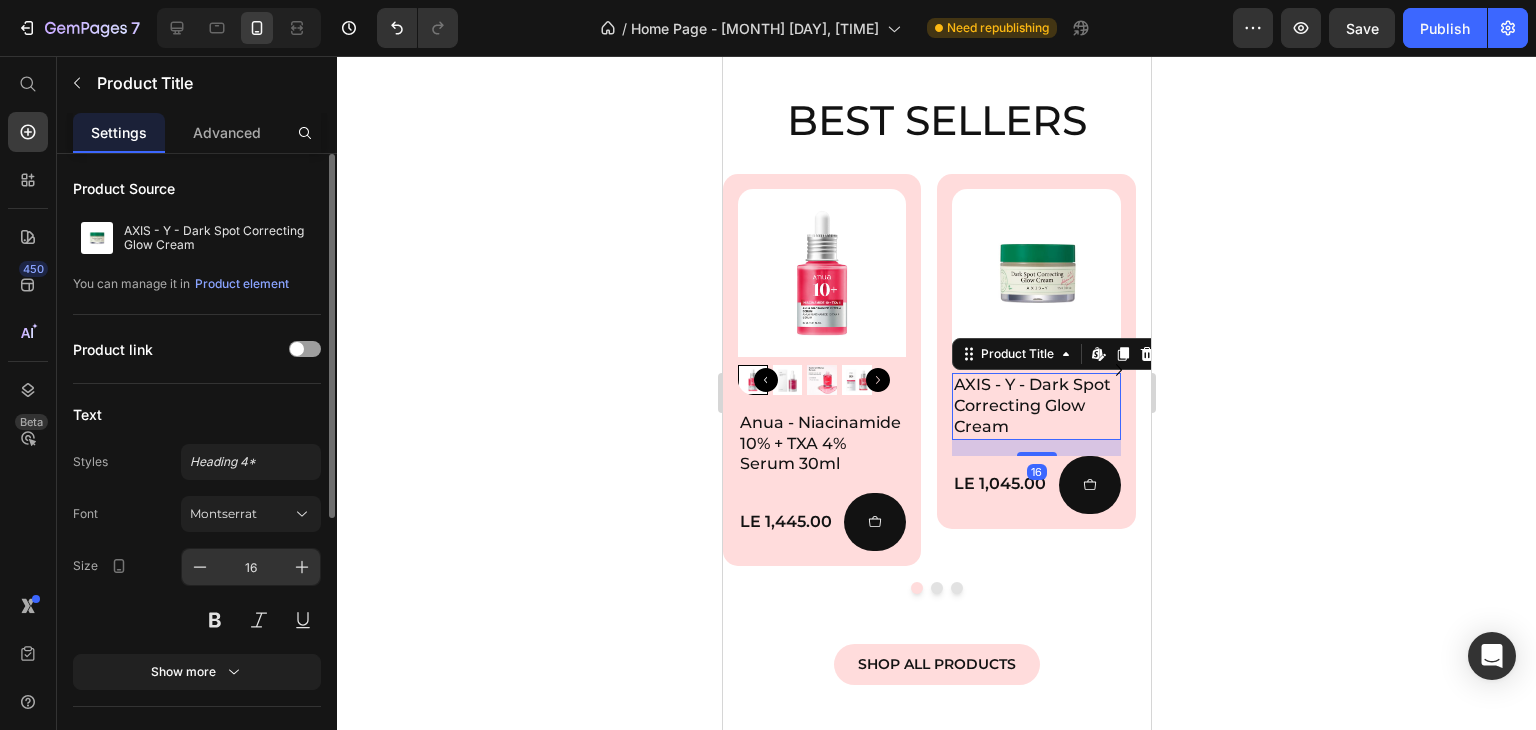 click on "16" at bounding box center (251, 567) 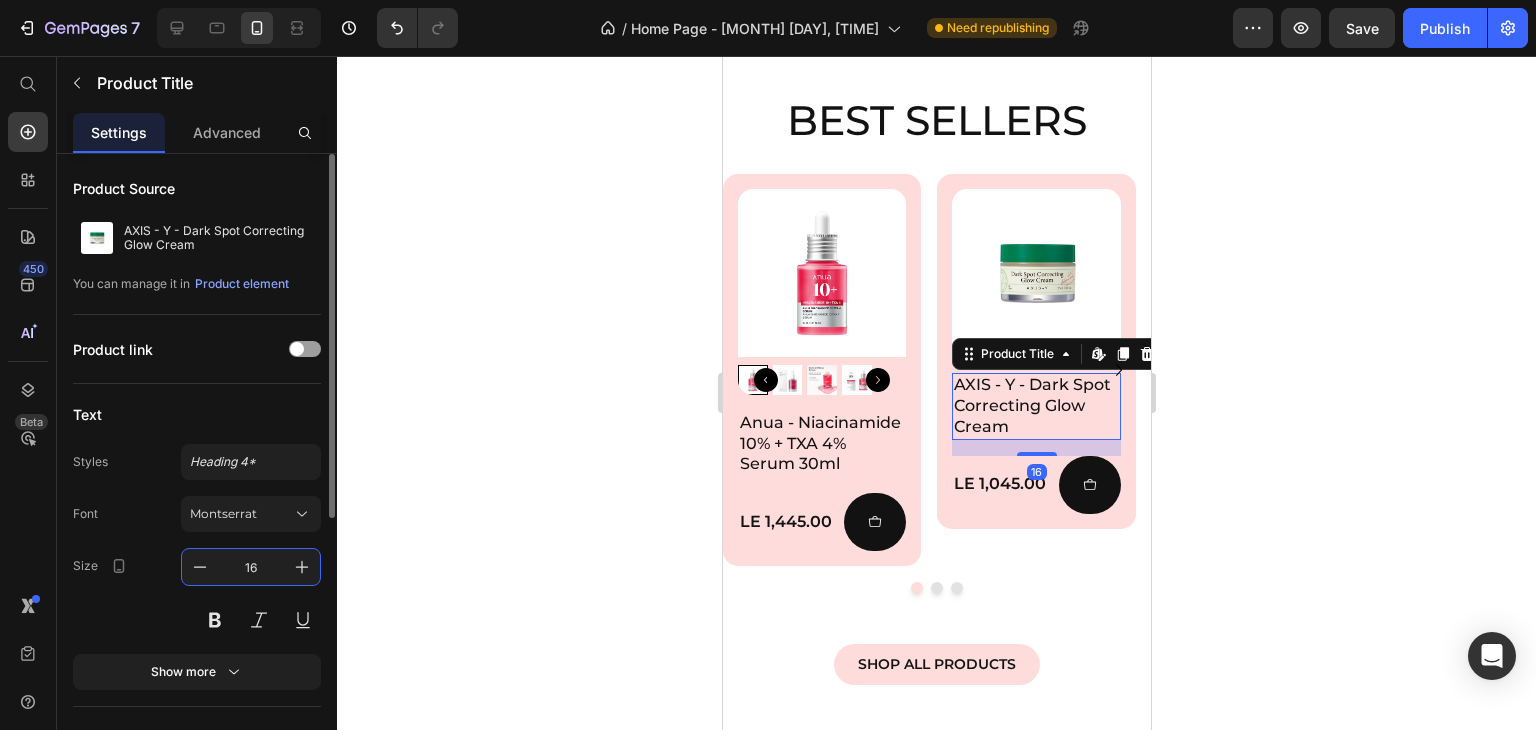 click on "16" at bounding box center [251, 567] 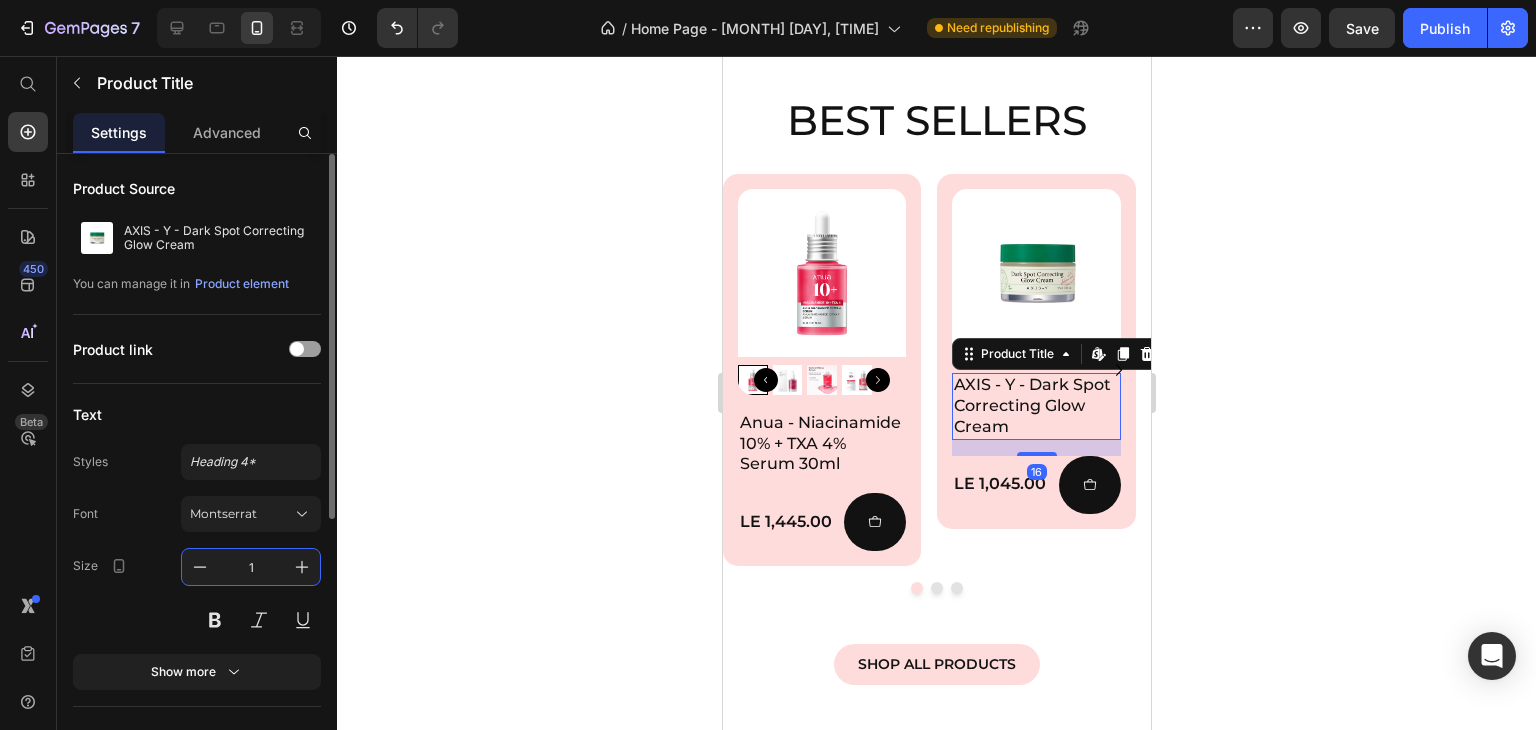 type on "17" 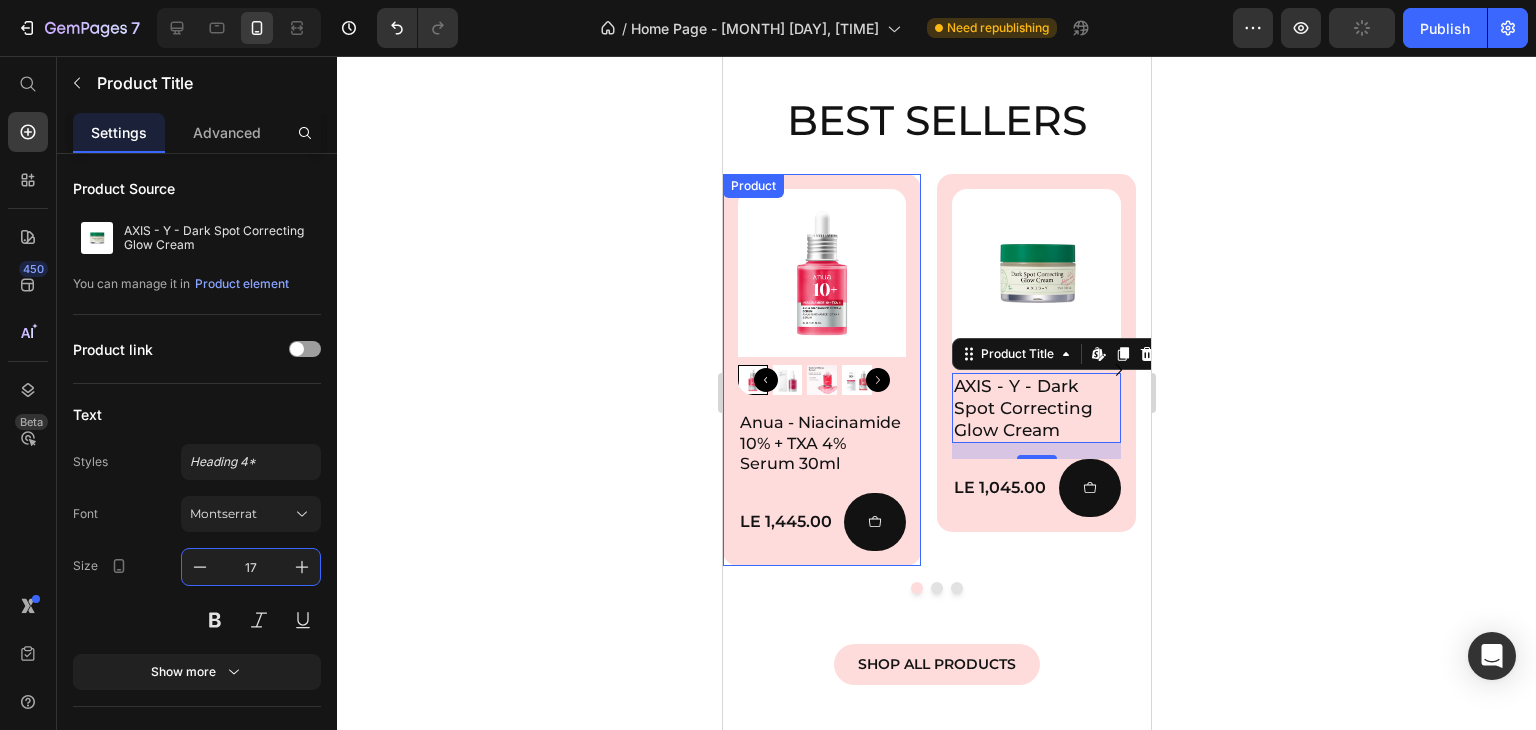 click on "Anua - Niacinamide 10% + TXA 4% Serum 30ml Product Title LE 1,445.00 Product Price
Add to Cart Row" at bounding box center [821, 481] 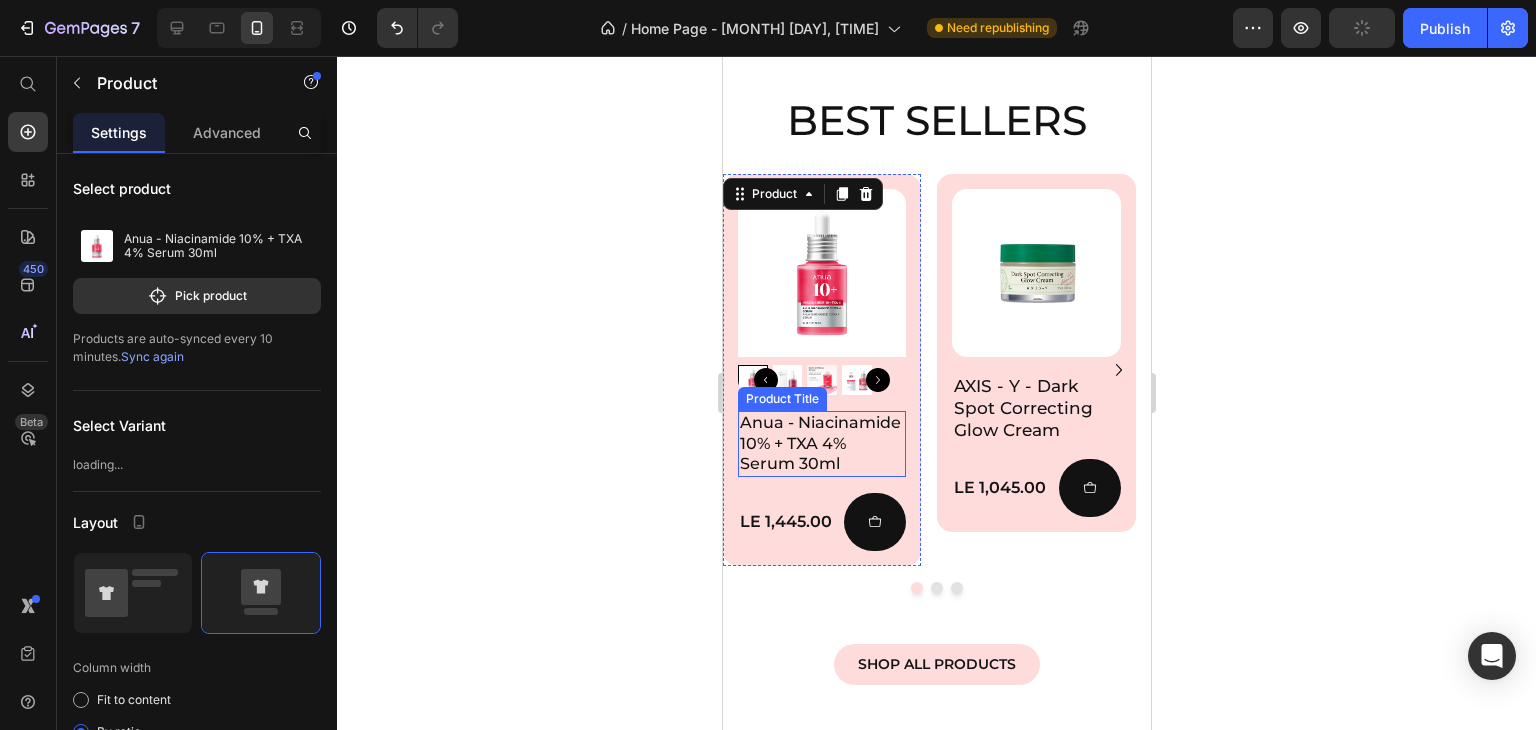 click on "Anua - Niacinamide 10% + TXA 4% Serum 30ml" at bounding box center [821, 444] 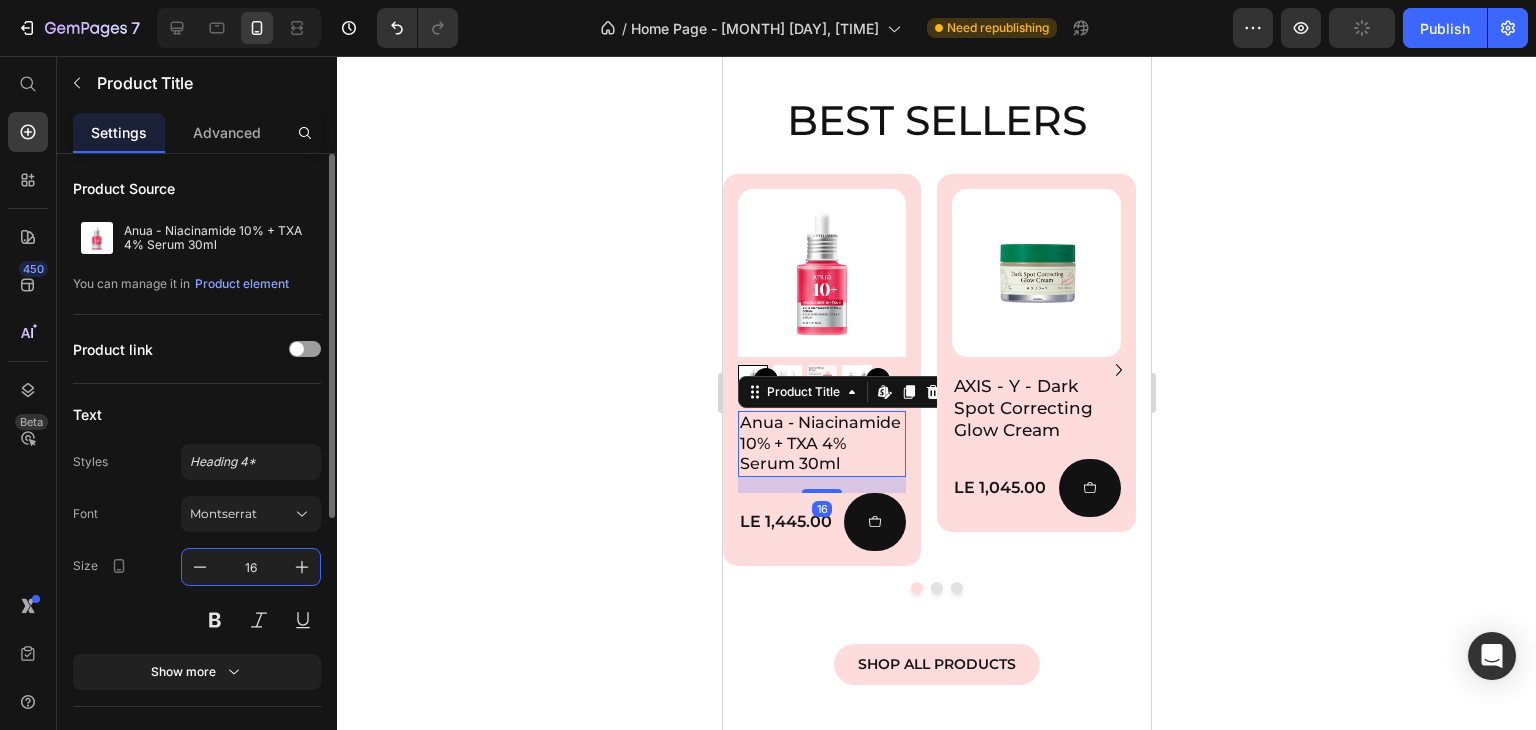 click on "16" at bounding box center (251, 567) 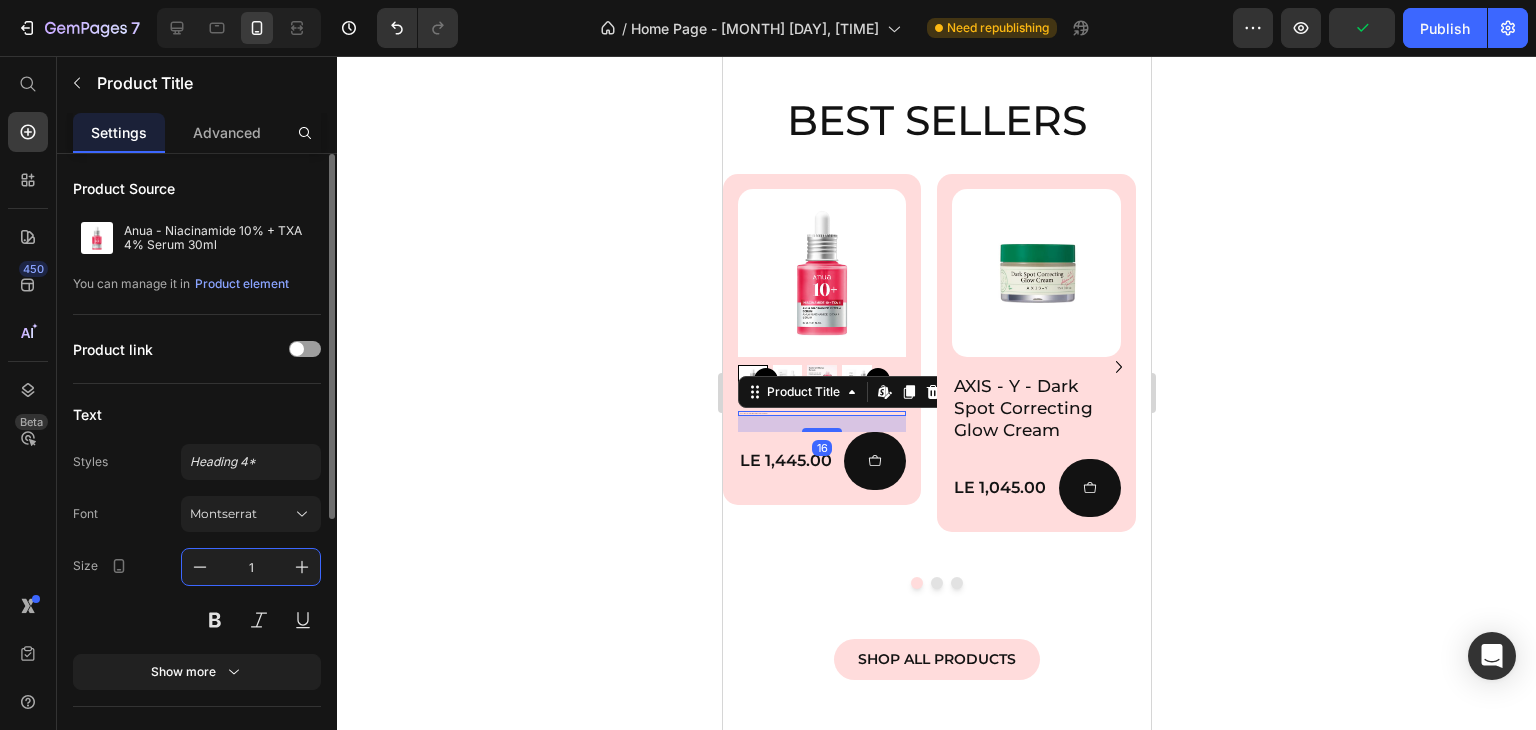 type on "17" 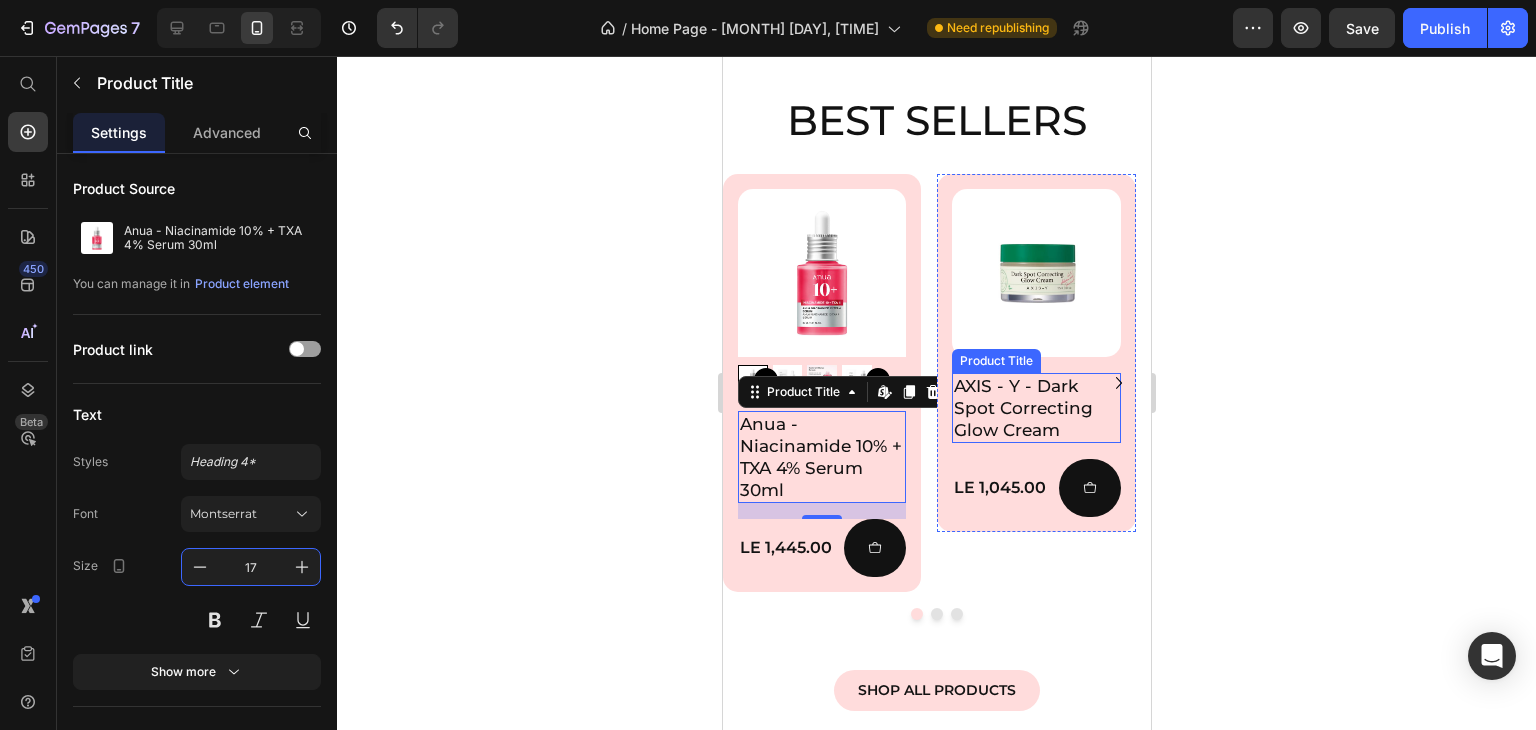 click on "AXIS - Y - Dark Spot Correcting Glow Cream" at bounding box center (1035, 408) 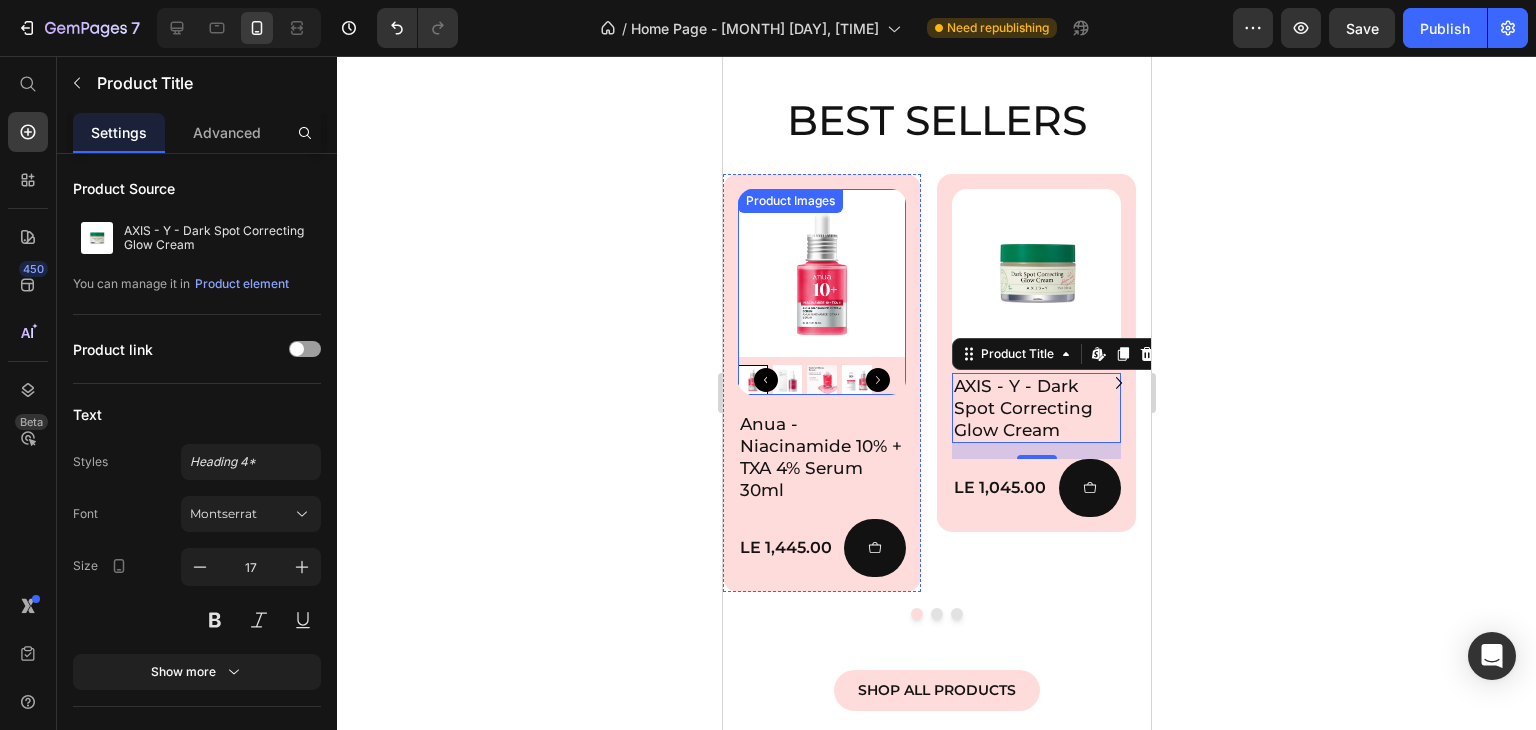 click at bounding box center (821, 273) 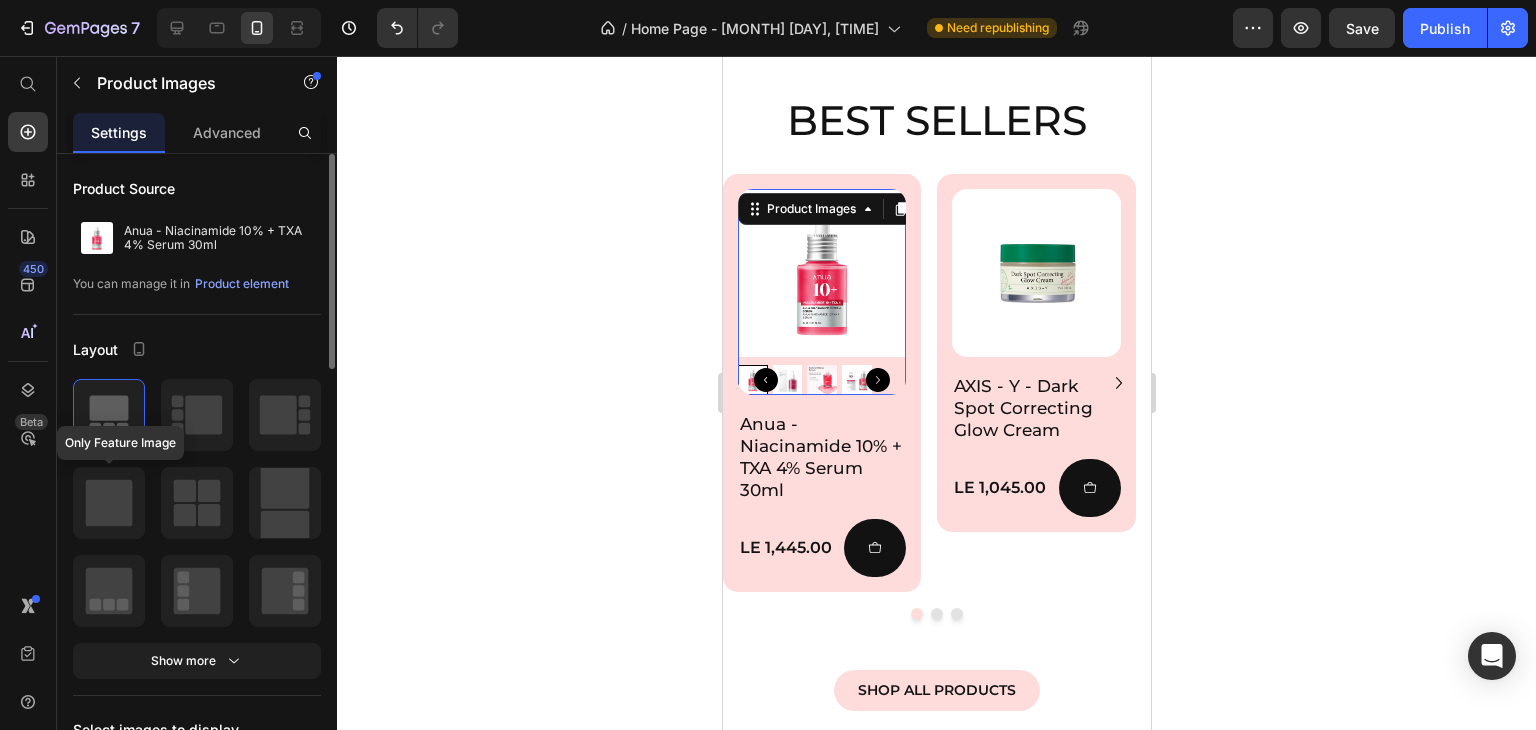 click 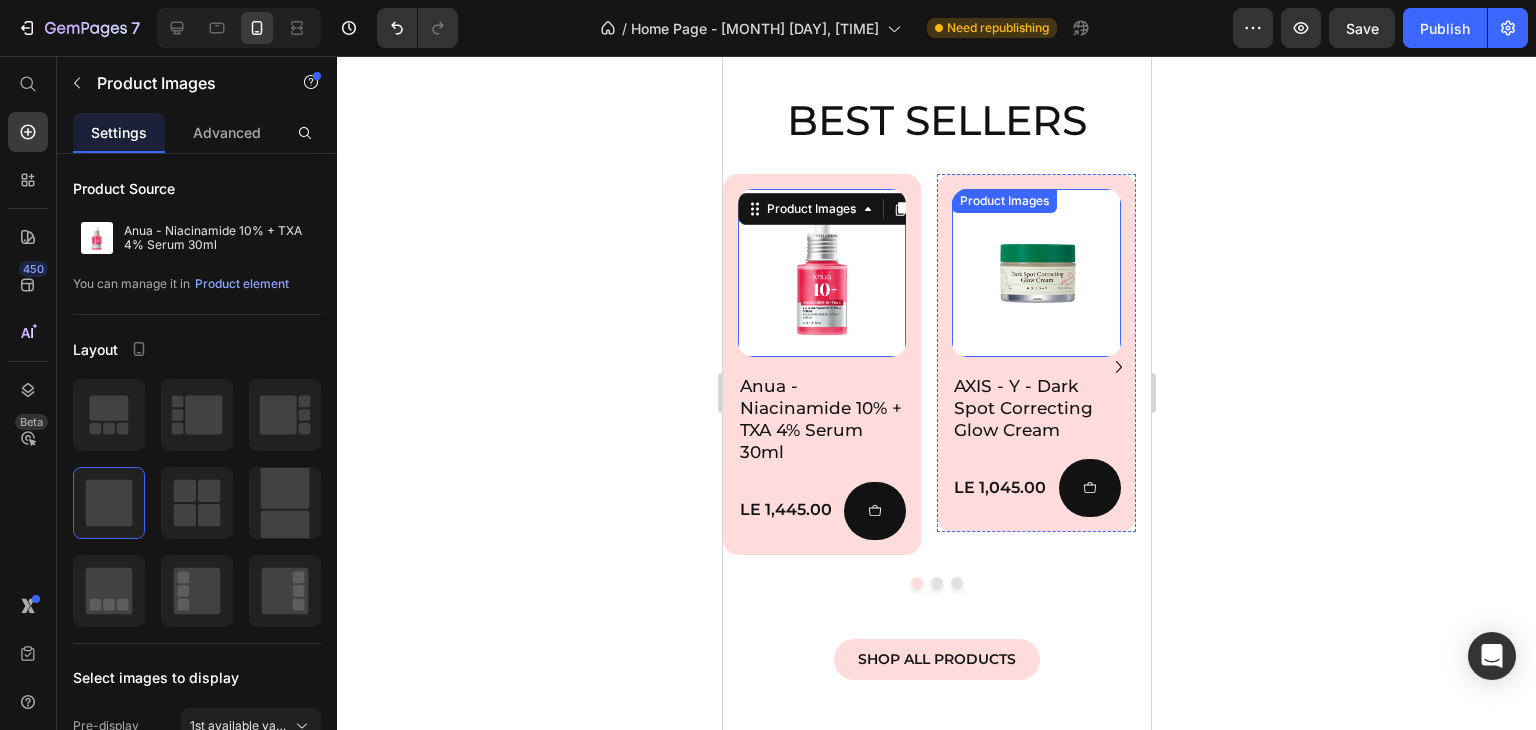 click at bounding box center [1035, 273] 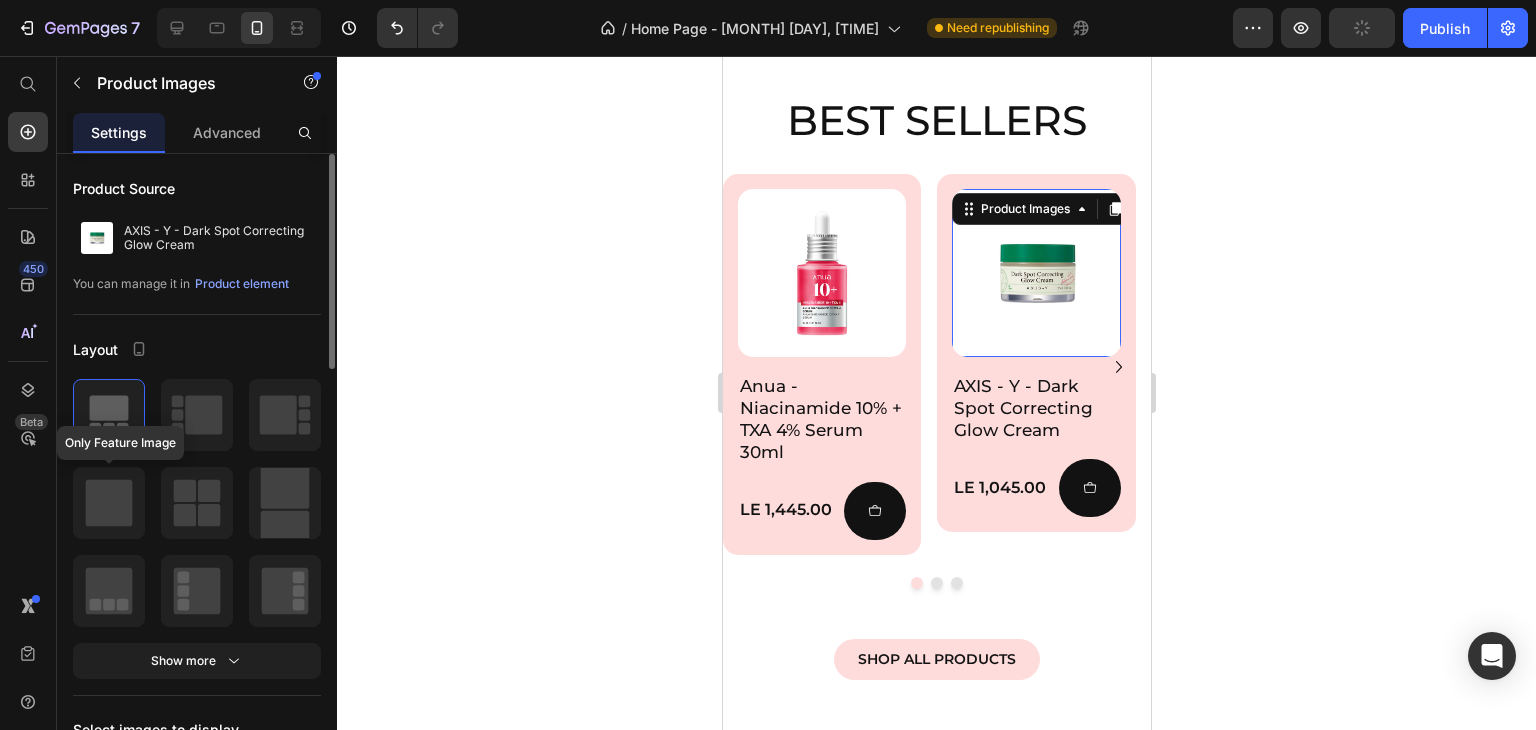 click 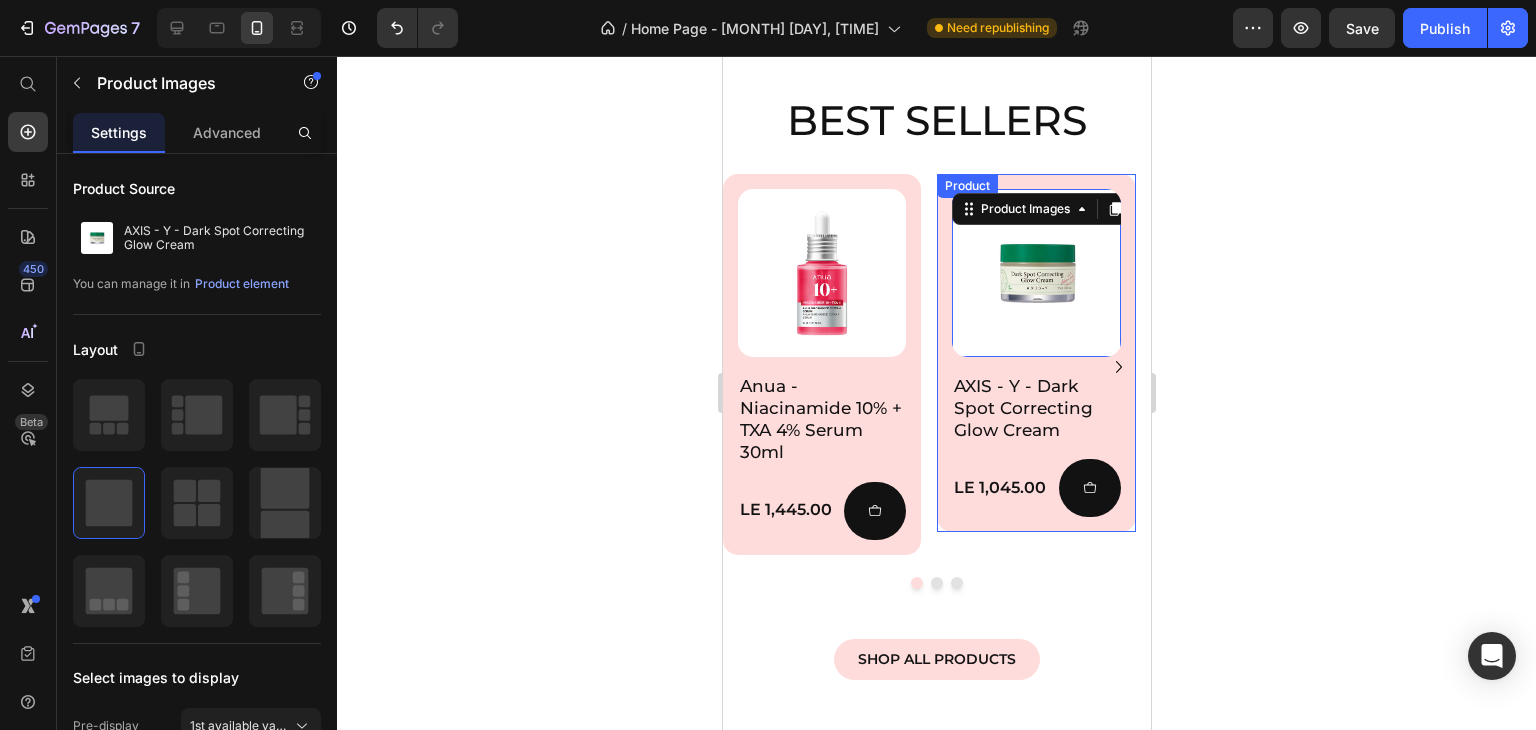 click on "Product Images   16" at bounding box center [1035, 281] 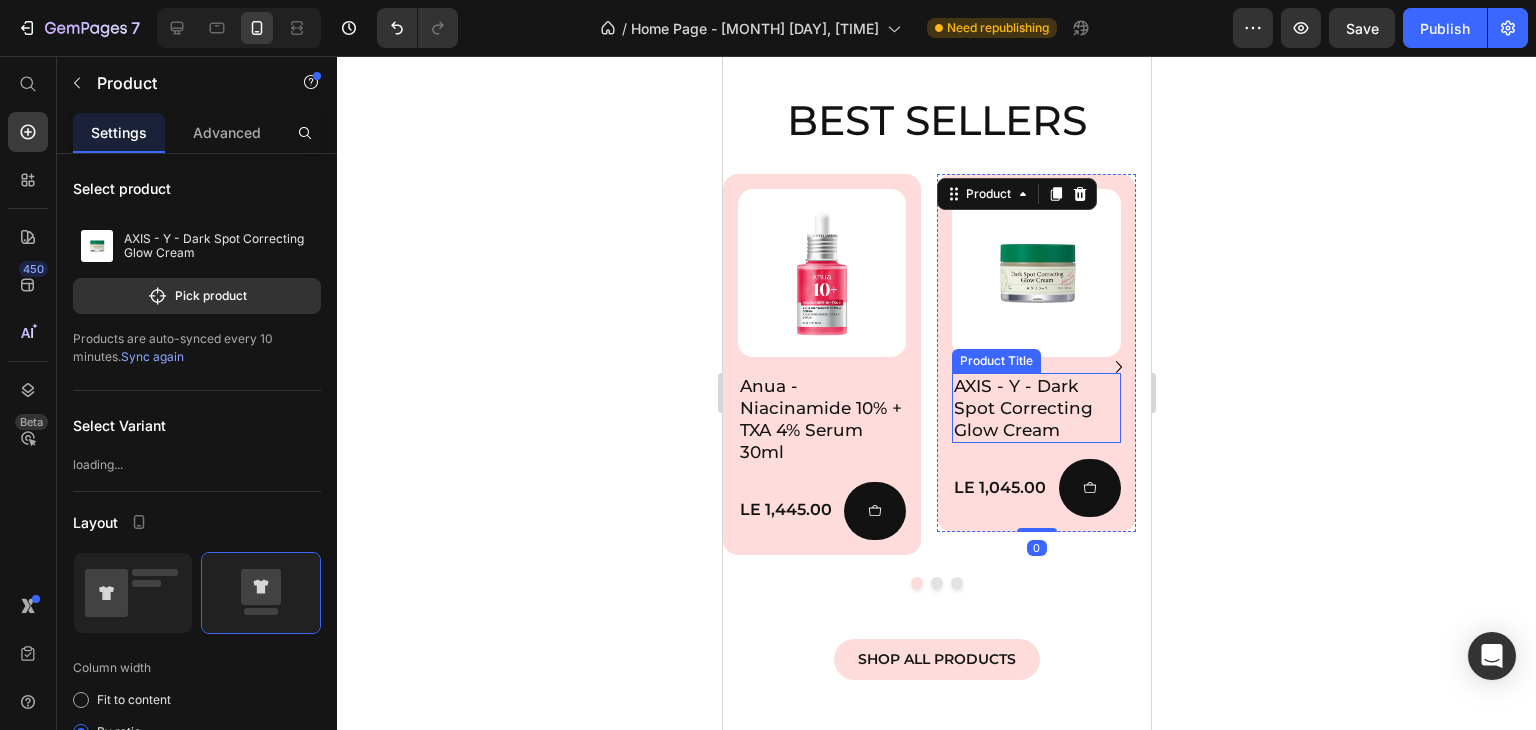 click on "AXIS - Y - Dark Spot Correcting Glow Cream" at bounding box center (1035, 408) 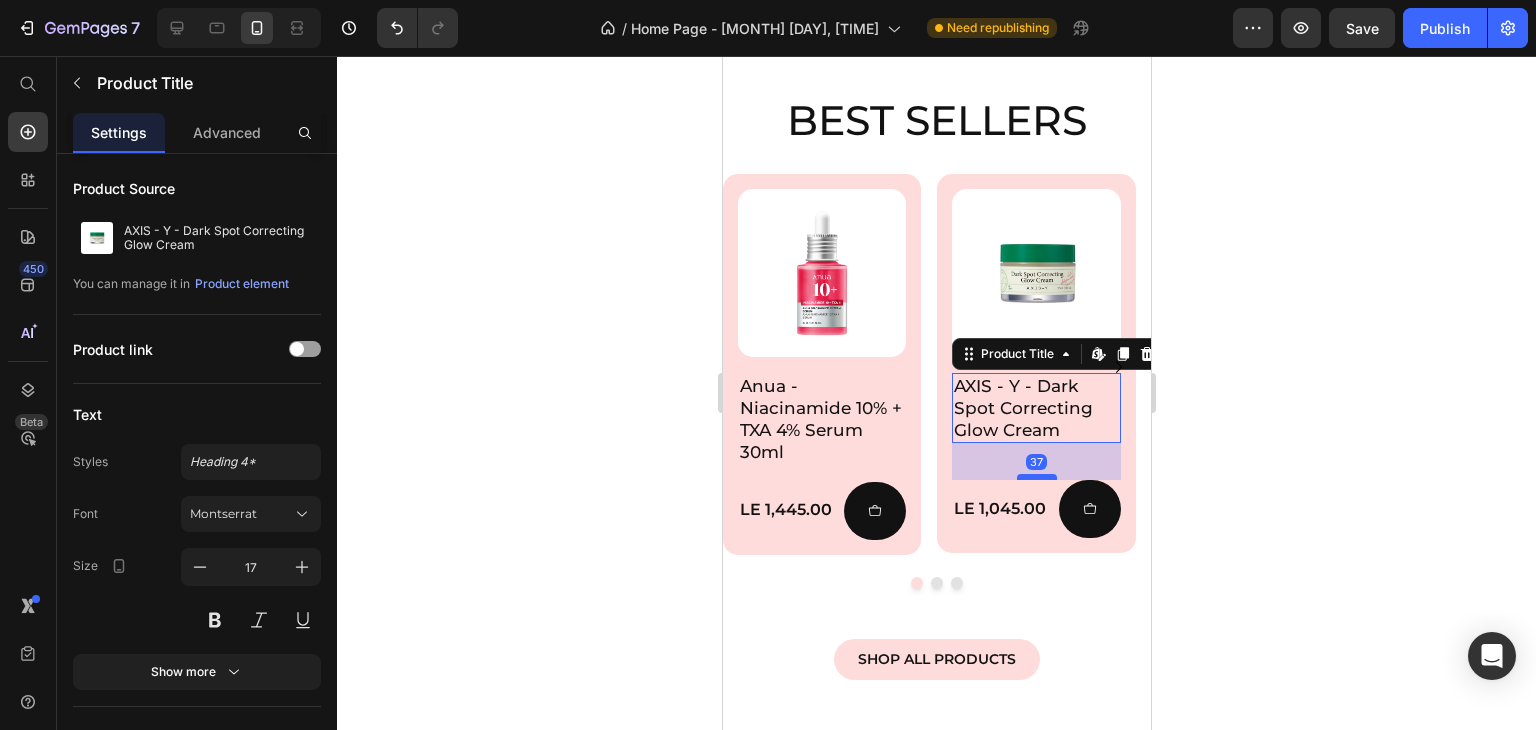 drag, startPoint x: 1034, startPoint y: 509, endPoint x: 1031, endPoint y: 530, distance: 21.213203 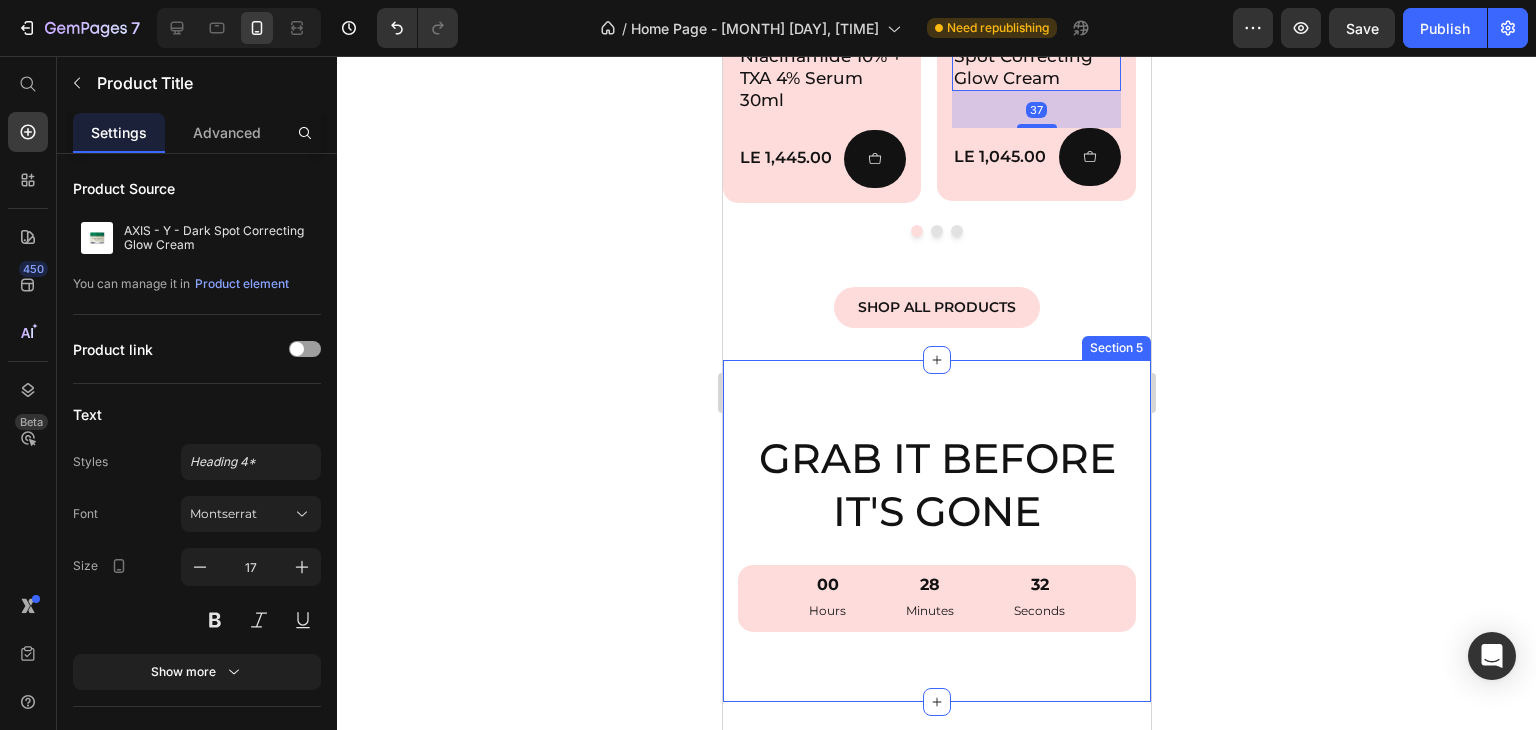 scroll, scrollTop: 1836, scrollLeft: 0, axis: vertical 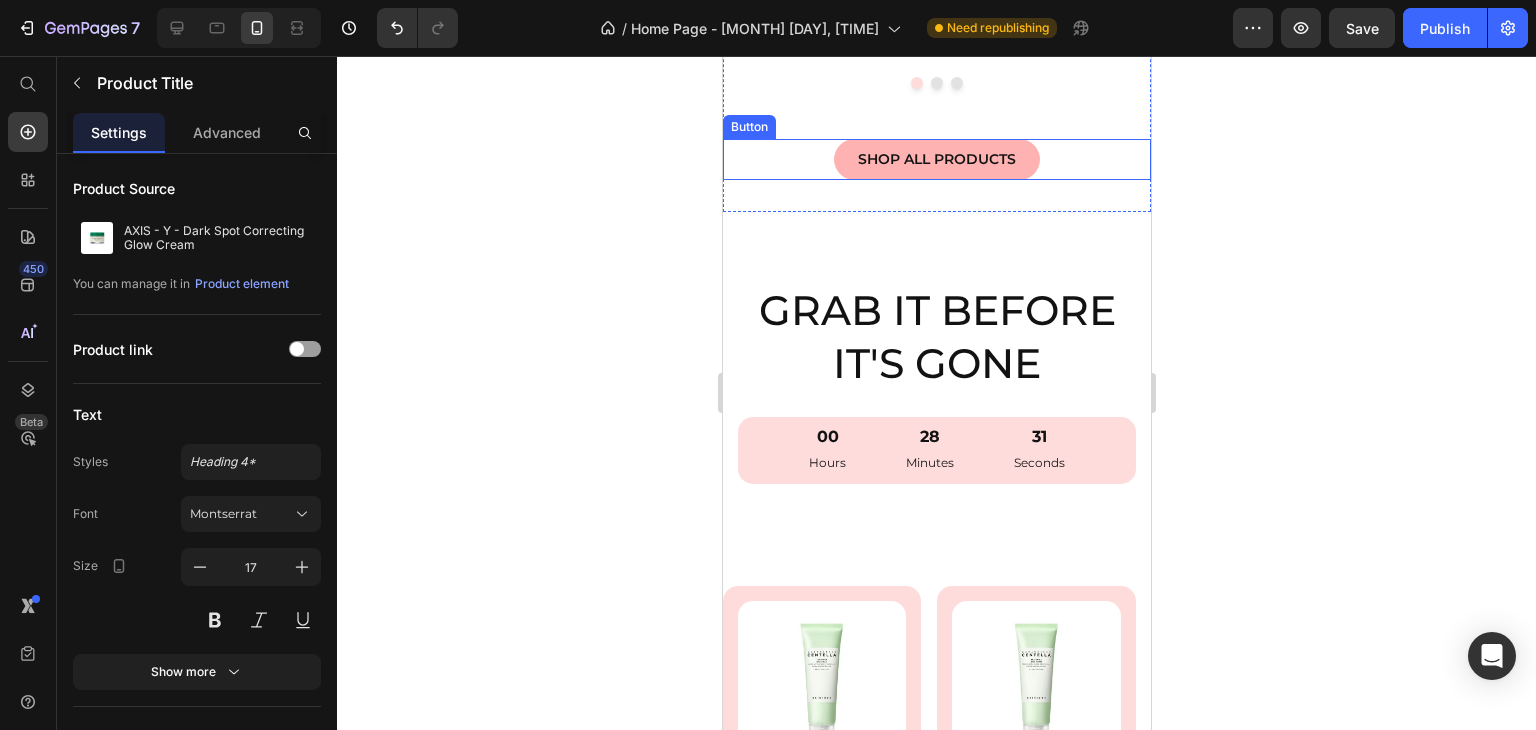 click on "SHOP ALL PRODUCTS" at bounding box center [936, 159] 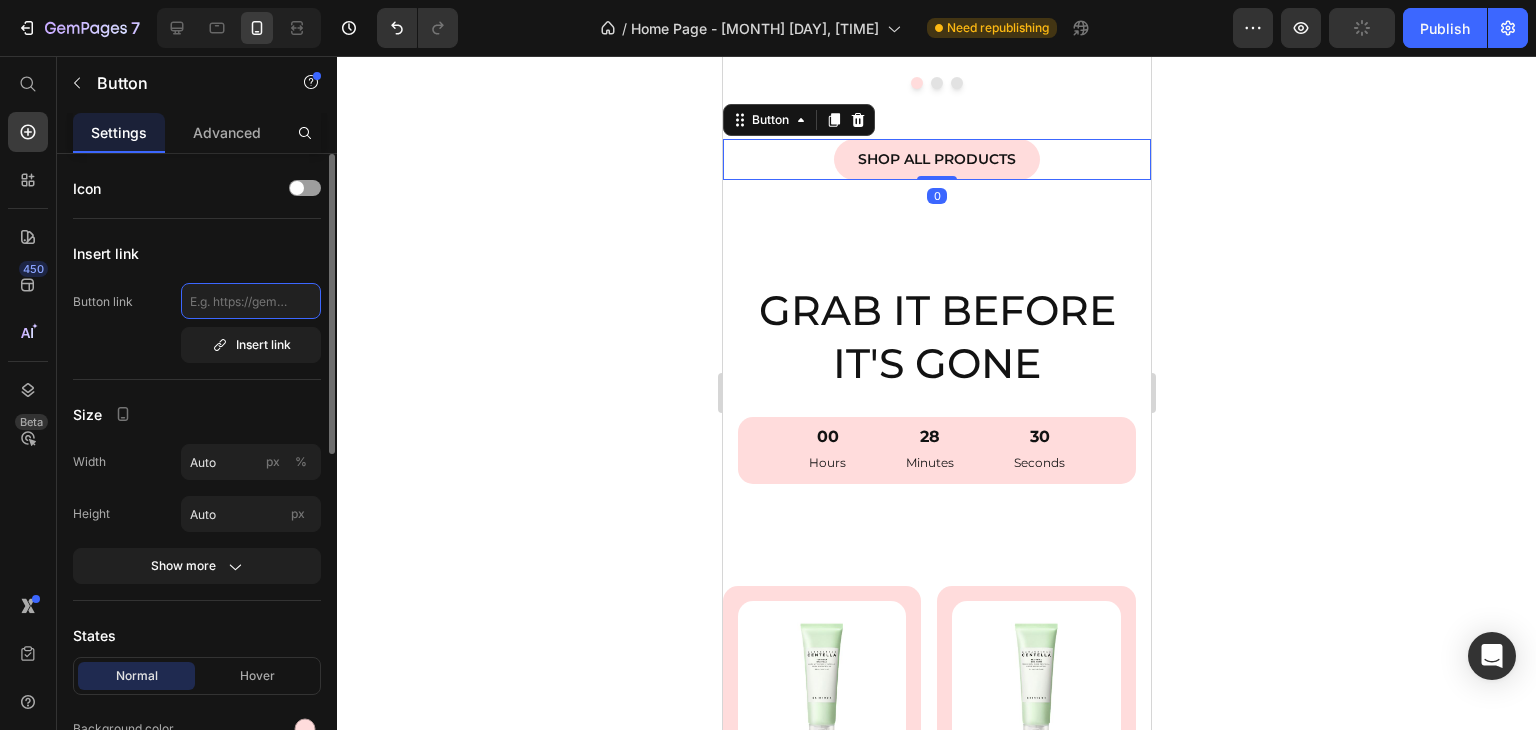 click 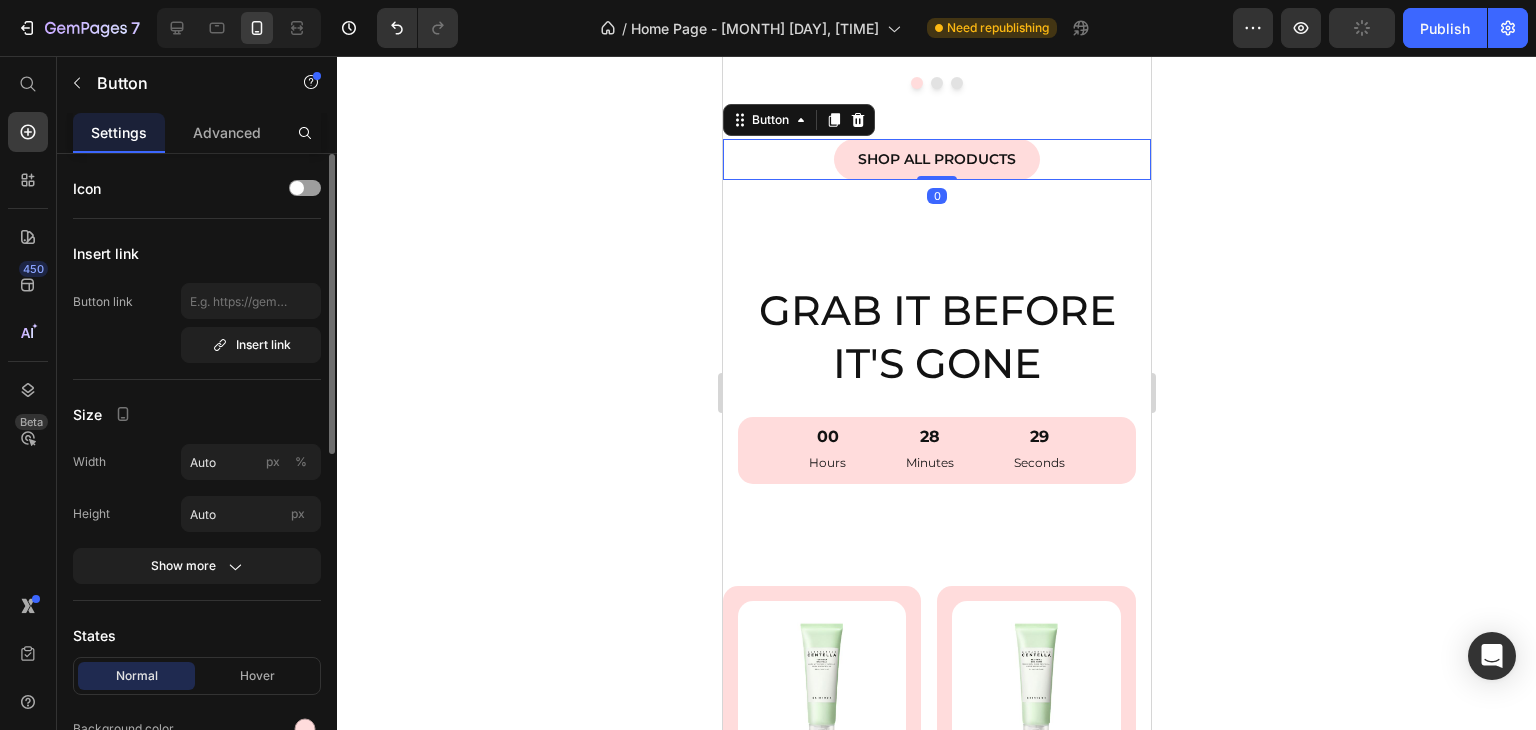 click on "Insert link" at bounding box center [251, 323] 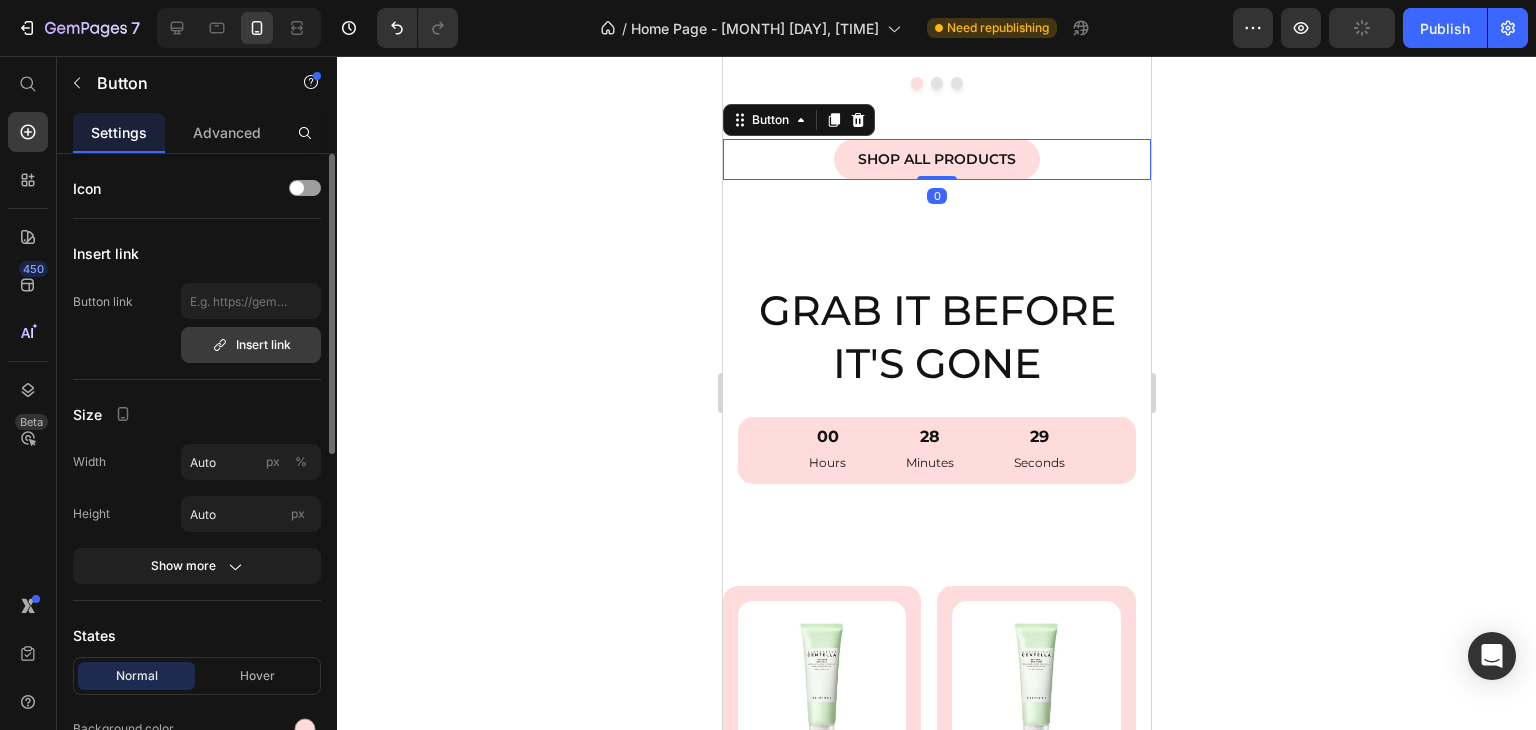 click on "Insert link" at bounding box center [251, 345] 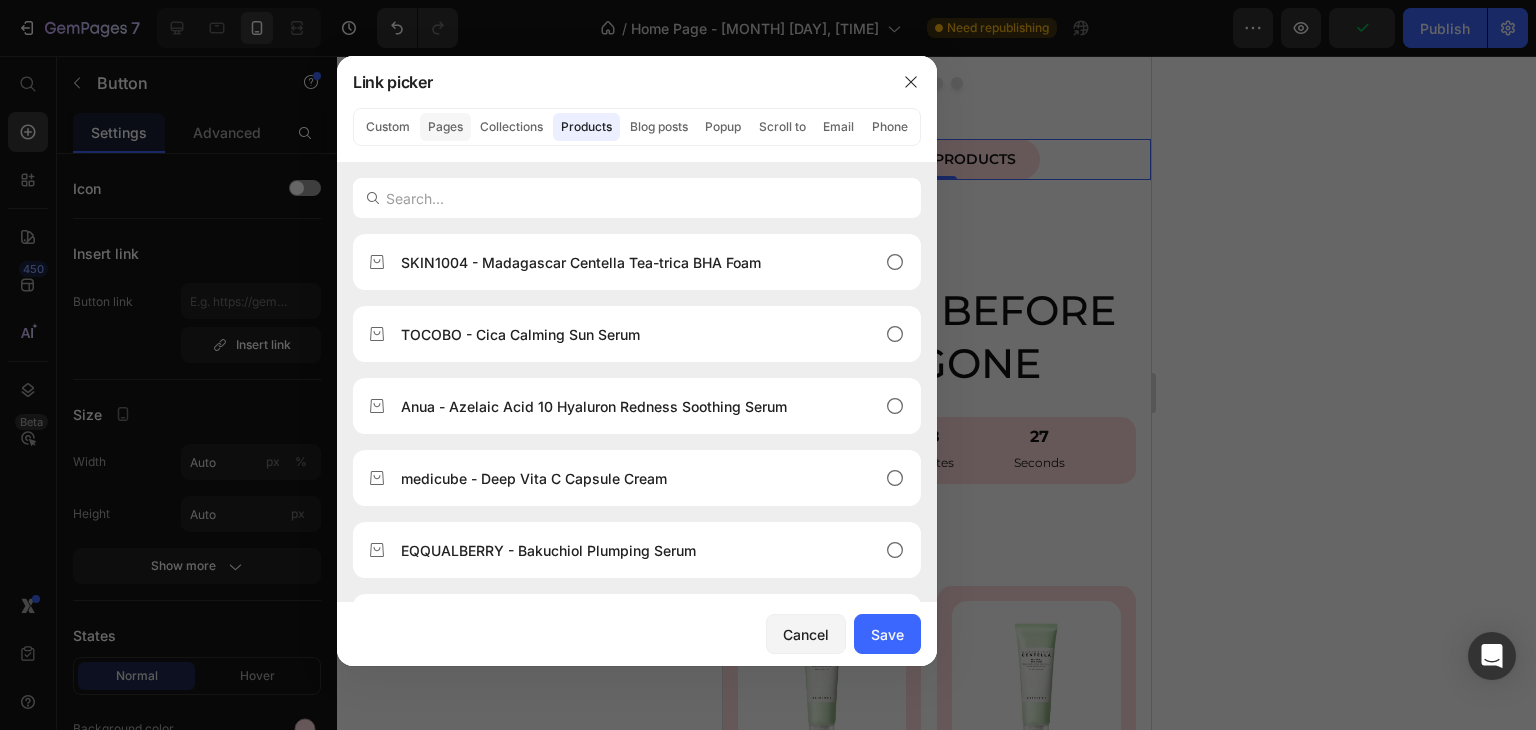 click on "Pages" 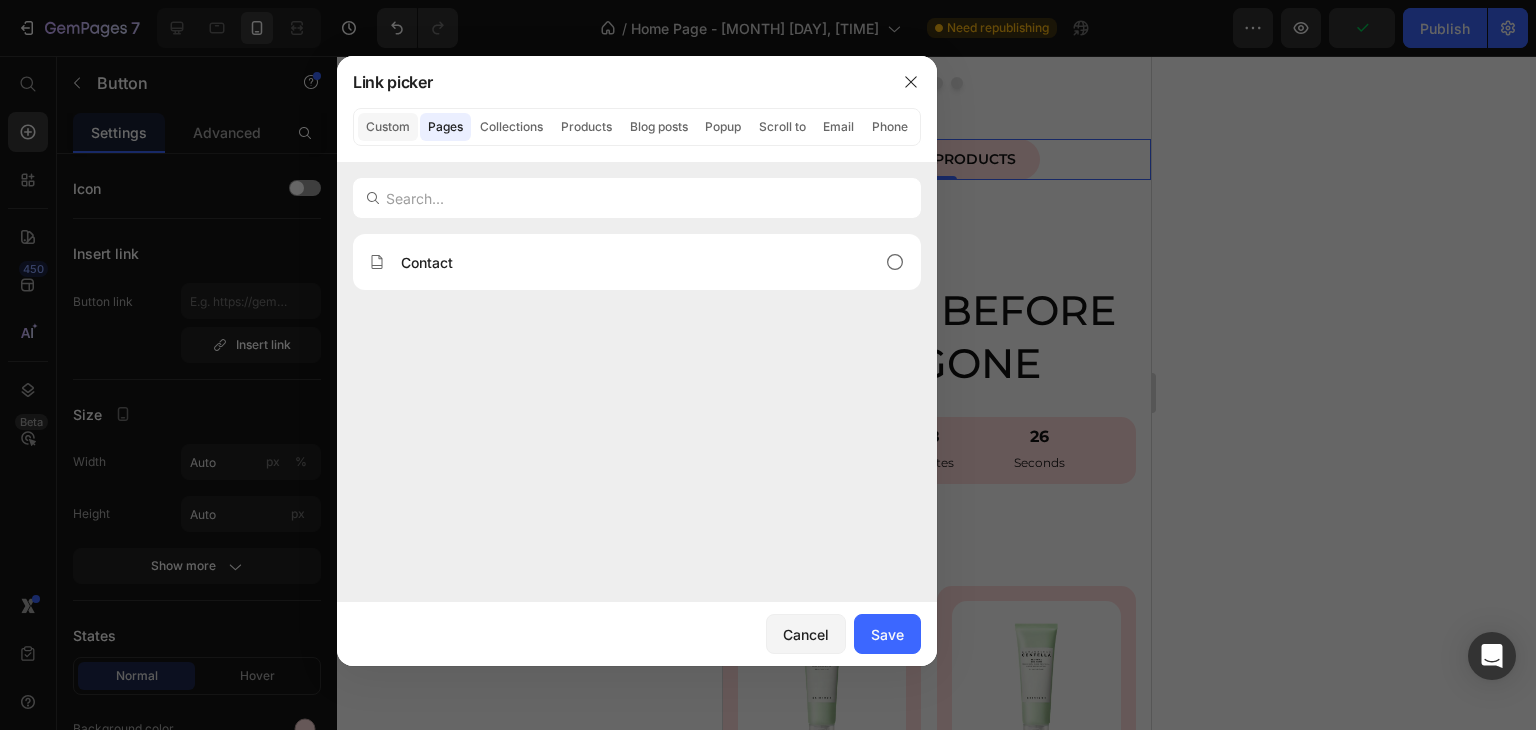 click on "Custom" 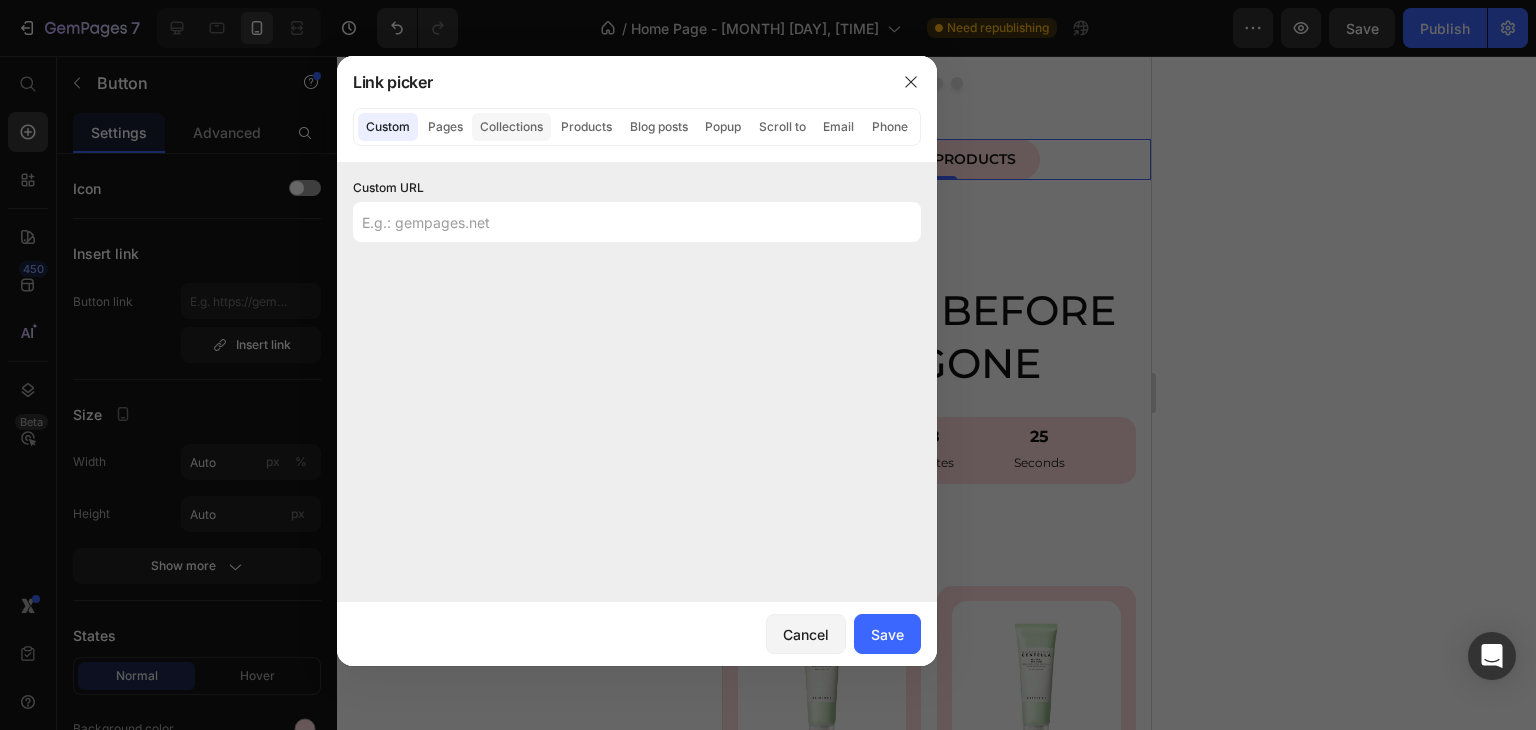 click on "Collections" 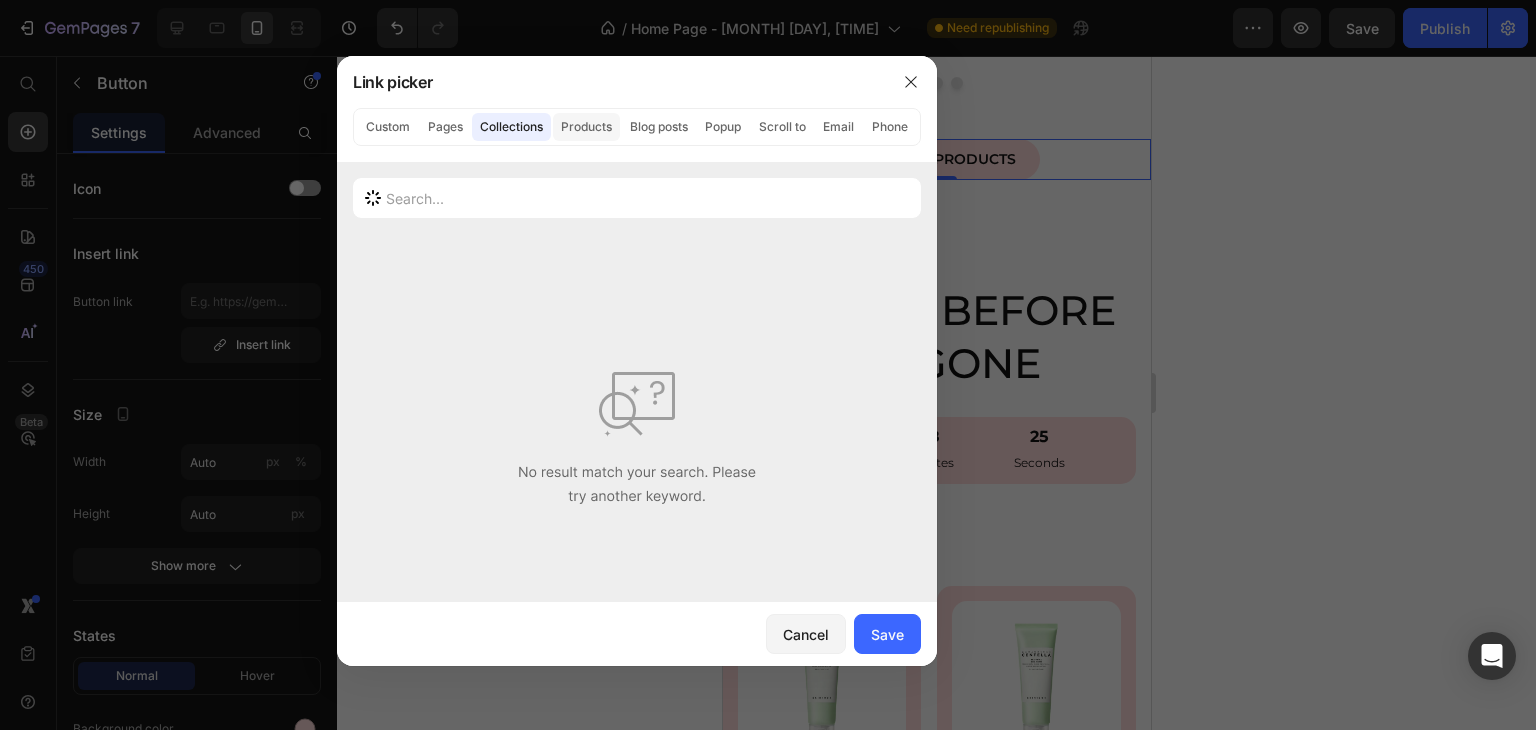 click on "Products" 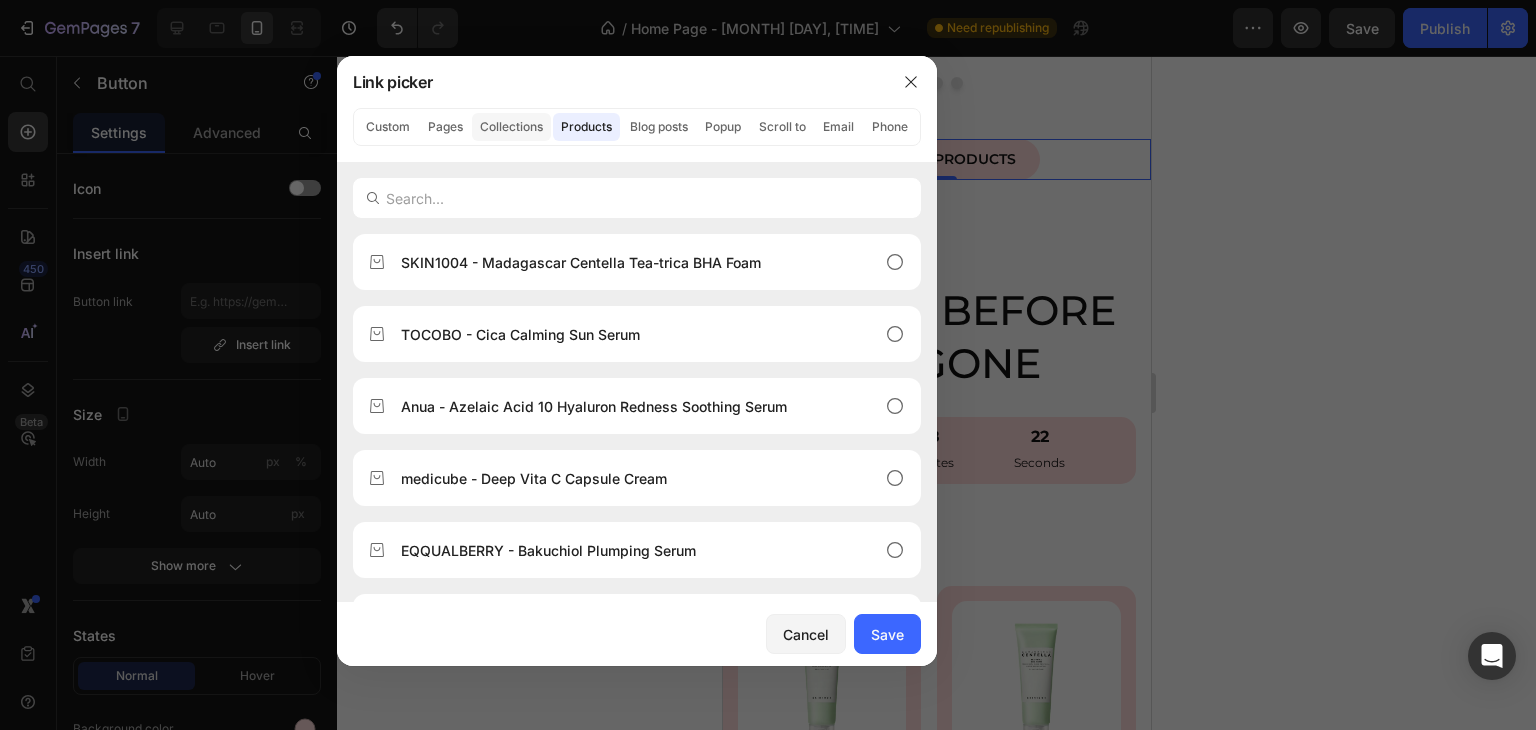 click on "Collections" 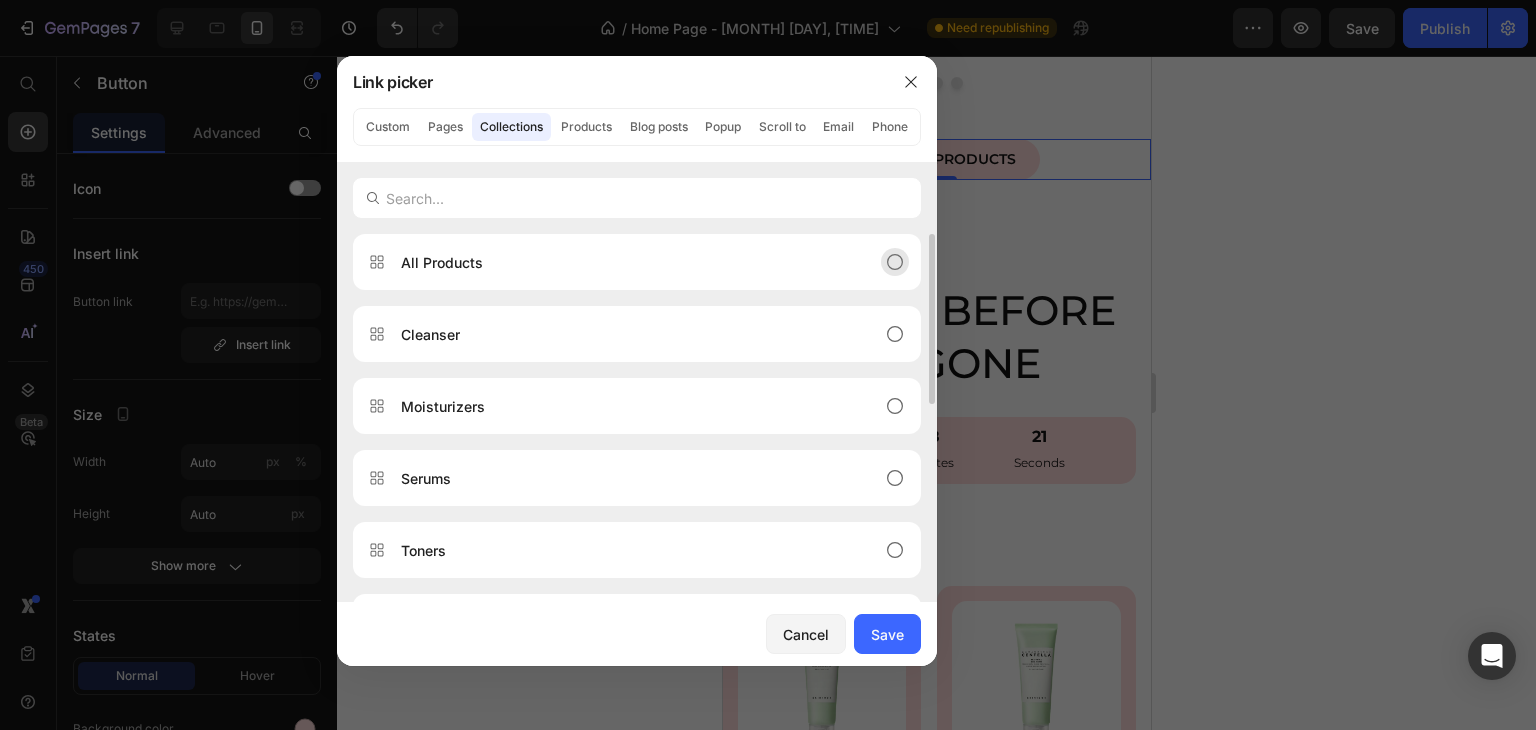 click on "All Products" at bounding box center [621, 262] 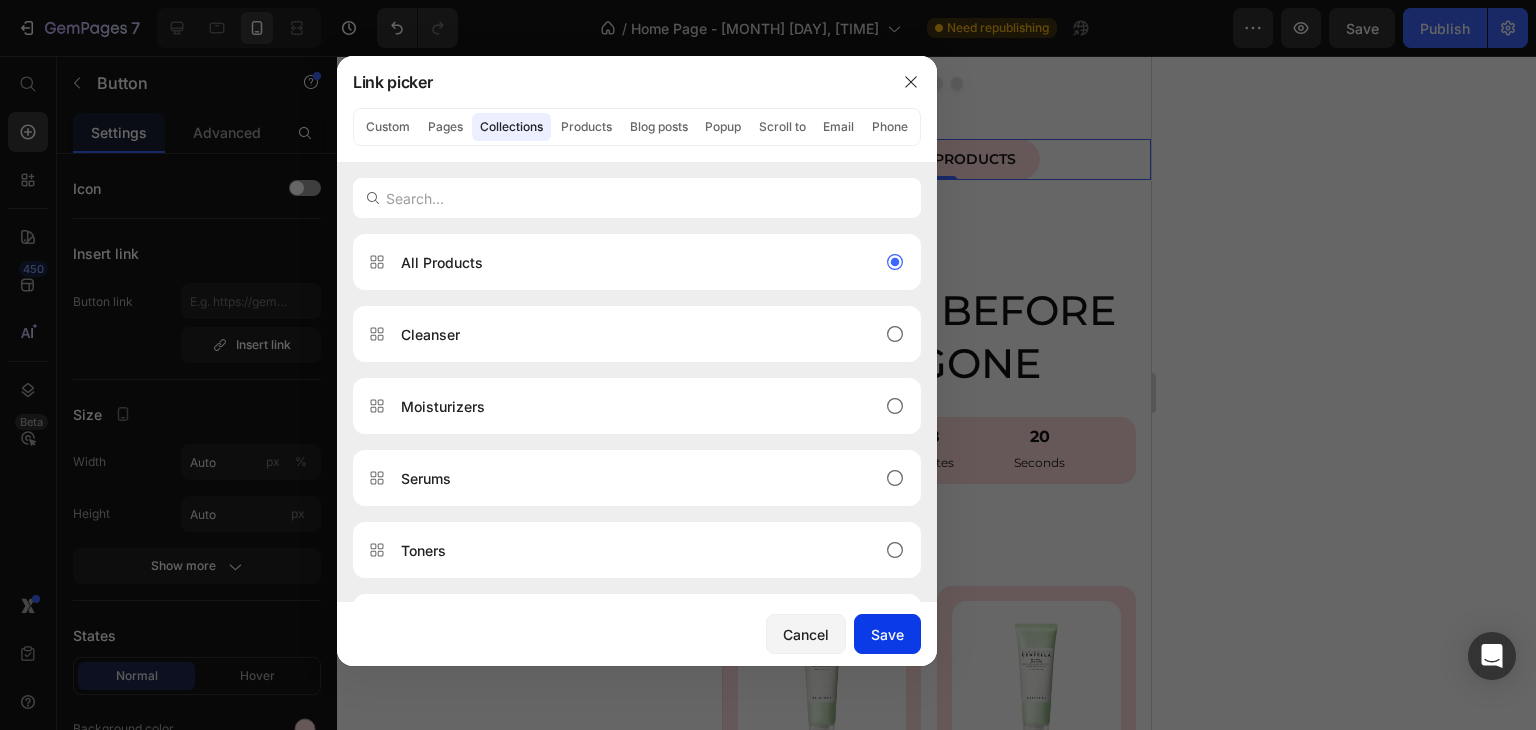 drag, startPoint x: 901, startPoint y: 638, endPoint x: 159, endPoint y: 521, distance: 751.1678 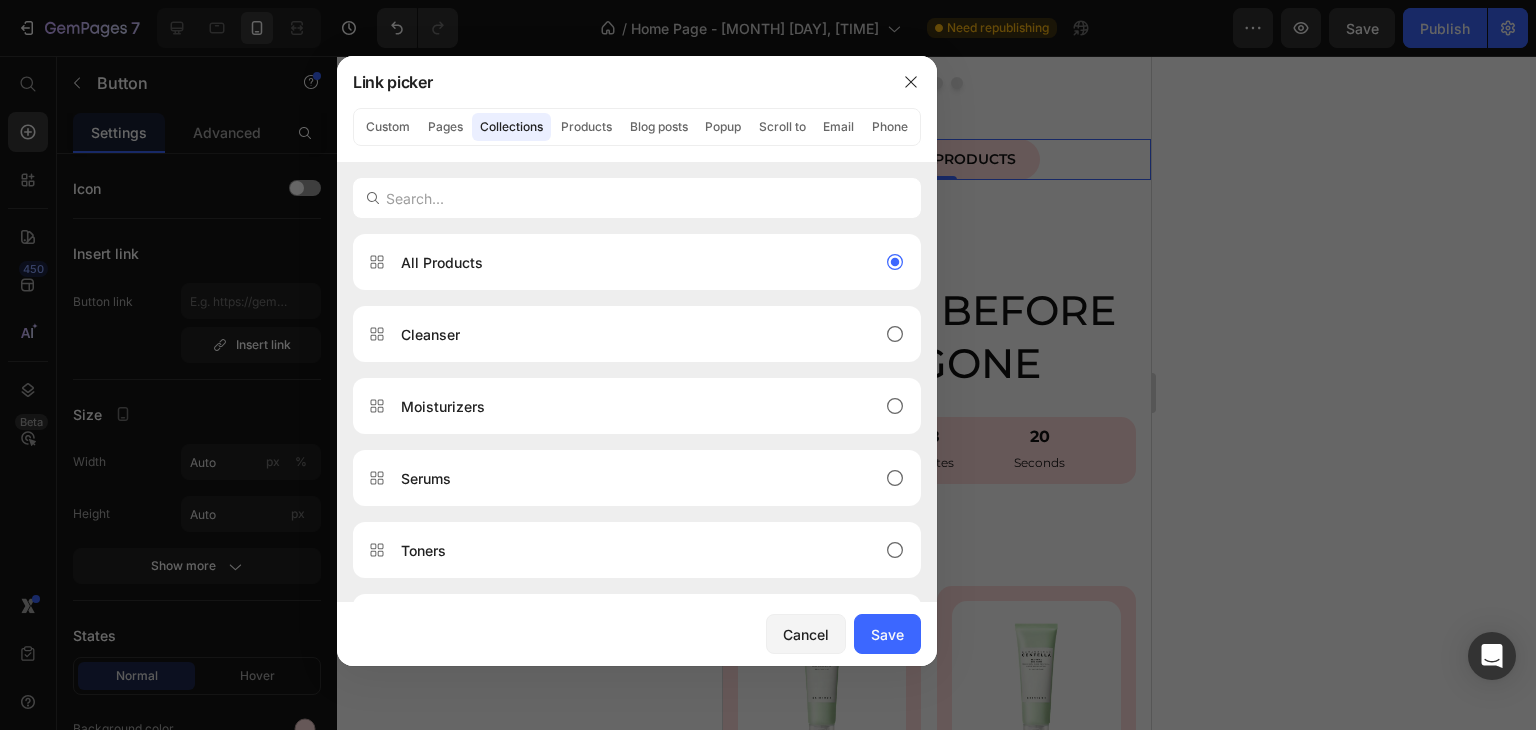 type on "/collections/all" 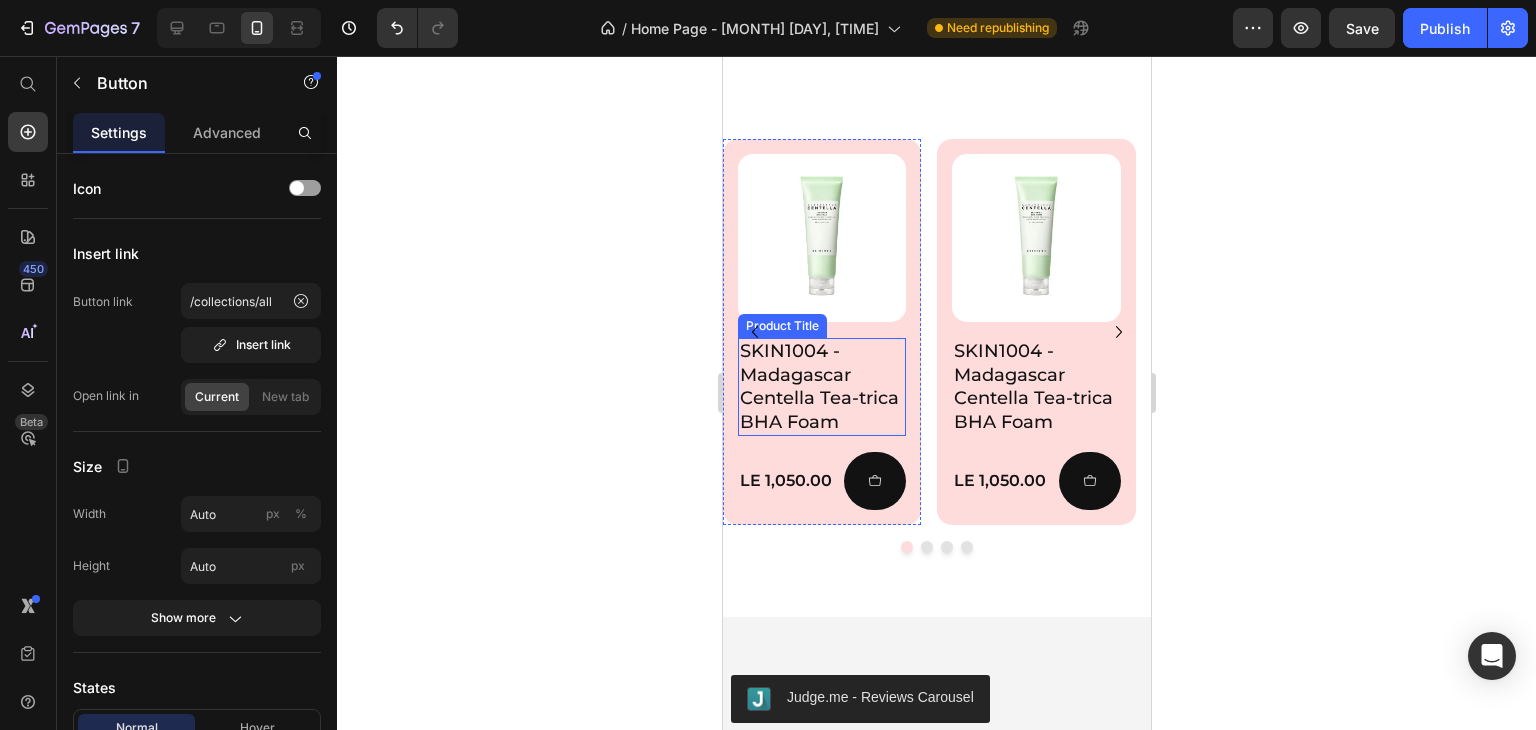 scroll, scrollTop: 2342, scrollLeft: 0, axis: vertical 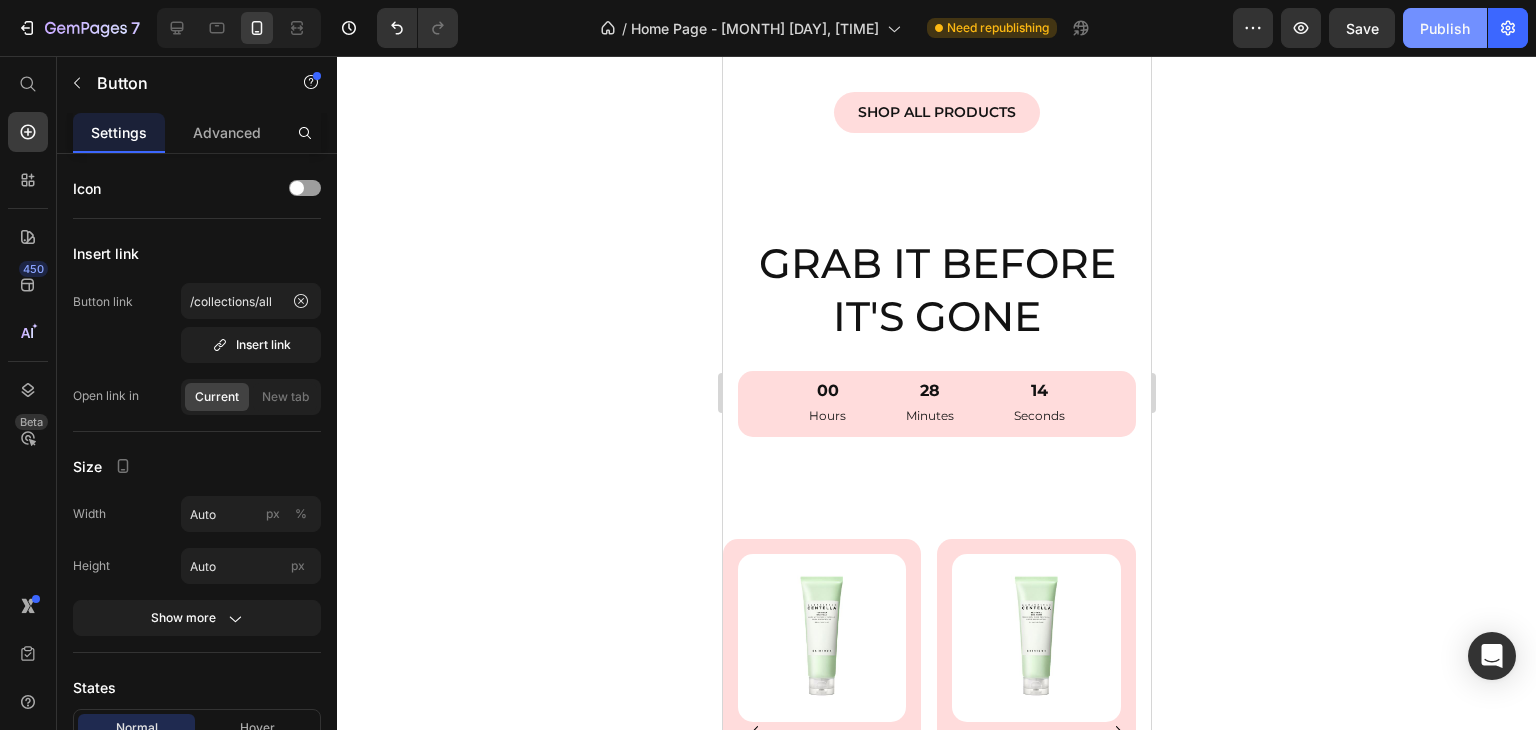 click on "Publish" at bounding box center [1445, 28] 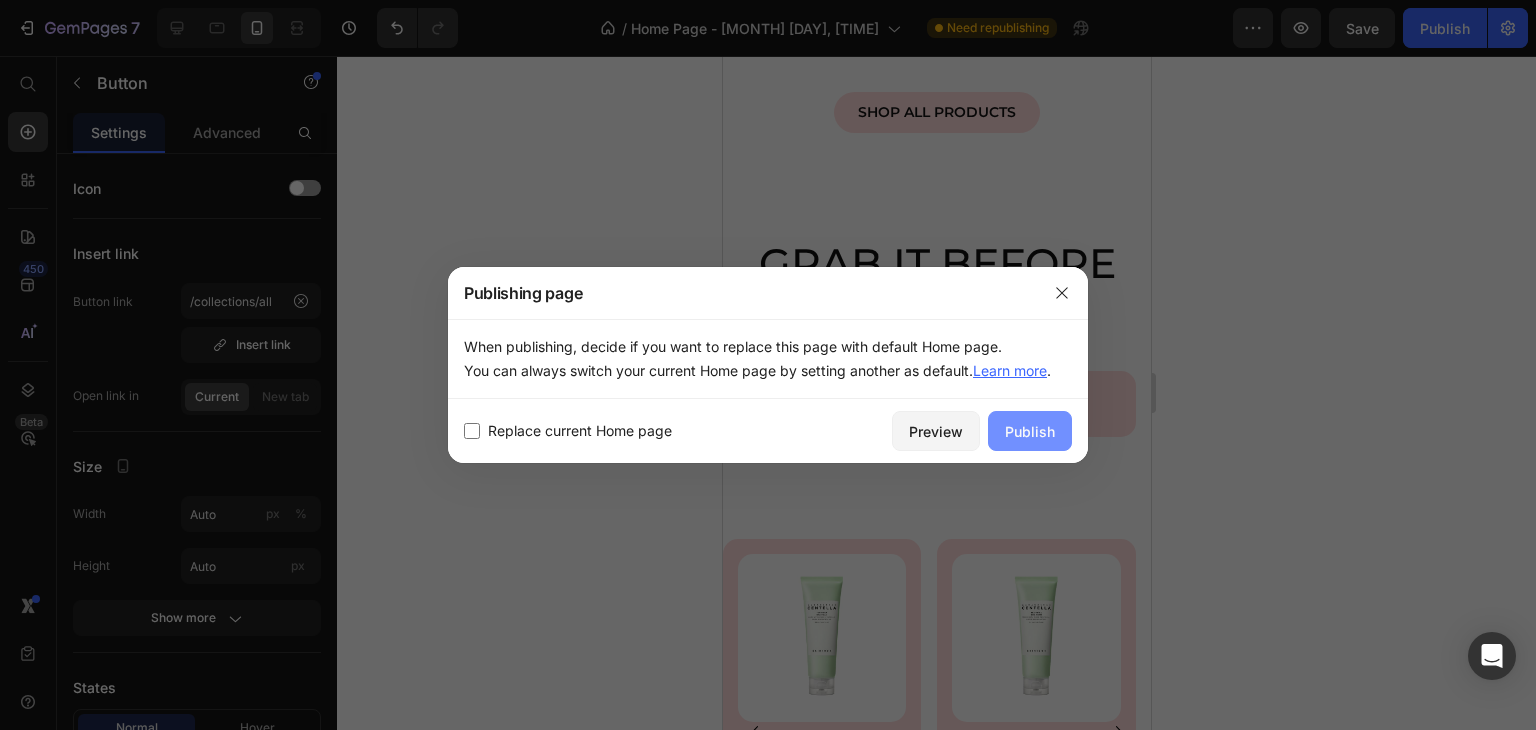click on "Publish" at bounding box center (1030, 431) 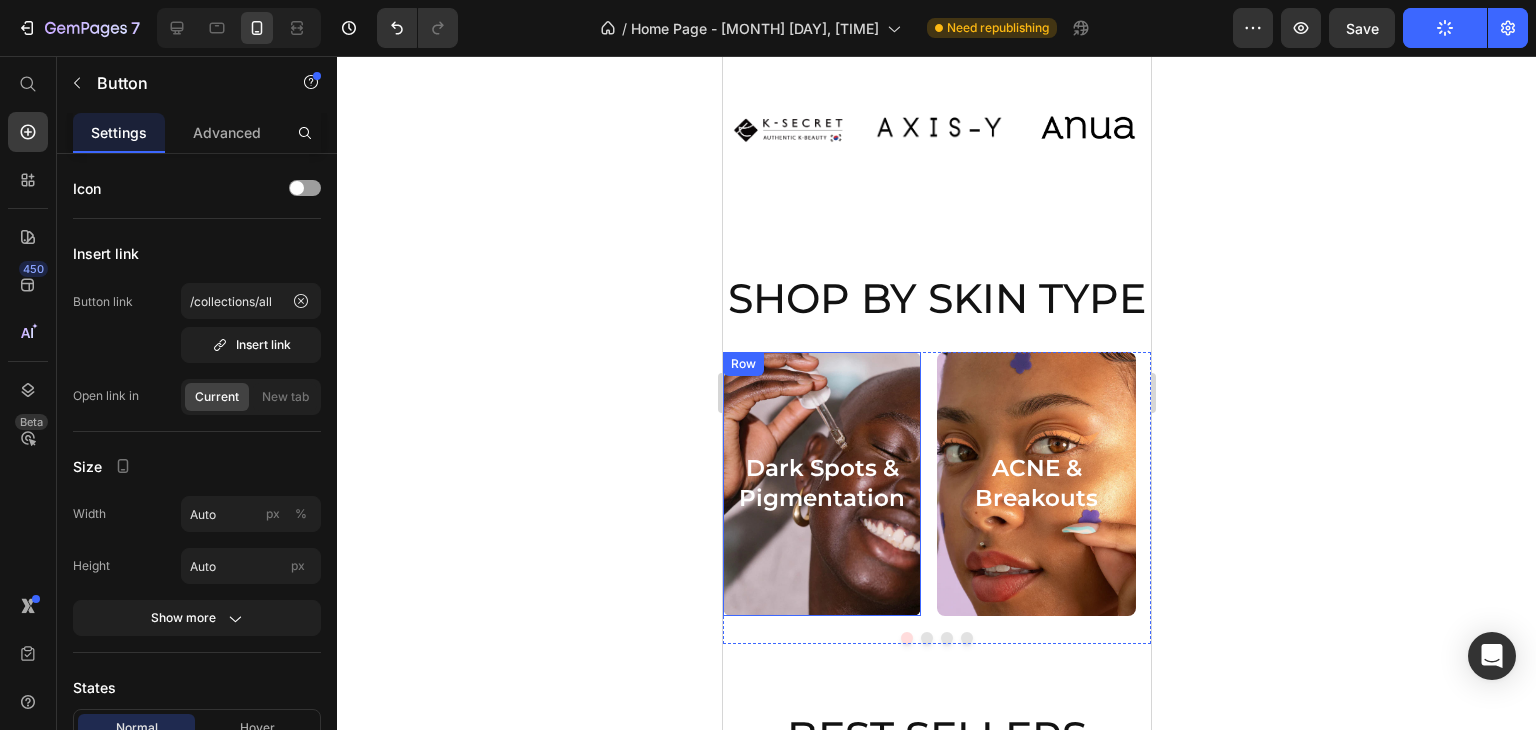 scroll, scrollTop: 836, scrollLeft: 0, axis: vertical 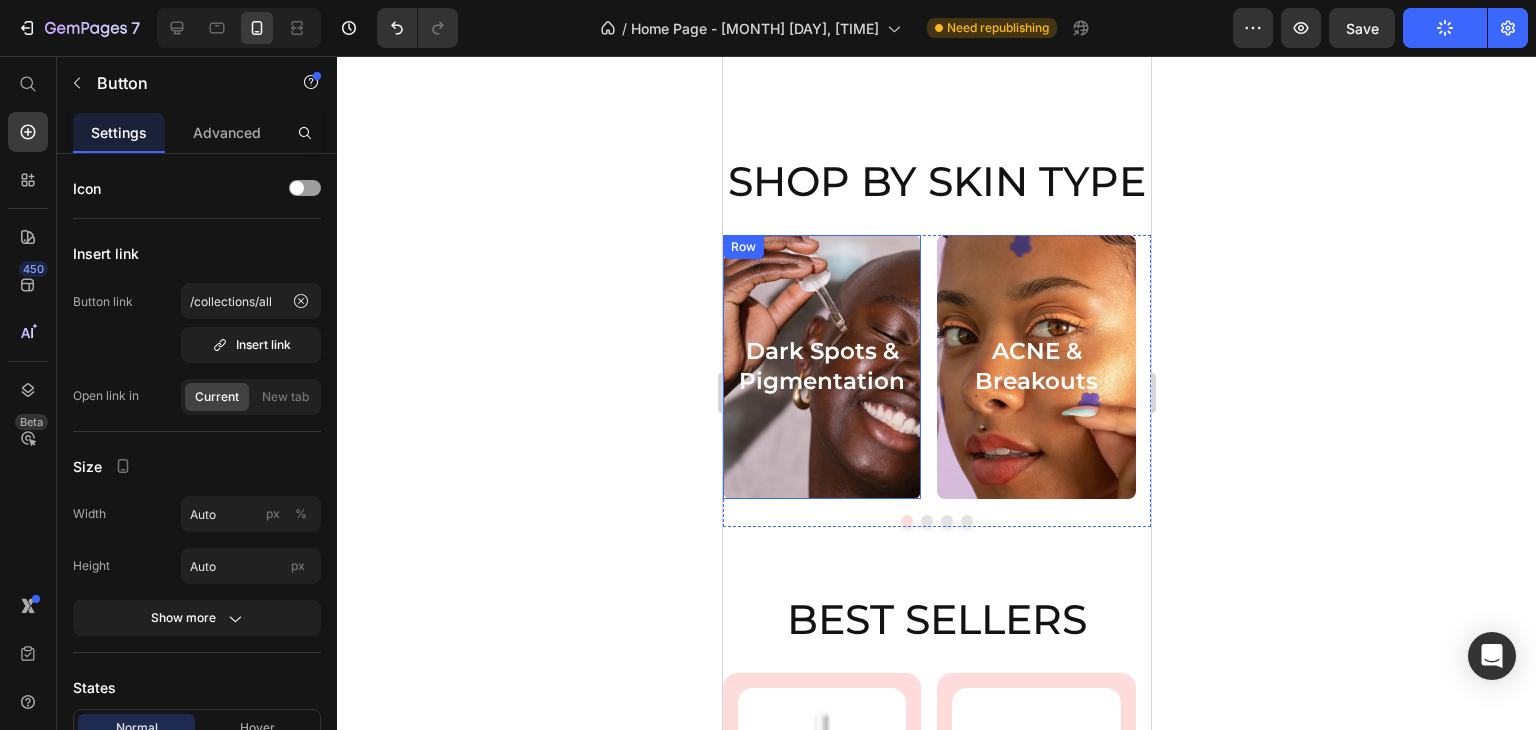 click on "Dark Spots & Pigmentation Heading Row" at bounding box center [821, 367] 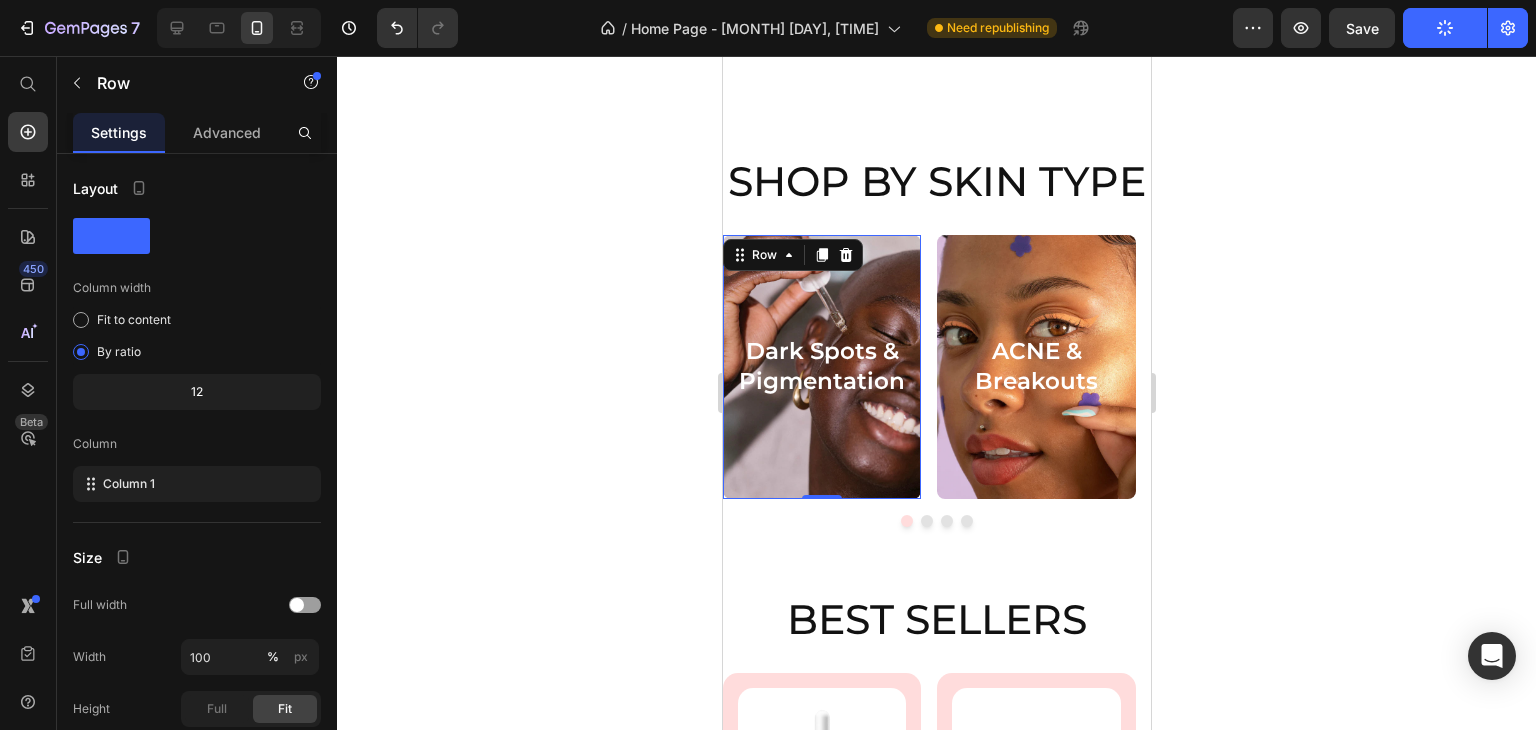 click on "Dark Spots & Pigmentation Heading Row   0" at bounding box center (821, 367) 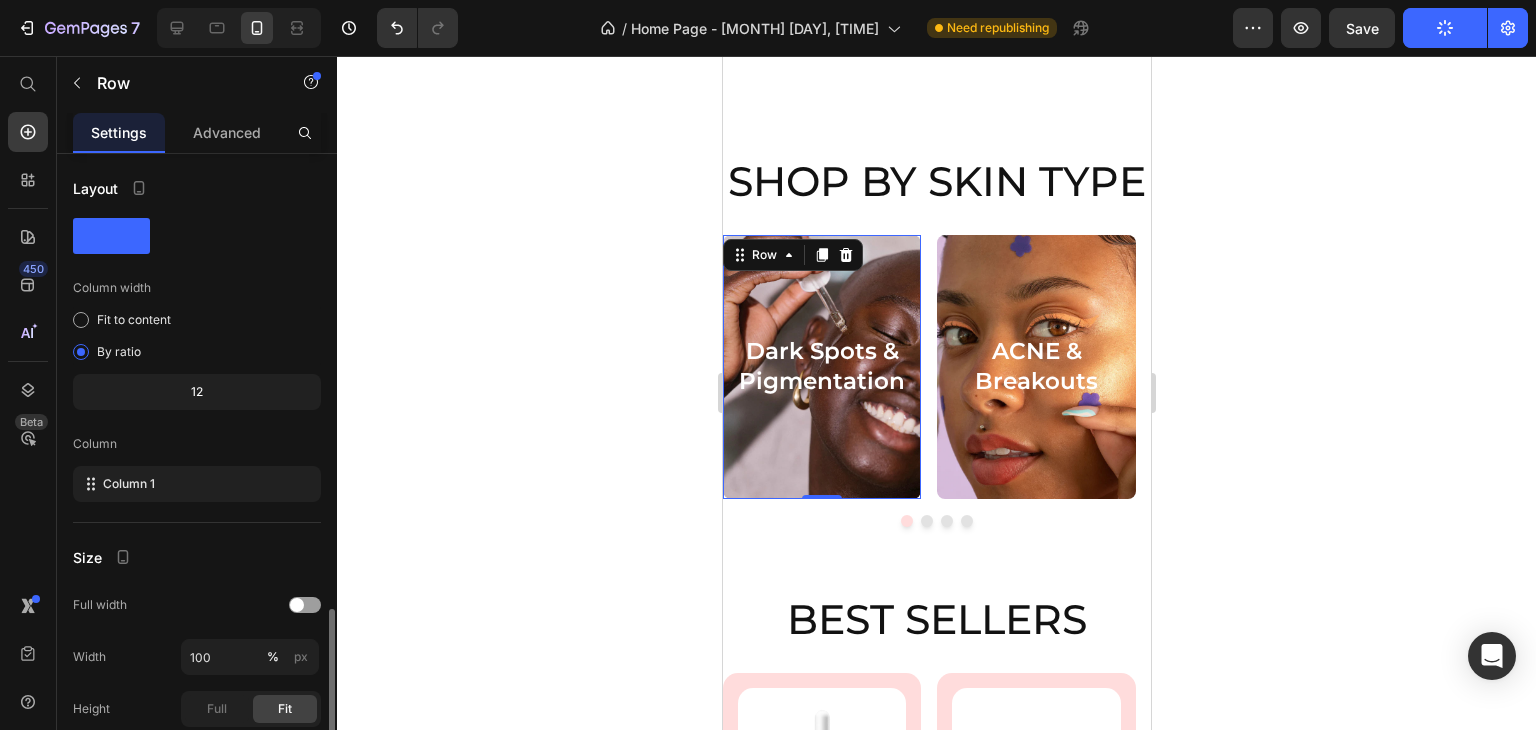 scroll, scrollTop: 589, scrollLeft: 0, axis: vertical 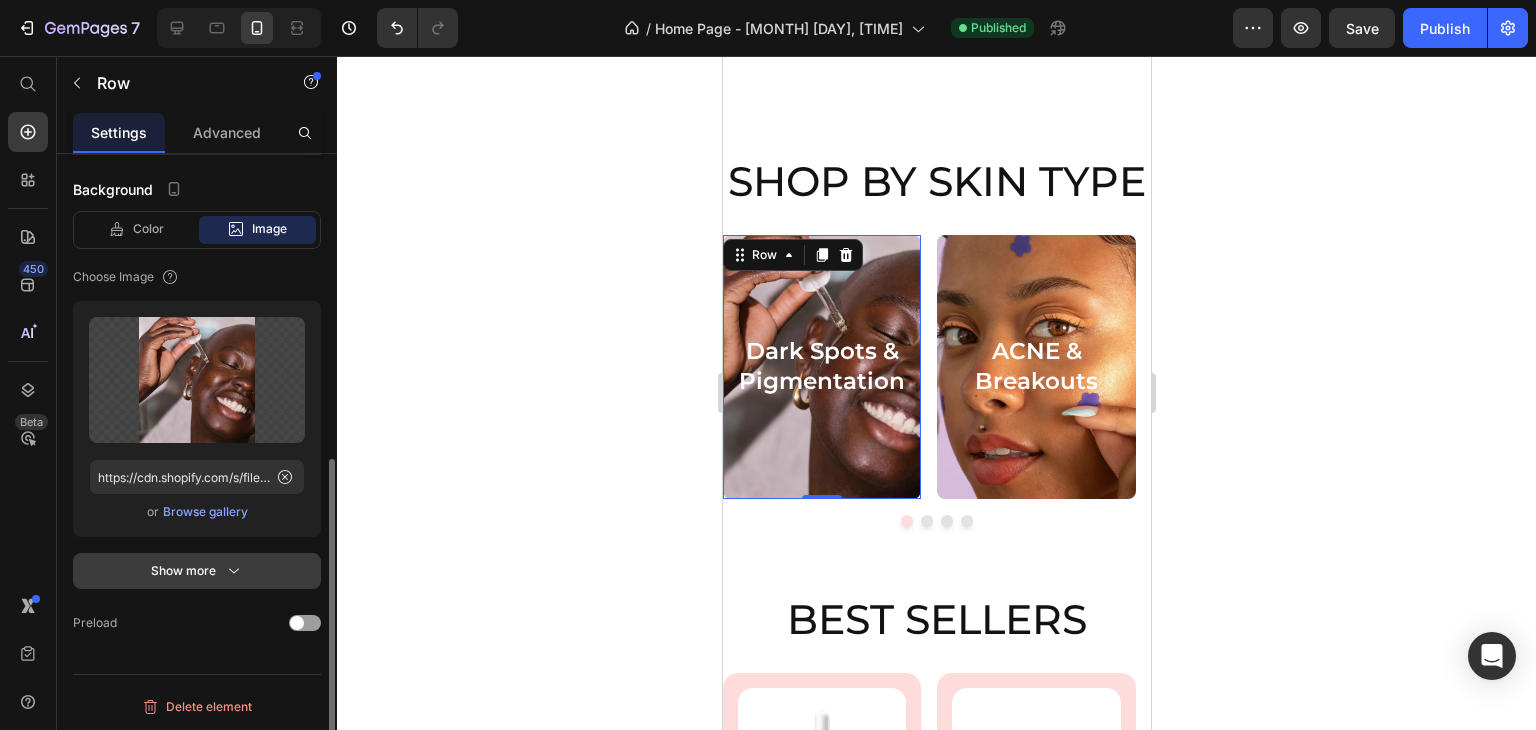 click on "Show more" at bounding box center [197, 571] 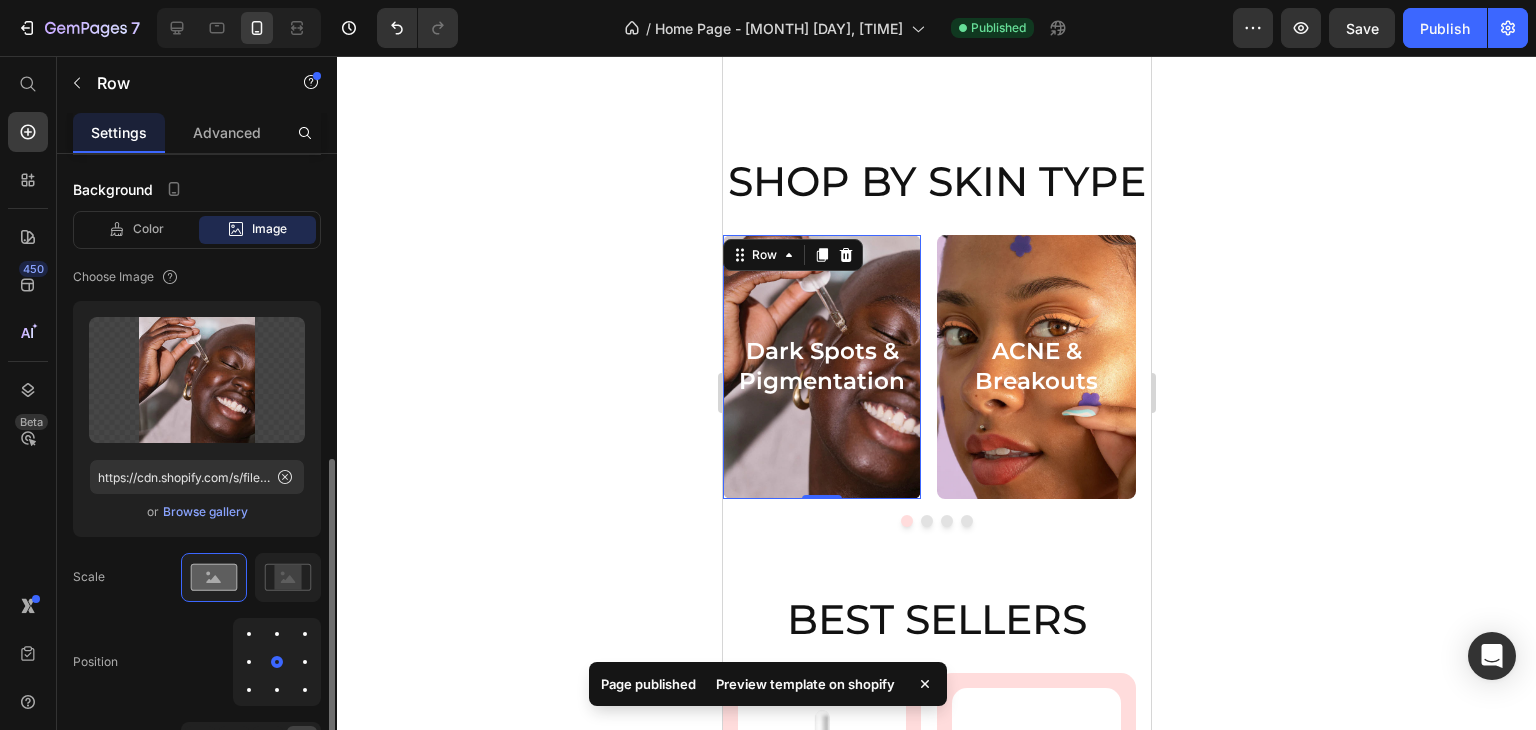scroll, scrollTop: 862, scrollLeft: 0, axis: vertical 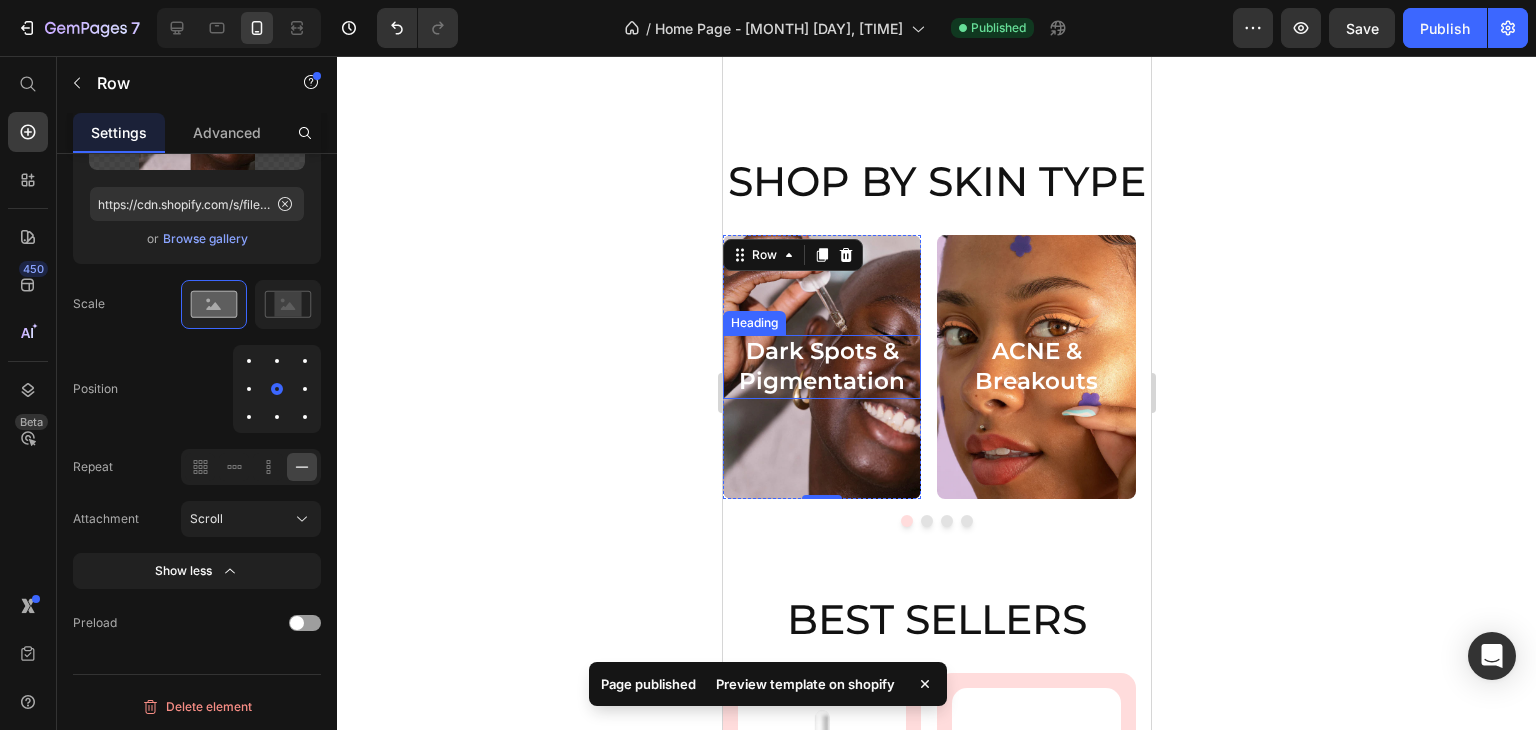 click on "Dark Spots & Pigmentation" at bounding box center (821, 367) 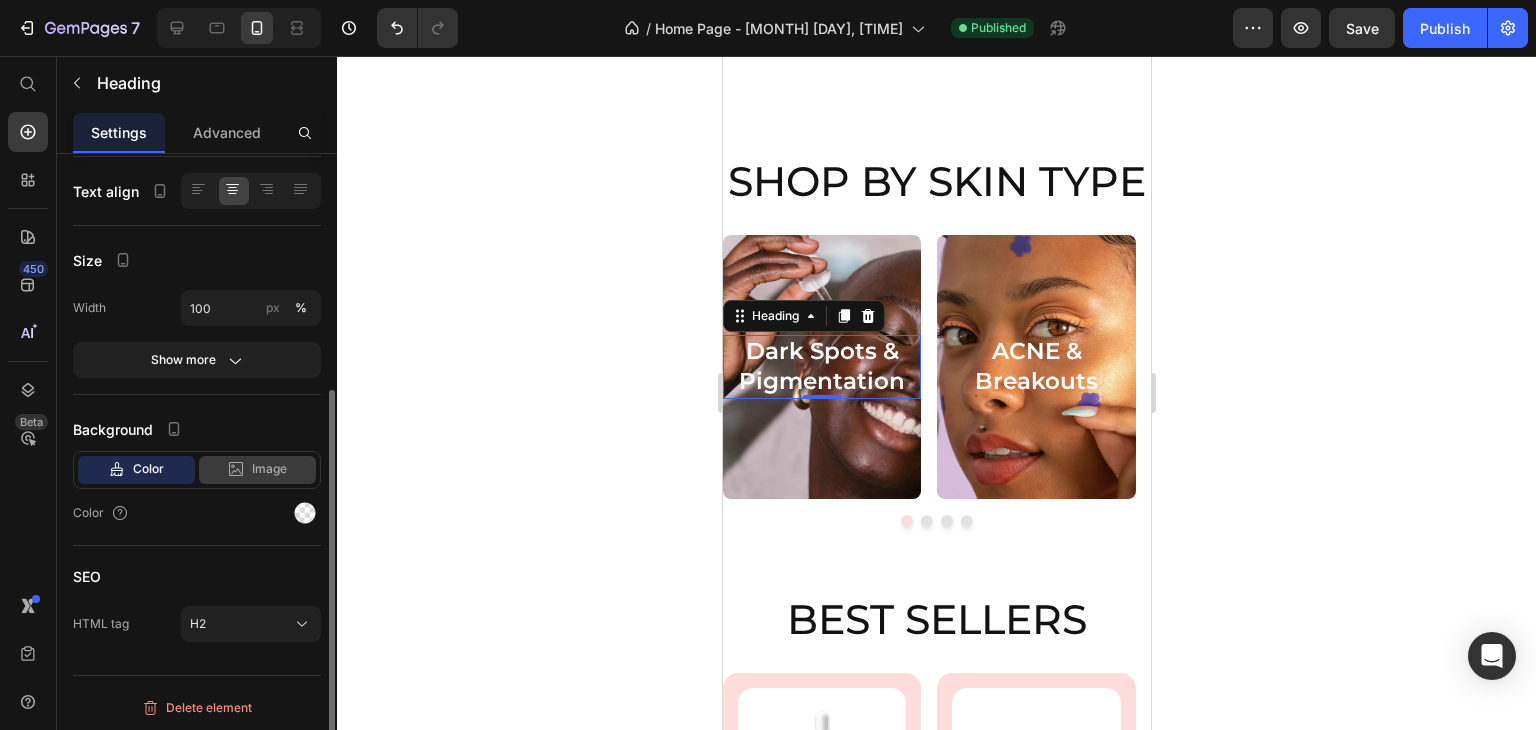 scroll, scrollTop: 0, scrollLeft: 0, axis: both 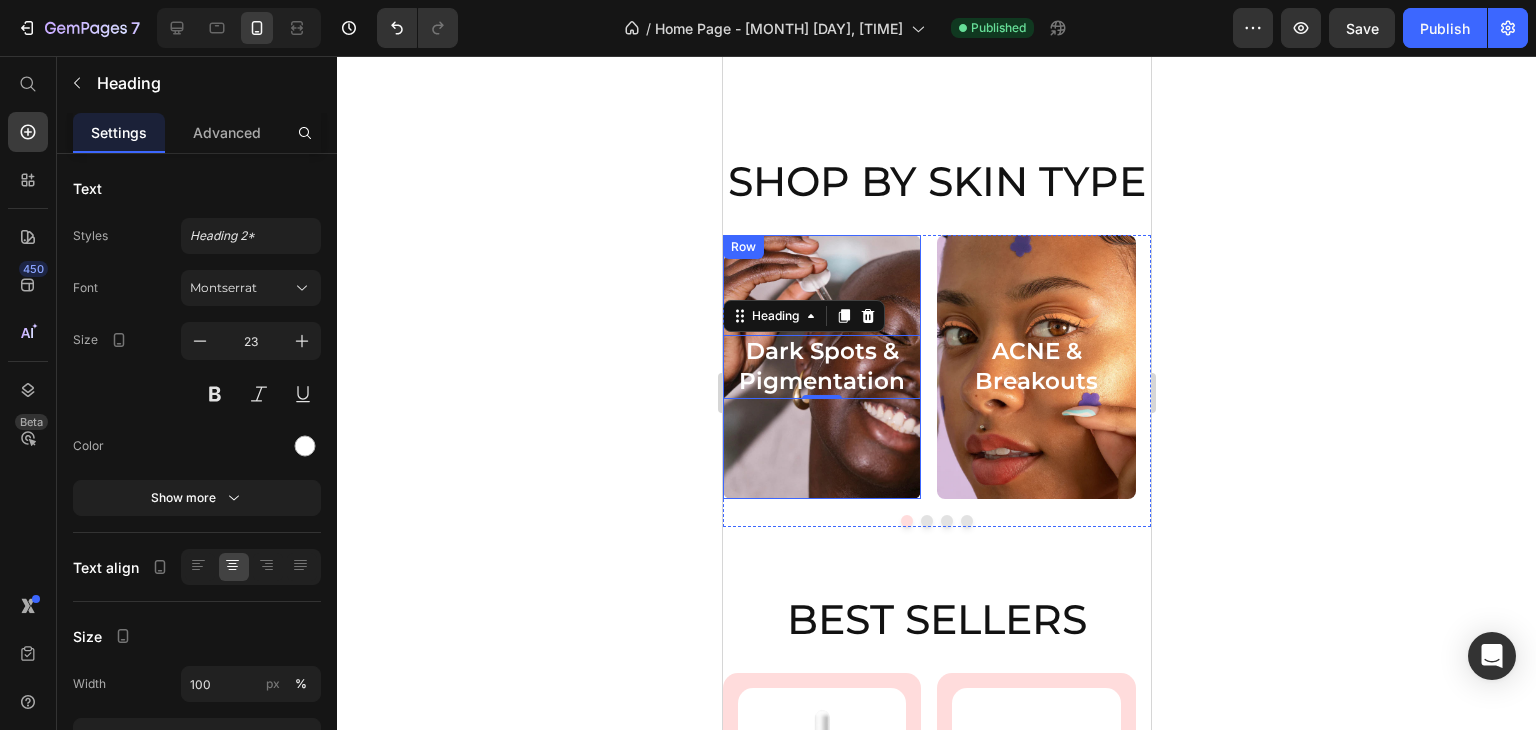 click on "Dark Spots & Pigmentation Heading   0 Row" at bounding box center (821, 367) 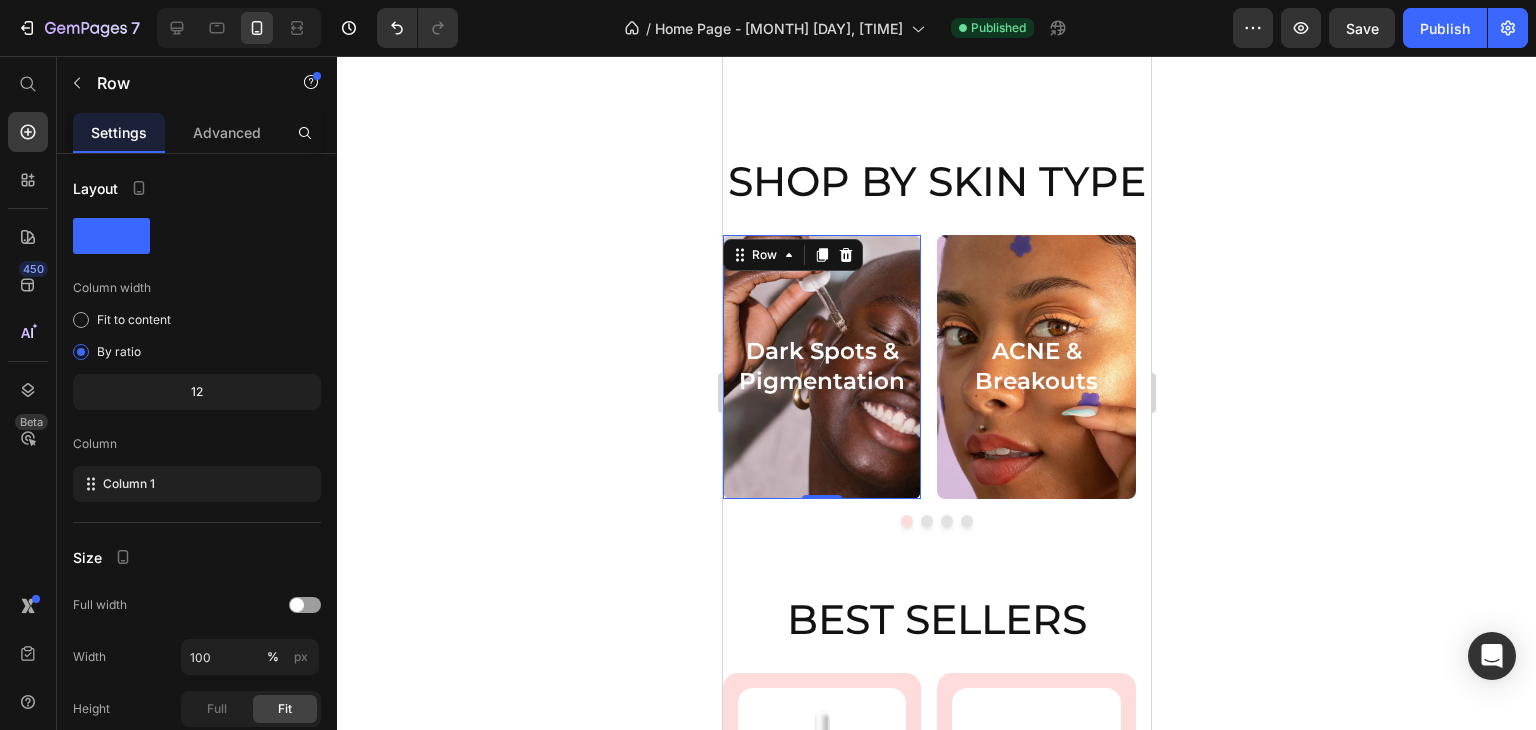 click on "Dark Spots & Pigmentation Heading Row   0" at bounding box center [821, 367] 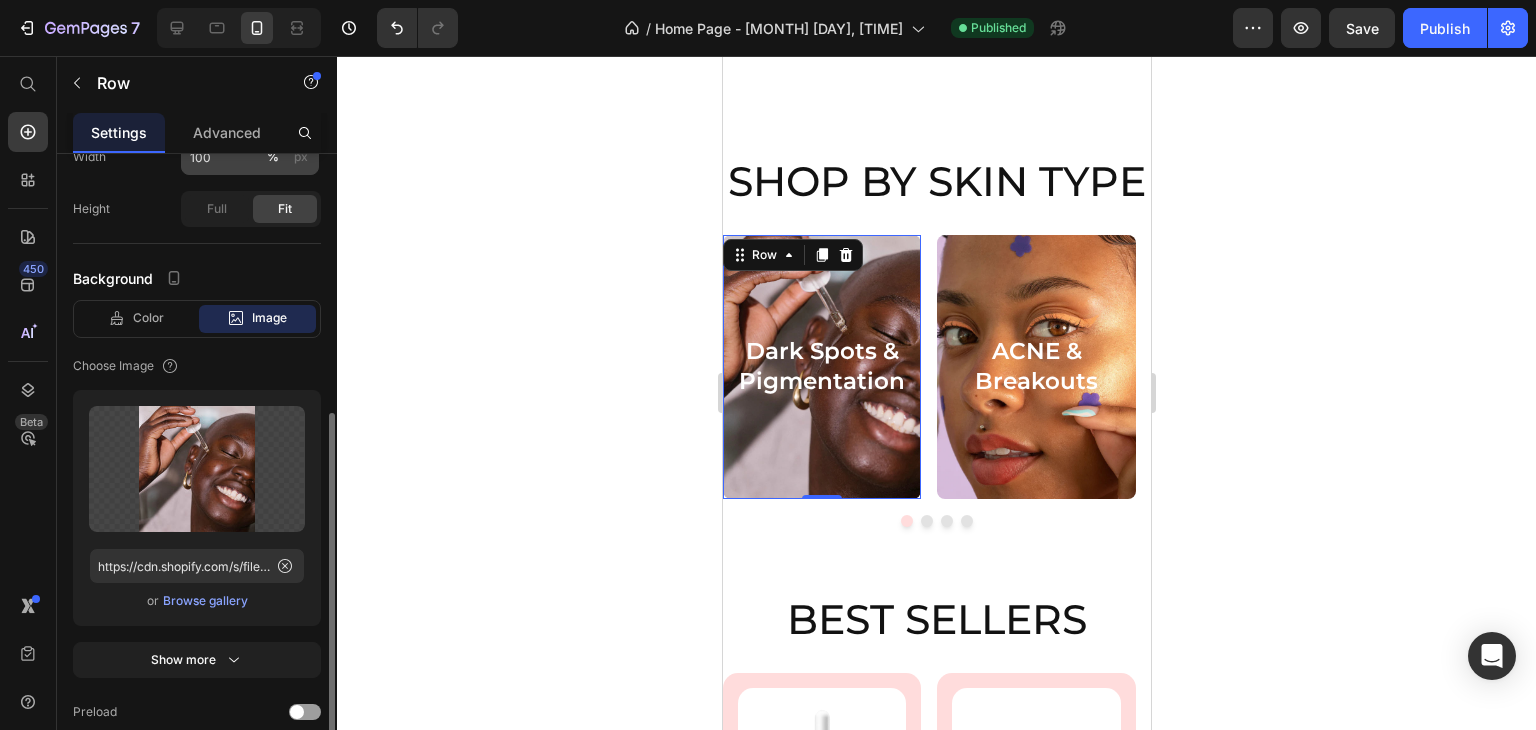 scroll, scrollTop: 589, scrollLeft: 0, axis: vertical 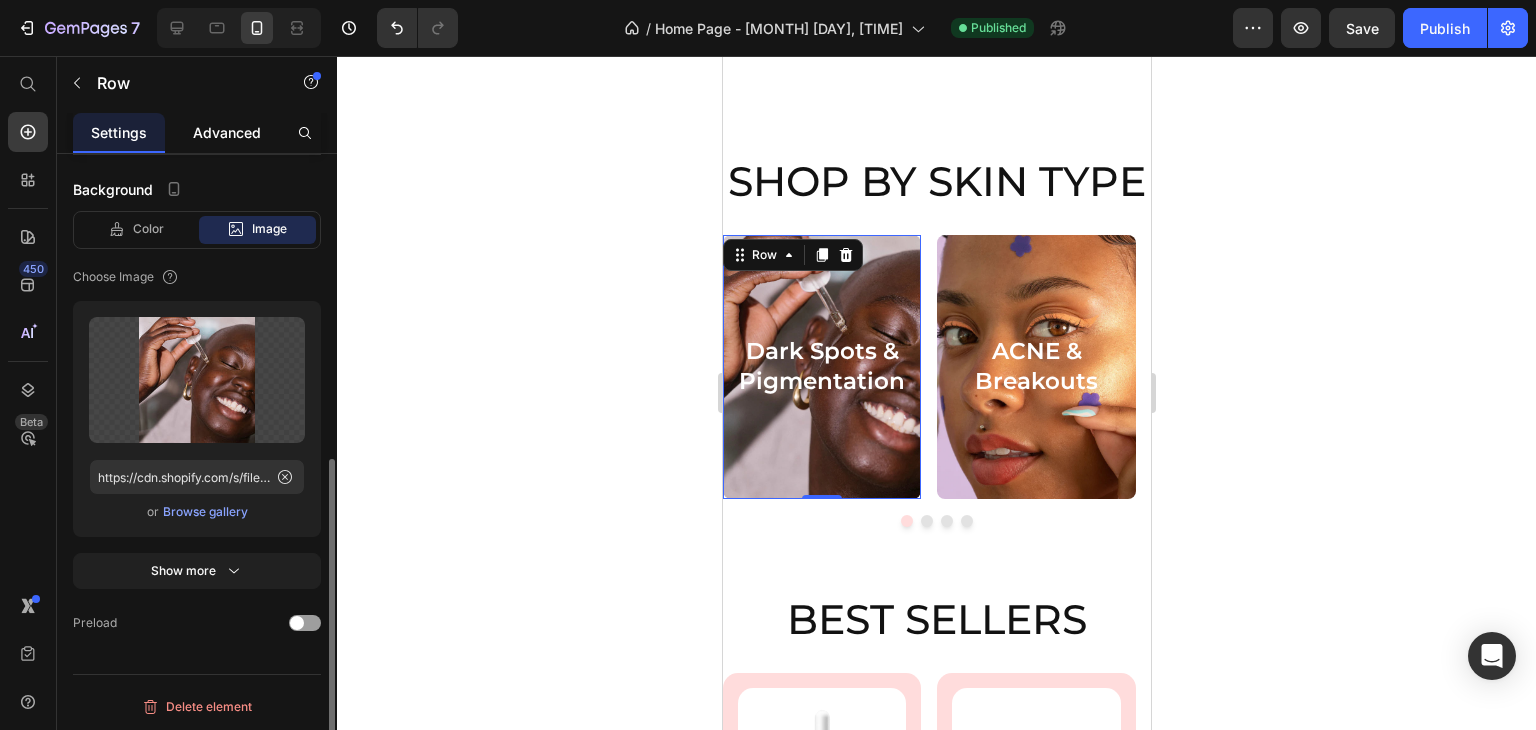 click on "Advanced" at bounding box center [227, 132] 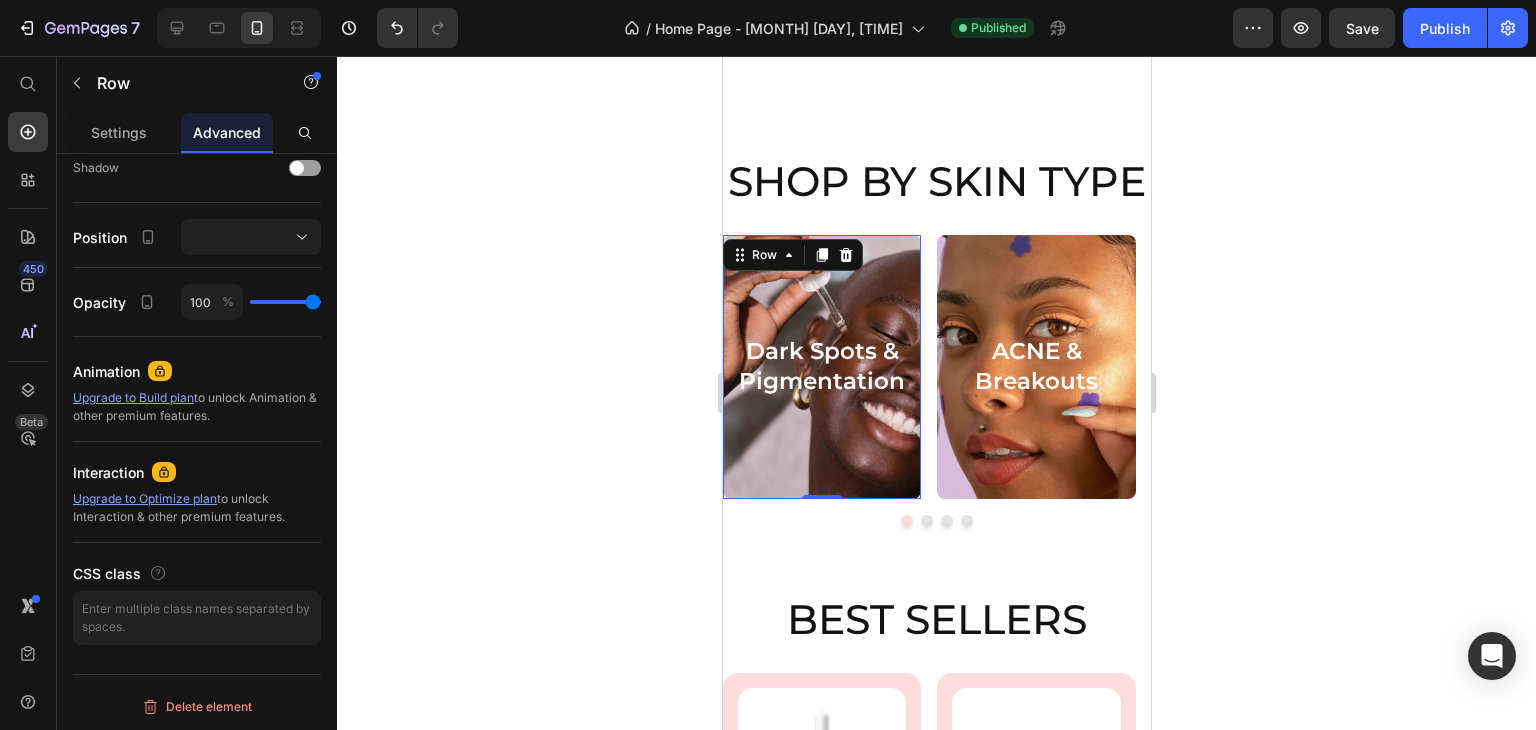 scroll, scrollTop: 0, scrollLeft: 0, axis: both 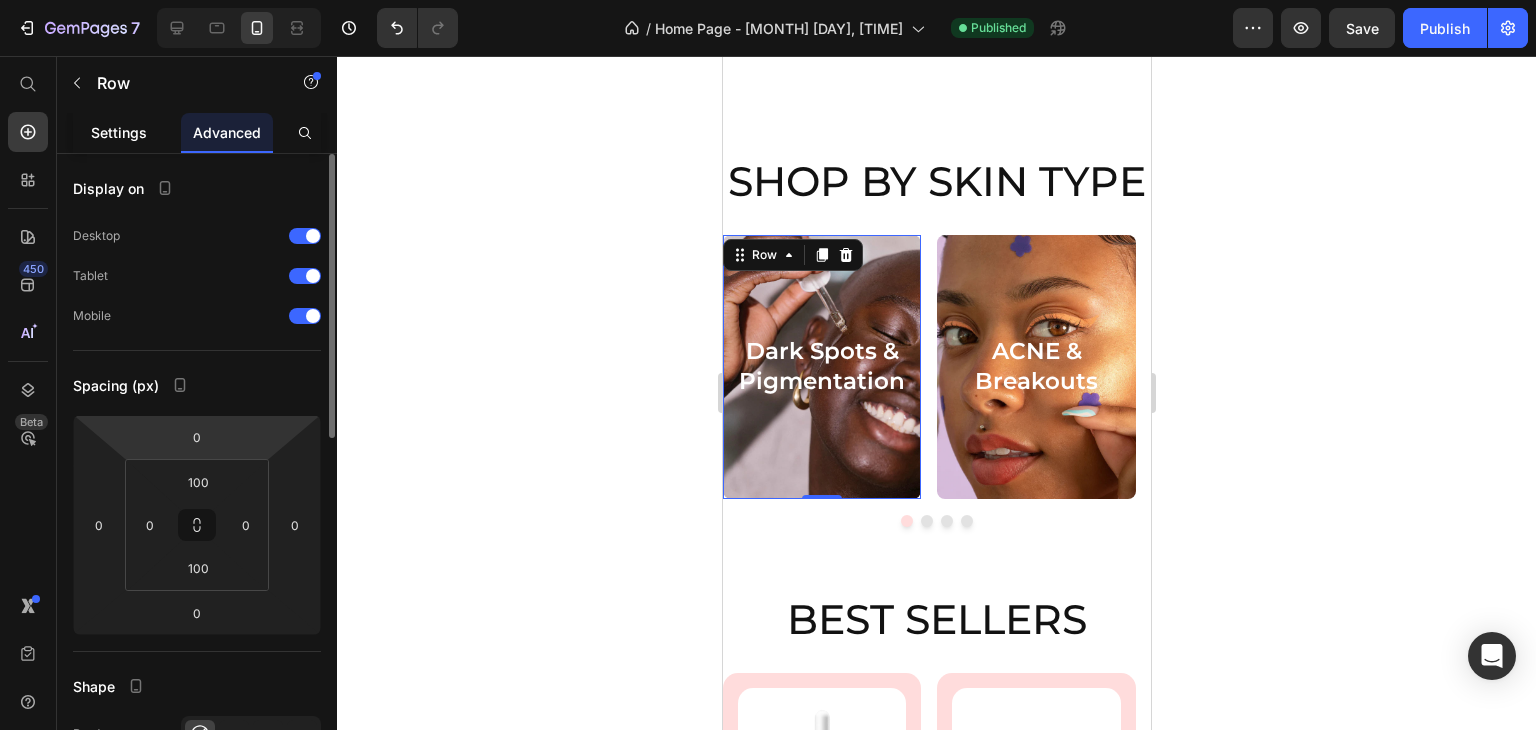 click on "Settings" at bounding box center (119, 132) 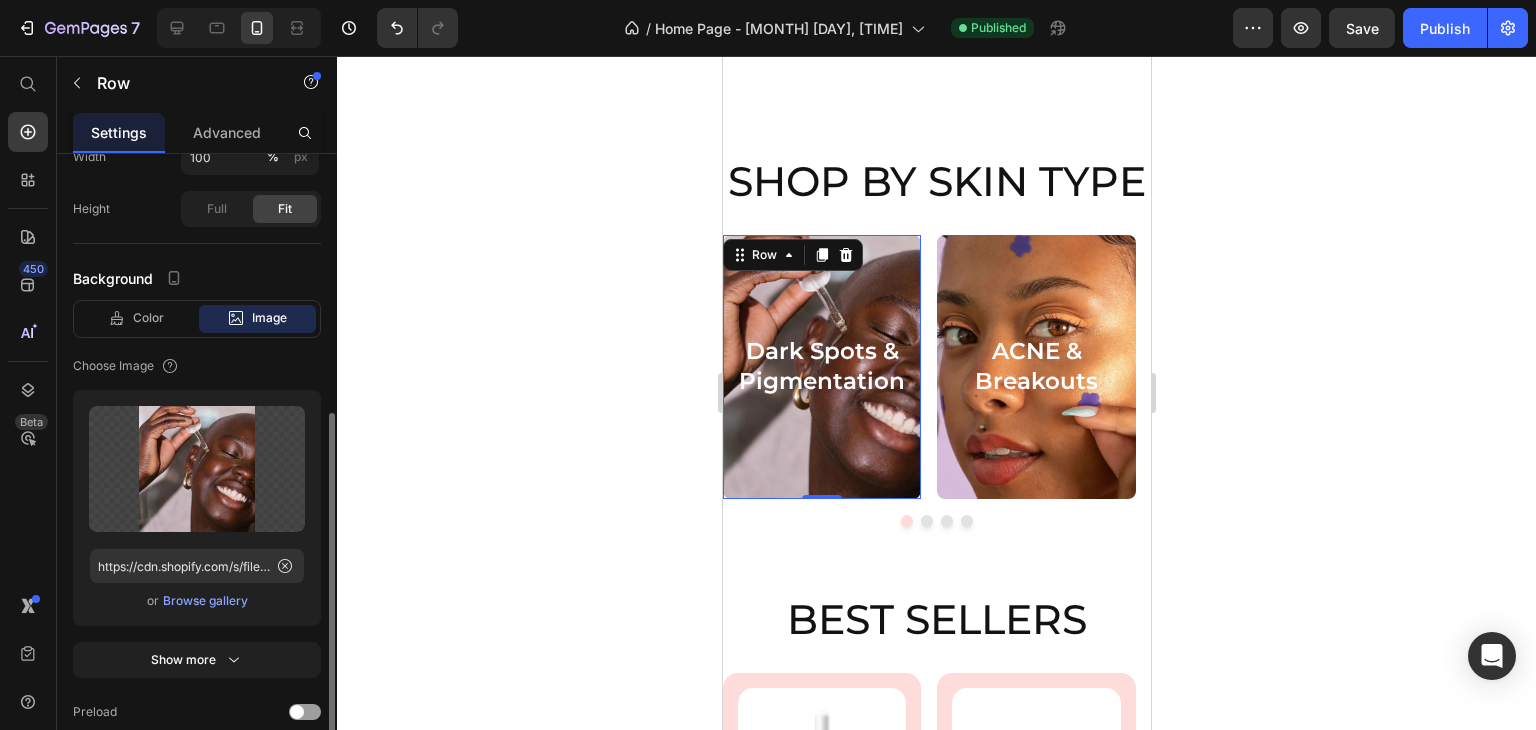scroll, scrollTop: 589, scrollLeft: 0, axis: vertical 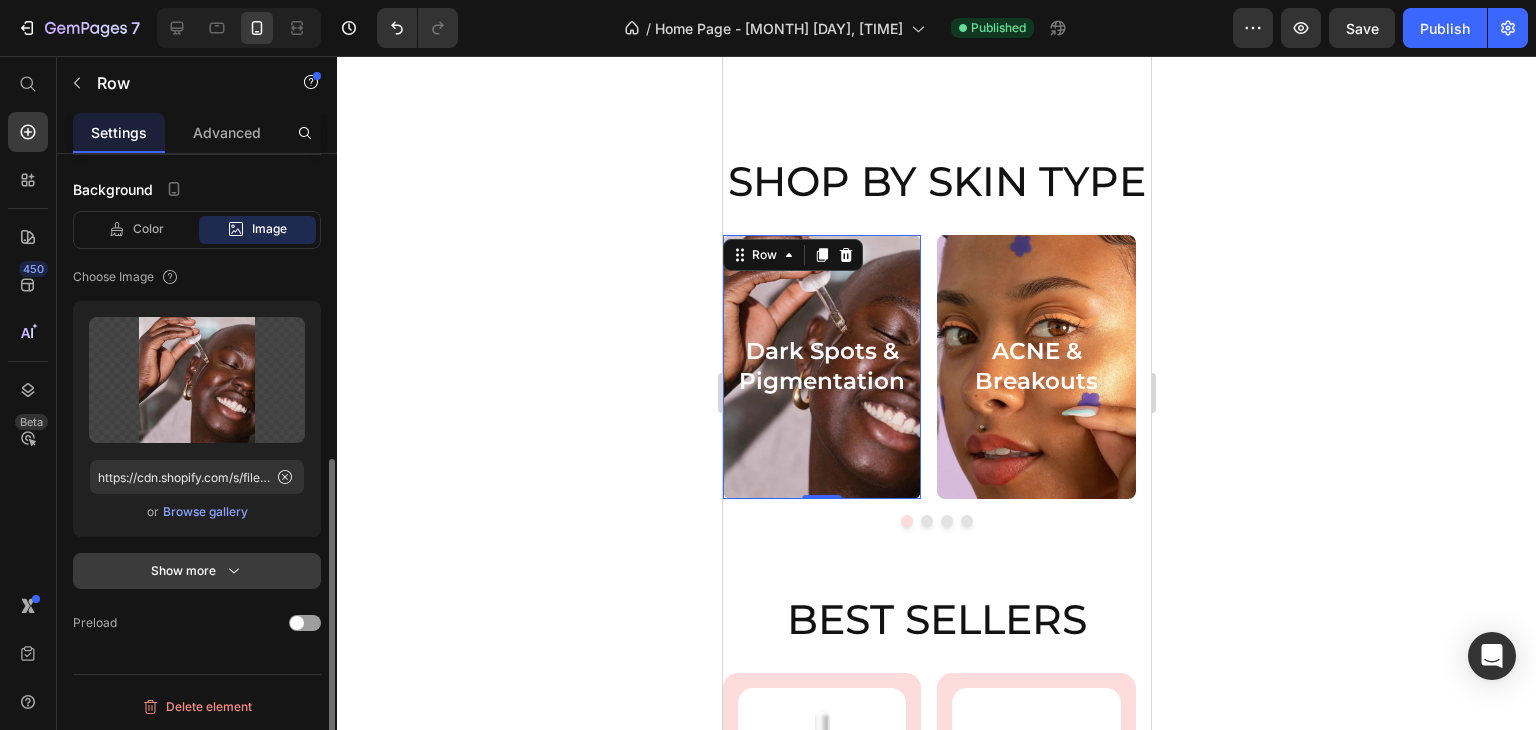 click 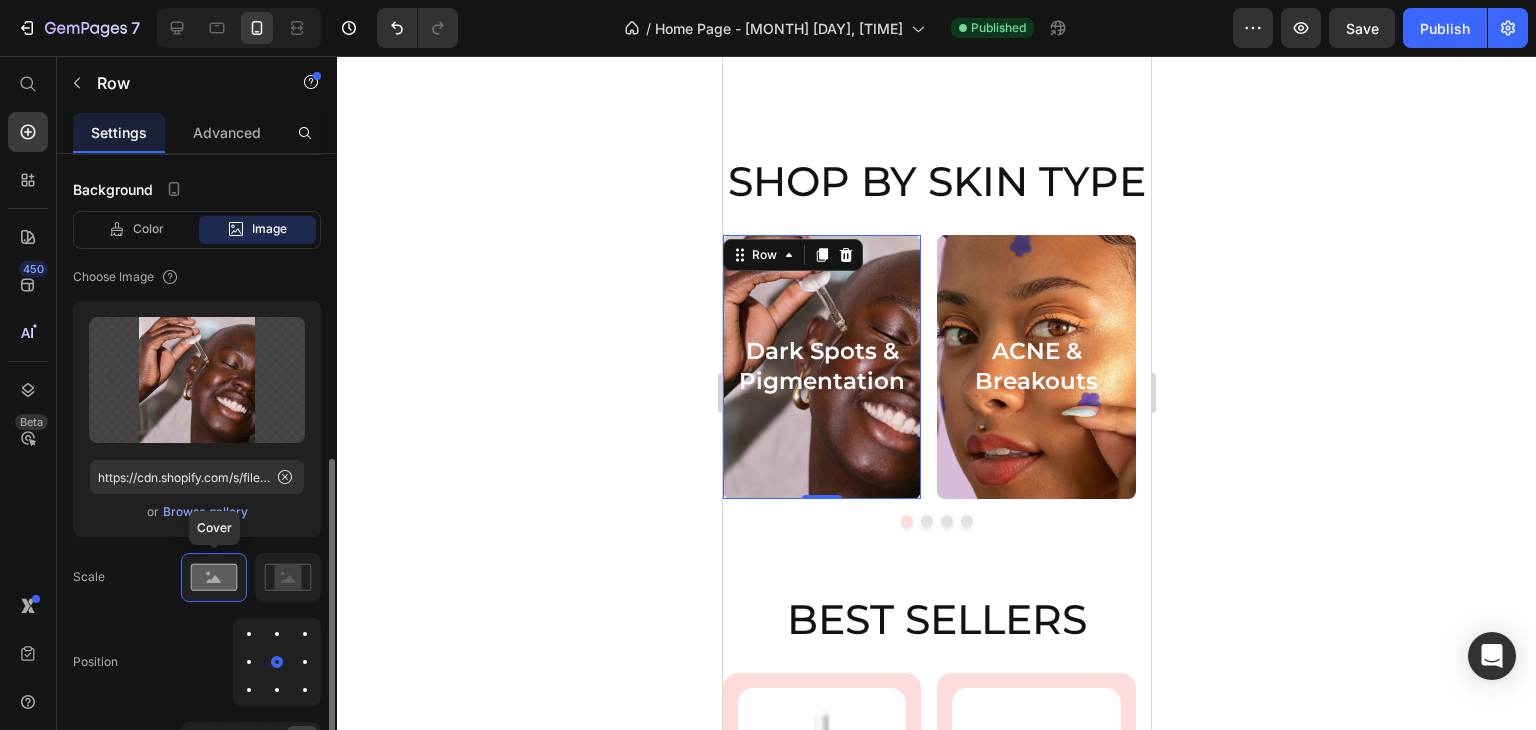 scroll, scrollTop: 862, scrollLeft: 0, axis: vertical 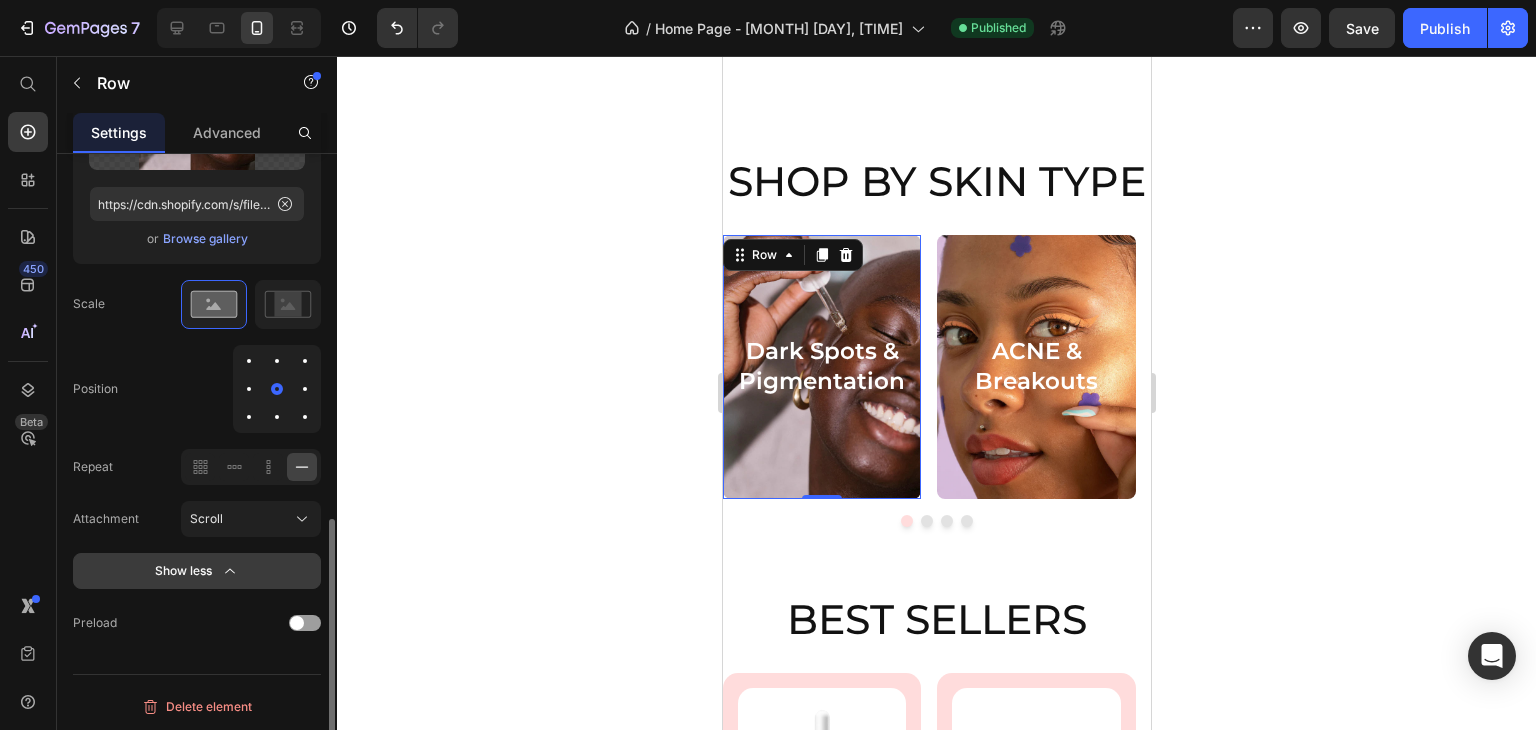 click on "Show less" at bounding box center [197, 571] 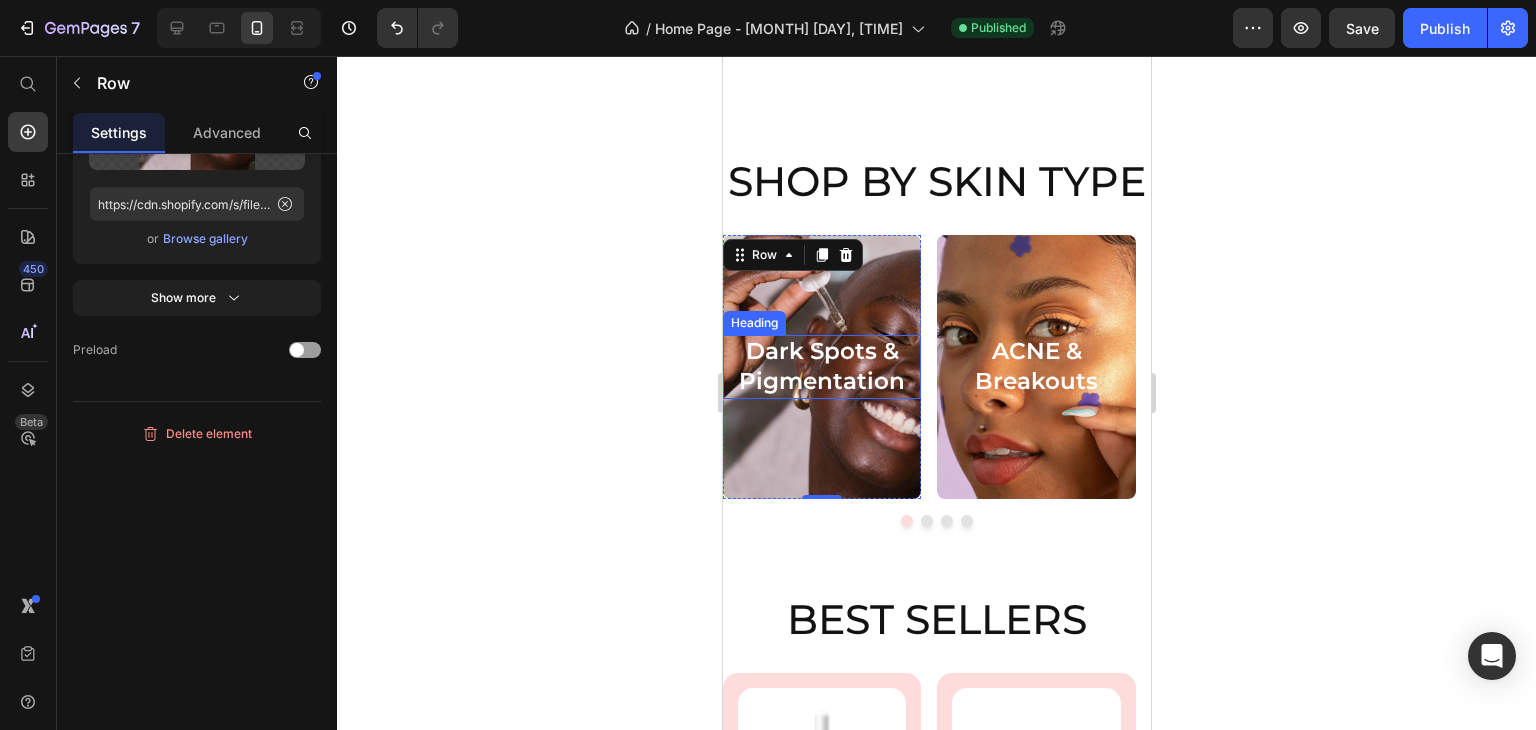 click on "Dark Spots & Pigmentation" at bounding box center (821, 367) 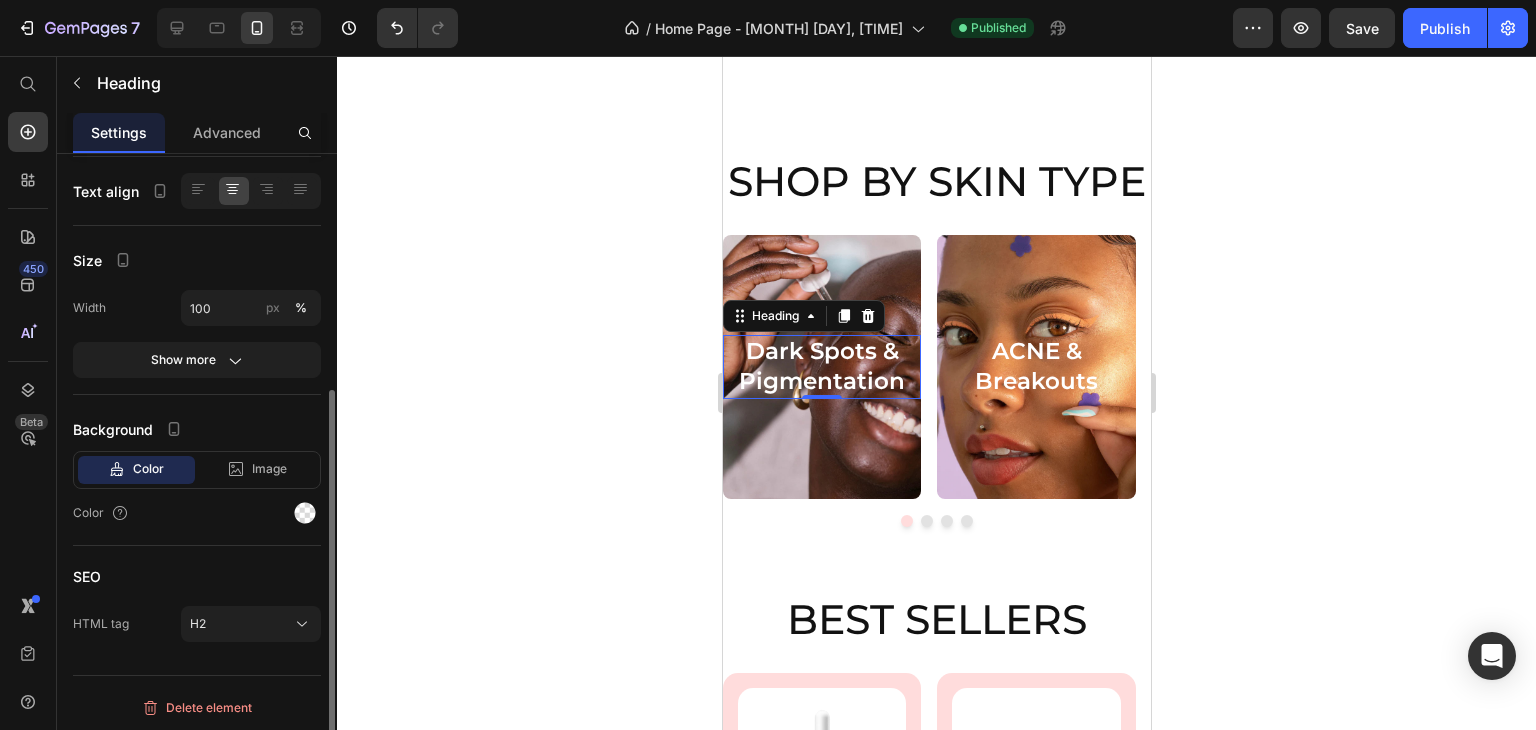 scroll, scrollTop: 176, scrollLeft: 0, axis: vertical 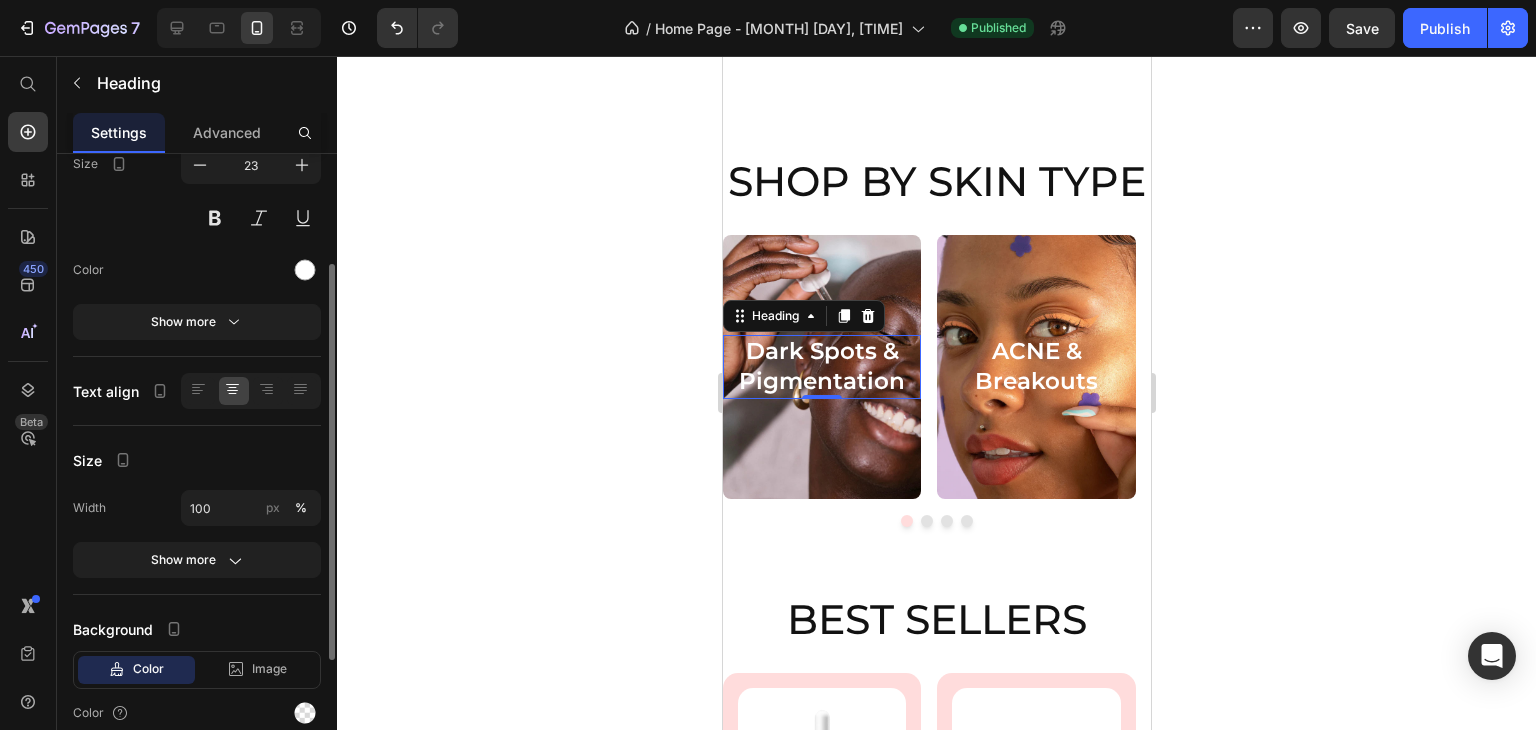 click on "Text Styles Heading 2* Font Montserrat Size 23 Color Show more" 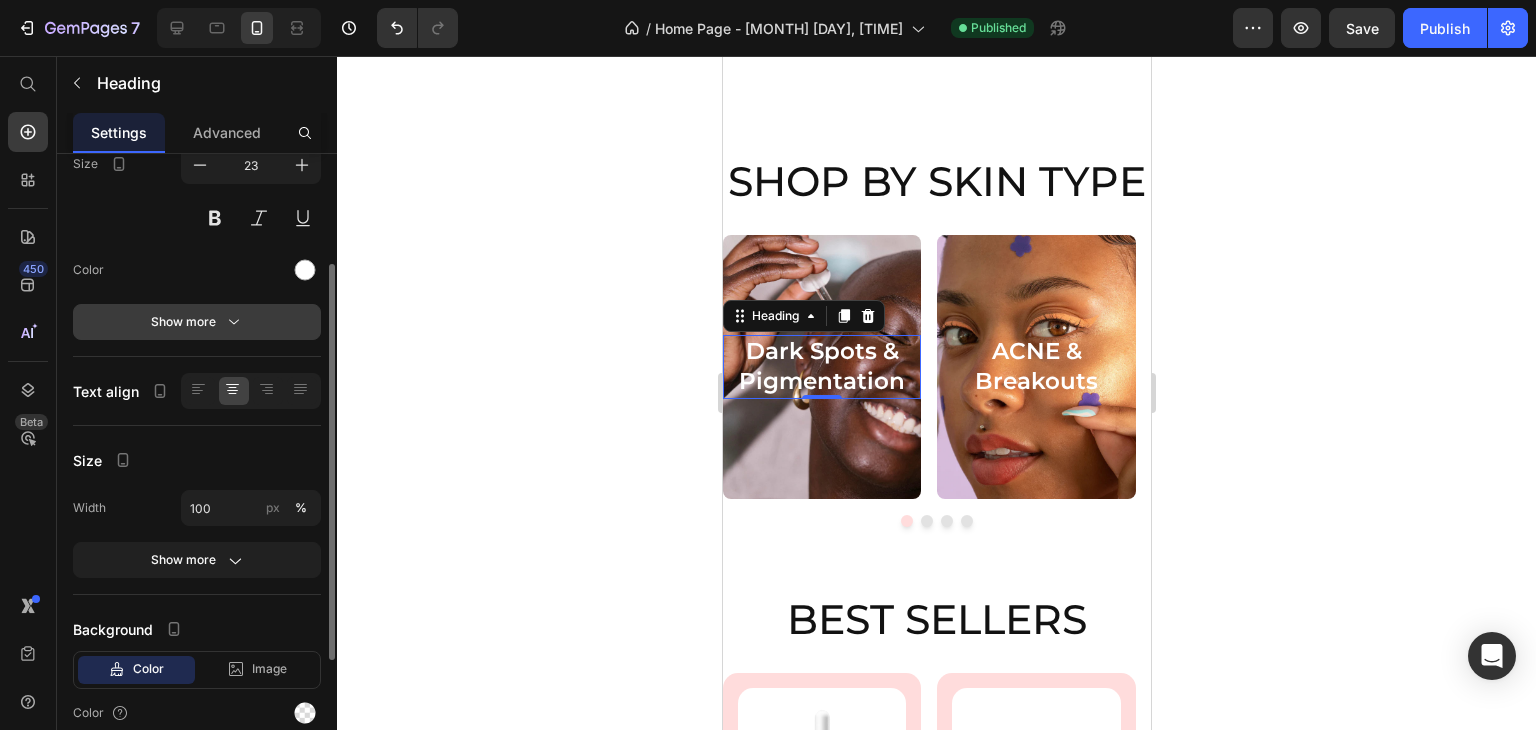click on "Show more" at bounding box center [197, 322] 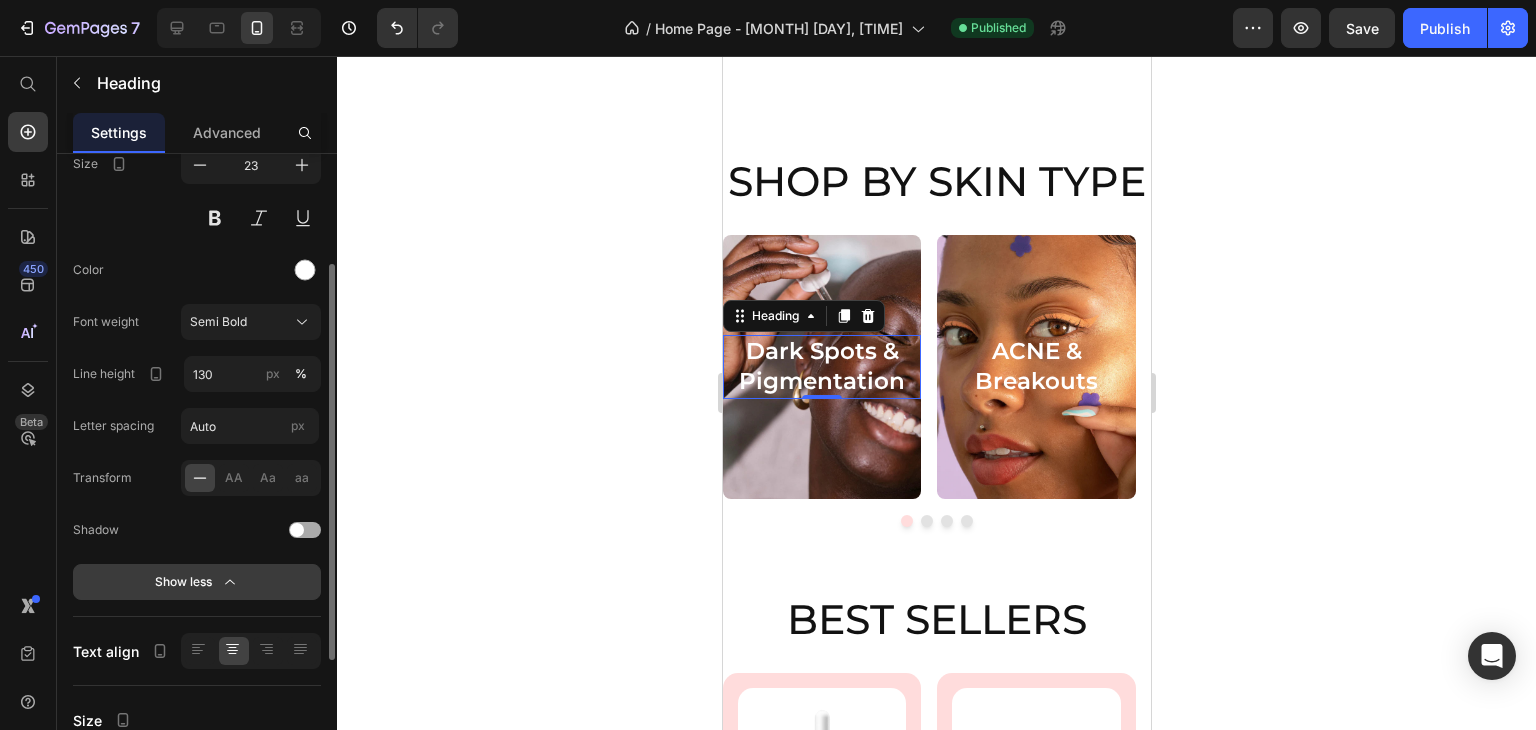 click on "Show less" at bounding box center (197, 582) 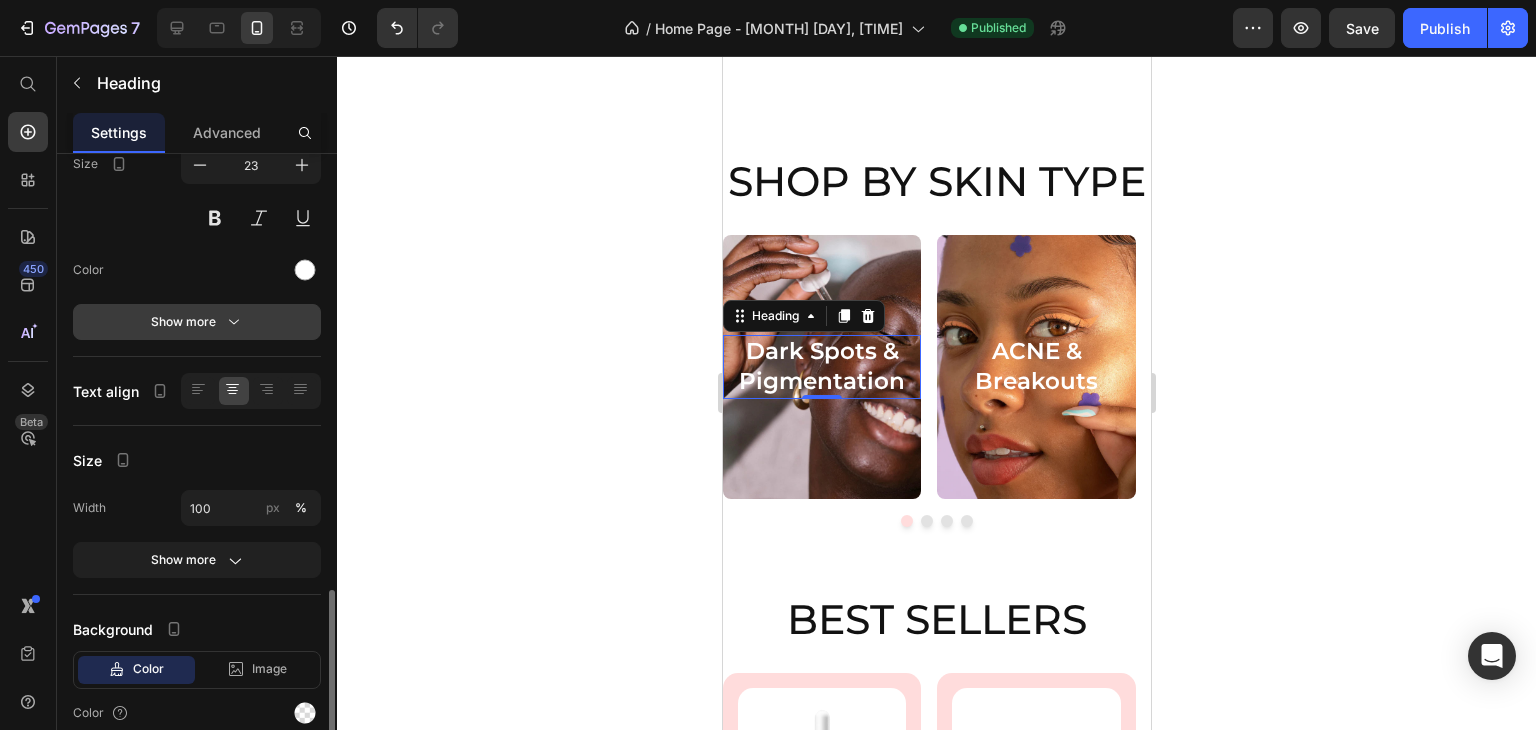 scroll, scrollTop: 376, scrollLeft: 0, axis: vertical 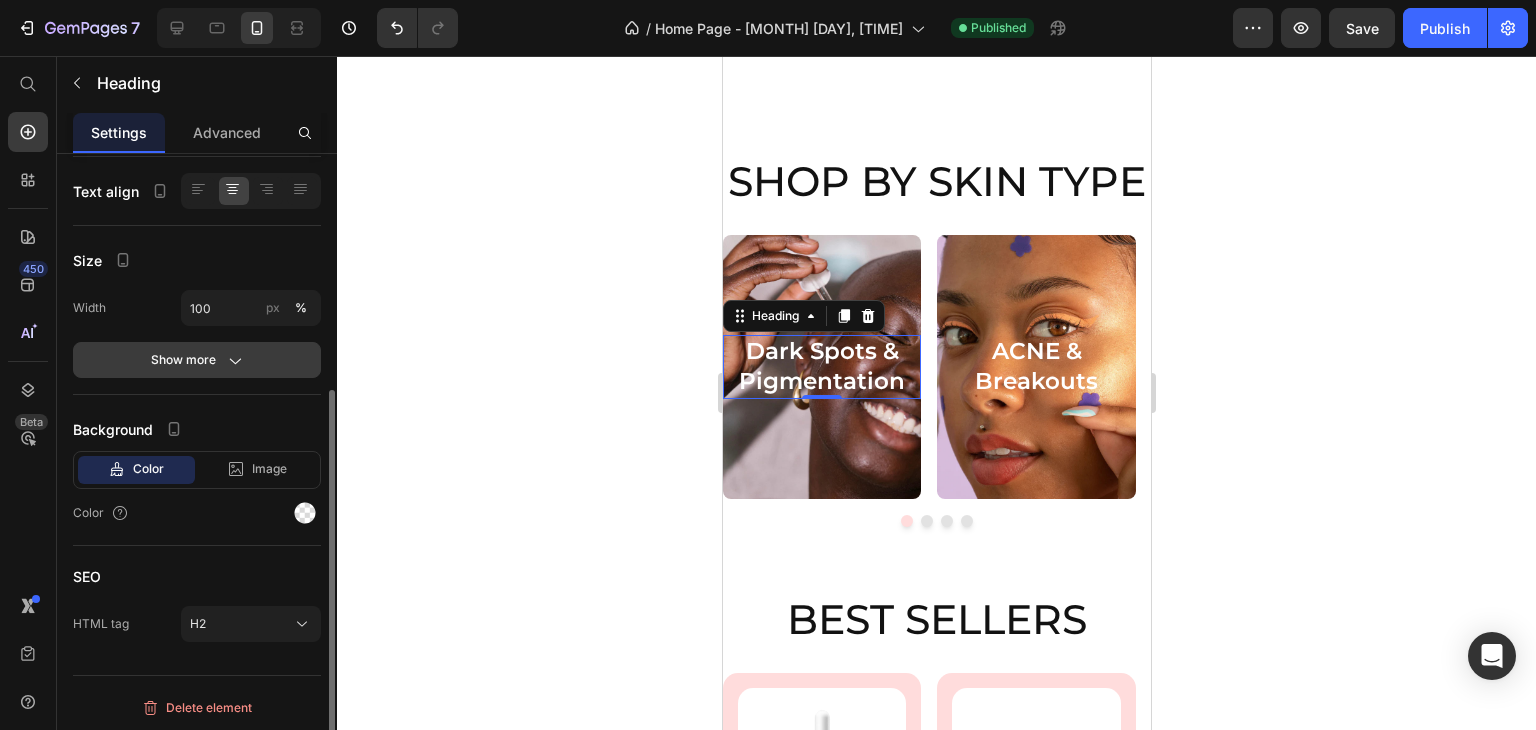 click on "Show more" at bounding box center [197, 360] 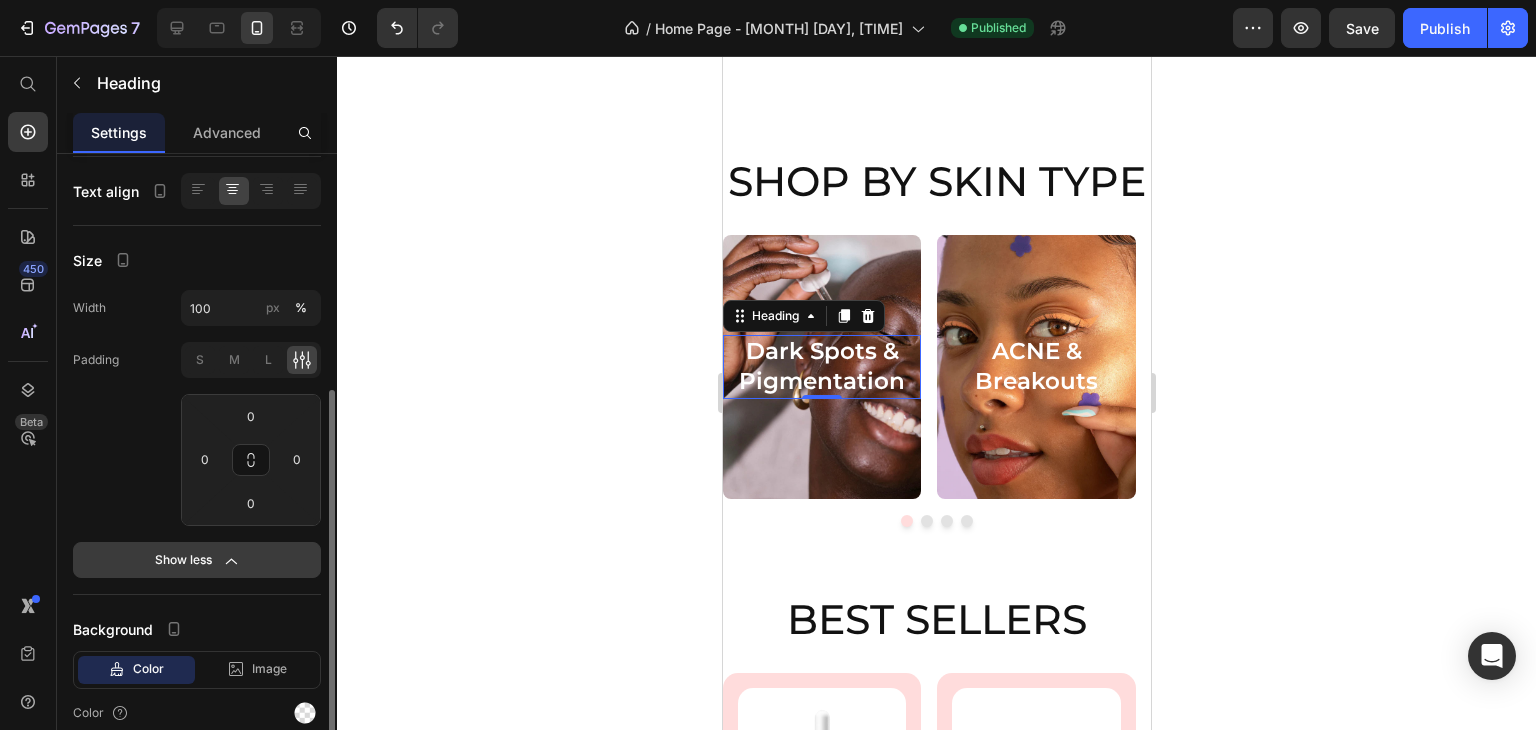 click on "Show less" at bounding box center [197, 560] 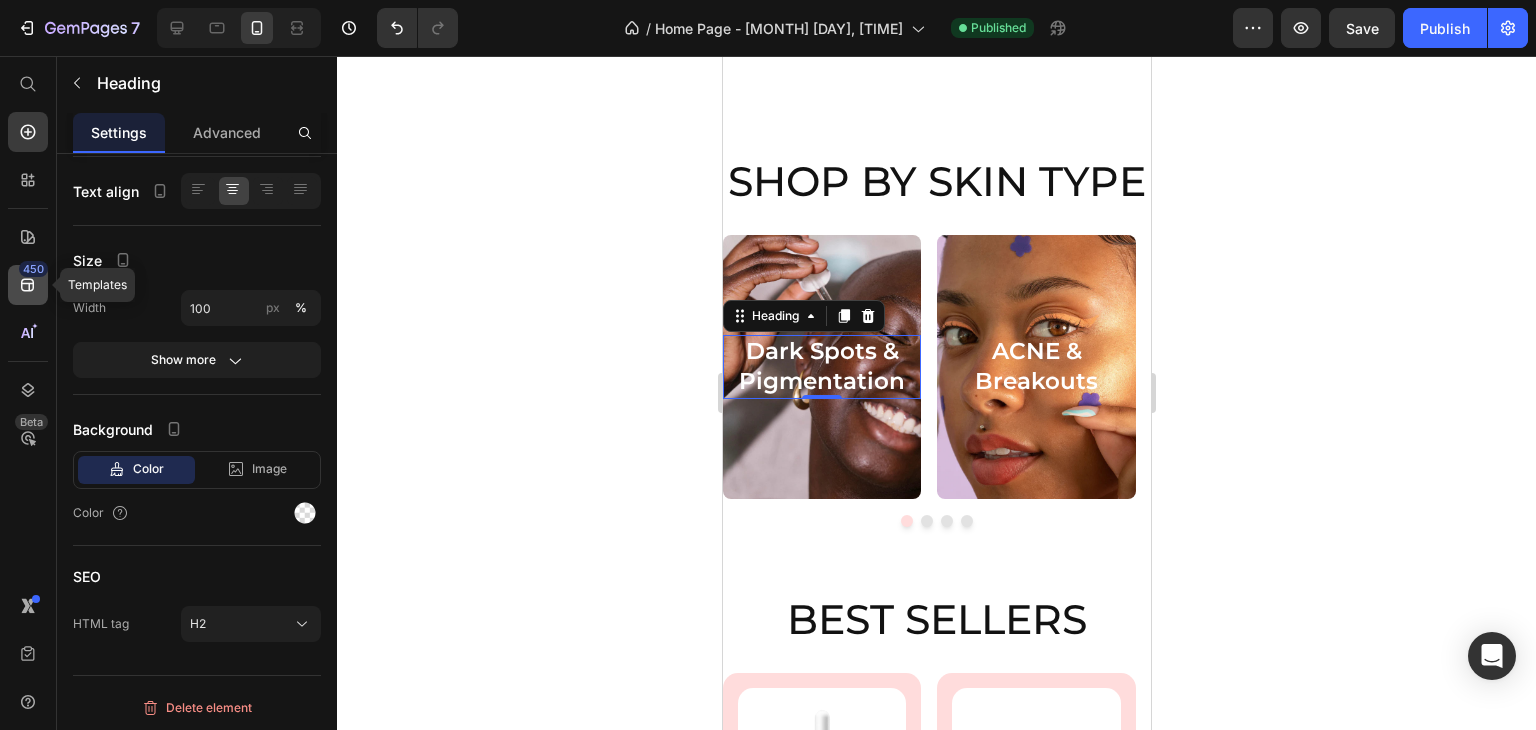 click on "450" at bounding box center [33, 269] 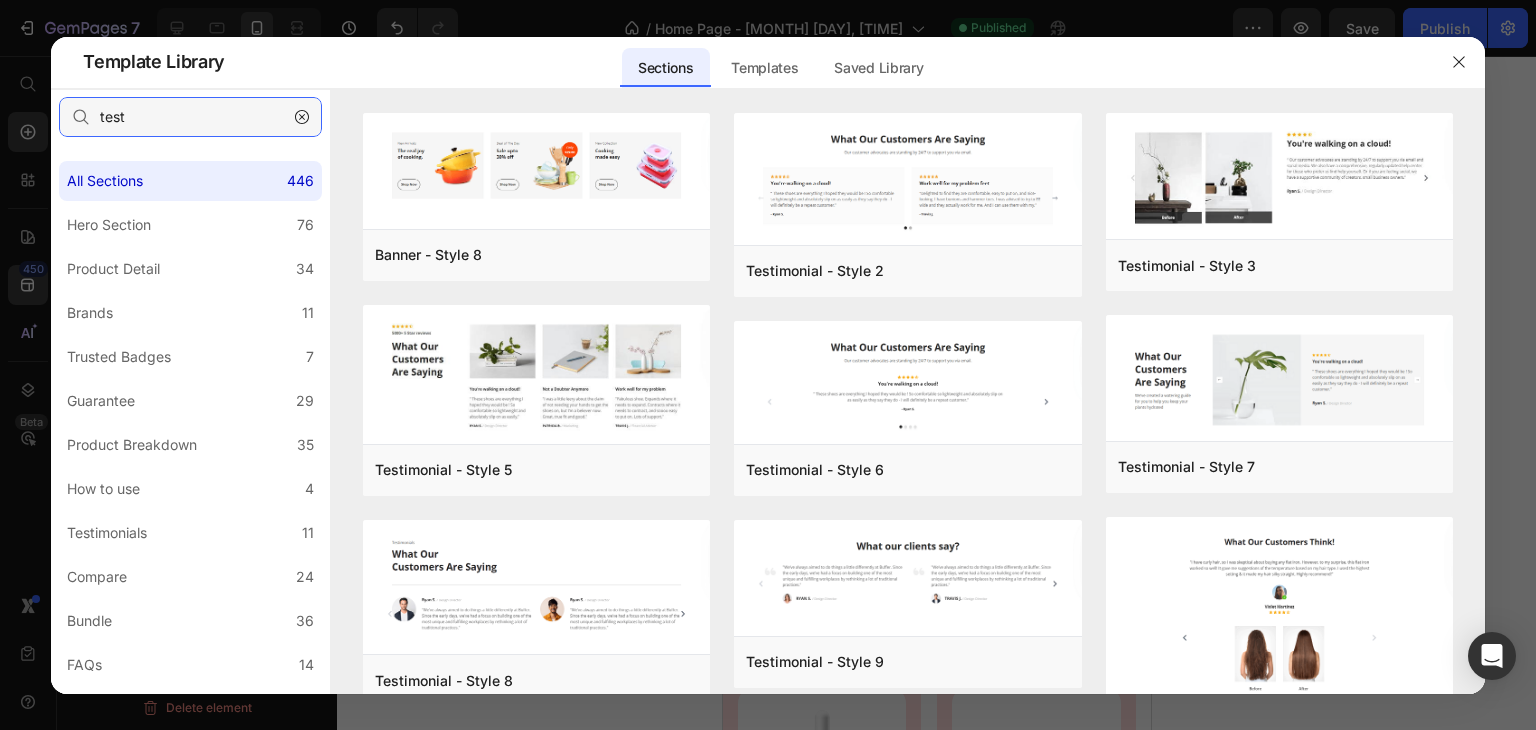 click on "test" at bounding box center (190, 117) 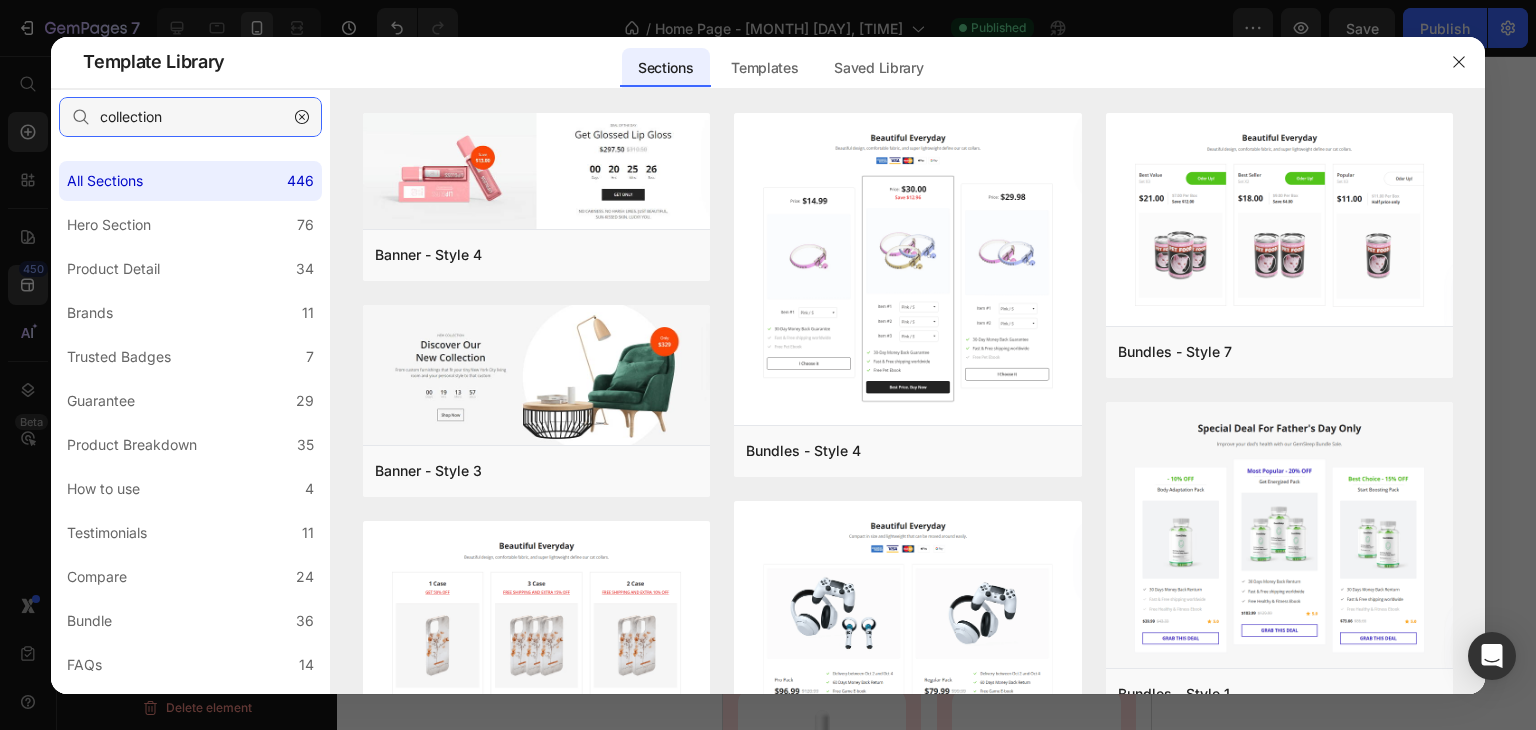 click on "collection" at bounding box center [190, 117] 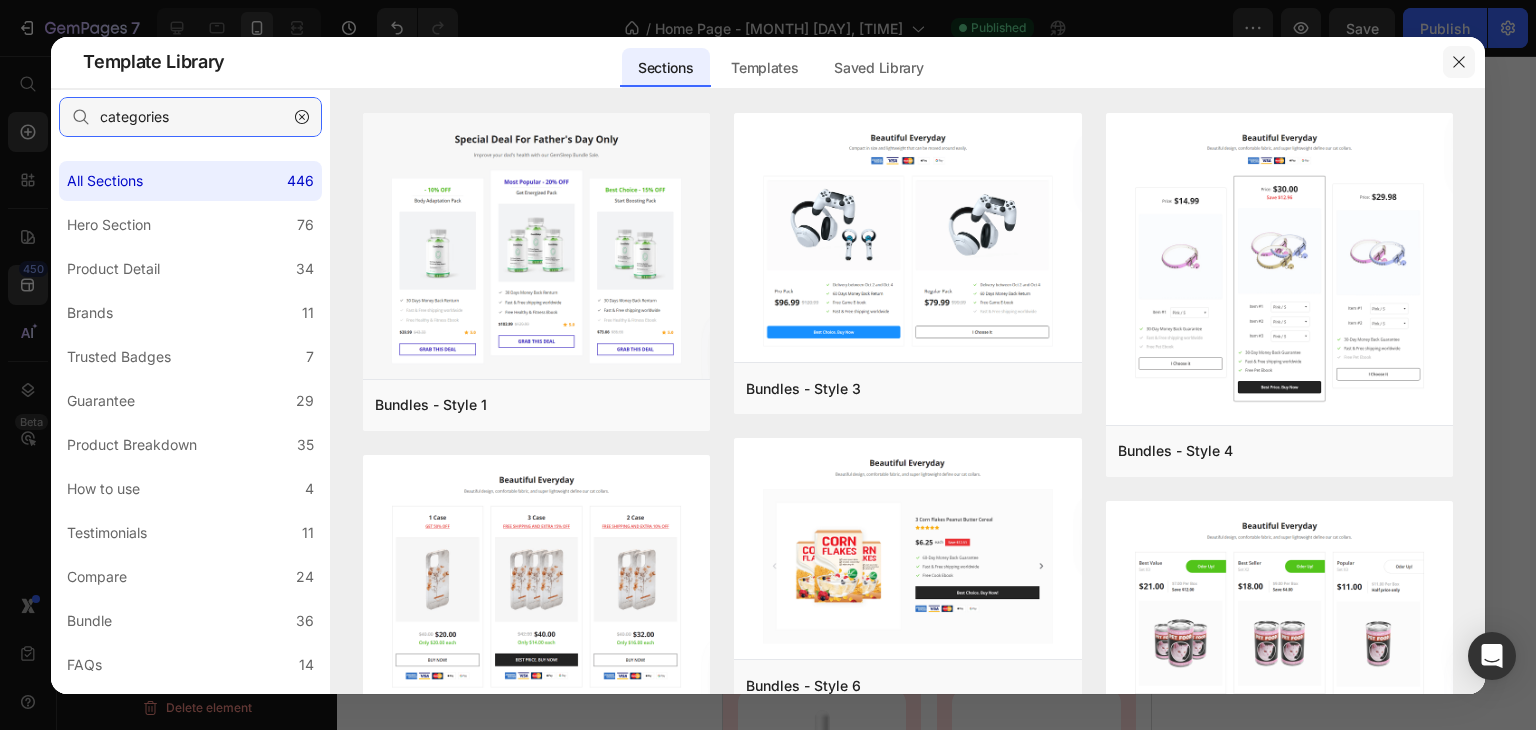 type on "categories" 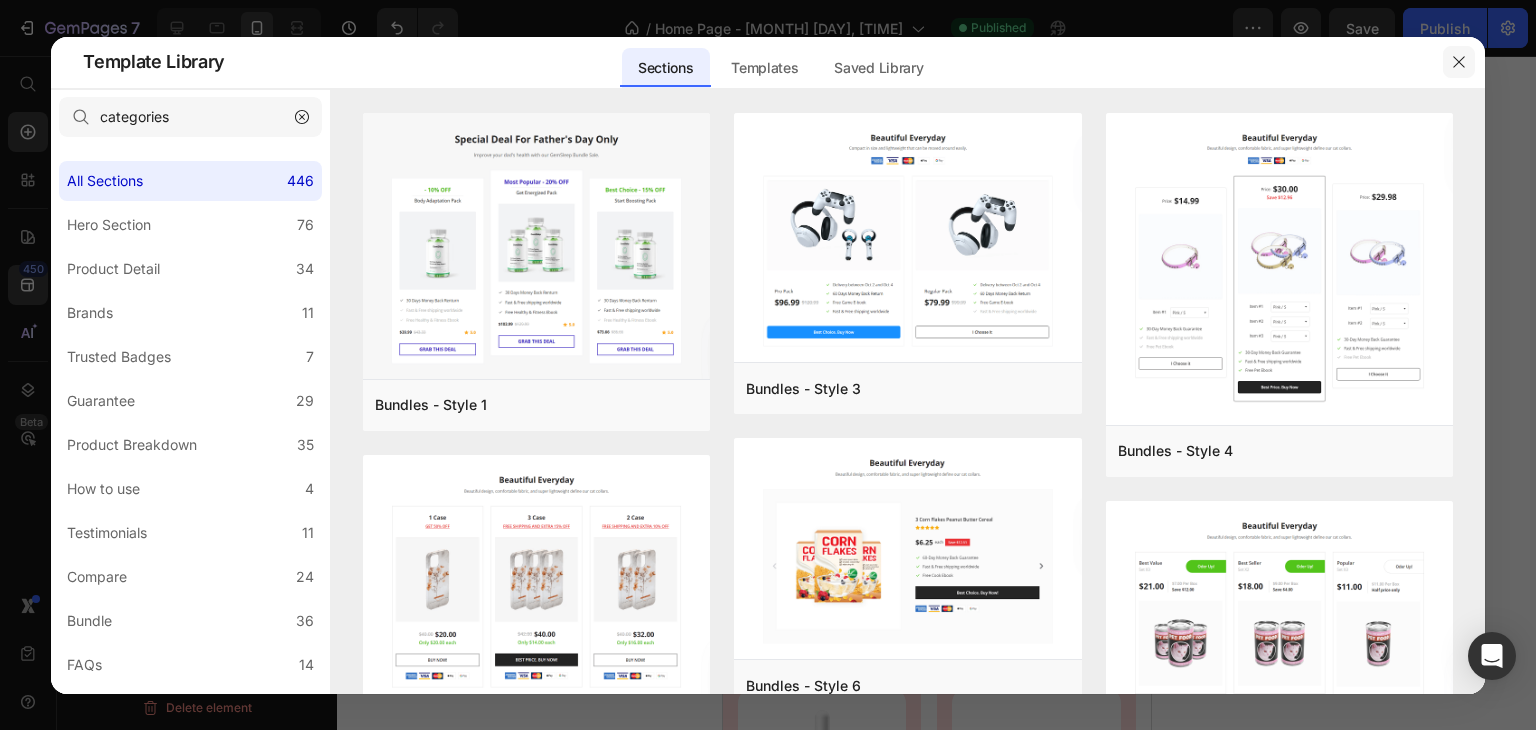 click 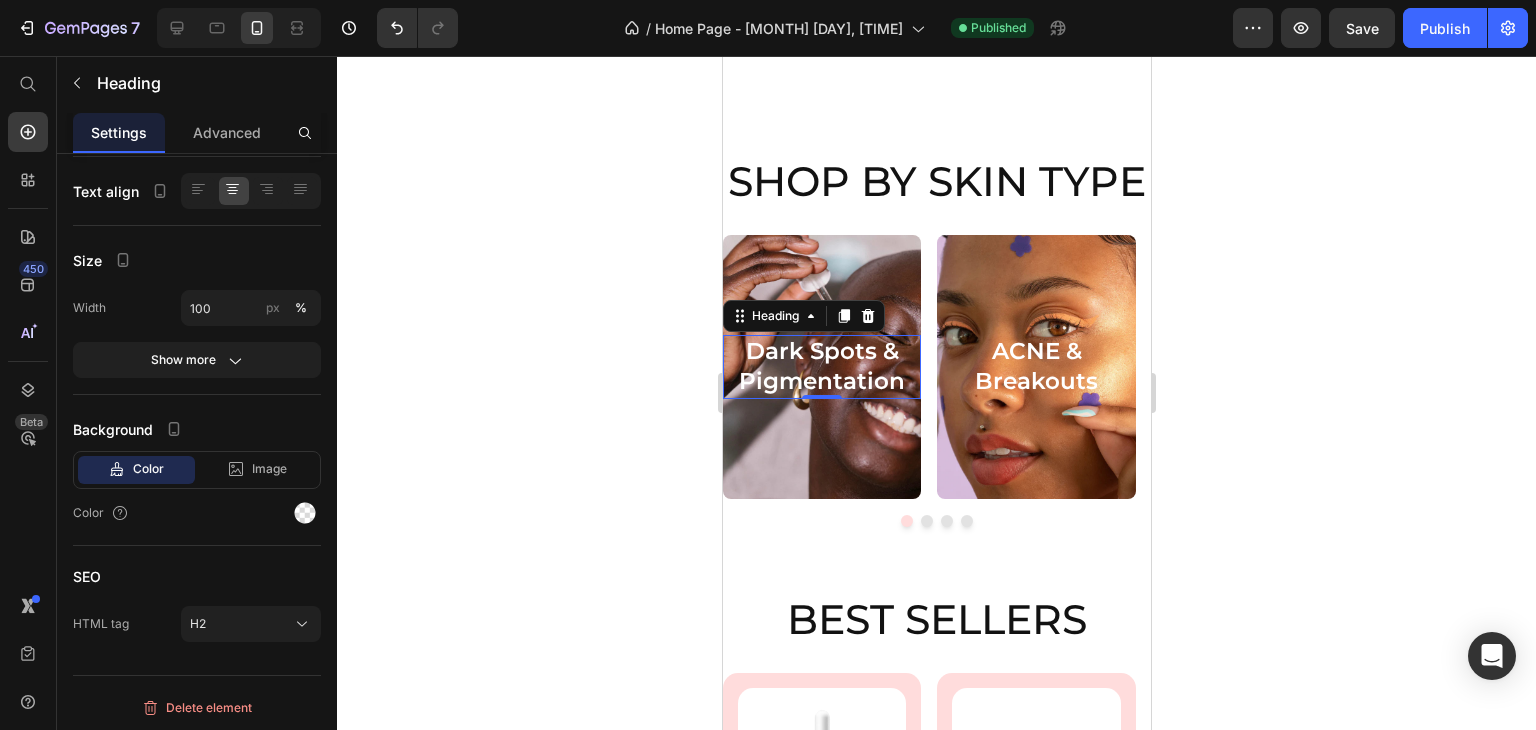 click on "Dark Spots & Pigmentation" at bounding box center (821, 367) 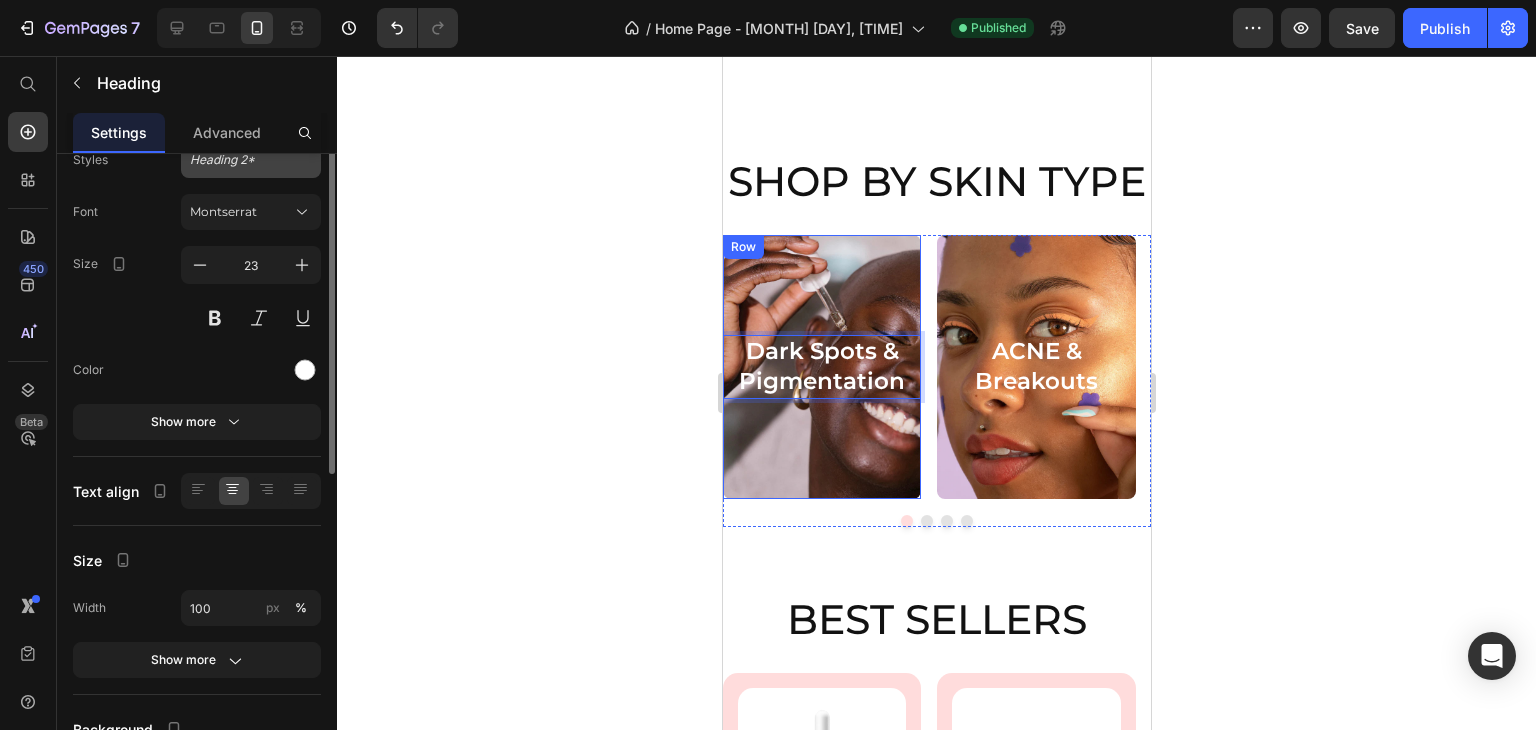 scroll, scrollTop: 0, scrollLeft: 0, axis: both 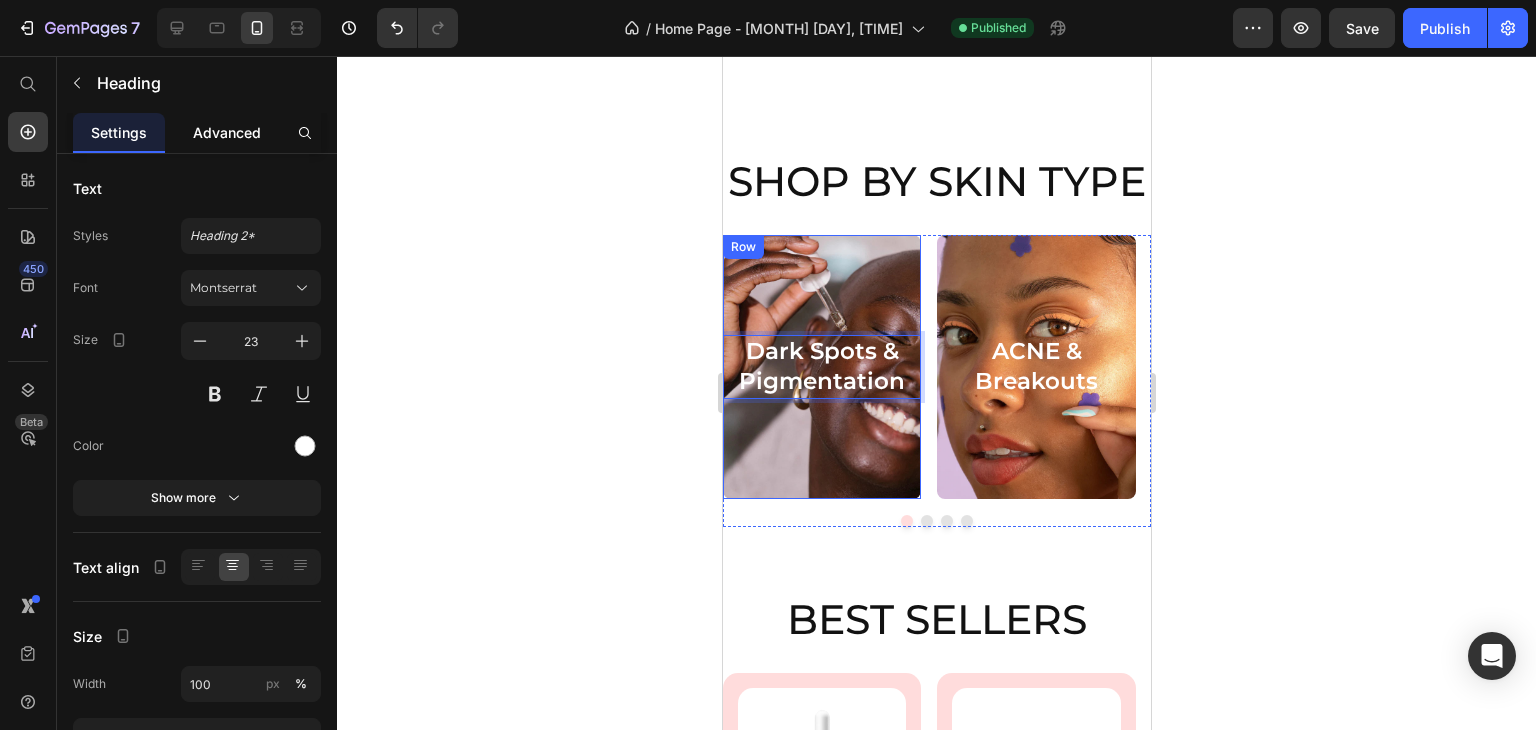 click on "Advanced" at bounding box center (227, 132) 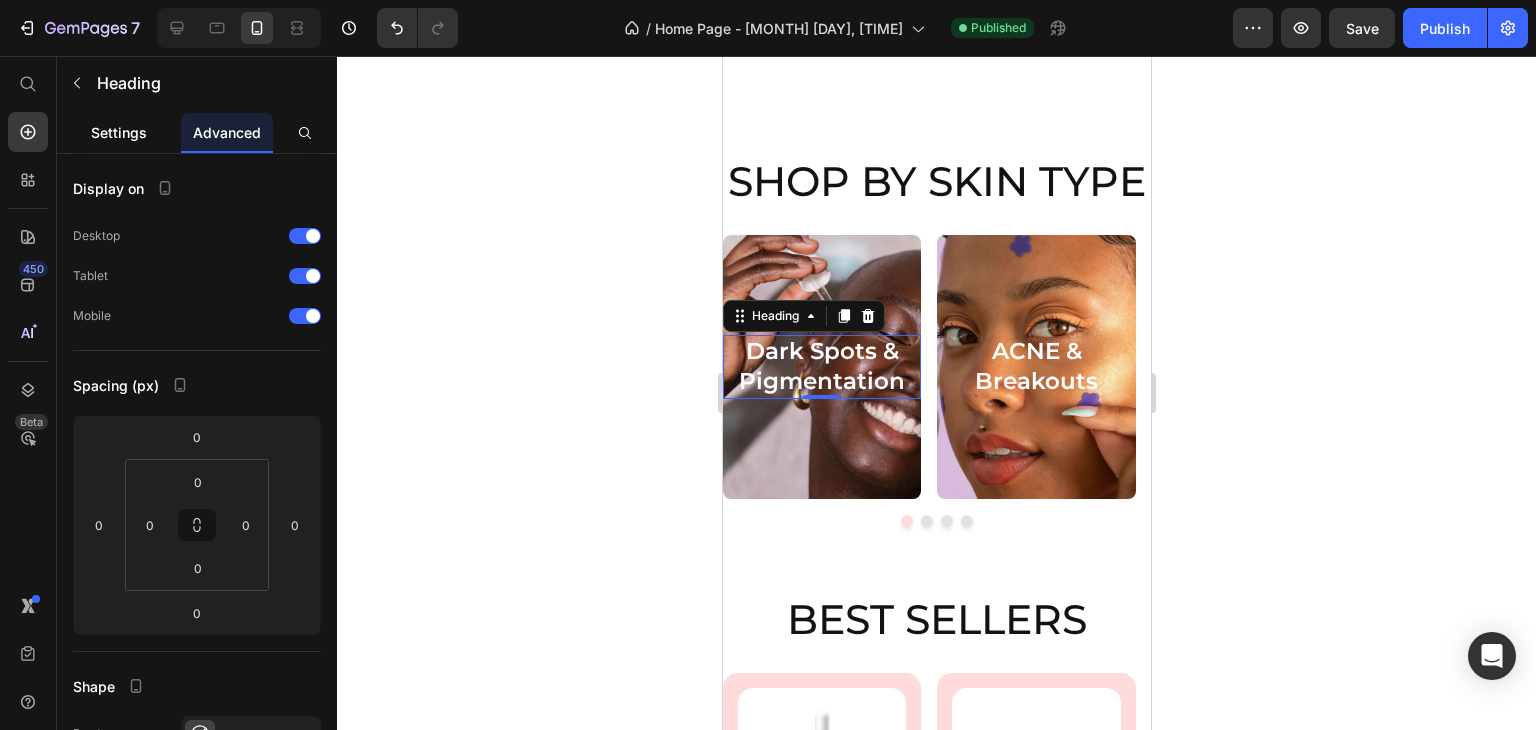 click on "Settings" at bounding box center [119, 132] 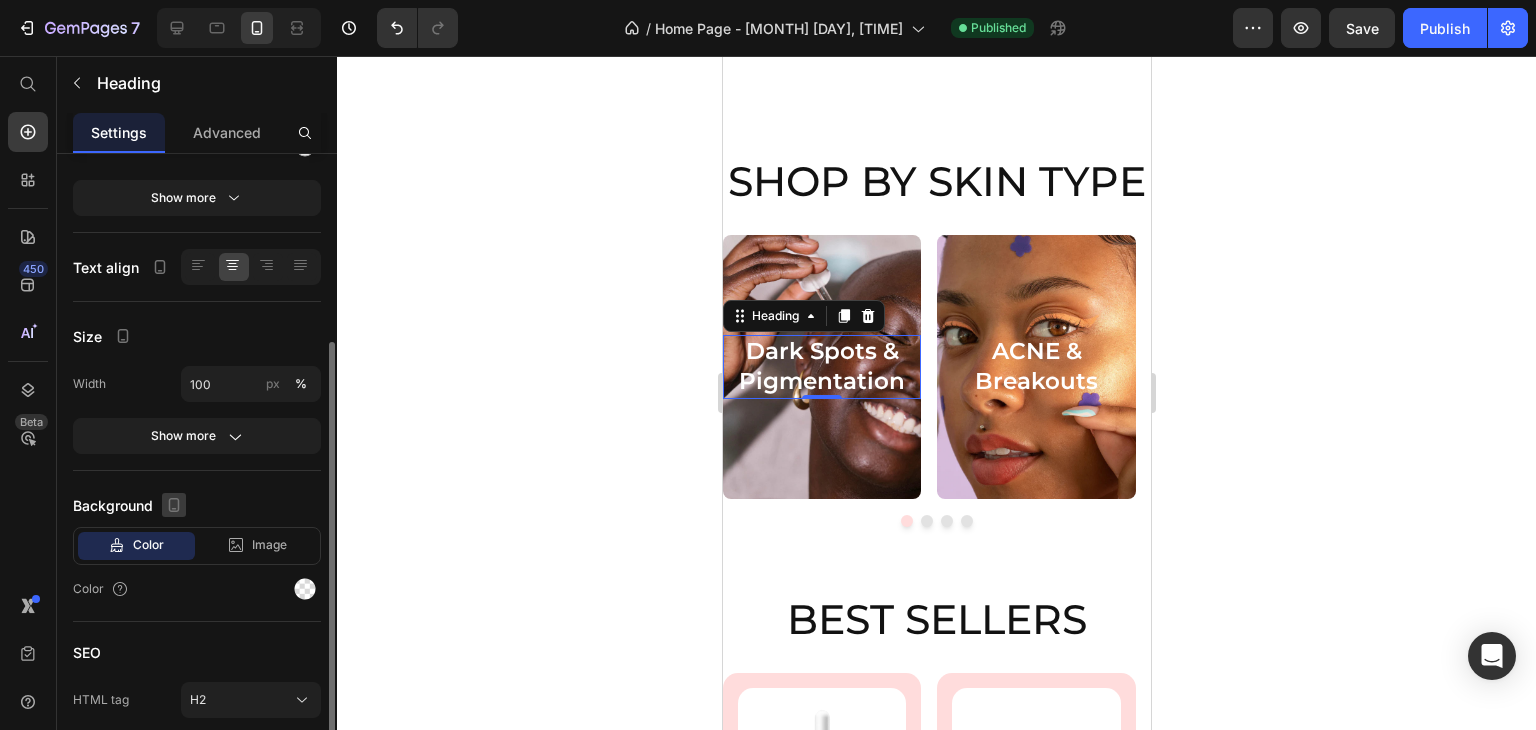scroll, scrollTop: 376, scrollLeft: 0, axis: vertical 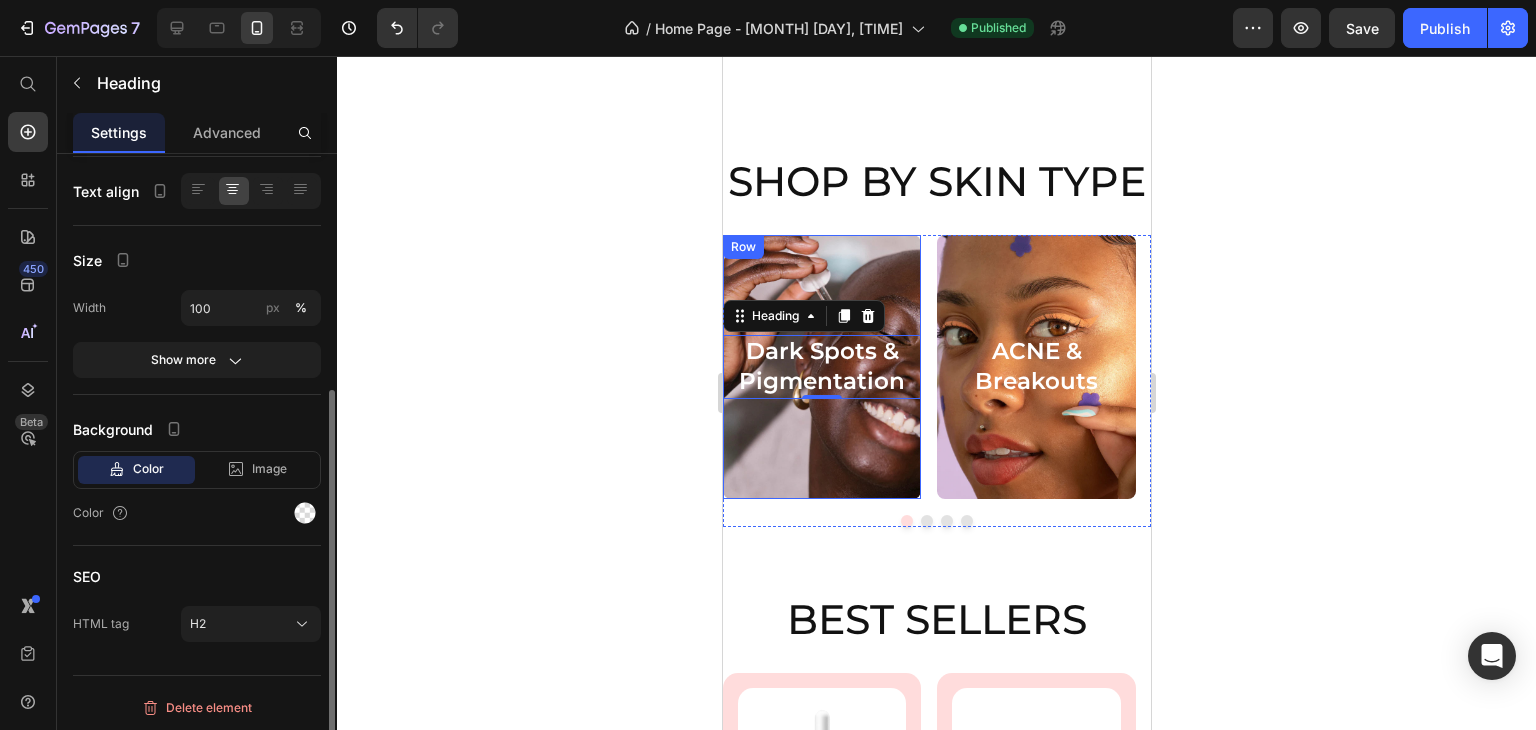 click on "Dark Spots & Pigmentation Heading   0 Row" at bounding box center (821, 367) 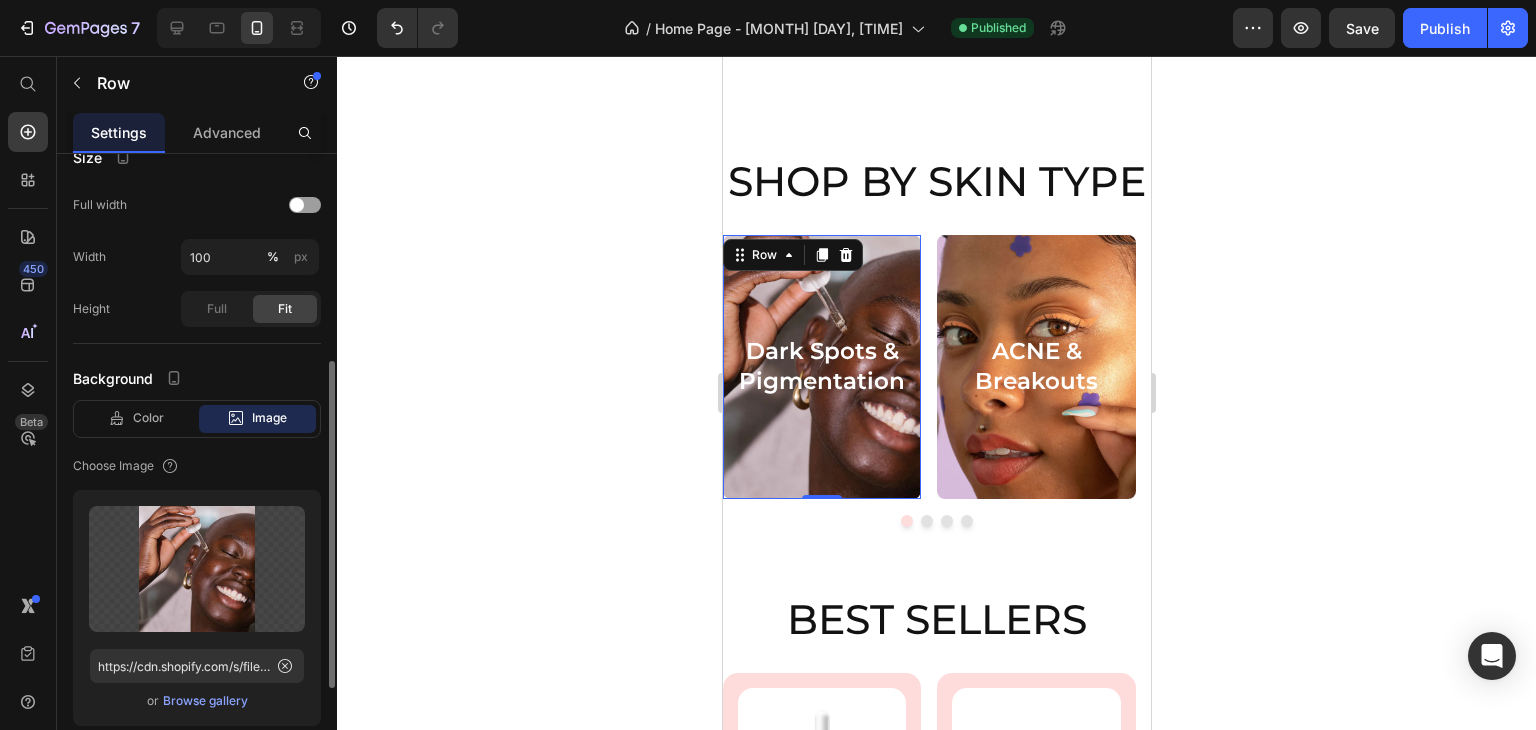 scroll, scrollTop: 589, scrollLeft: 0, axis: vertical 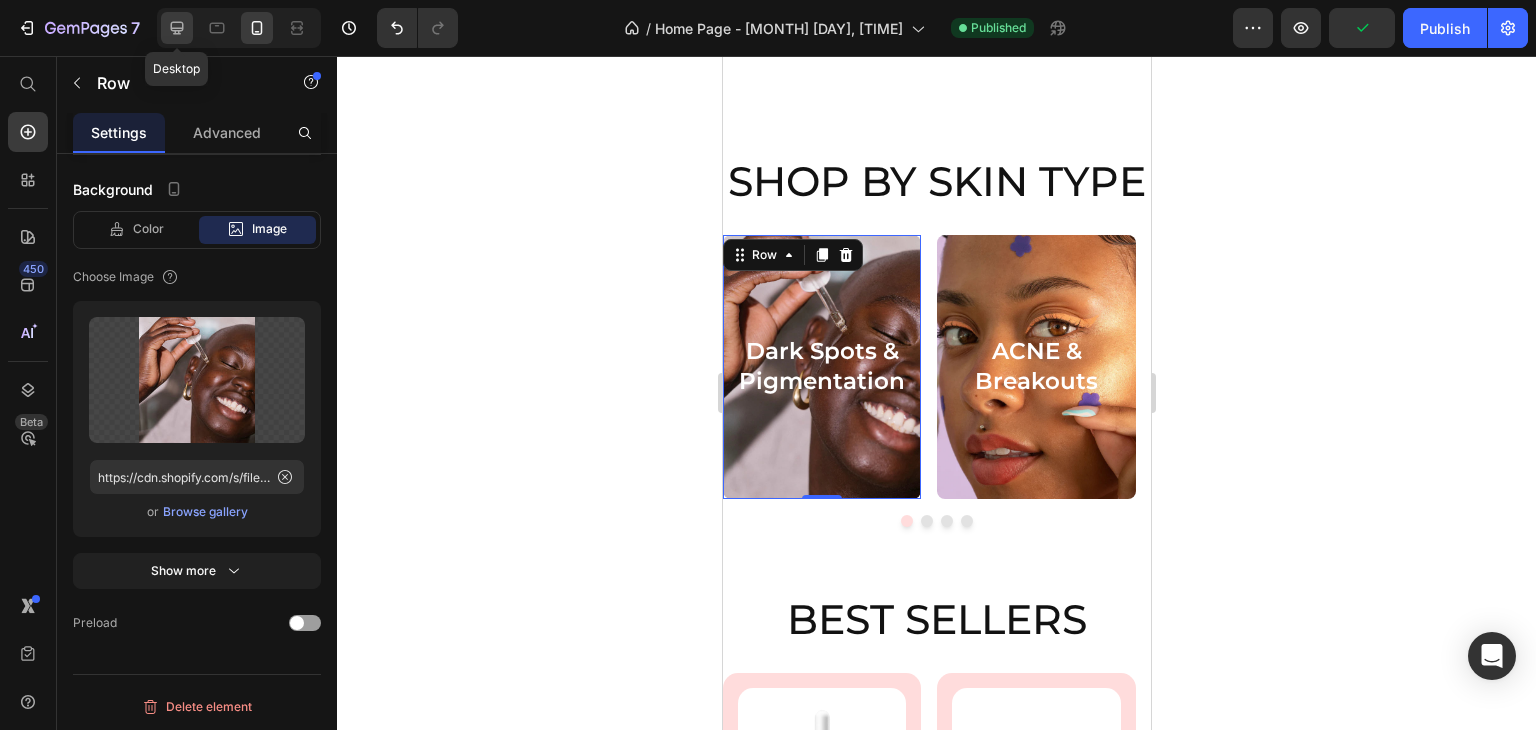 click 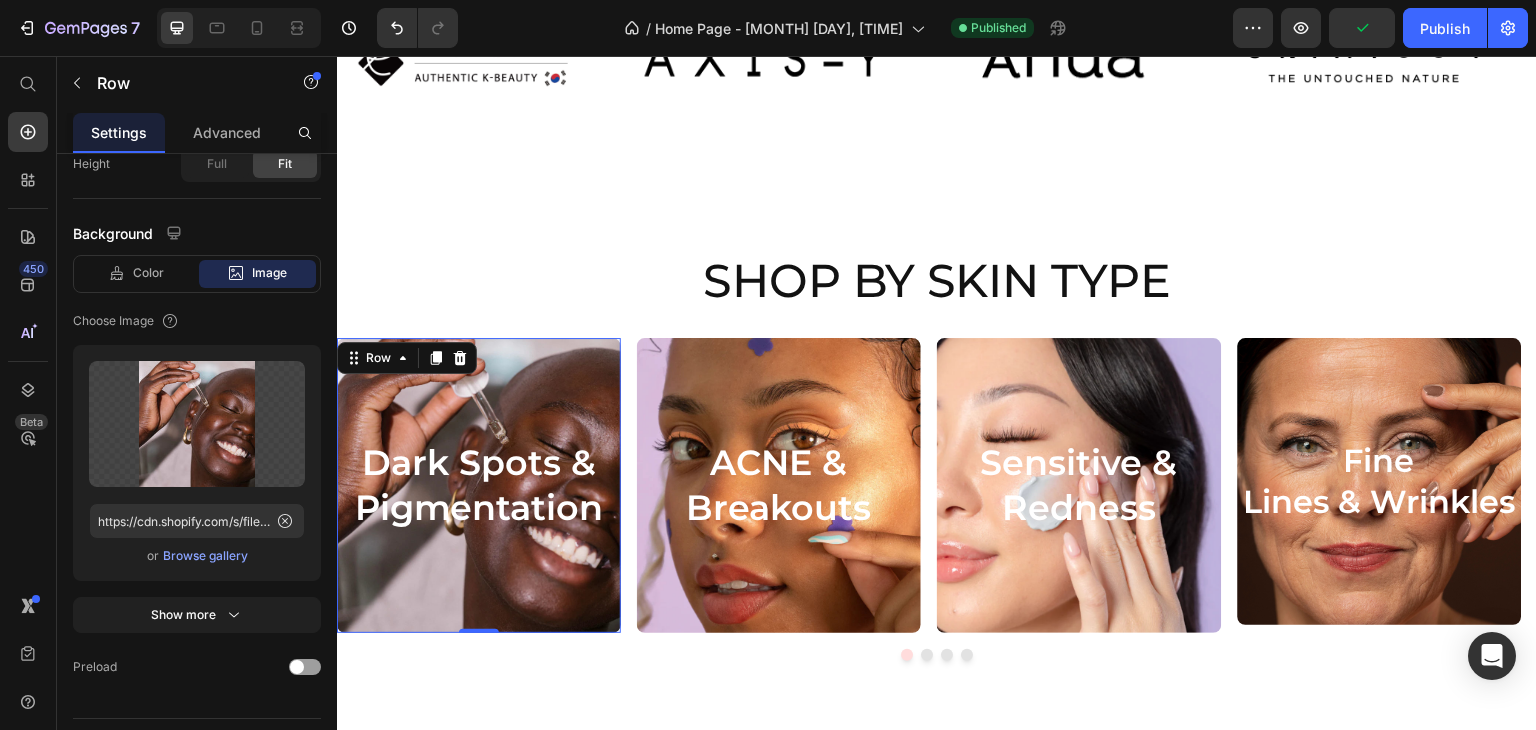 scroll, scrollTop: 1047, scrollLeft: 0, axis: vertical 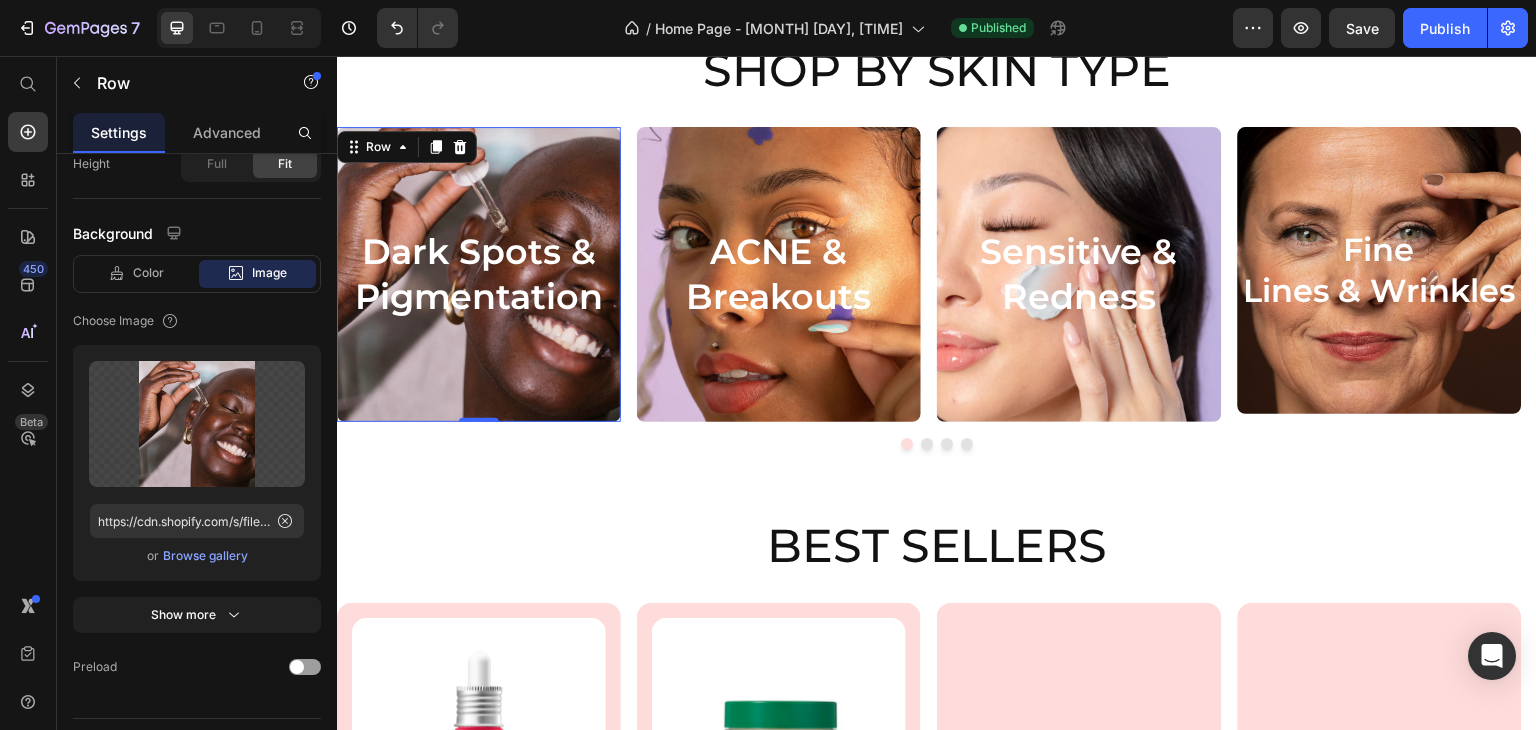 click on "Dark Spots & Pigmentation Heading Row   0" at bounding box center (479, 274) 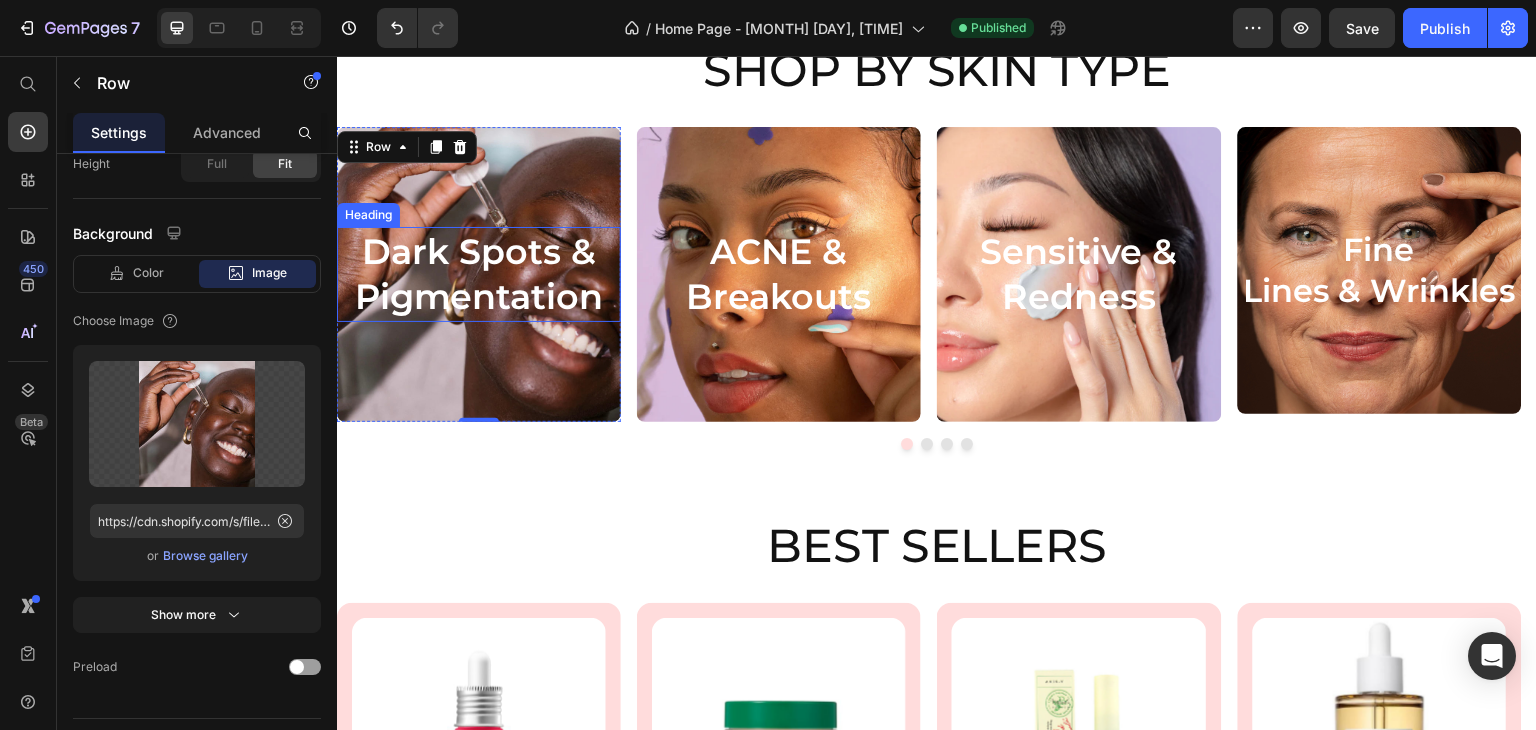 click on "Dark Spots & Pigmentation" at bounding box center [479, 274] 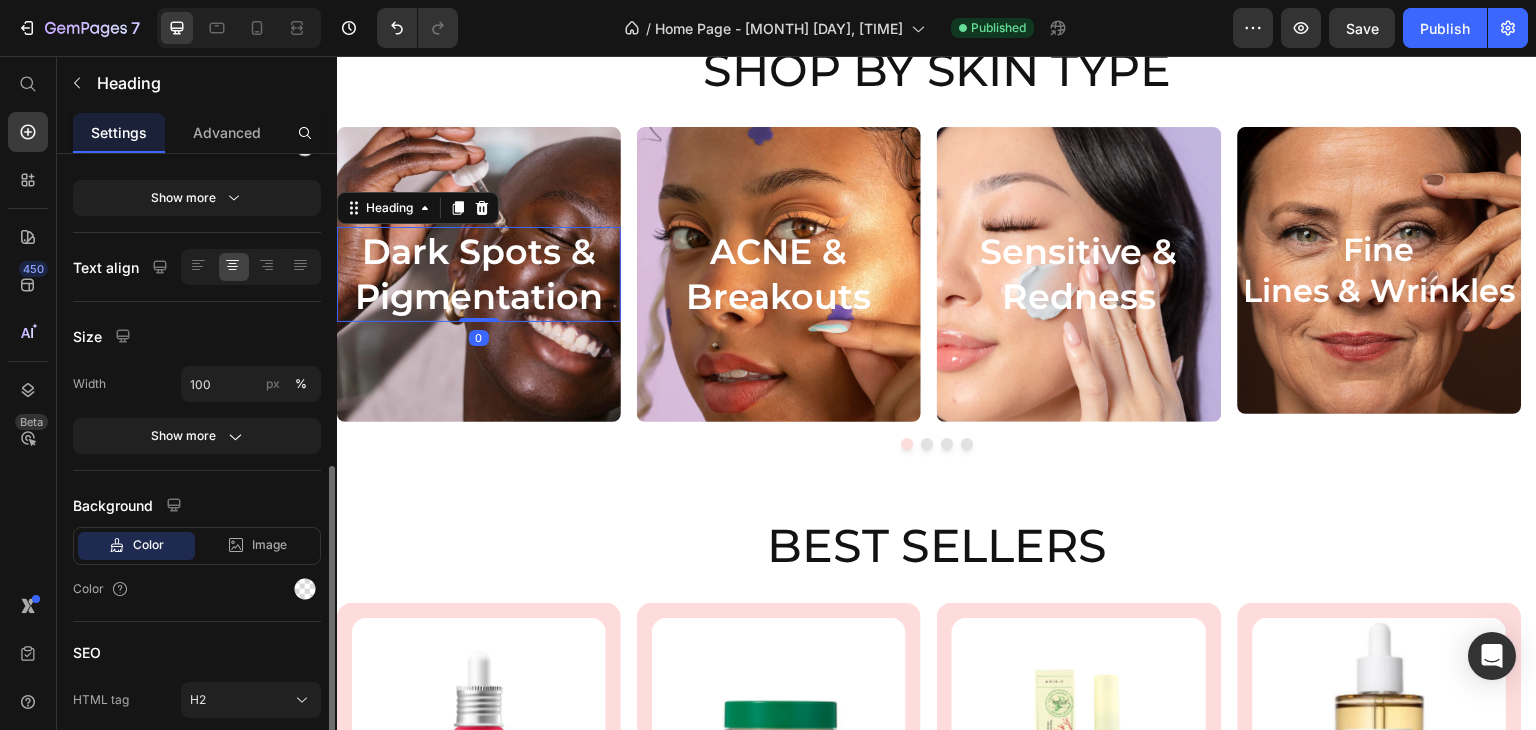 scroll, scrollTop: 376, scrollLeft: 0, axis: vertical 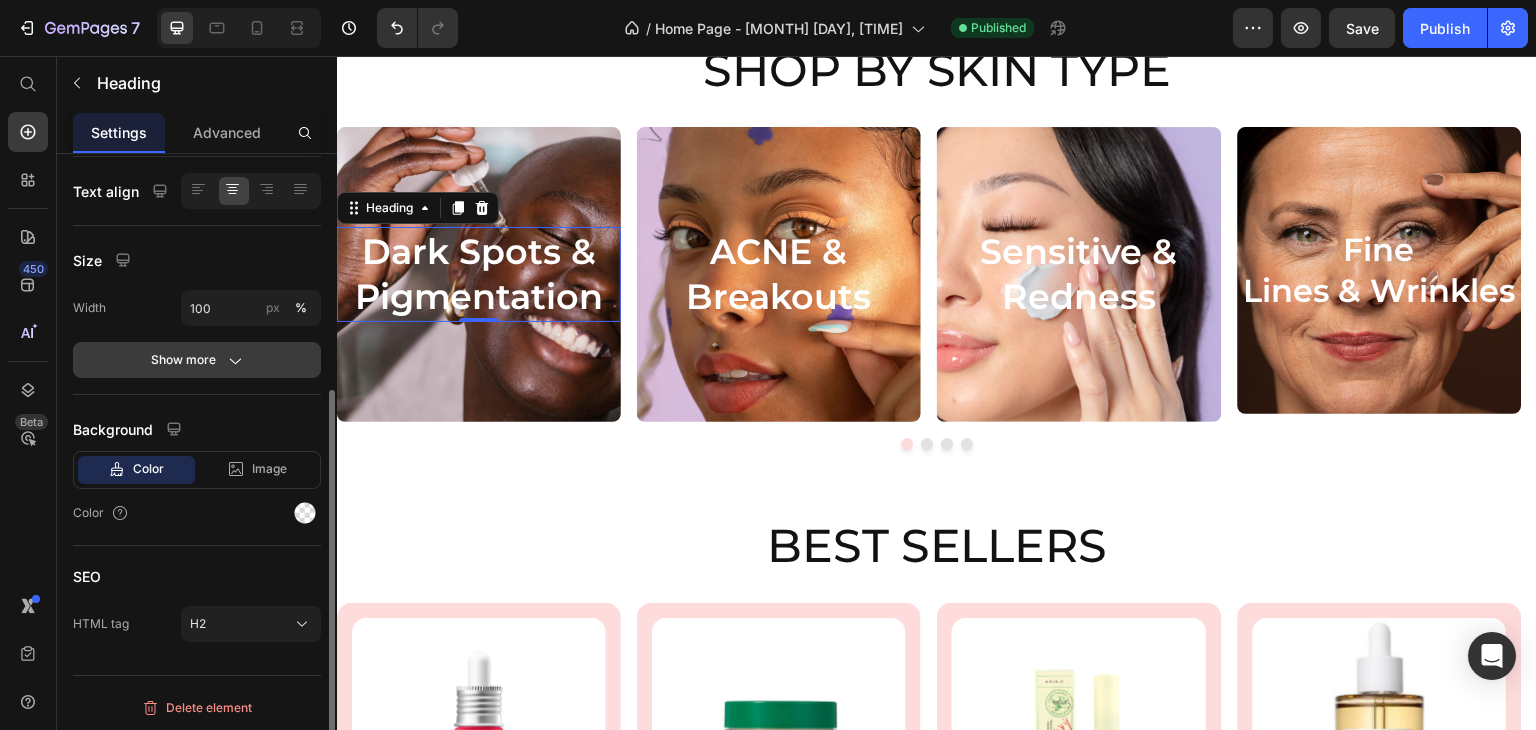 click on "Show more" at bounding box center [197, 360] 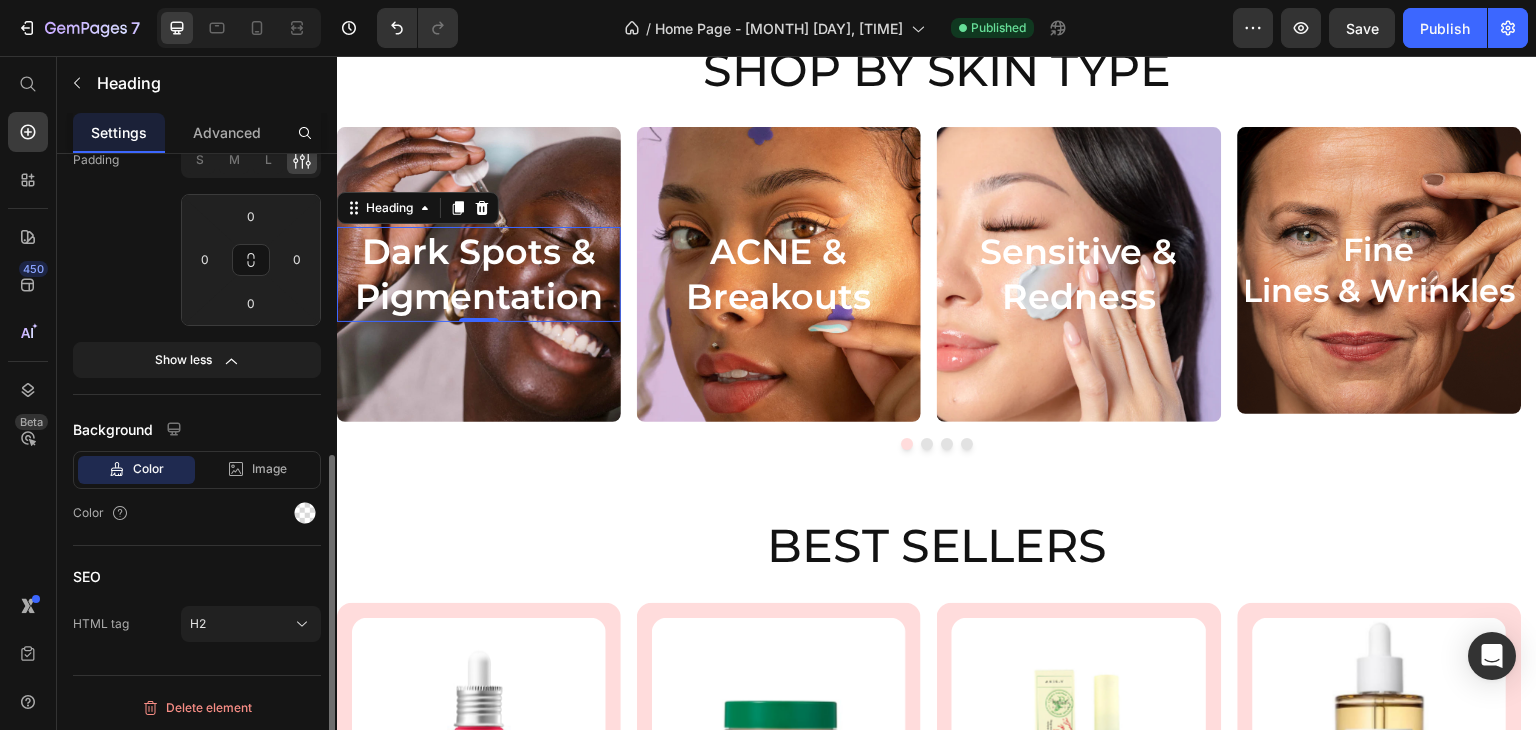 scroll, scrollTop: 0, scrollLeft: 0, axis: both 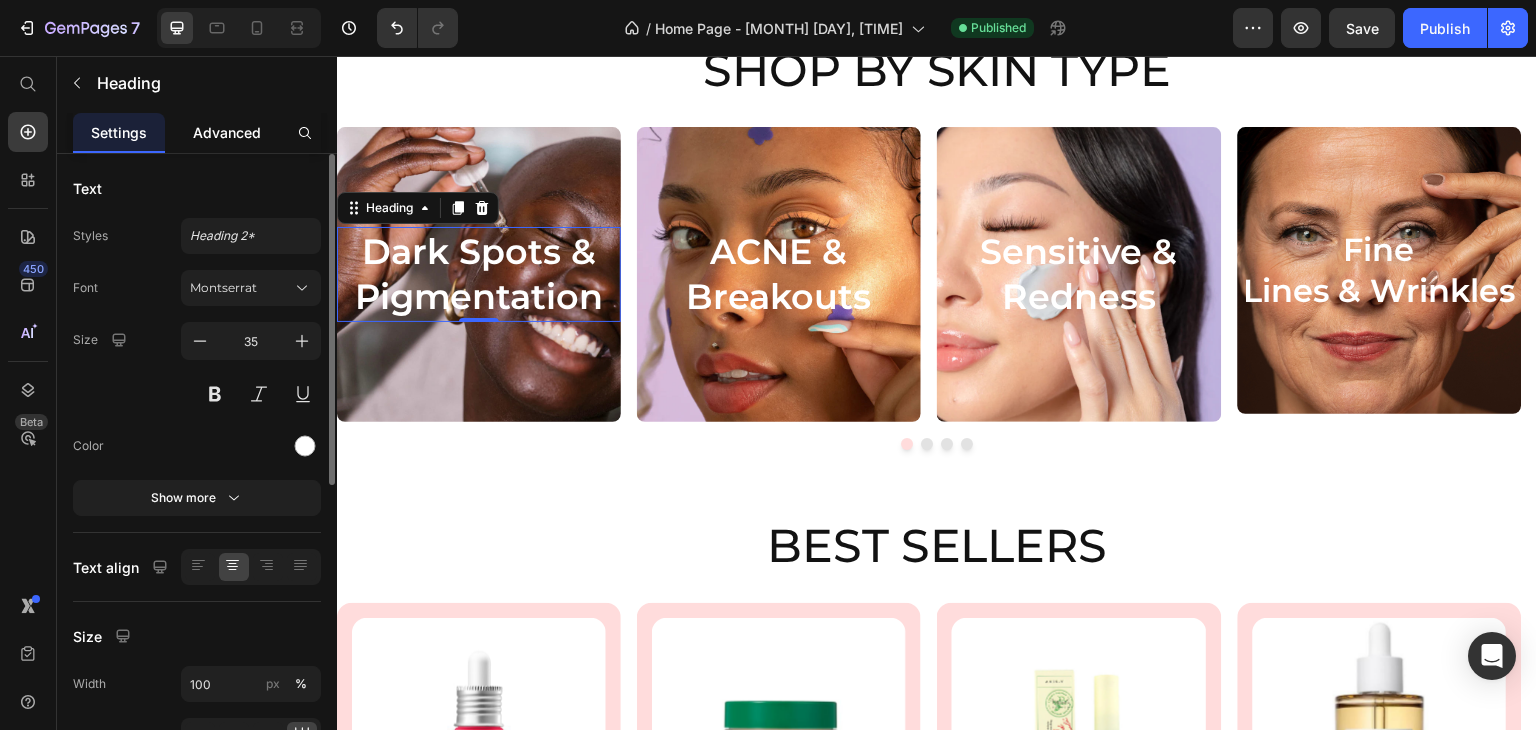 click on "Advanced" at bounding box center (227, 132) 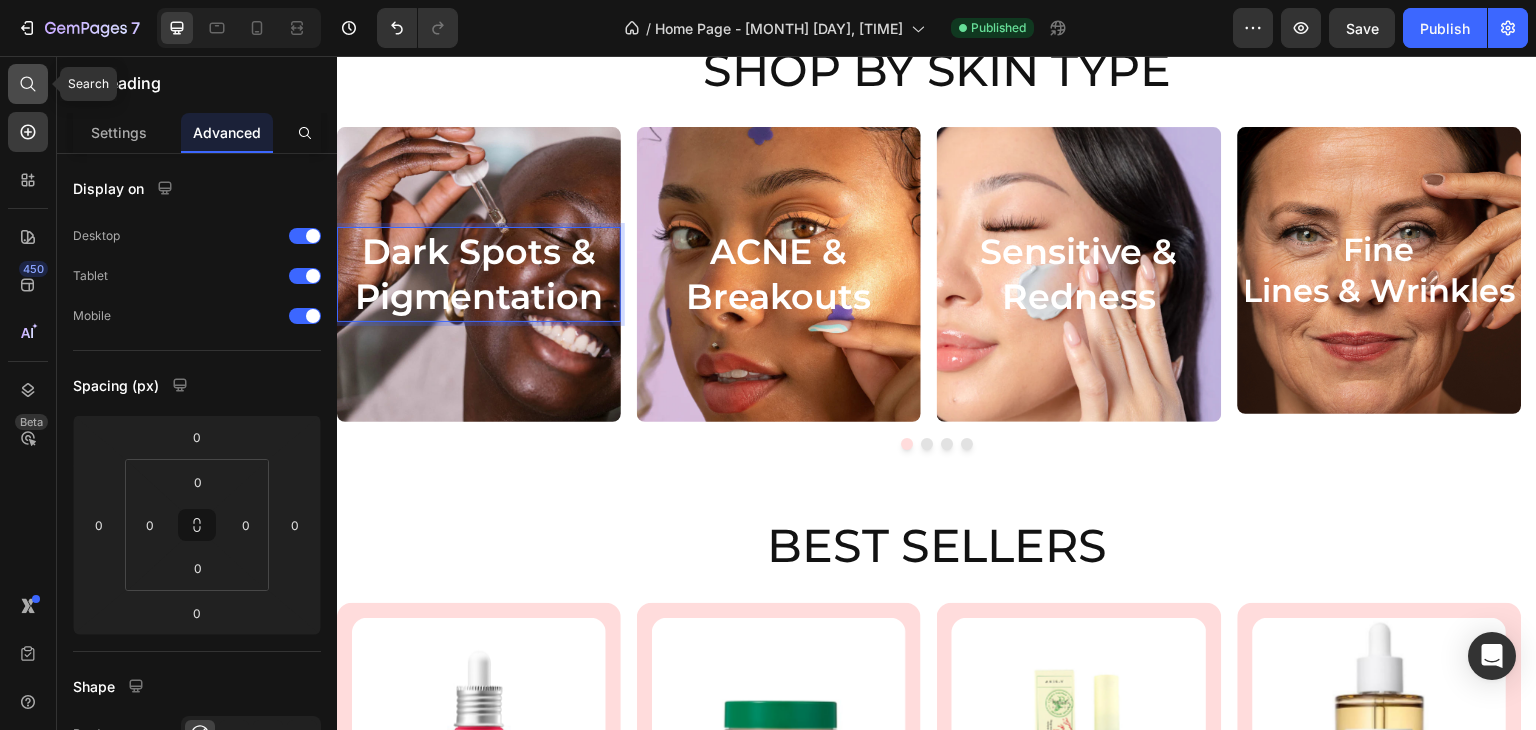 click 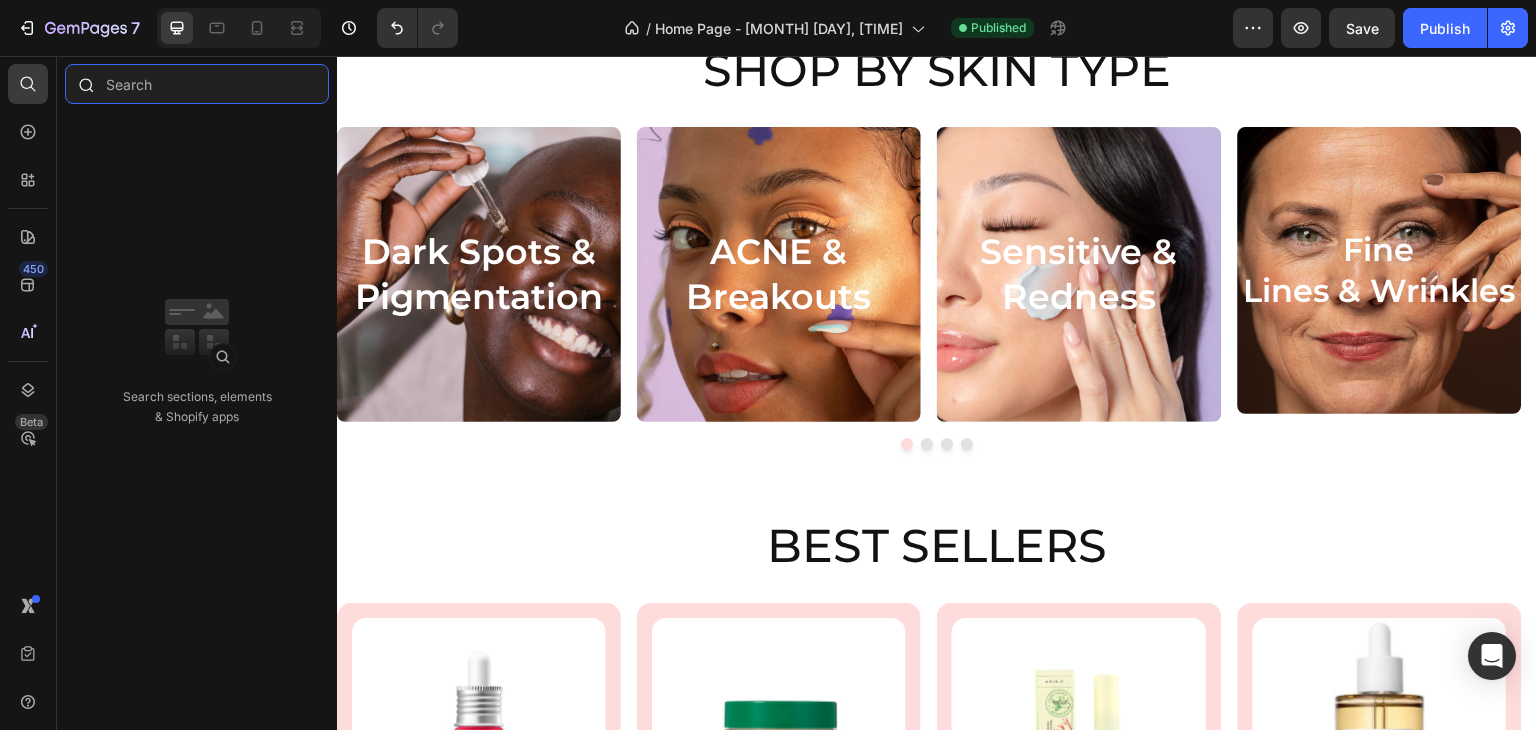 click at bounding box center [197, 84] 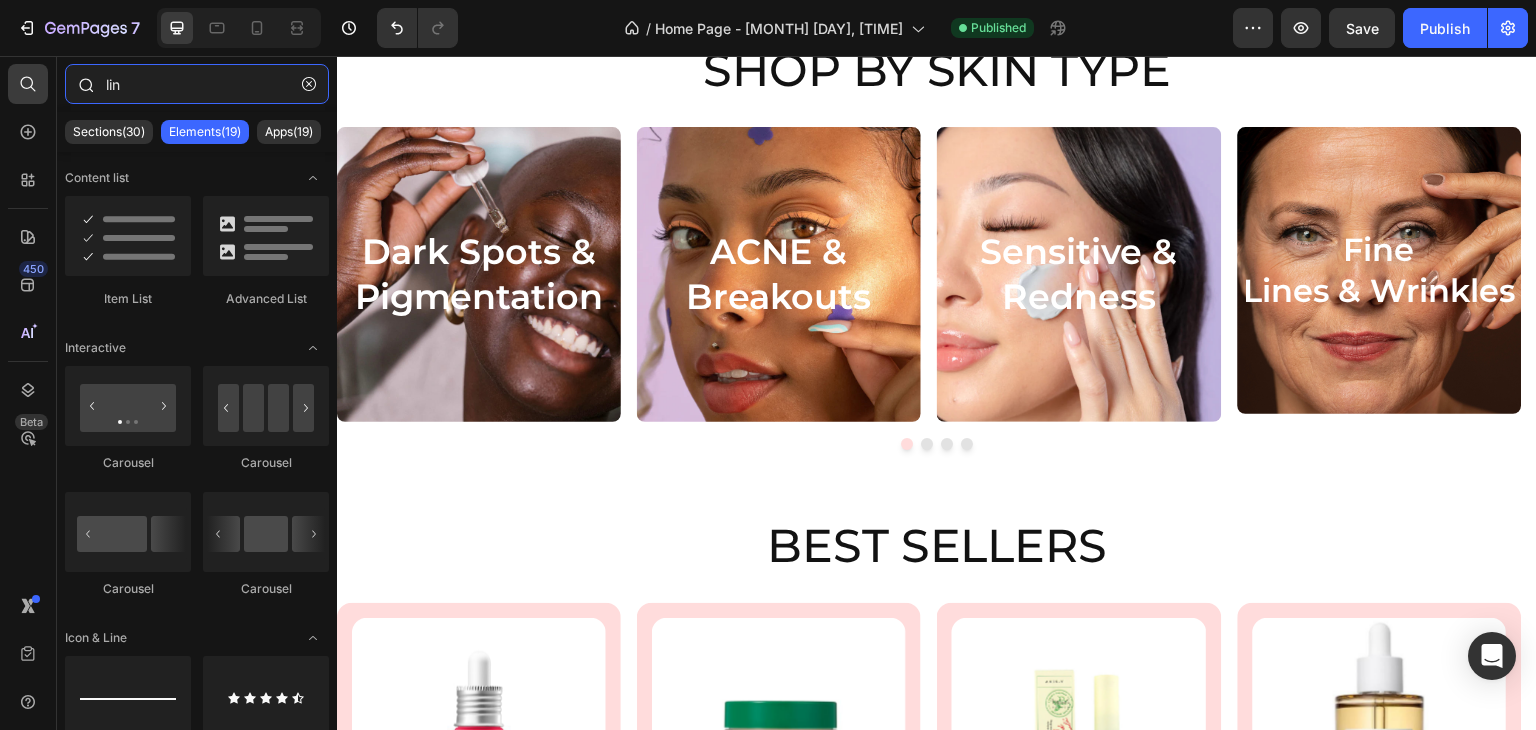 type on "link" 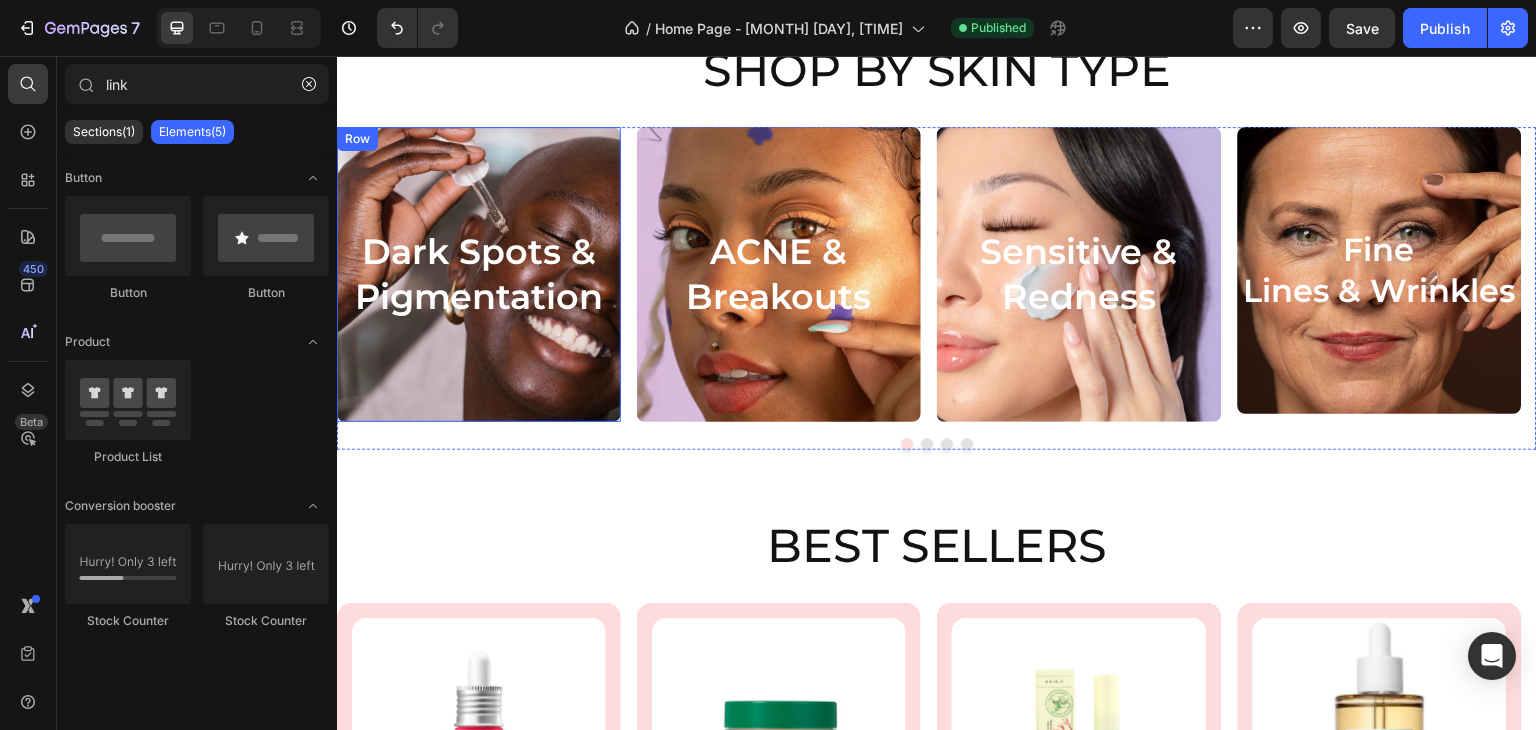 click on "Dark Spots & Pigmentation Heading Row" at bounding box center (479, 274) 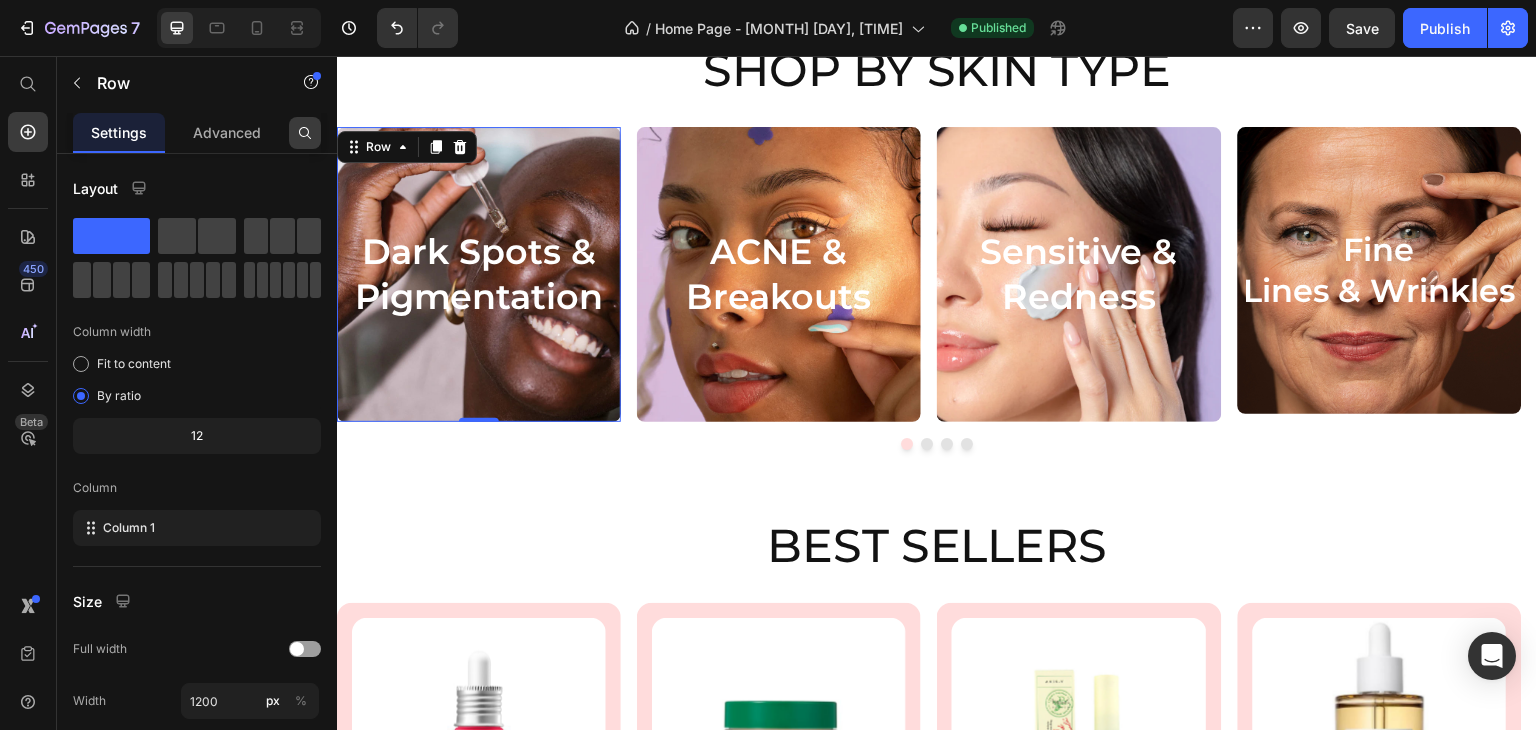 click at bounding box center (305, 133) 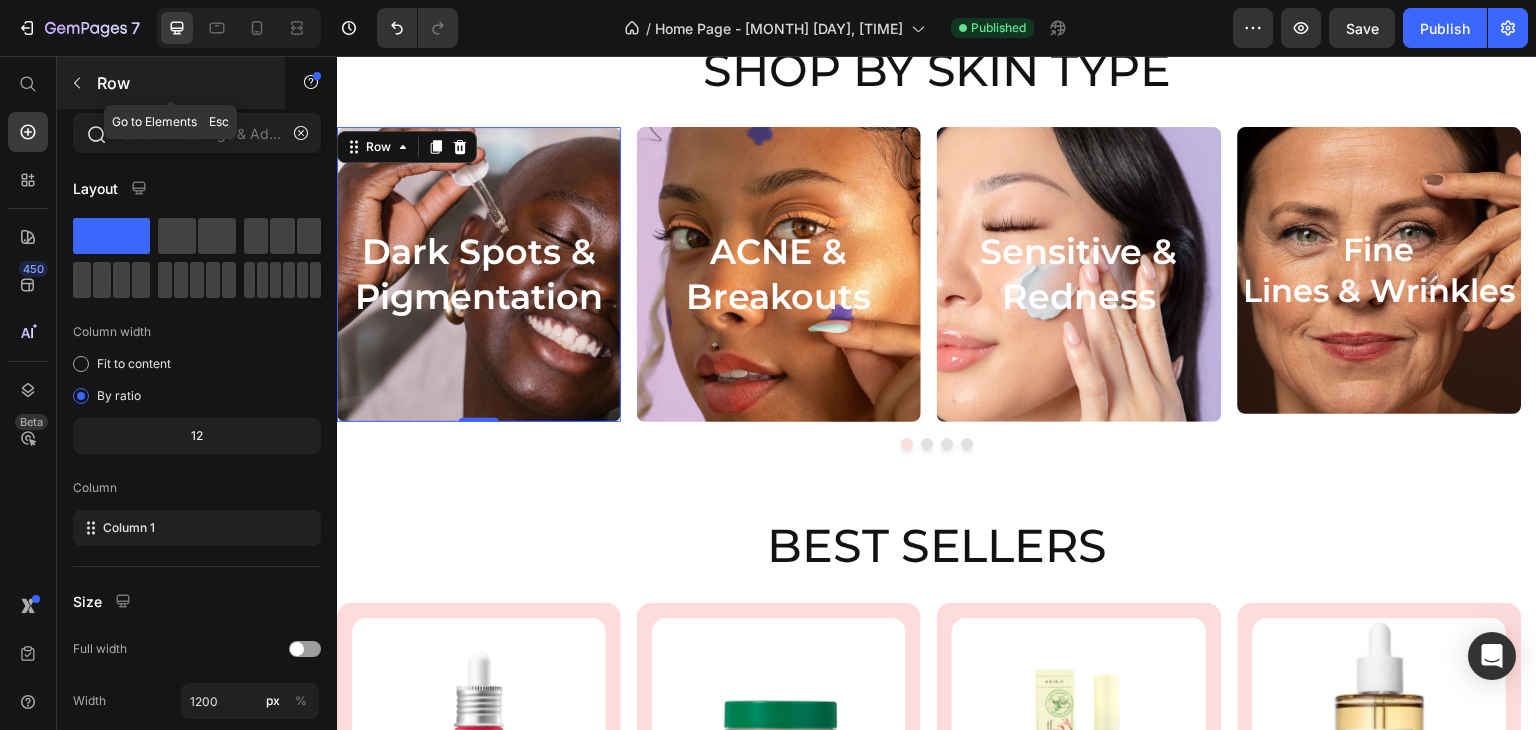 click 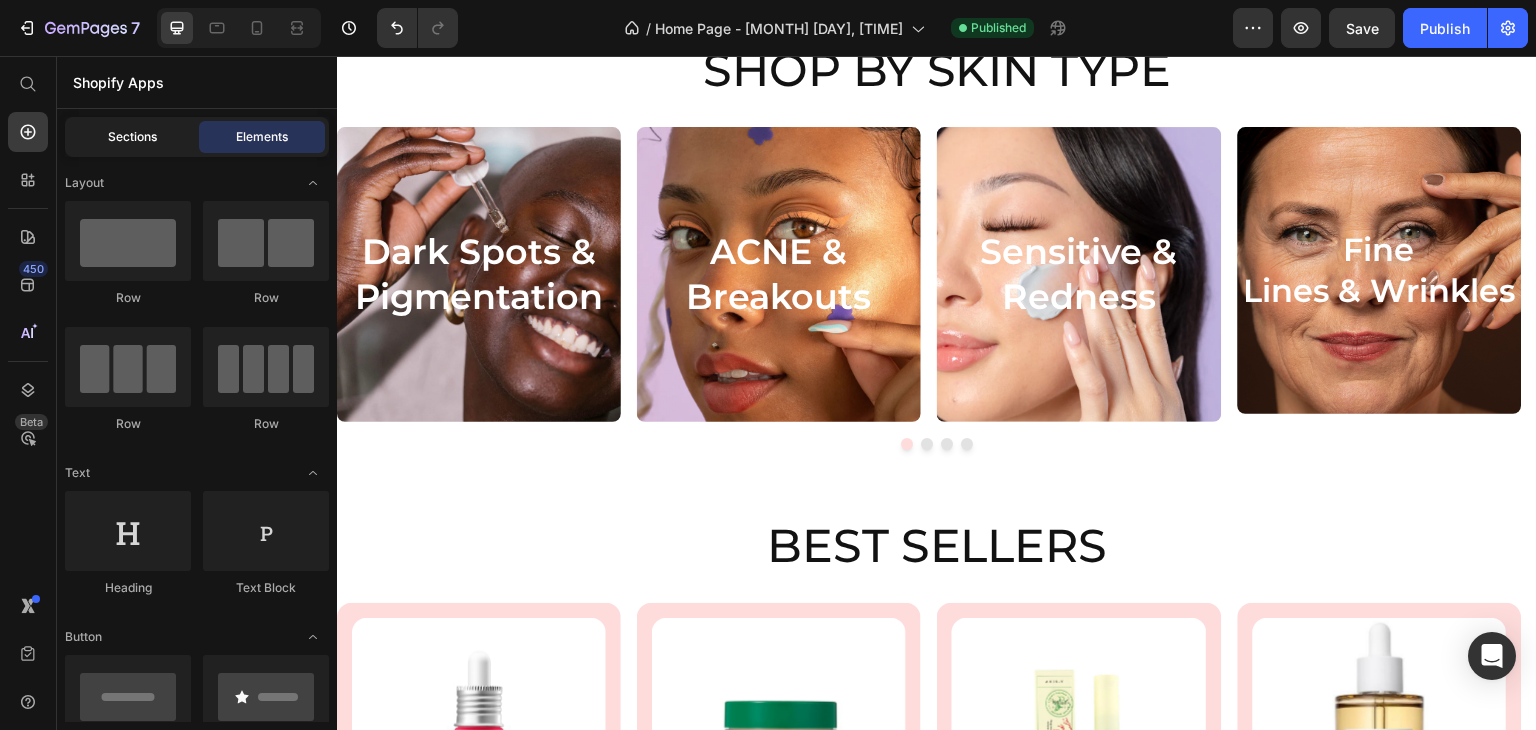 click on "Sections" 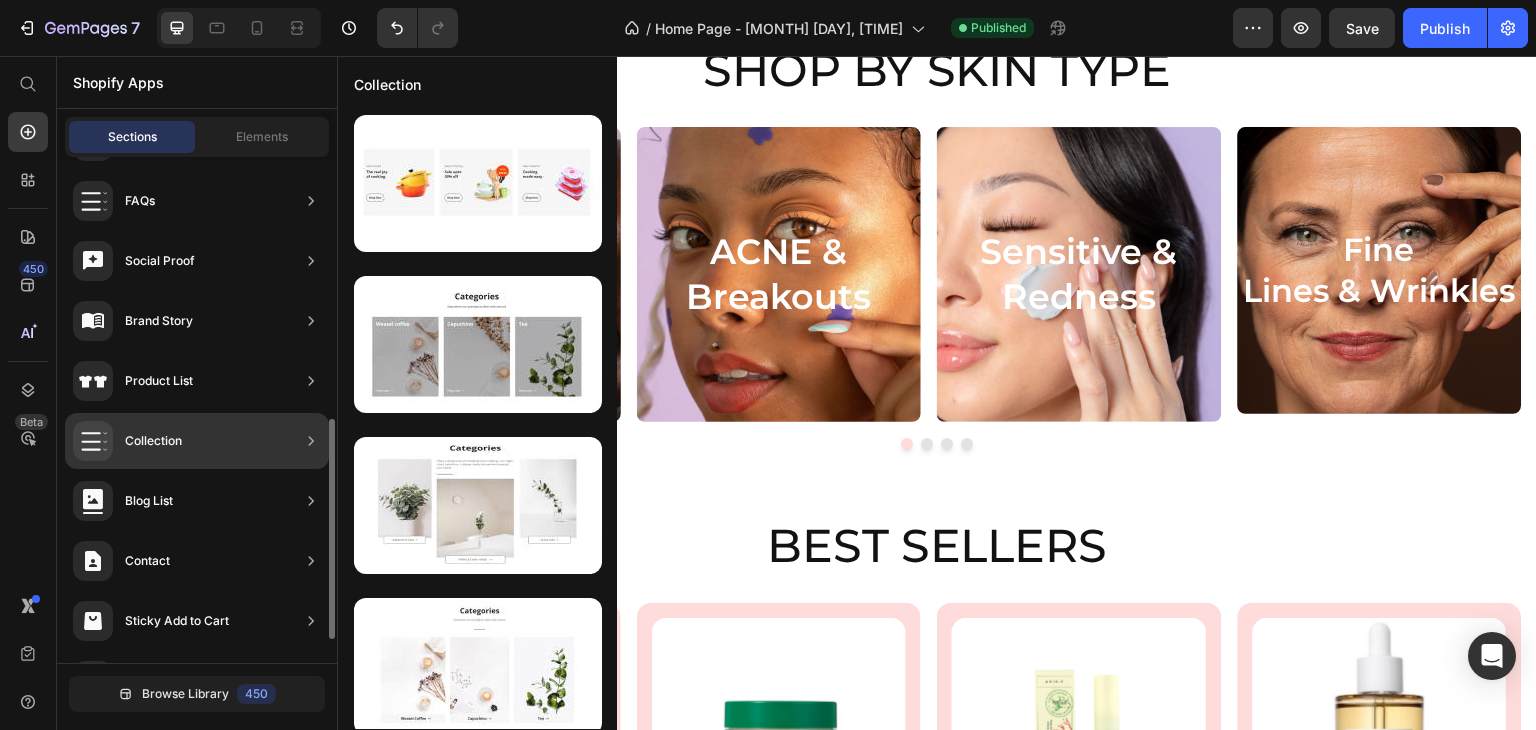 scroll, scrollTop: 654, scrollLeft: 0, axis: vertical 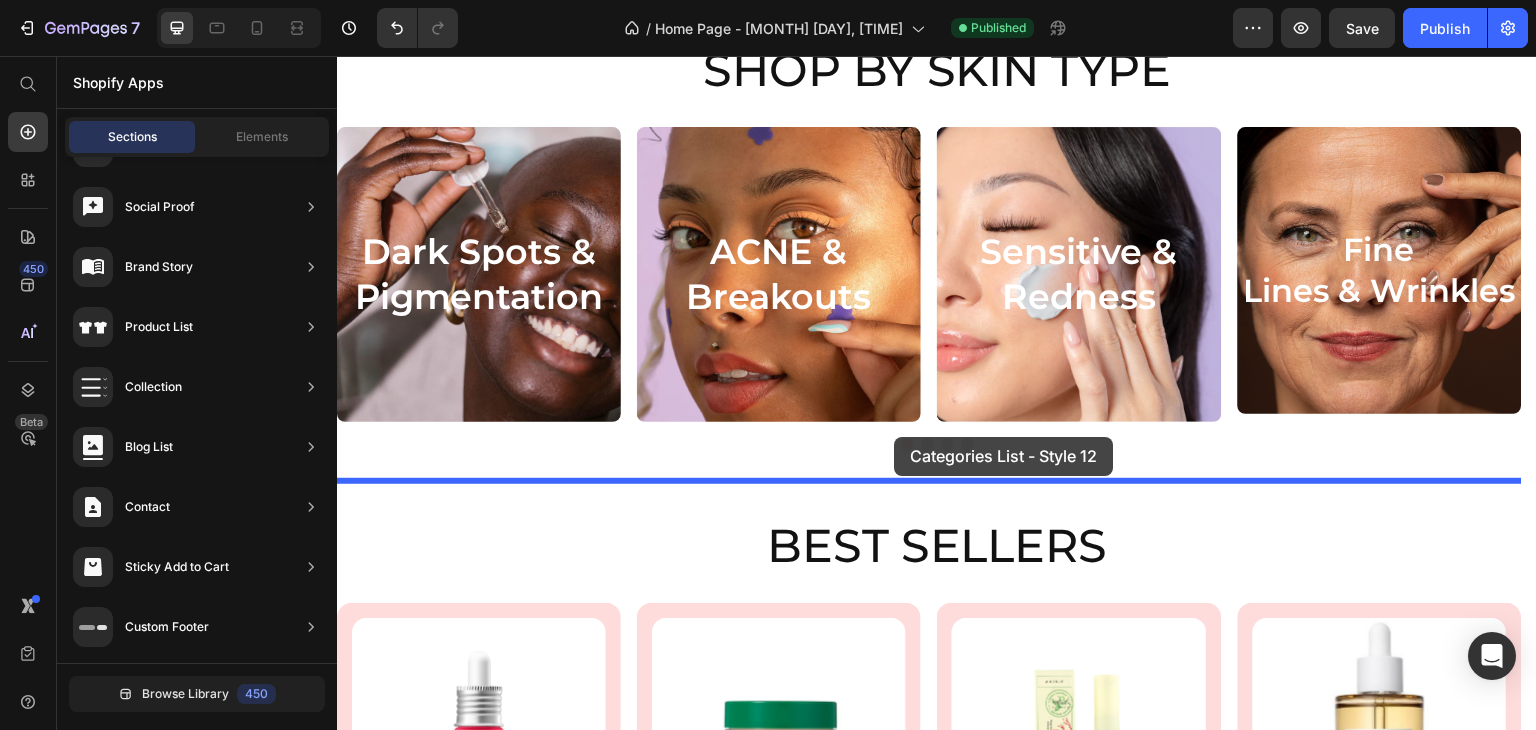 drag, startPoint x: 783, startPoint y: 418, endPoint x: 894, endPoint y: 437, distance: 112.61439 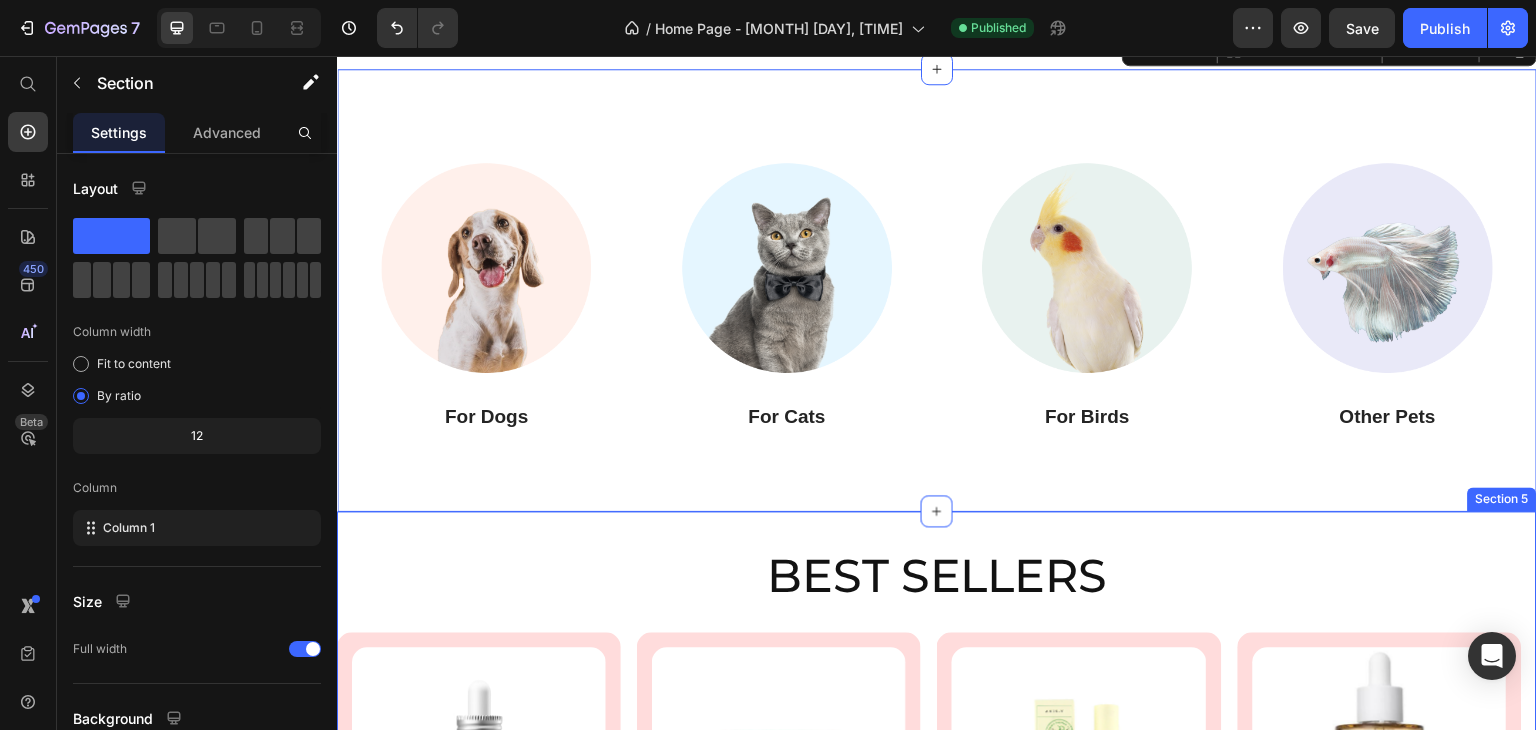scroll, scrollTop: 1347, scrollLeft: 0, axis: vertical 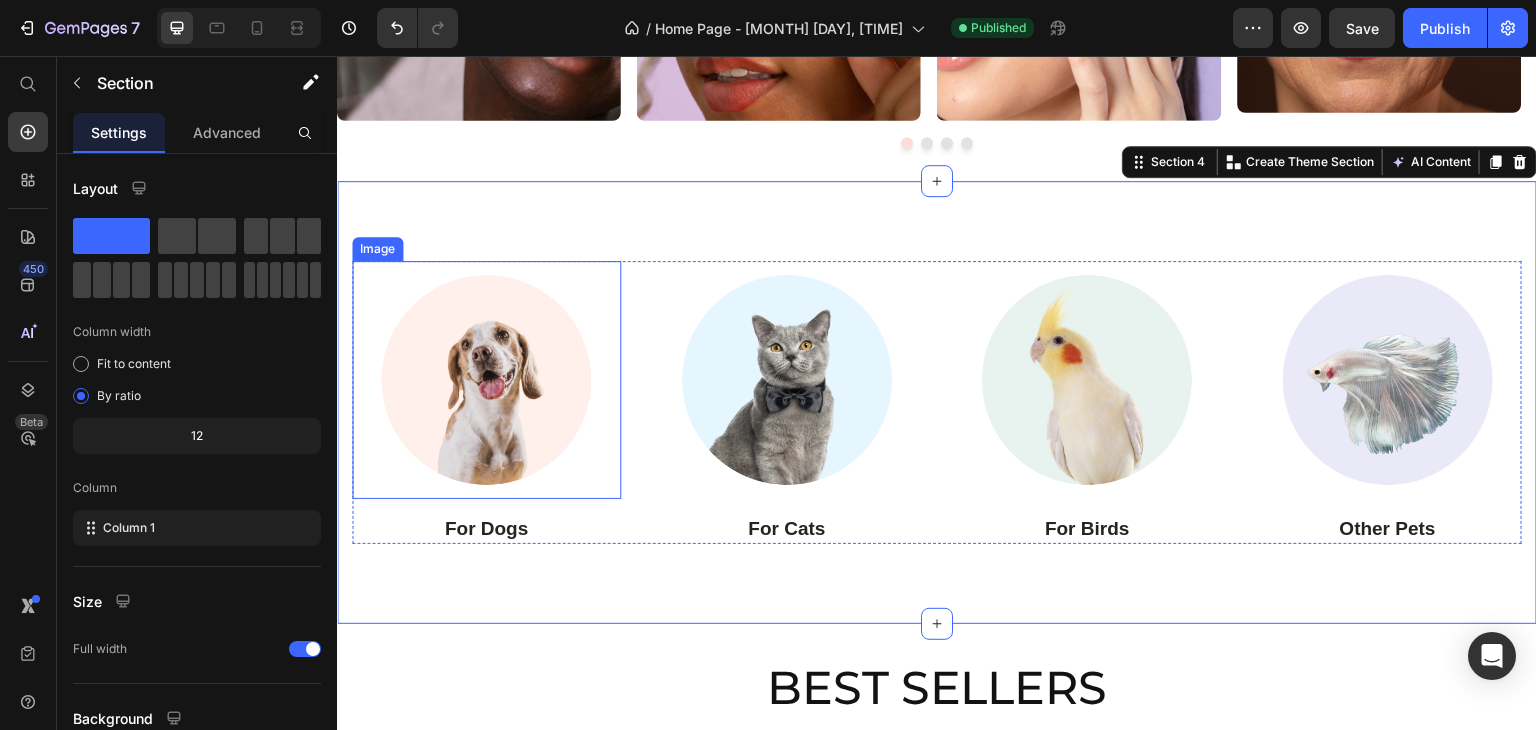 click at bounding box center (486, 380) 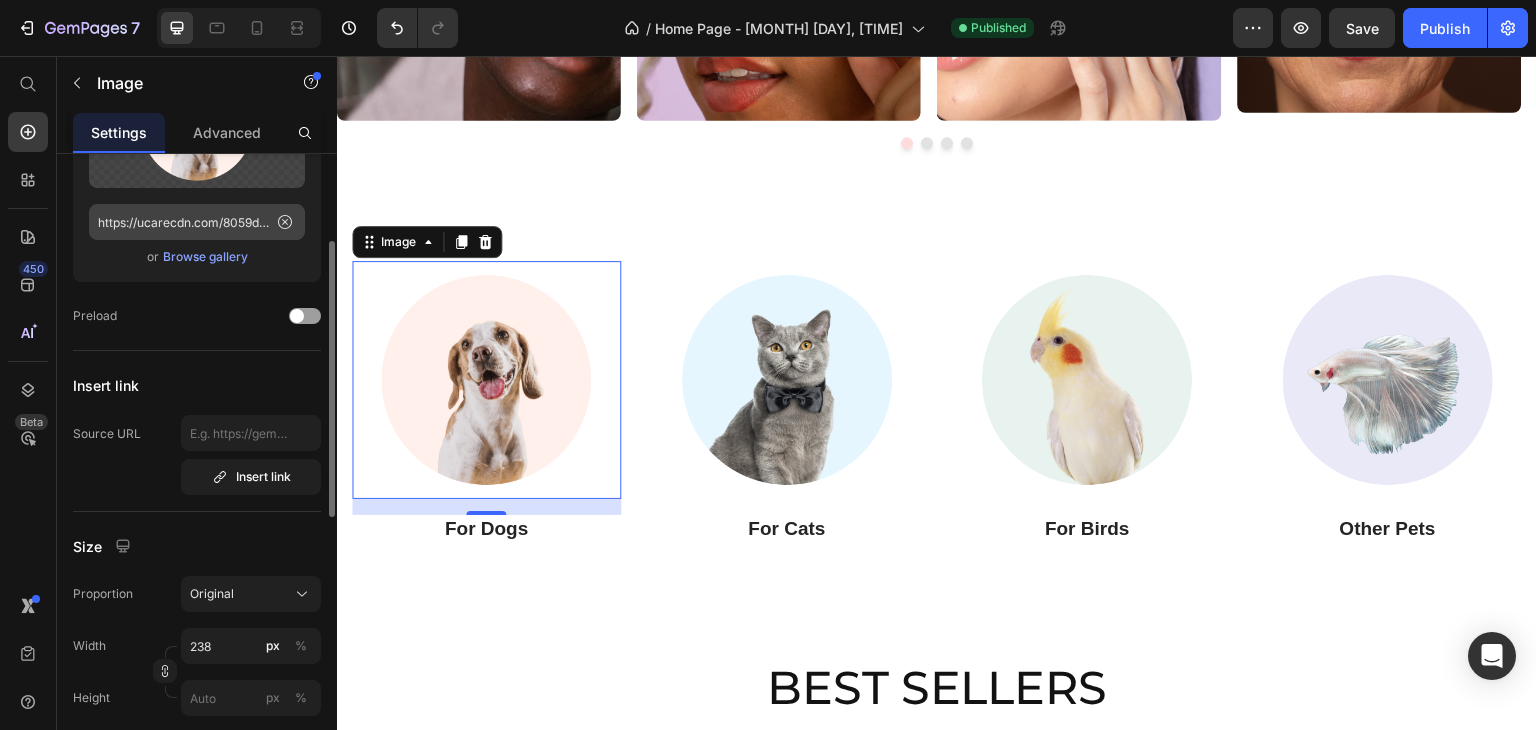 scroll, scrollTop: 0, scrollLeft: 0, axis: both 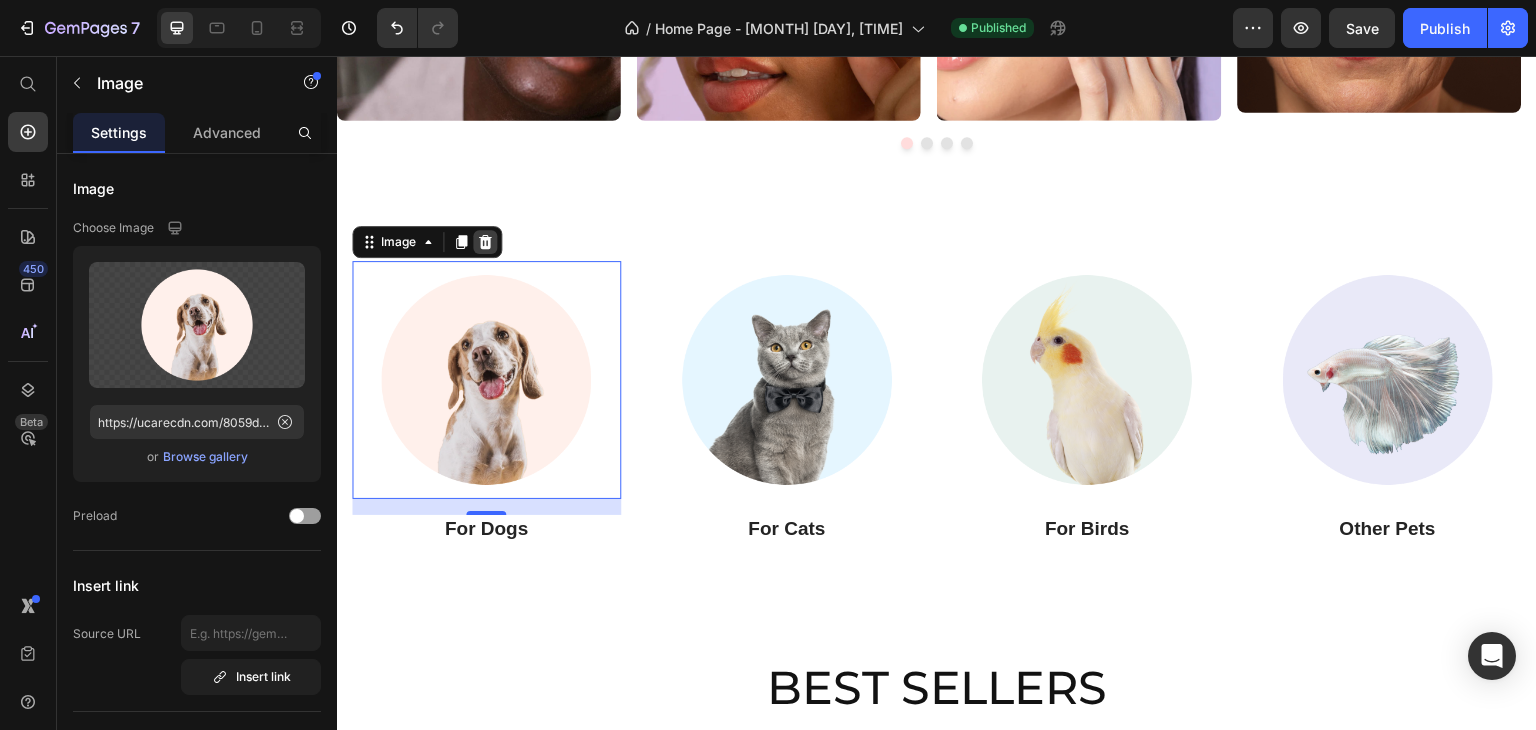 click 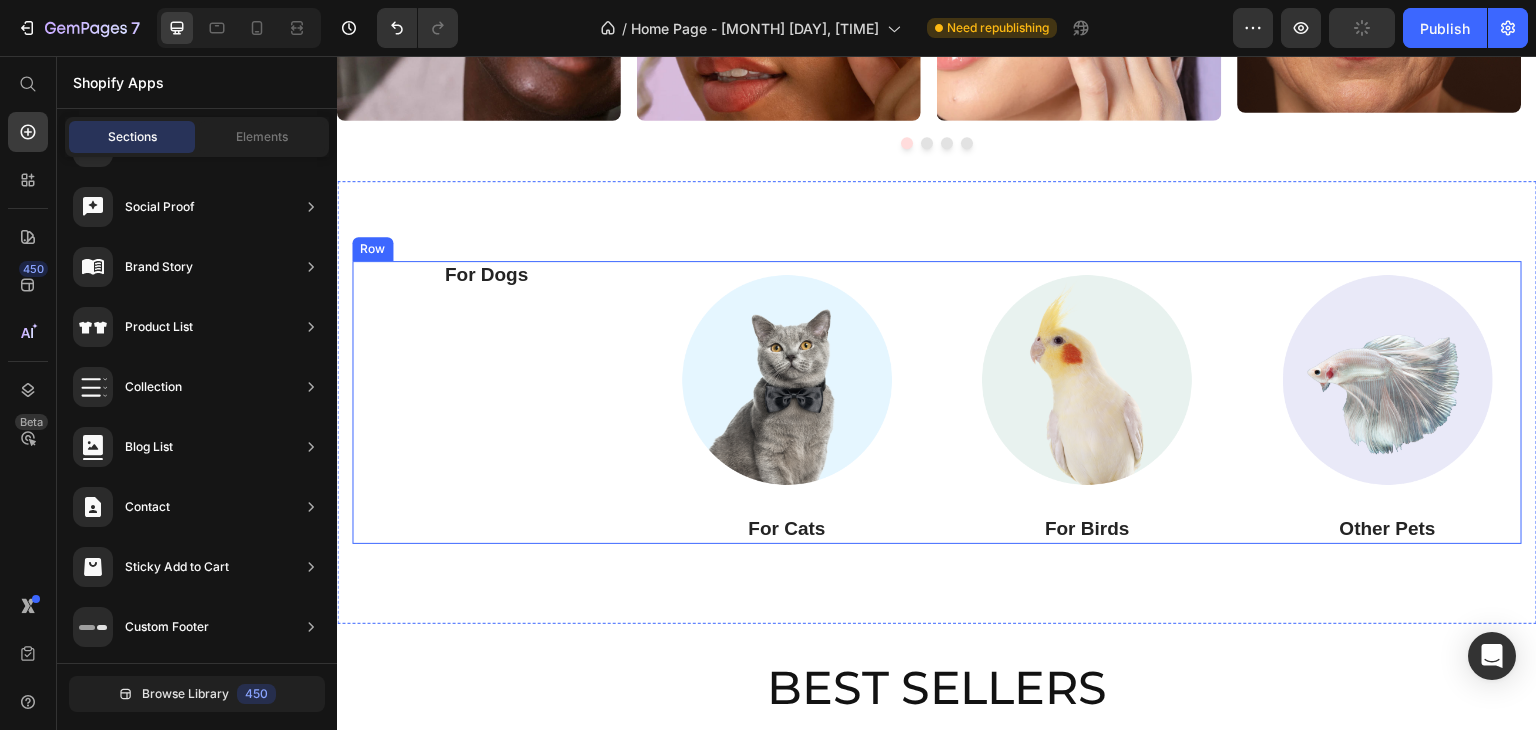 click on "For Dogs Heading Image For Cats Heading Image For Birds Heading Image Other Pets Heading Row" at bounding box center [937, 402] 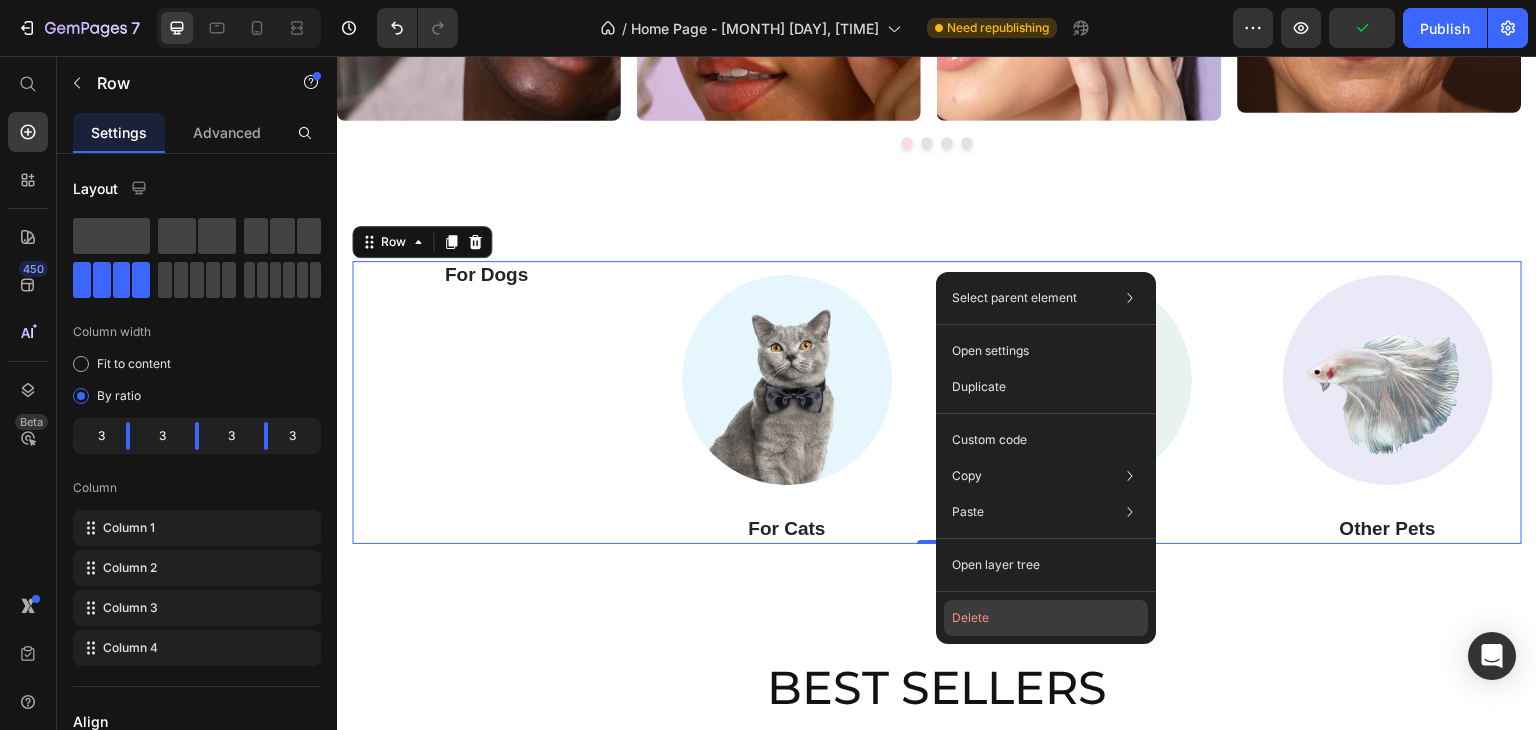 click on "Delete" 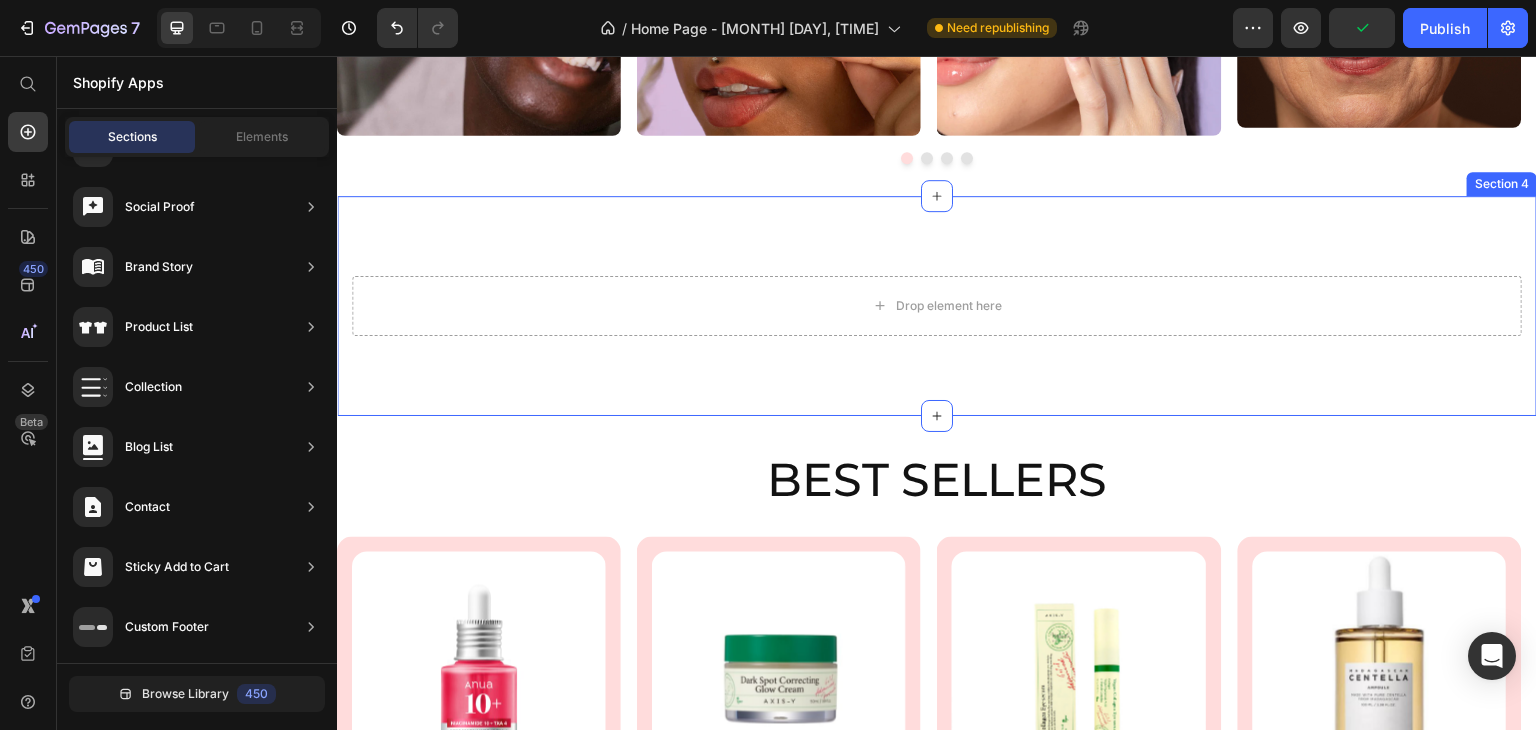 scroll, scrollTop: 1047, scrollLeft: 0, axis: vertical 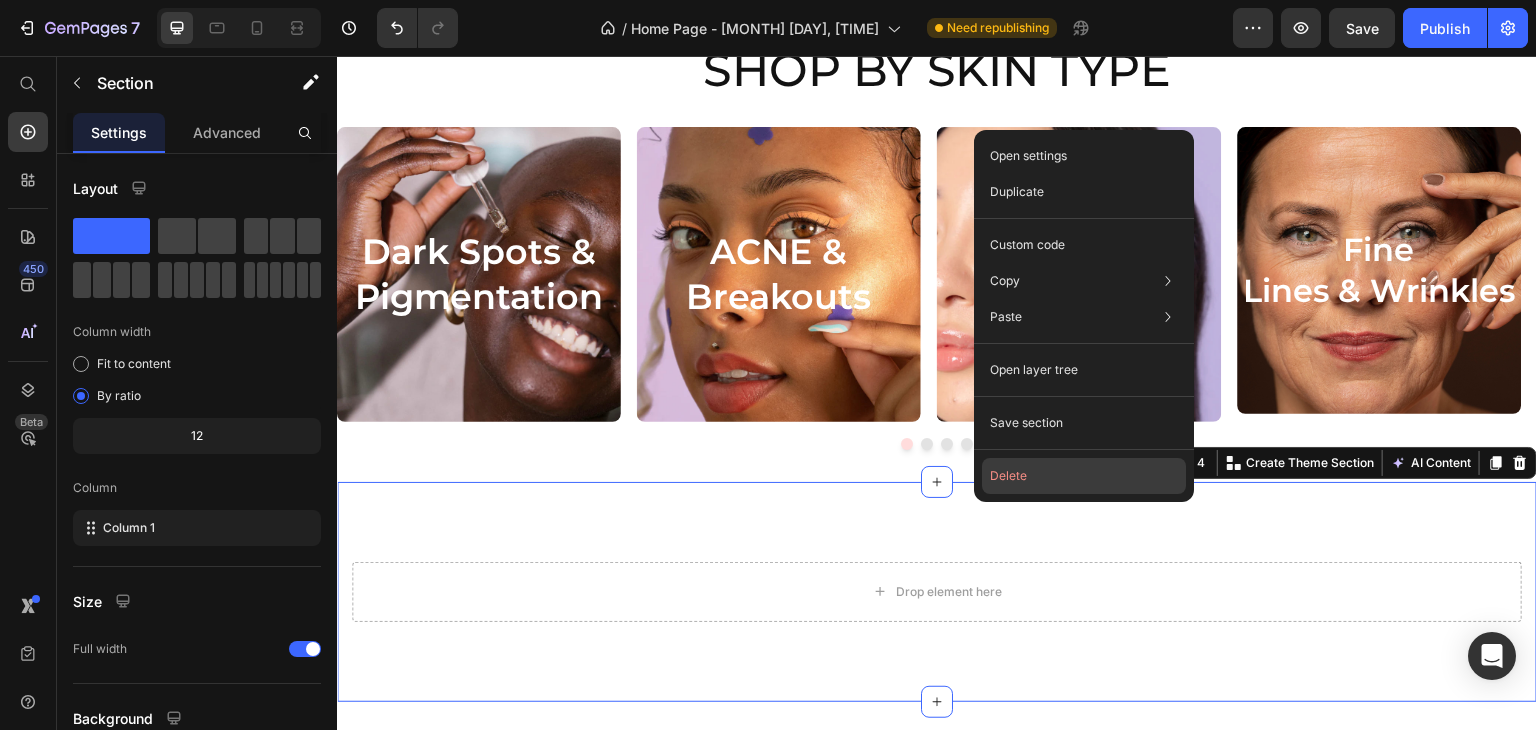 click on "Delete" 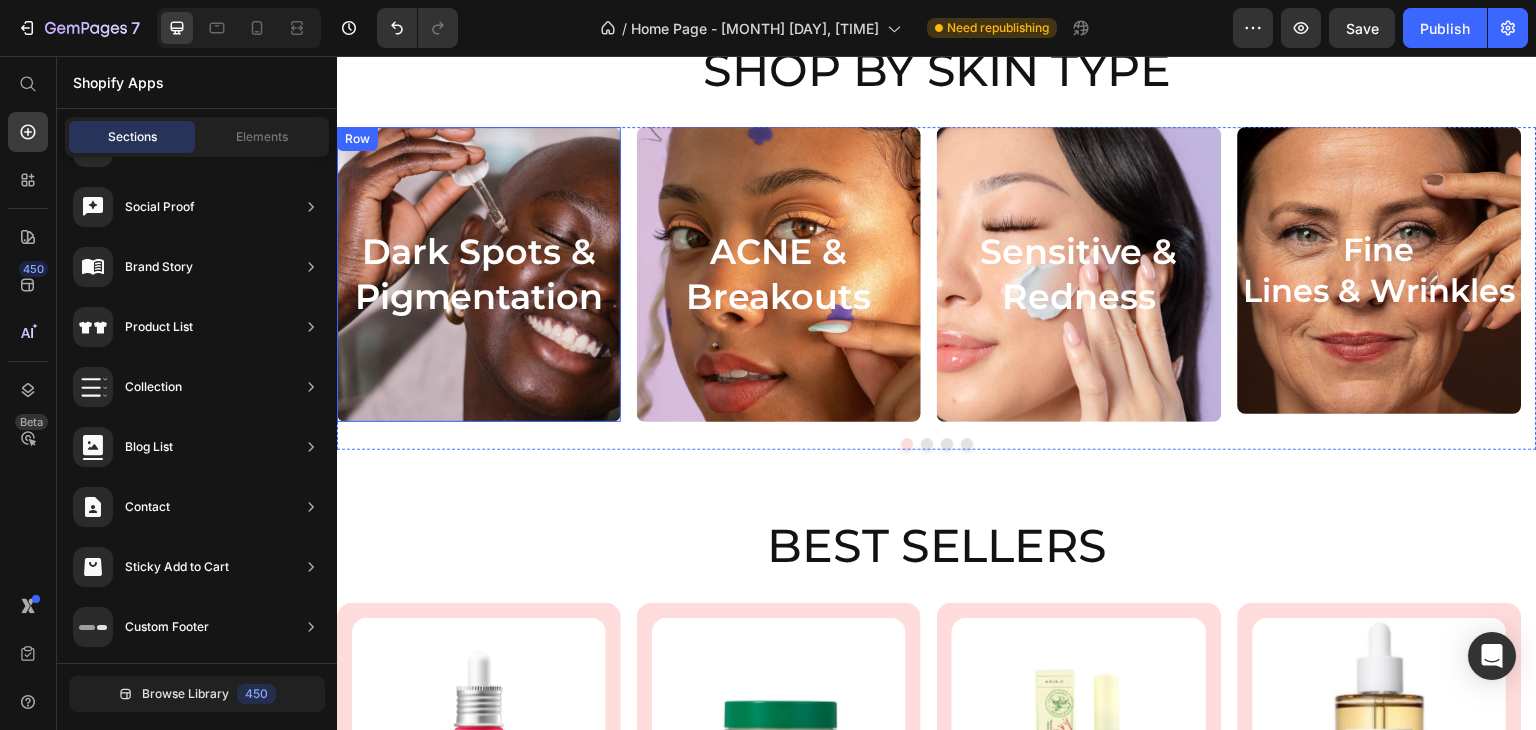 click on "Dark Spots & Pigmentation Heading Row" at bounding box center (479, 274) 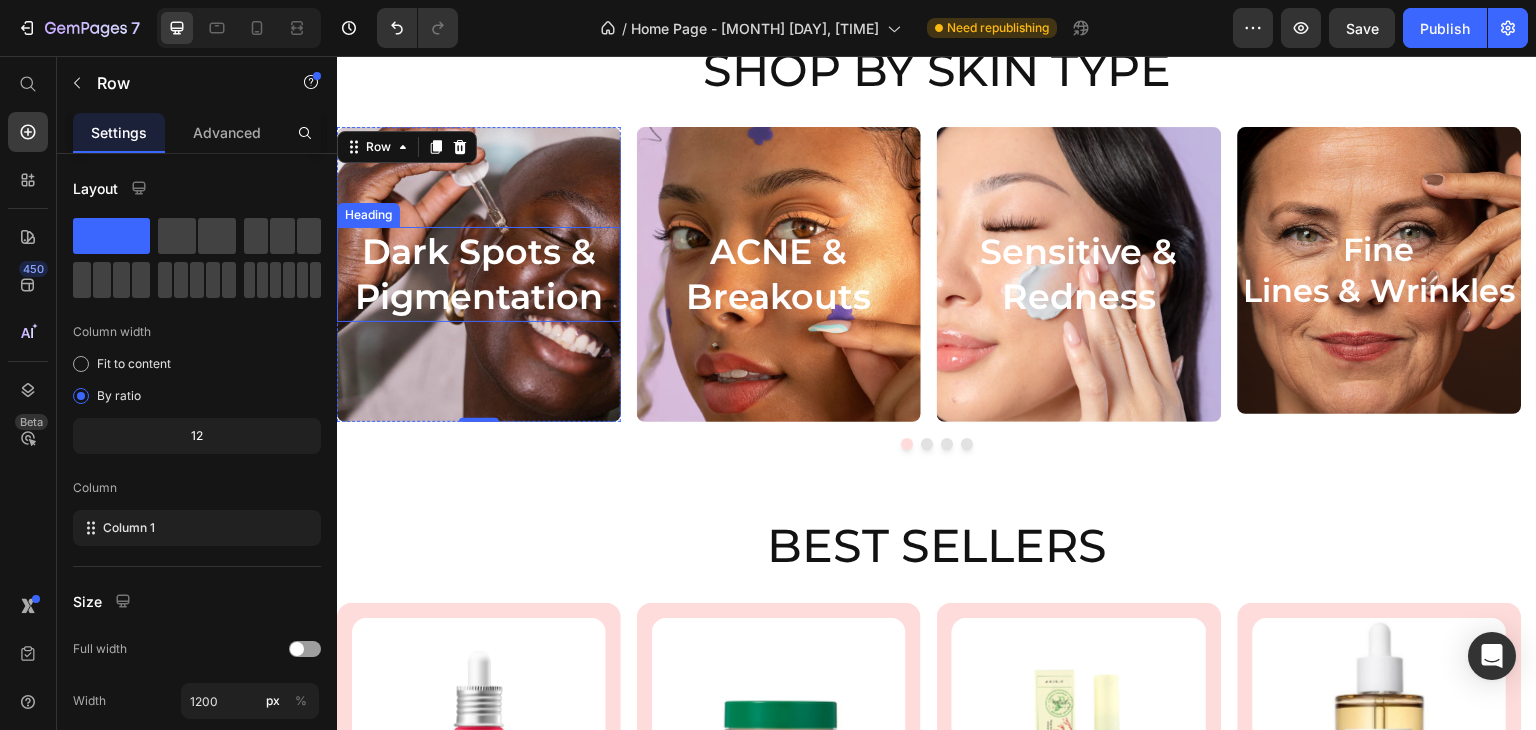 click on "Dark Spots & Pigmentation" at bounding box center [479, 274] 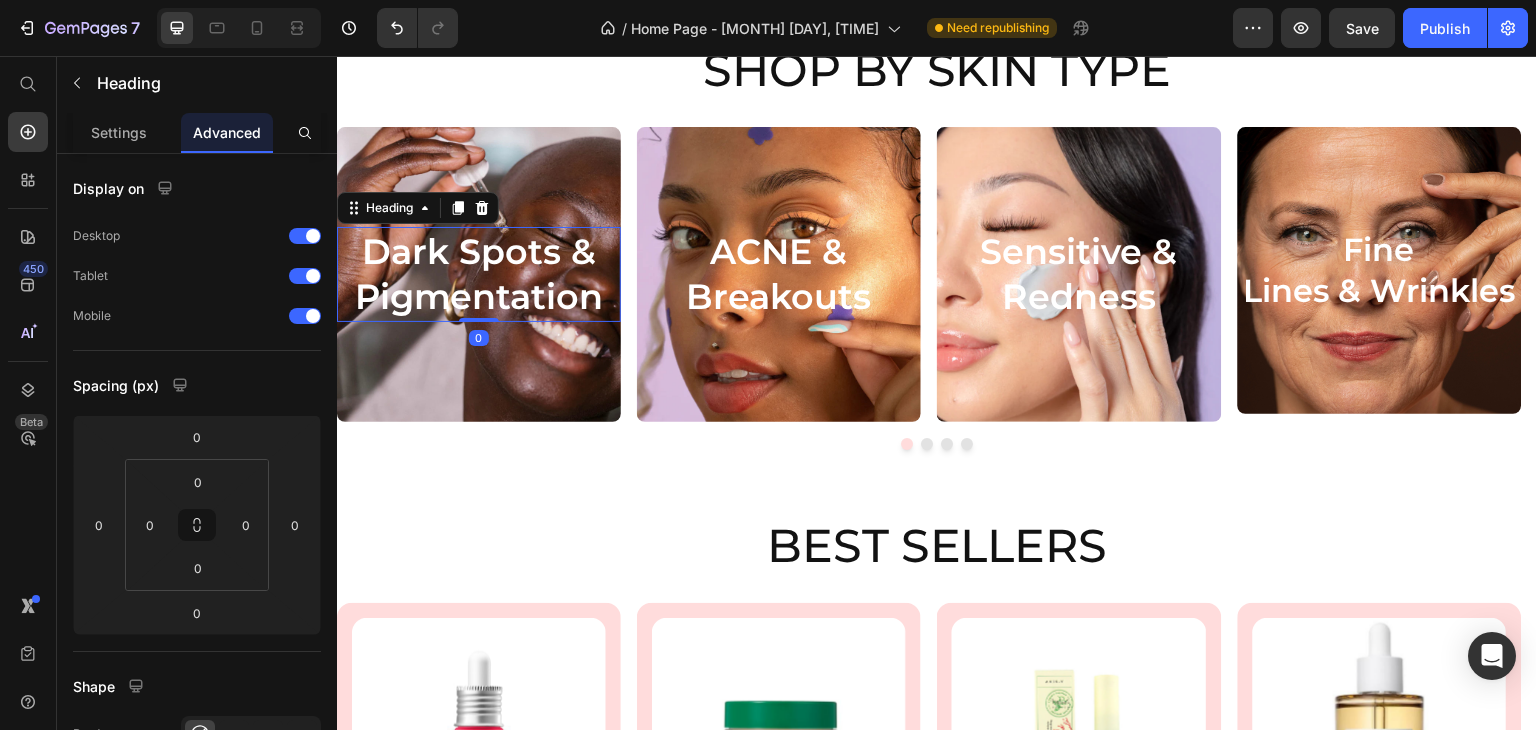 click on "Dark Spots & Pigmentation Heading   0 Row" at bounding box center (479, 274) 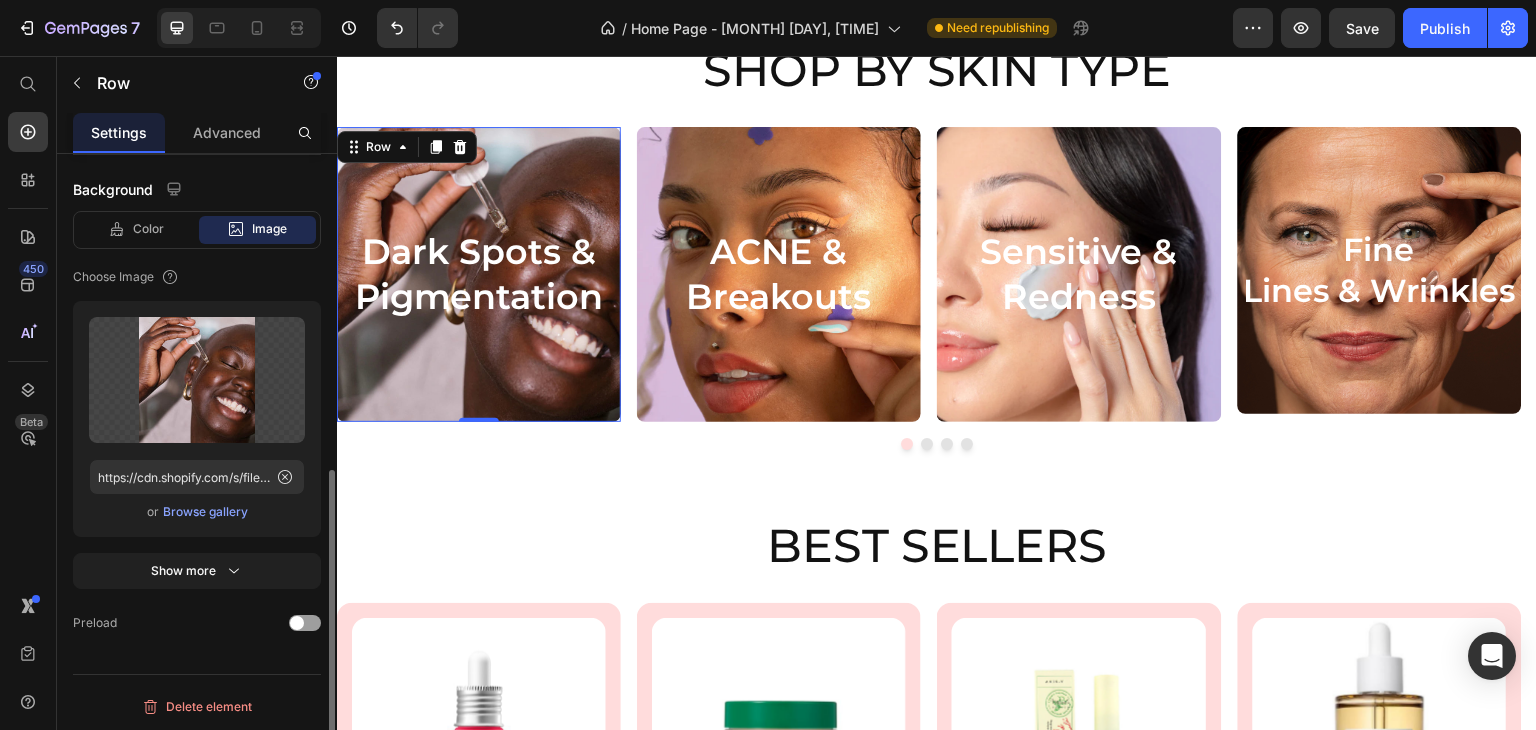 scroll, scrollTop: 133, scrollLeft: 0, axis: vertical 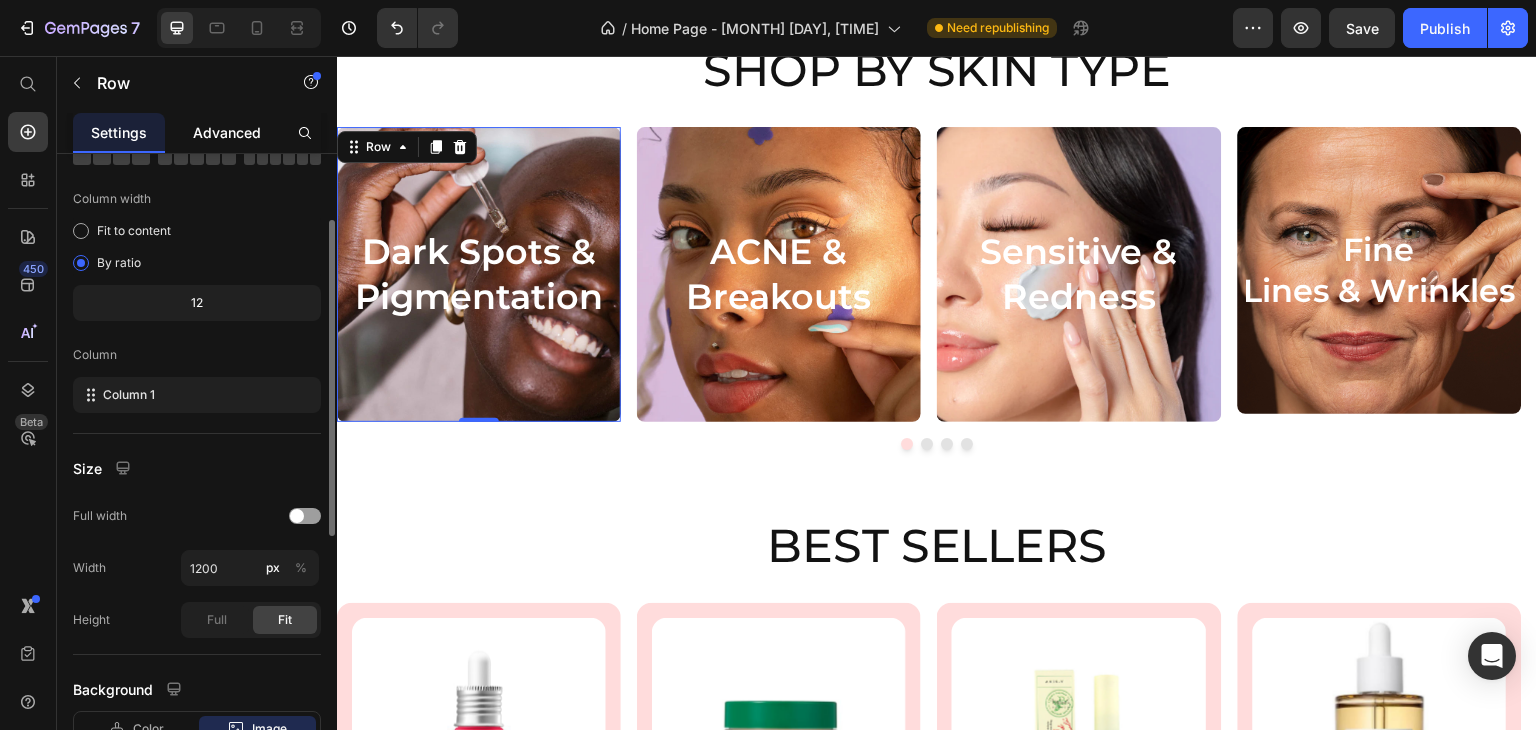 click on "Advanced" 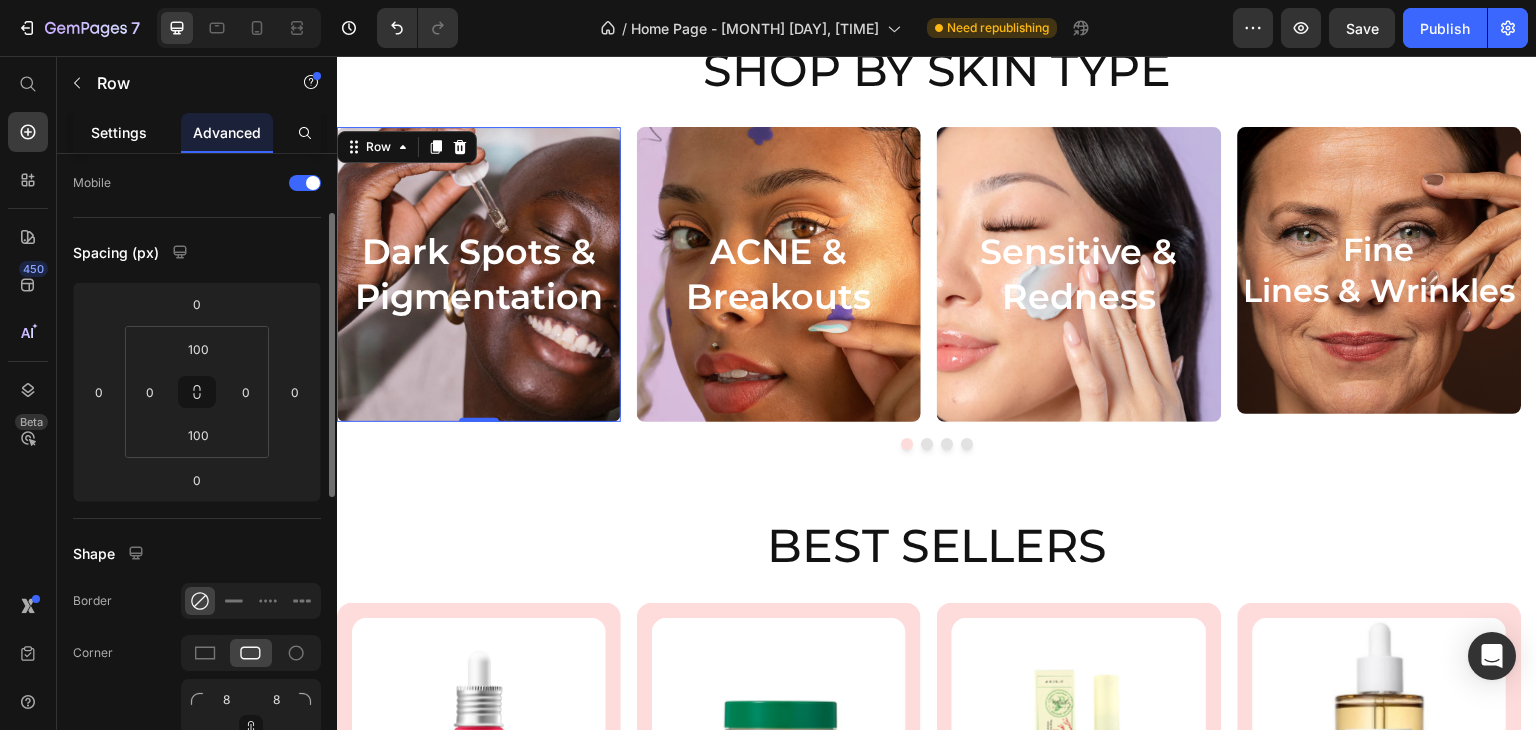 scroll, scrollTop: 0, scrollLeft: 0, axis: both 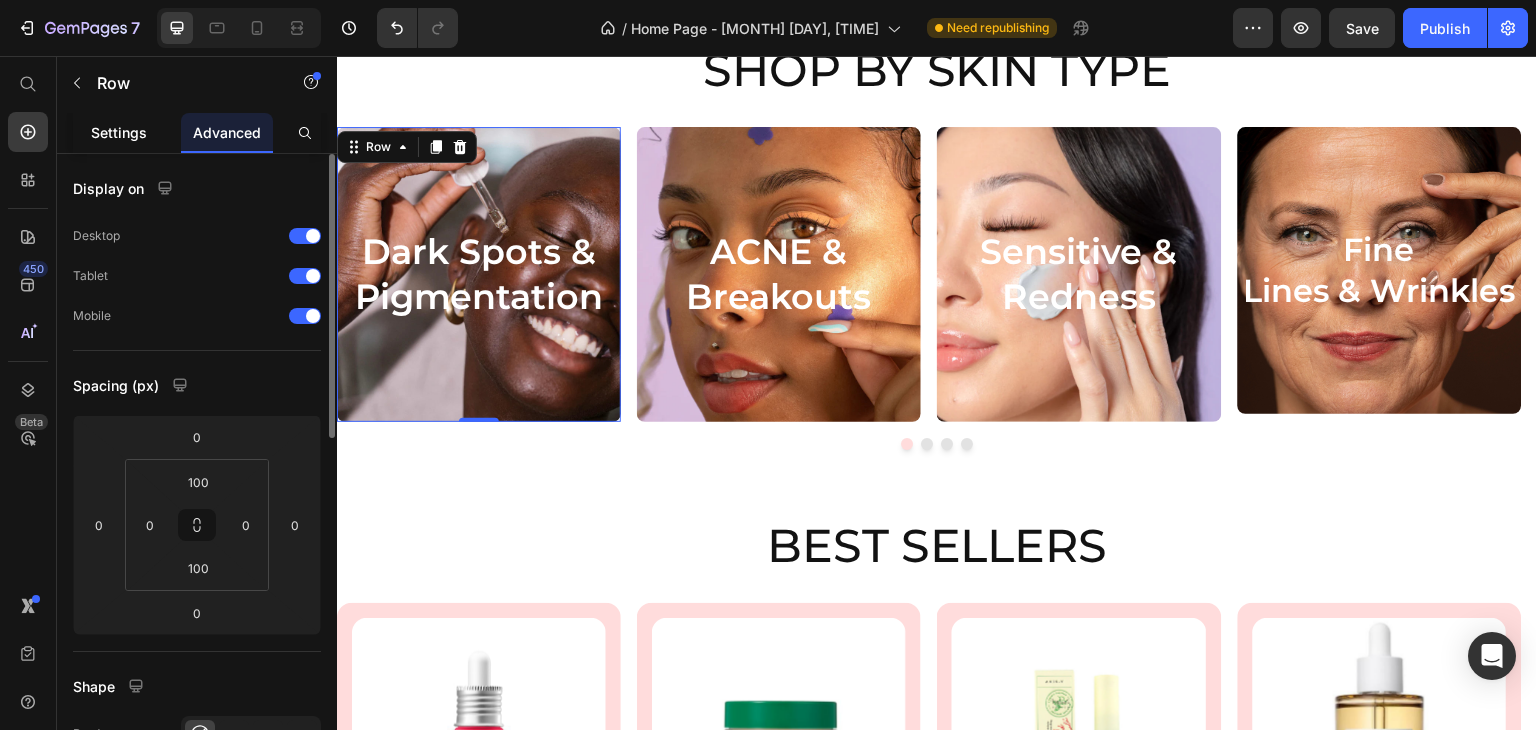 click on "Settings" at bounding box center [119, 132] 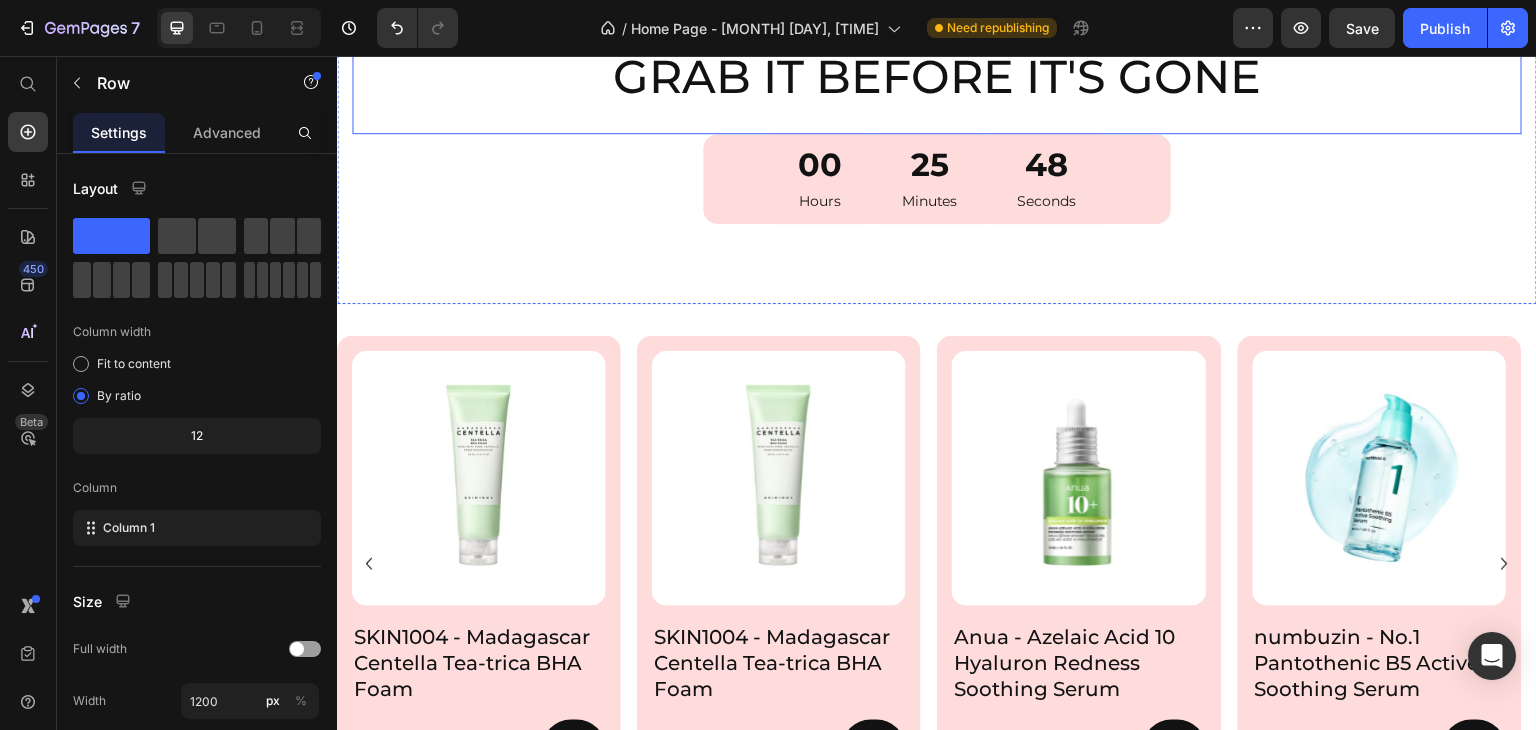 scroll, scrollTop: 2347, scrollLeft: 0, axis: vertical 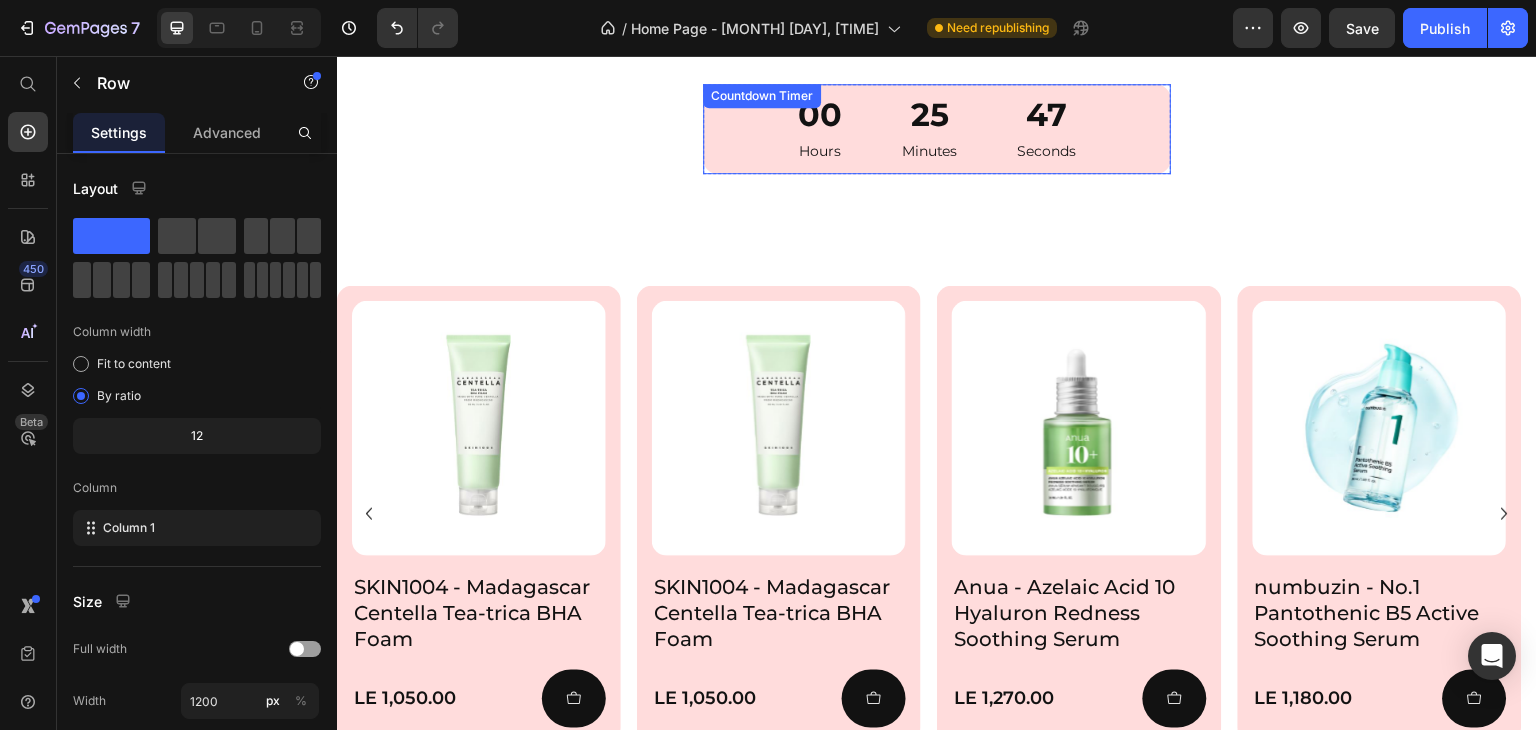 click on "47 Seconds" at bounding box center (1047, 129) 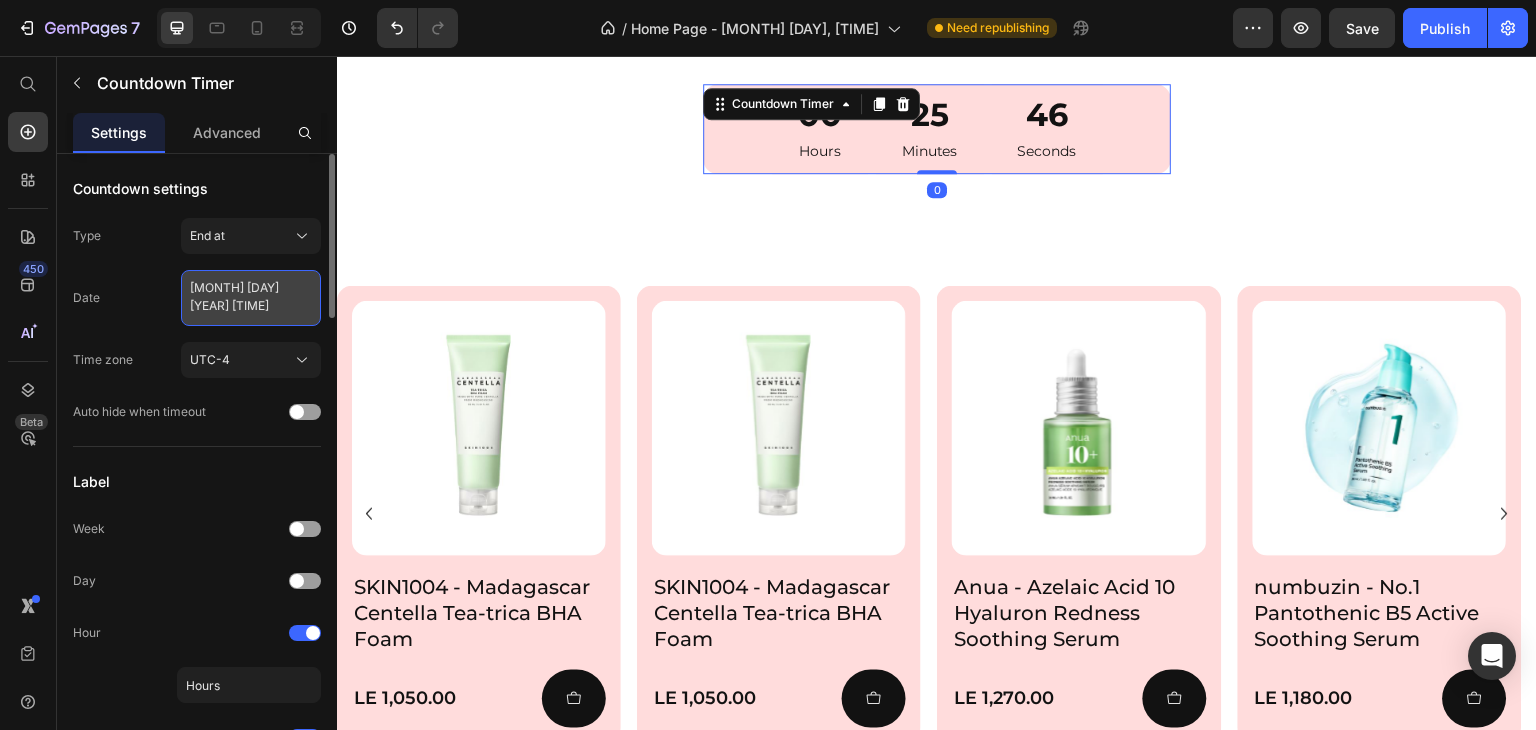 click on "July 14 2025 9:15 AM" at bounding box center (251, 298) 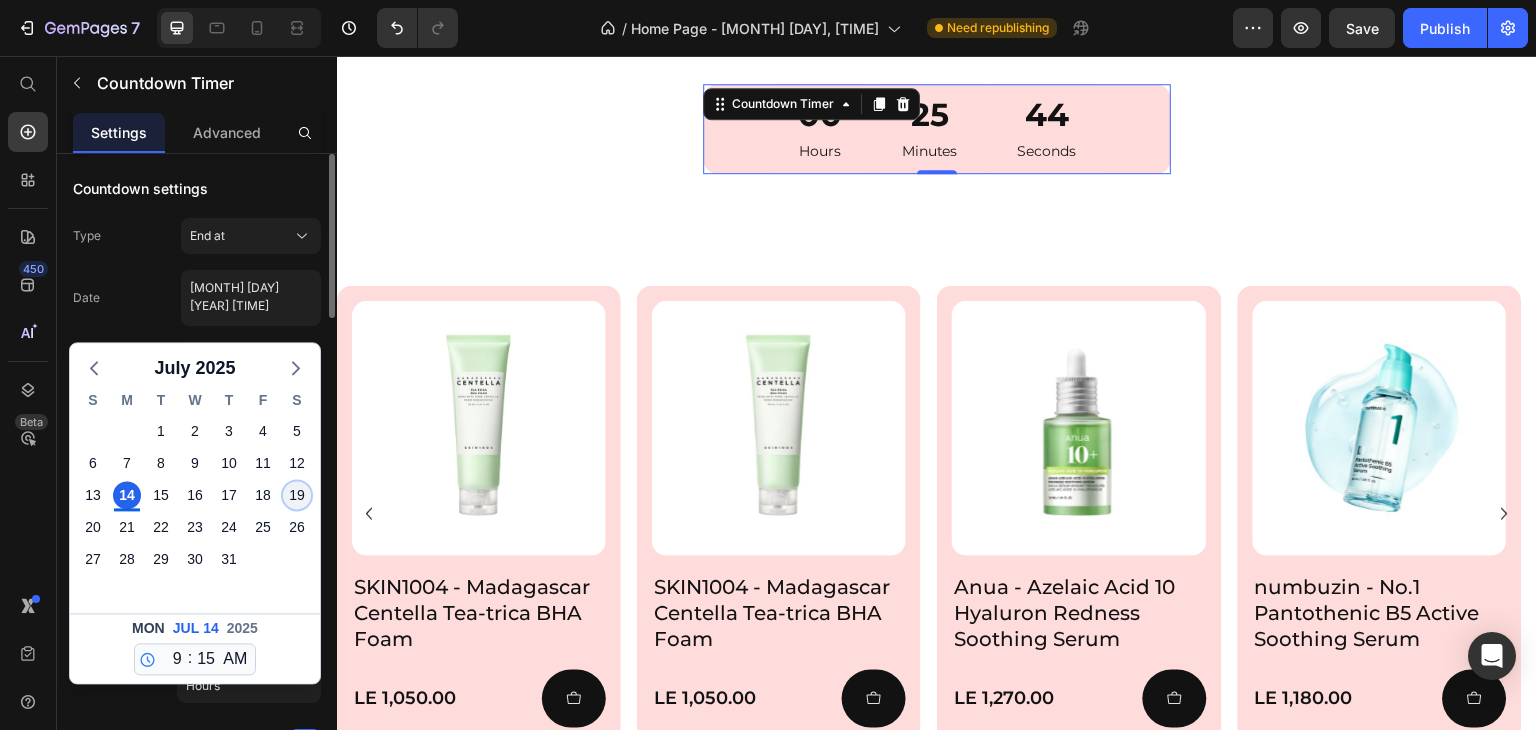 click on "19" 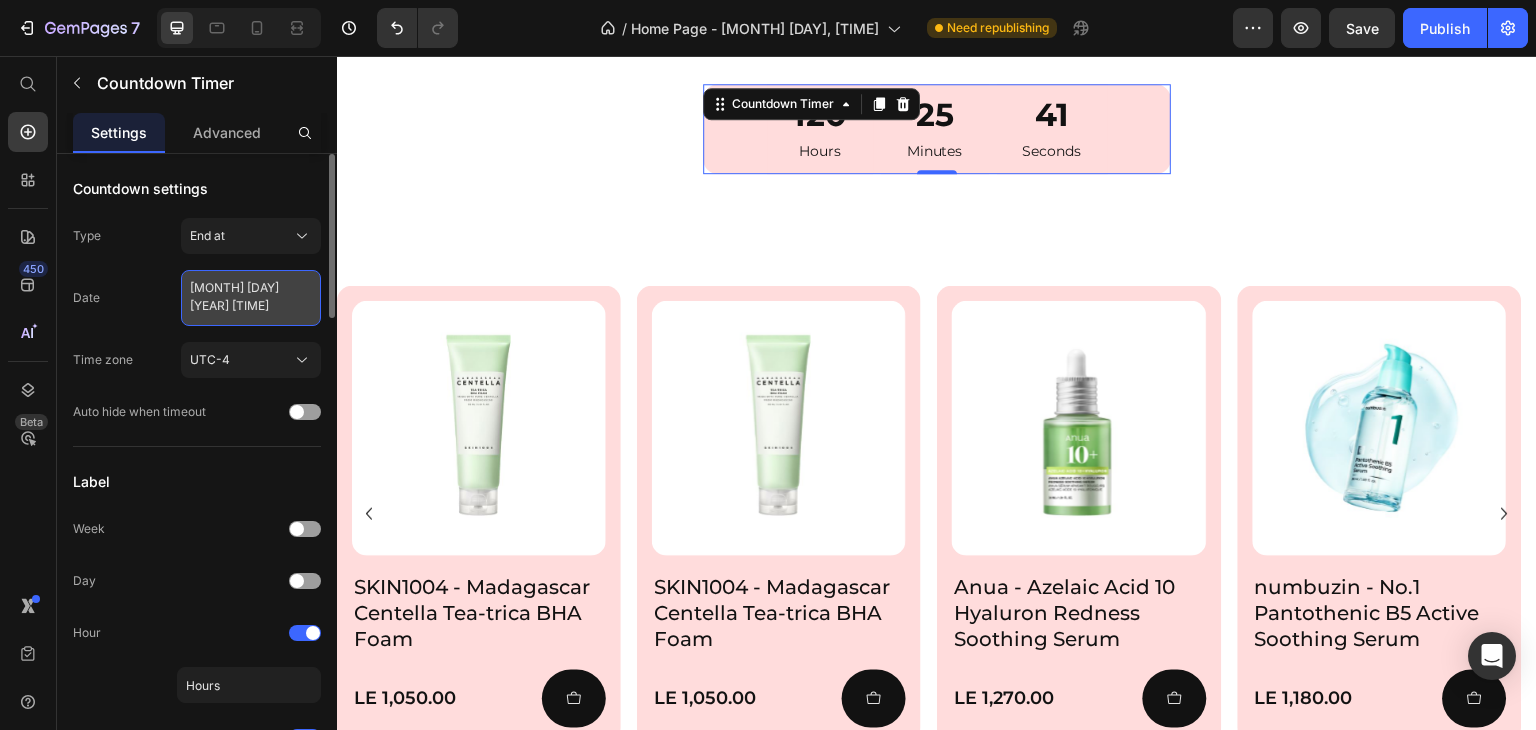 click on "July 19 2025 9:15 AM" at bounding box center [251, 298] 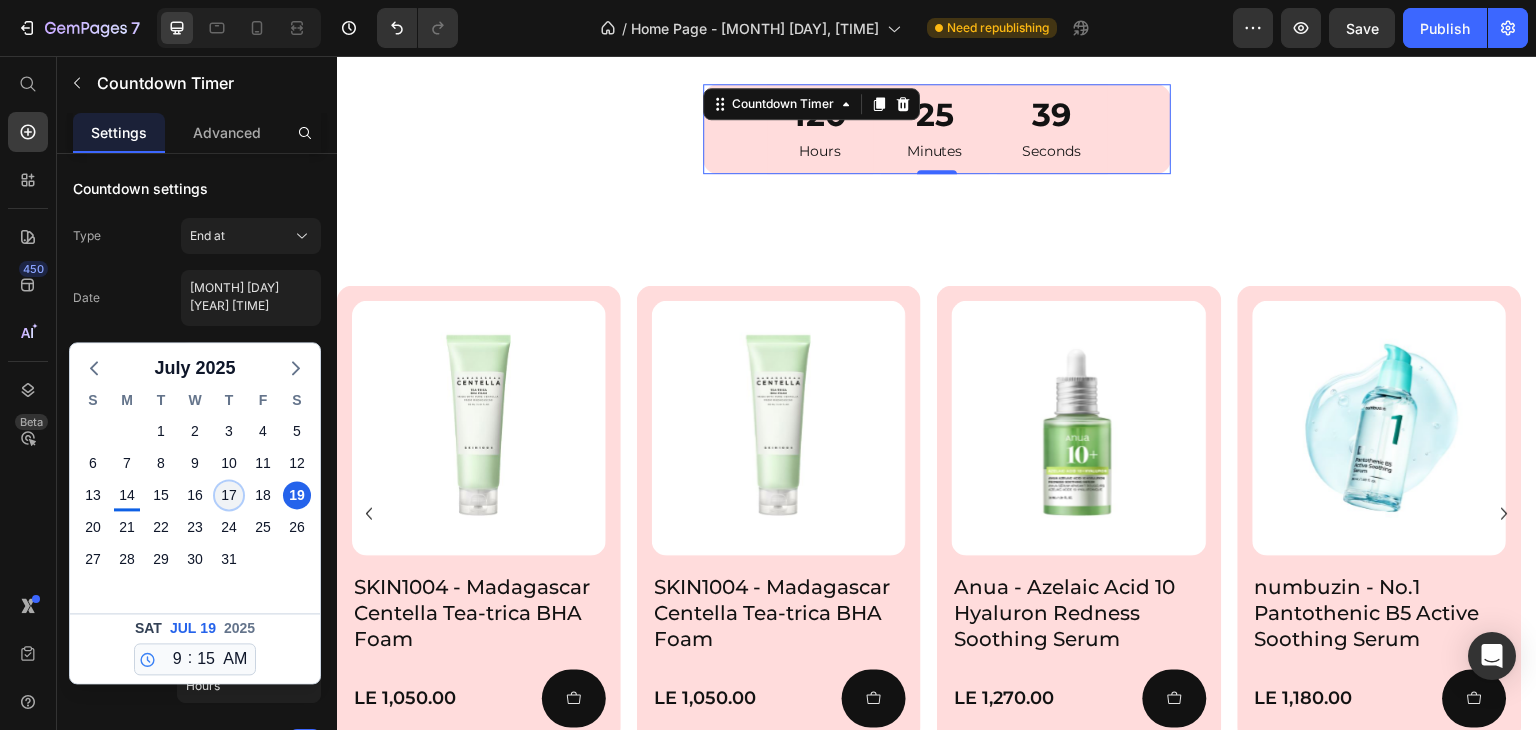 click on "17" 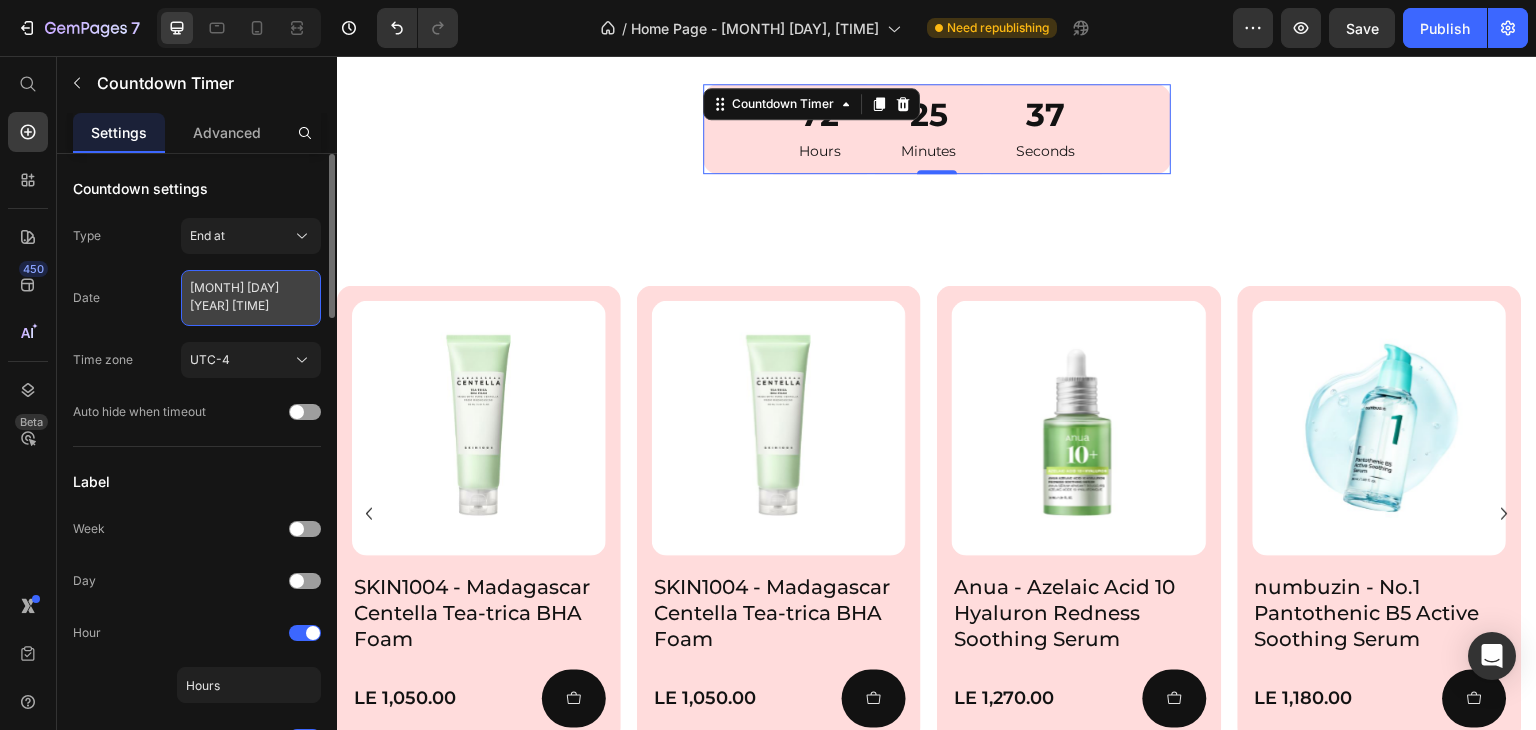 select on "9" 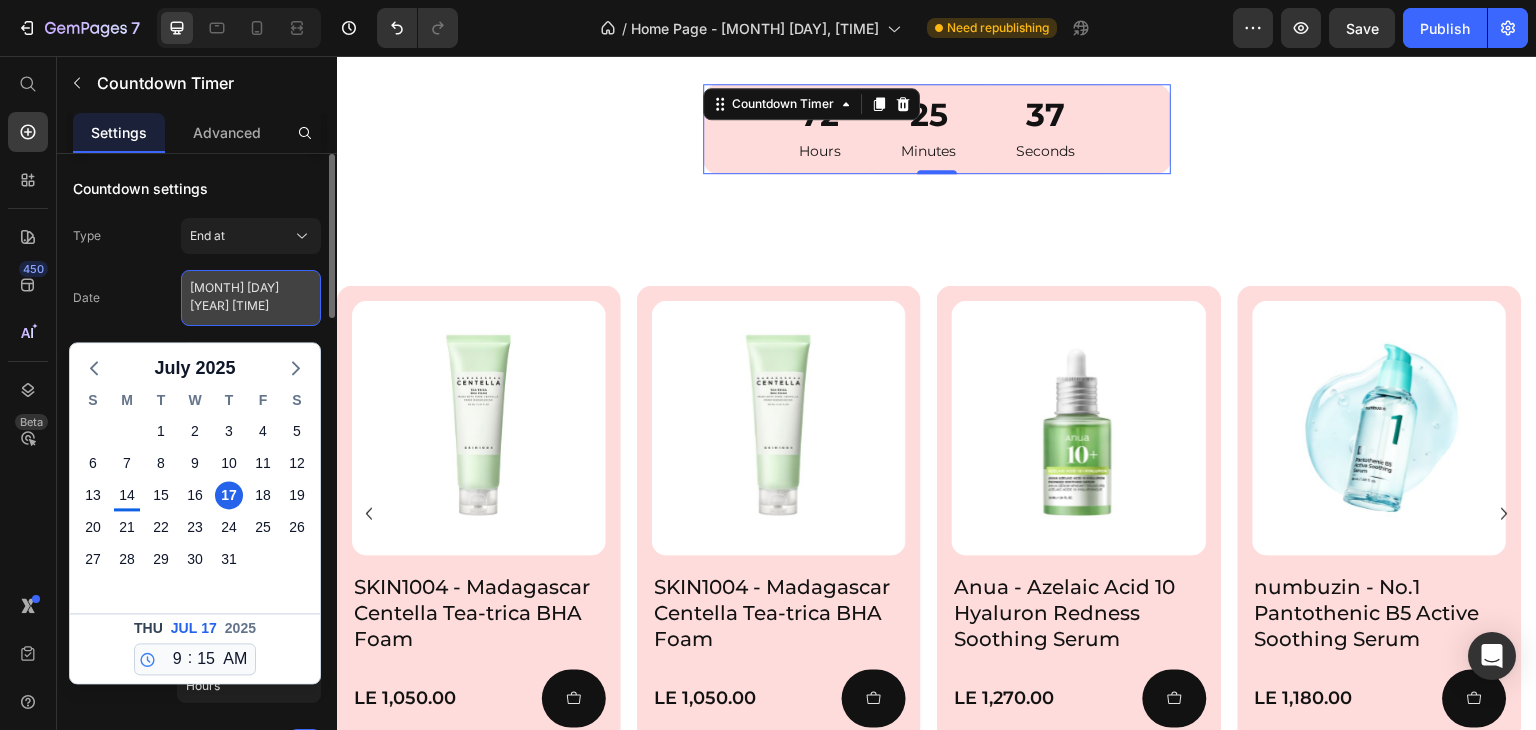 click on "July 17 2025 9:15 AM" at bounding box center [251, 298] 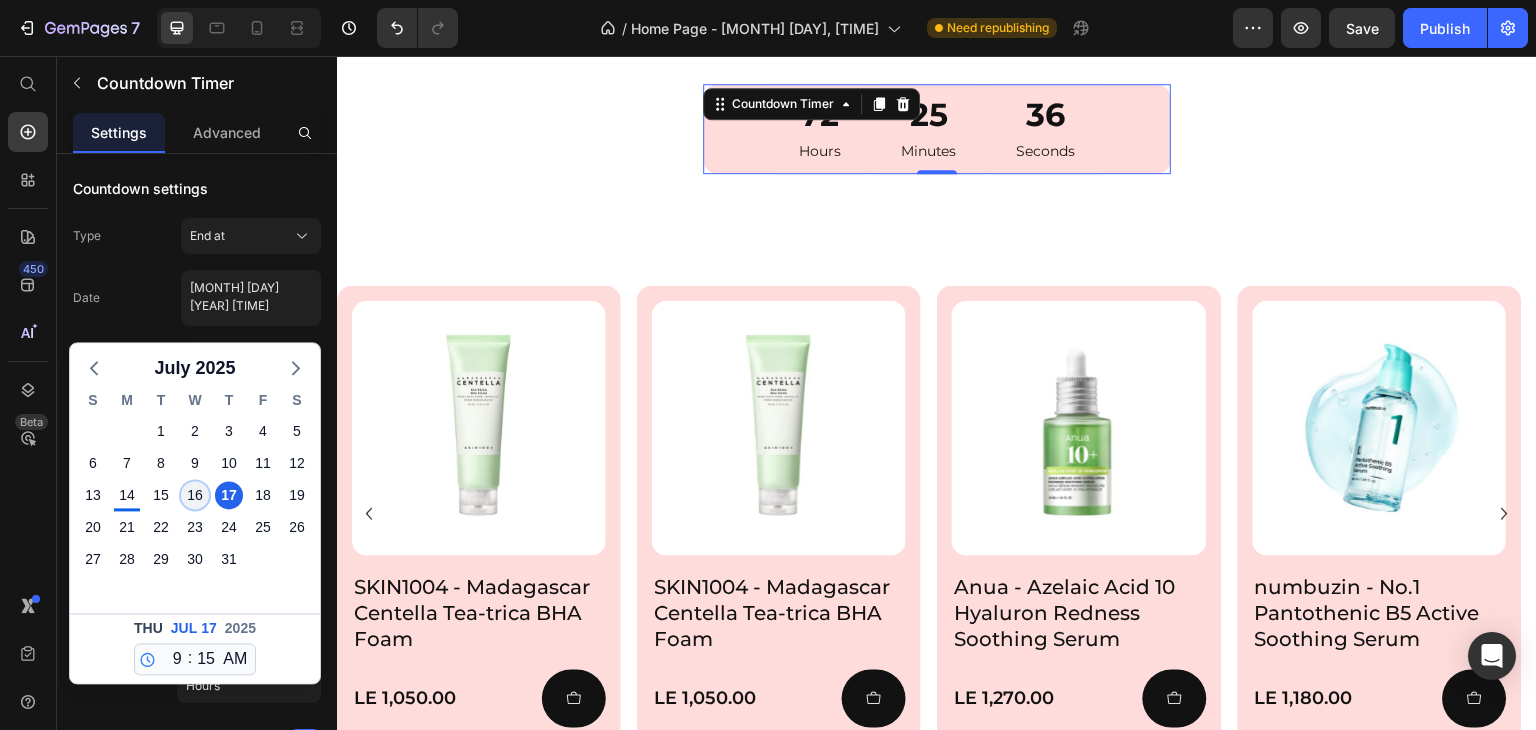 click on "16" 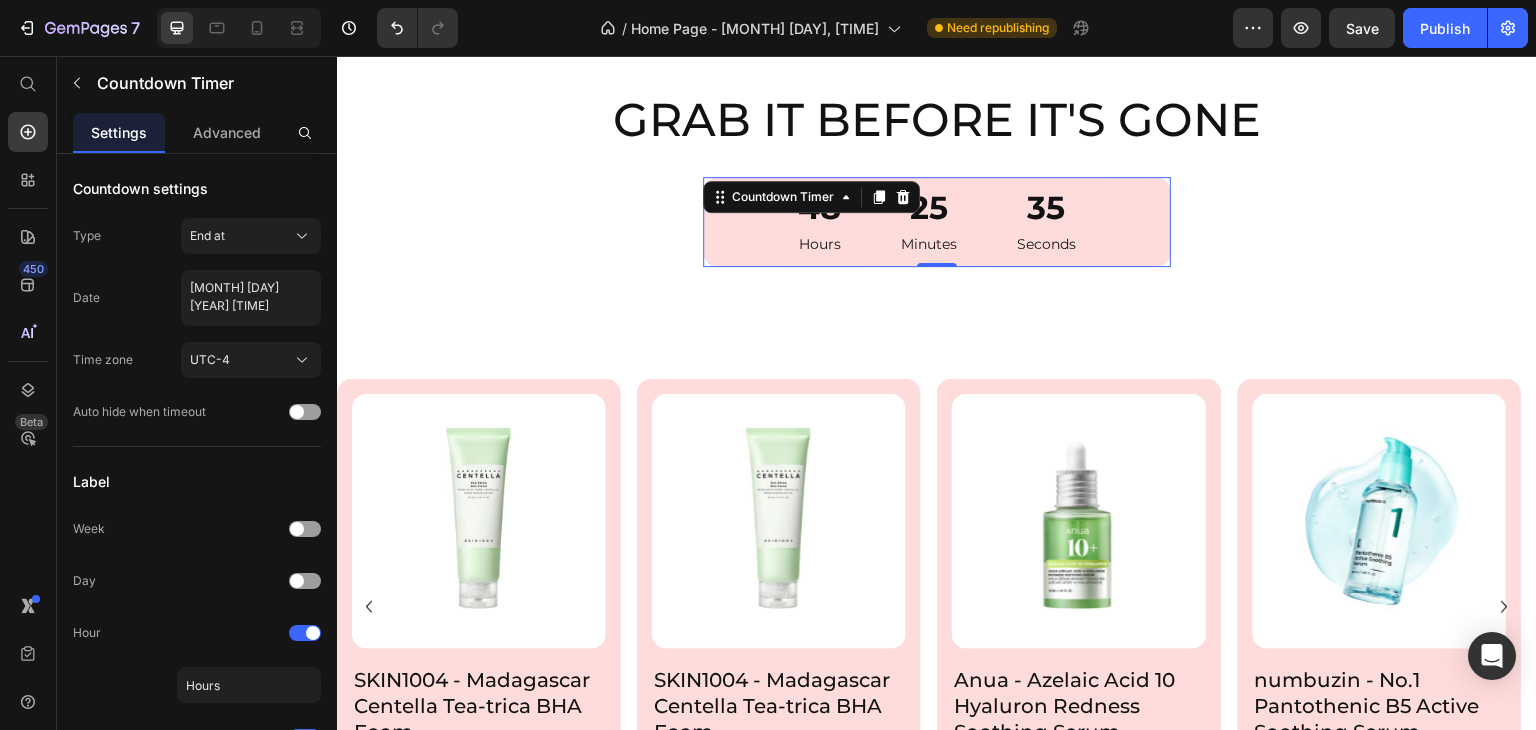 scroll, scrollTop: 2147, scrollLeft: 0, axis: vertical 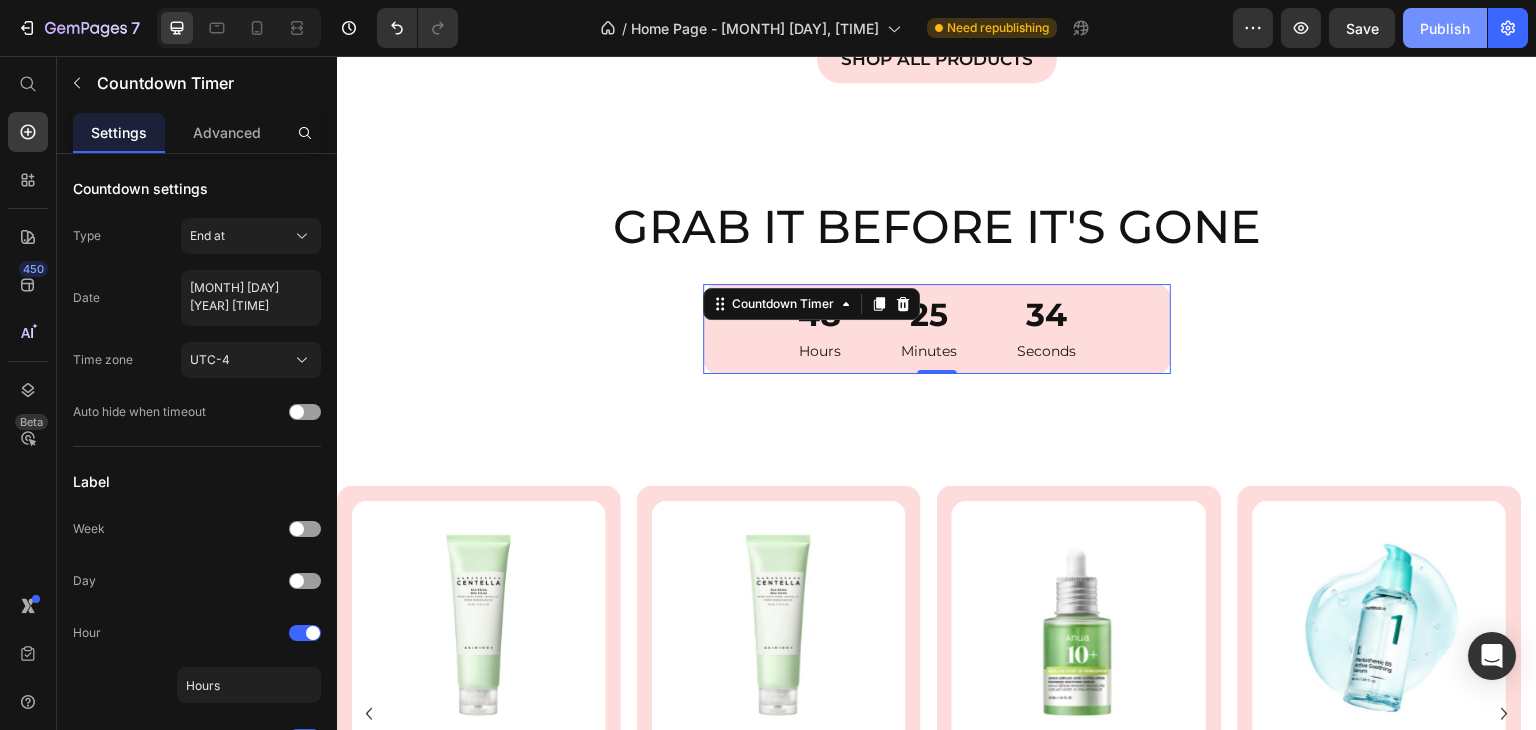 click on "Publish" 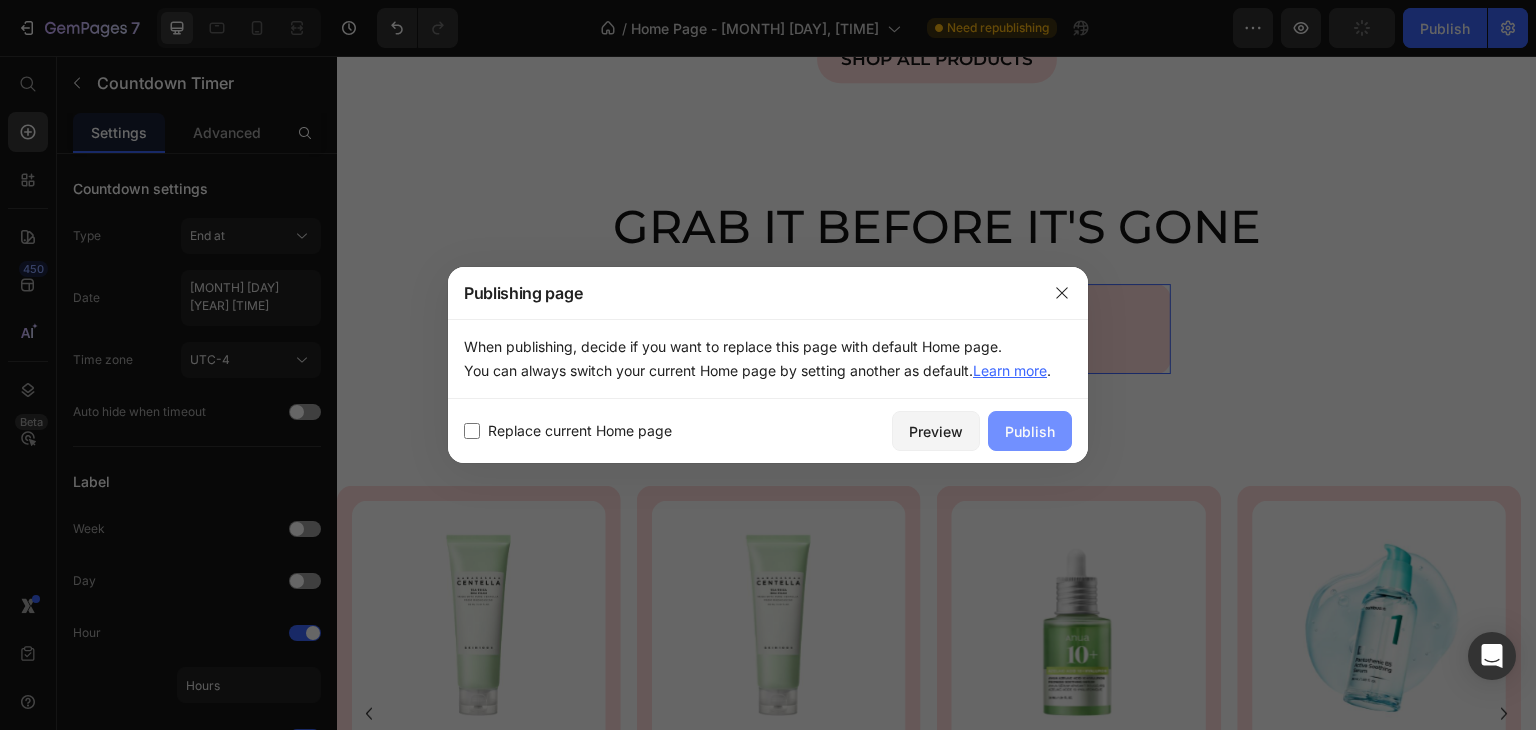 click on "Publish" at bounding box center (1030, 431) 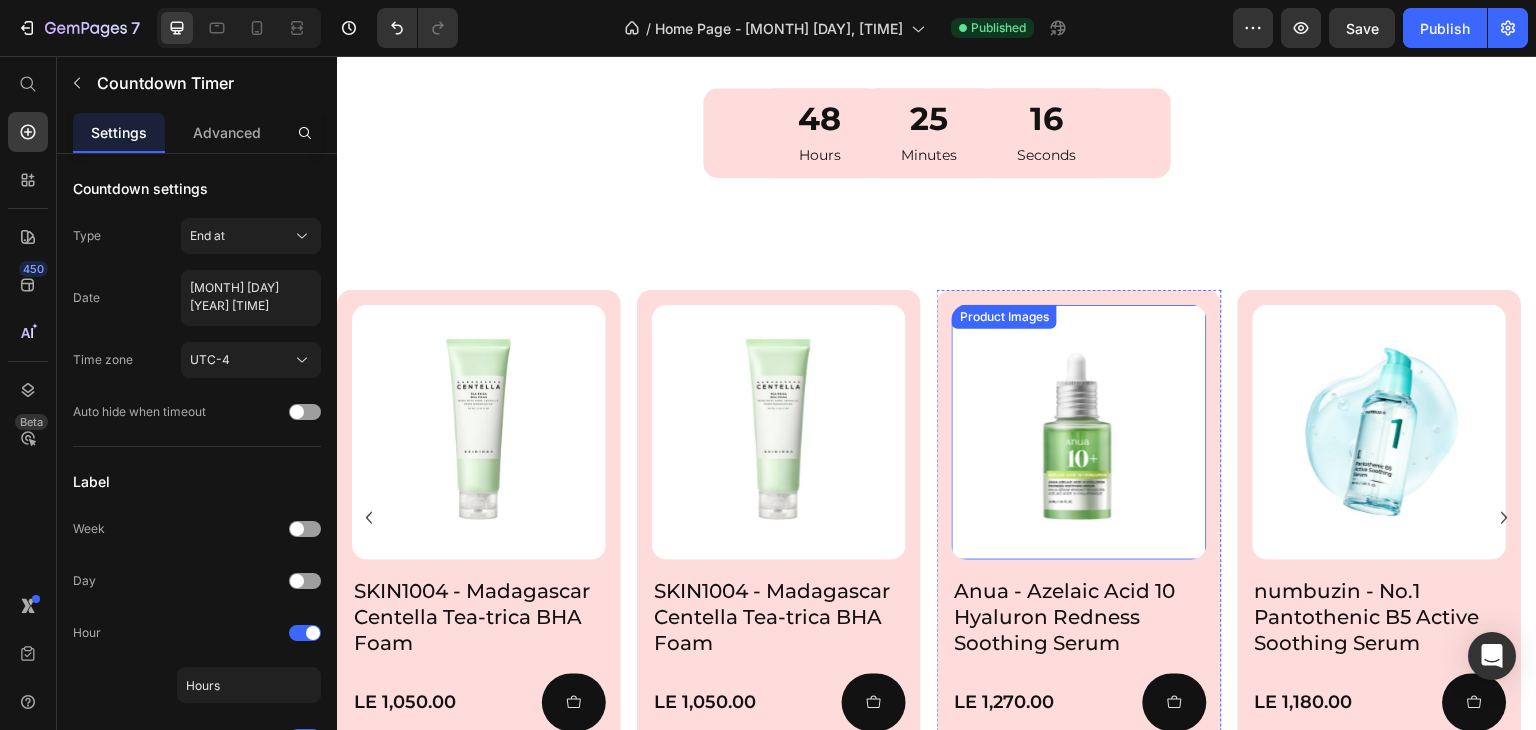 scroll, scrollTop: 2319, scrollLeft: 0, axis: vertical 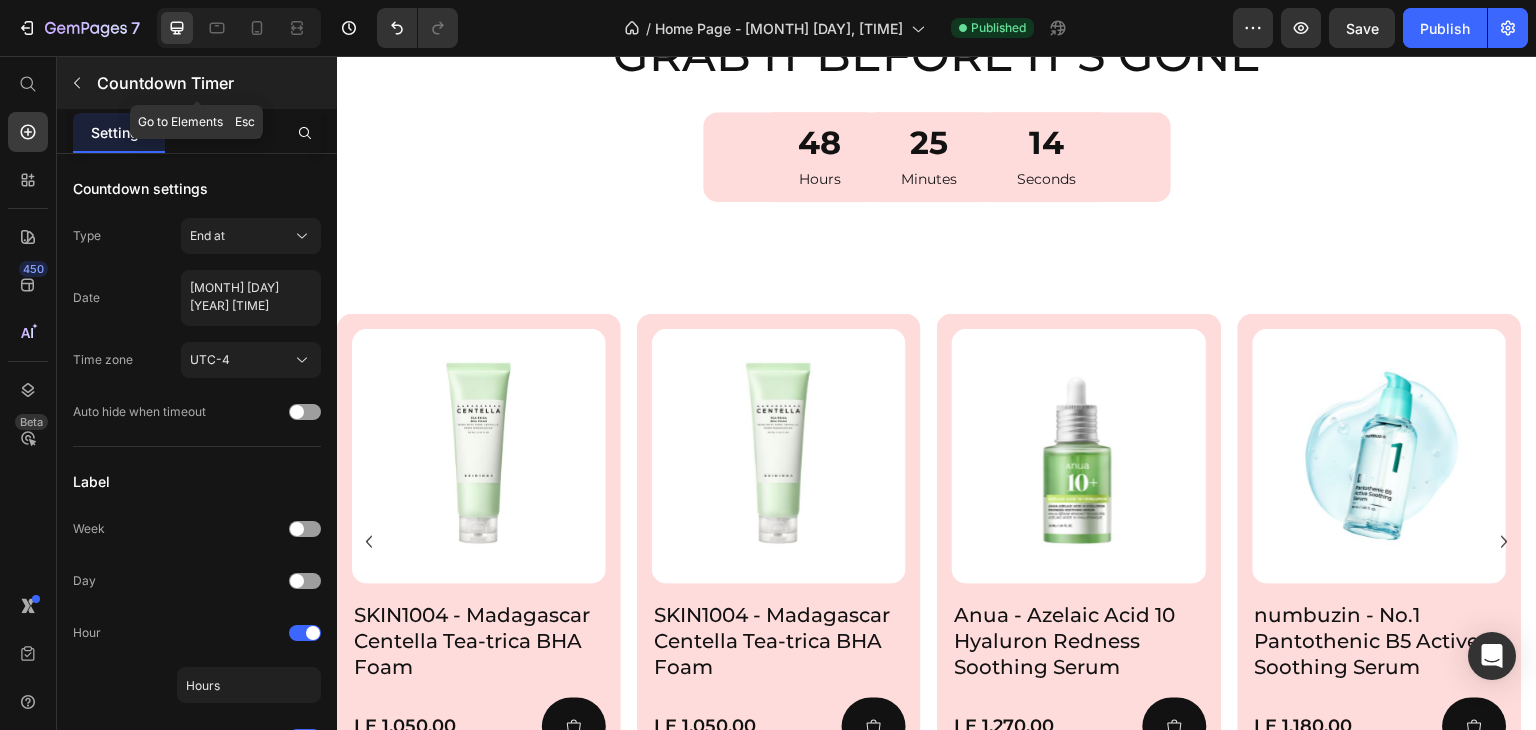 click on "Countdown Timer" at bounding box center [197, 83] 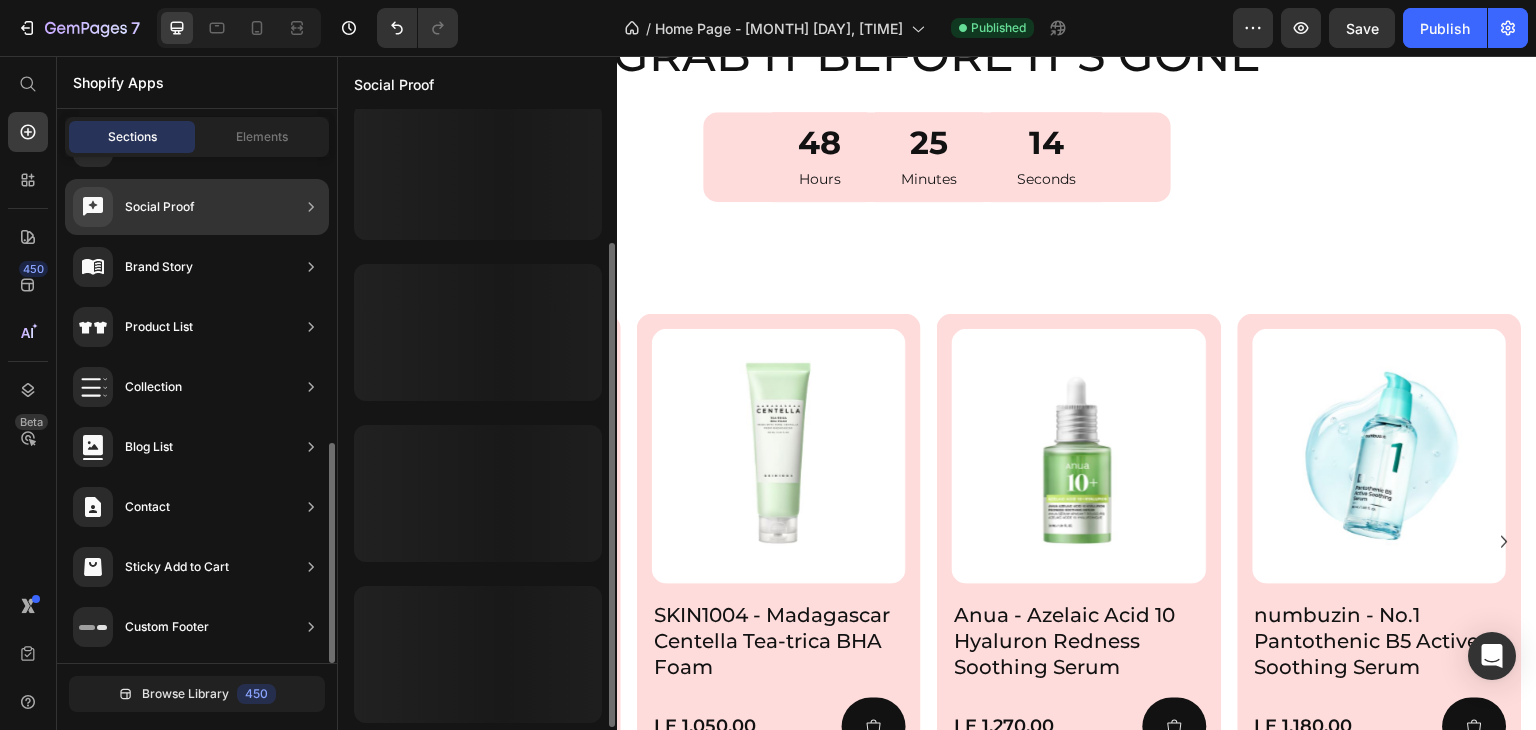 scroll, scrollTop: 172, scrollLeft: 0, axis: vertical 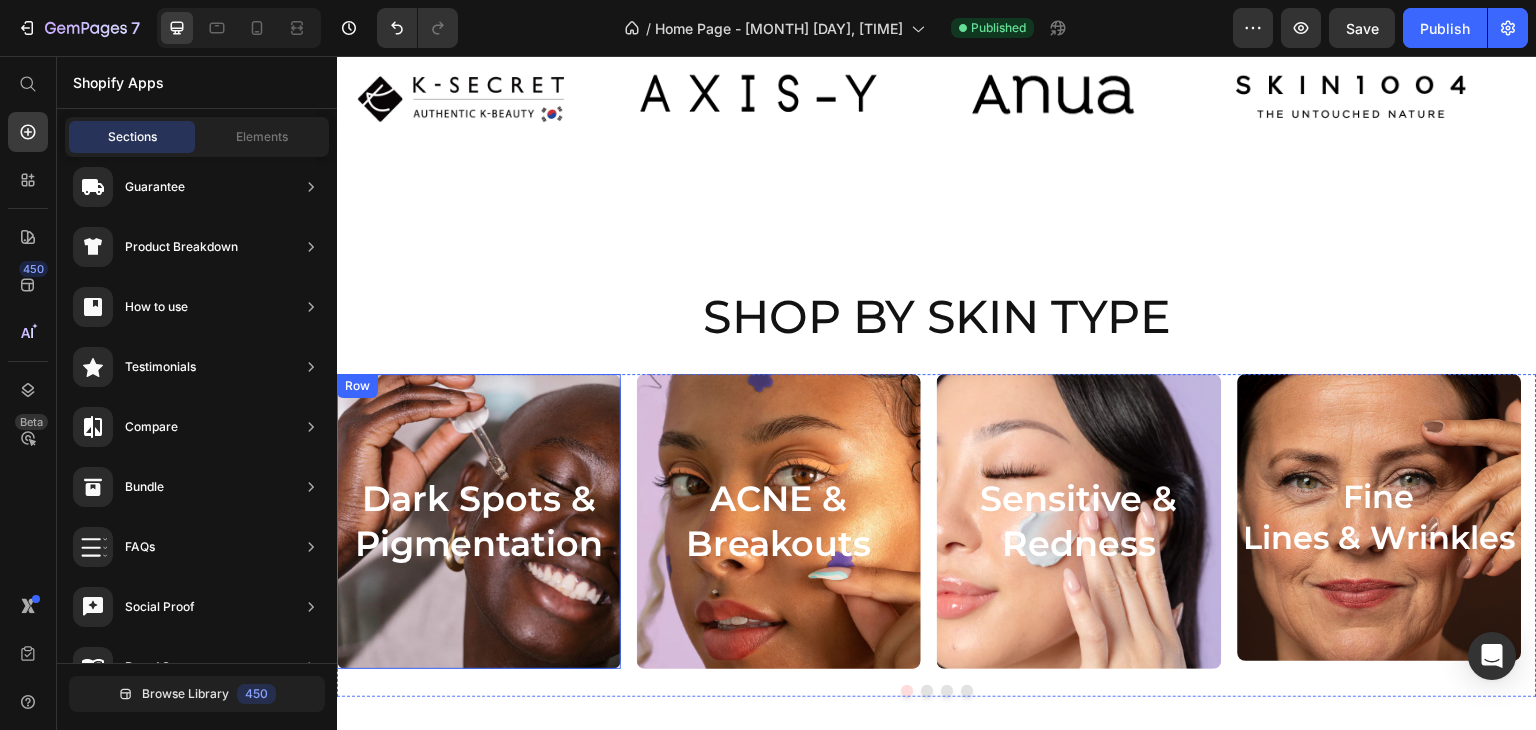 click on "Dark Spots & Pigmentation Heading Row" at bounding box center (479, 521) 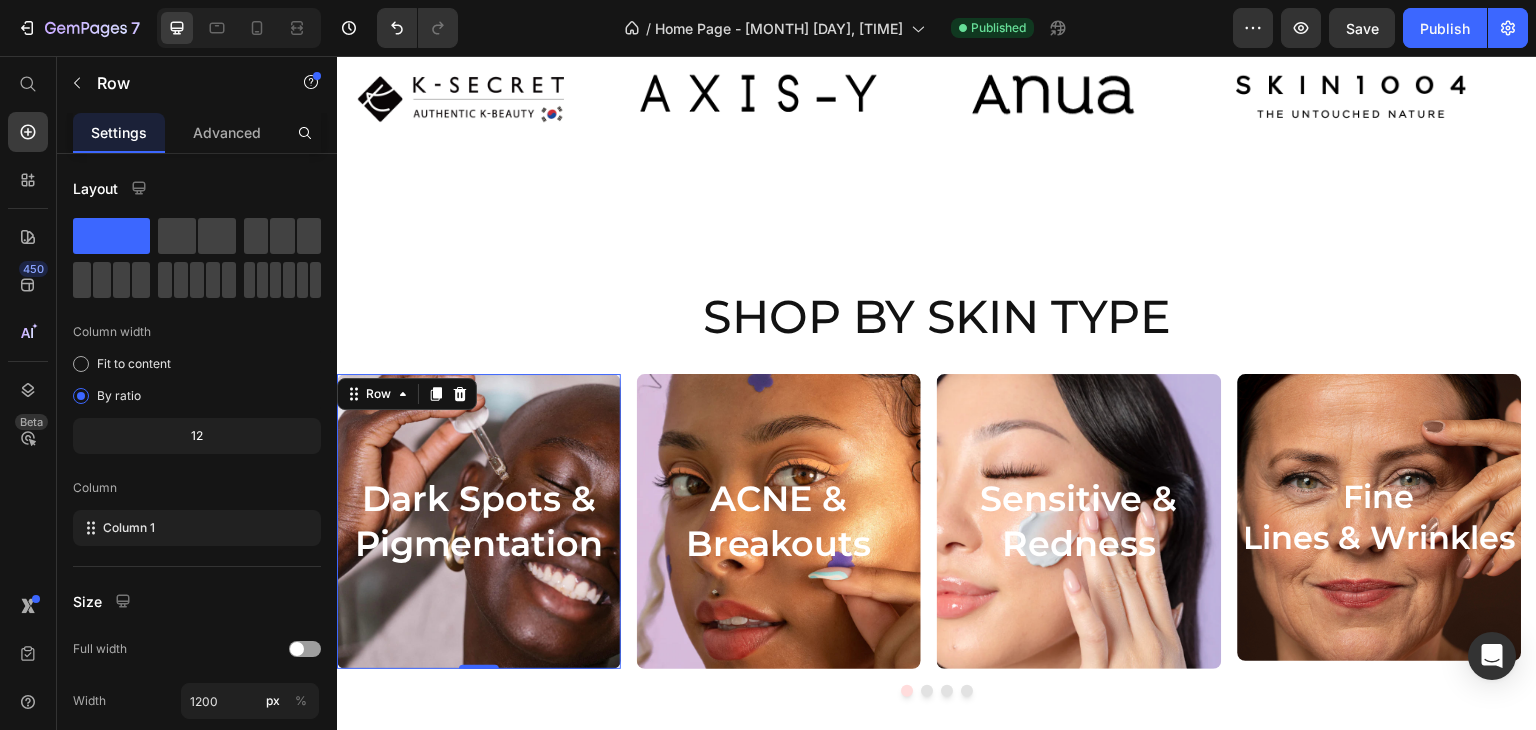 click on "Dark Spots & Pigmentation Heading Row   0" at bounding box center (479, 521) 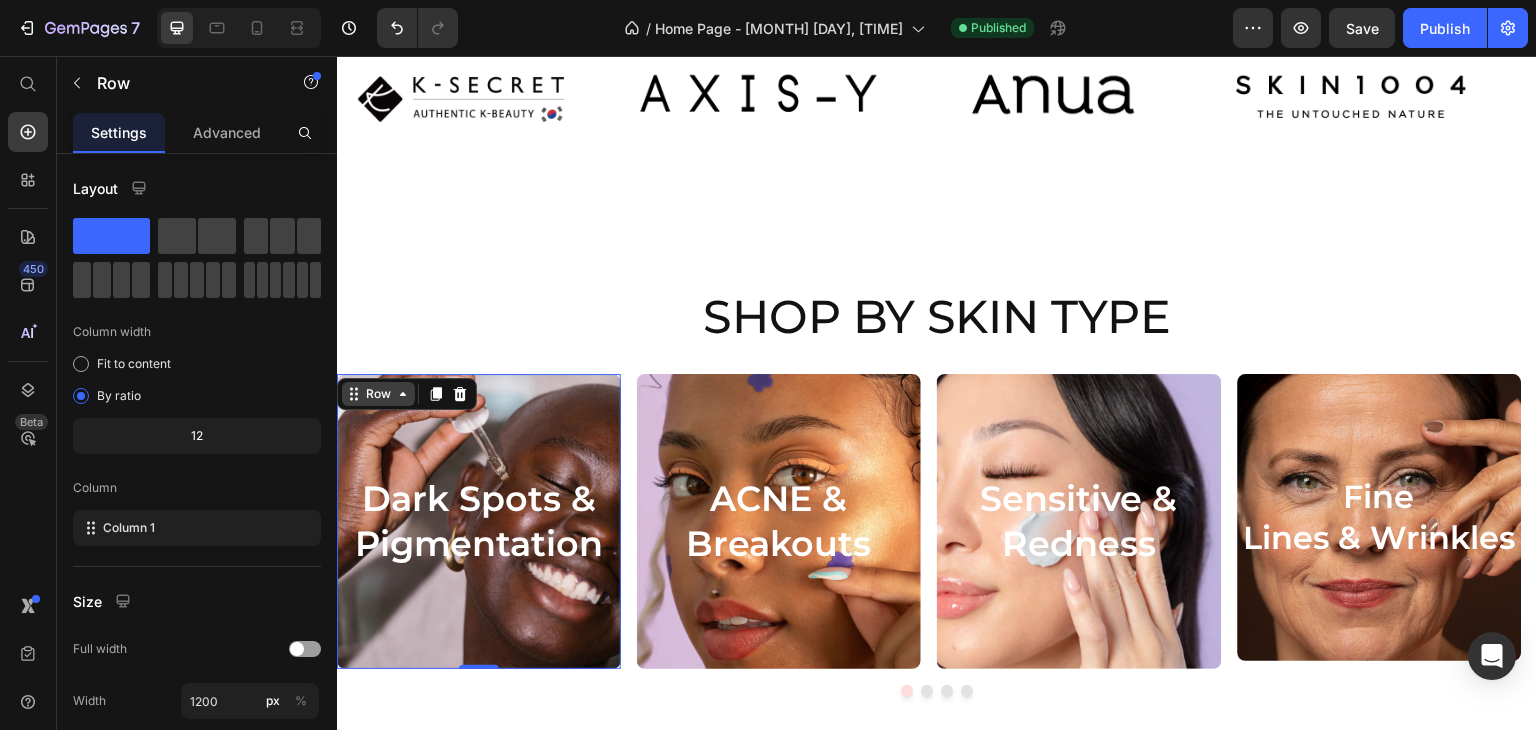 click on "Row" at bounding box center (378, 394) 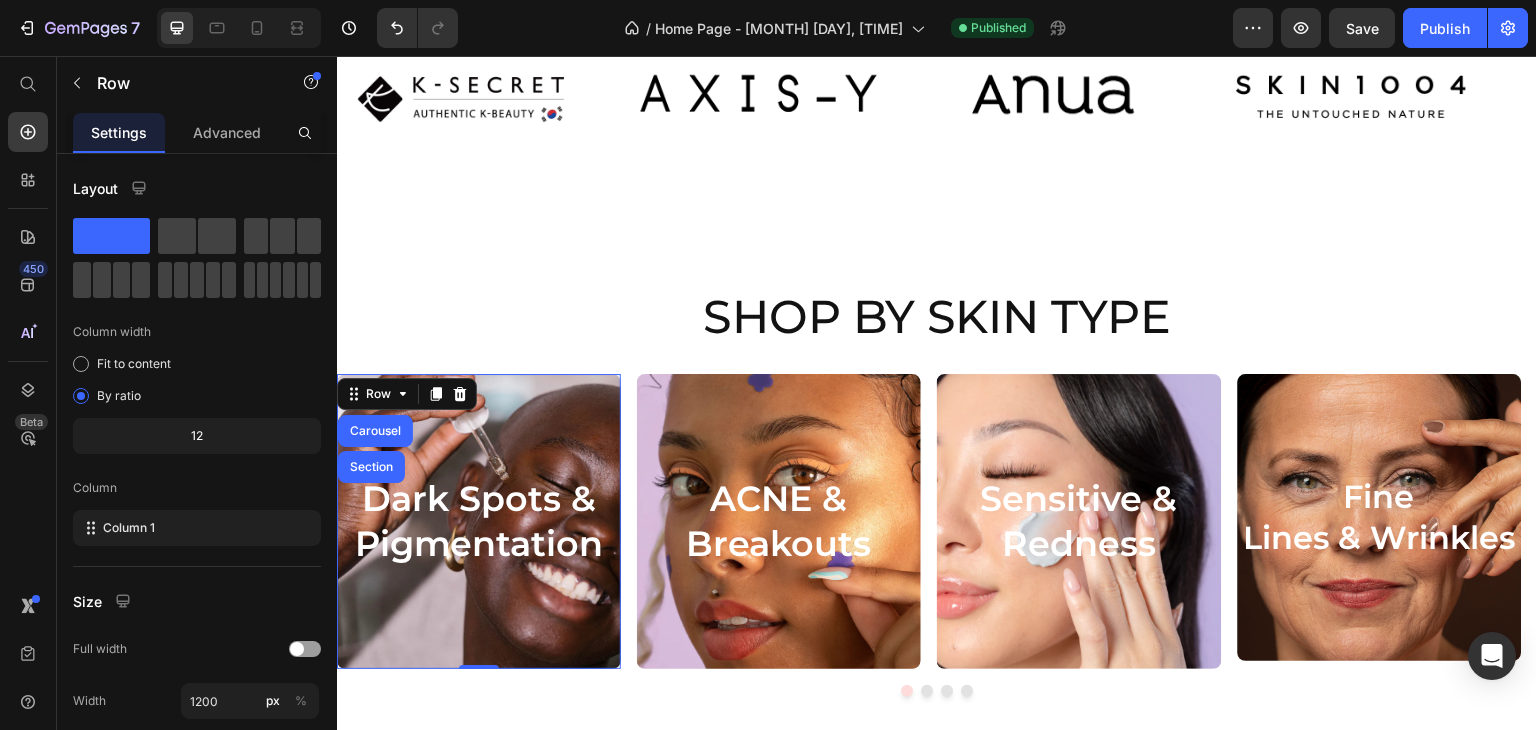 click on "Dark Spots & Pigmentation Heading Row Carousel Section   0" at bounding box center (479, 521) 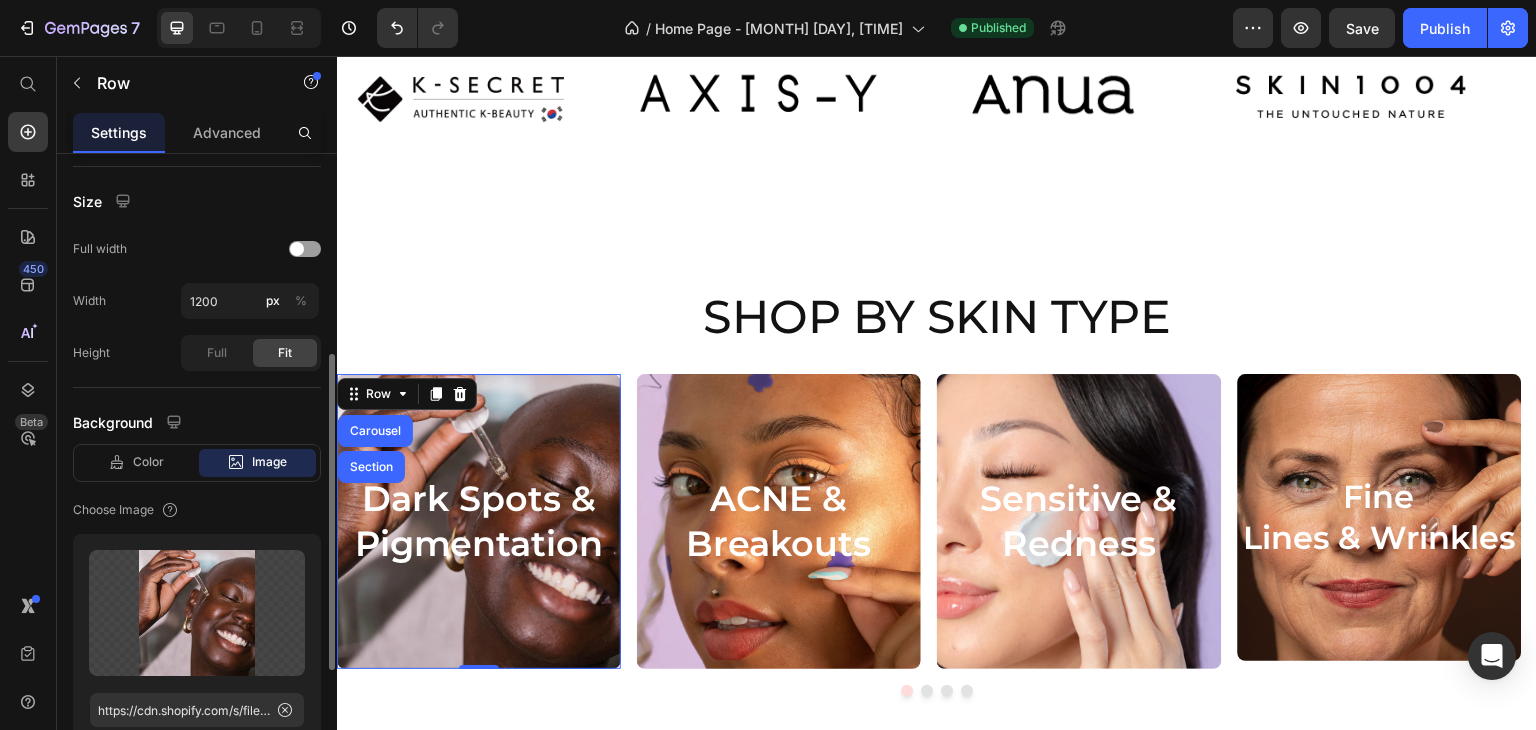 scroll, scrollTop: 600, scrollLeft: 0, axis: vertical 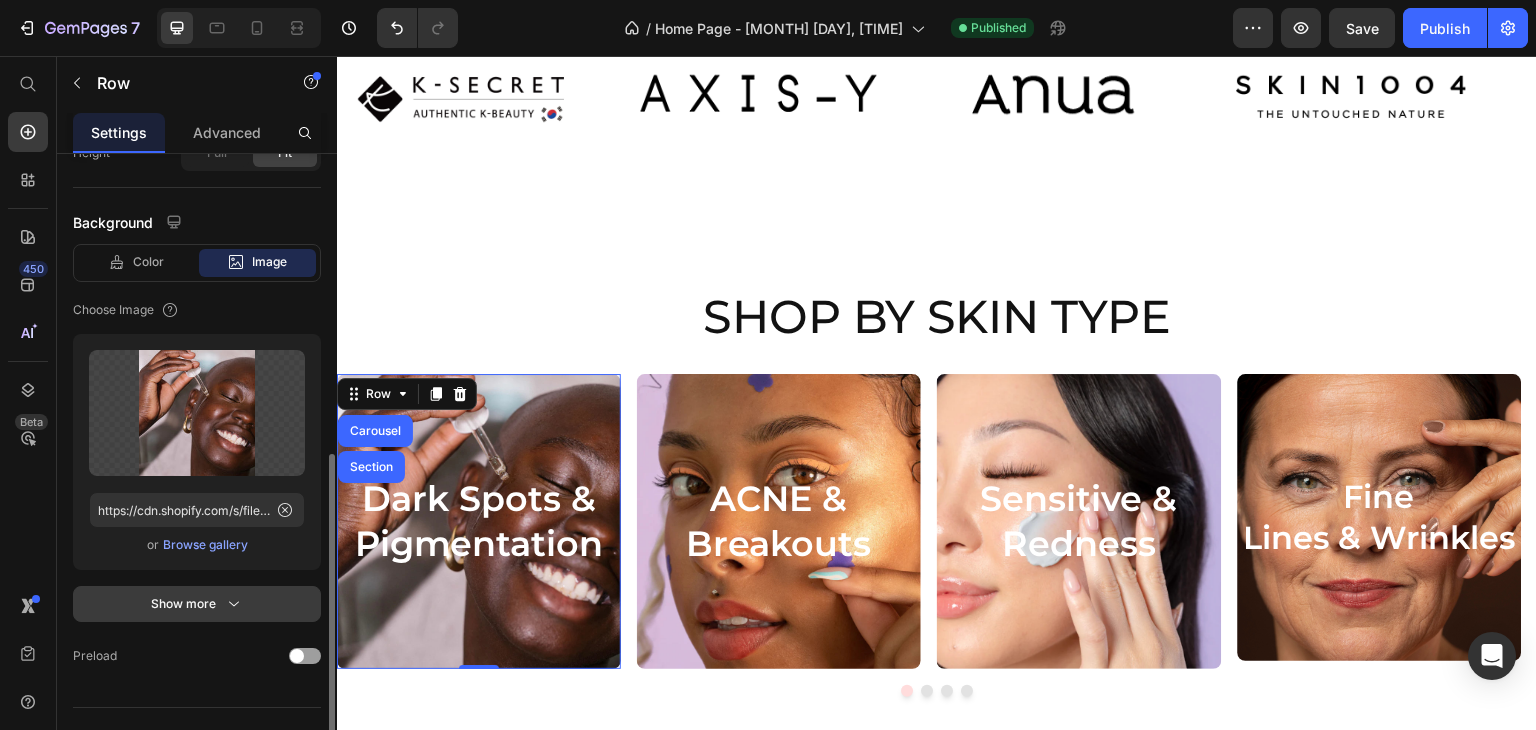 click on "Show more" at bounding box center (197, 604) 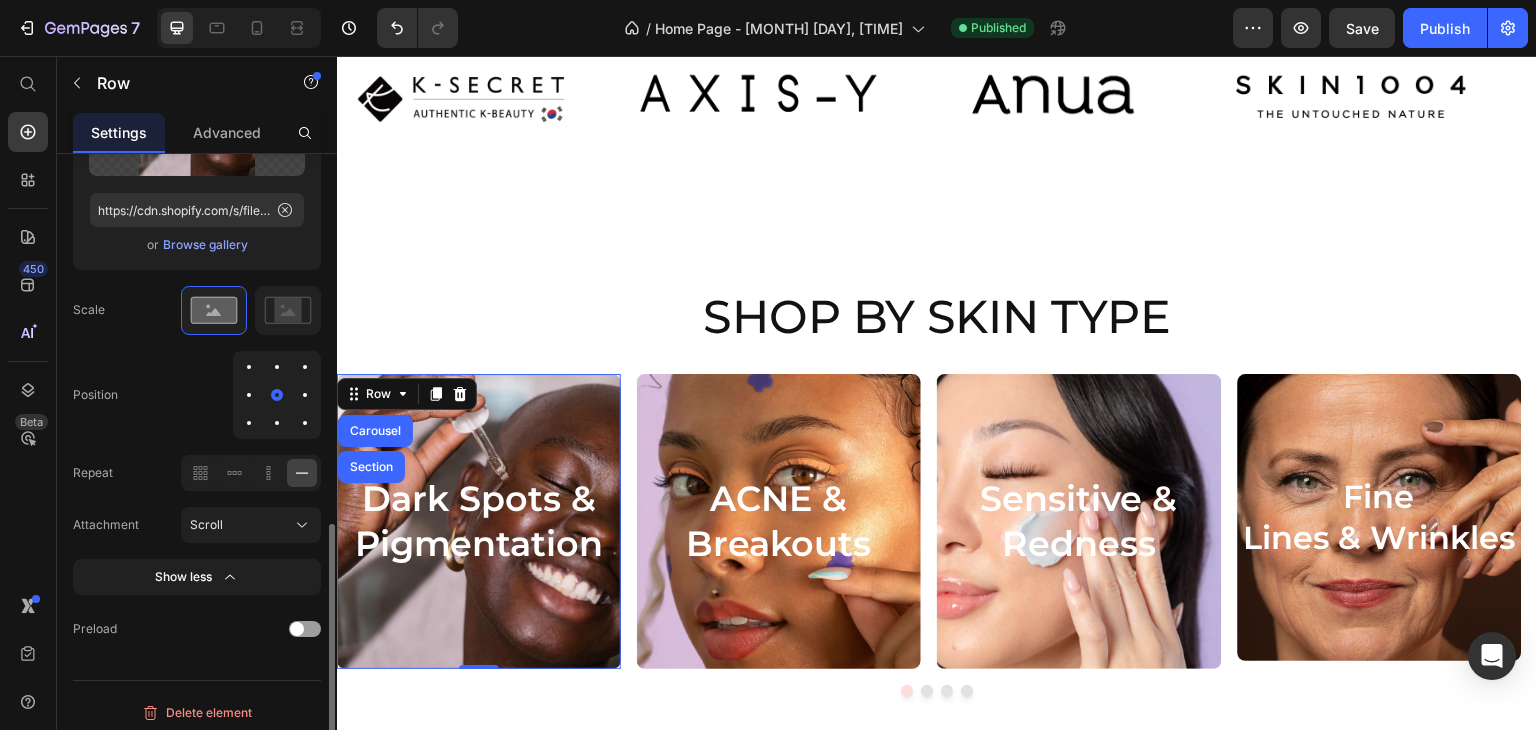 scroll, scrollTop: 906, scrollLeft: 0, axis: vertical 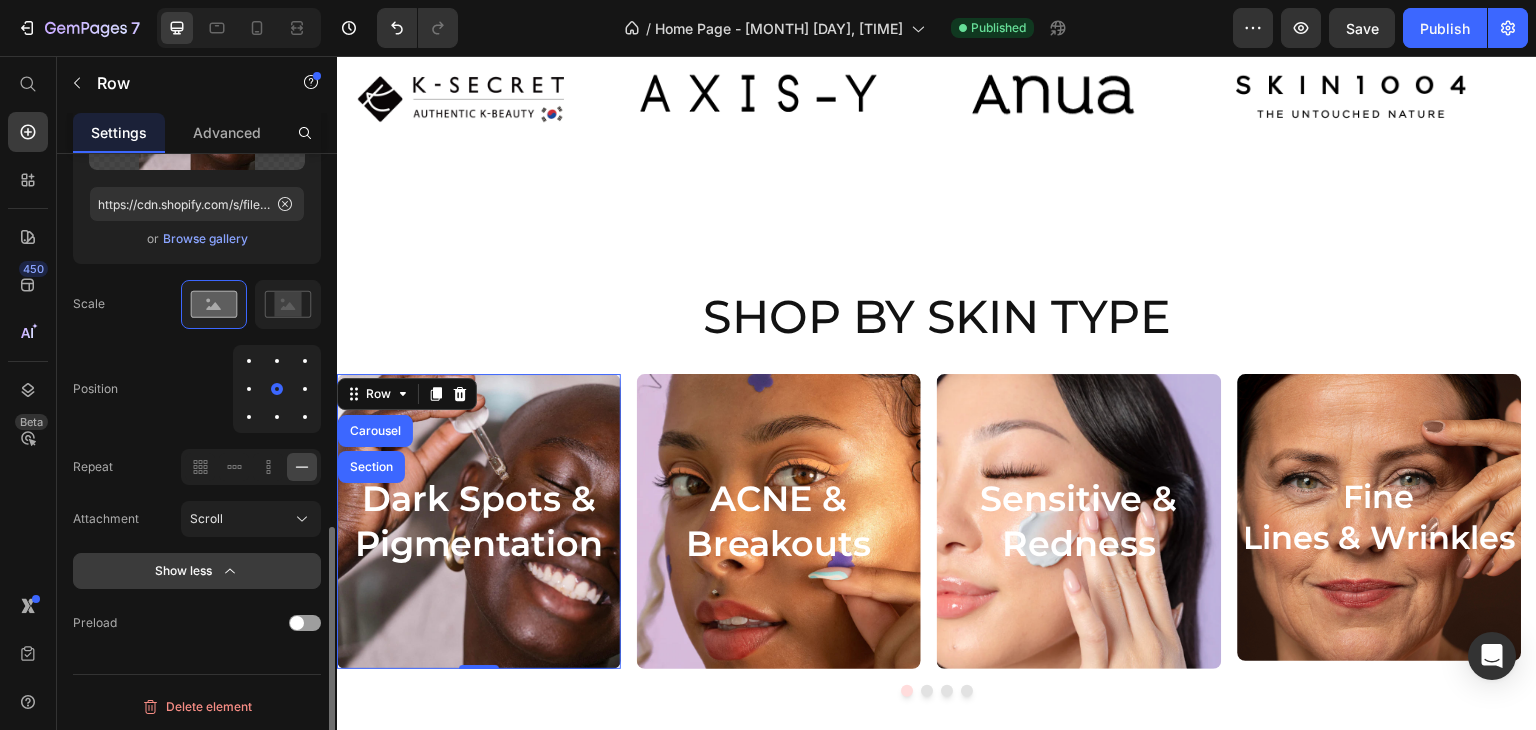click 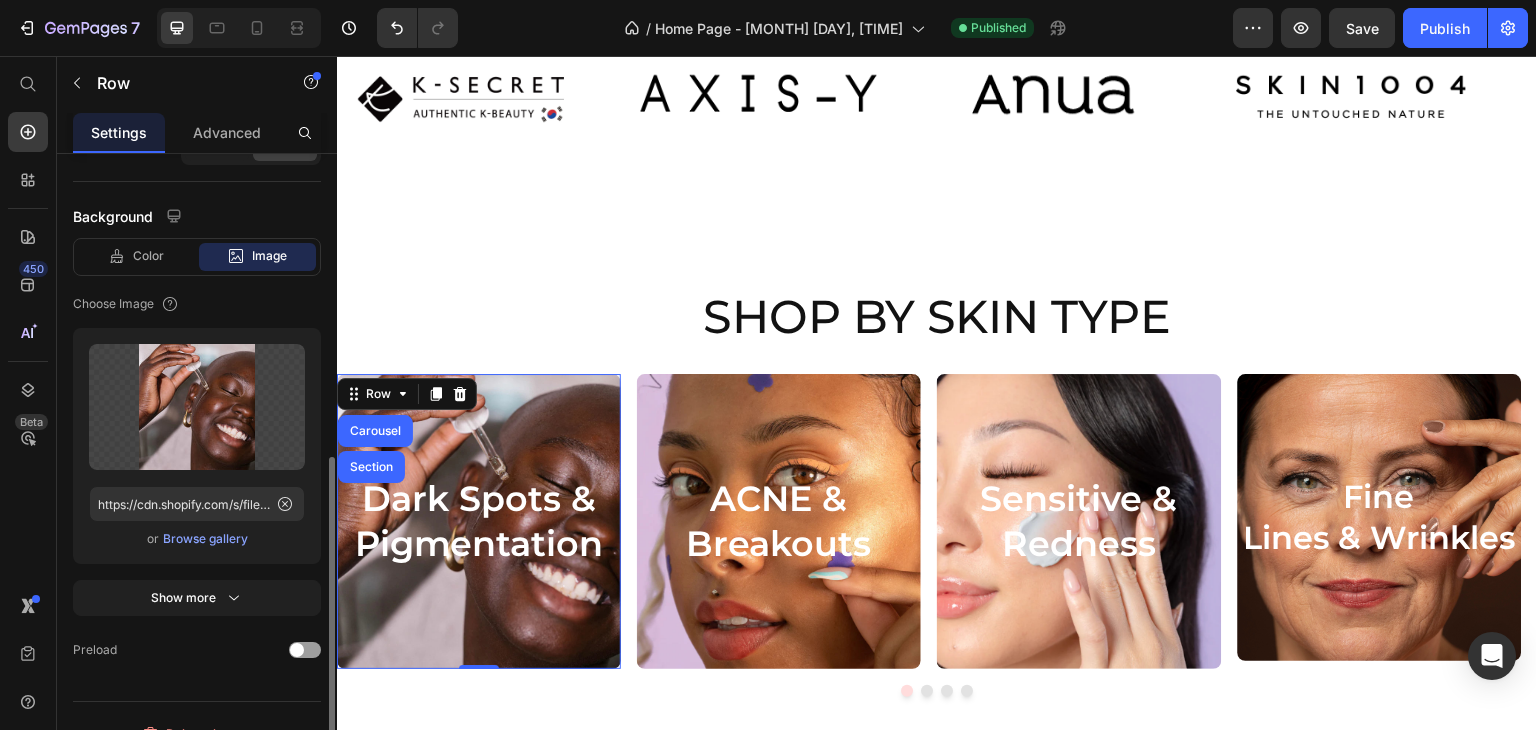 scroll, scrollTop: 0, scrollLeft: 0, axis: both 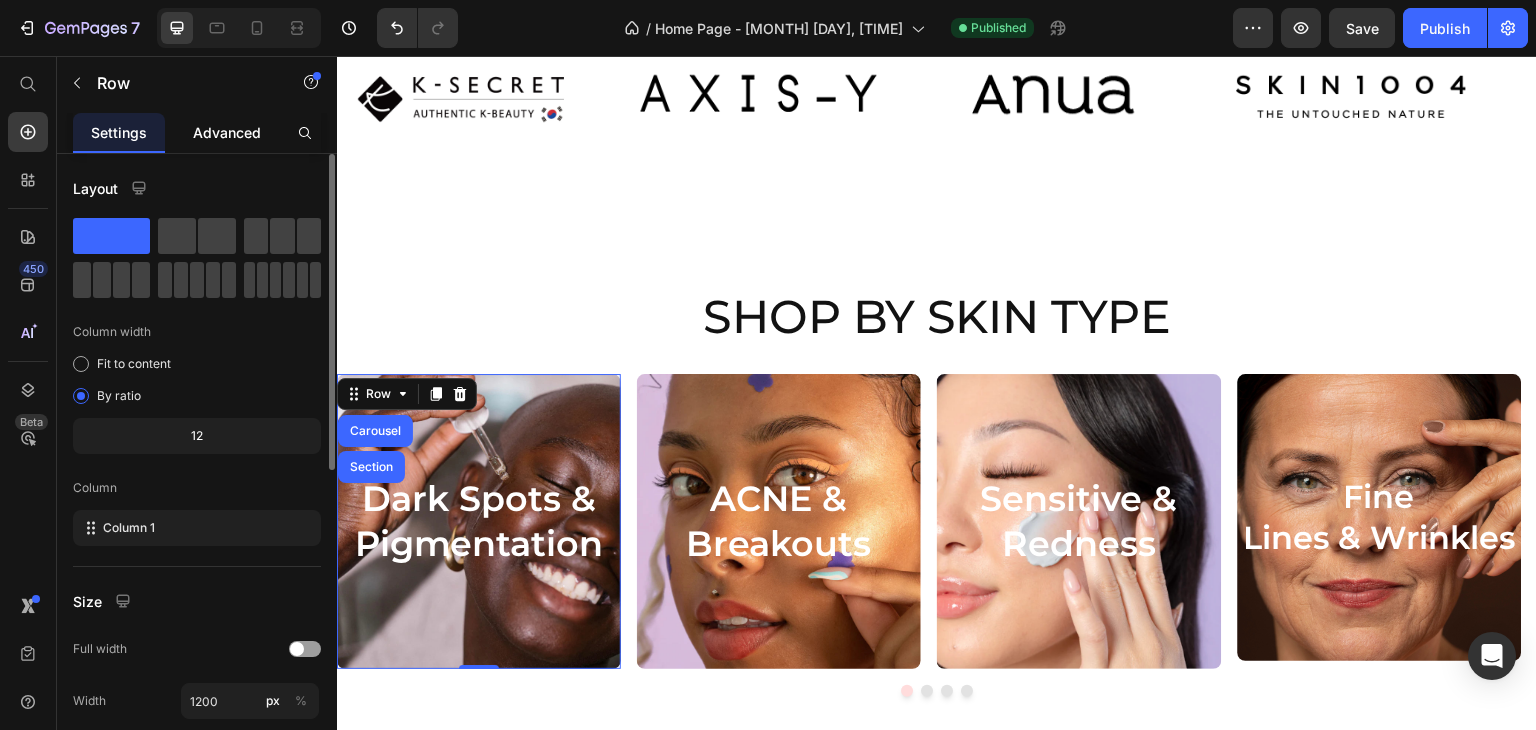 click on "Advanced" at bounding box center (227, 132) 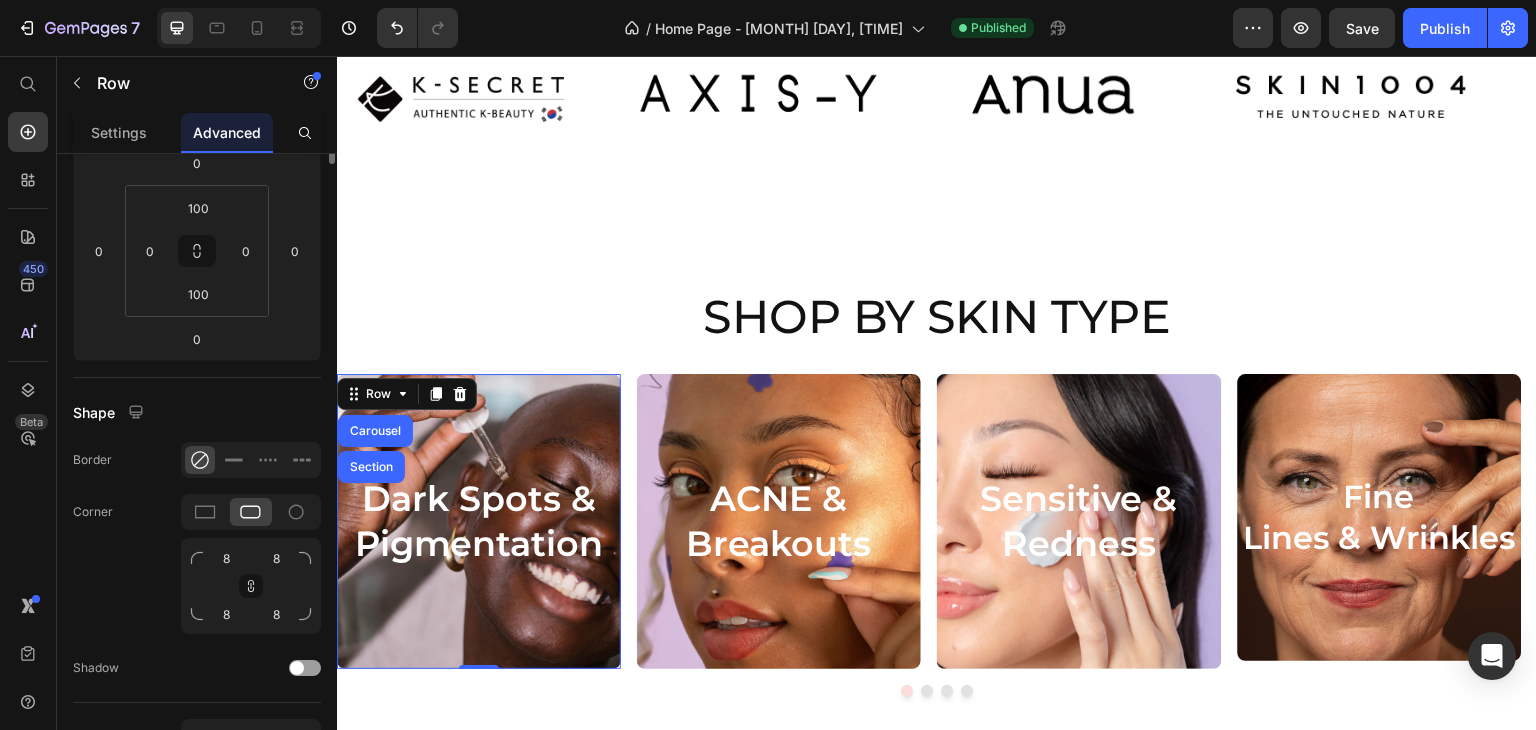scroll, scrollTop: 0, scrollLeft: 0, axis: both 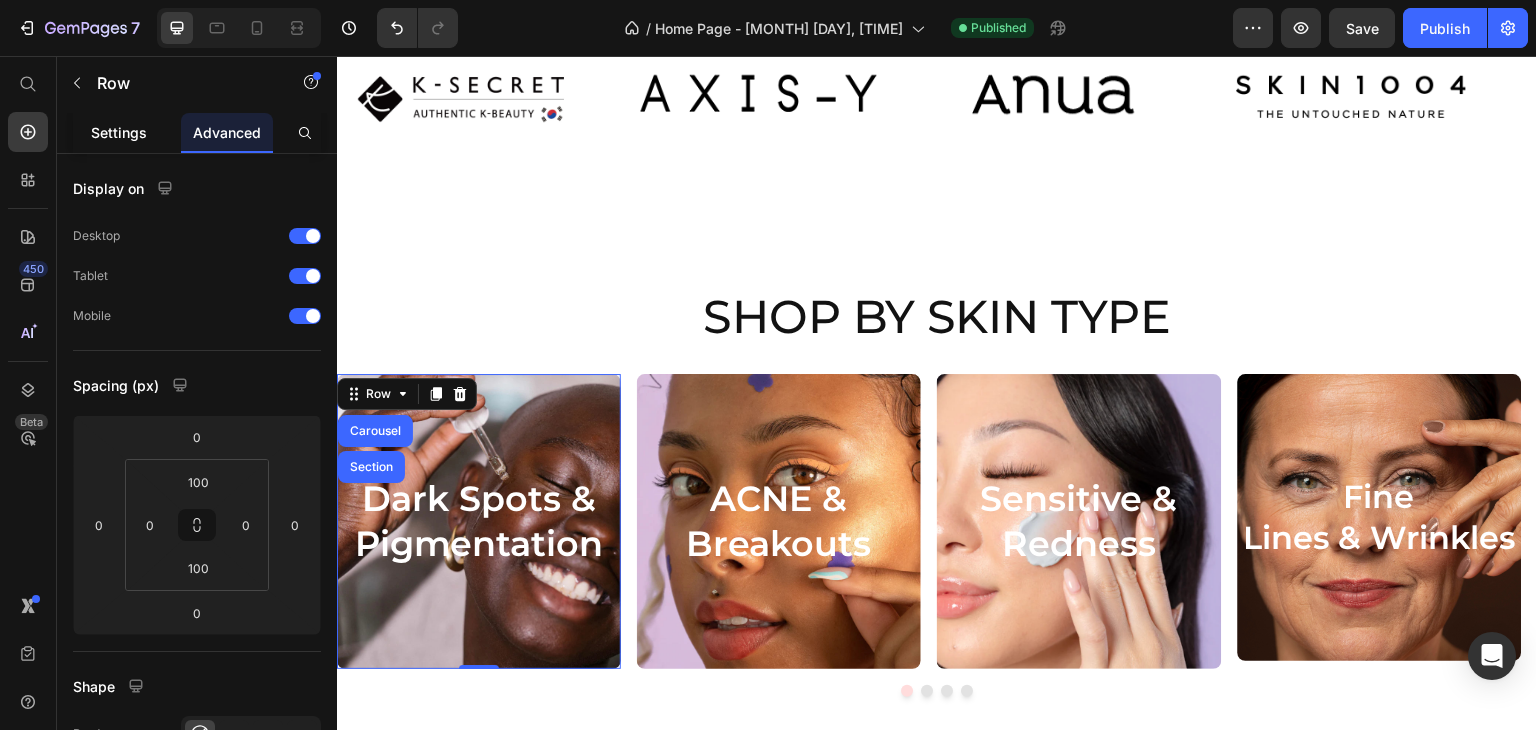 click on "Settings" at bounding box center [119, 132] 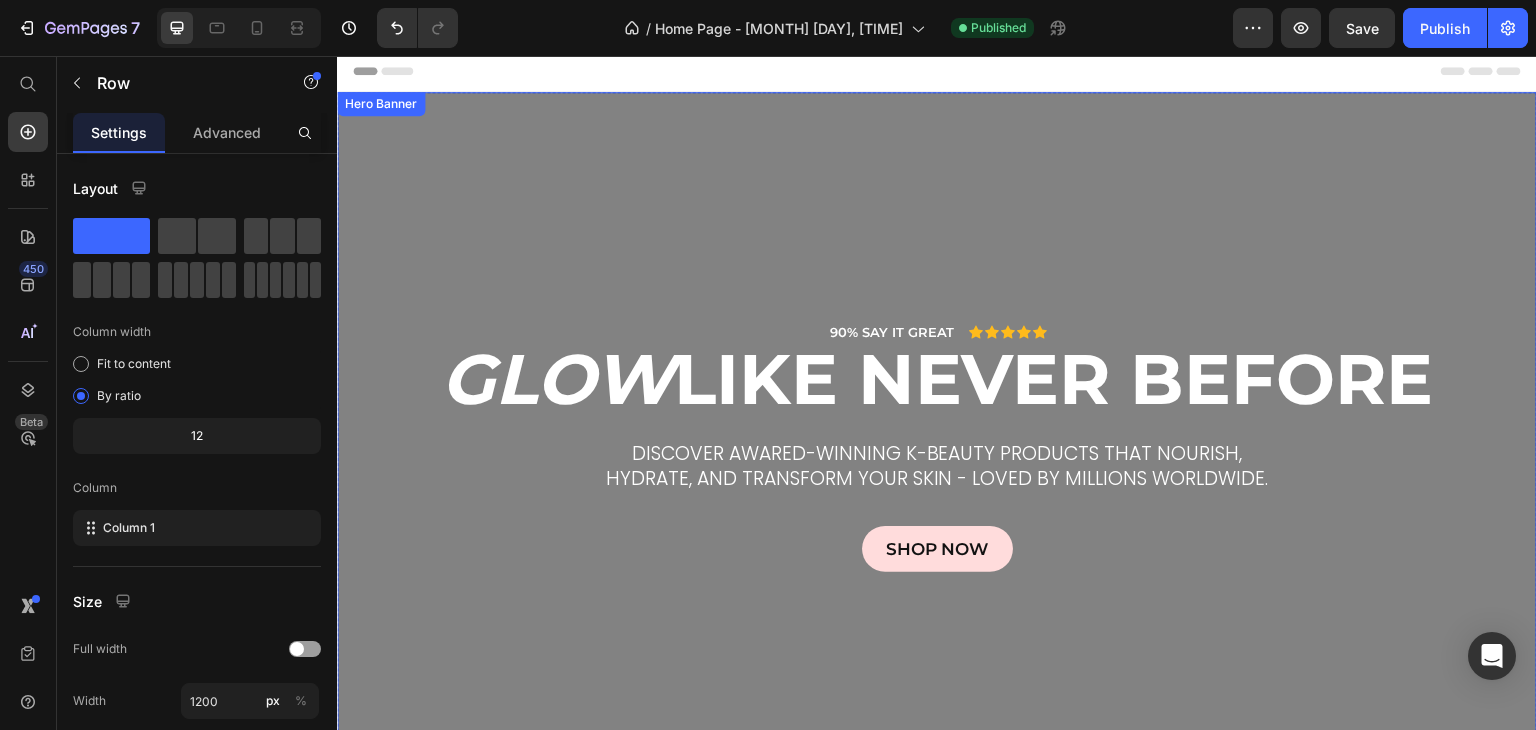 scroll, scrollTop: 0, scrollLeft: 0, axis: both 